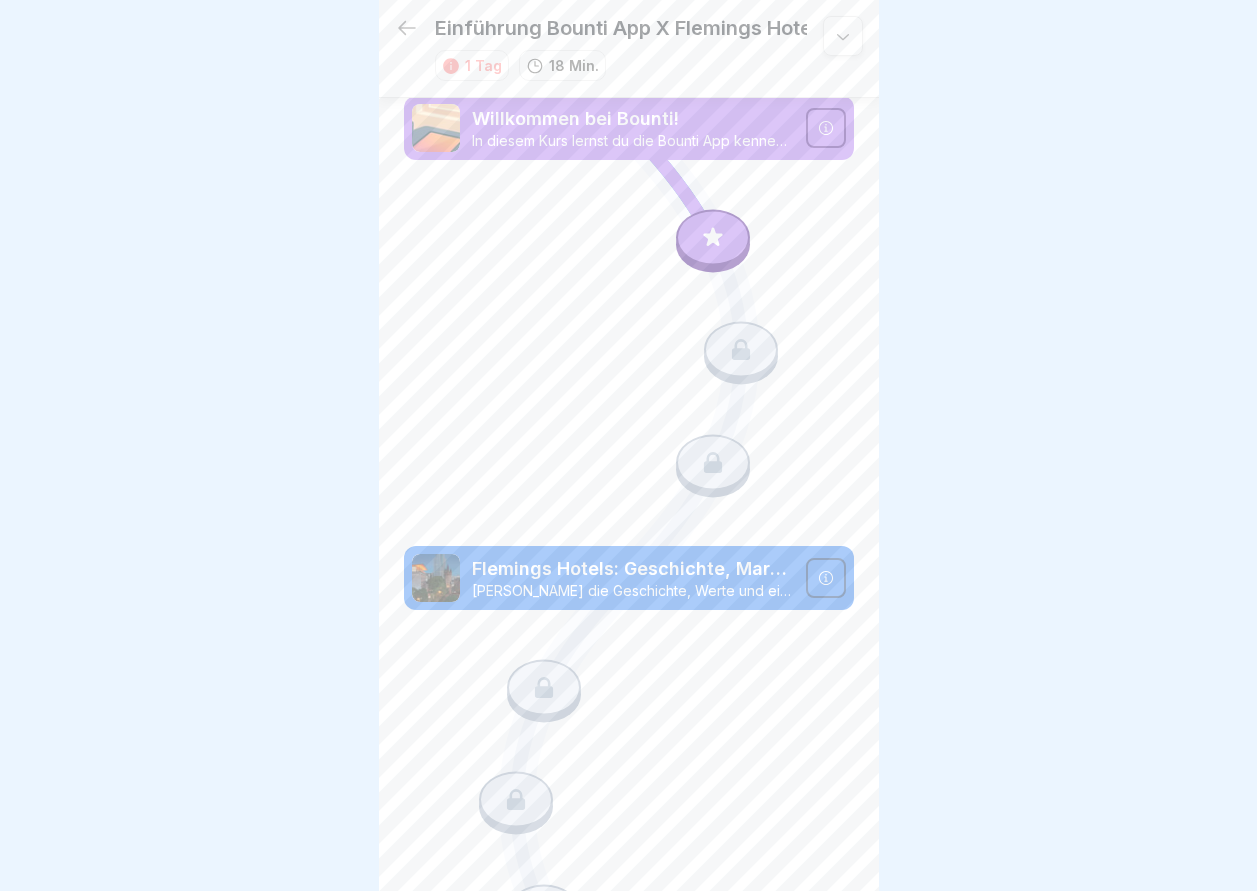 scroll, scrollTop: 15, scrollLeft: 0, axis: vertical 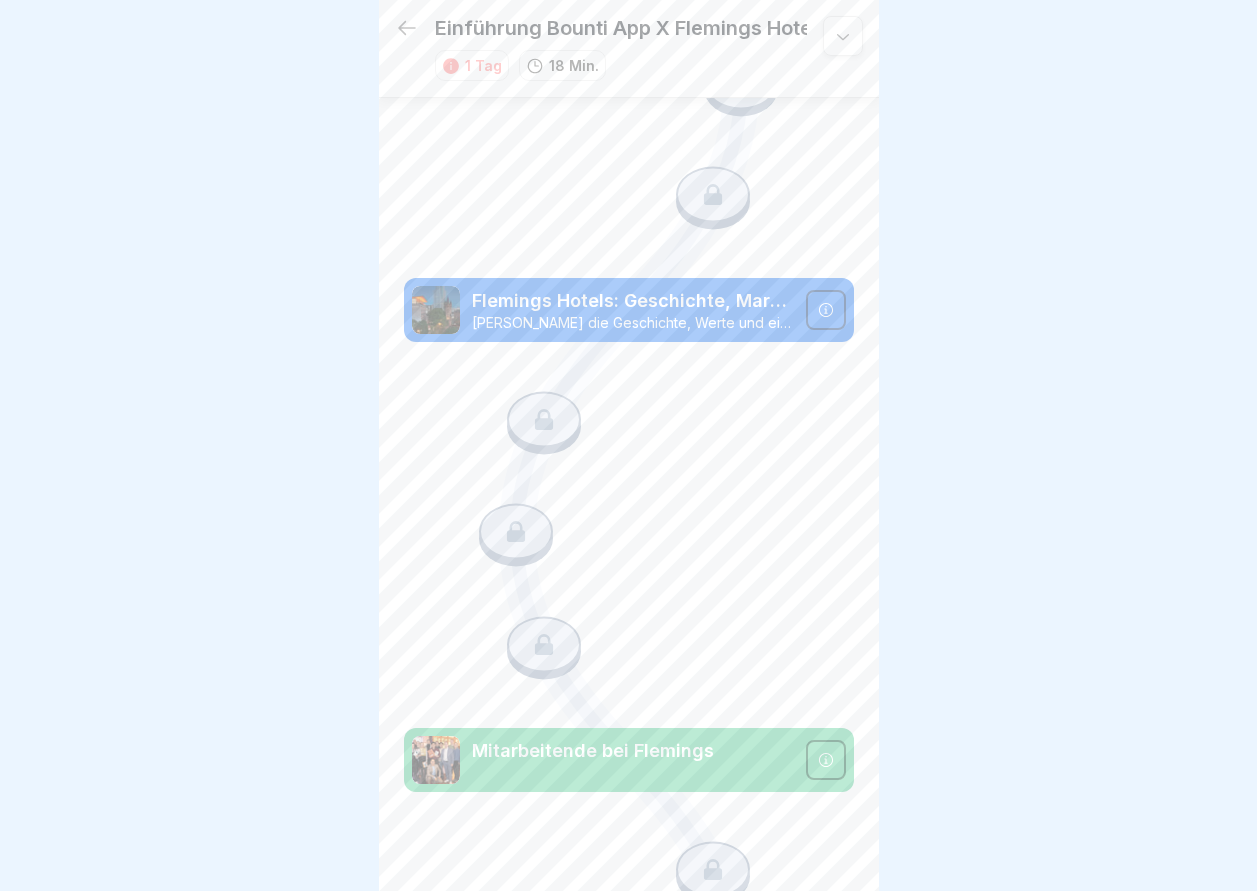 click 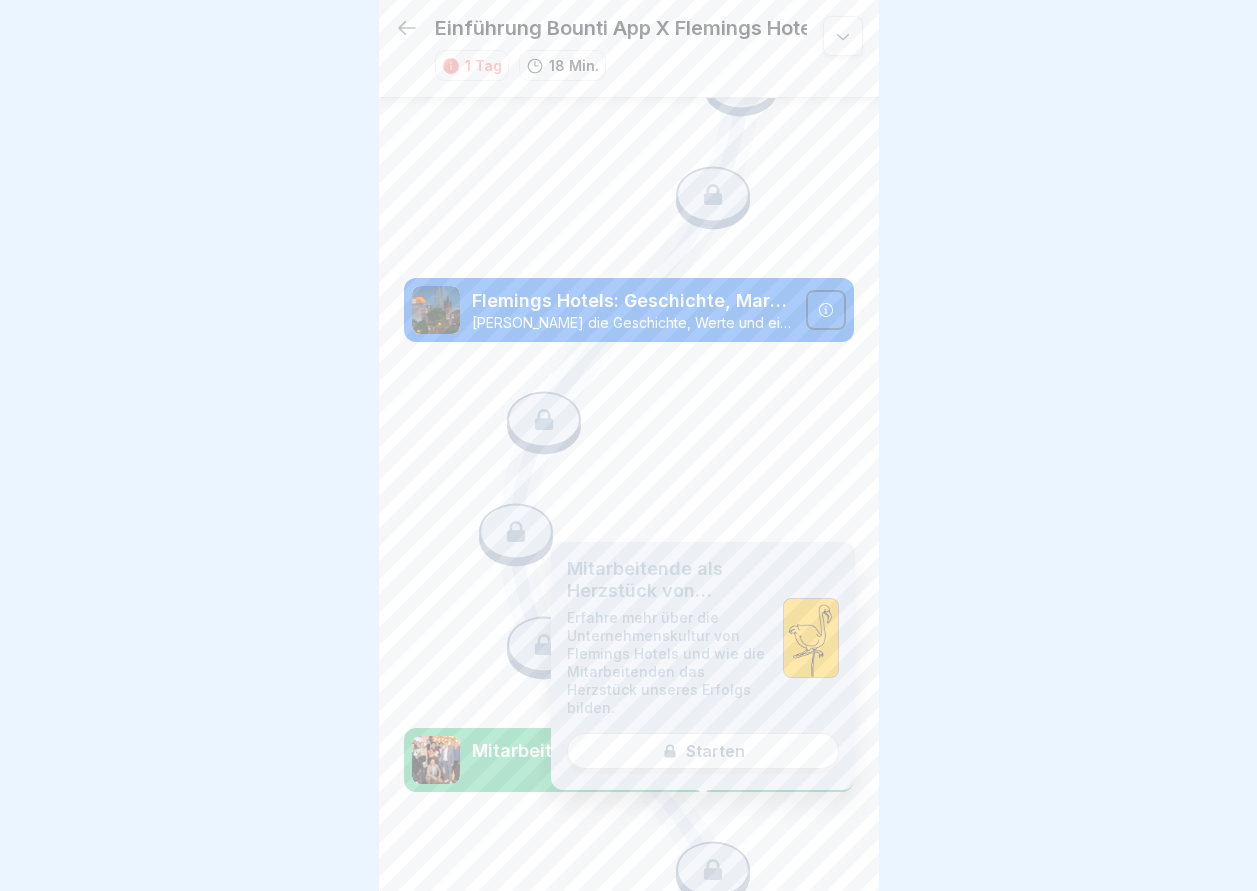 click on "Mitarbeitende als Herzstück von Flemings Hotels Erfahre mehr über die Unternehmenskultur von Flemings Hotels und wie die Mitarbeitenden das Herzstück unseres Erfolgs bilden.    Starten" at bounding box center (703, 666) 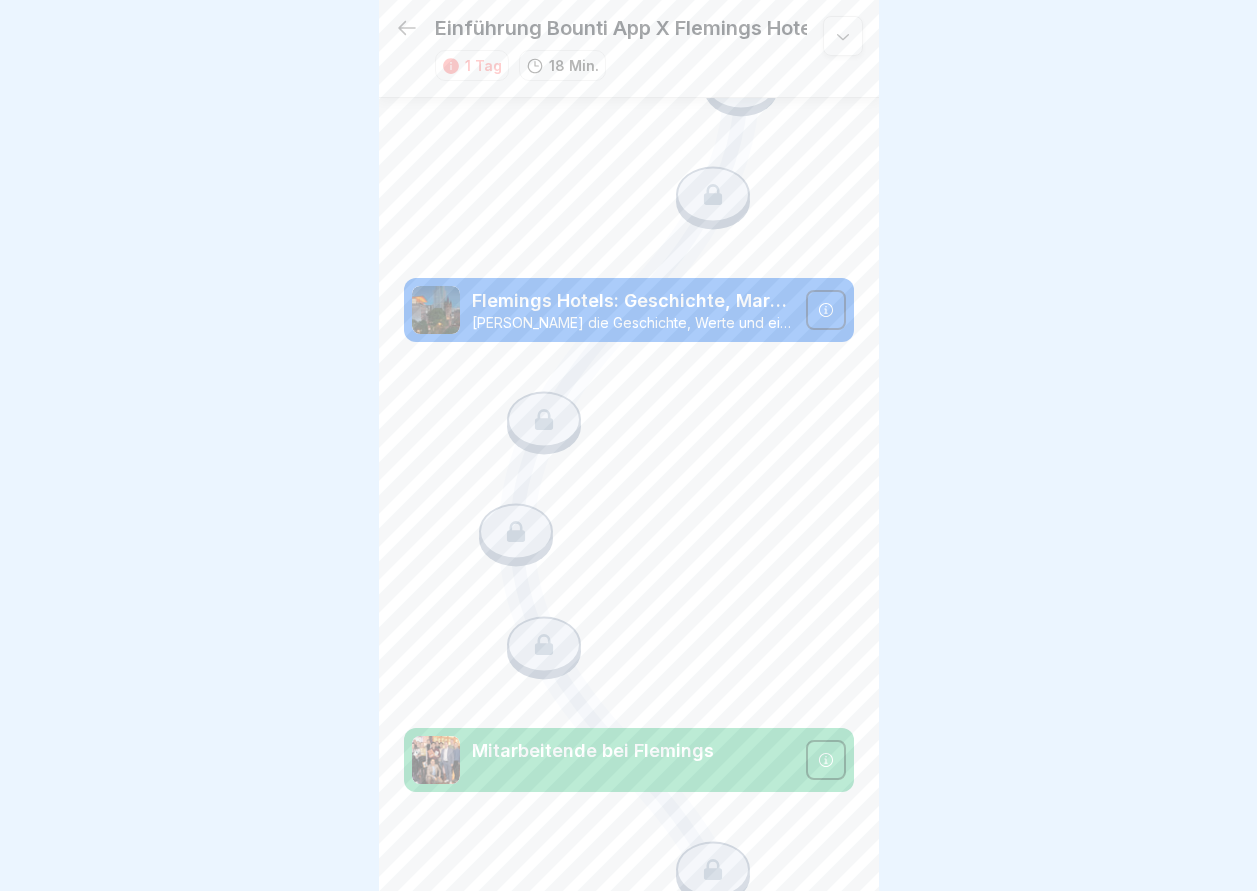 click 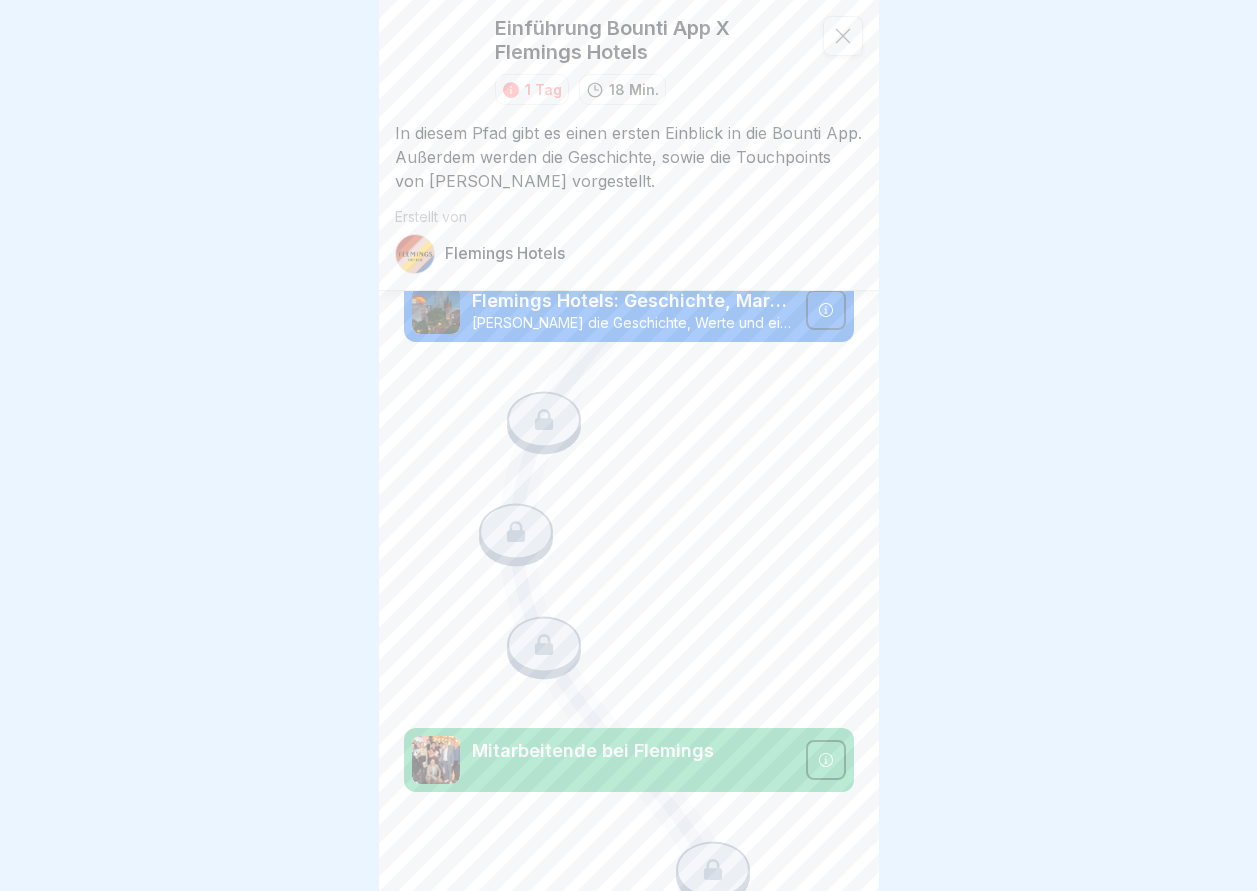 click 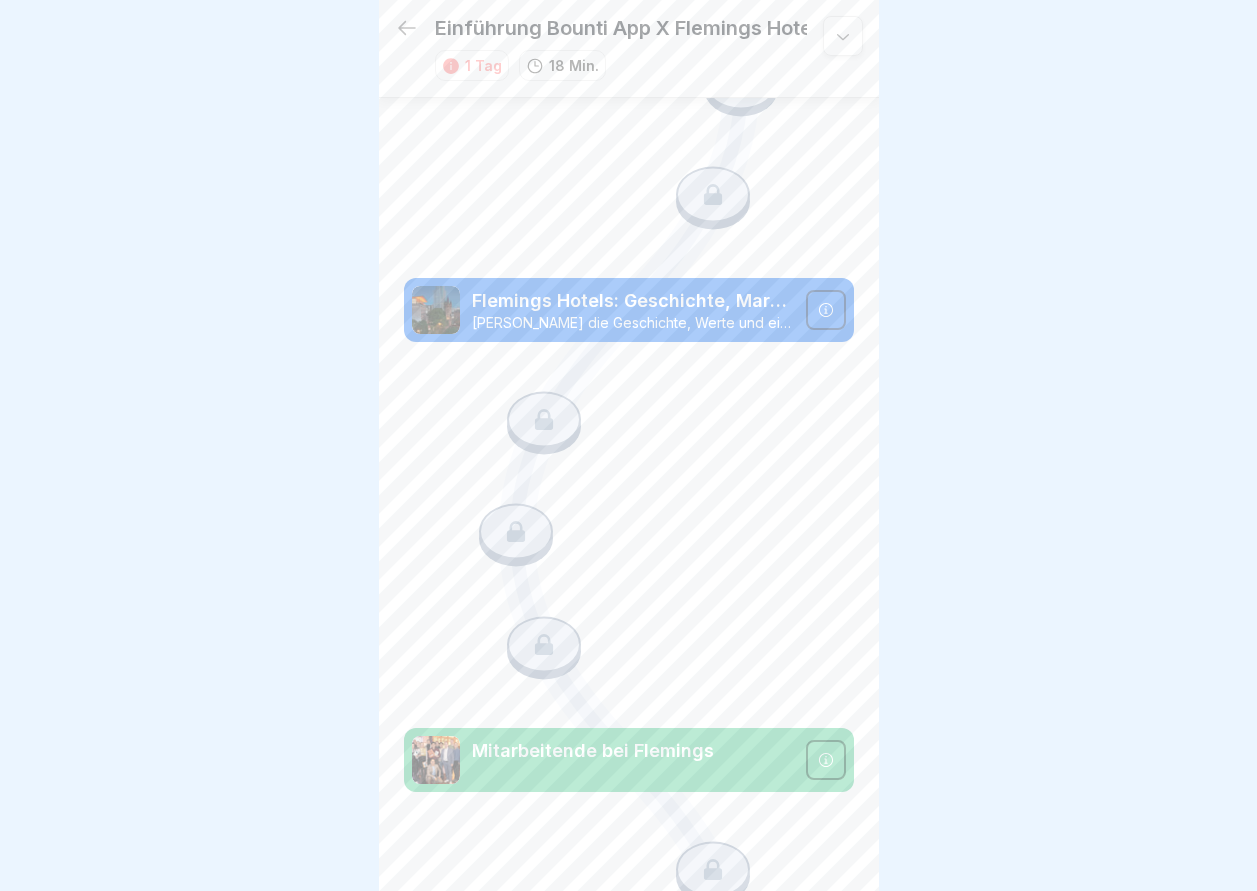 scroll, scrollTop: 0, scrollLeft: 0, axis: both 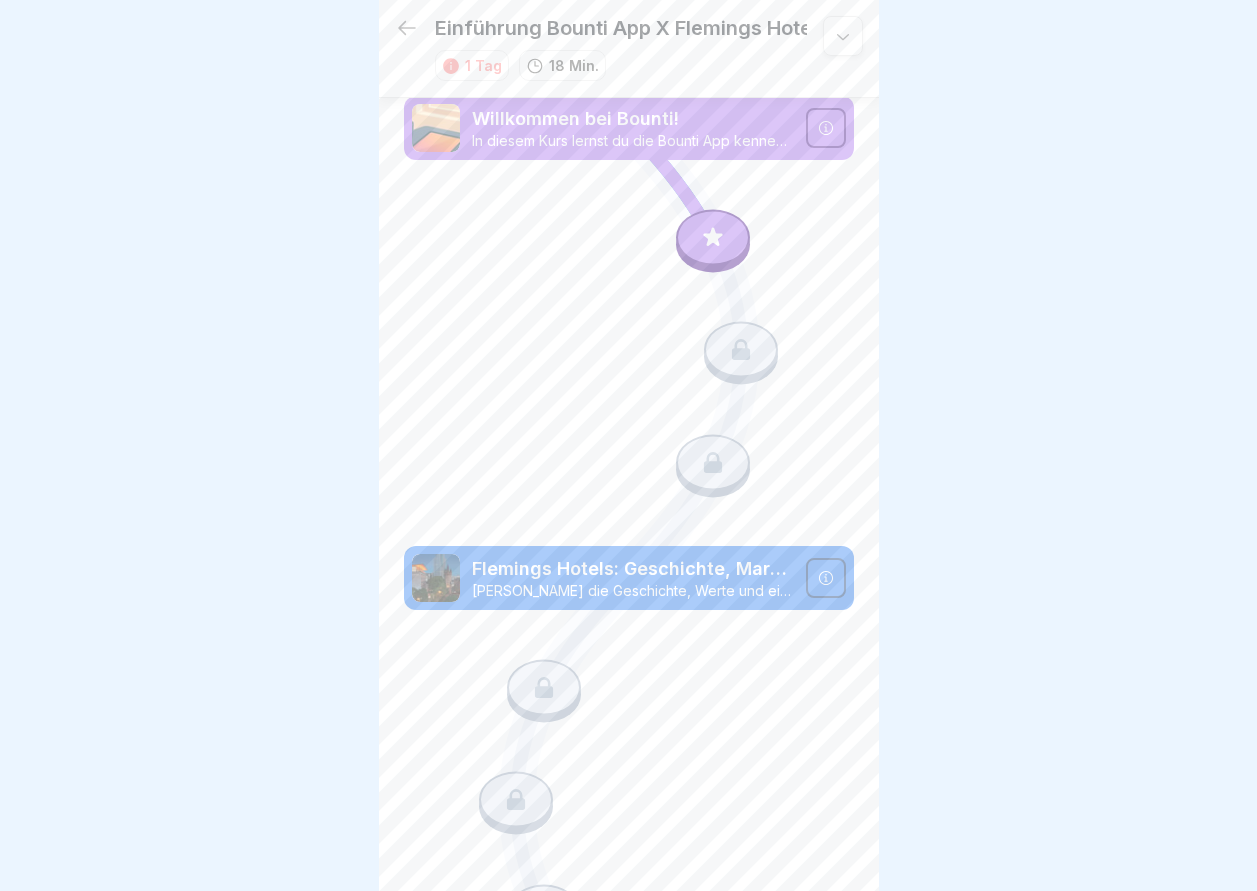 click on "Willkommen bei Bounti!" at bounding box center (633, 119) 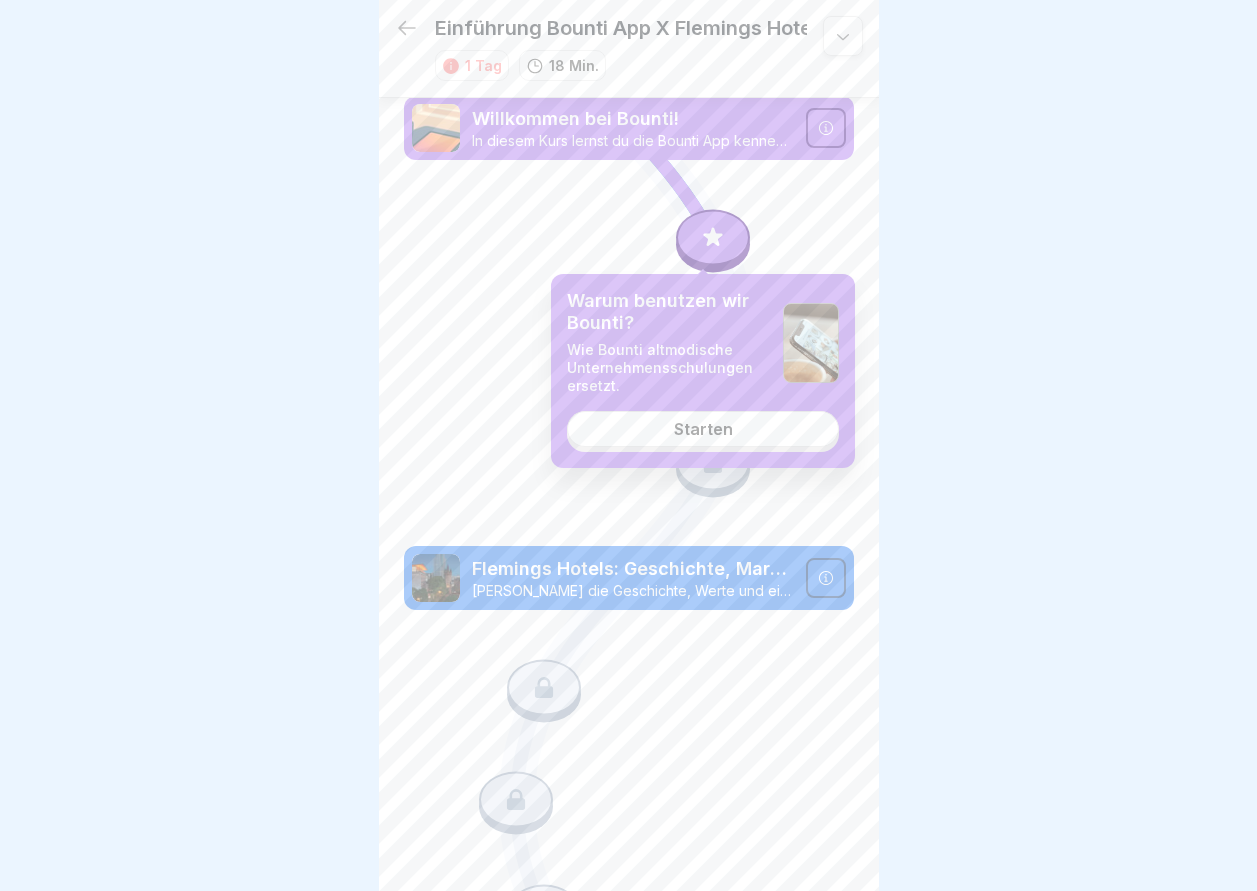 click on "Starten" at bounding box center (703, 429) 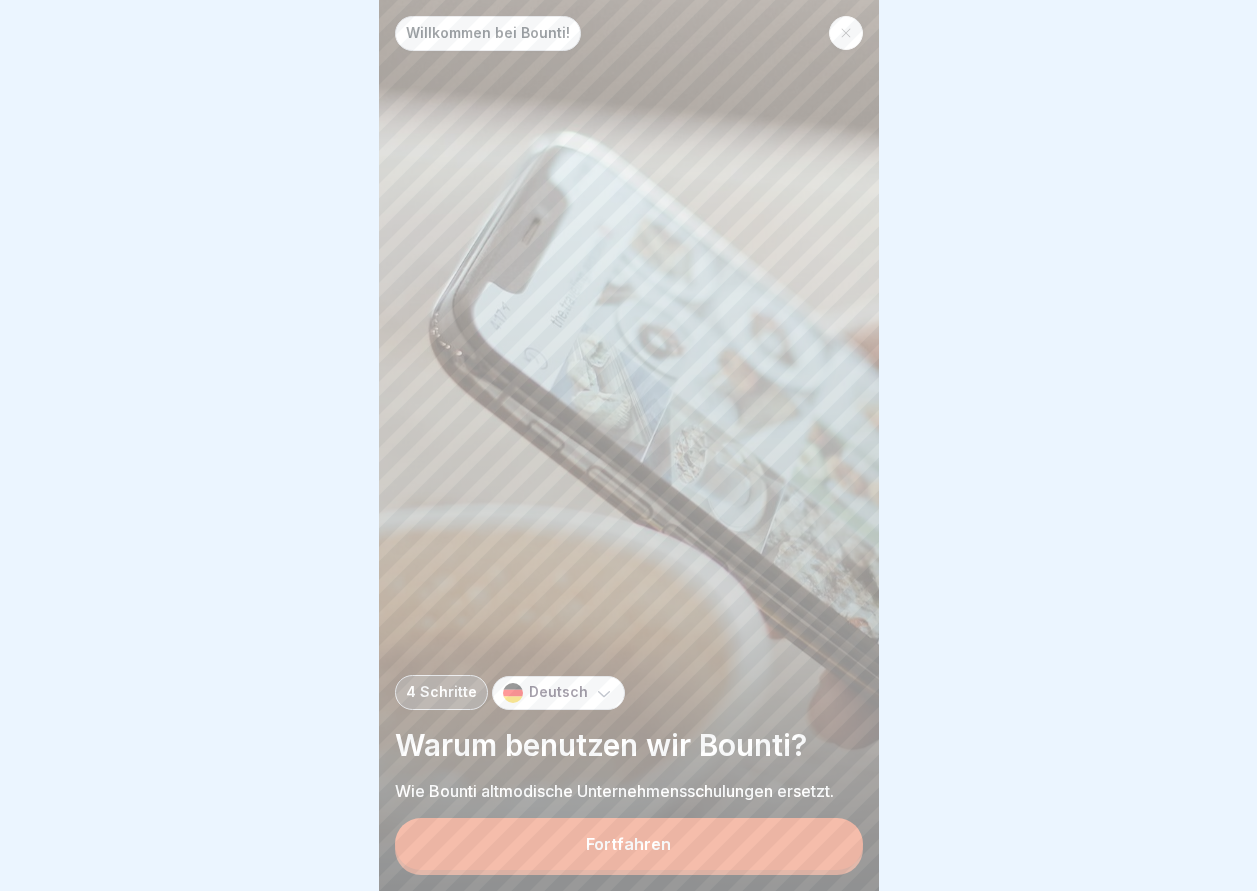click on "Fortfahren" at bounding box center (628, 844) 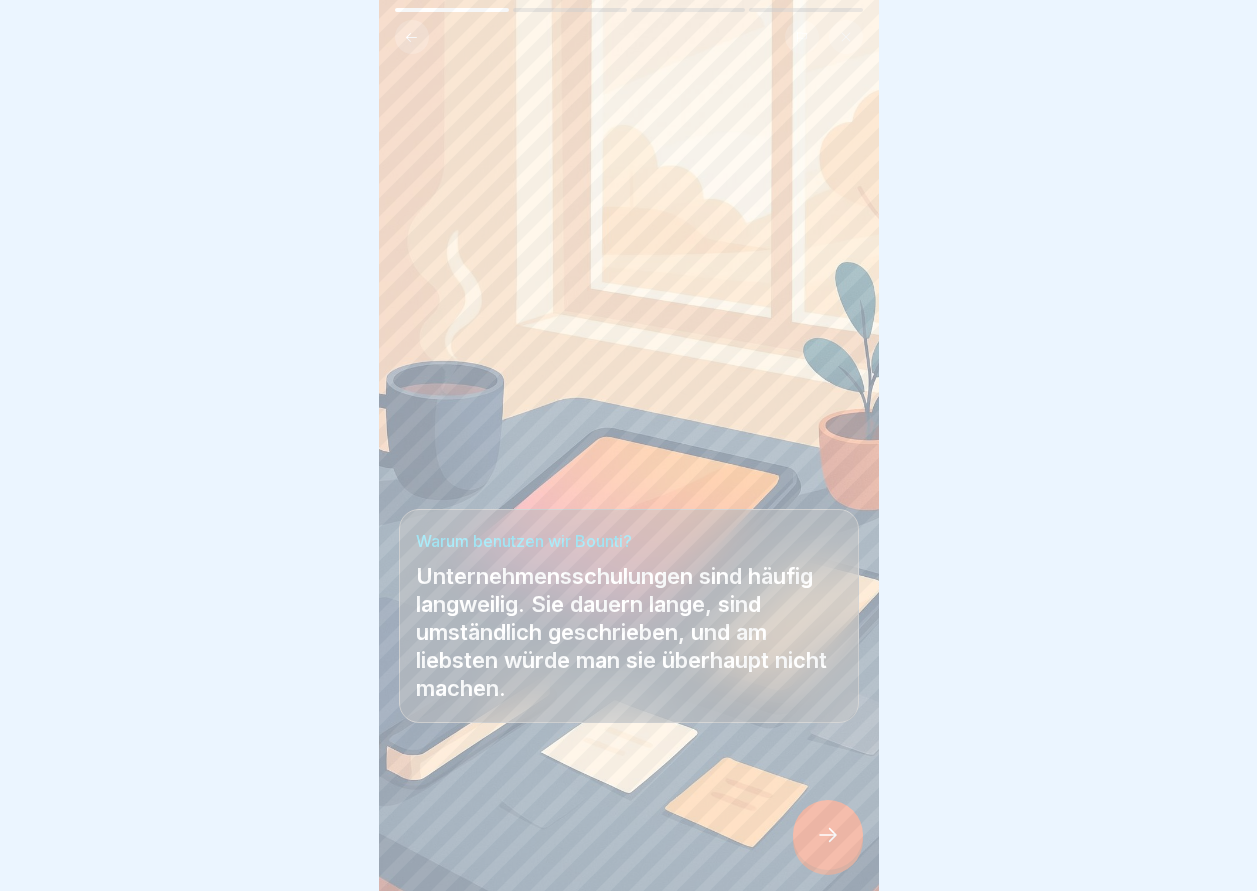 scroll, scrollTop: 15, scrollLeft: 0, axis: vertical 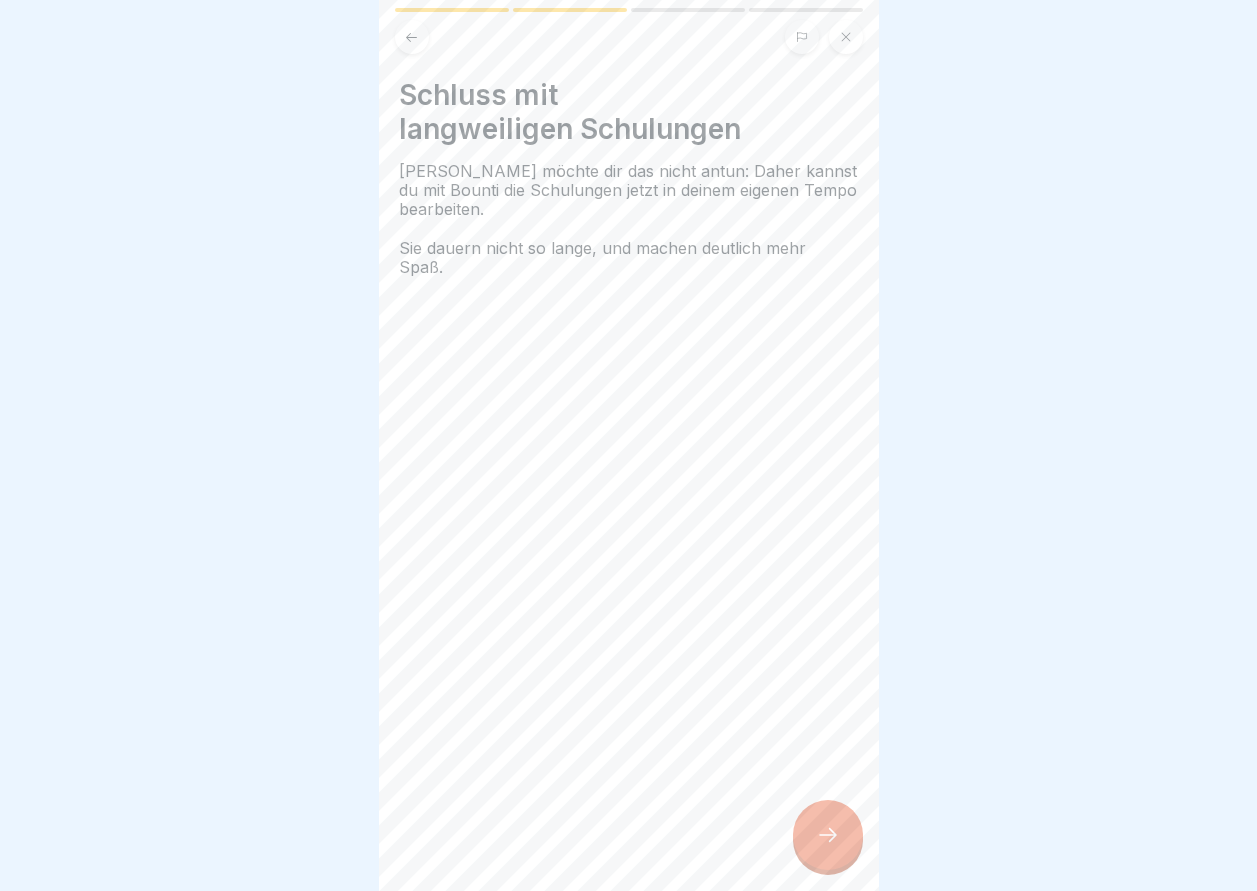 click at bounding box center [828, 835] 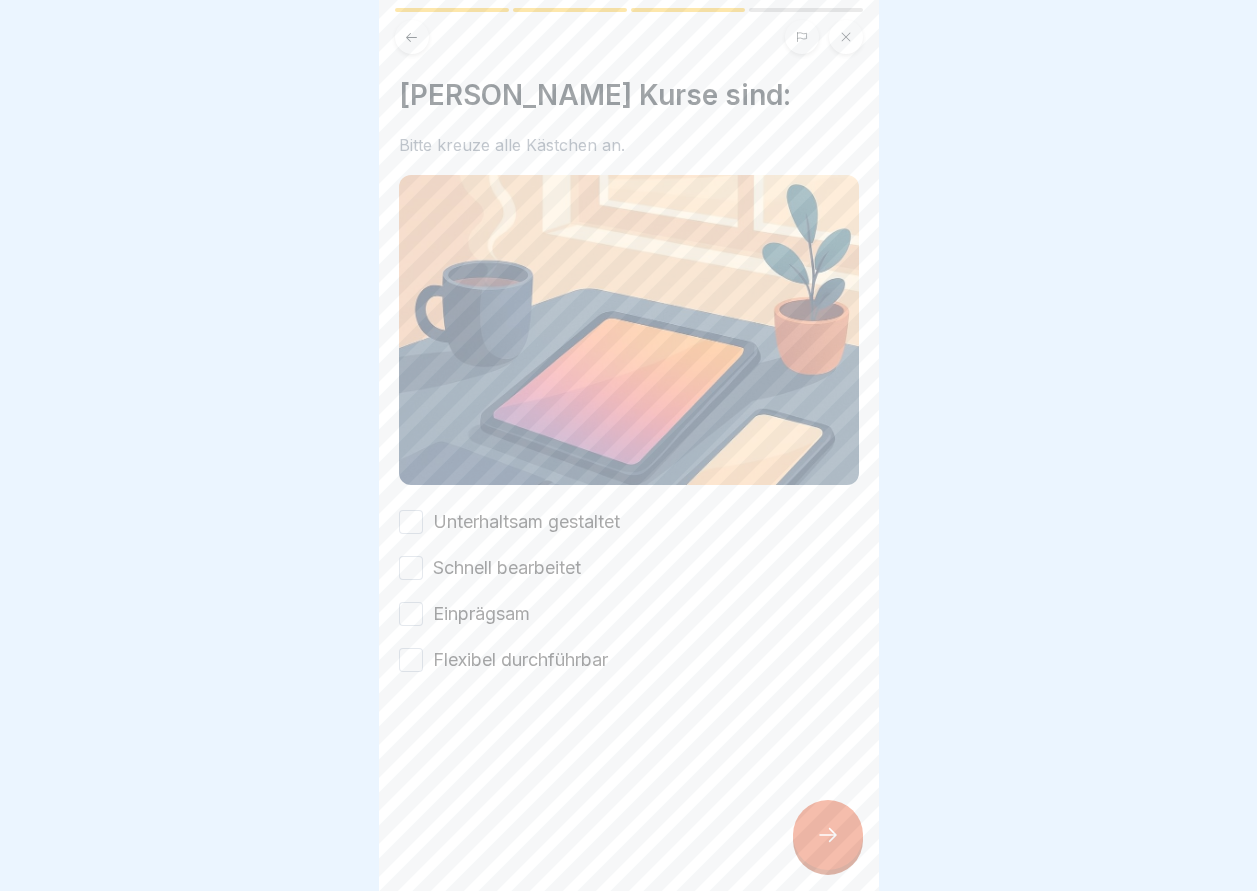 click on "Flexibel durchführbar" at bounding box center [411, 660] 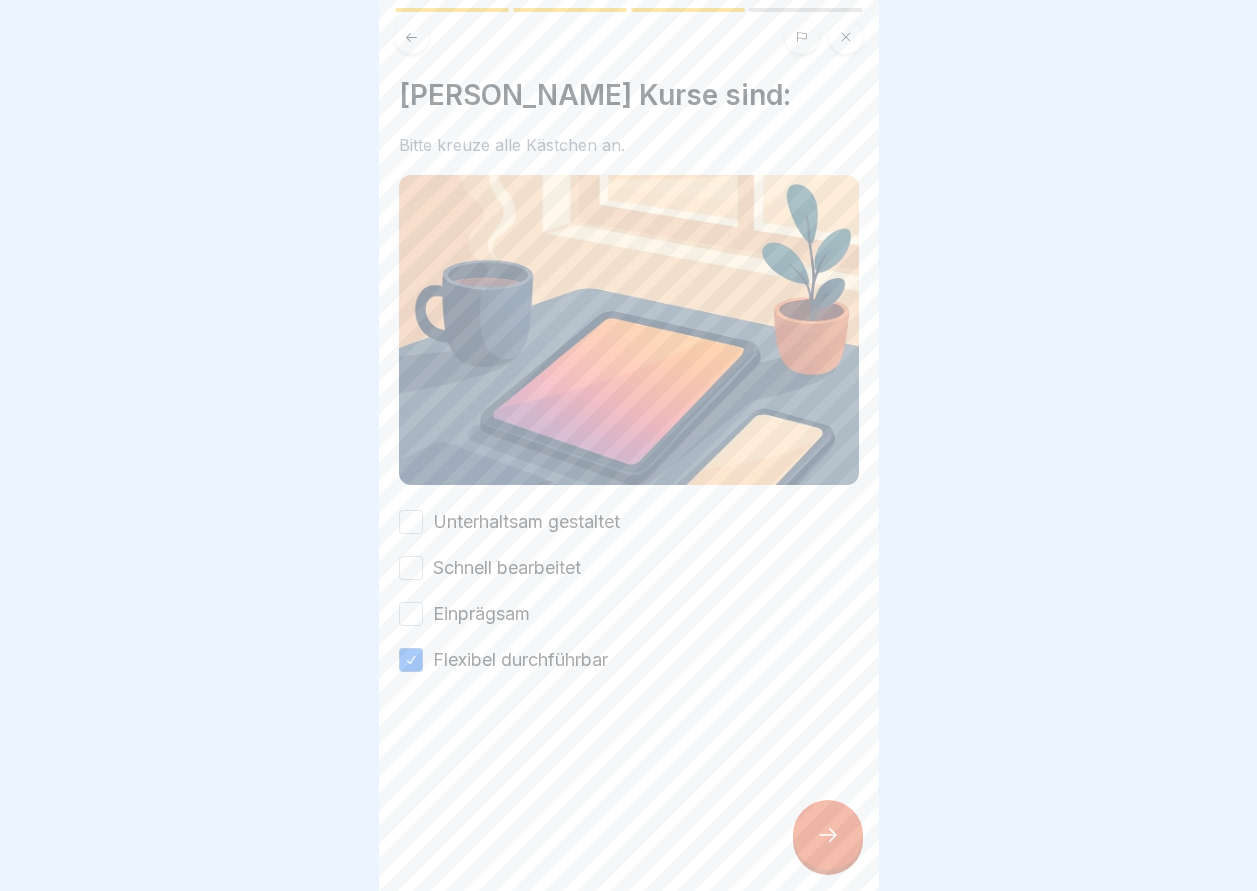 click on "Unterhaltsam gestaltet" at bounding box center [411, 522] 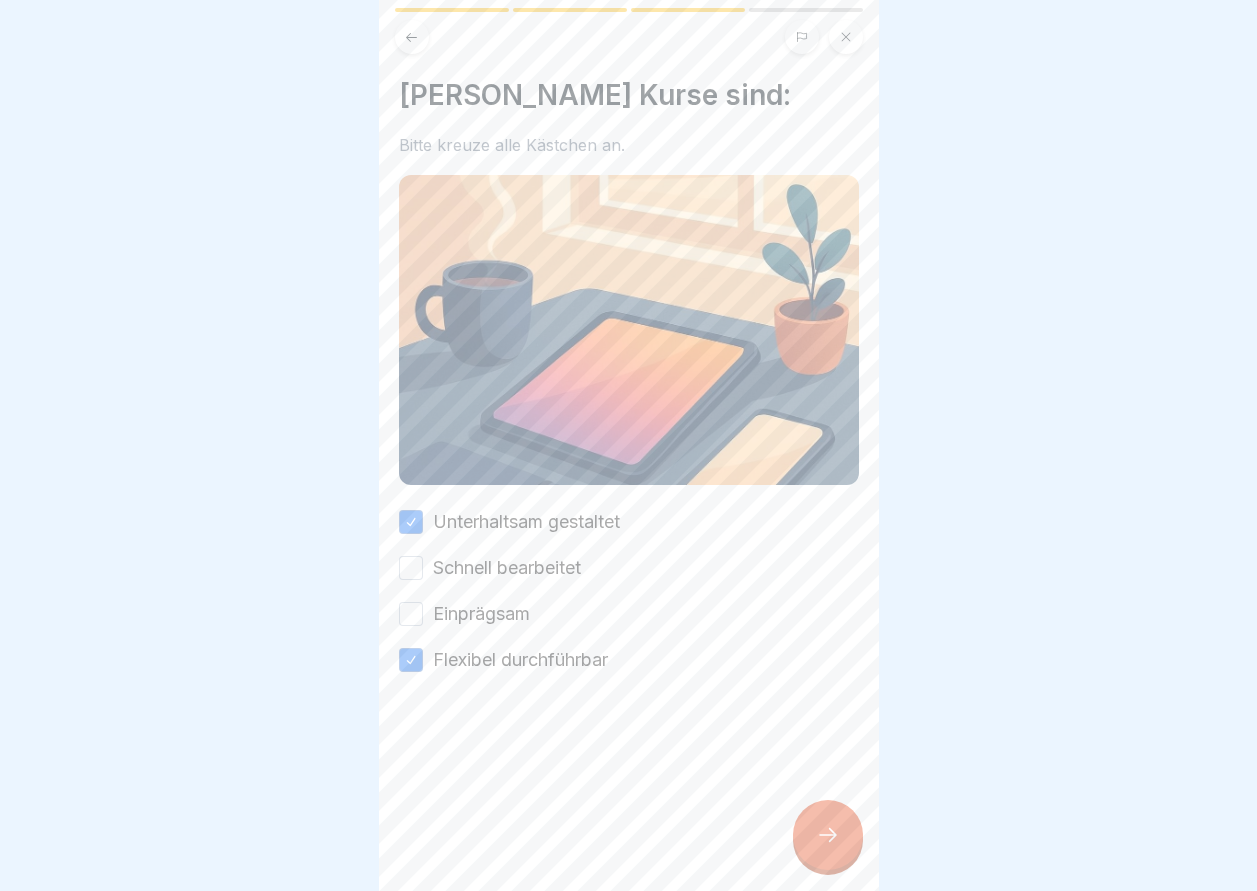 click on "Schnell bearbeitet" at bounding box center (411, 568) 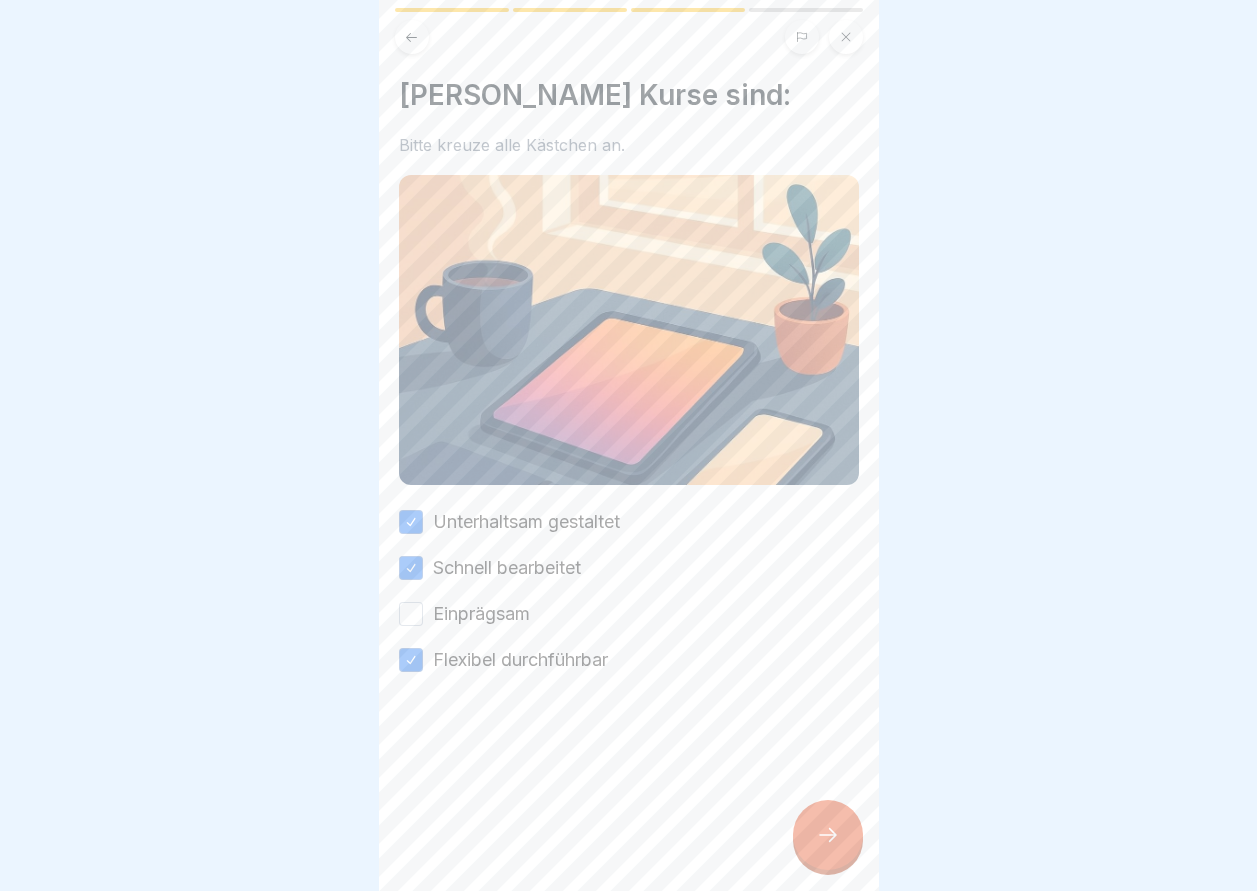 click on "Einprägsam" at bounding box center (411, 614) 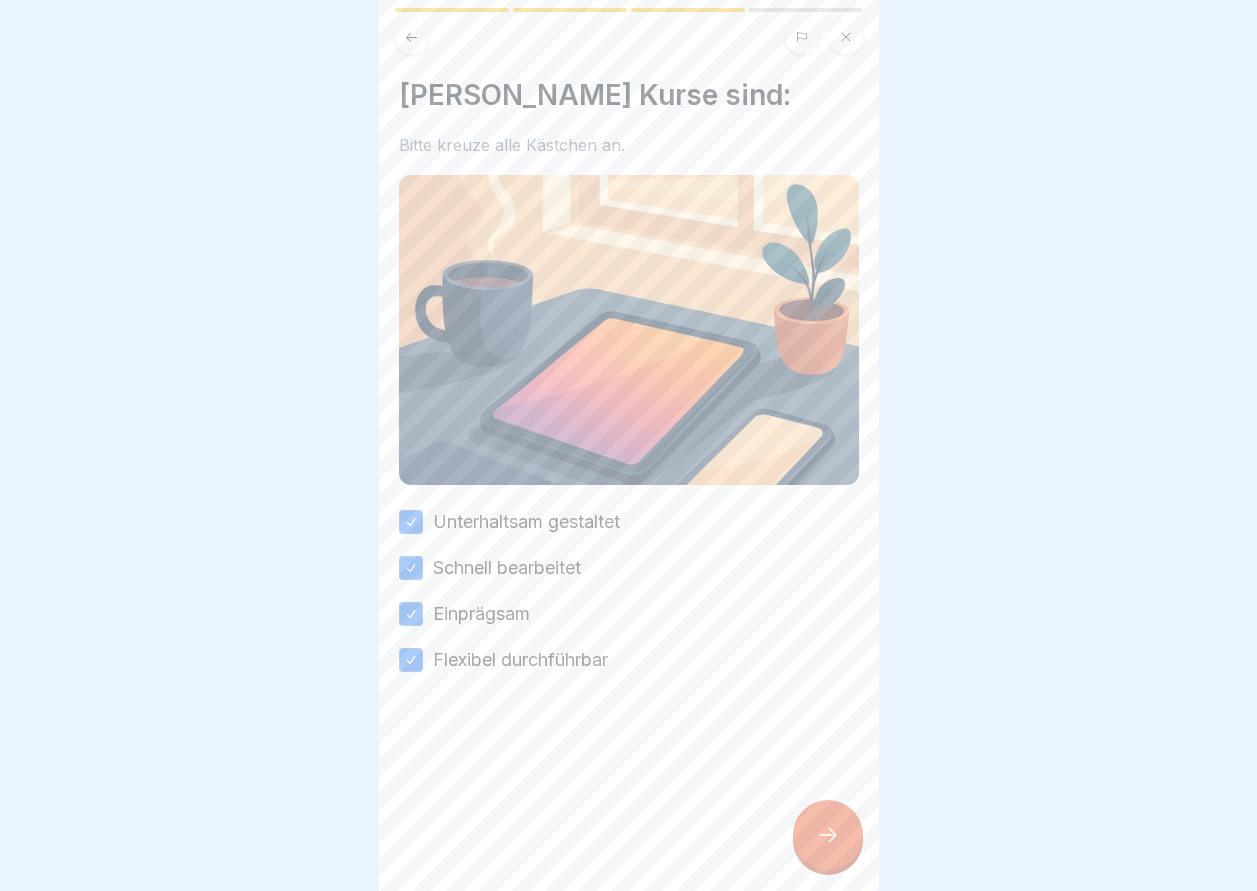 click 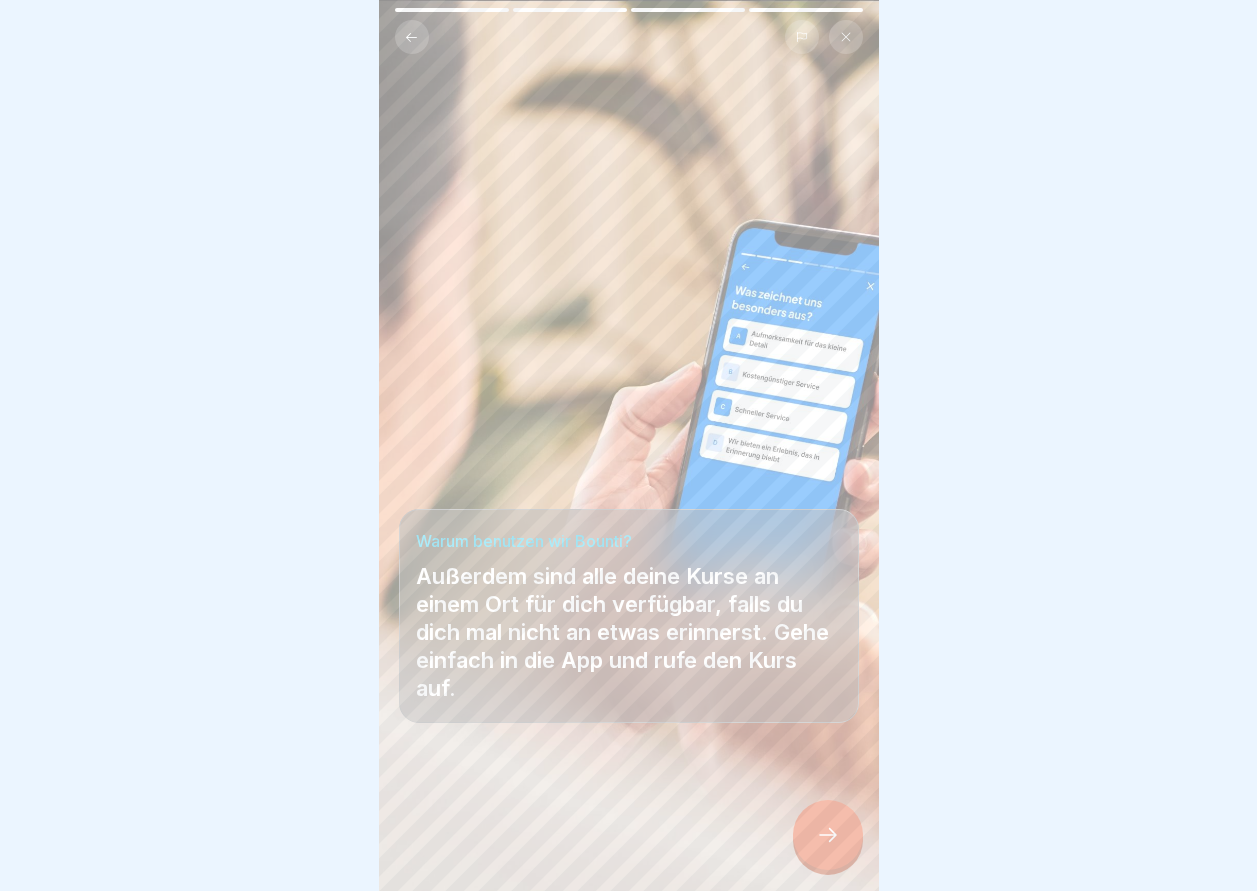 click 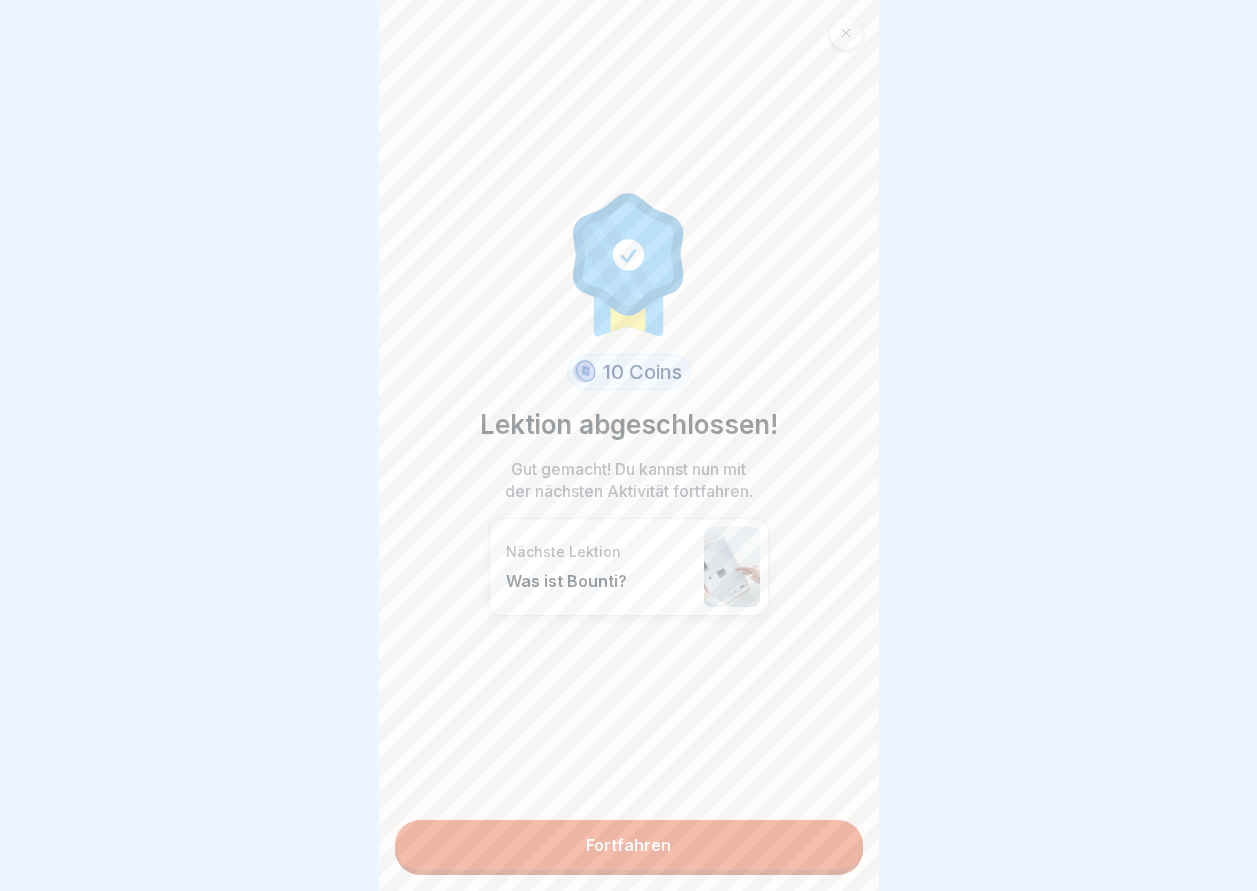 click on "Fortfahren" at bounding box center [629, 845] 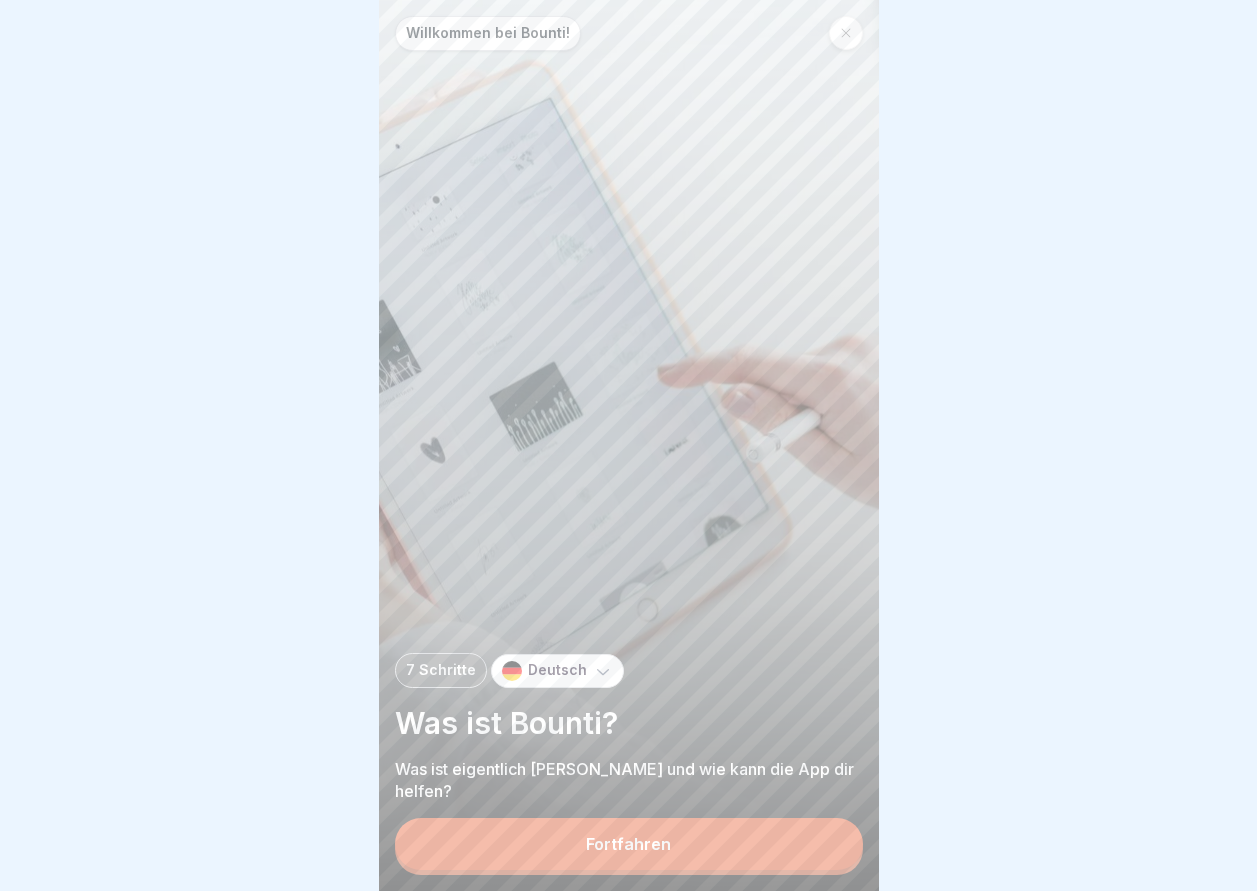 click on "Fortfahren" at bounding box center [629, 844] 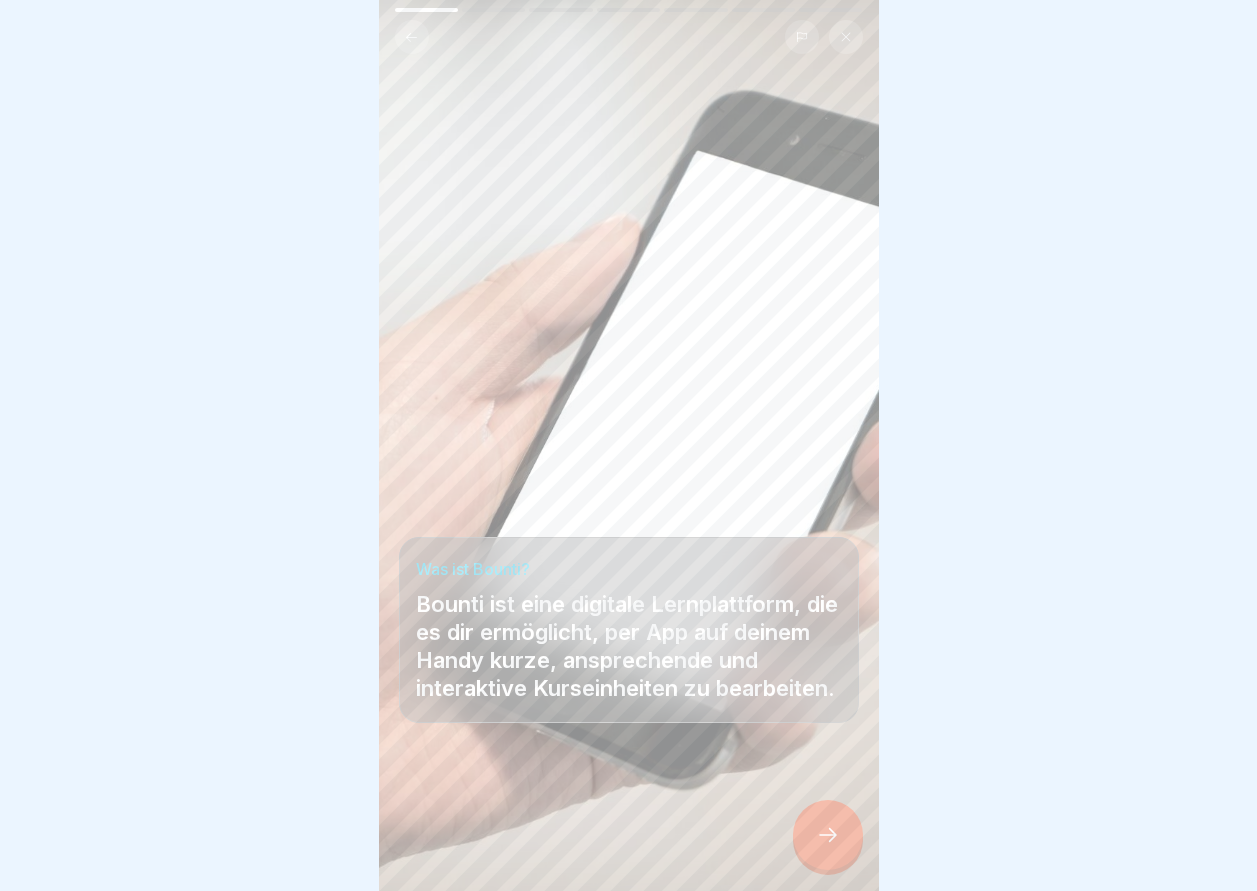 click 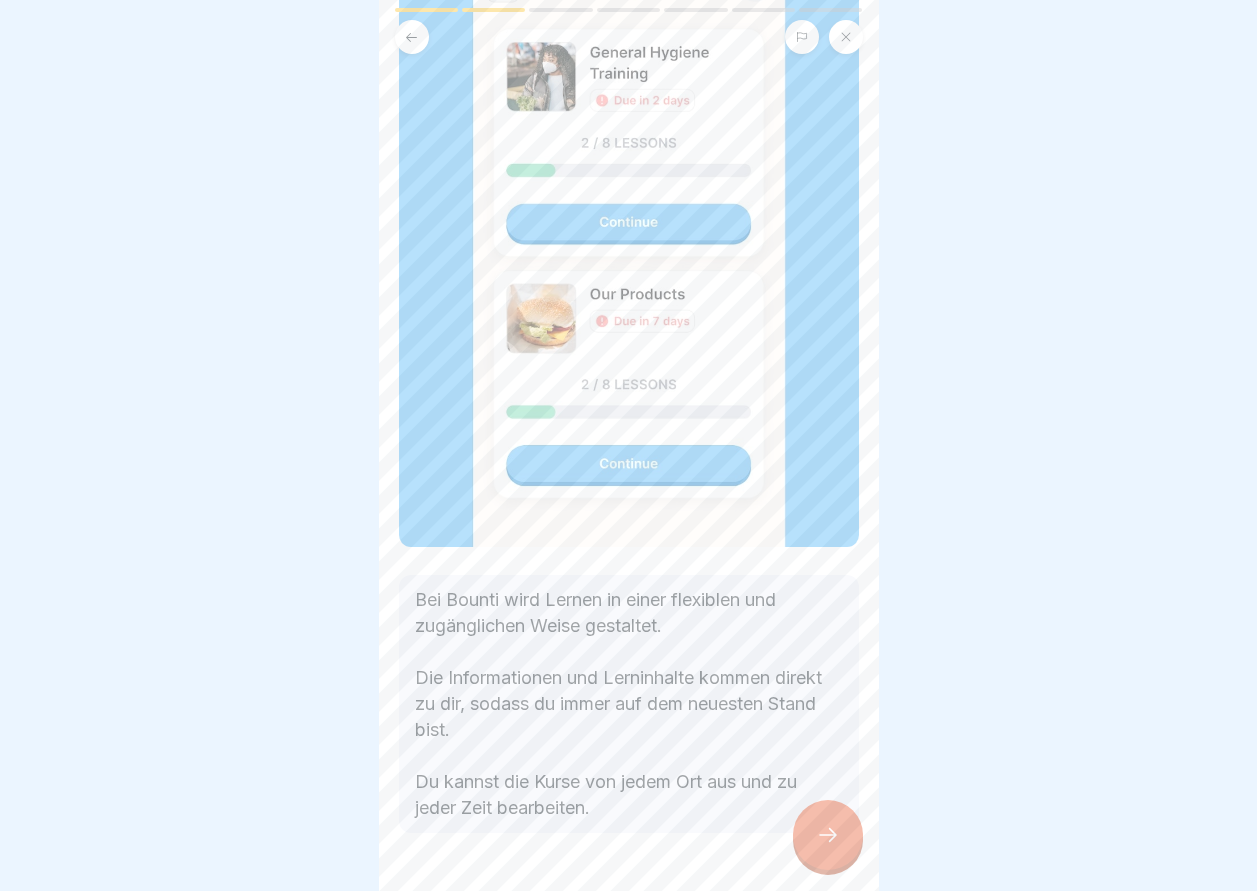 scroll, scrollTop: 262, scrollLeft: 0, axis: vertical 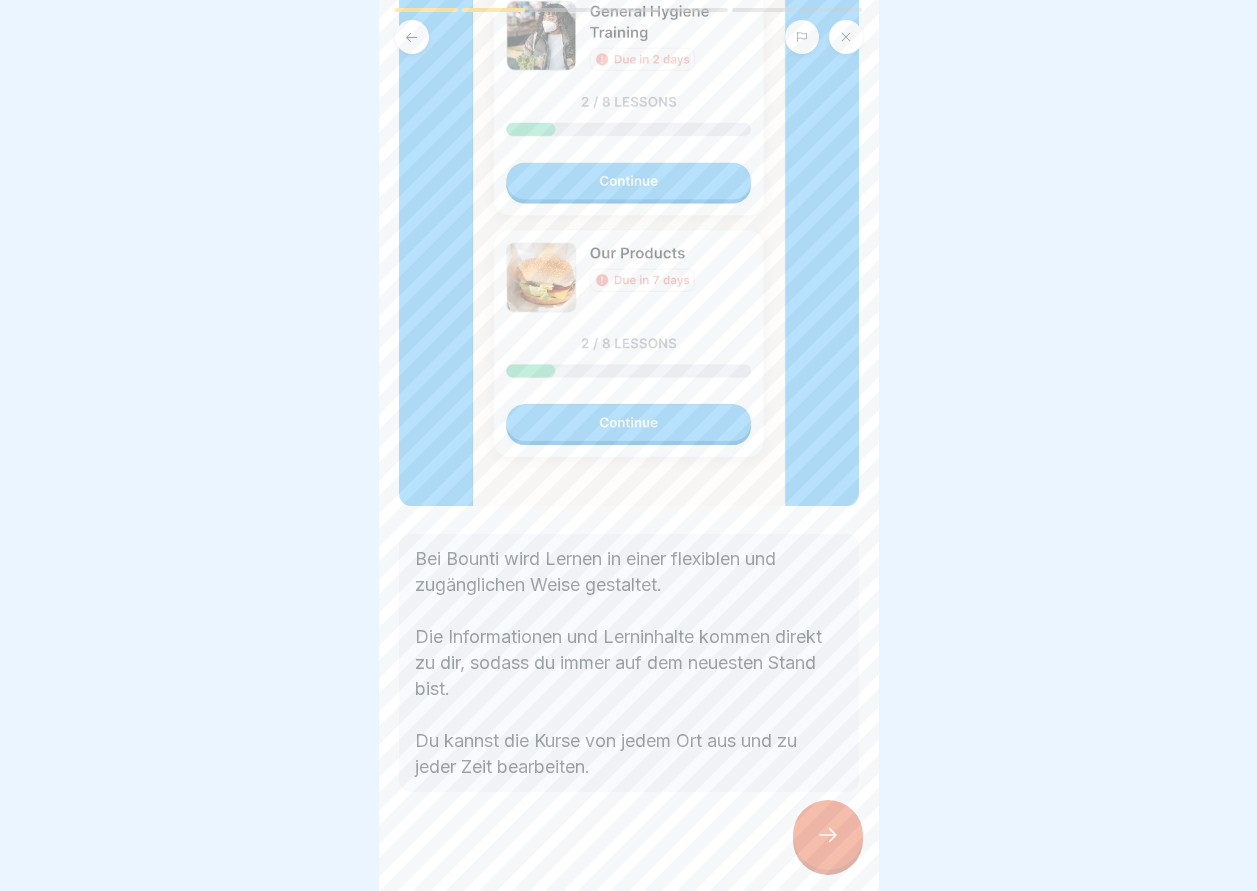 click 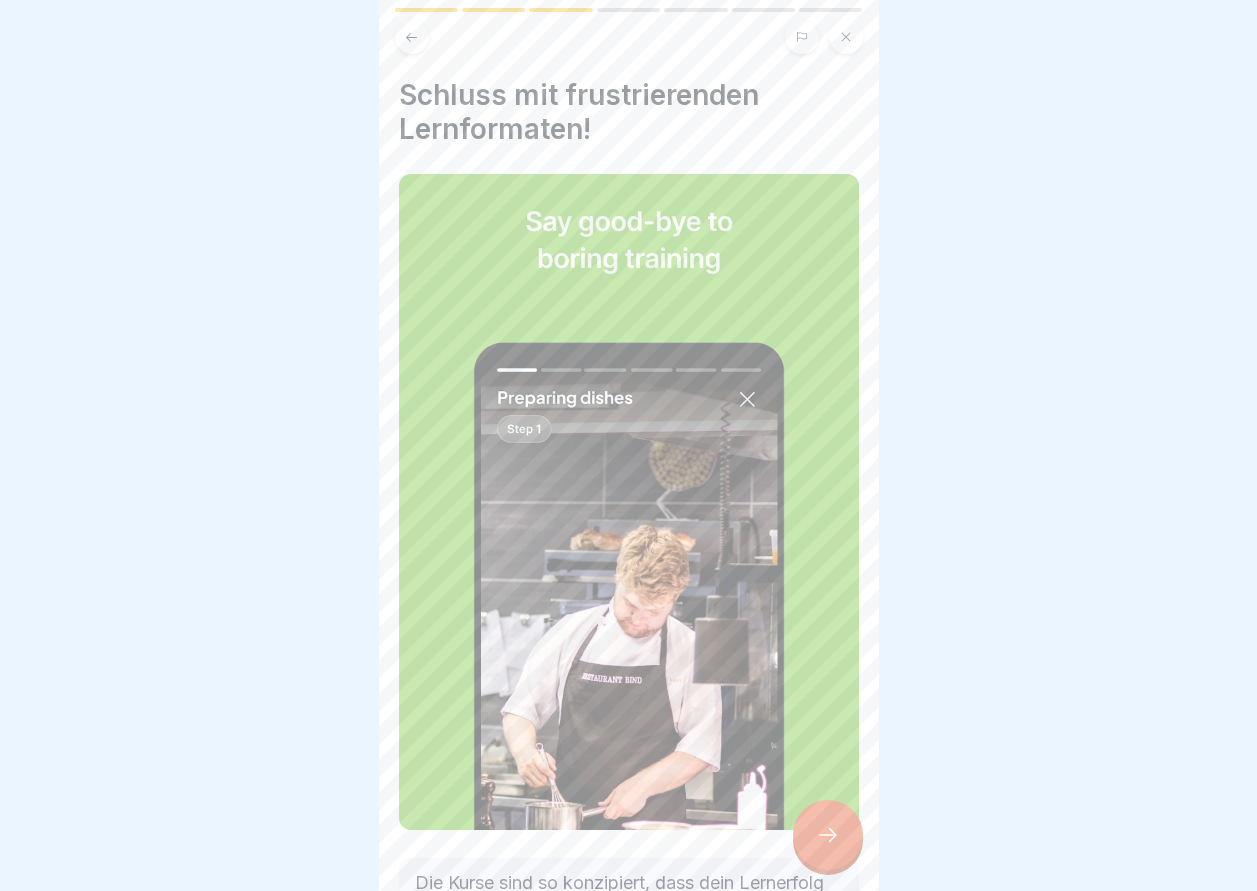 click on "Willkommen bei Bounti!  7 Schritte Deutsch Was ist Bounti? Was ist eigentlich Bounti und wie kann die App dir helfen?  Fortfahren Was ist Bounti?  Bounti ist eine digitale Lernplattform, die es dir ermöglicht, per App auf deinem Handy kurze, ansprechende und interaktive Kurseinheiten zu bearbeiten. Wie wird bei Bounti gelernt? Bei Bounti wird Lernen in einer flexiblen und zugänglichen Weise gestaltet.
Die Informationen und Lerninhalte kommen direkt zu dir, sodass du immer auf dem neuesten Stand bist.
Du kannst die Kurse von jedem Ort aus und zu jeder Zeit bearbeiten. Schluss mit frustrierenden Lernformaten! Die Kurse sind so konzipiert, dass dein Lernerfolg maximiert wird.
Du sparst Zeit, erinnerst dich an mehr, und bist bei der Arbeit weniger gestresst.
Lernen sollte Spaß machen! Überblick über deine Fortschritte Schulungen- auf dich zugeschnitten So garantieren wir deinen Lernerfolg: 1 Aktive Abfragen der Inhalte 2 Regelmäßige Wiederholung 3 Lernen wie im Spiel: mit Lernpfaden 10 Coins" at bounding box center [628, 445] 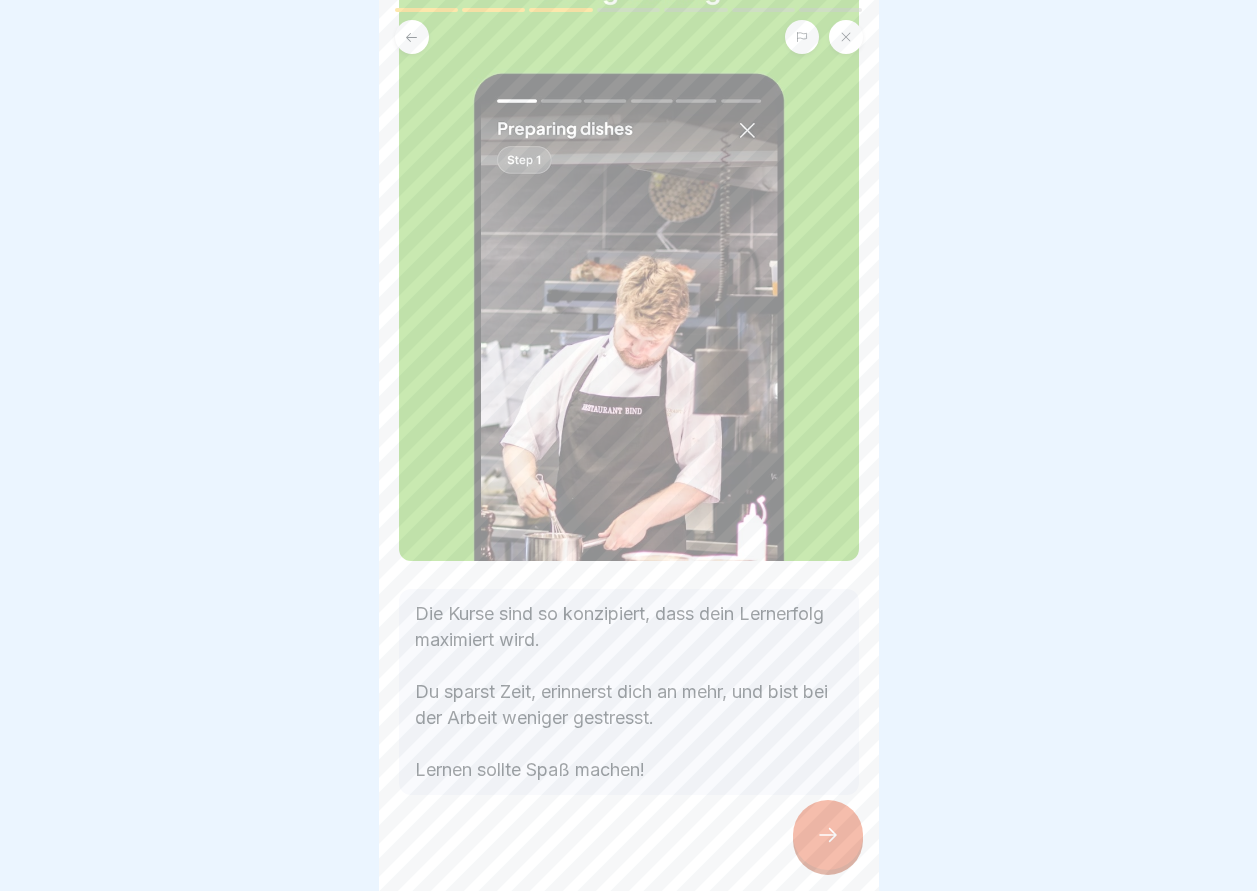 scroll, scrollTop: 272, scrollLeft: 0, axis: vertical 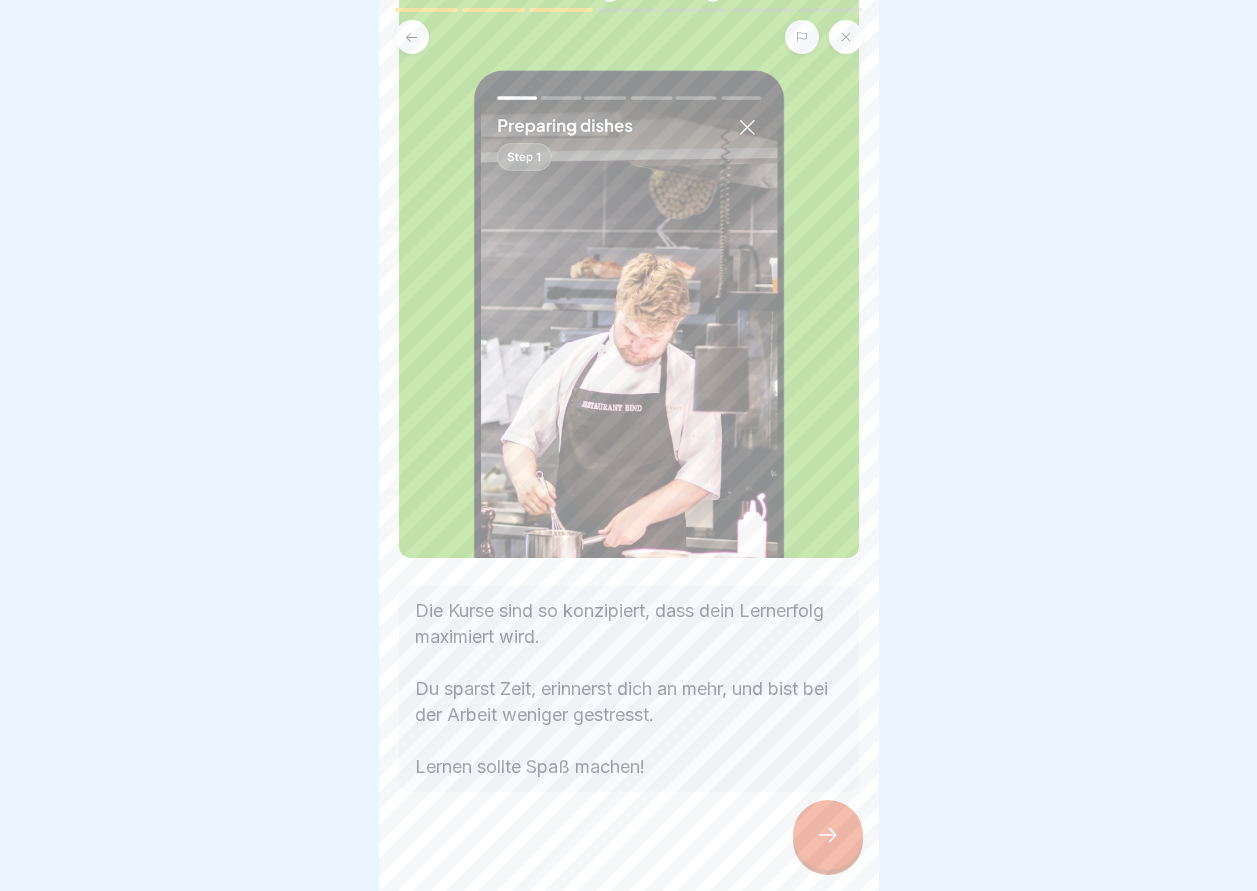 click 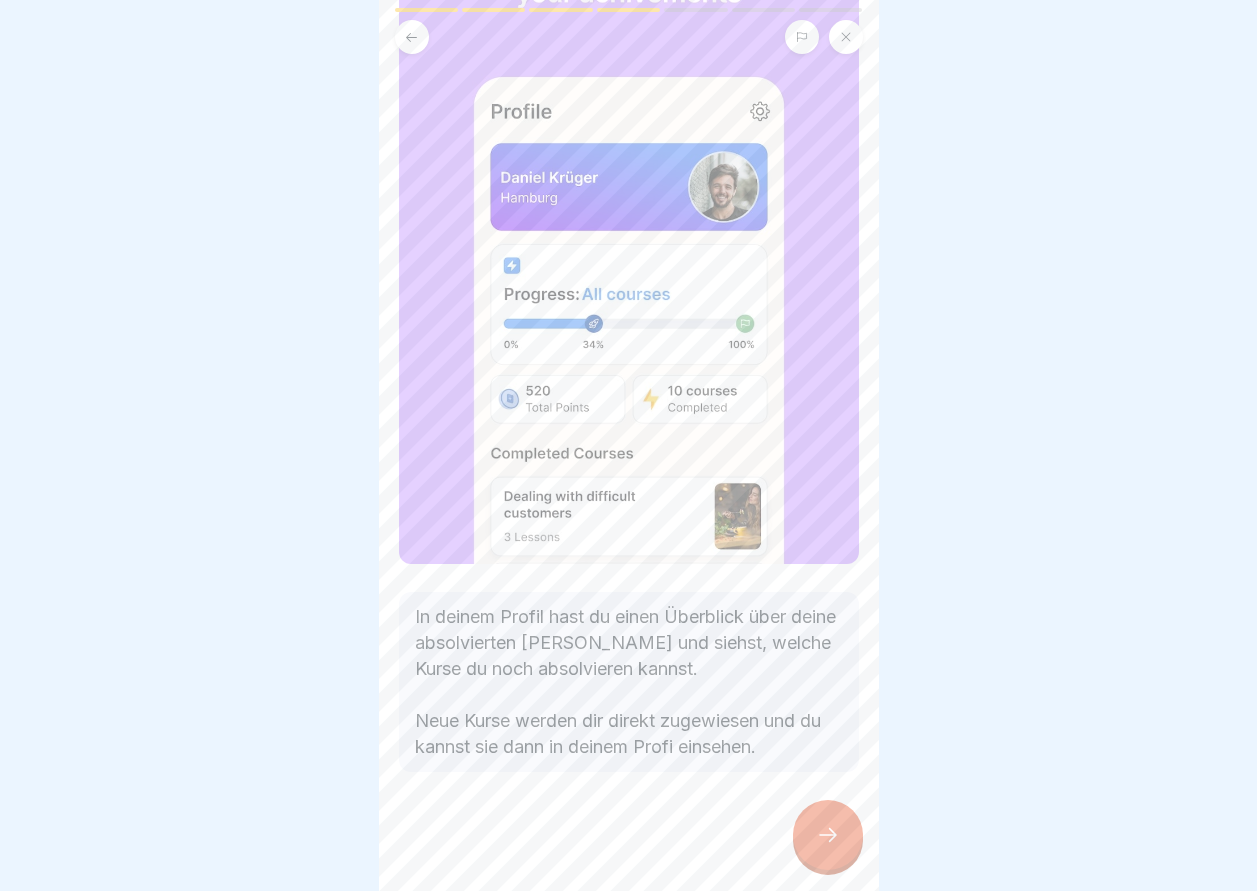 scroll, scrollTop: 218, scrollLeft: 0, axis: vertical 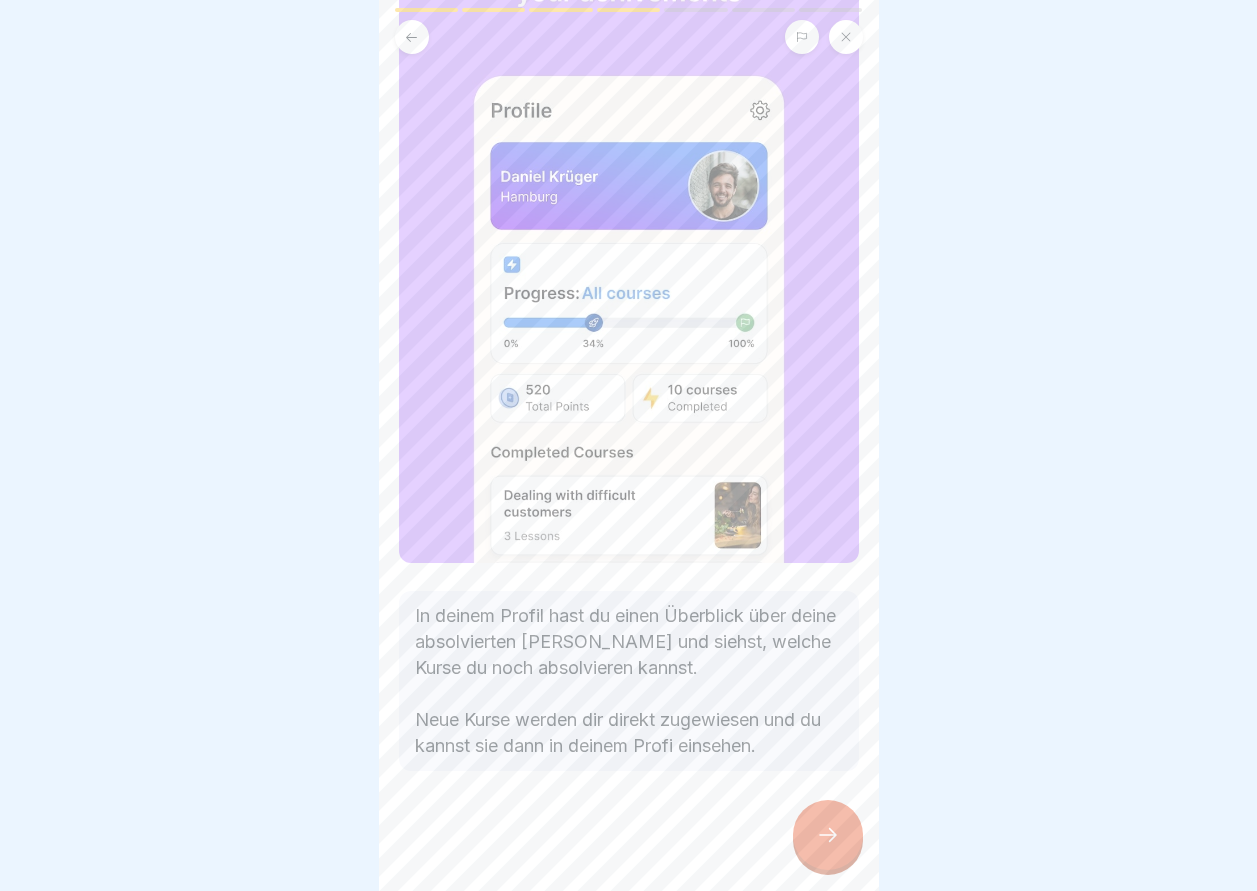 click 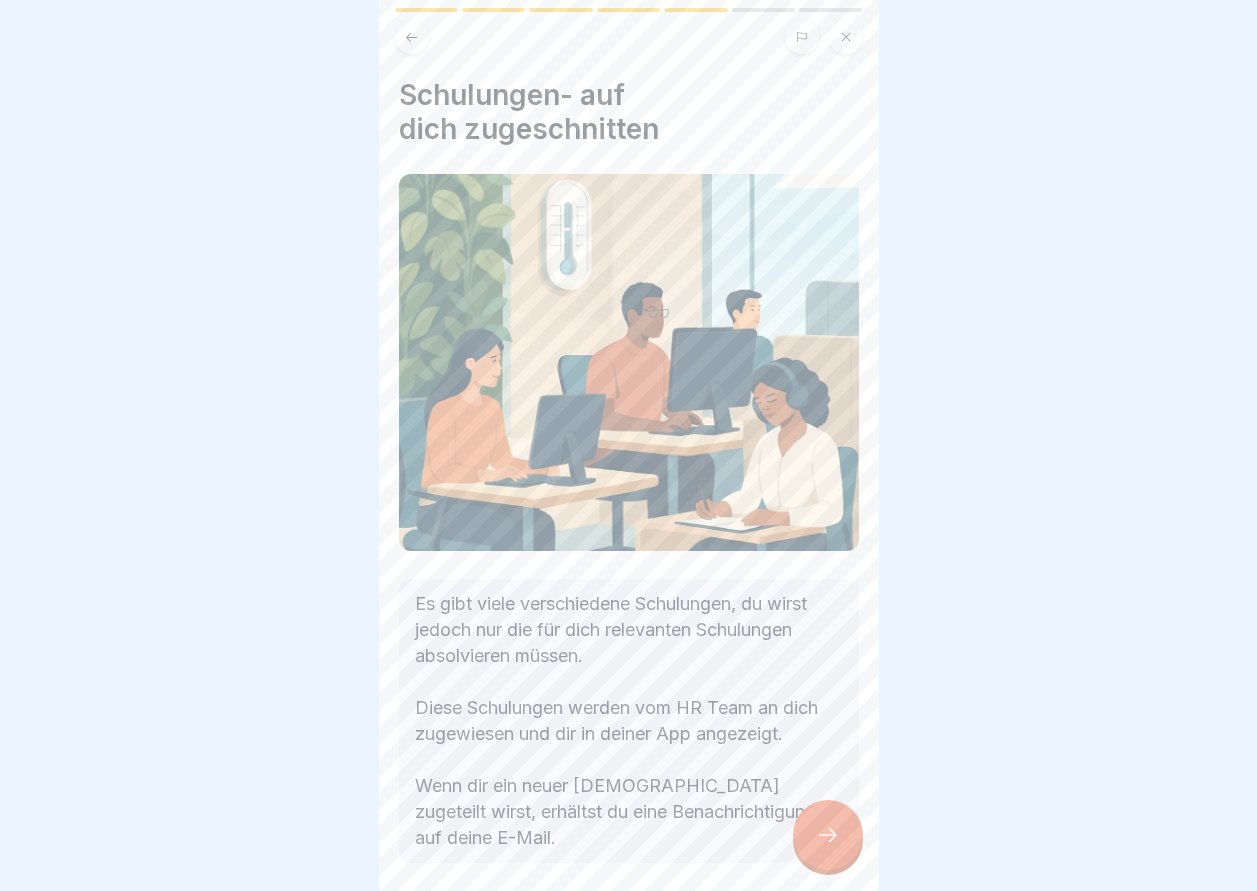 click at bounding box center (828, 835) 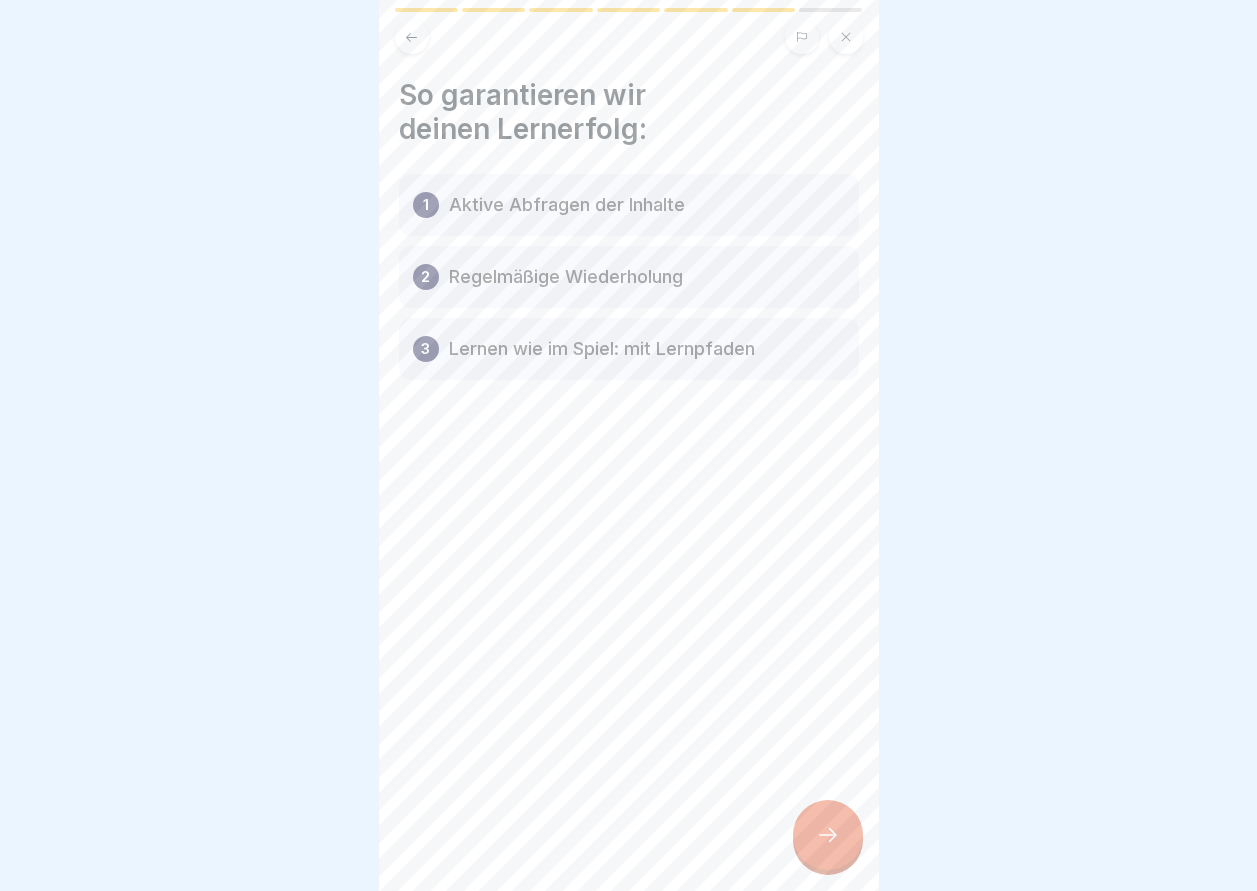 click 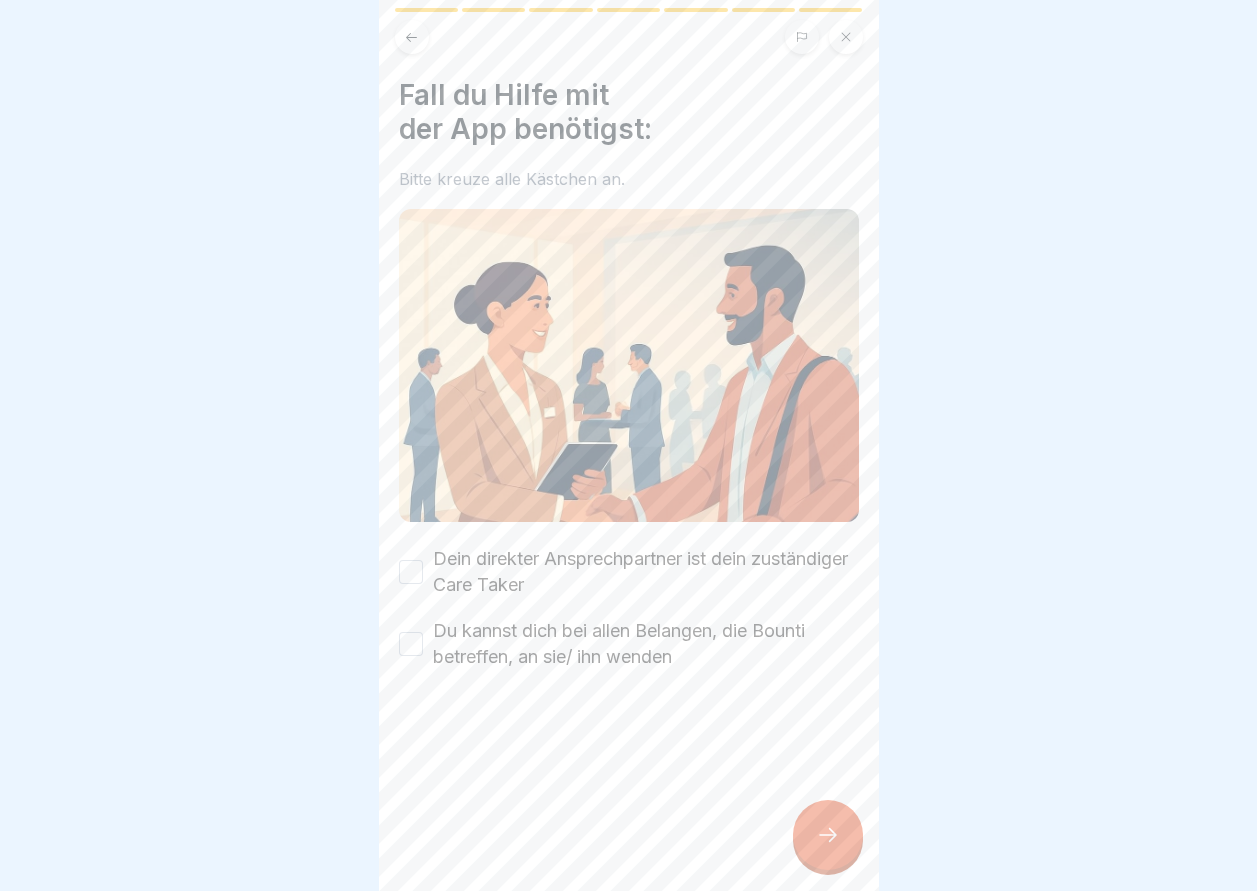 click on "Du kannst  dich bei allen Belangen, die Bounti betreffen, an sie/ ihn wenden" at bounding box center (411, 644) 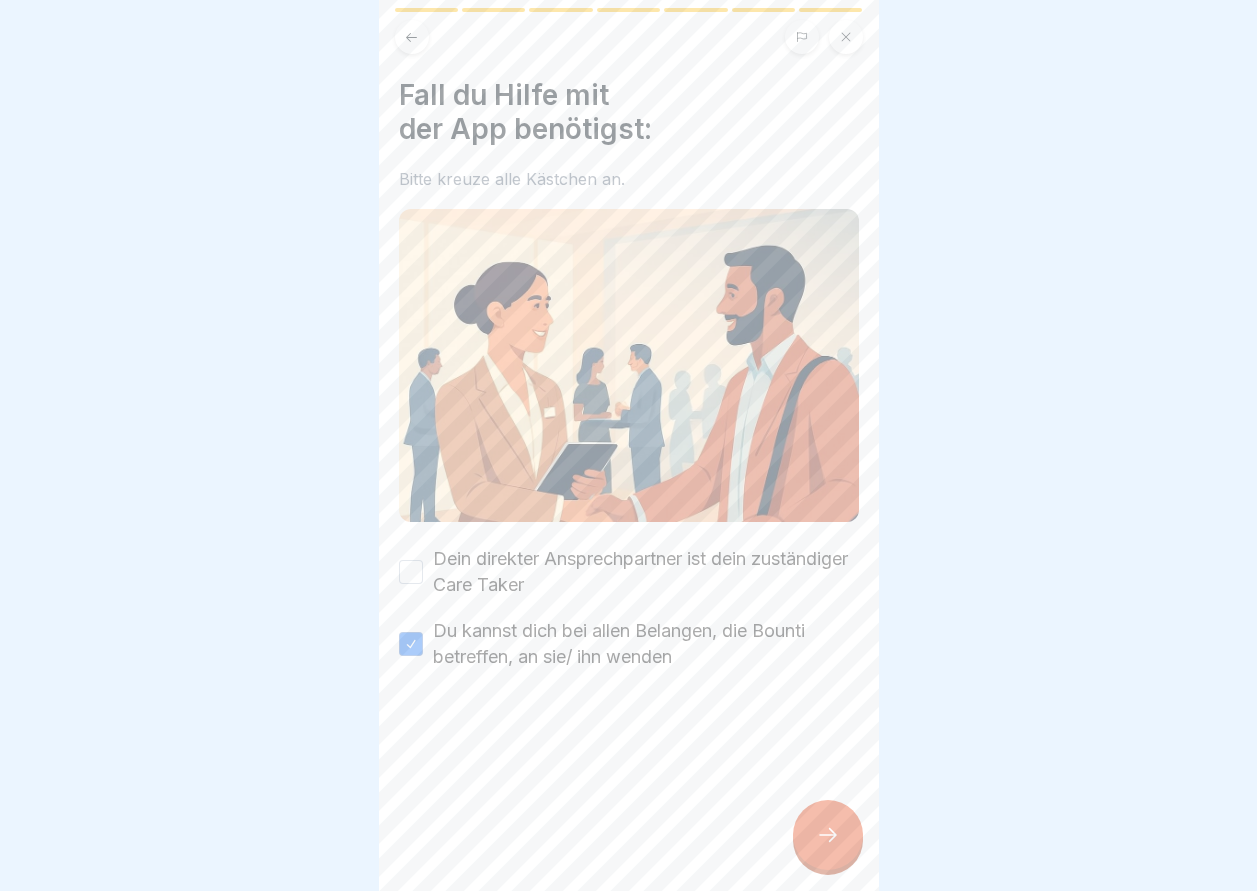click 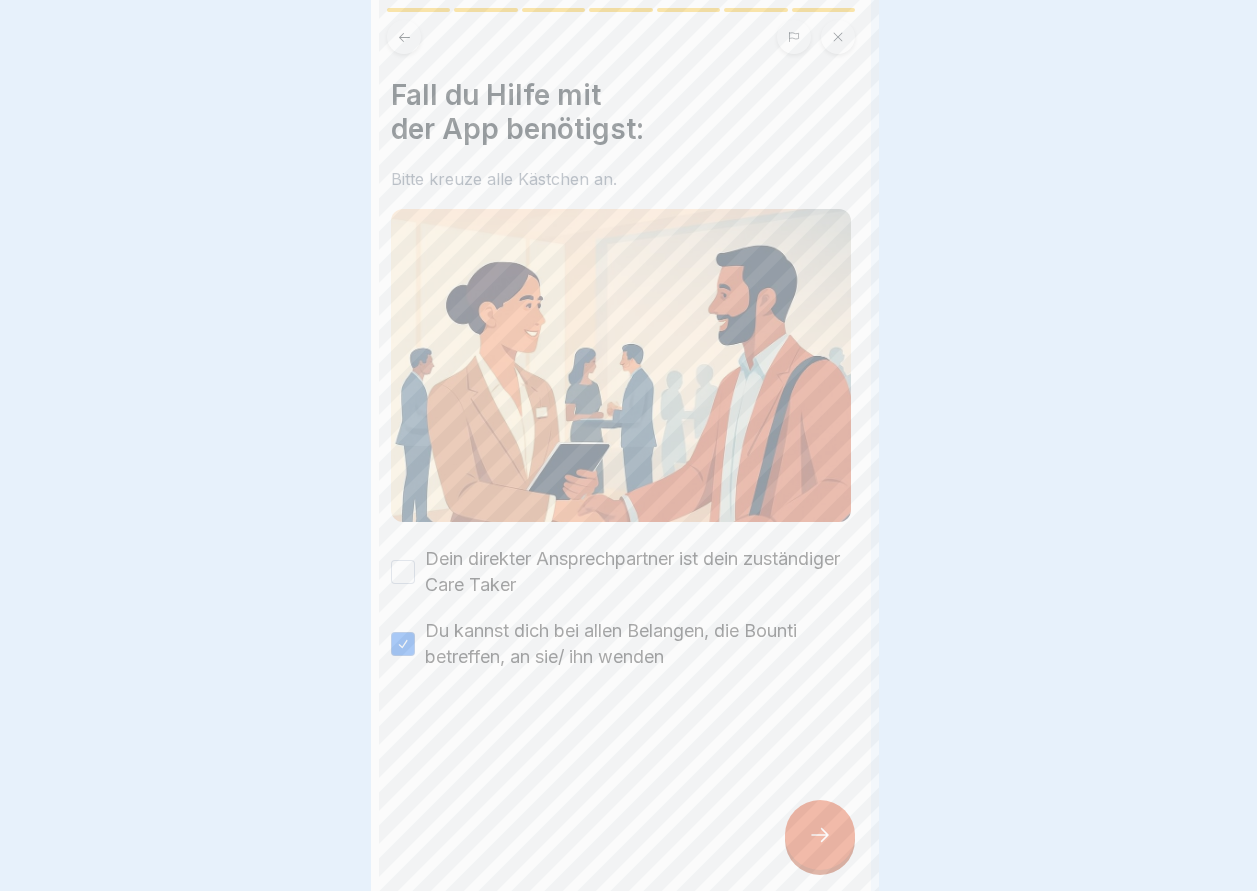 scroll, scrollTop: 0, scrollLeft: 0, axis: both 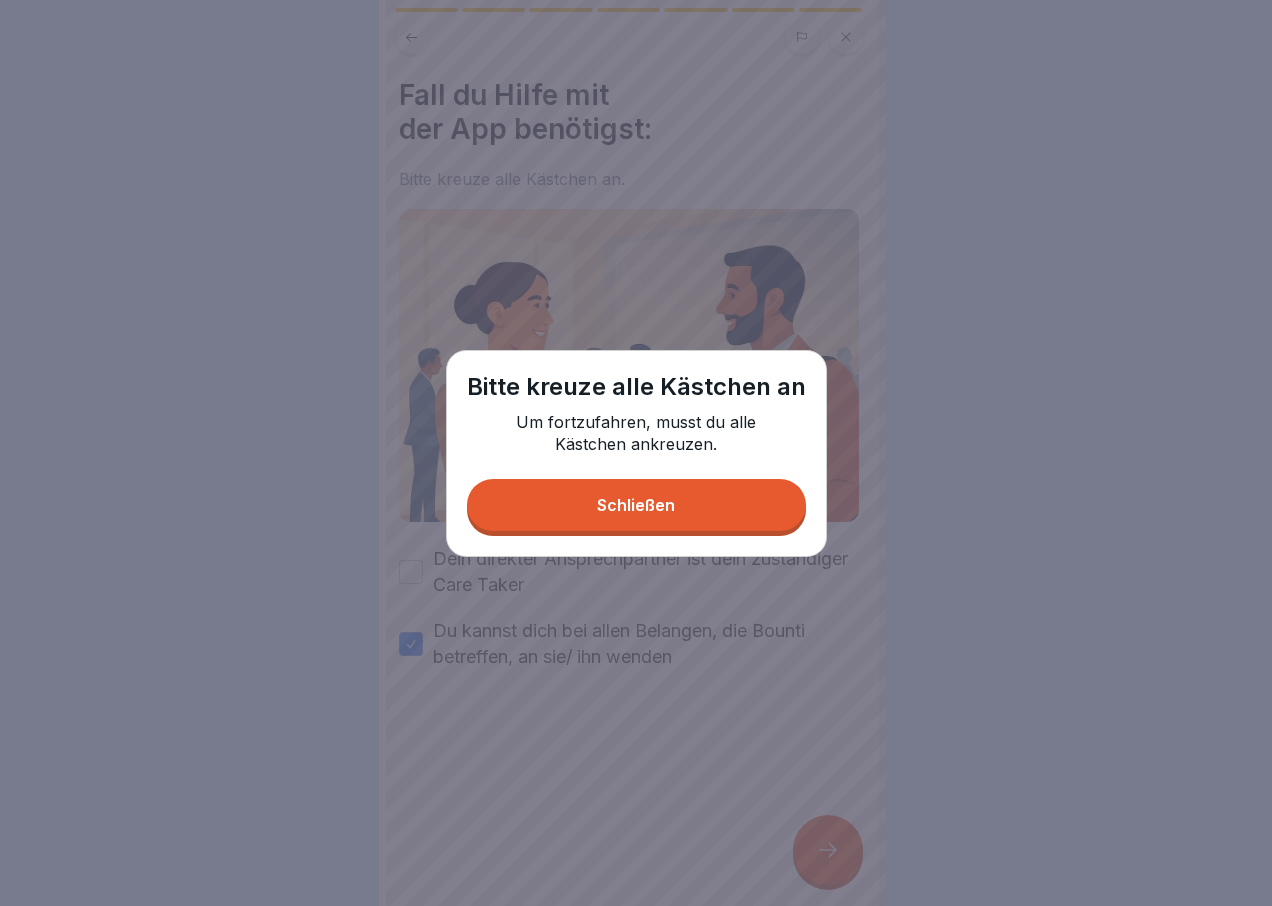 click on "Schließen" at bounding box center (636, 505) 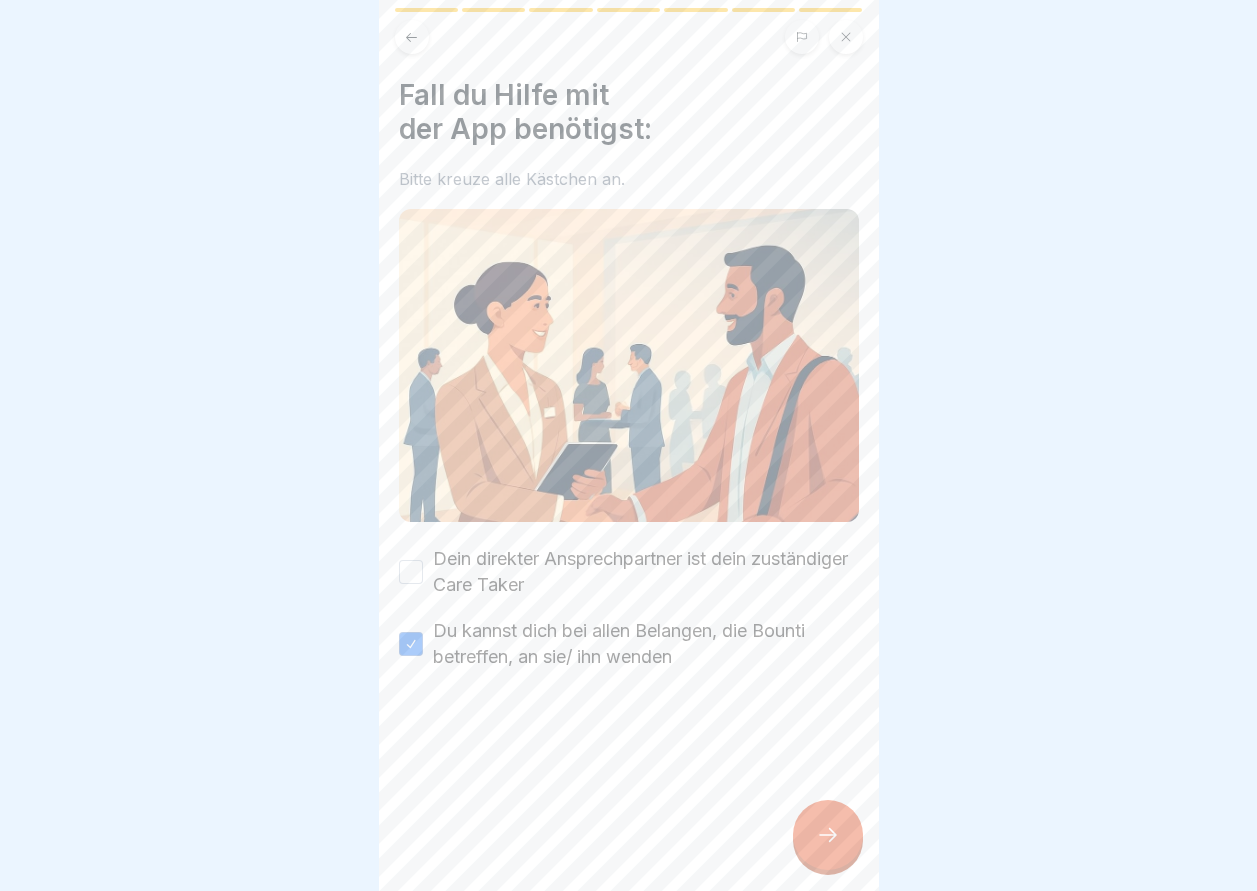click on "Dein direkter Ansprechpartner ist dein zuständiger Care Taker" at bounding box center [411, 572] 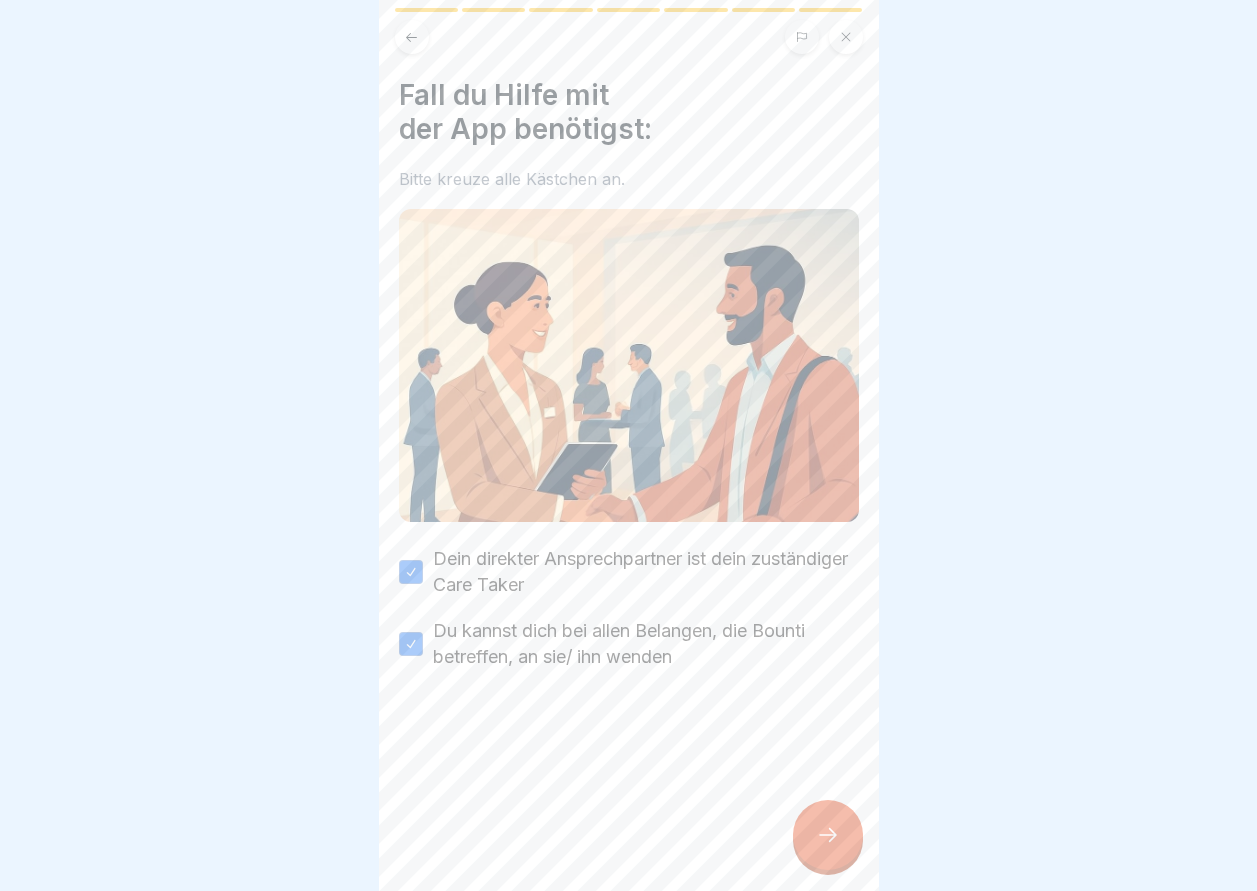 click 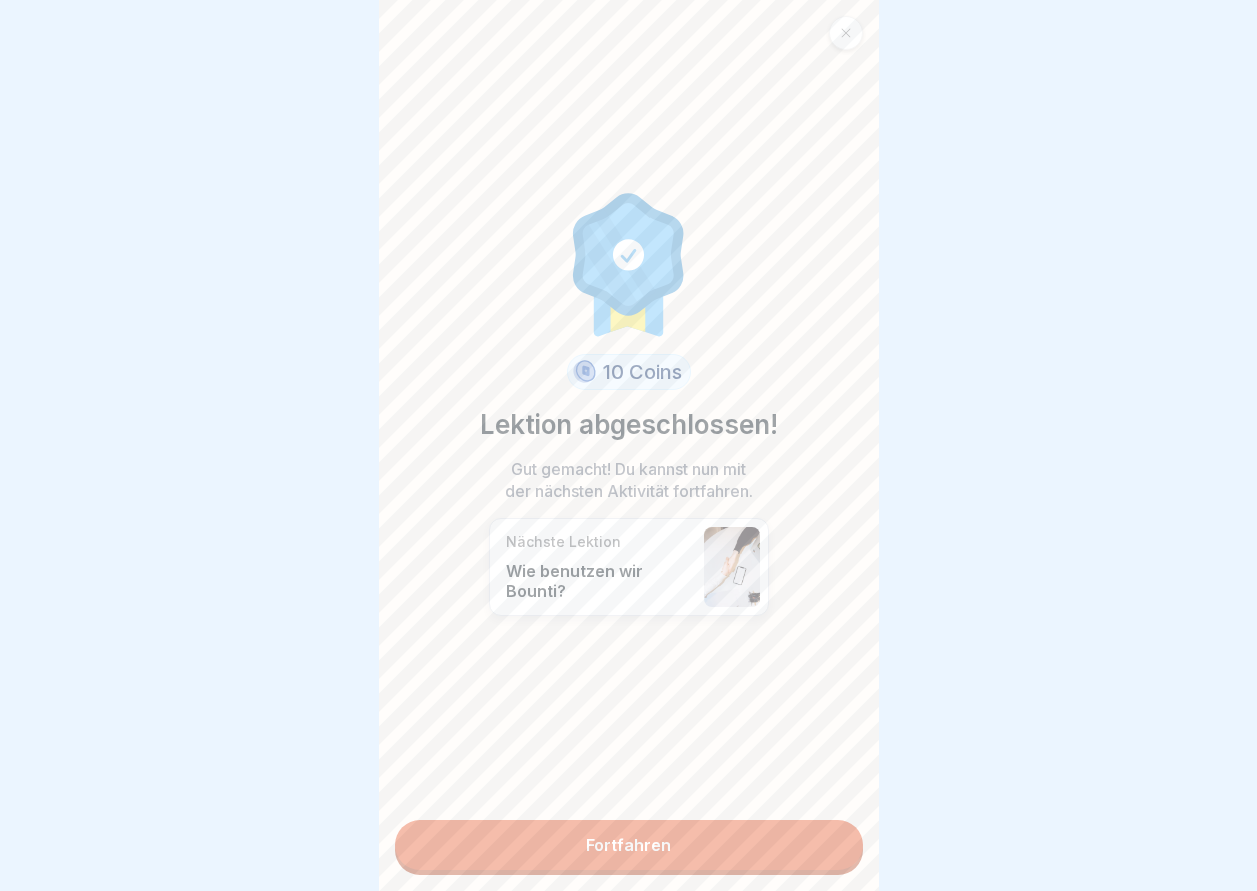 click on "Fortfahren" at bounding box center (629, 845) 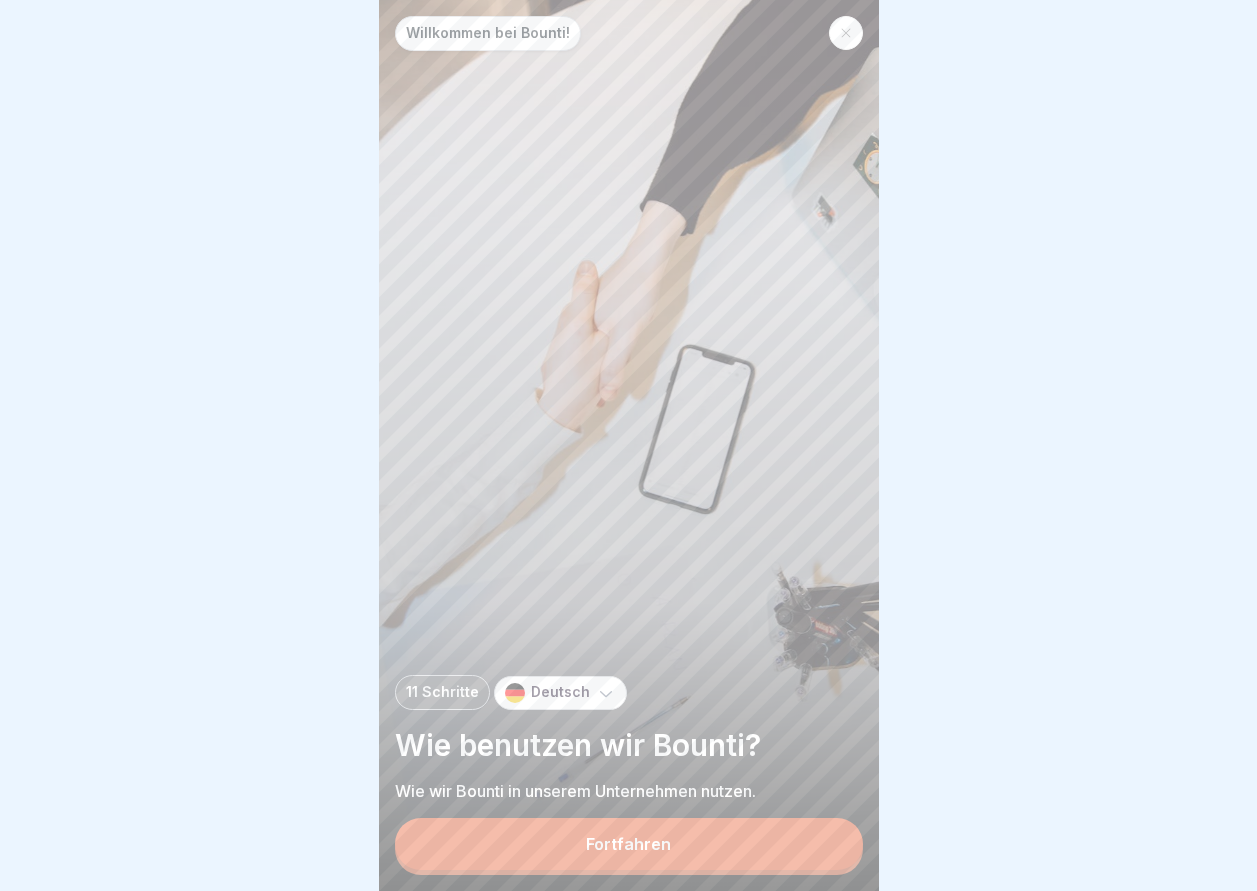 click on "Fortfahren" at bounding box center (628, 844) 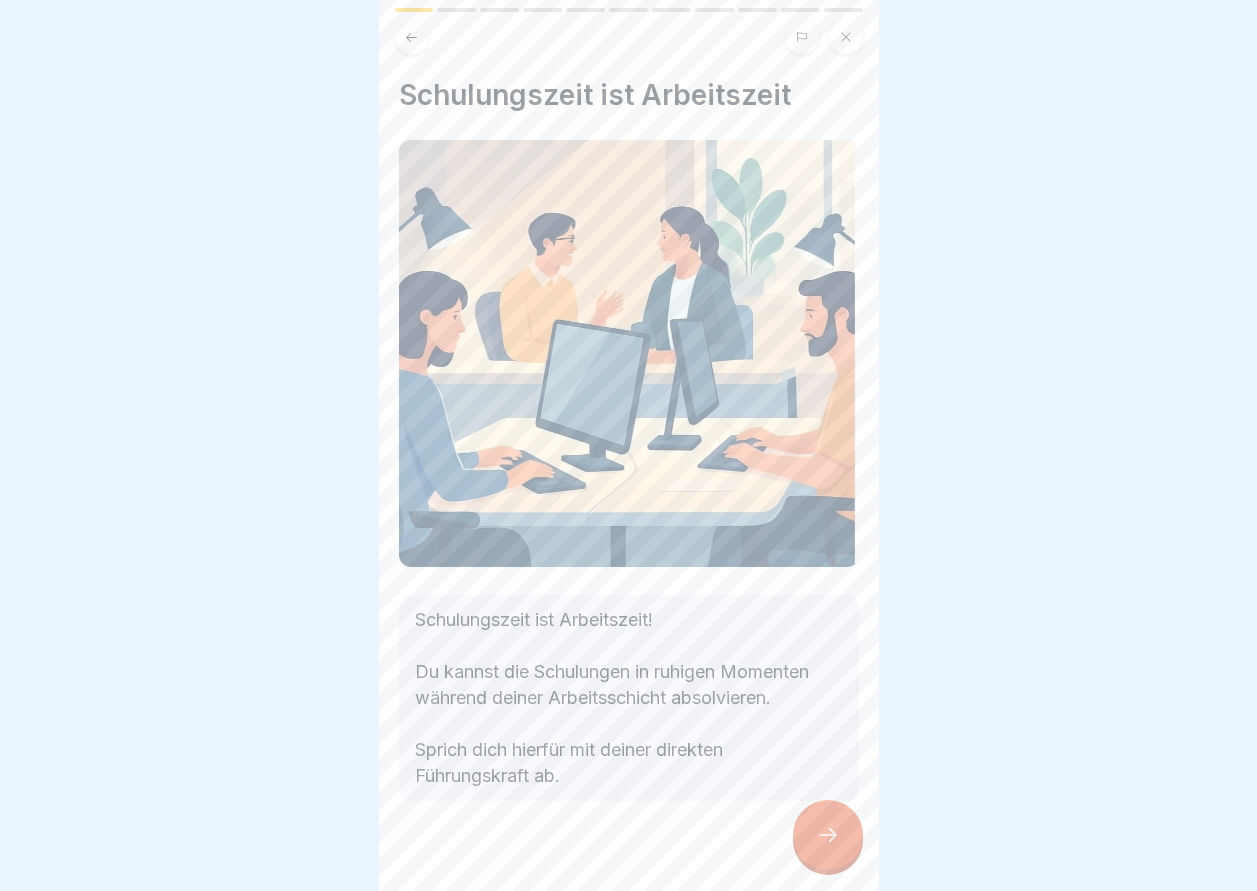 click at bounding box center (828, 835) 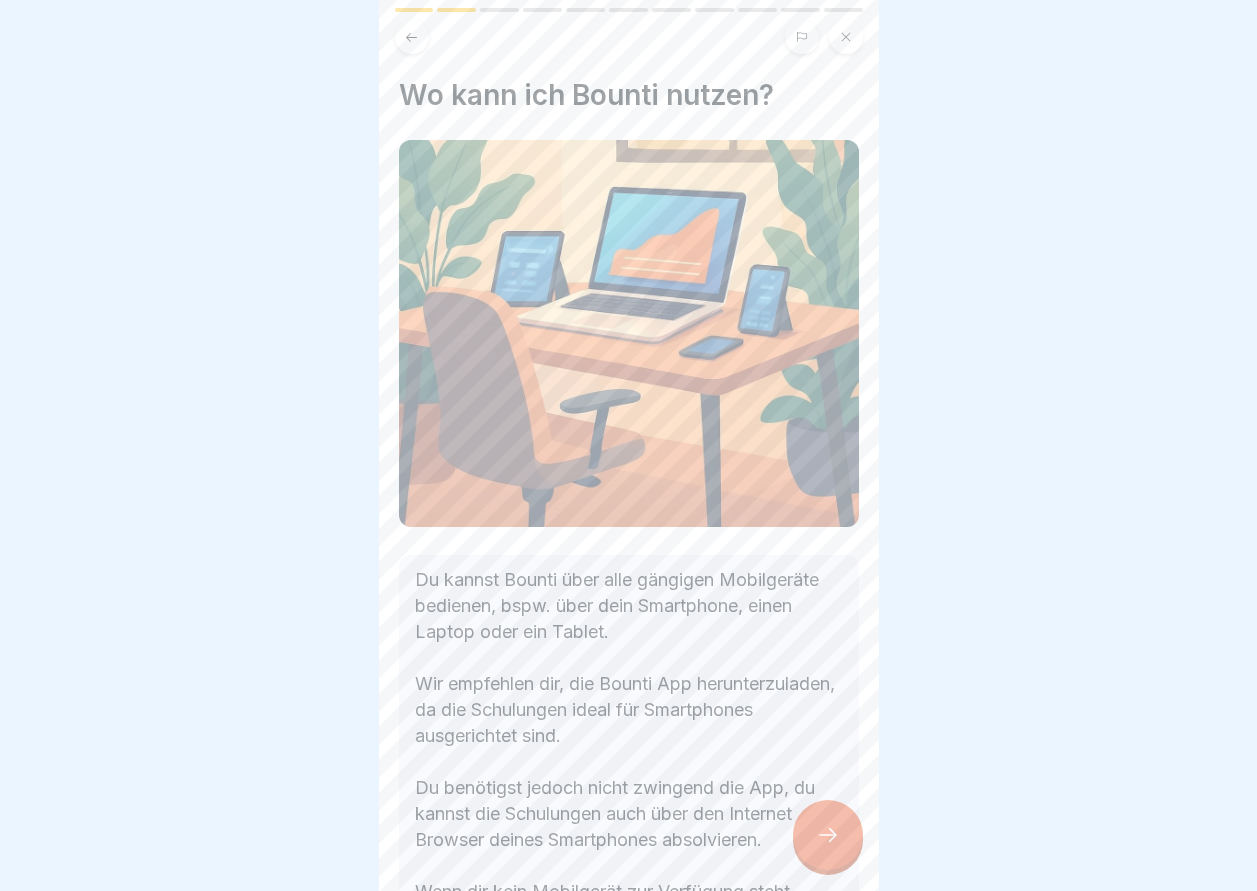 click 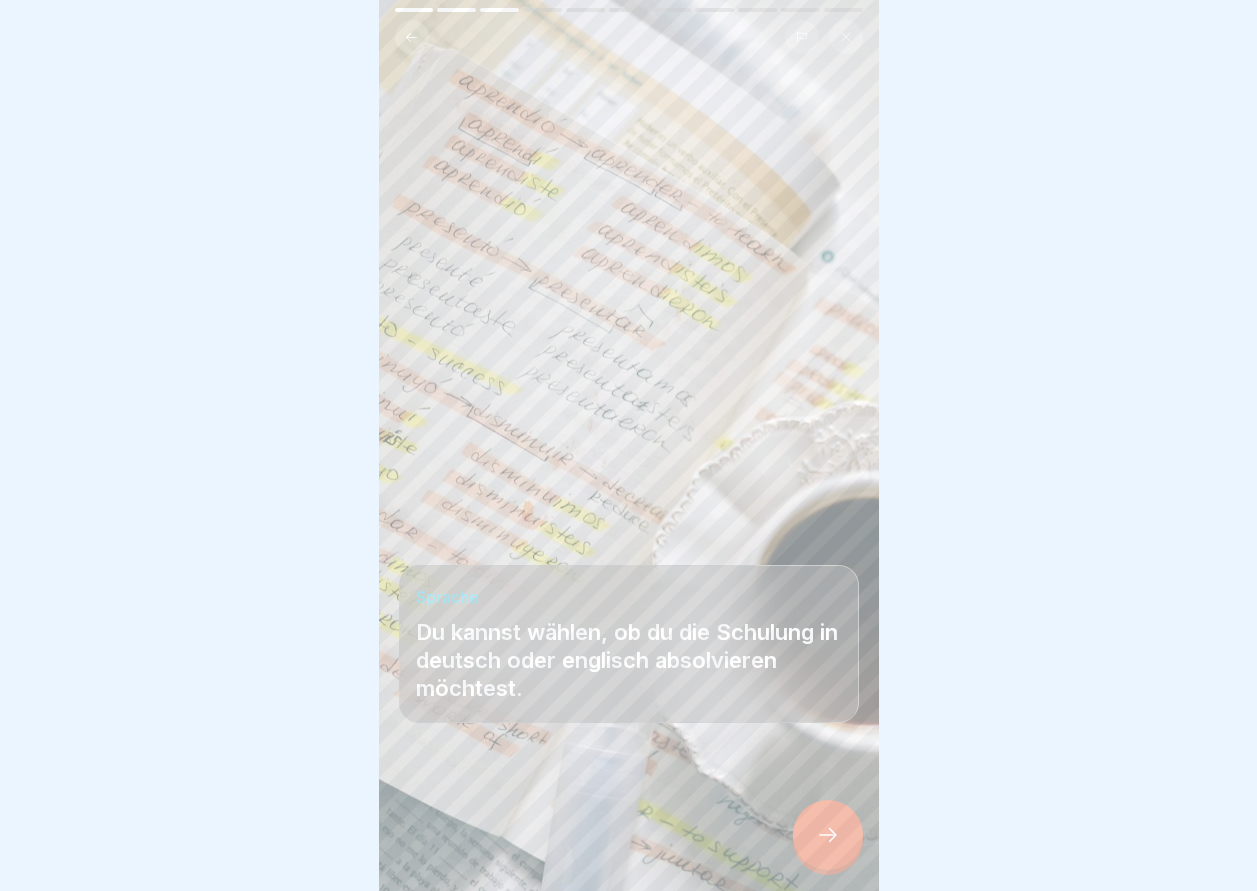click 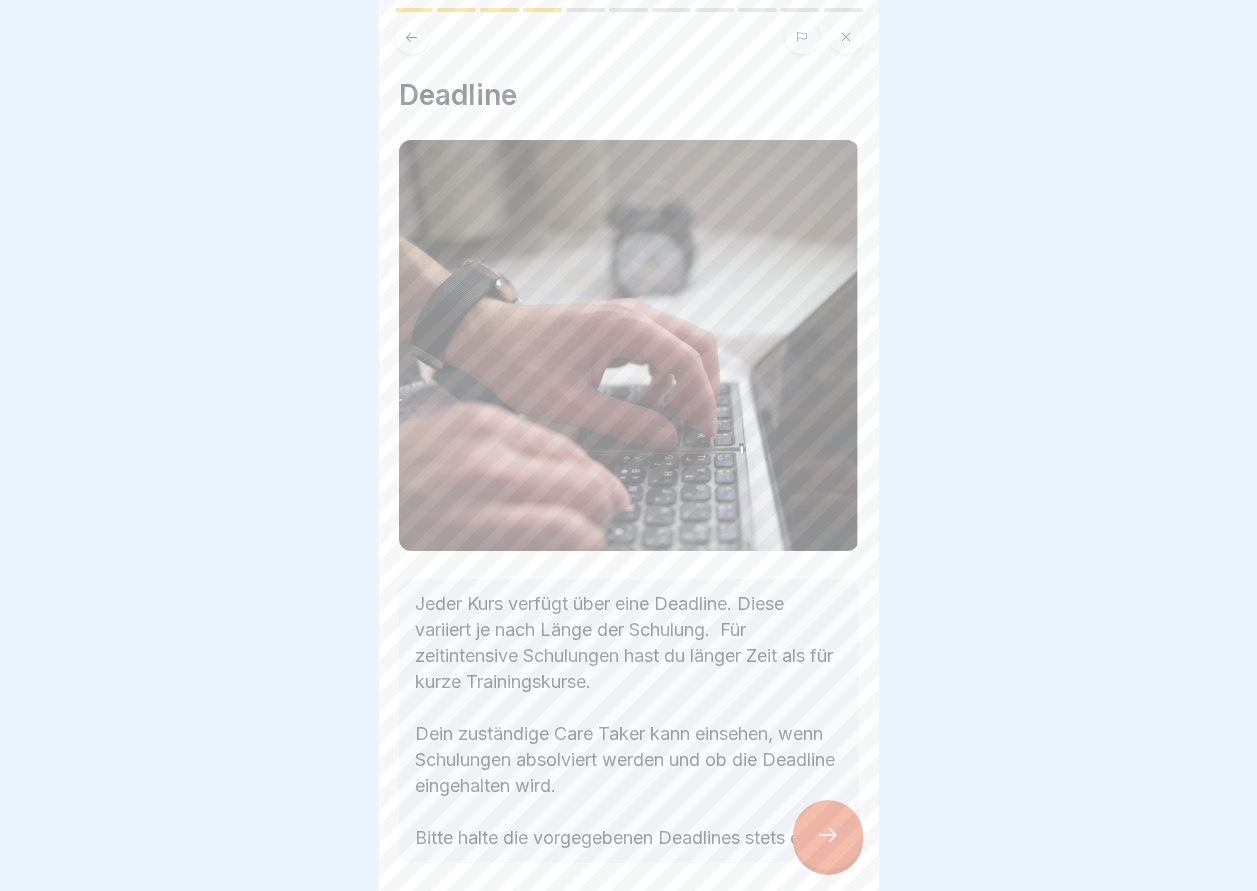 click 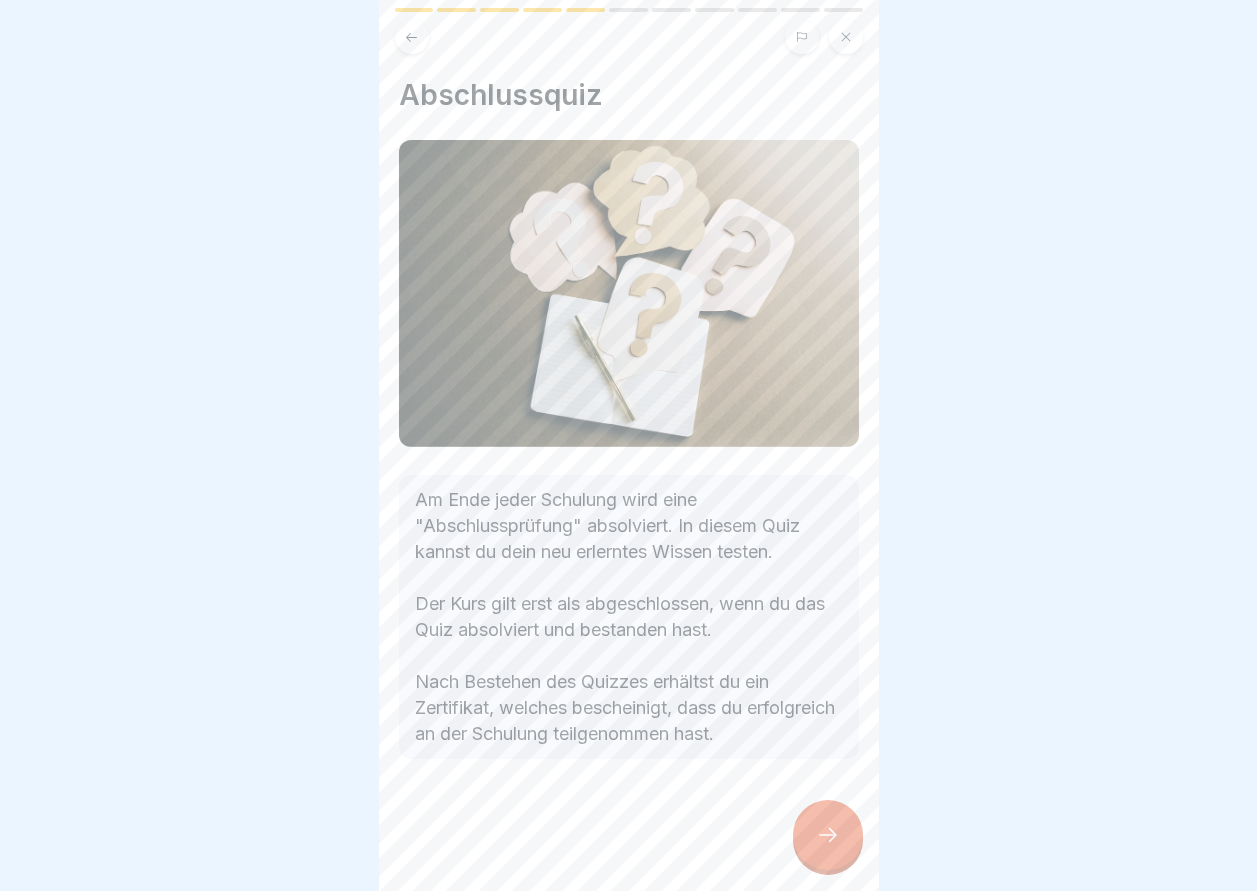 click 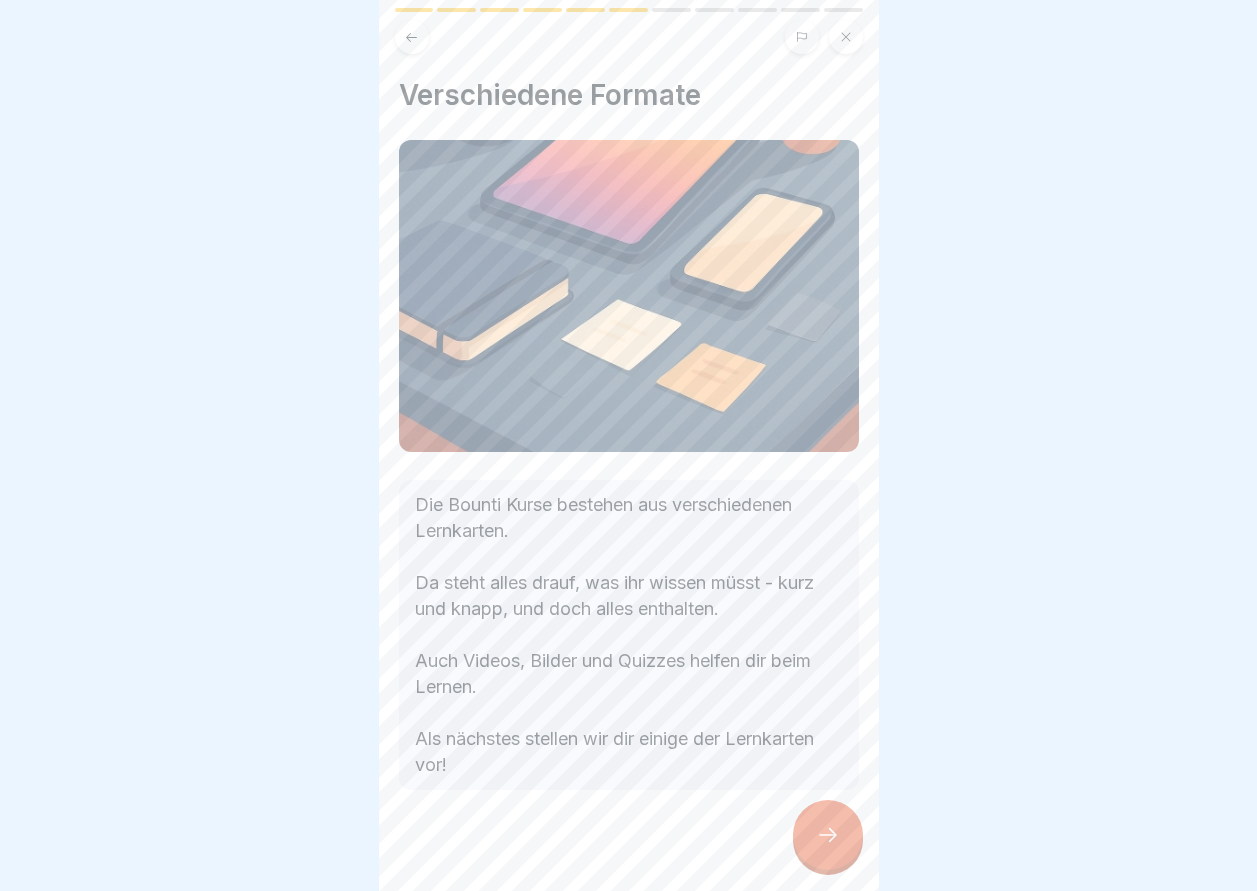 click 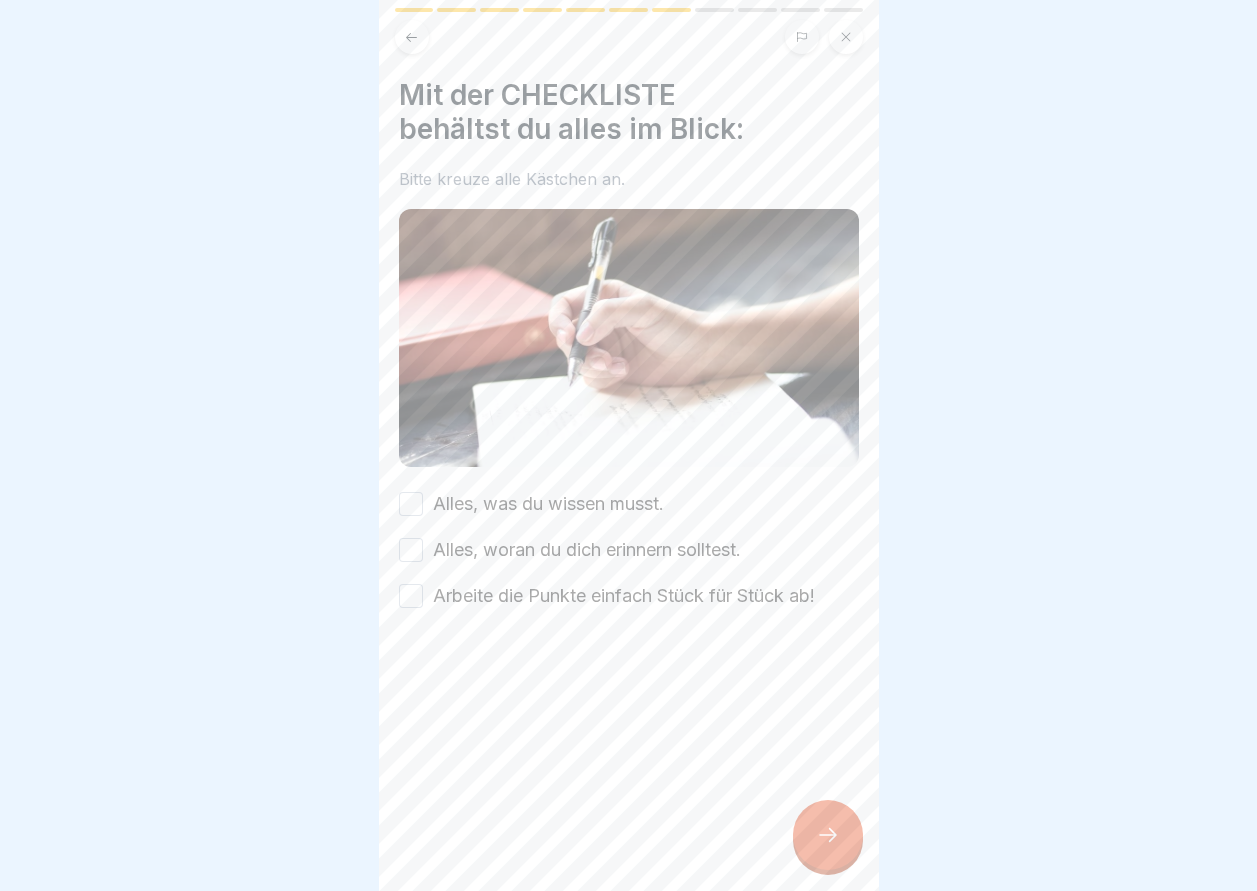 click on "Alles, was du wissen musst." at bounding box center [411, 504] 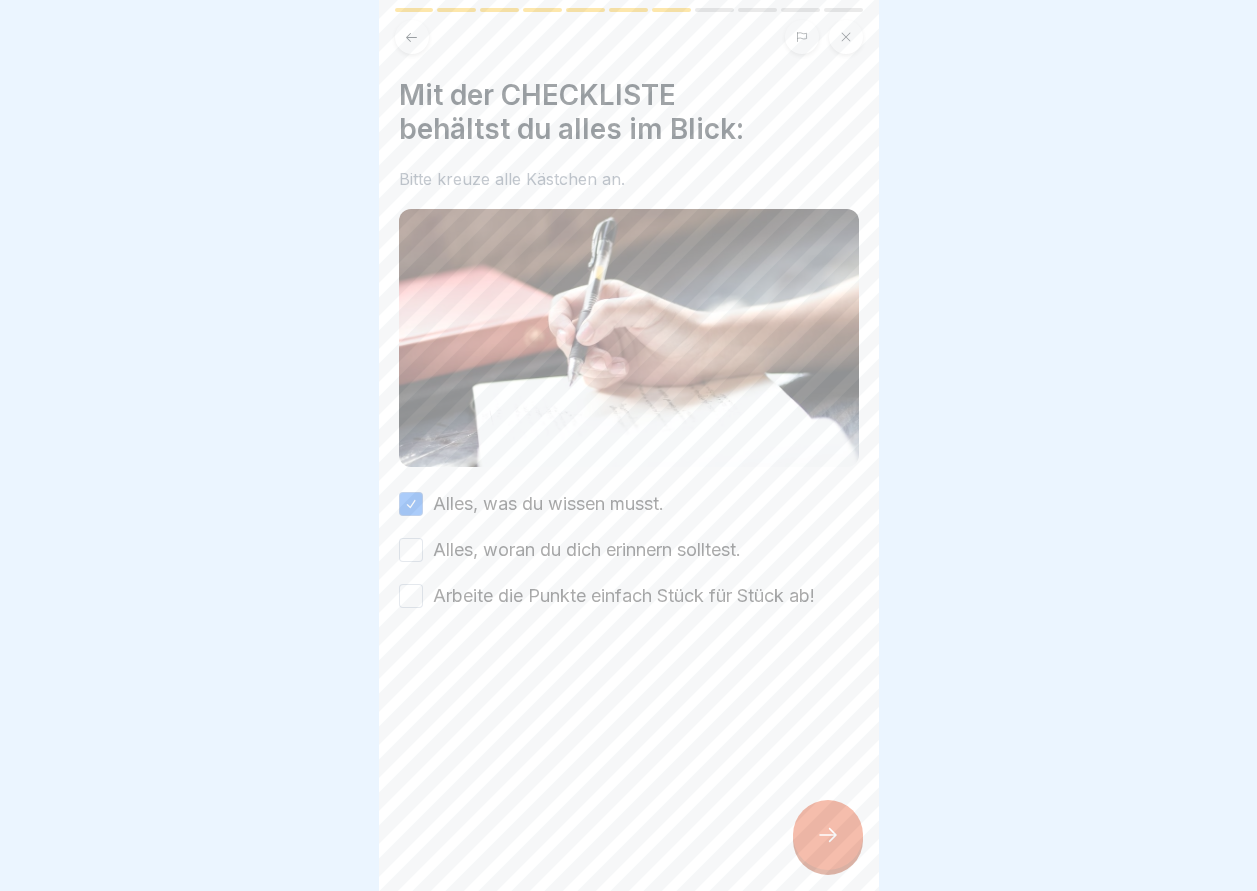 click on "Alles, woran du dich erinnern solltest." at bounding box center [411, 550] 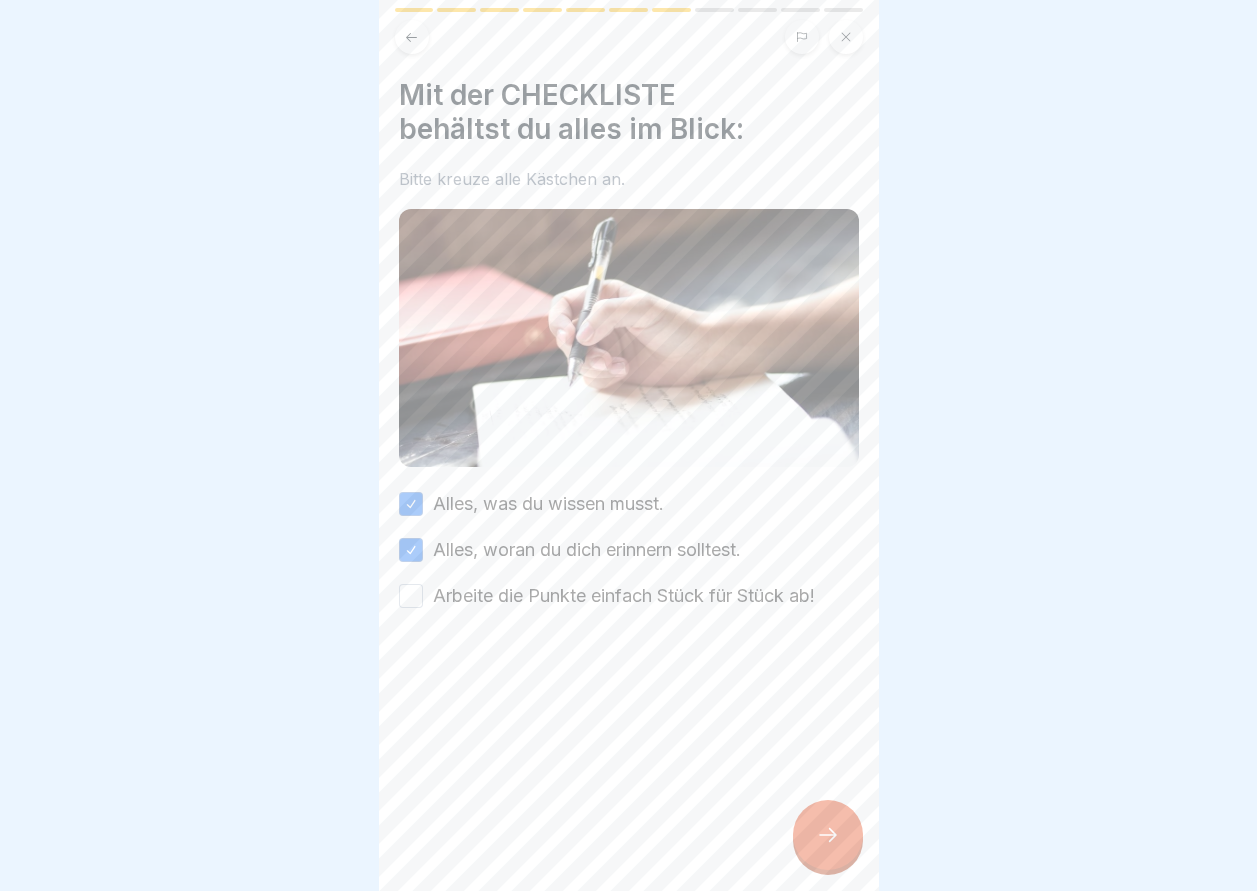 click on "Arbeite die Punkte einfach Stück für Stück ab!" at bounding box center (411, 596) 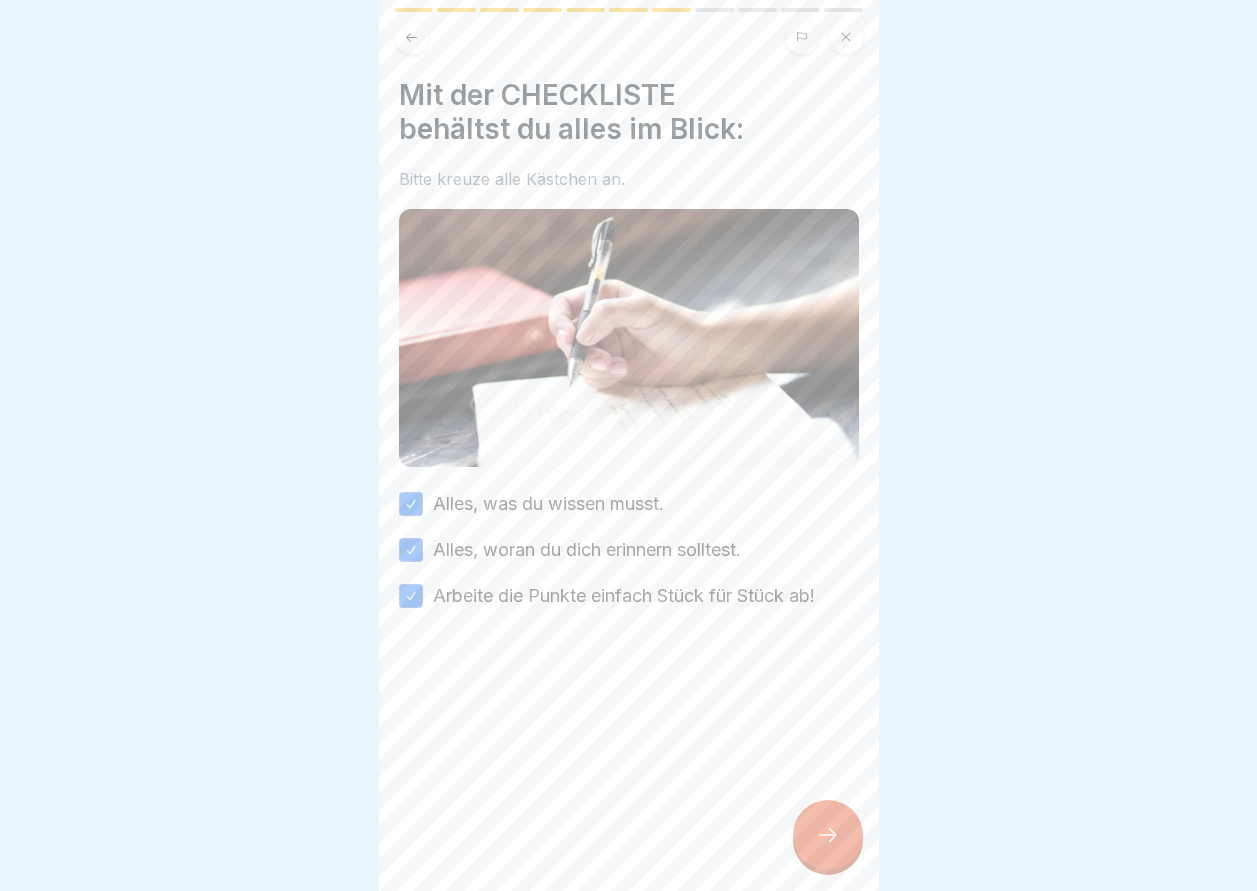 click at bounding box center [828, 835] 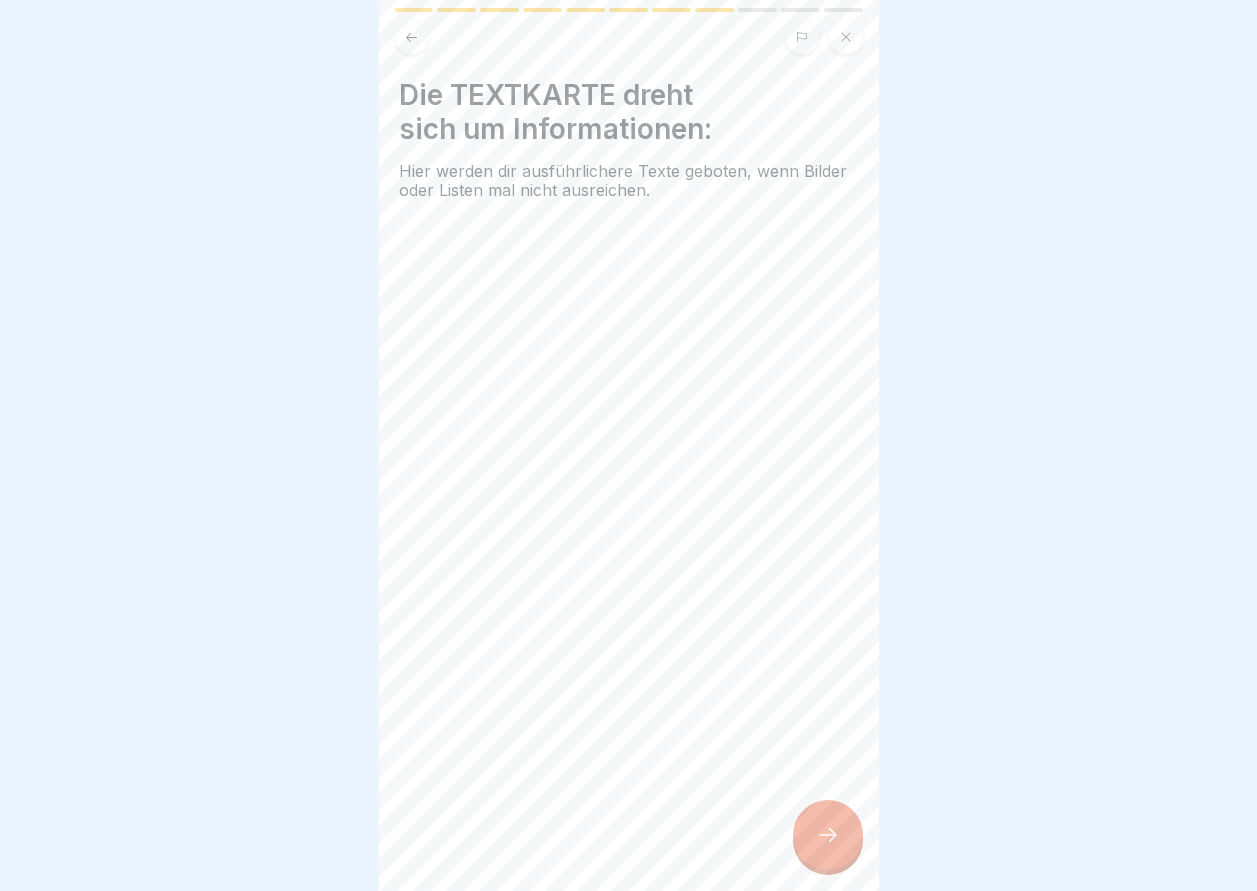 click at bounding box center (828, 835) 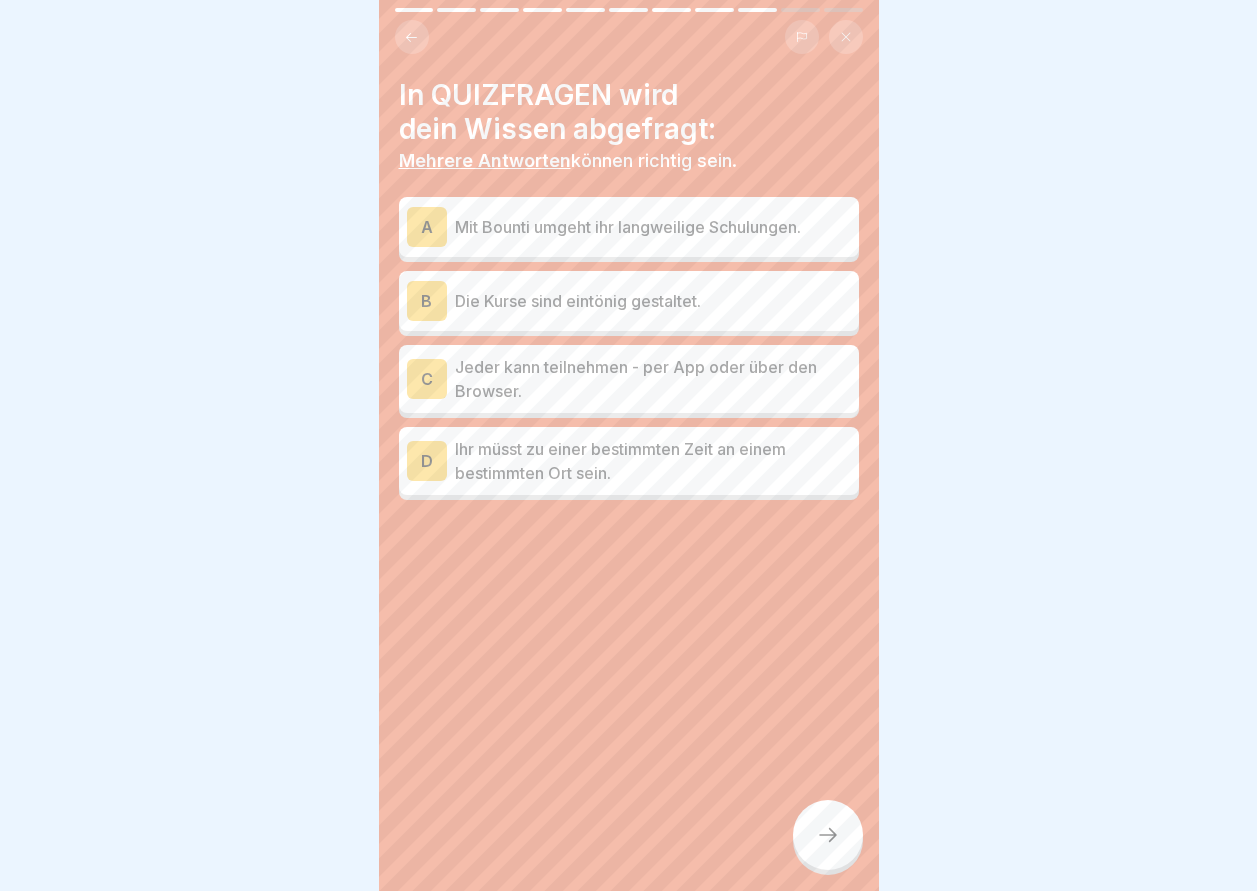 click on "C" at bounding box center [427, 379] 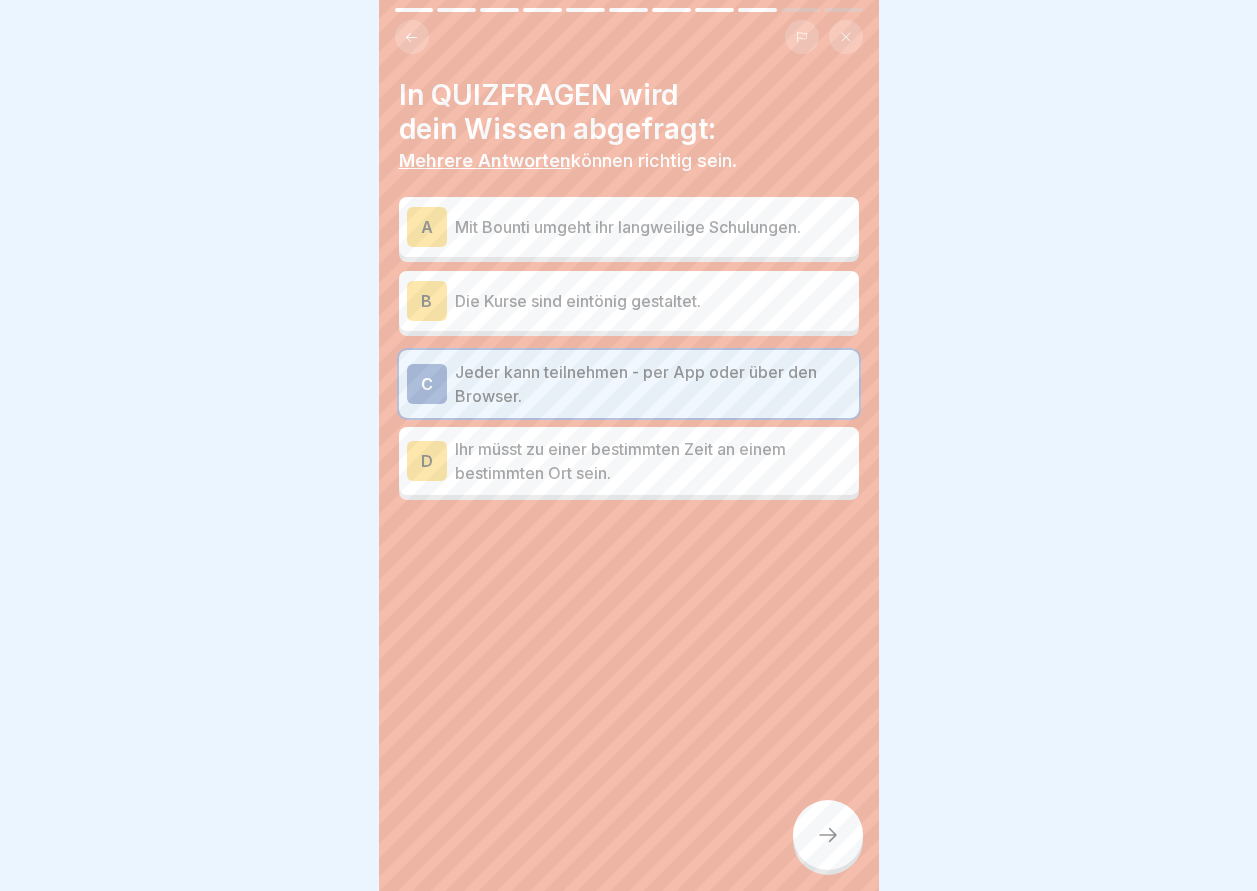 click at bounding box center (828, 835) 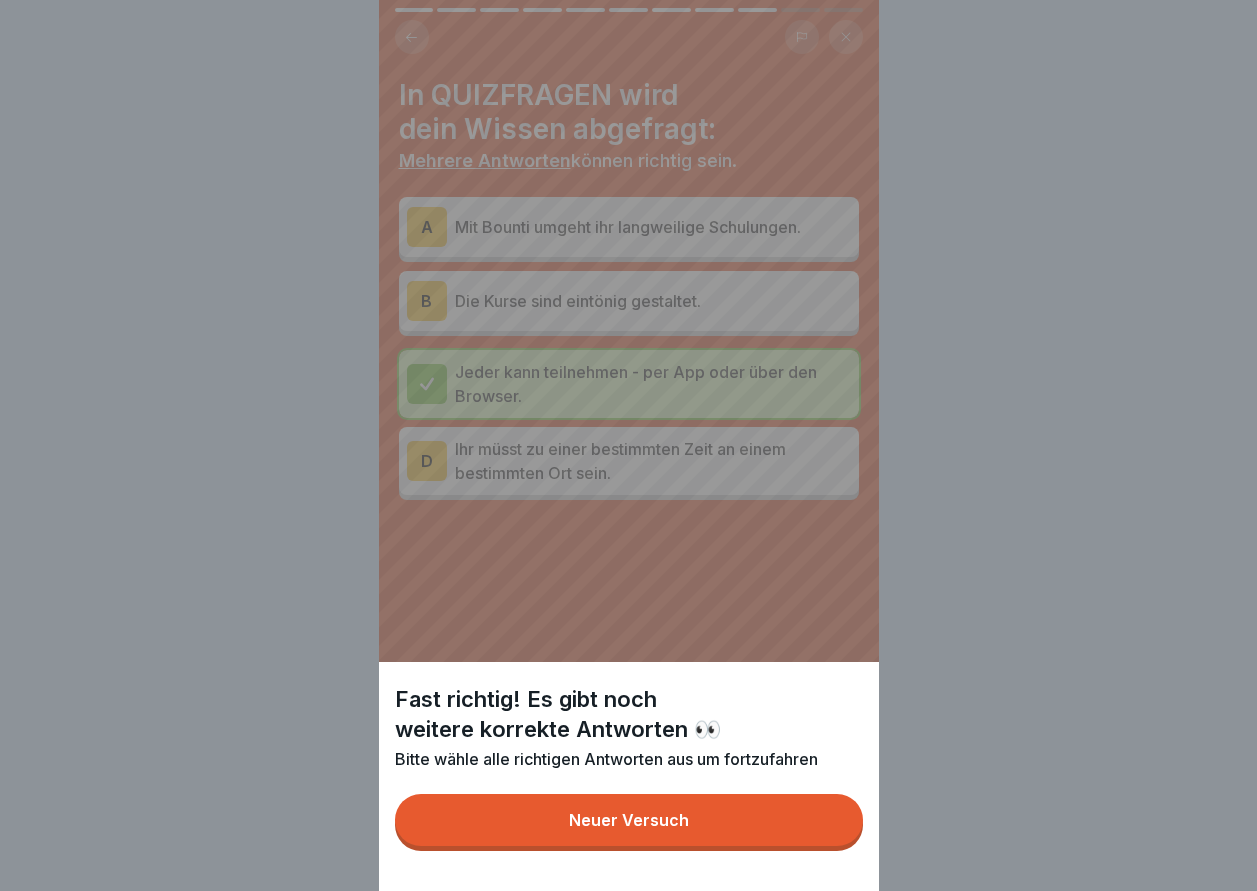 click on "Neuer Versuch" at bounding box center (629, 820) 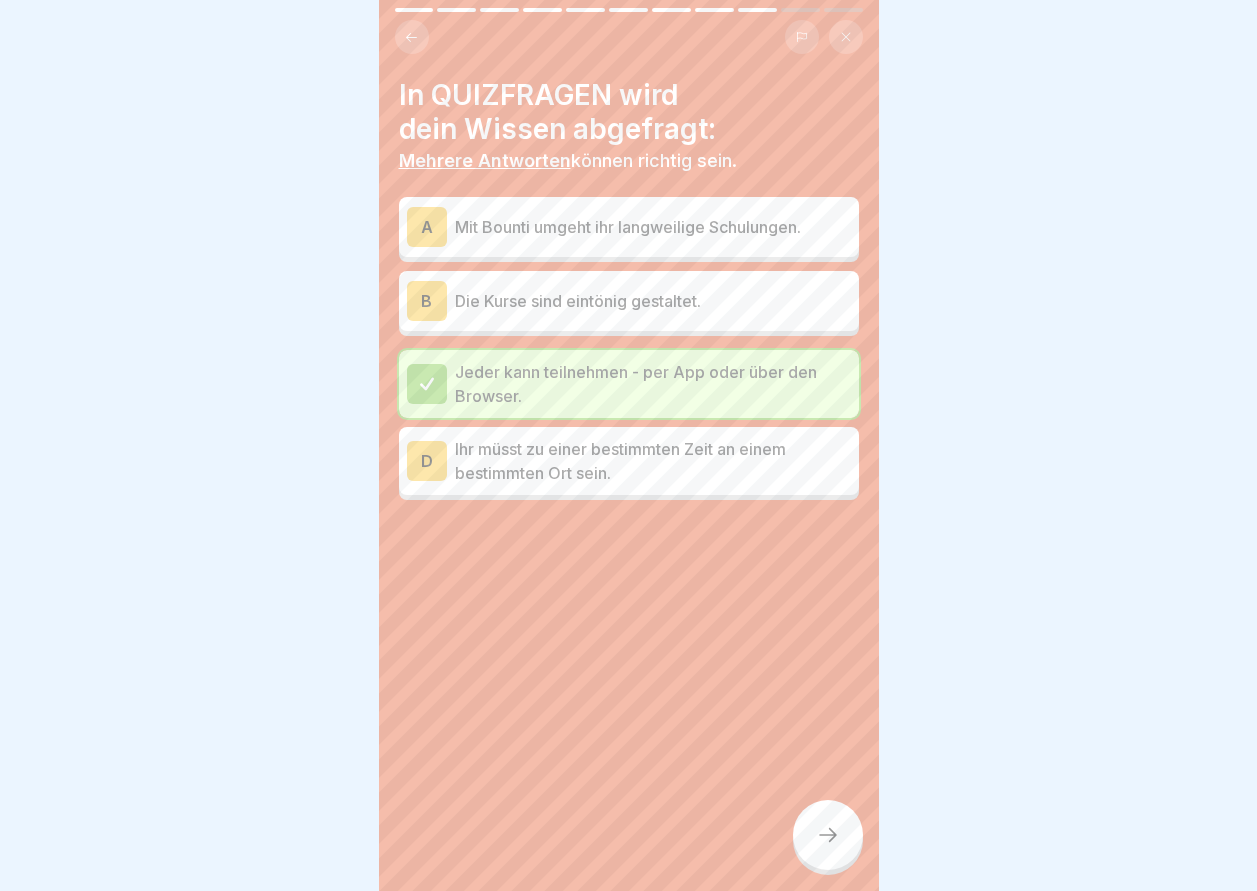 click on "A" at bounding box center (427, 227) 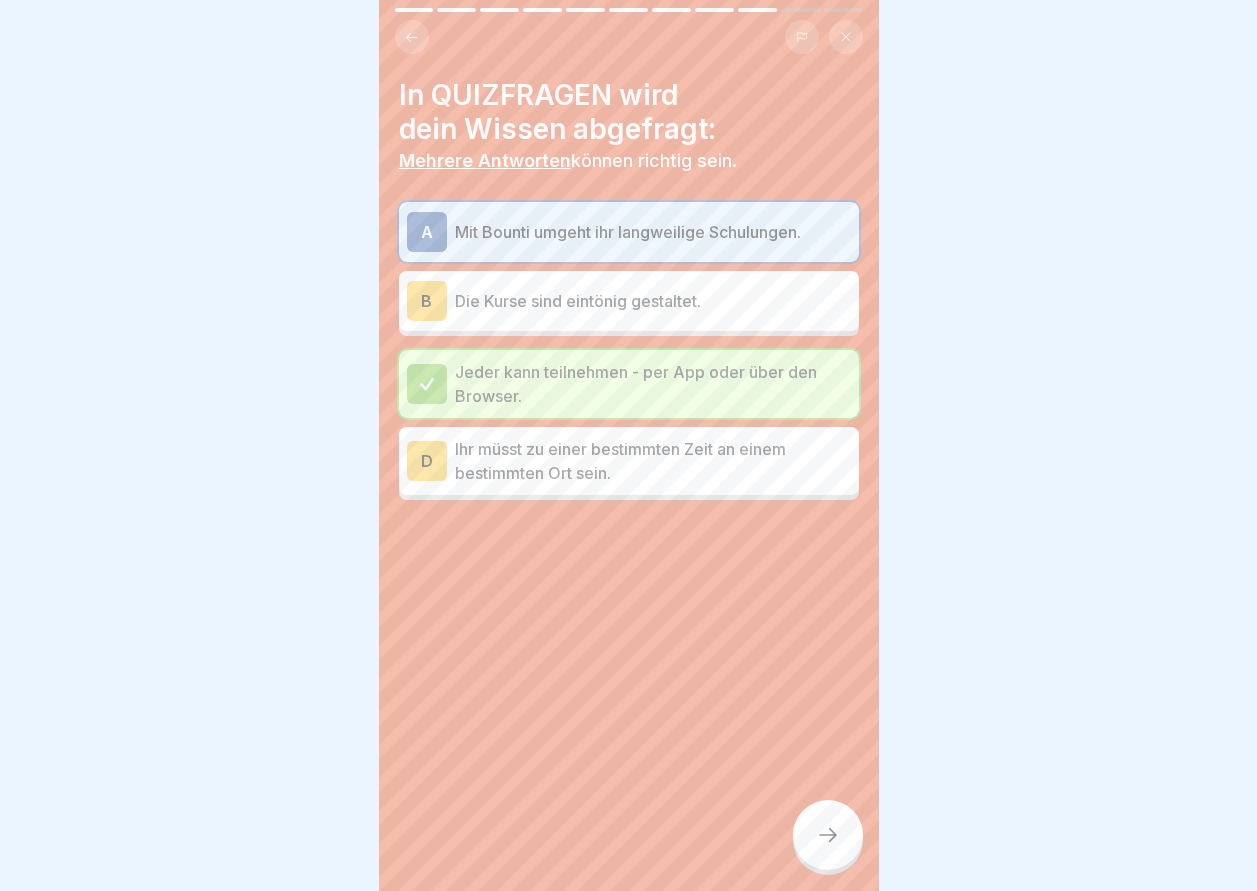 click 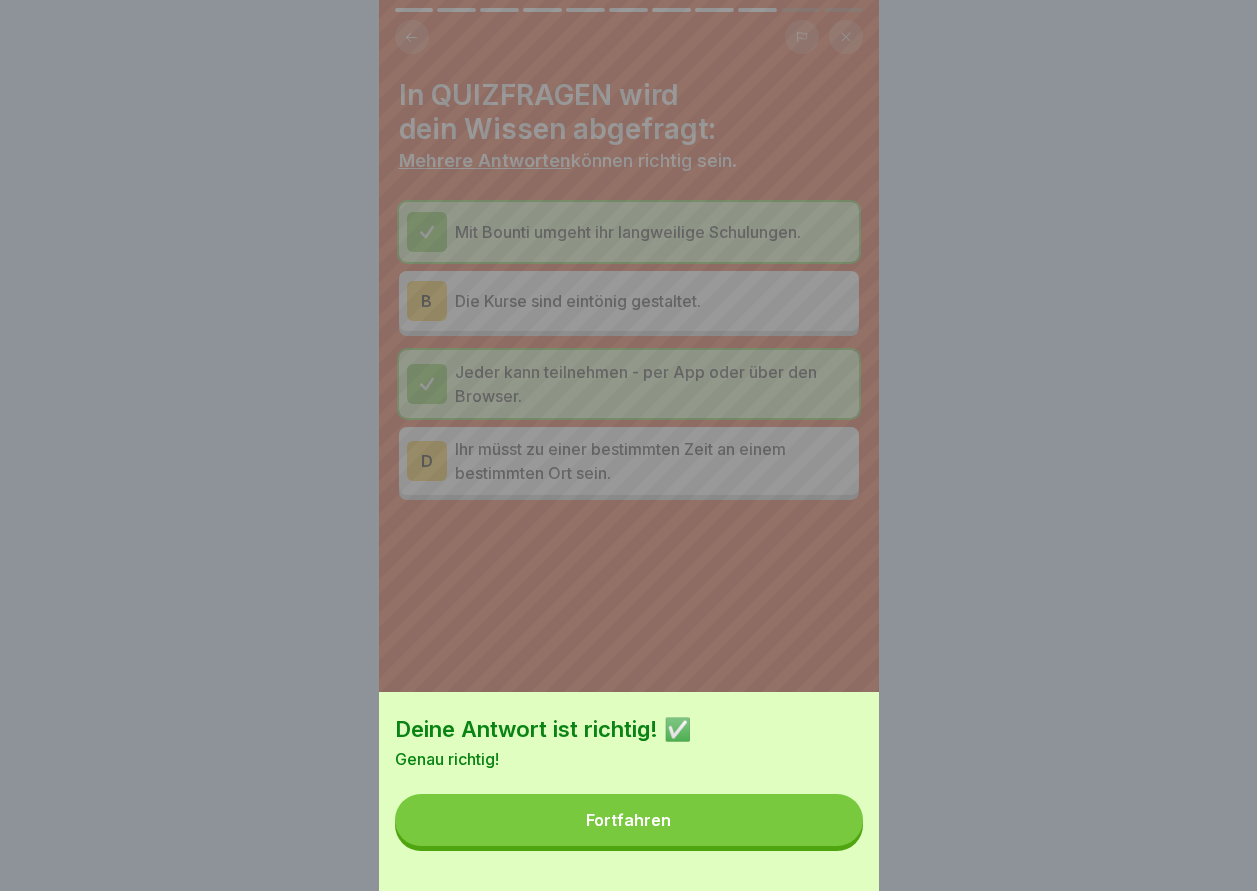 click on "Fortfahren" at bounding box center (628, 820) 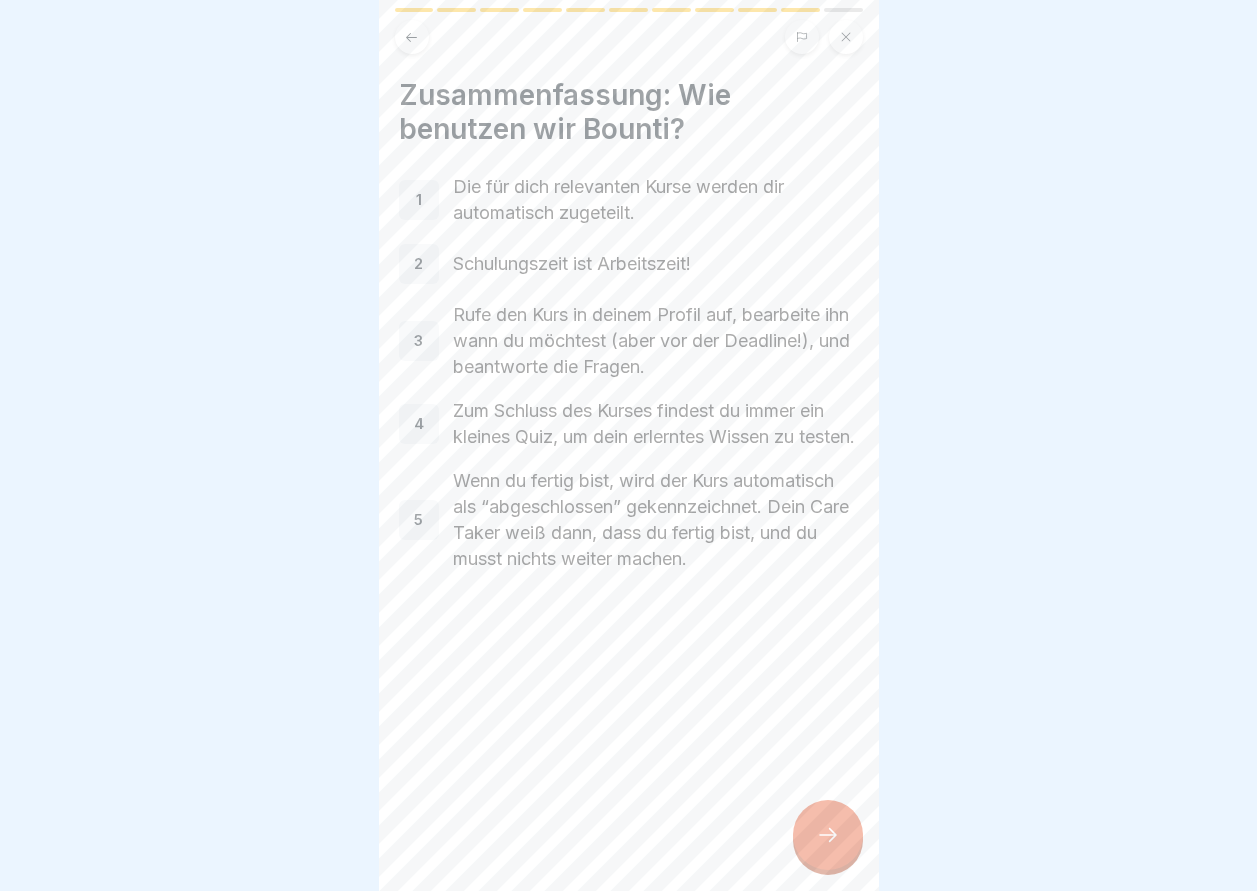 click 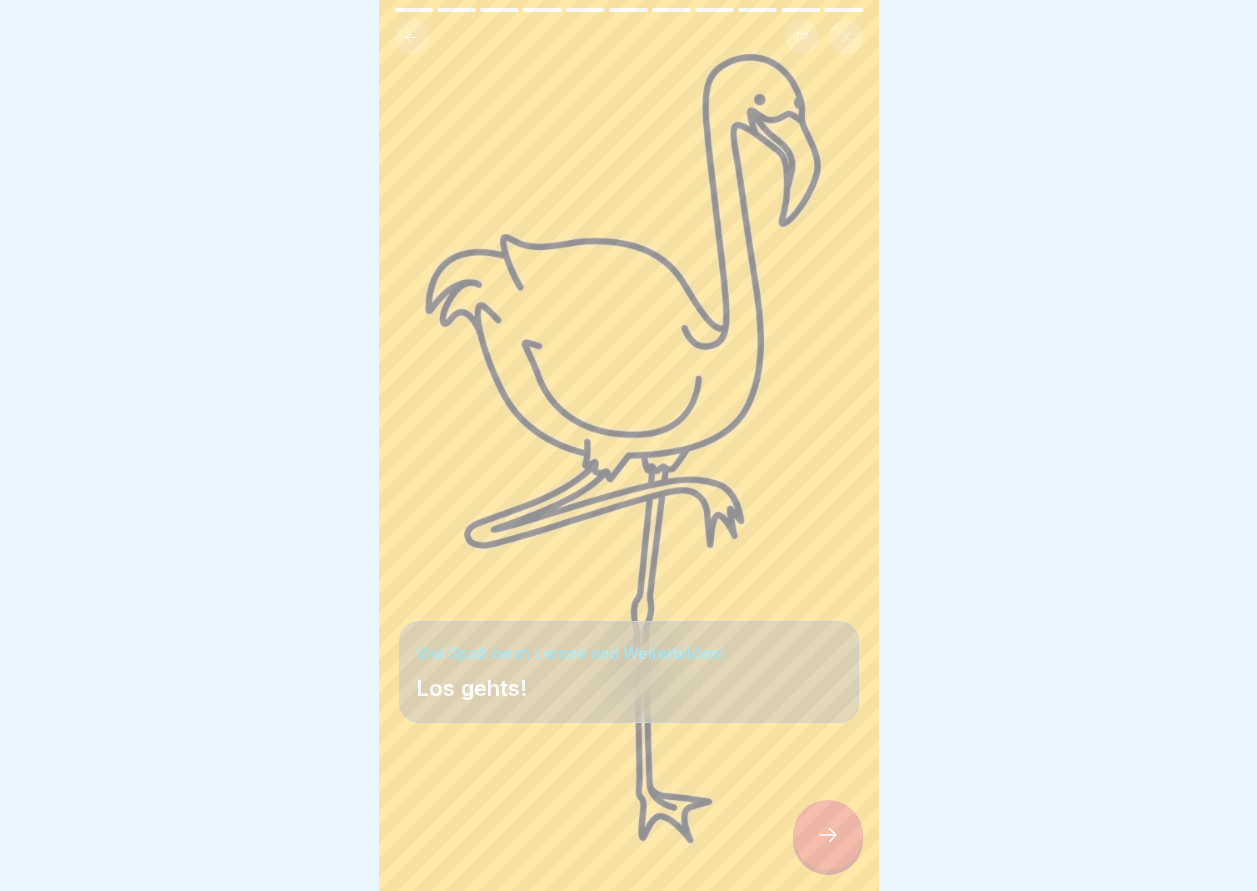 click 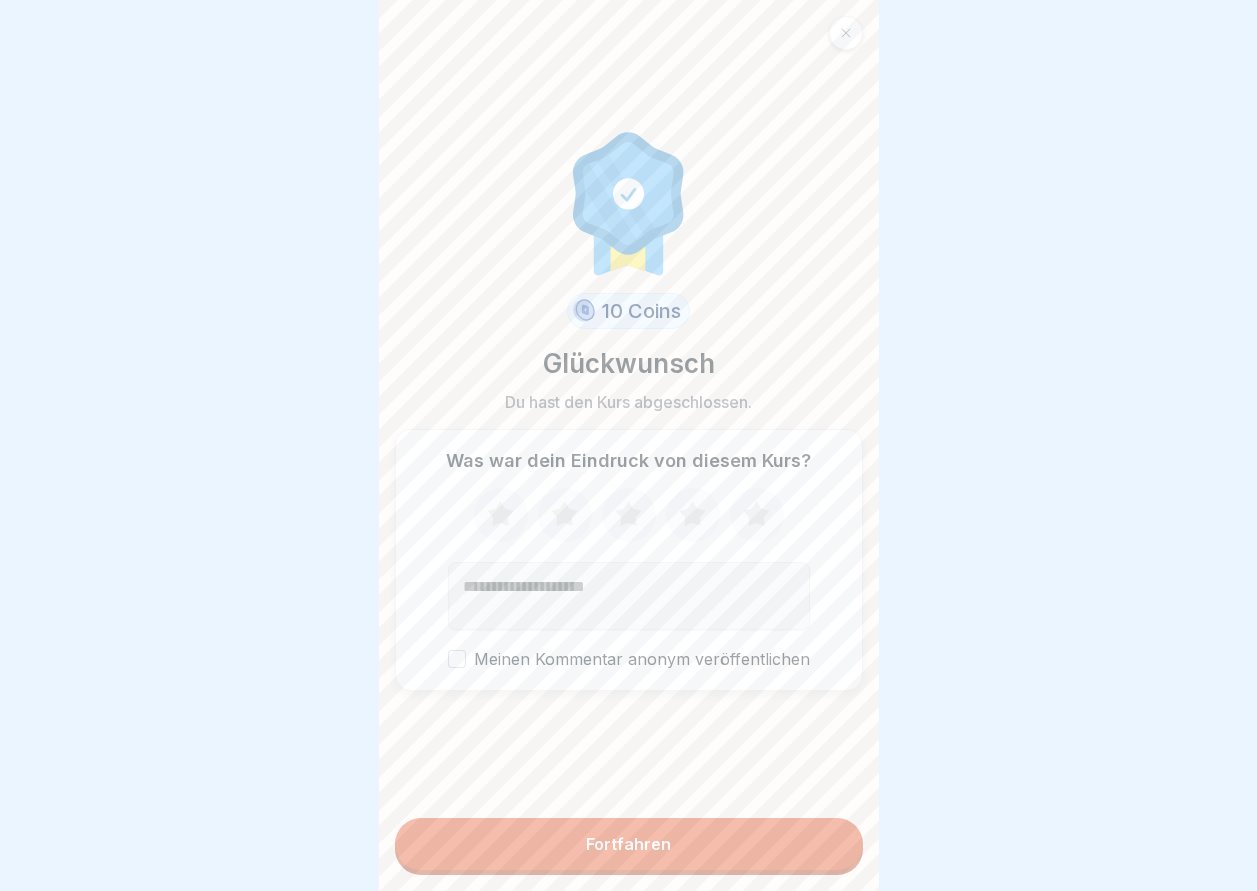 click on "Meinen Kommentar anonym veröffentlichen" at bounding box center [457, 659] 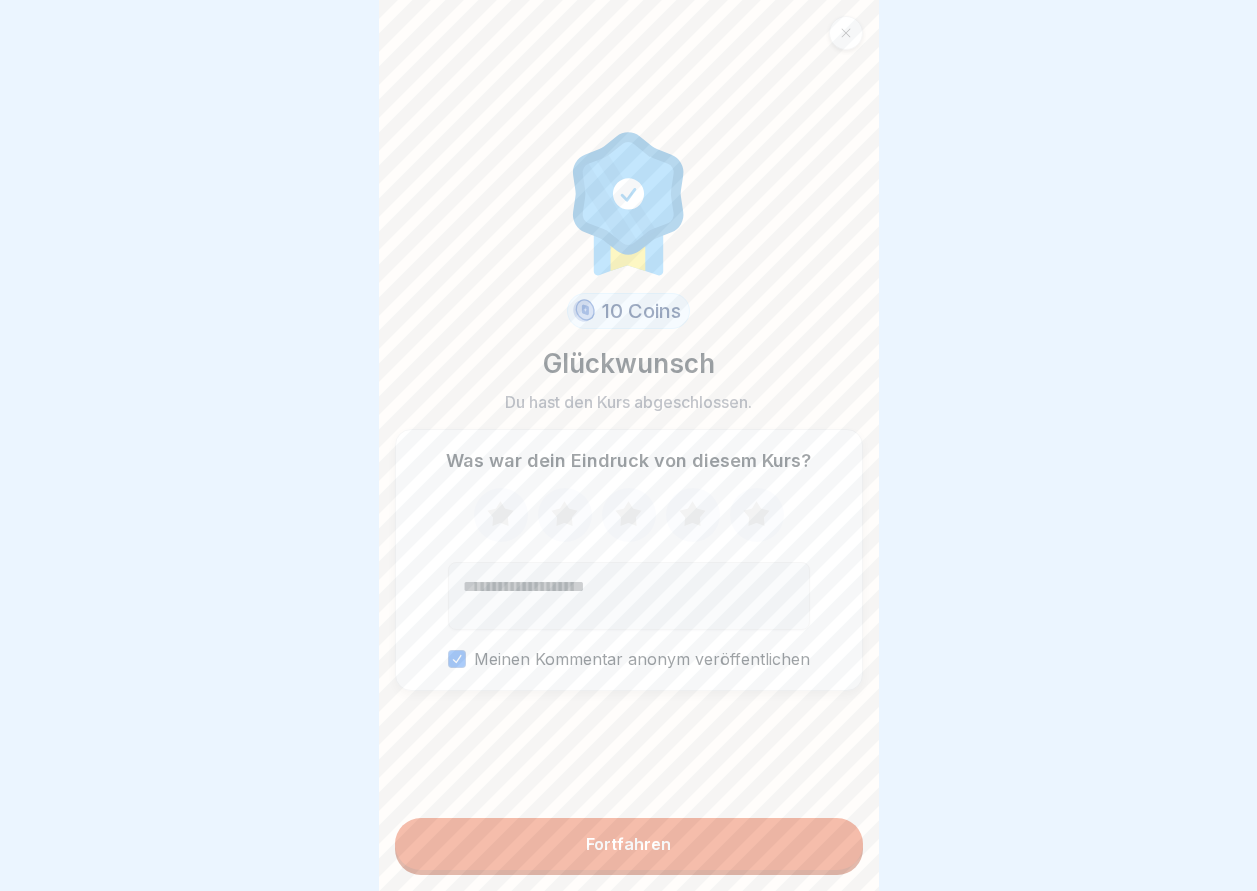 click on "Fortfahren" at bounding box center (628, 844) 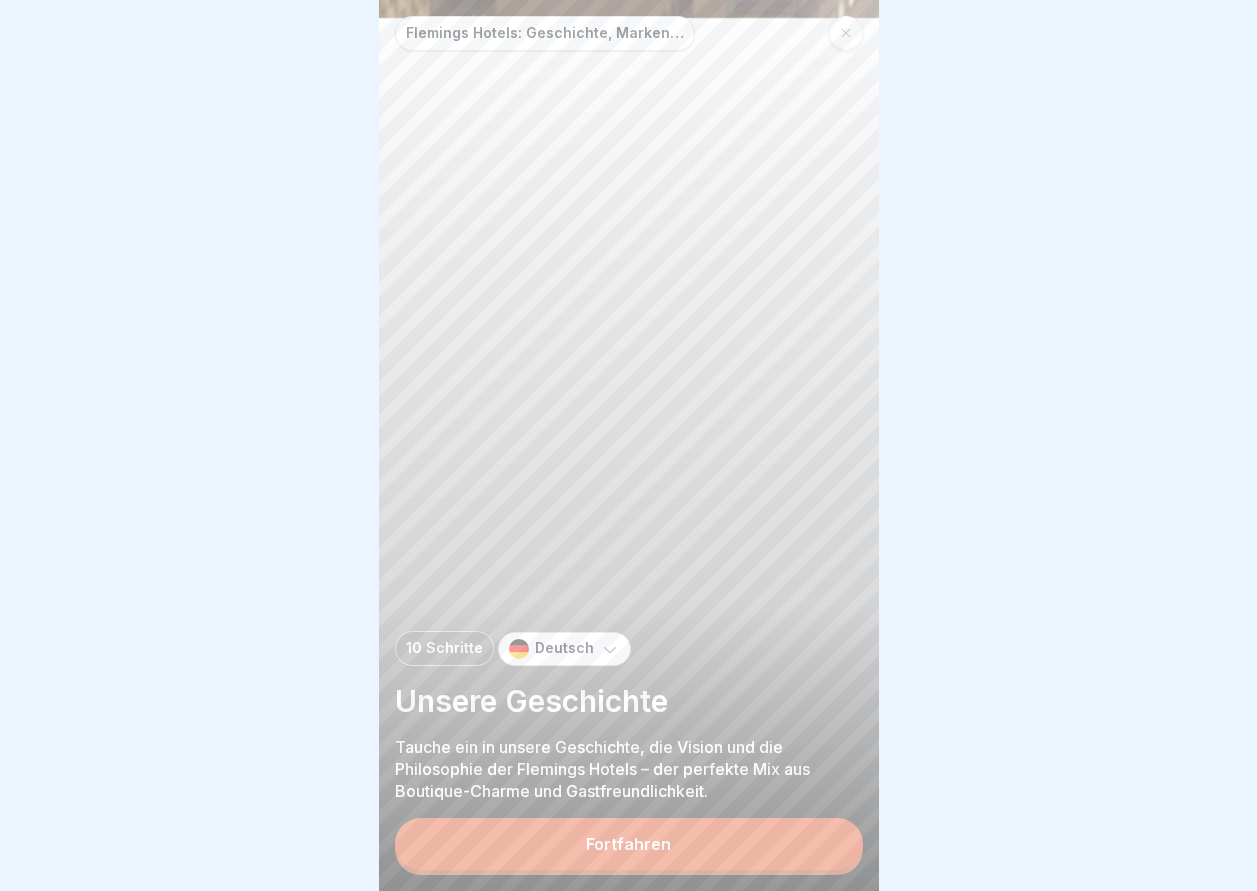 click on "Fortfahren" at bounding box center (628, 844) 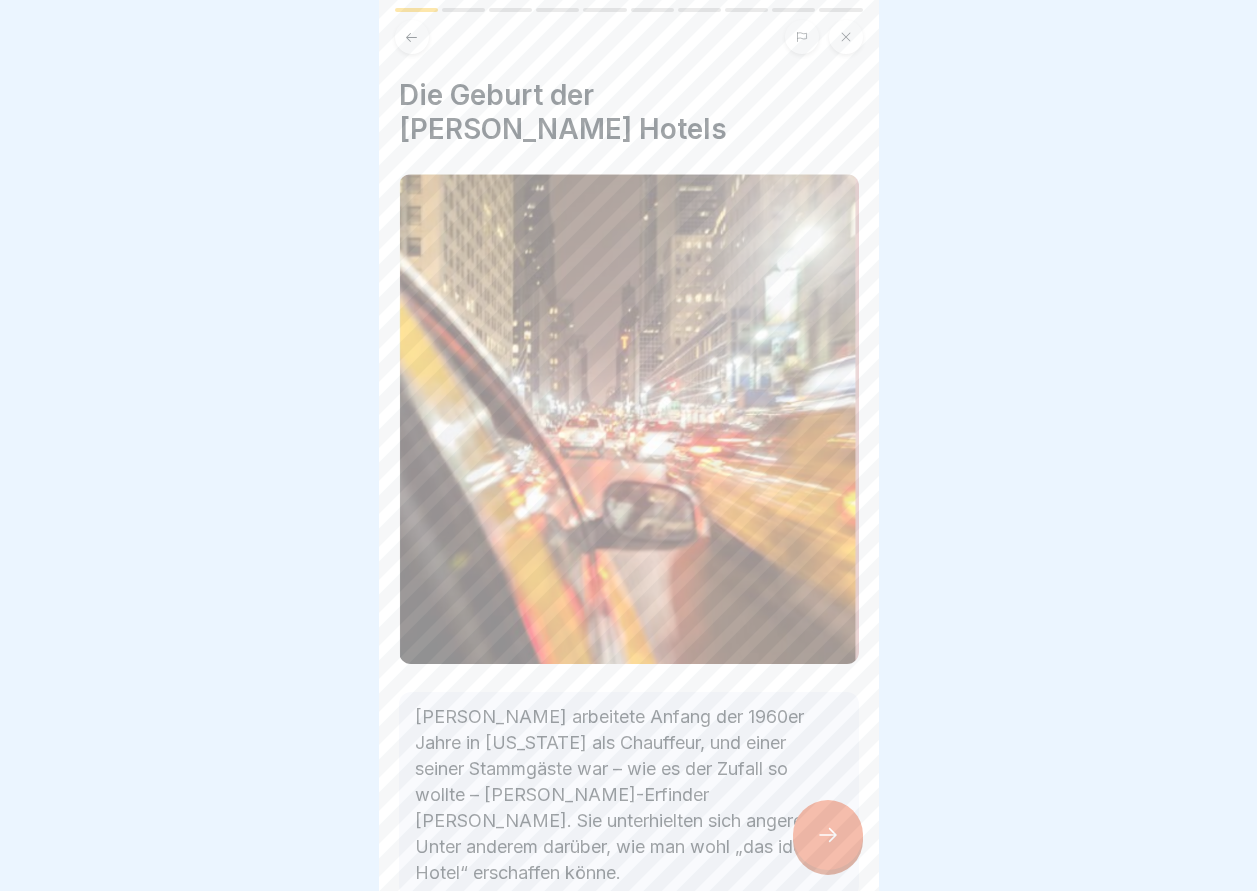 click at bounding box center [828, 835] 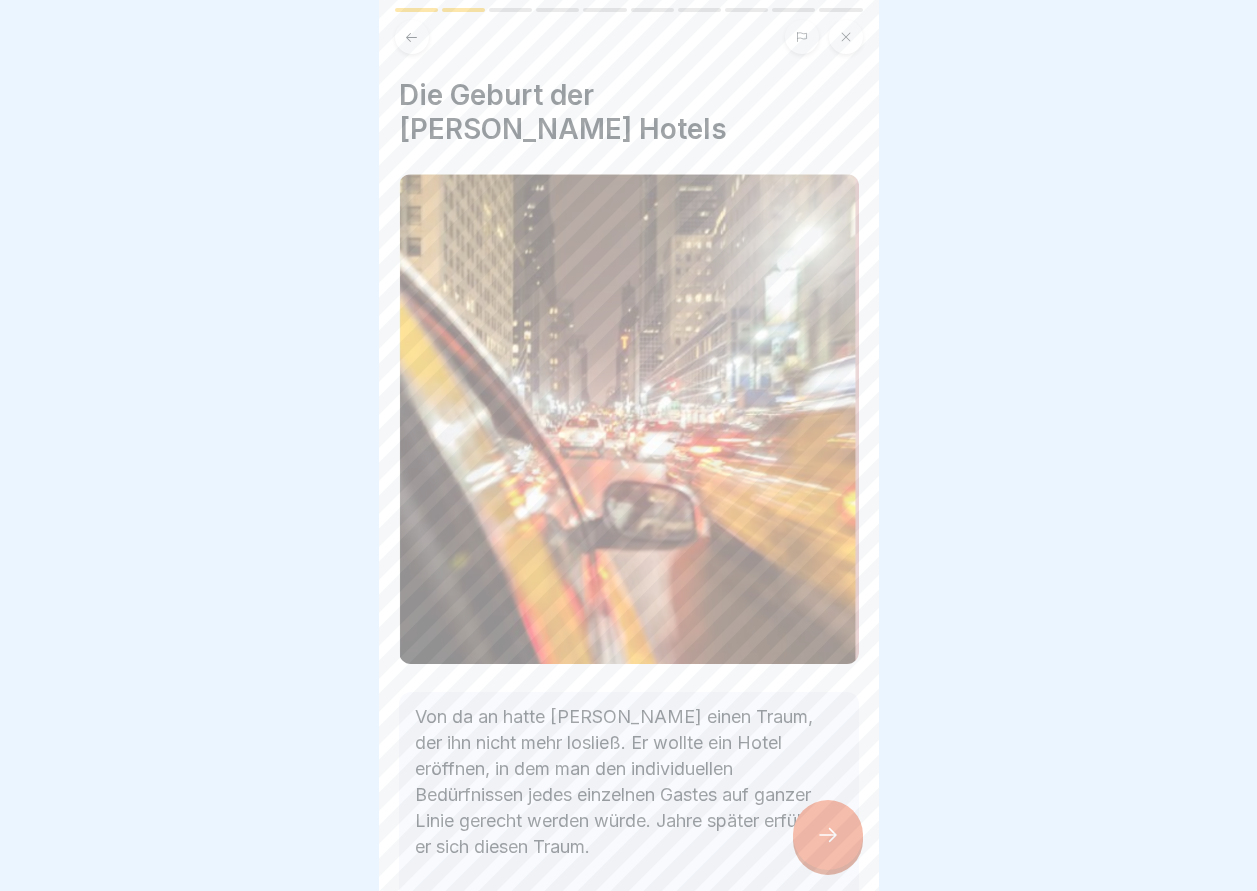 click 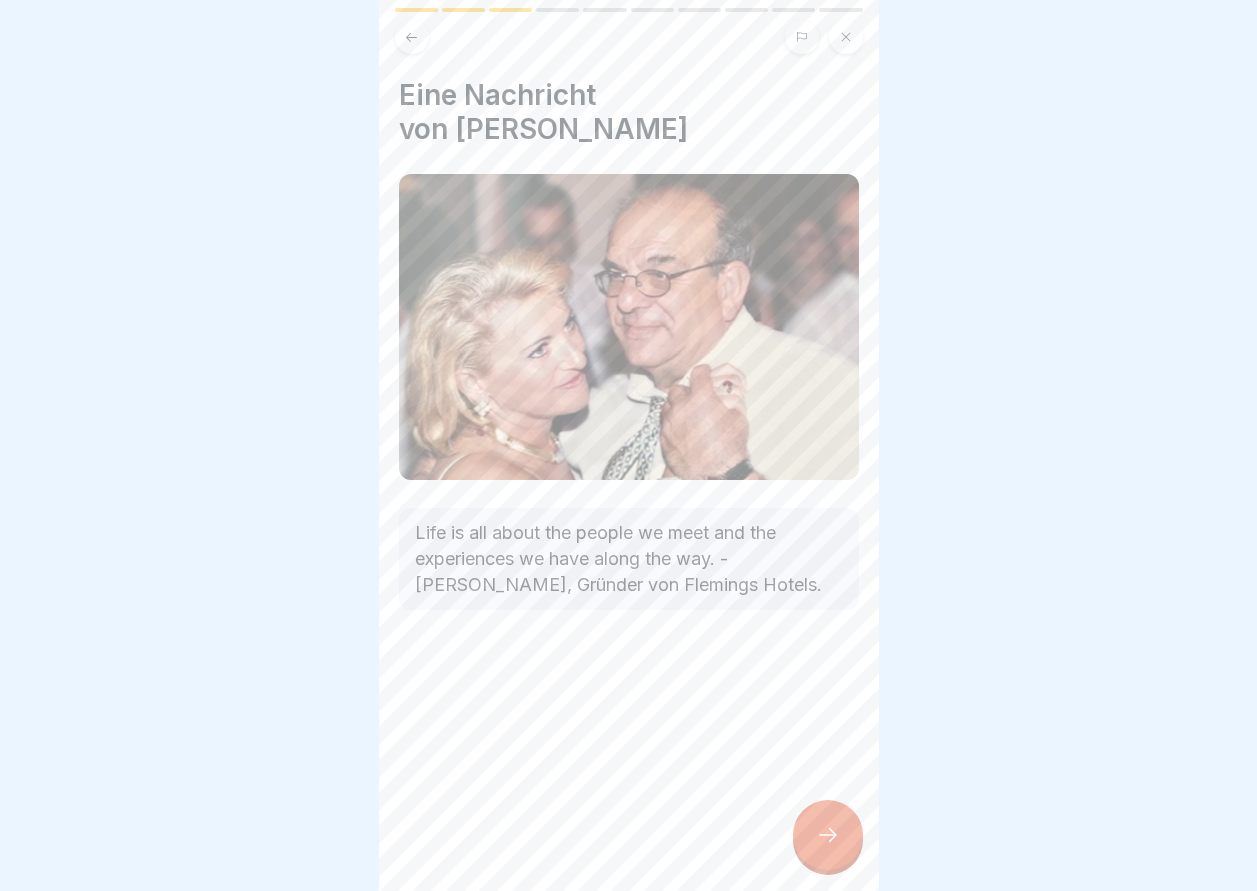 click 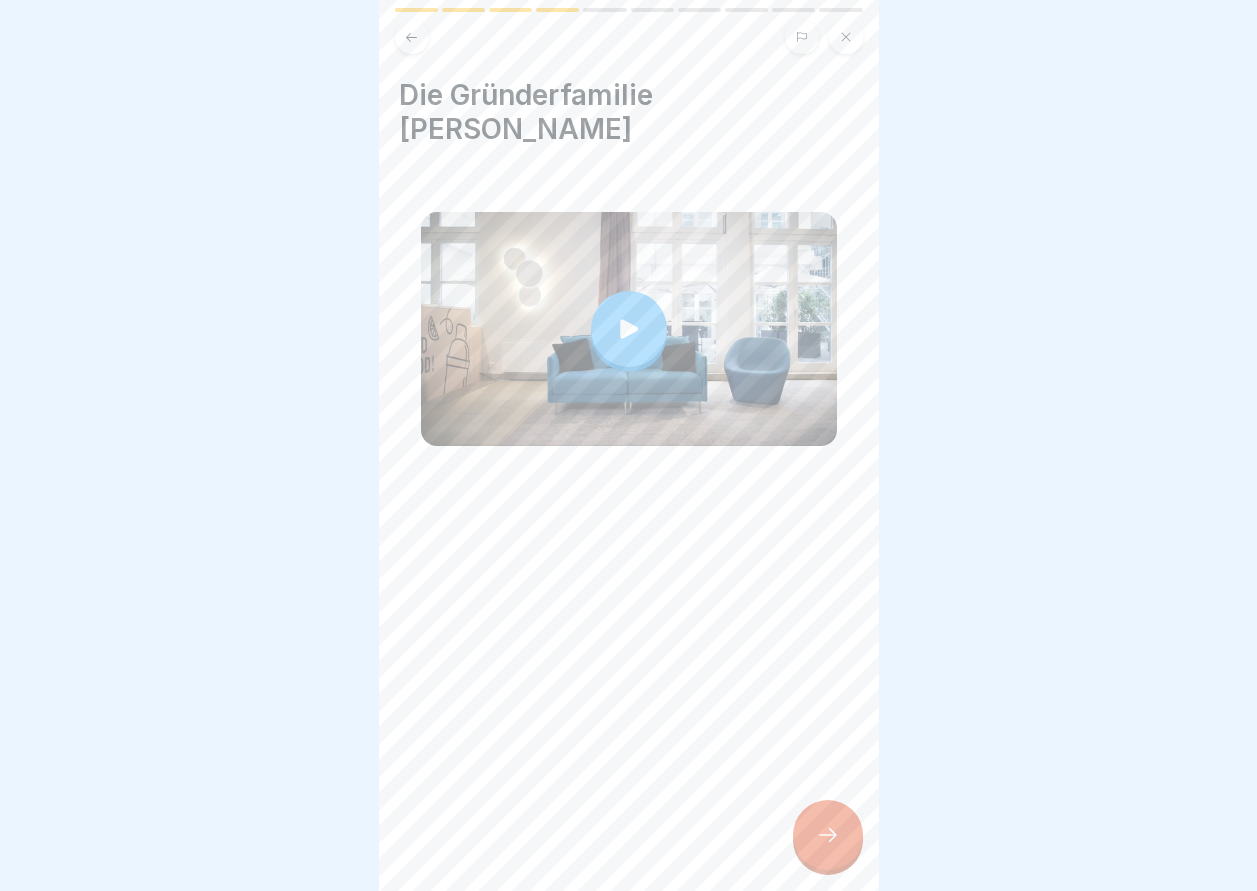 click 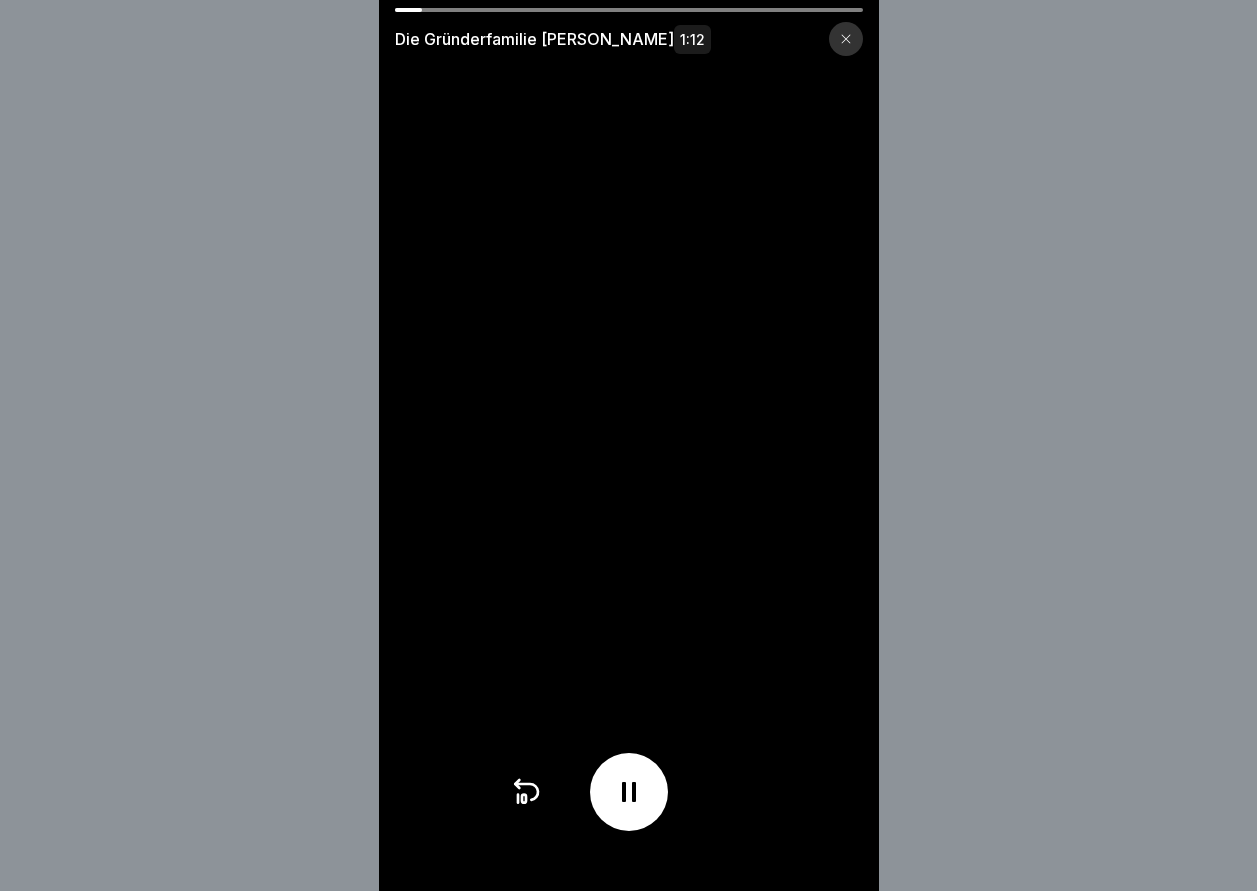 scroll, scrollTop: 15, scrollLeft: 0, axis: vertical 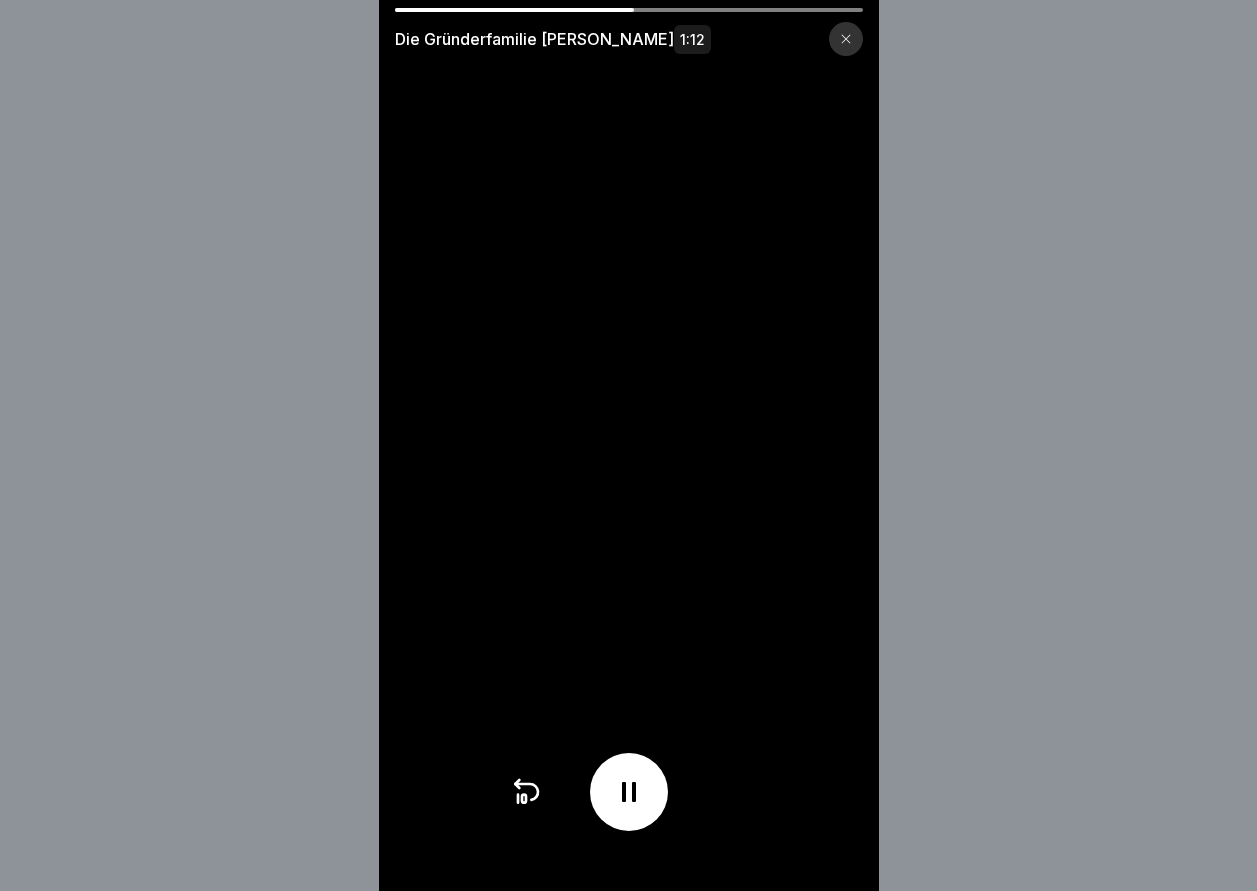 click 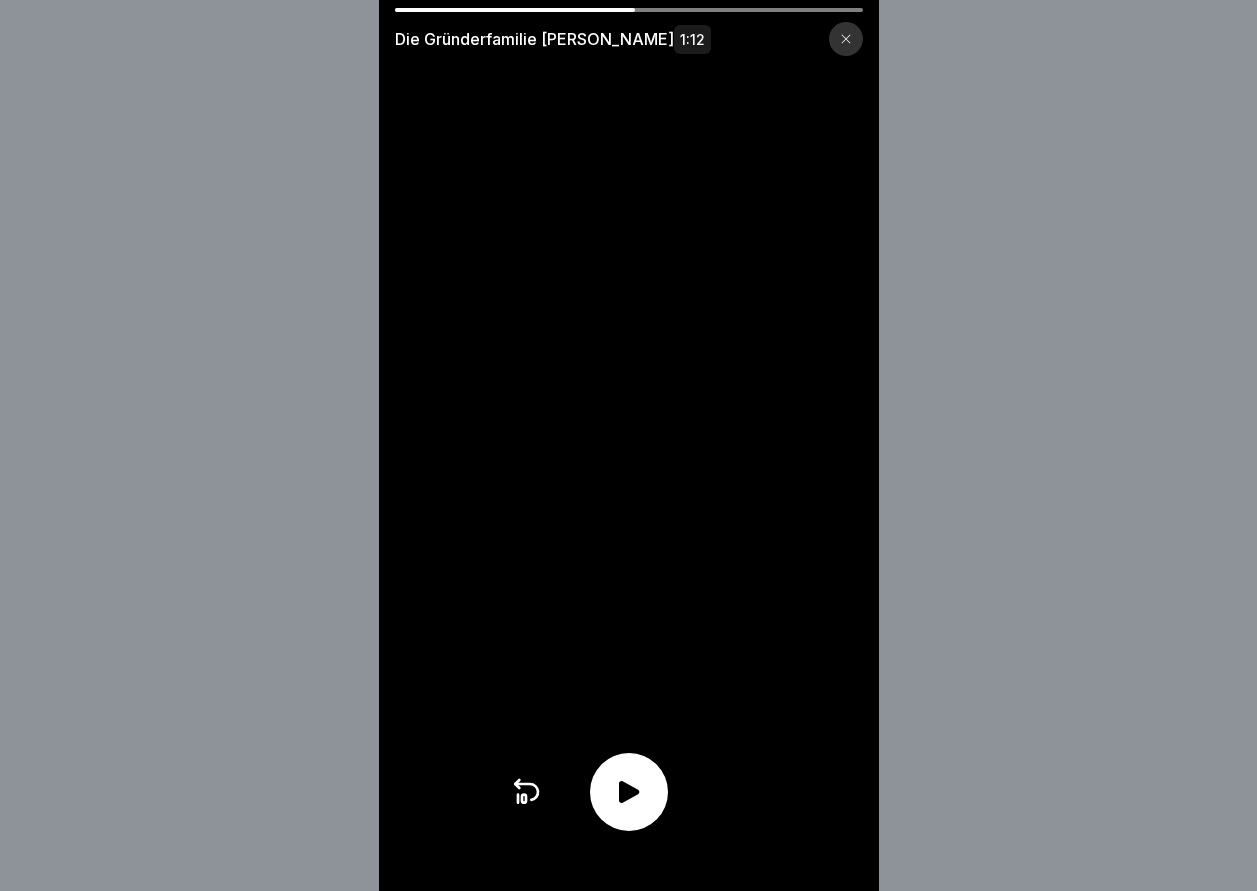 click 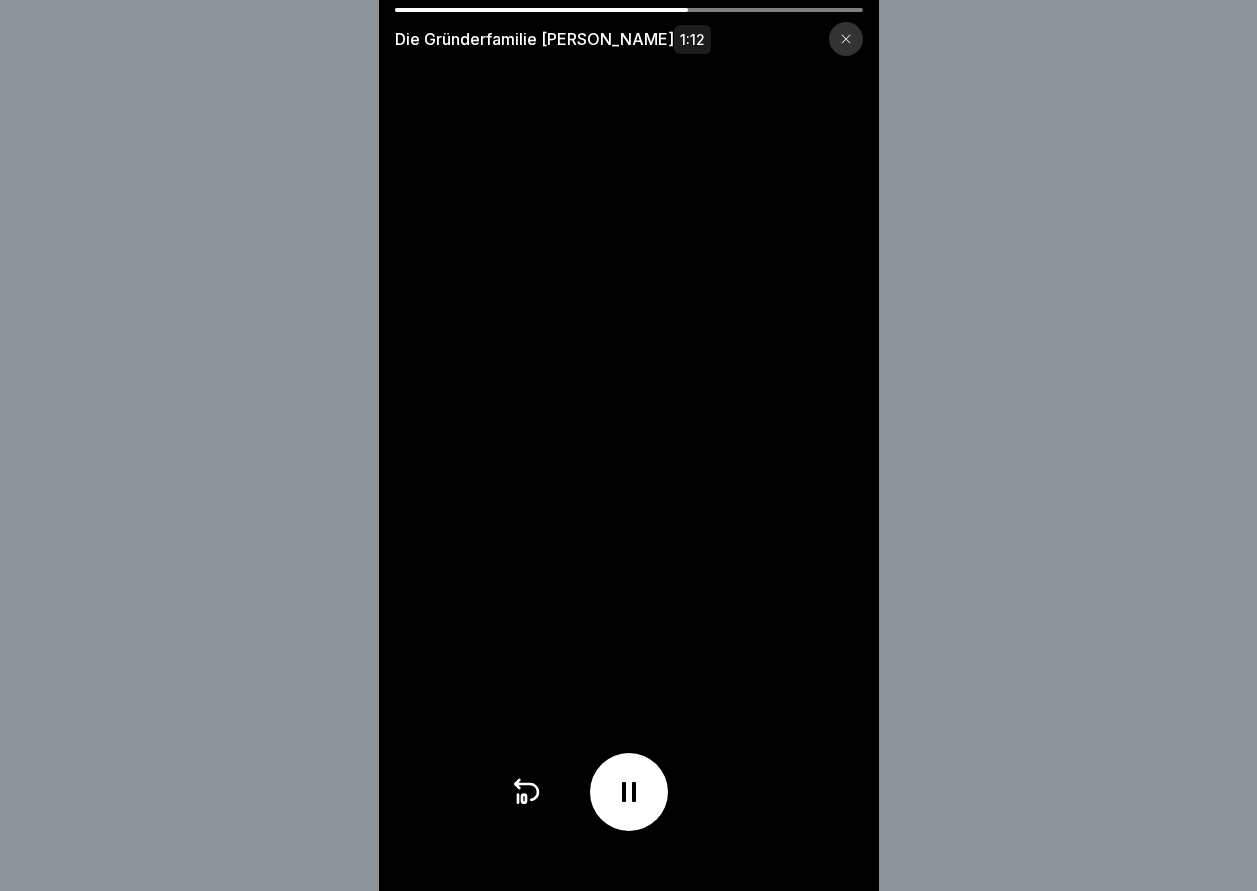 click 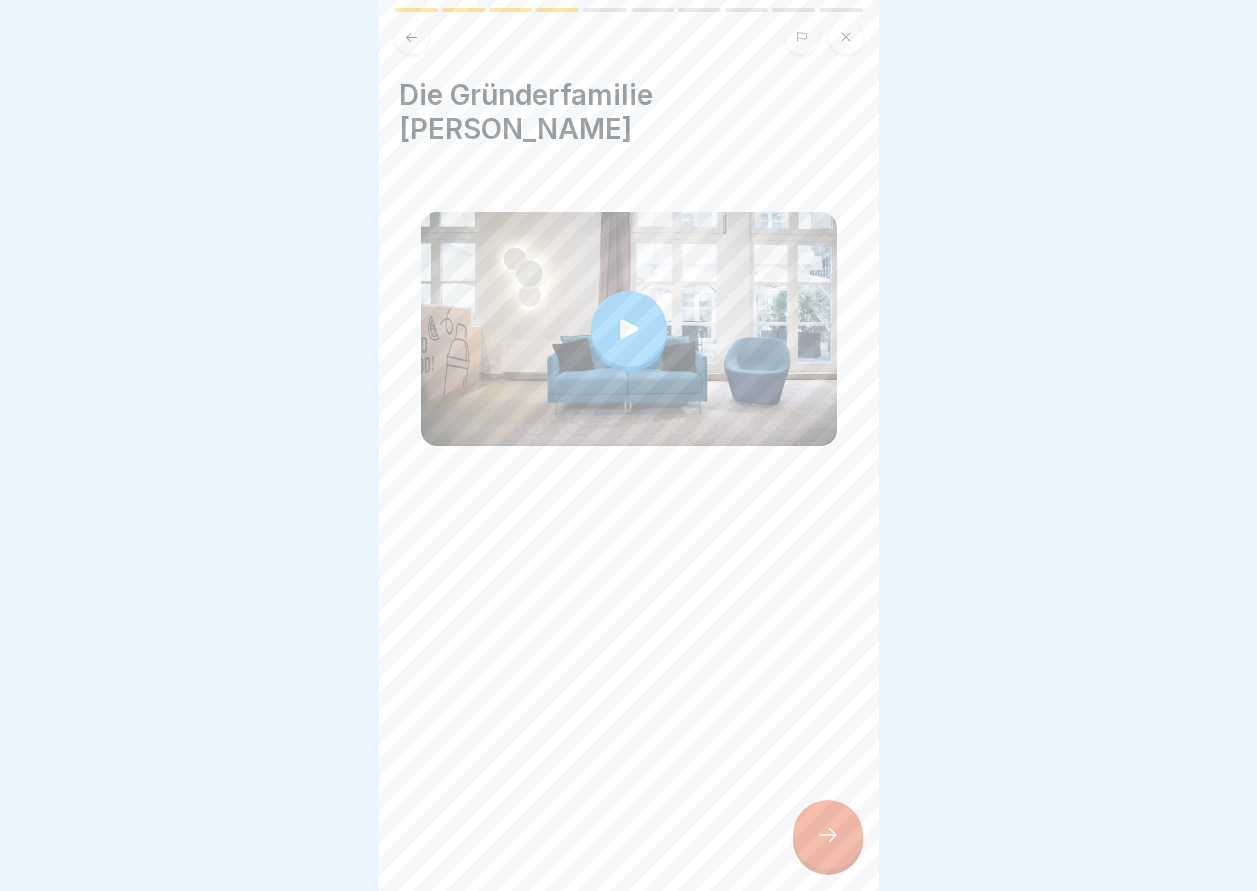 click at bounding box center [828, 835] 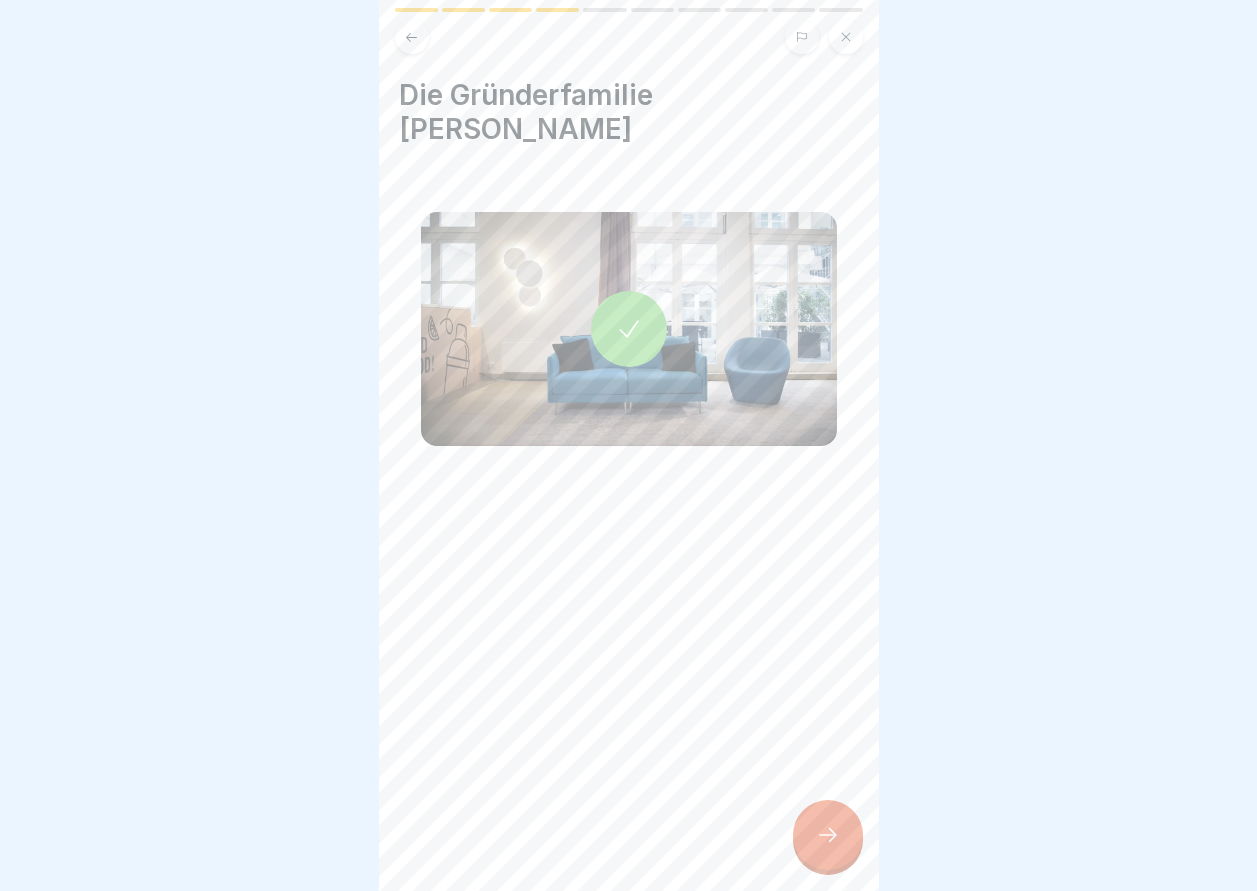 click at bounding box center (828, 835) 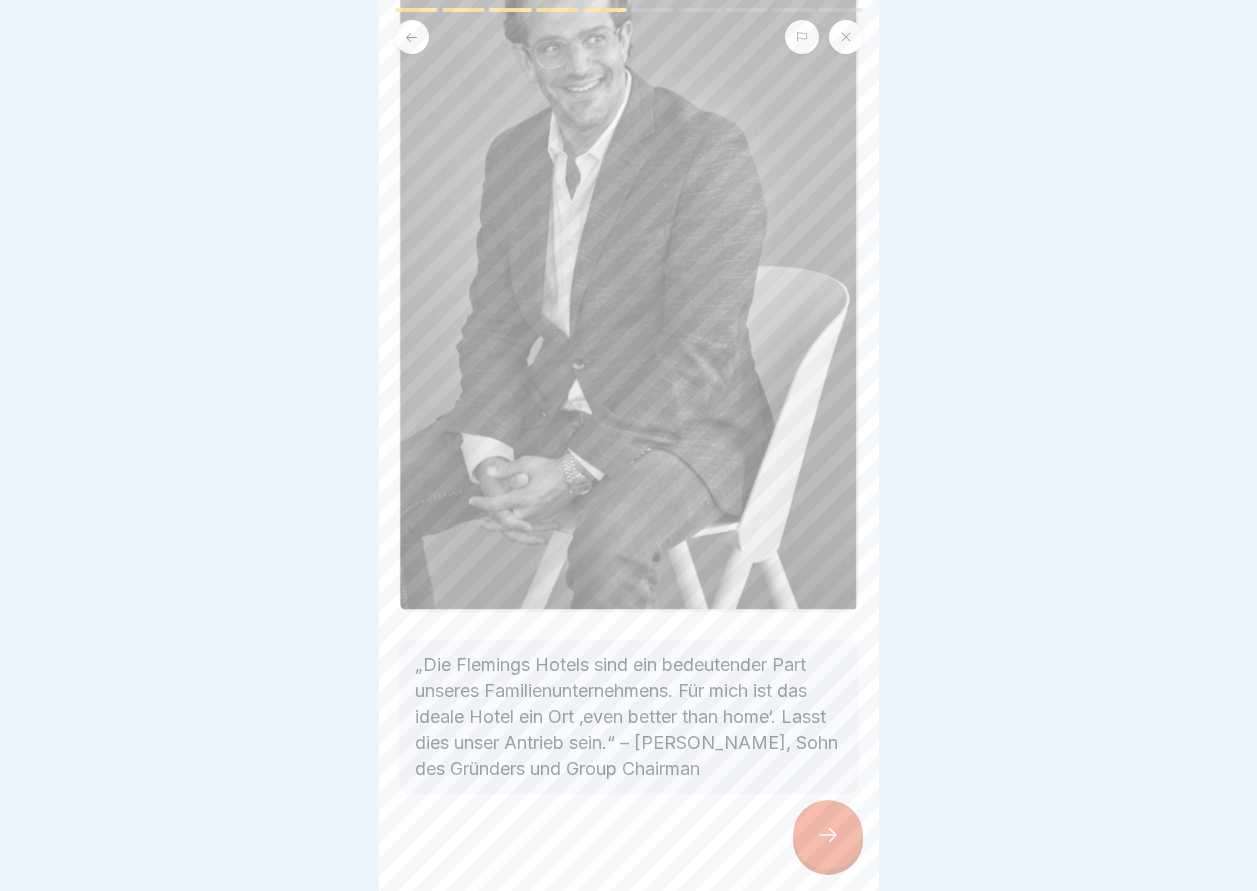 scroll, scrollTop: 245, scrollLeft: 0, axis: vertical 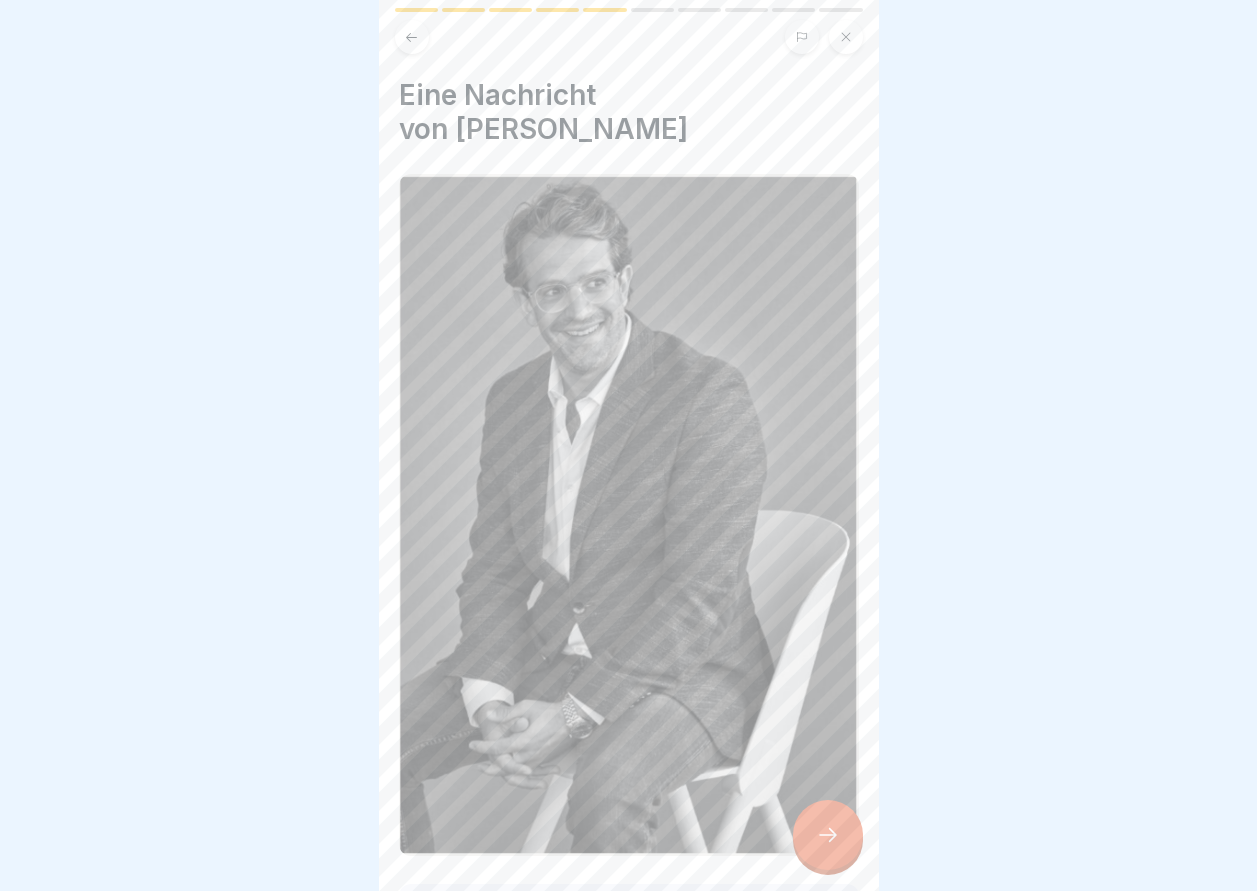 click 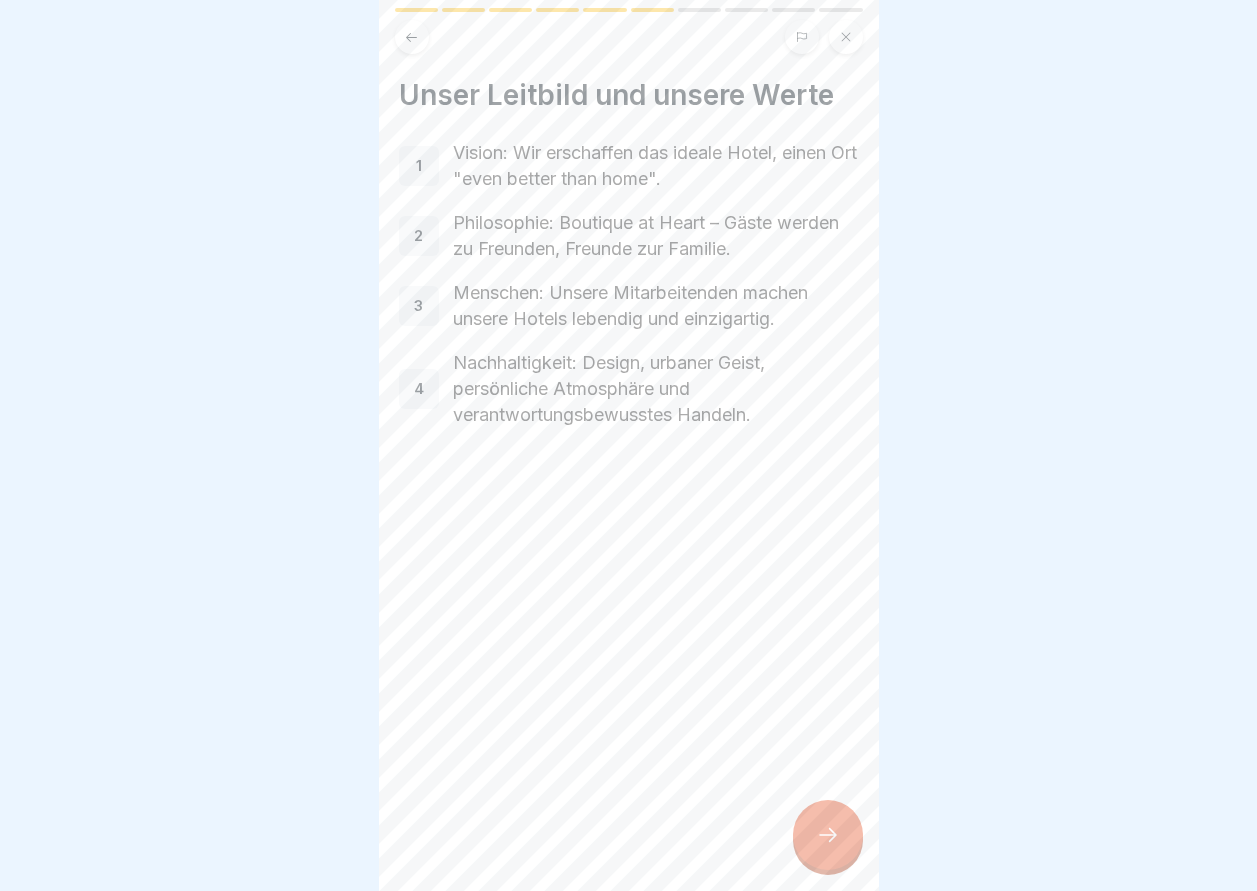 click at bounding box center [828, 835] 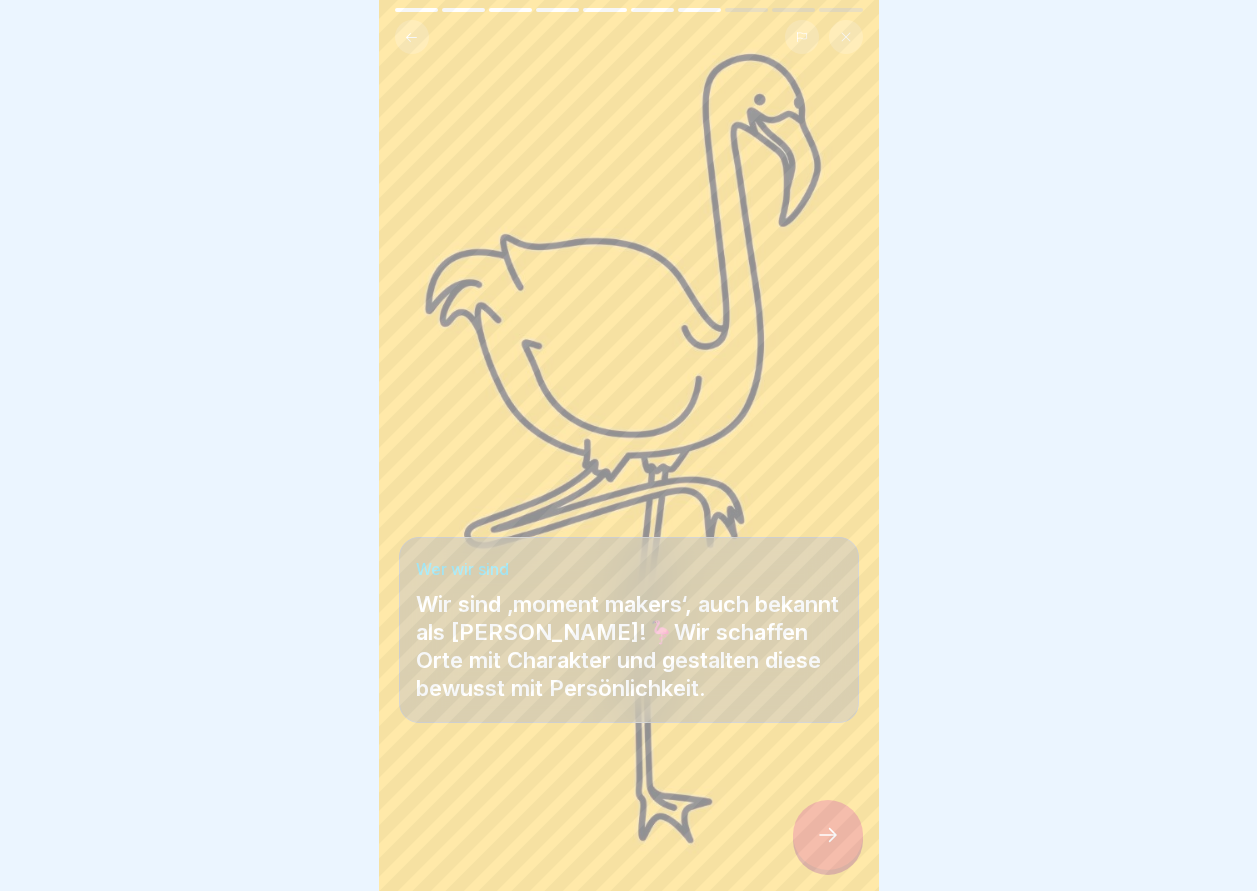 scroll, scrollTop: 15, scrollLeft: 0, axis: vertical 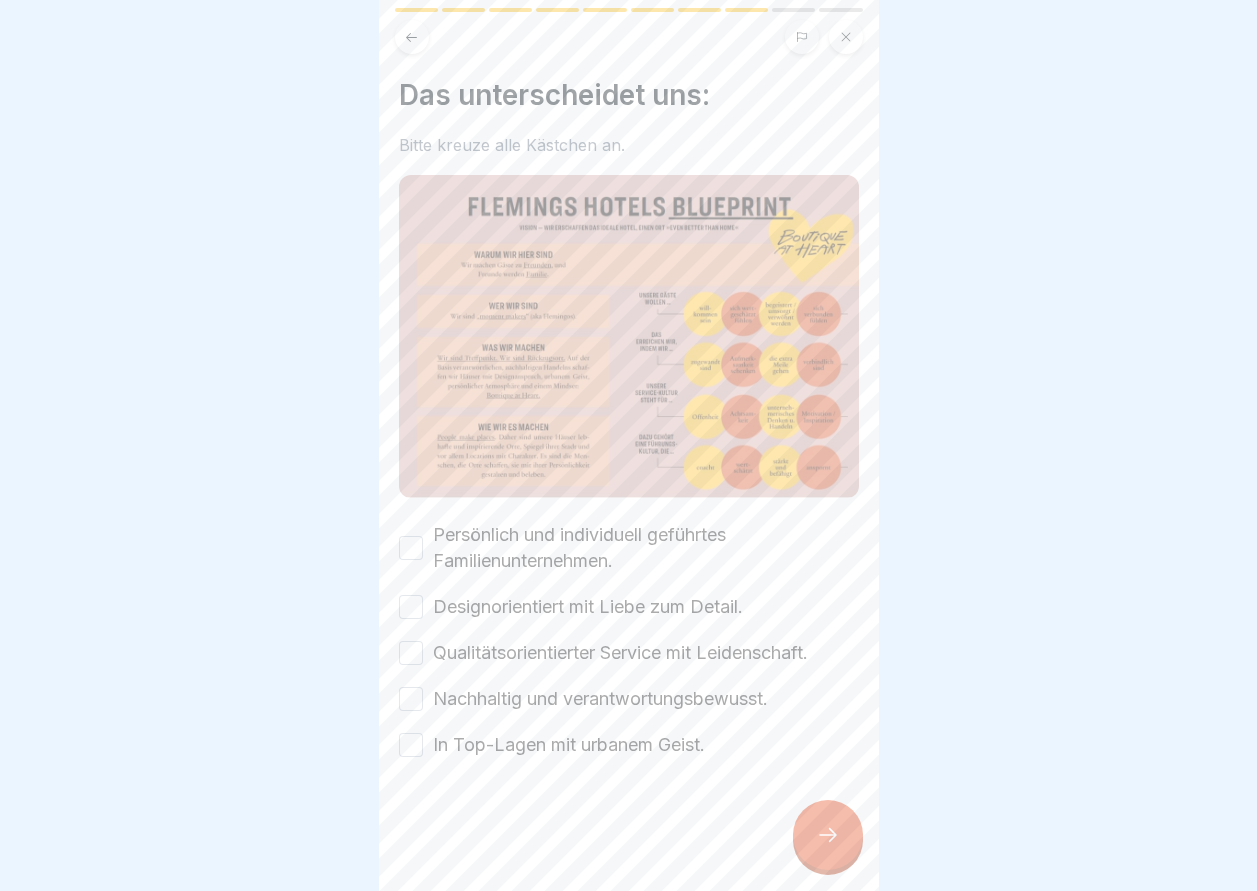 click on "Persönlich und individuell geführtes Familienunternehmen." at bounding box center (411, 548) 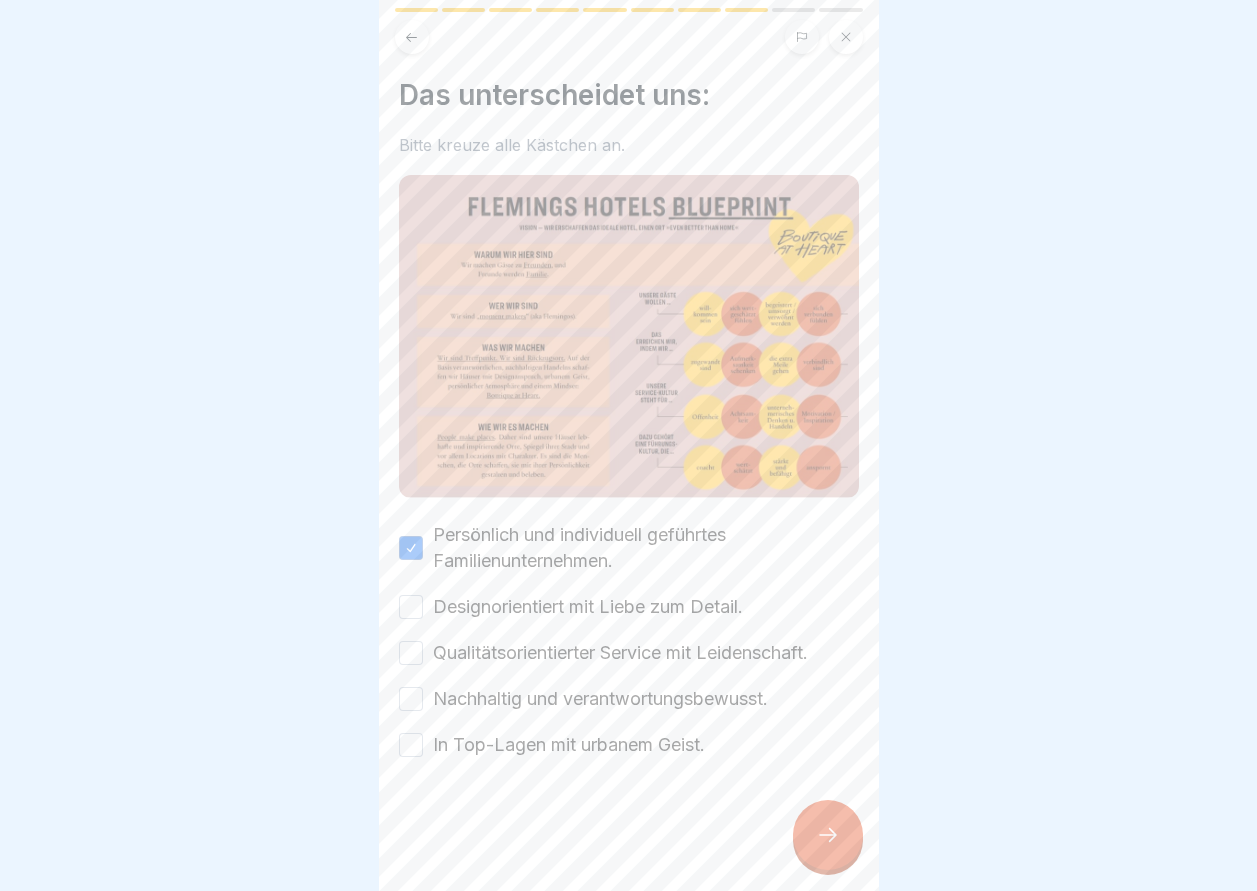 click on "Designorientiert mit Liebe zum Detail." at bounding box center [411, 607] 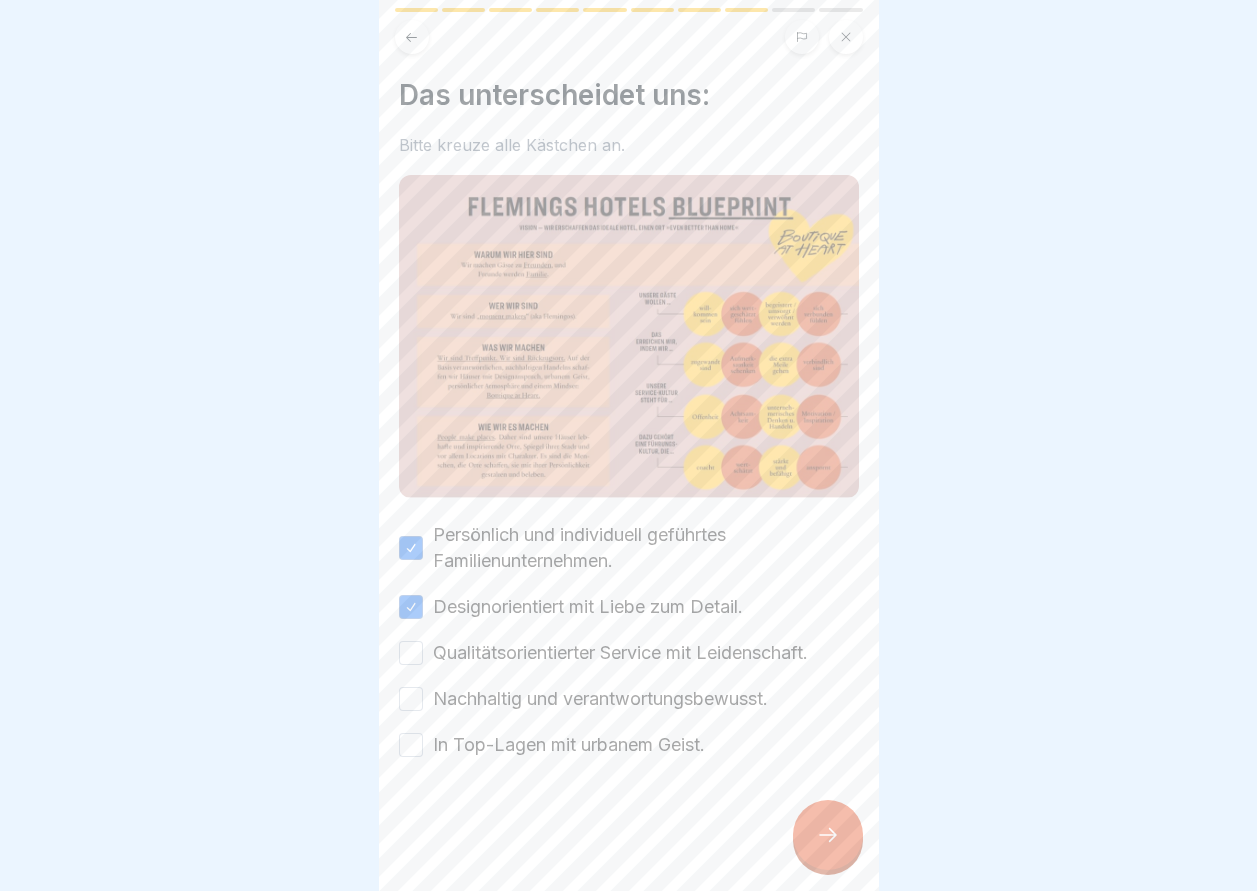 click on "Qualitätsorientierter Service mit Leidenschaft." at bounding box center [411, 653] 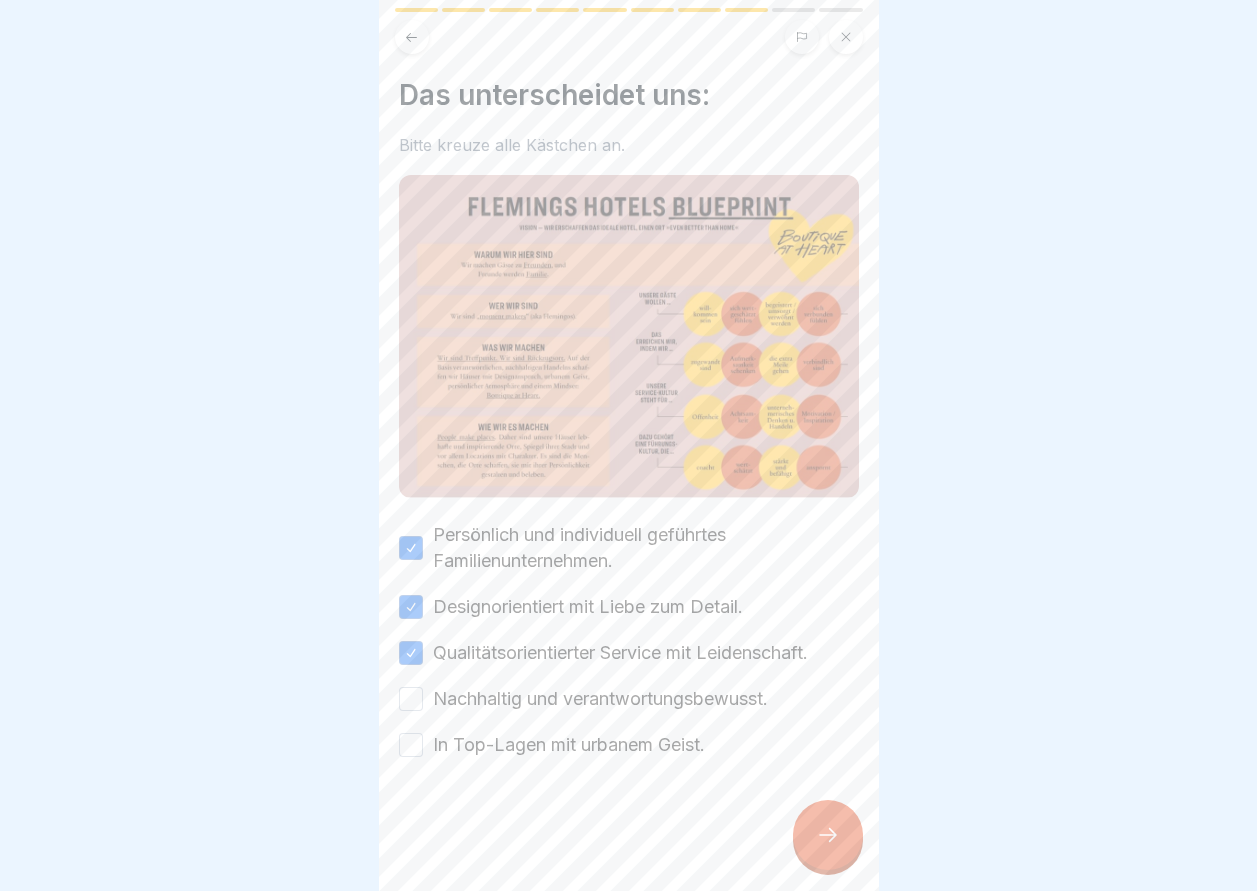 click on "Nachhaltig und verantwortungsbewusst." at bounding box center [411, 699] 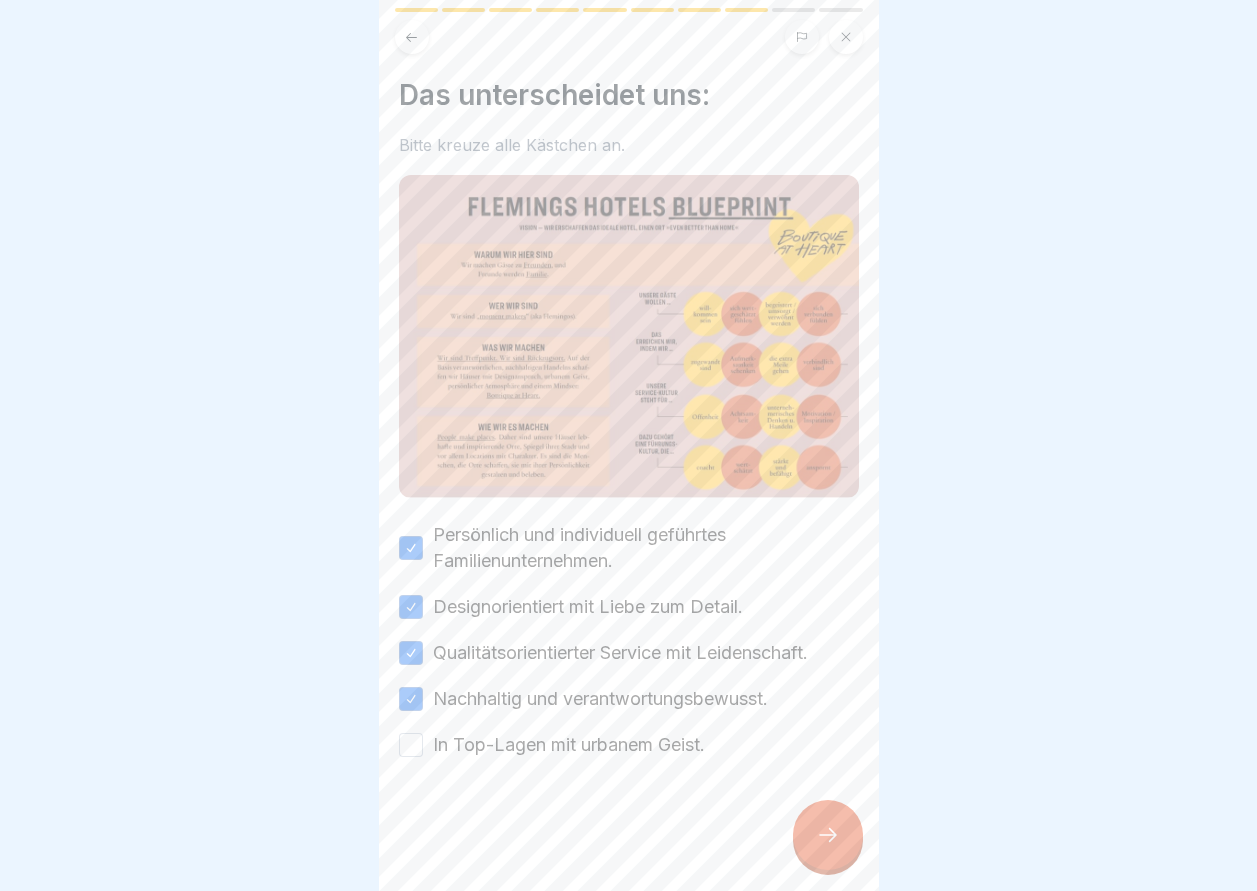 drag, startPoint x: 414, startPoint y: 724, endPoint x: 699, endPoint y: 817, distance: 299.78992 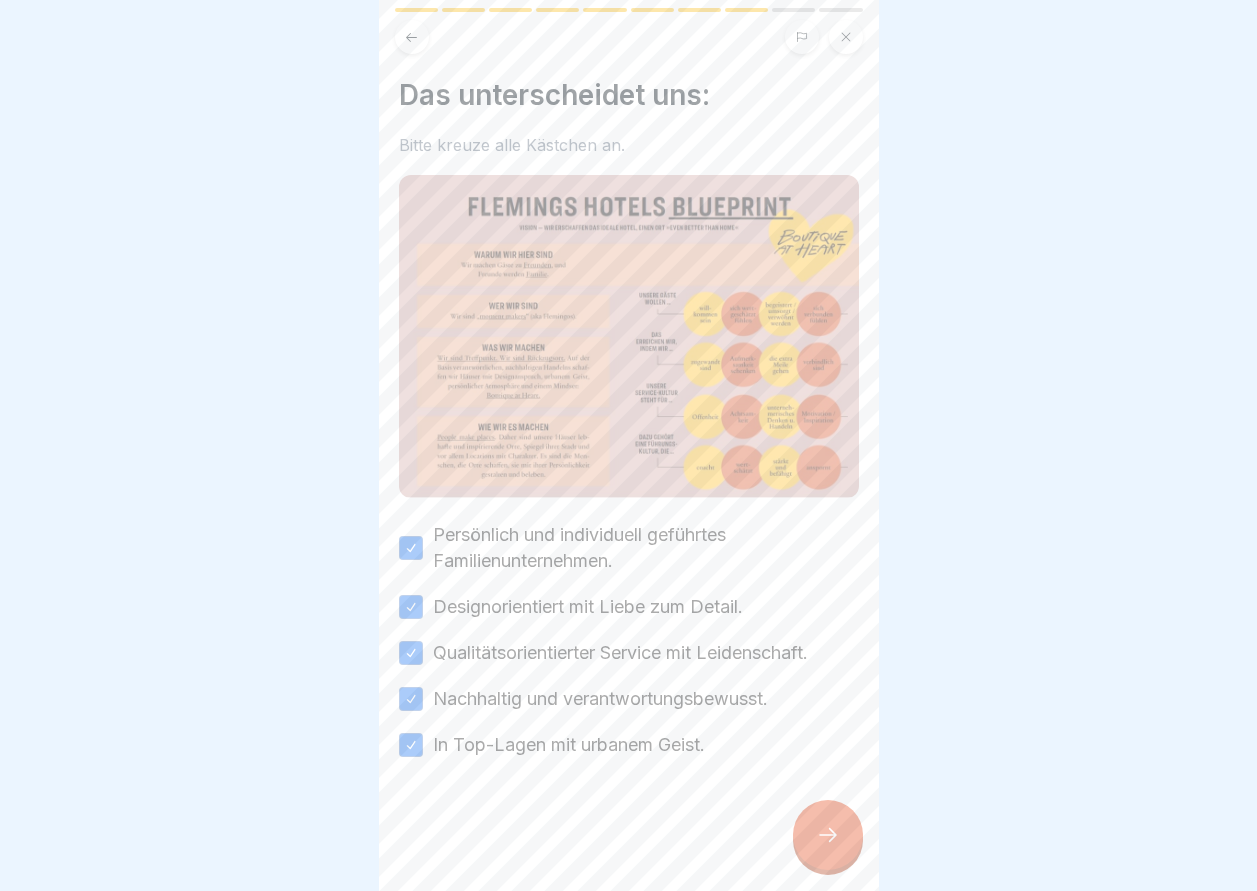click at bounding box center [828, 835] 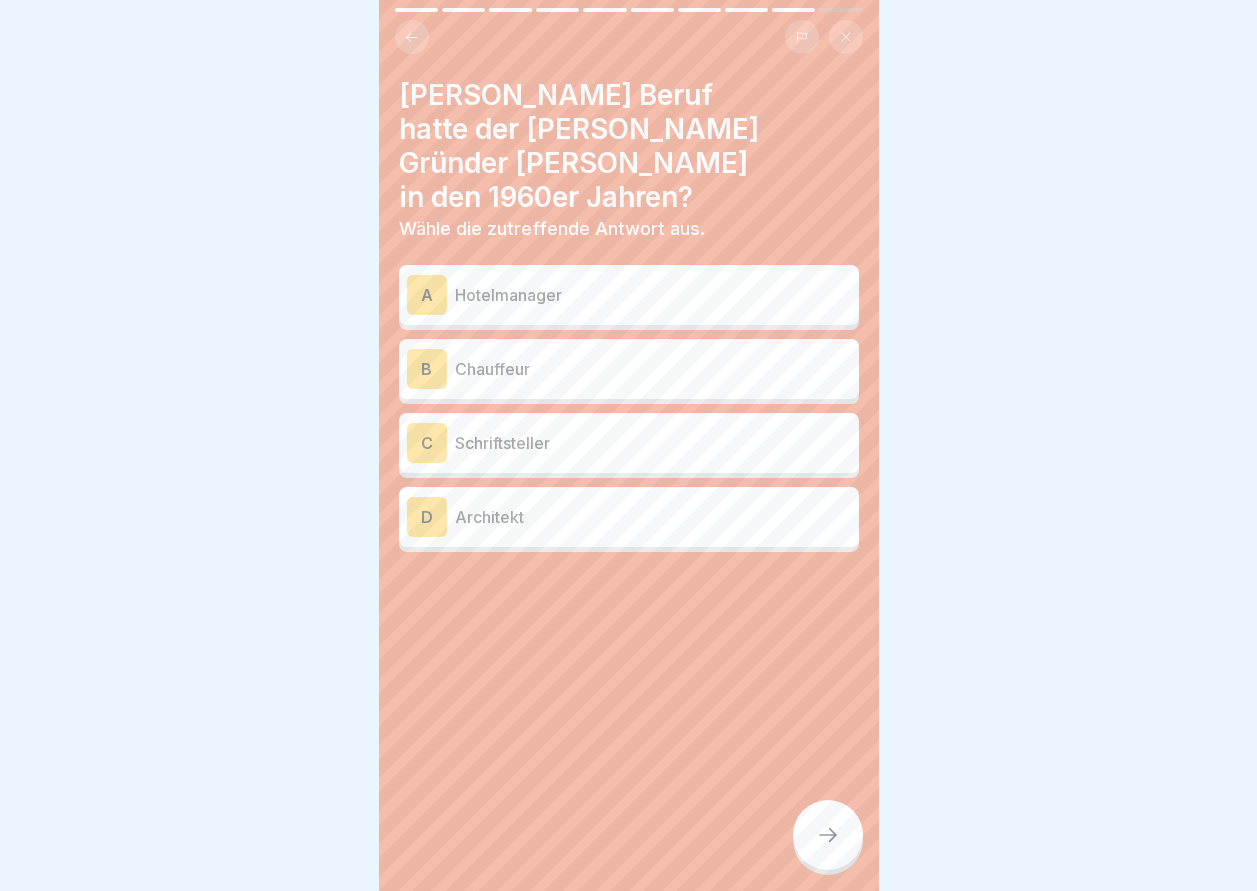 click on "B" at bounding box center (427, 369) 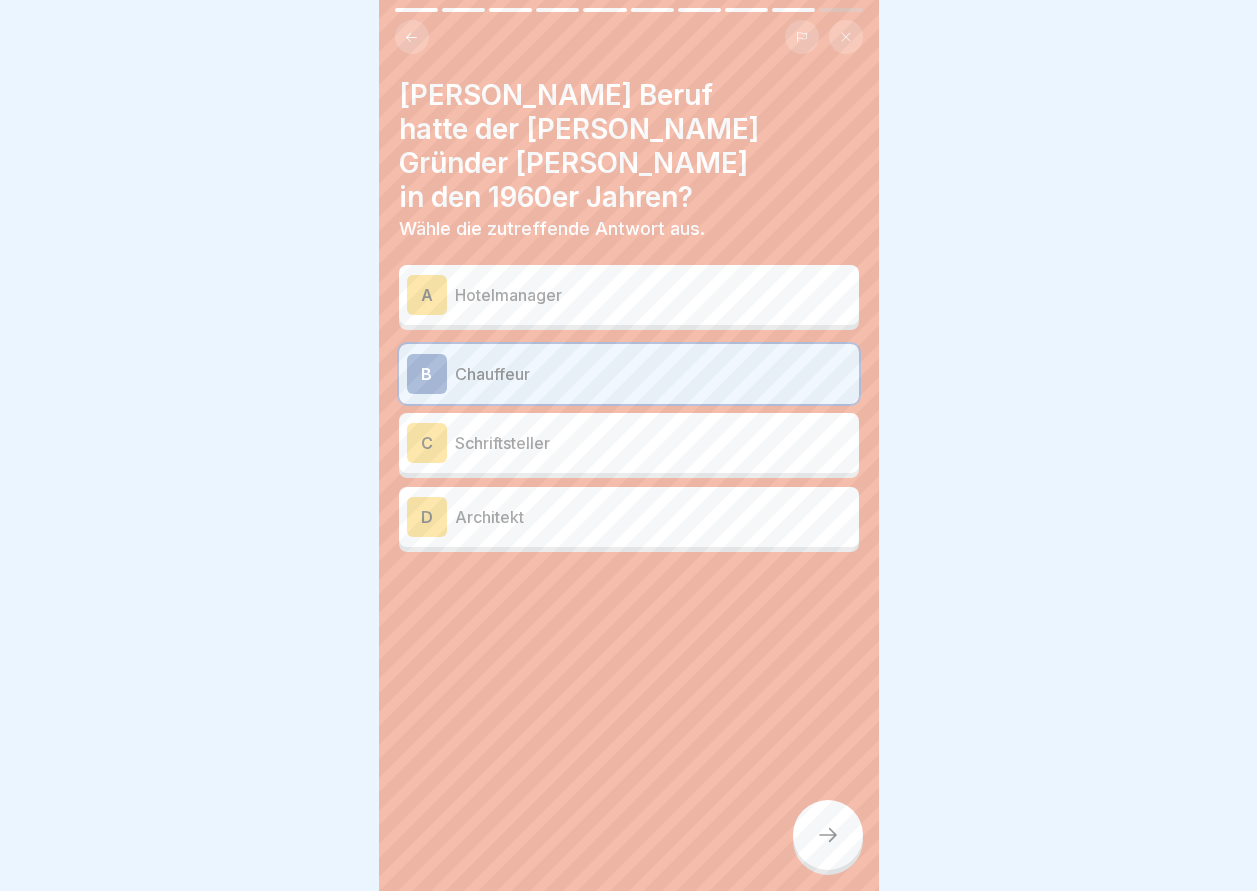 click 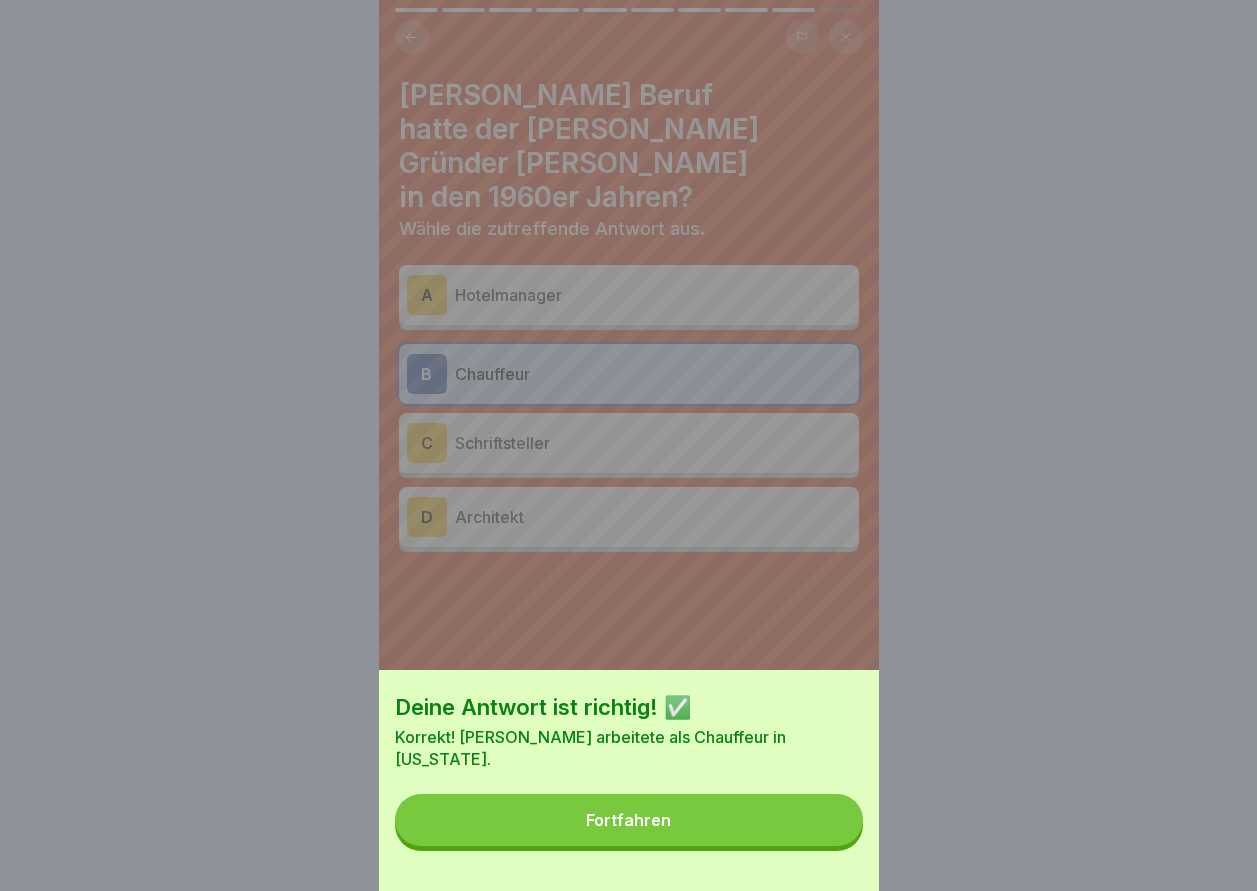 click on "Fortfahren" at bounding box center [628, 820] 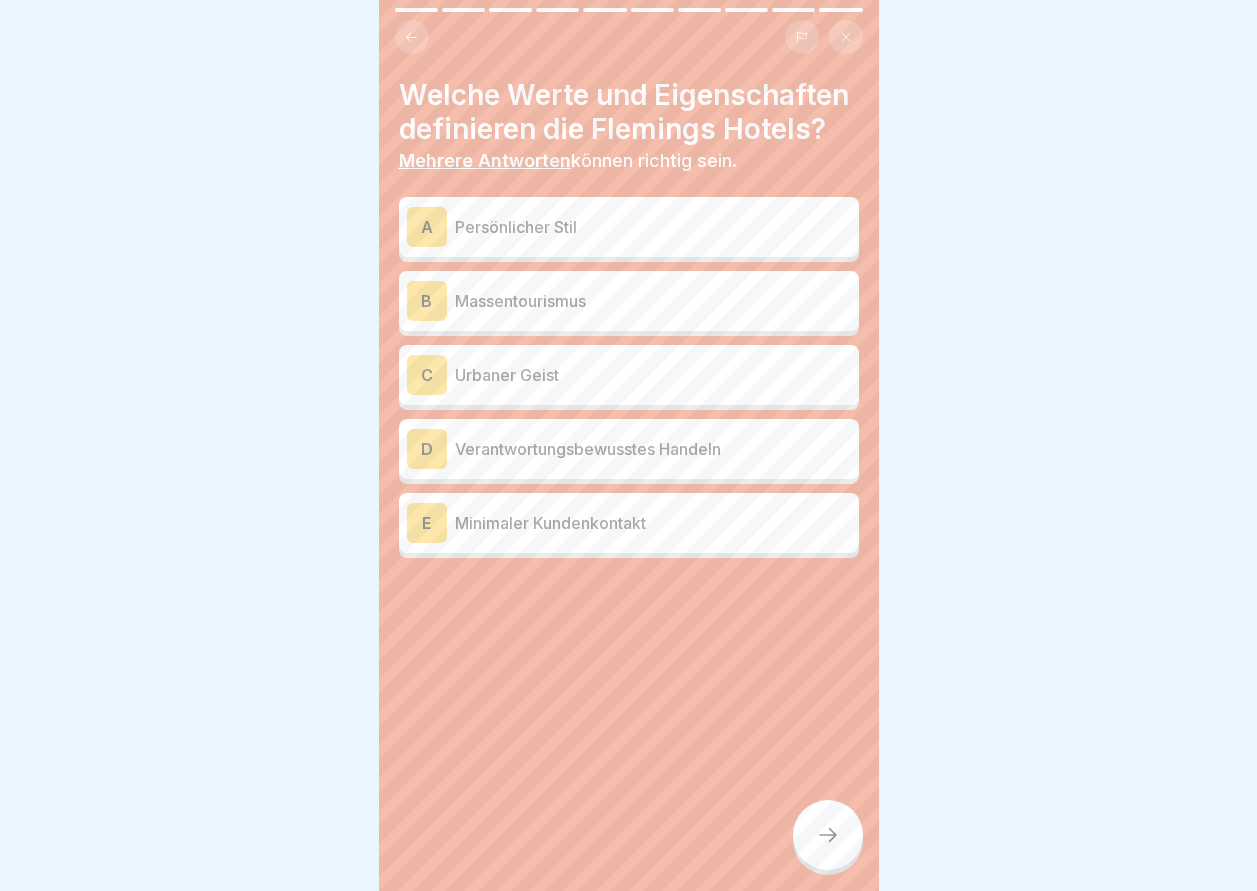 click on "A" at bounding box center (427, 227) 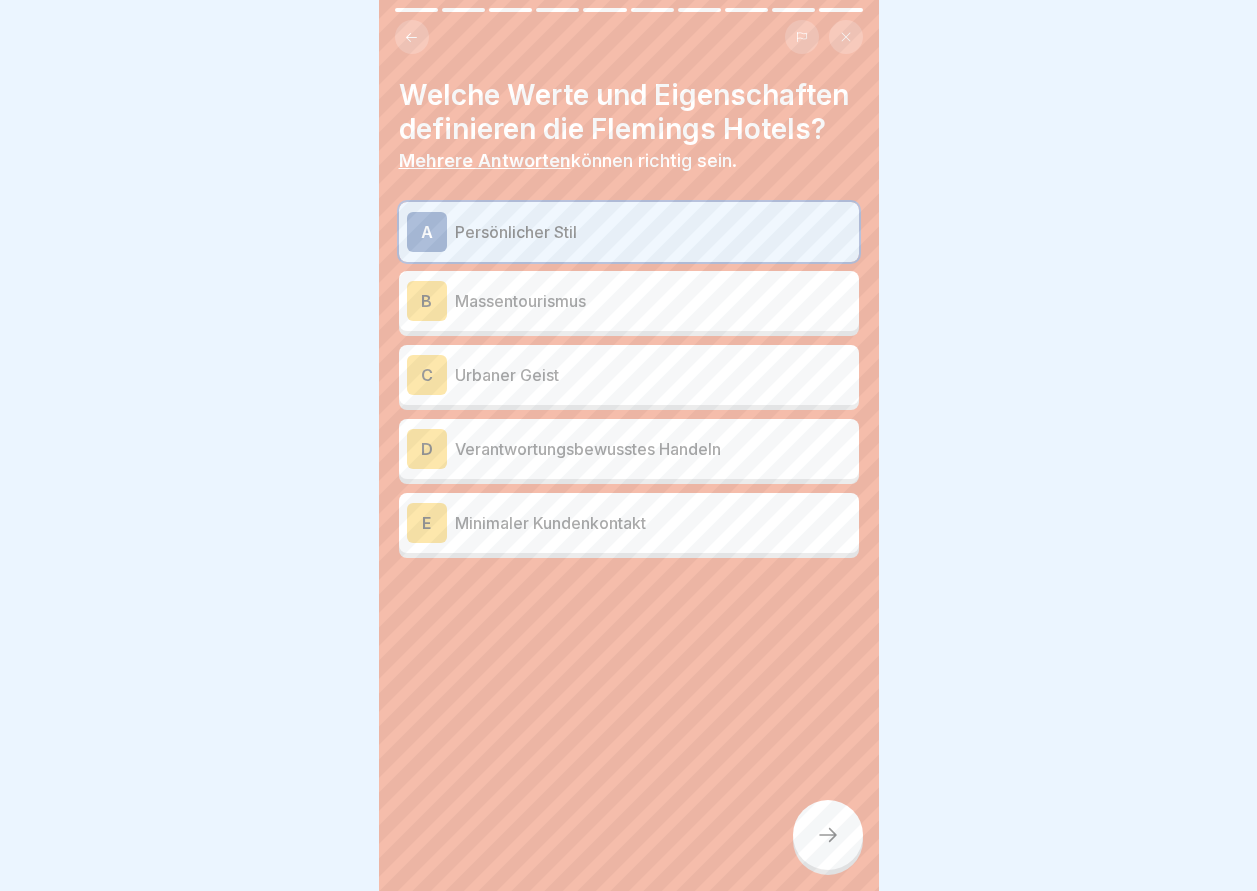 click on "B" at bounding box center [427, 301] 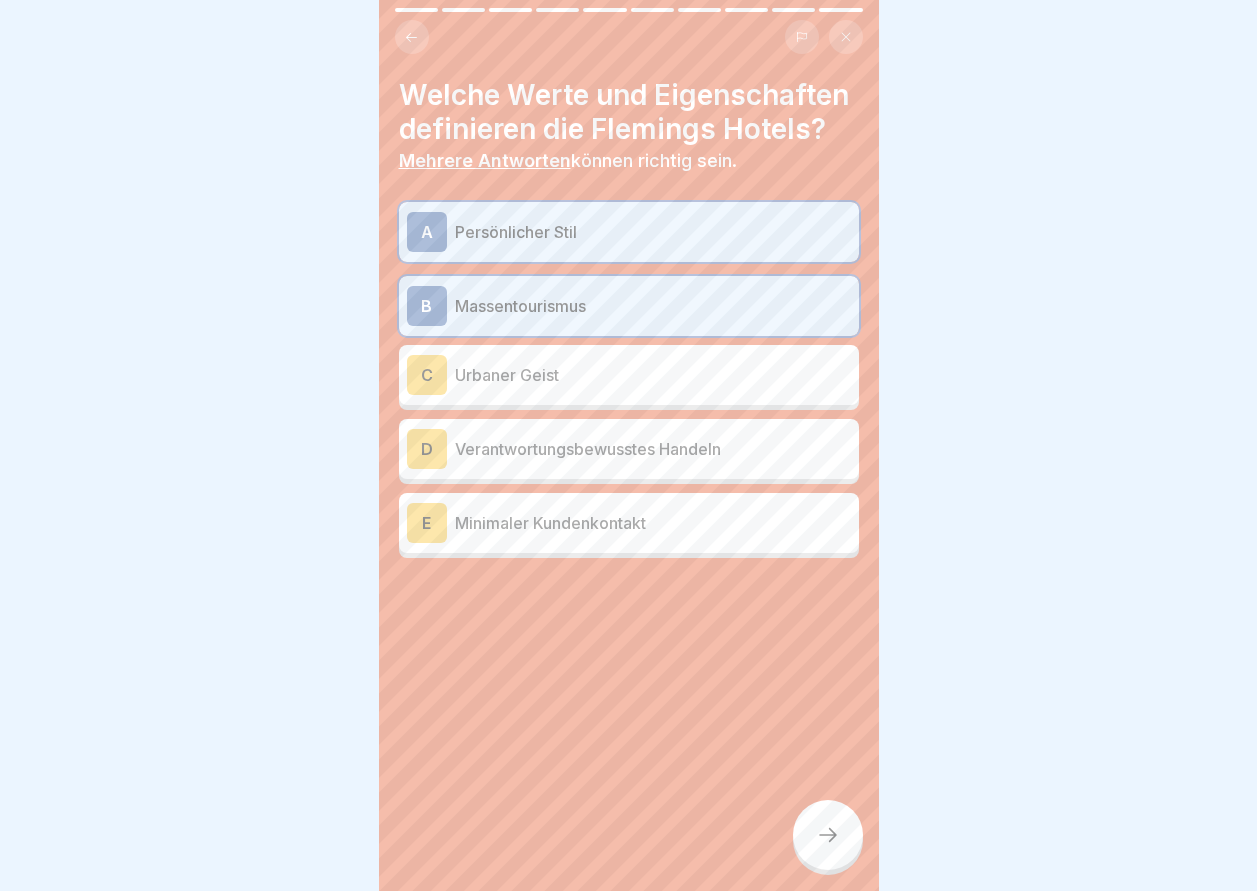 click on "C" at bounding box center (427, 375) 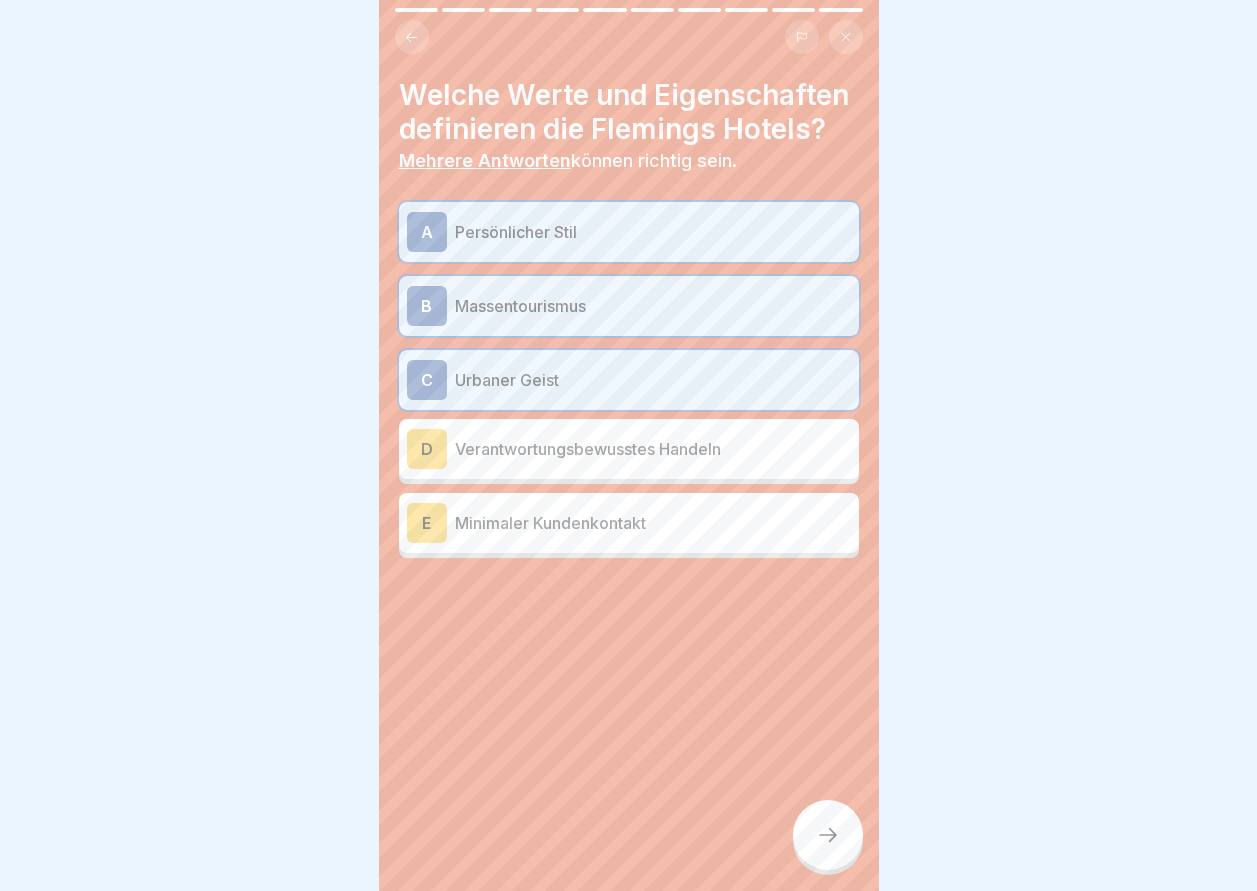 click on "D" at bounding box center [427, 449] 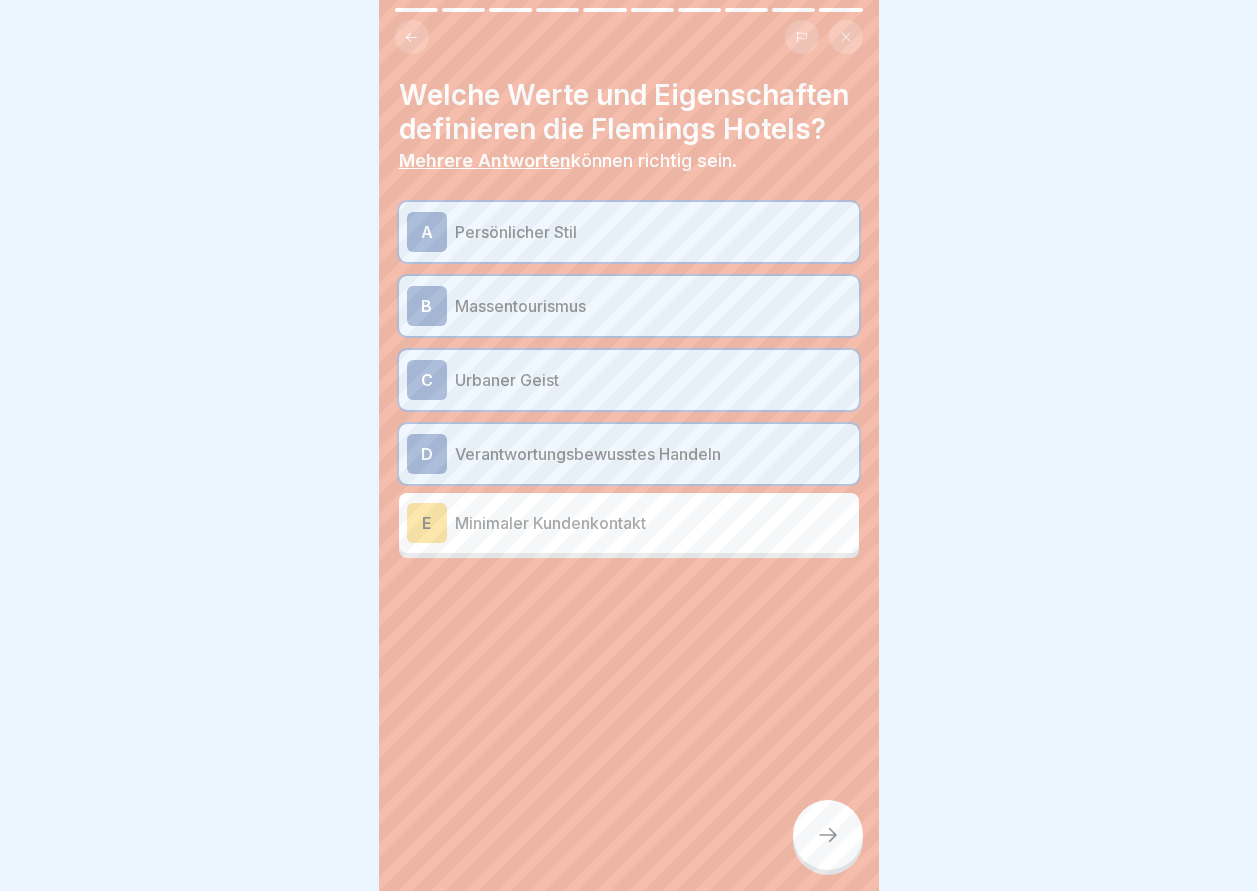 click on "E" at bounding box center (427, 523) 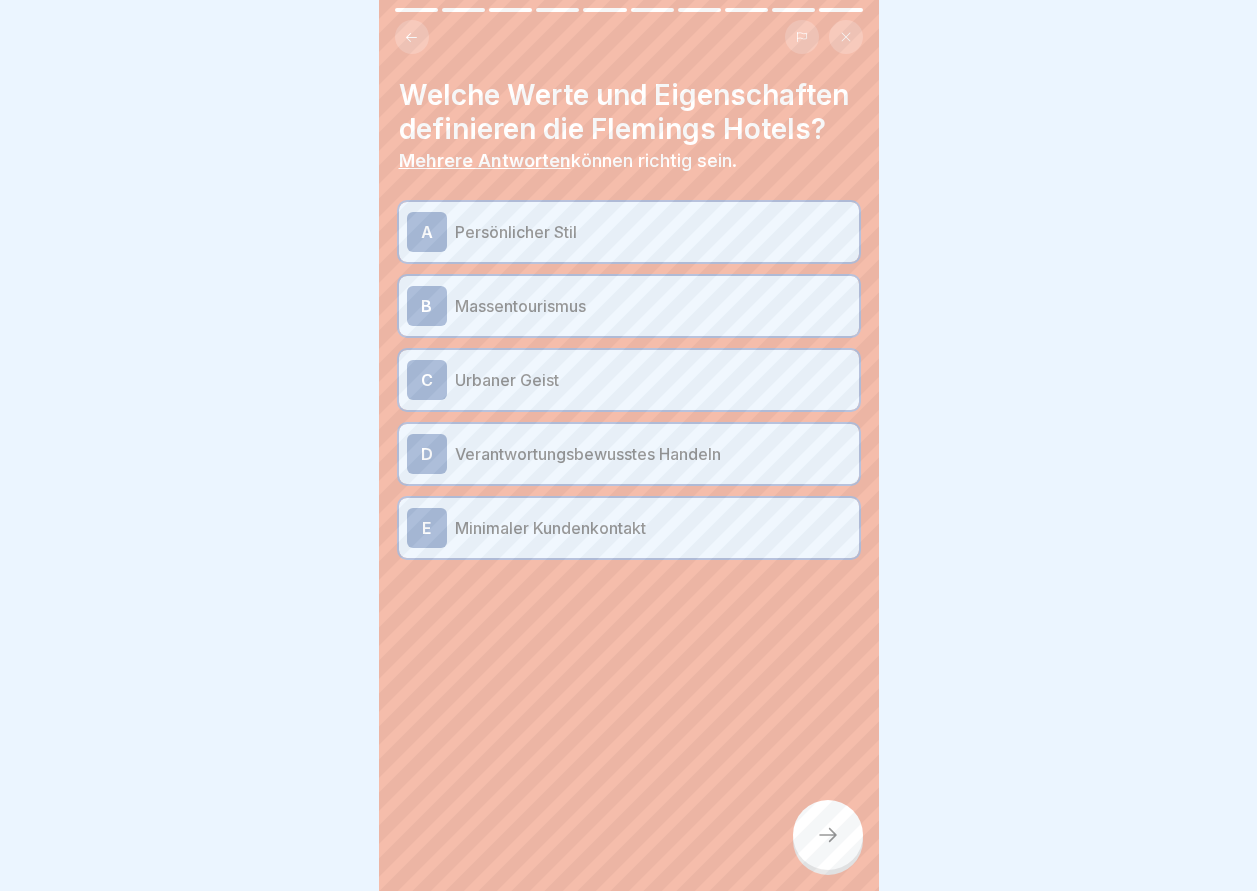 click at bounding box center [828, 835] 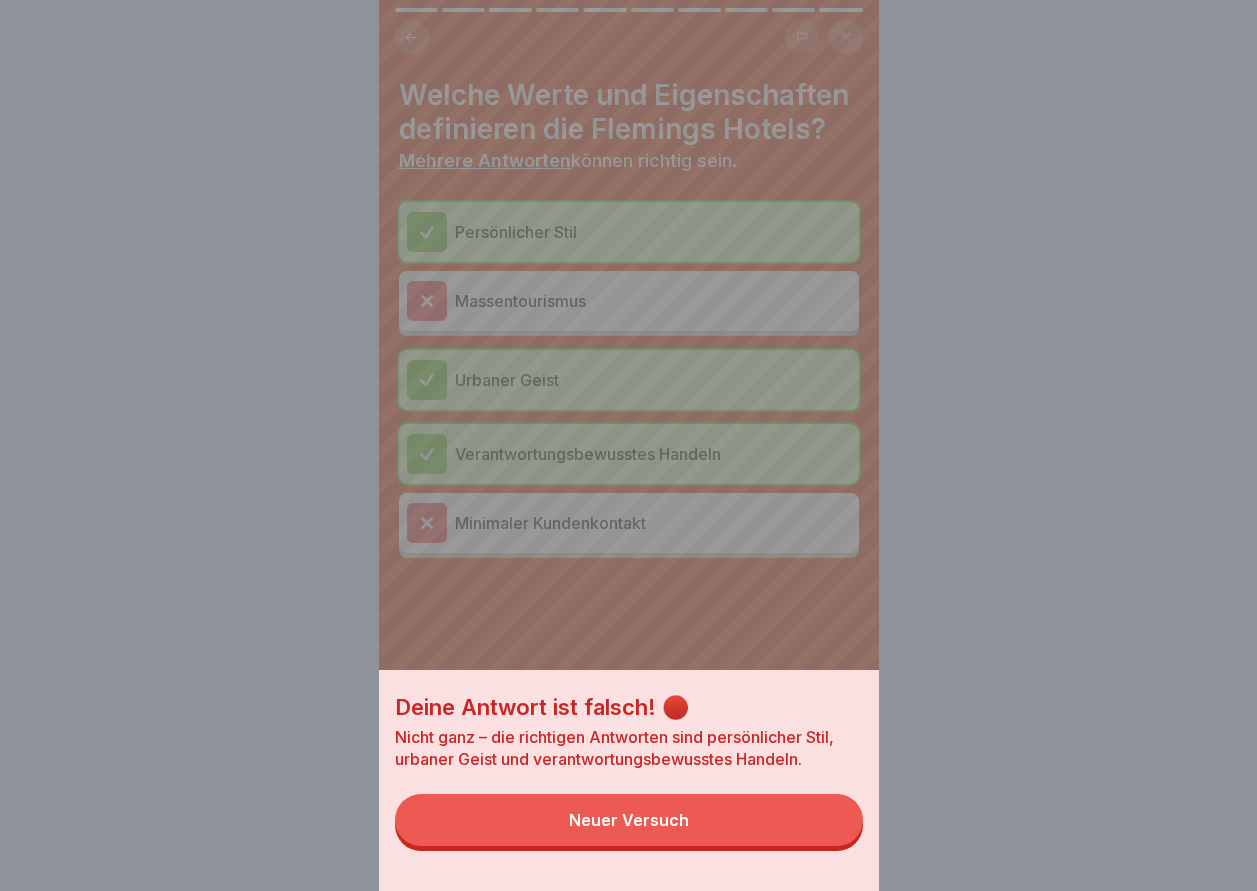 click on "Neuer Versuch" at bounding box center [629, 820] 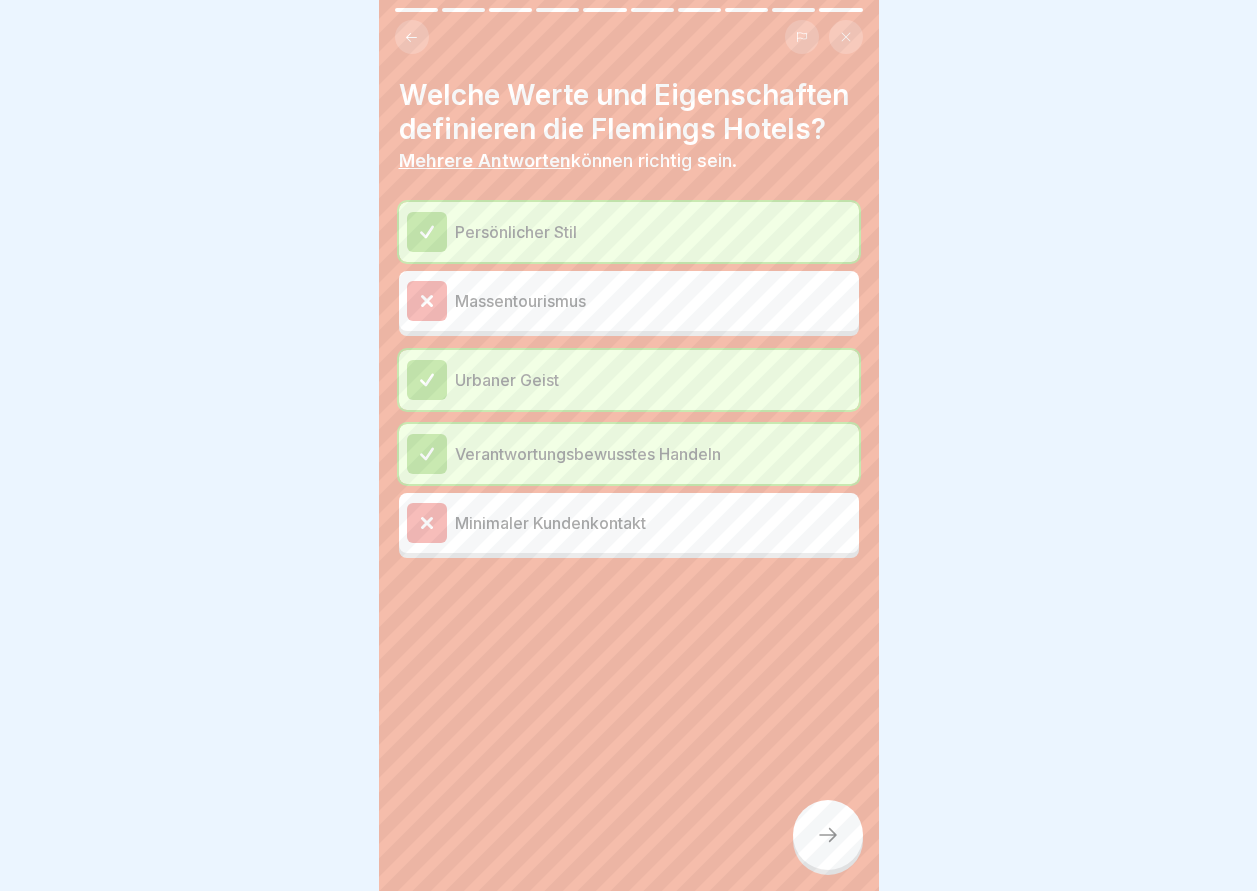 click 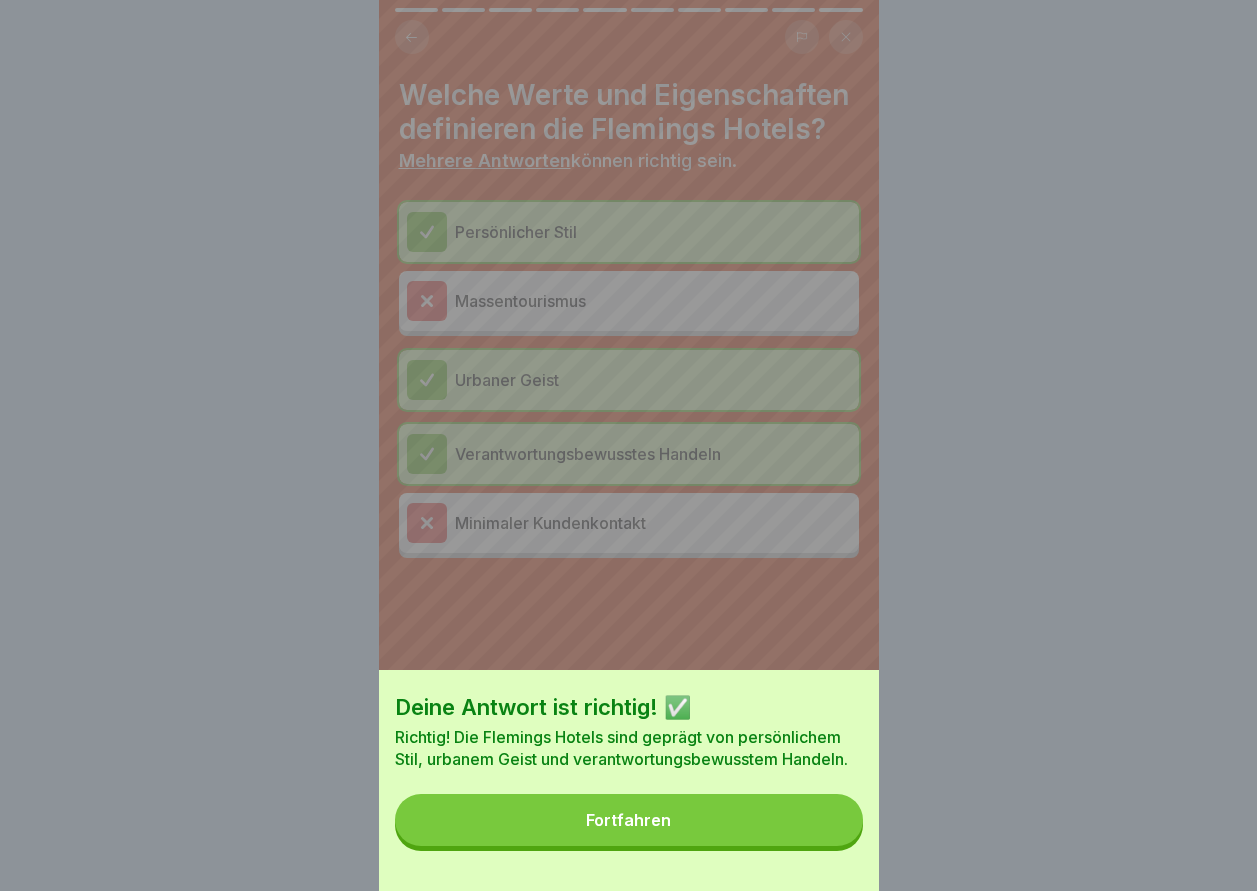 click on "Fortfahren" at bounding box center (629, 820) 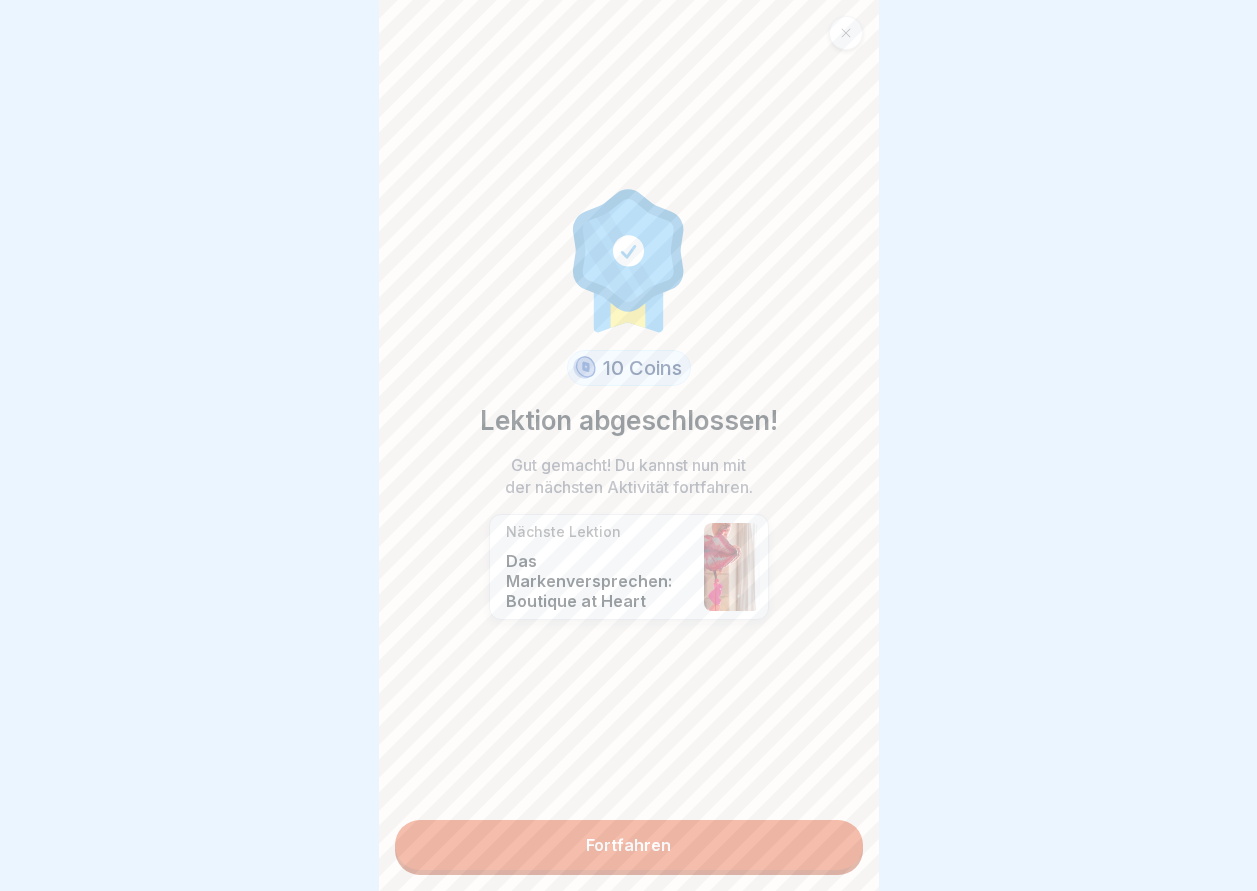 click on "Fortfahren" at bounding box center [629, 845] 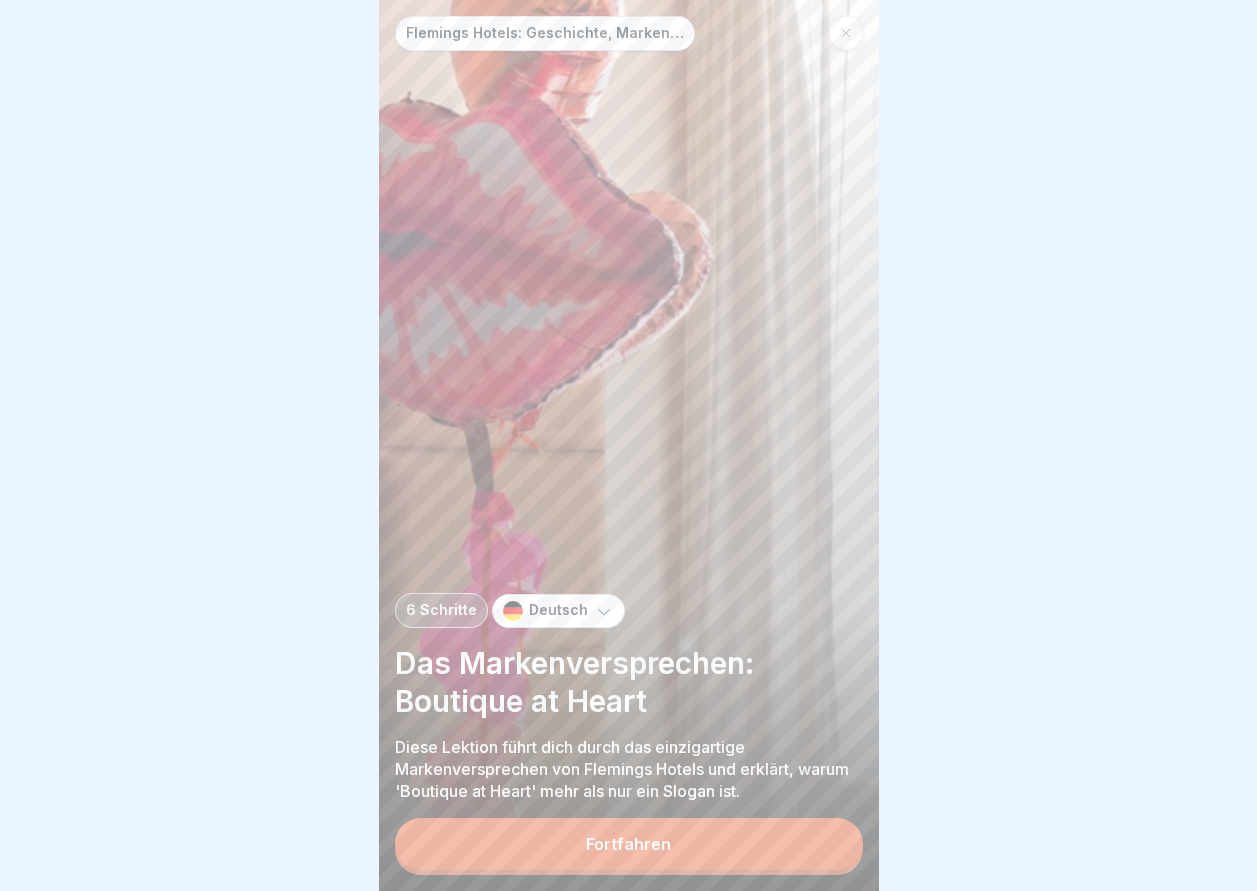 click on "Fortfahren" at bounding box center (628, 844) 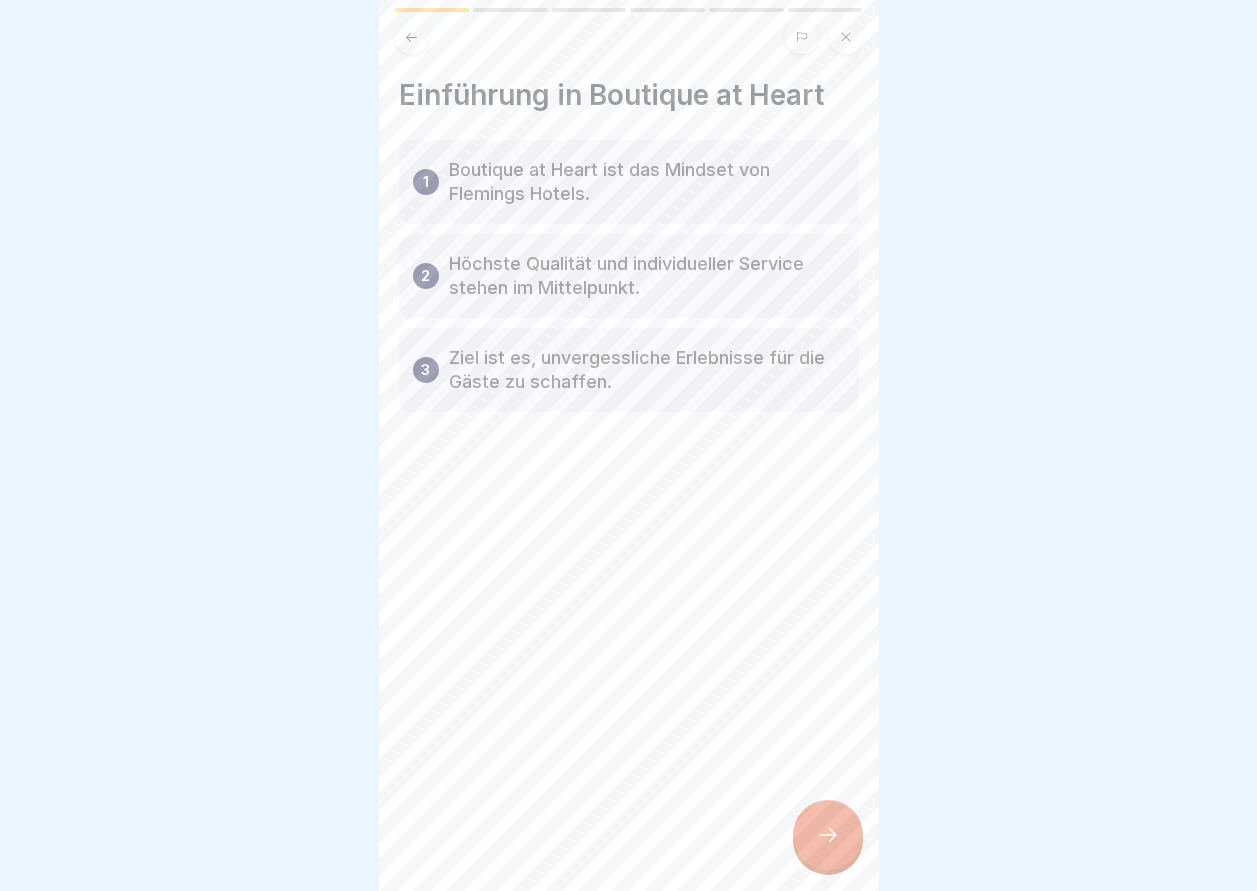 click 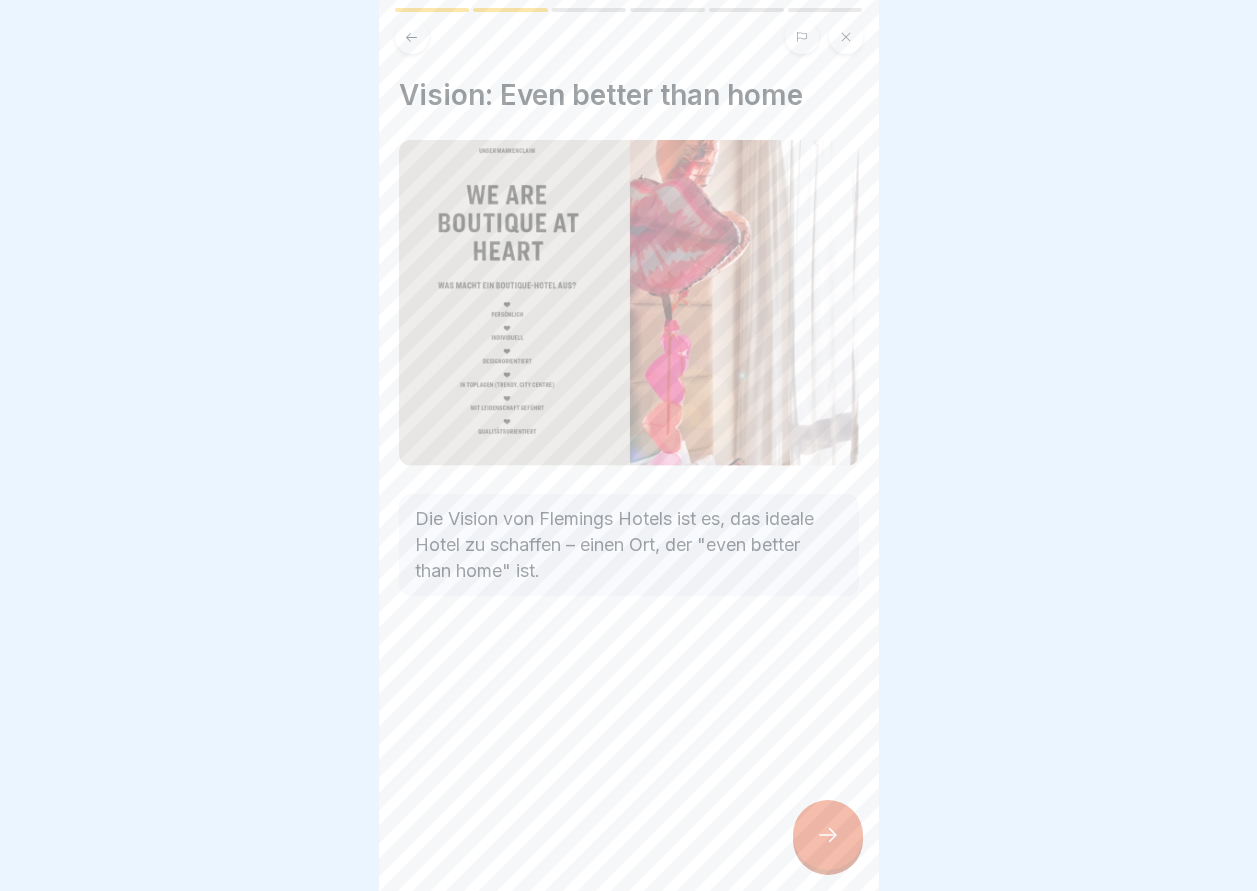 click at bounding box center (828, 835) 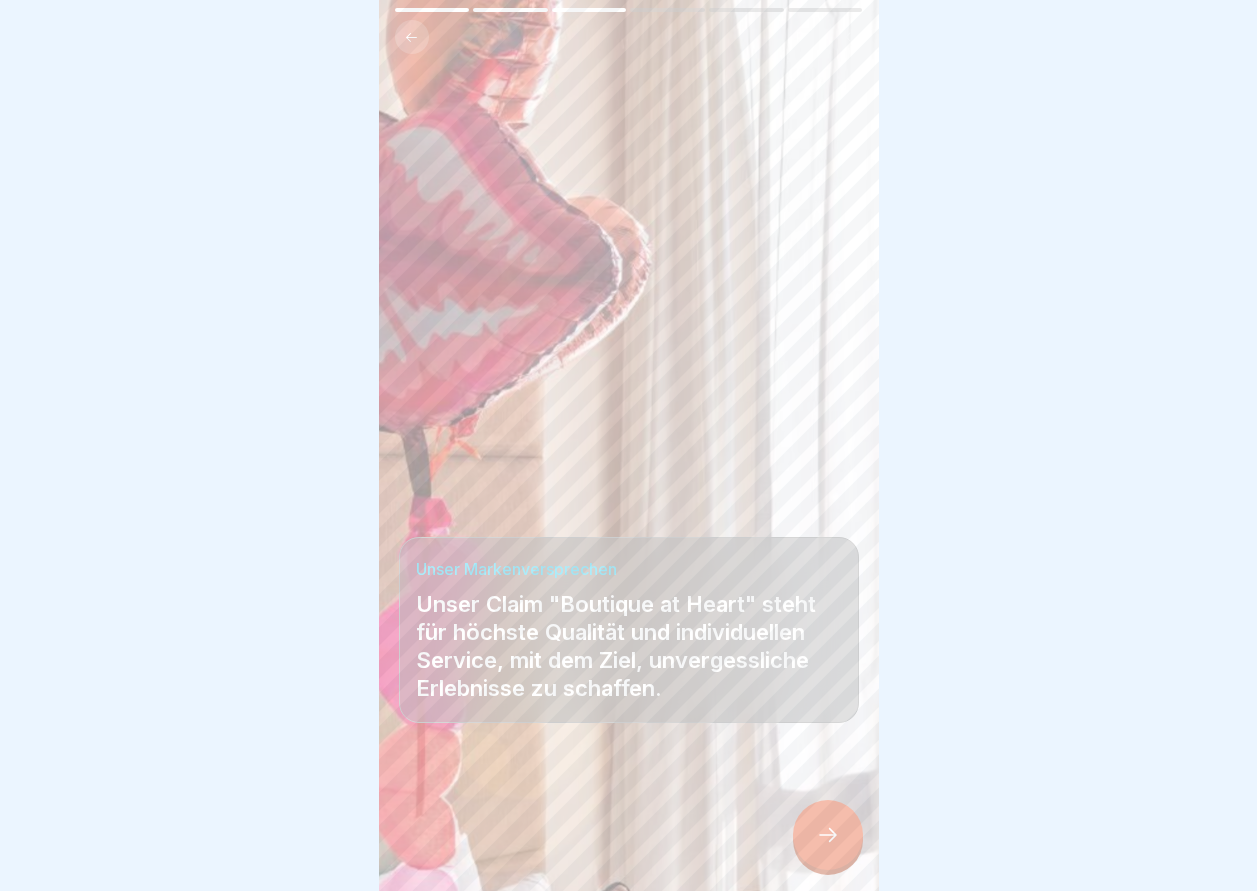 click at bounding box center (828, 835) 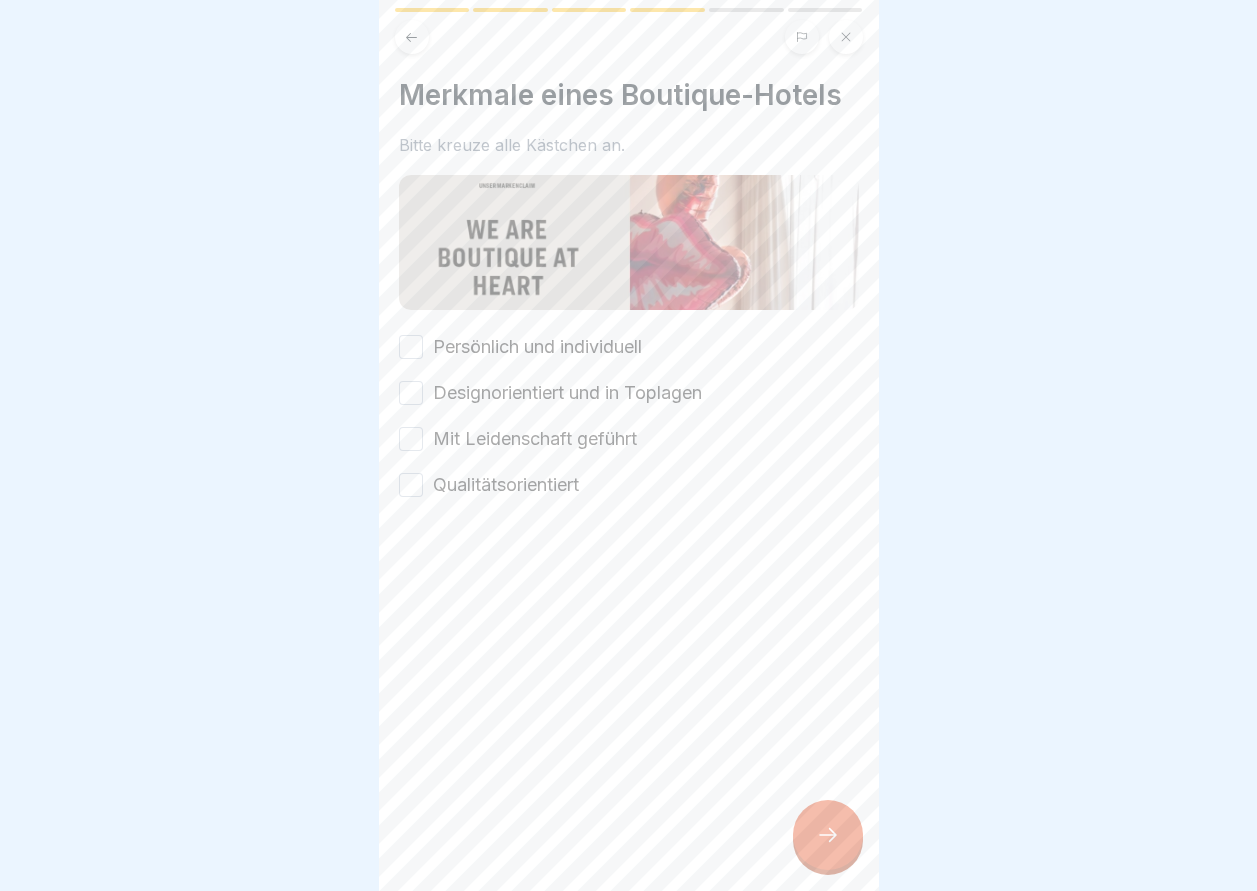 click on "Persönlich und individuell" at bounding box center [411, 347] 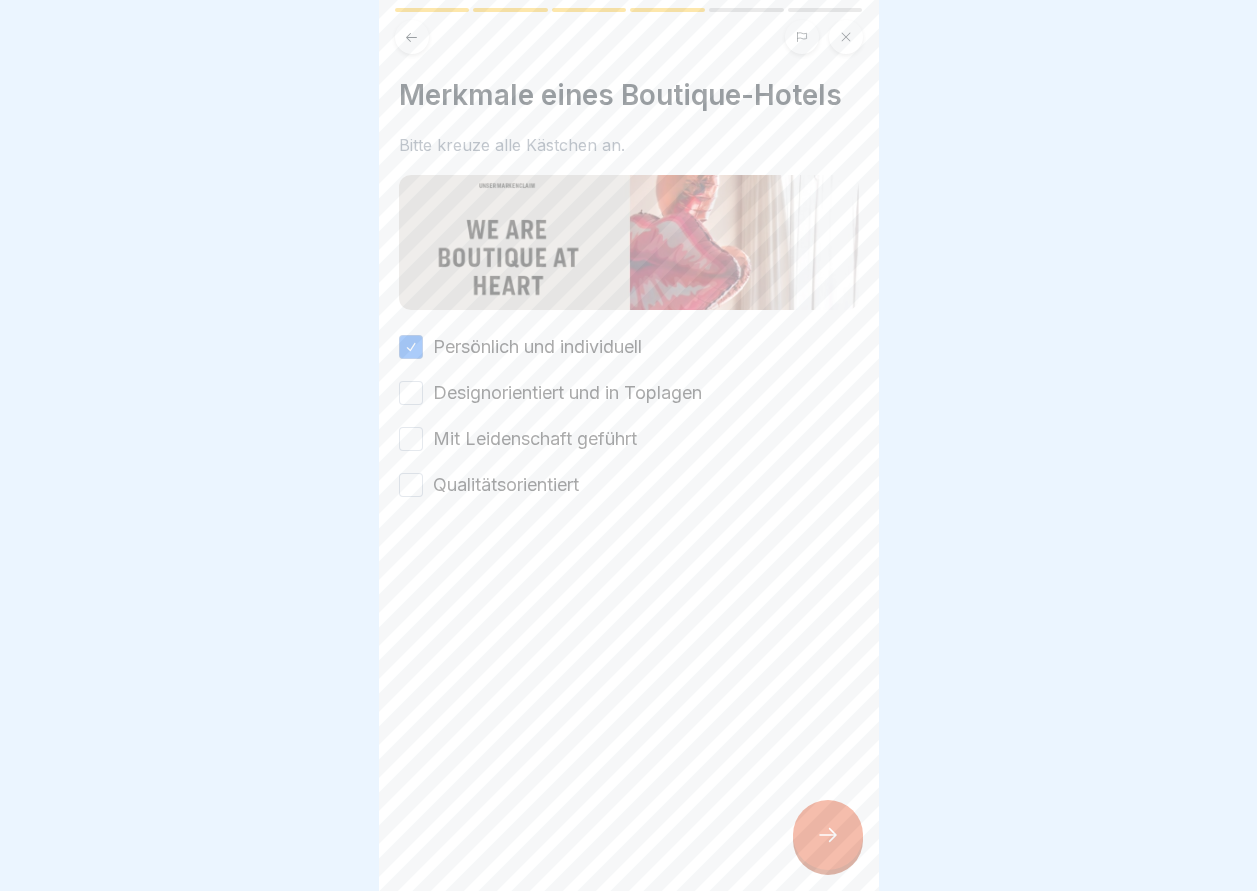click on "Designorientiert und in Toplagen" at bounding box center (411, 393) 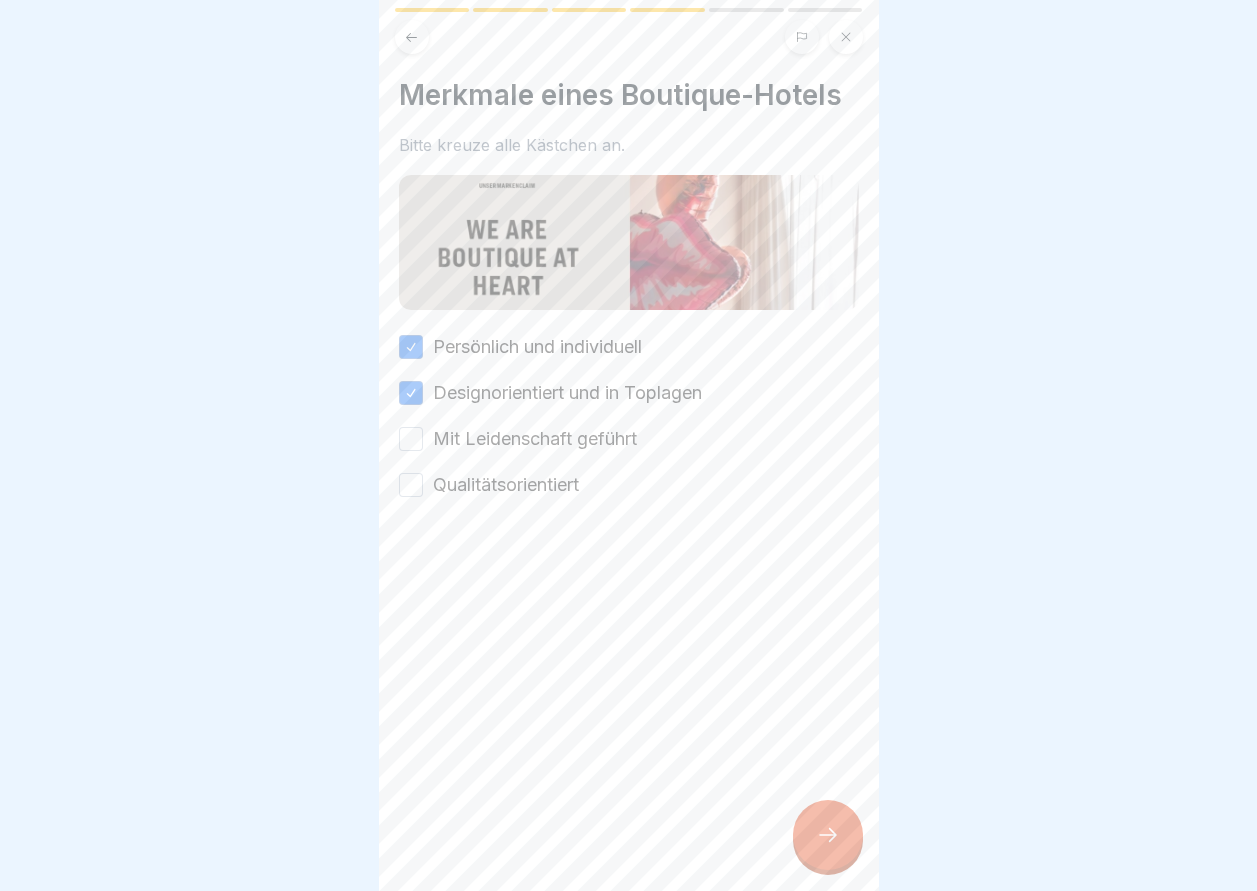click on "Mit Leidenschaft geführt" at bounding box center [411, 439] 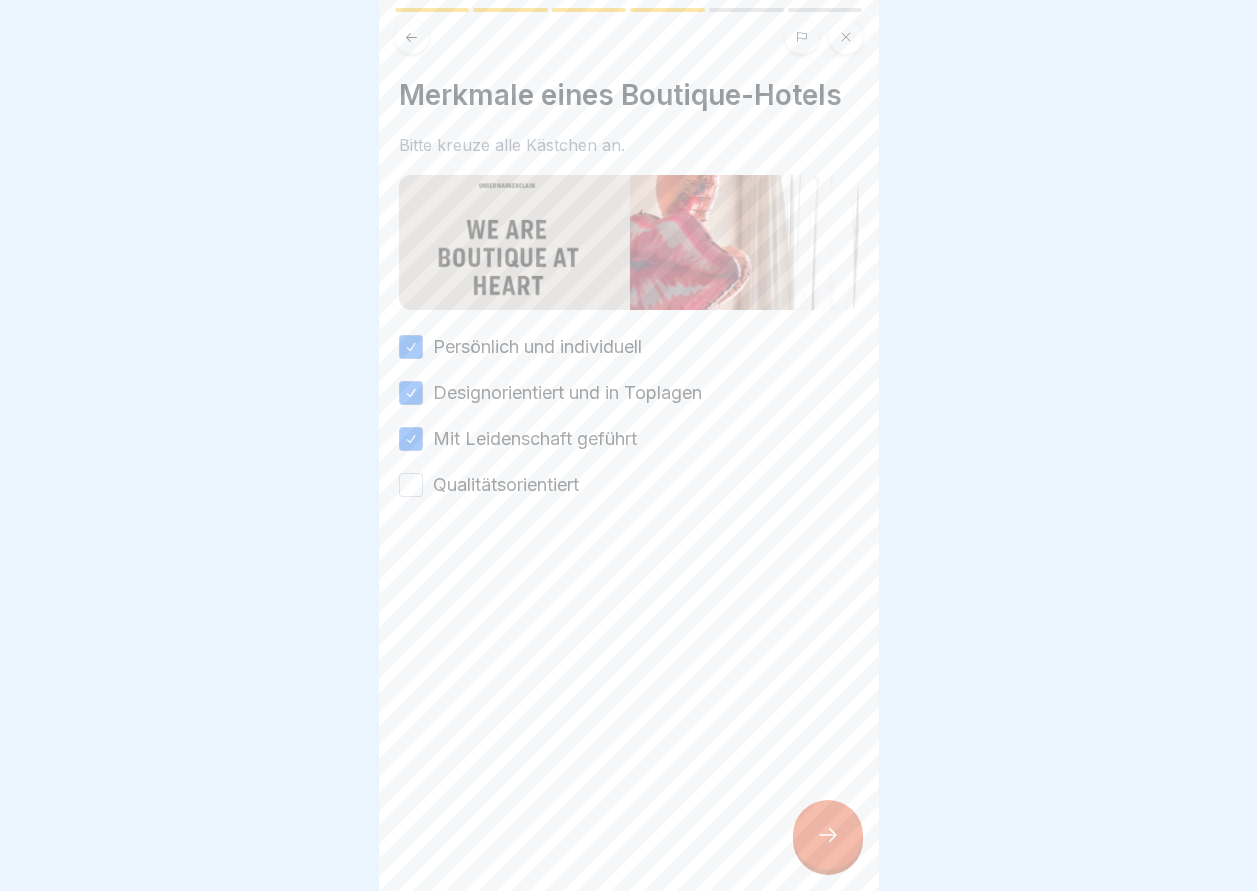 click on "Qualitätsorientiert" at bounding box center [411, 485] 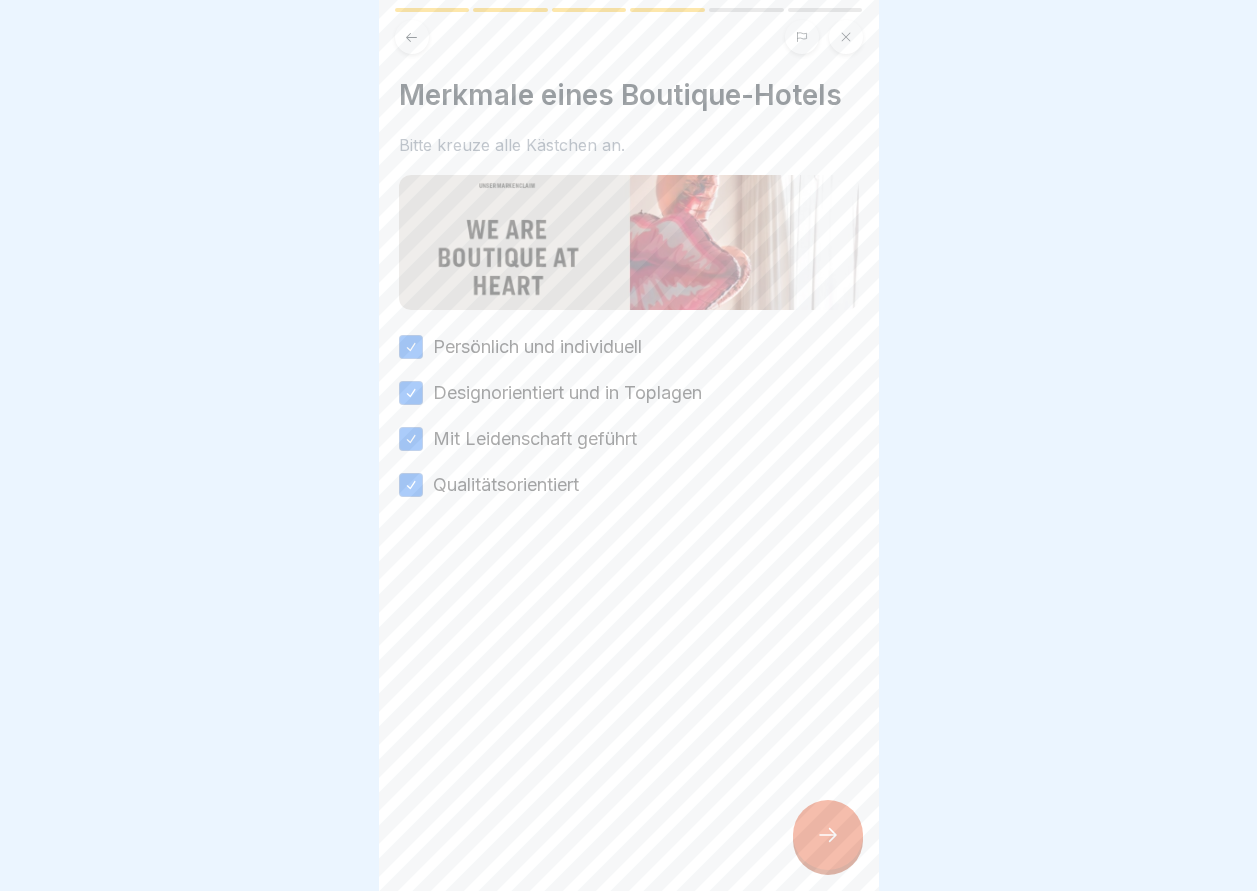 click at bounding box center (828, 835) 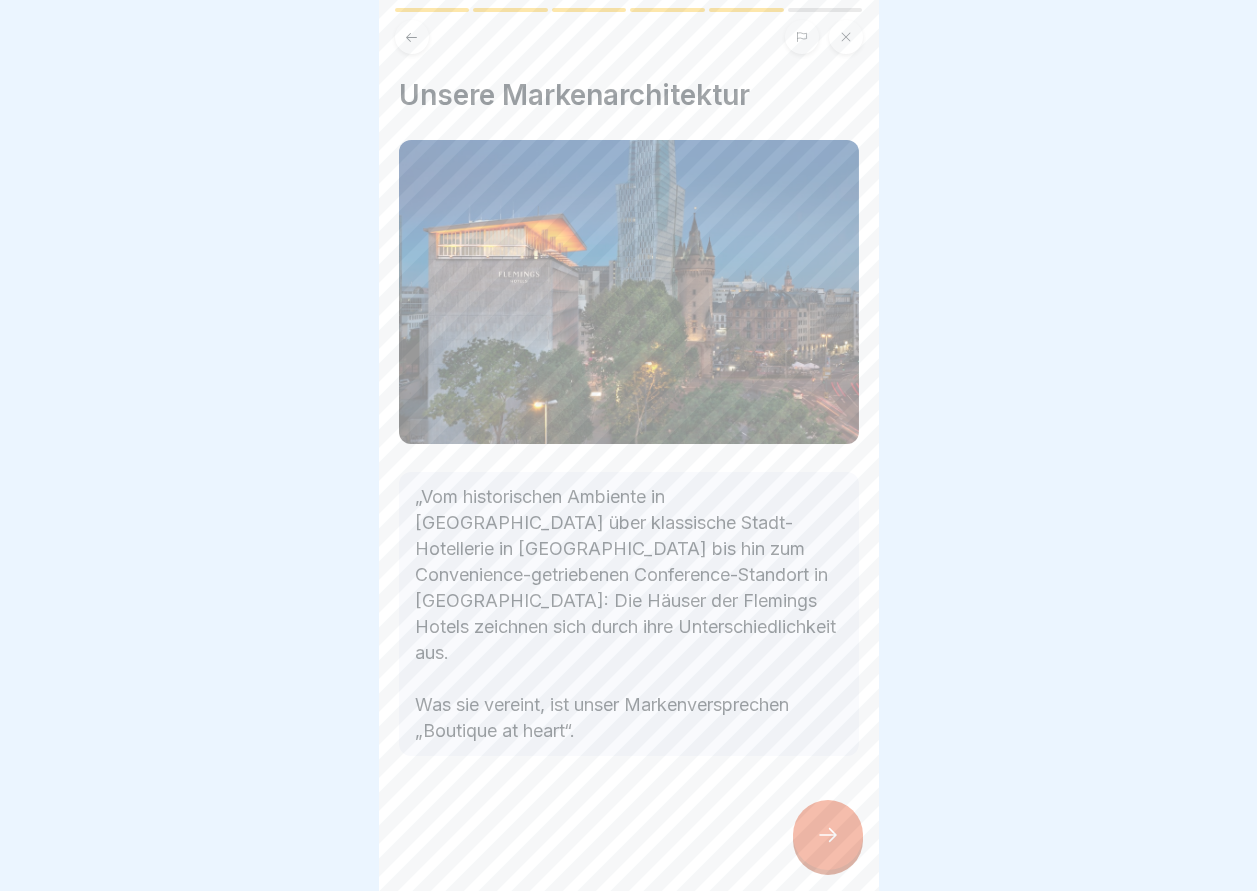 click 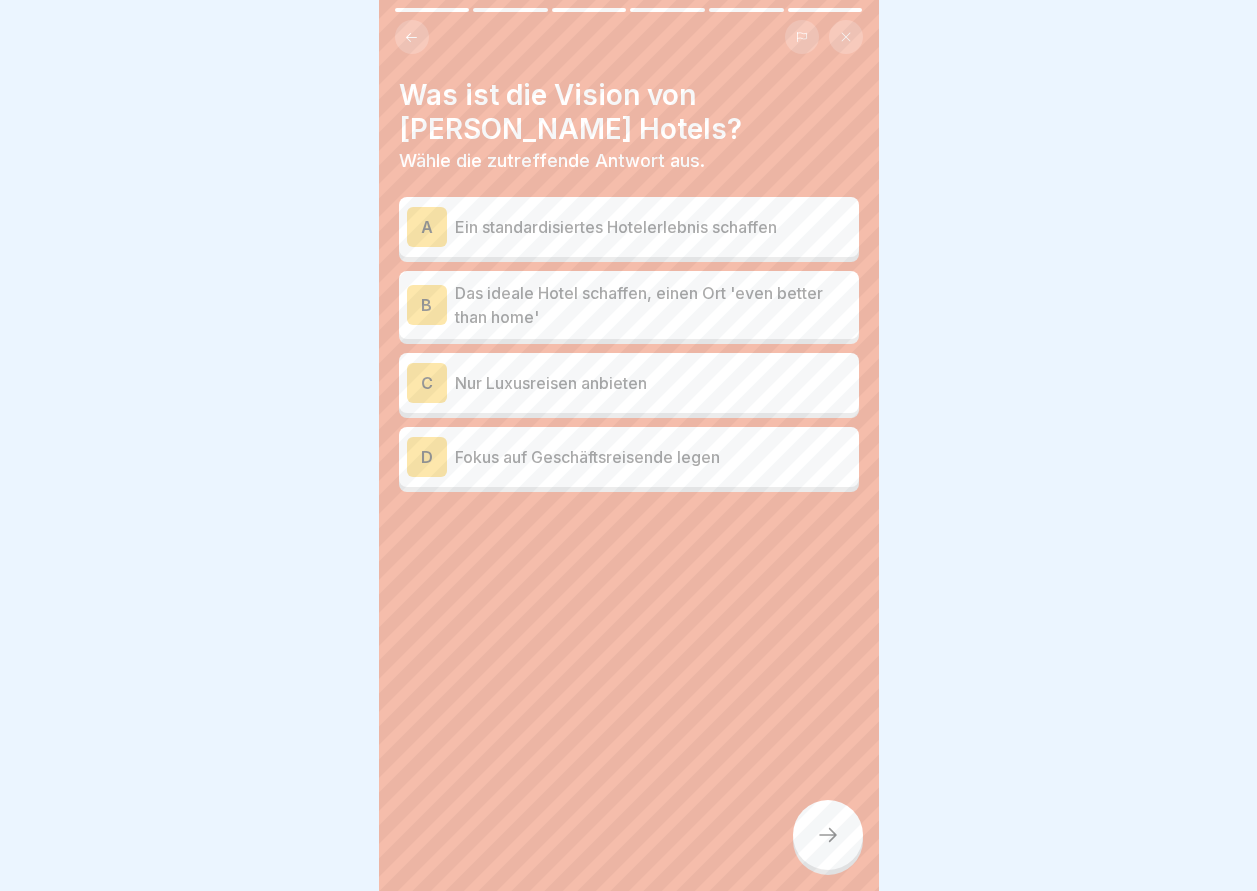 click on "B" at bounding box center (427, 305) 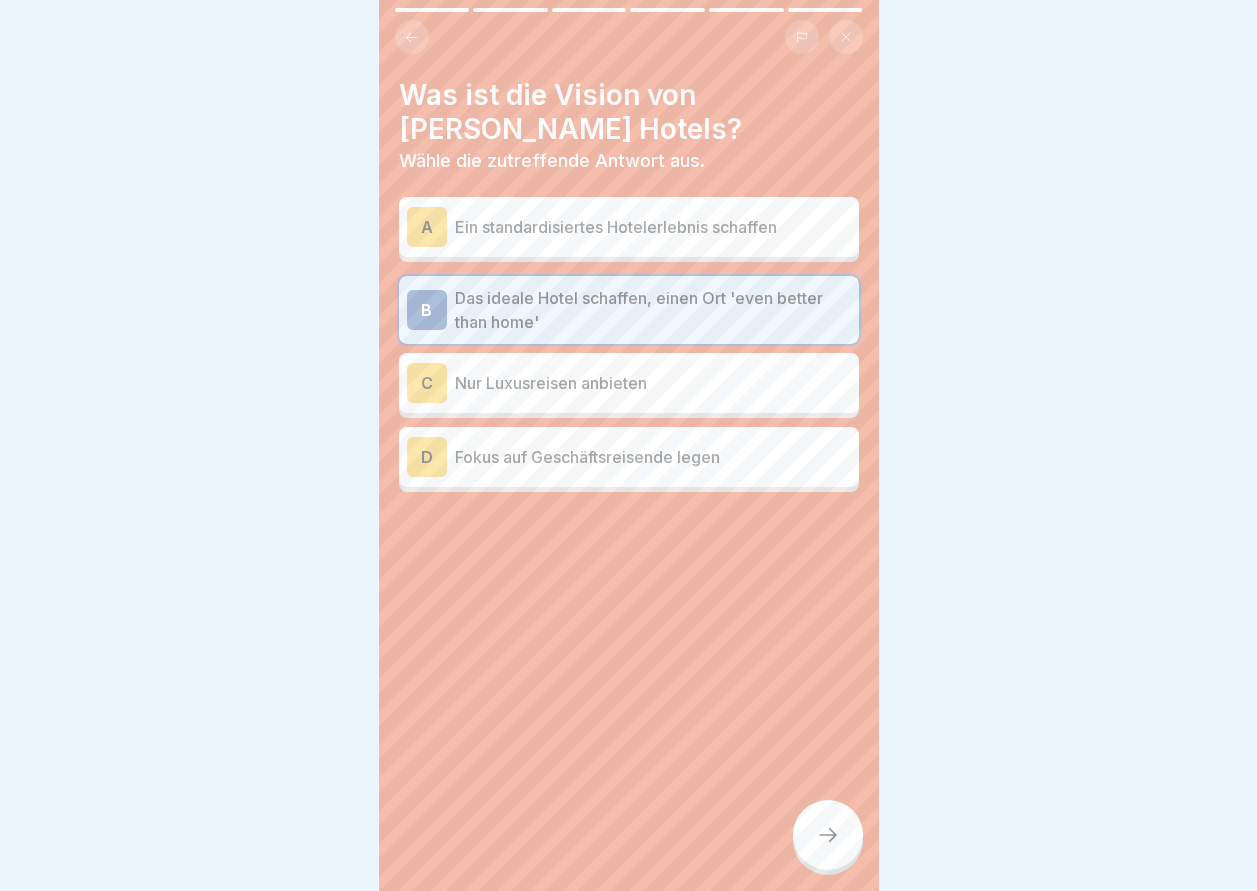 click at bounding box center [828, 835] 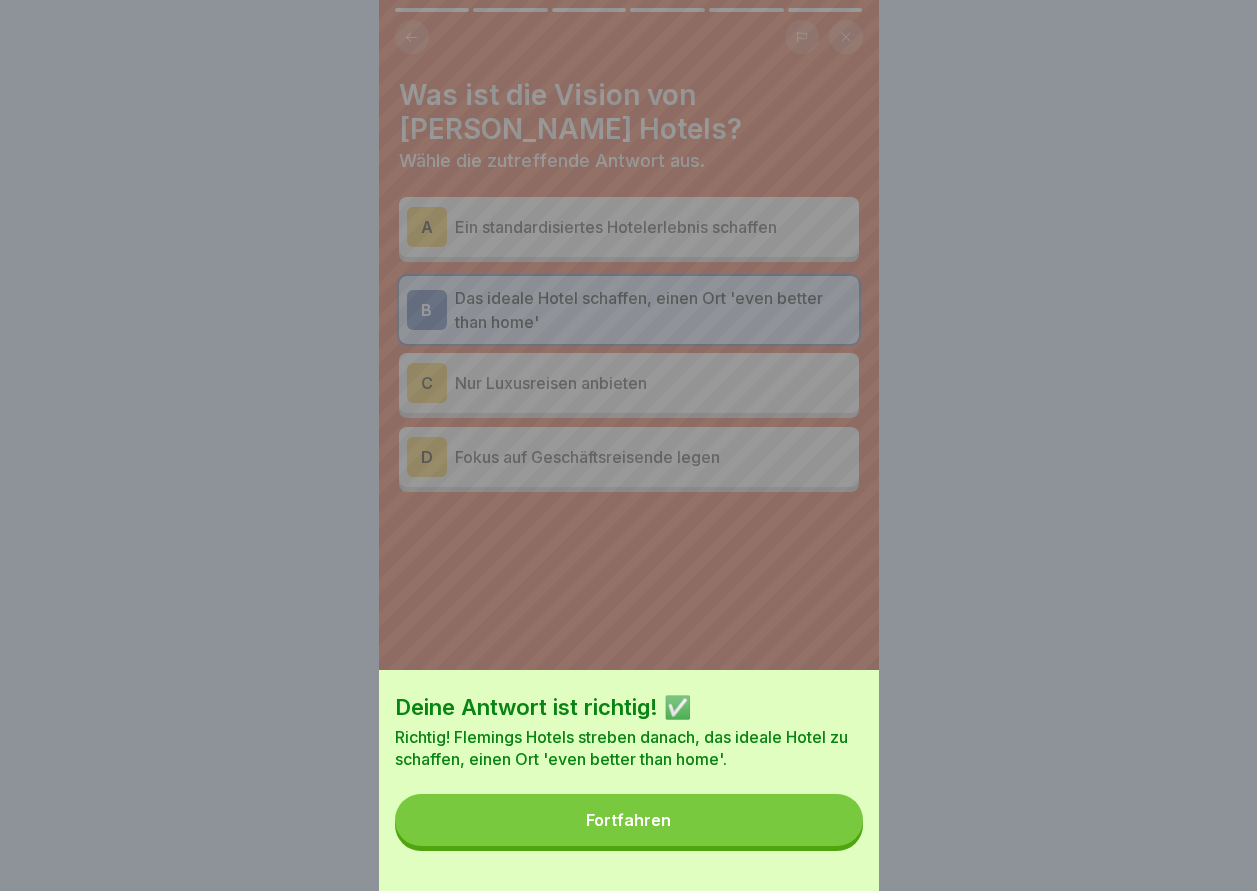 click on "Fortfahren" at bounding box center [628, 820] 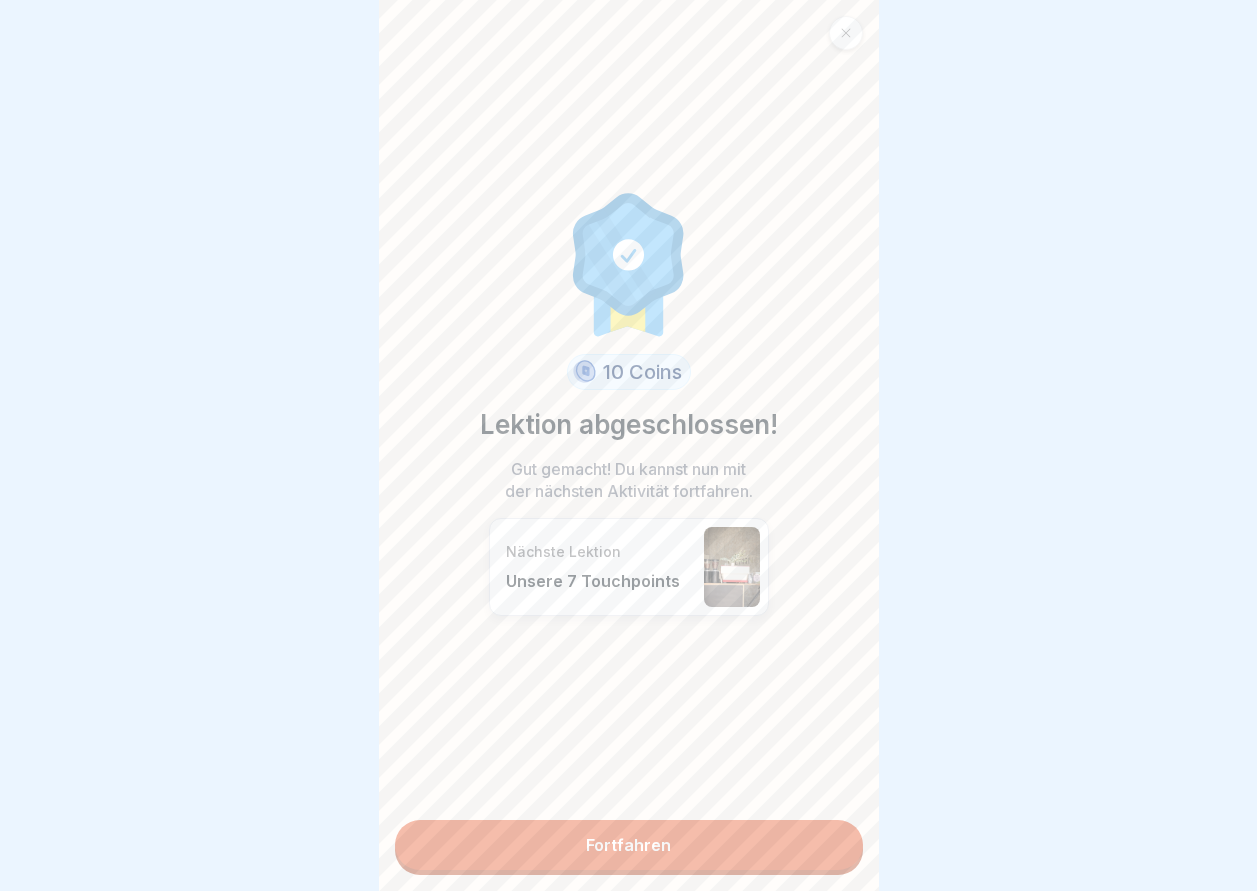 click on "Fortfahren" at bounding box center (629, 845) 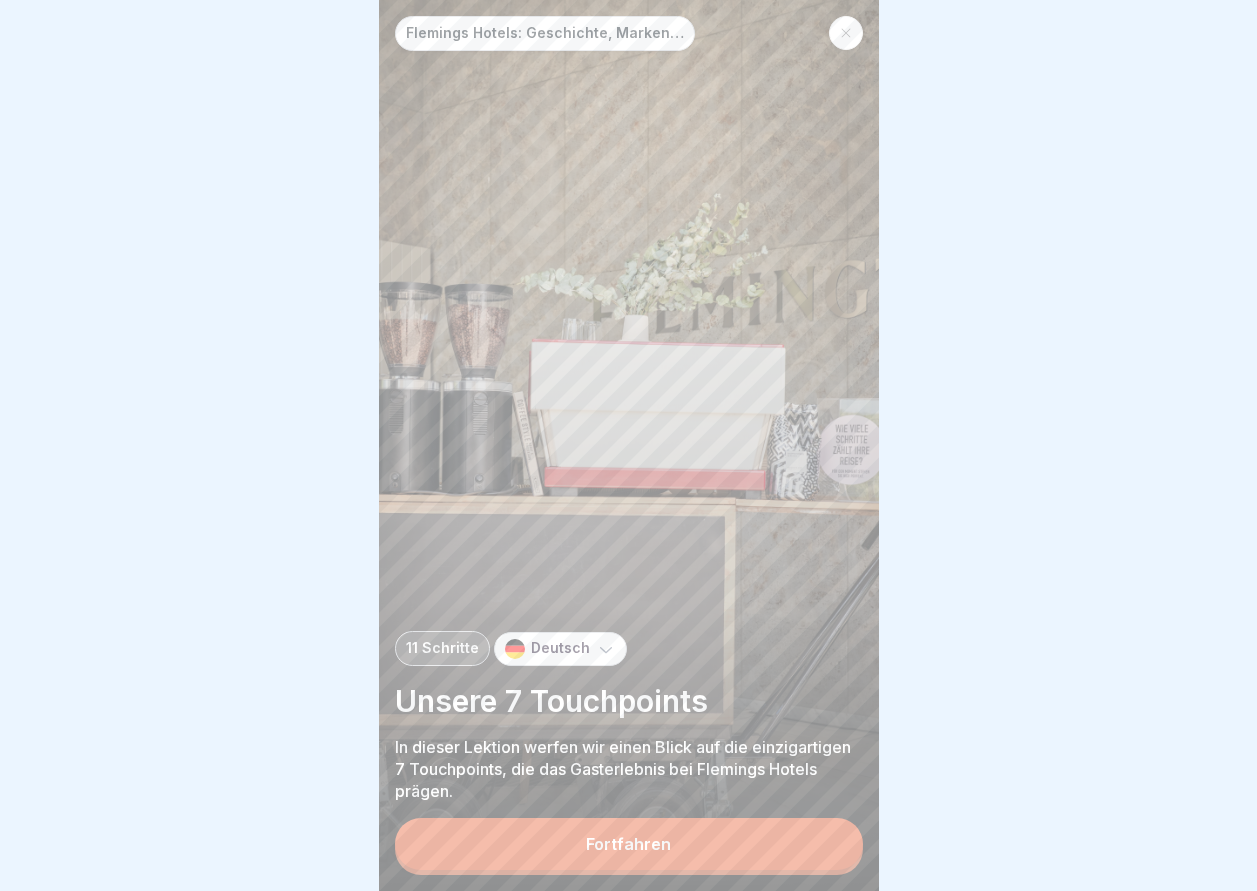 click on "Flemings Hotels: Geschichte, Markenclaim und Touchpoints 11 Schritte Deutsch Unsere 7 Touchpoints In dieser Lektion werfen wir einen Blick auf die einzigartigen 7 Touchpoints, die das Gasterlebnis bei Flemings Hotels prägen.  Fortfahren" at bounding box center (629, 445) 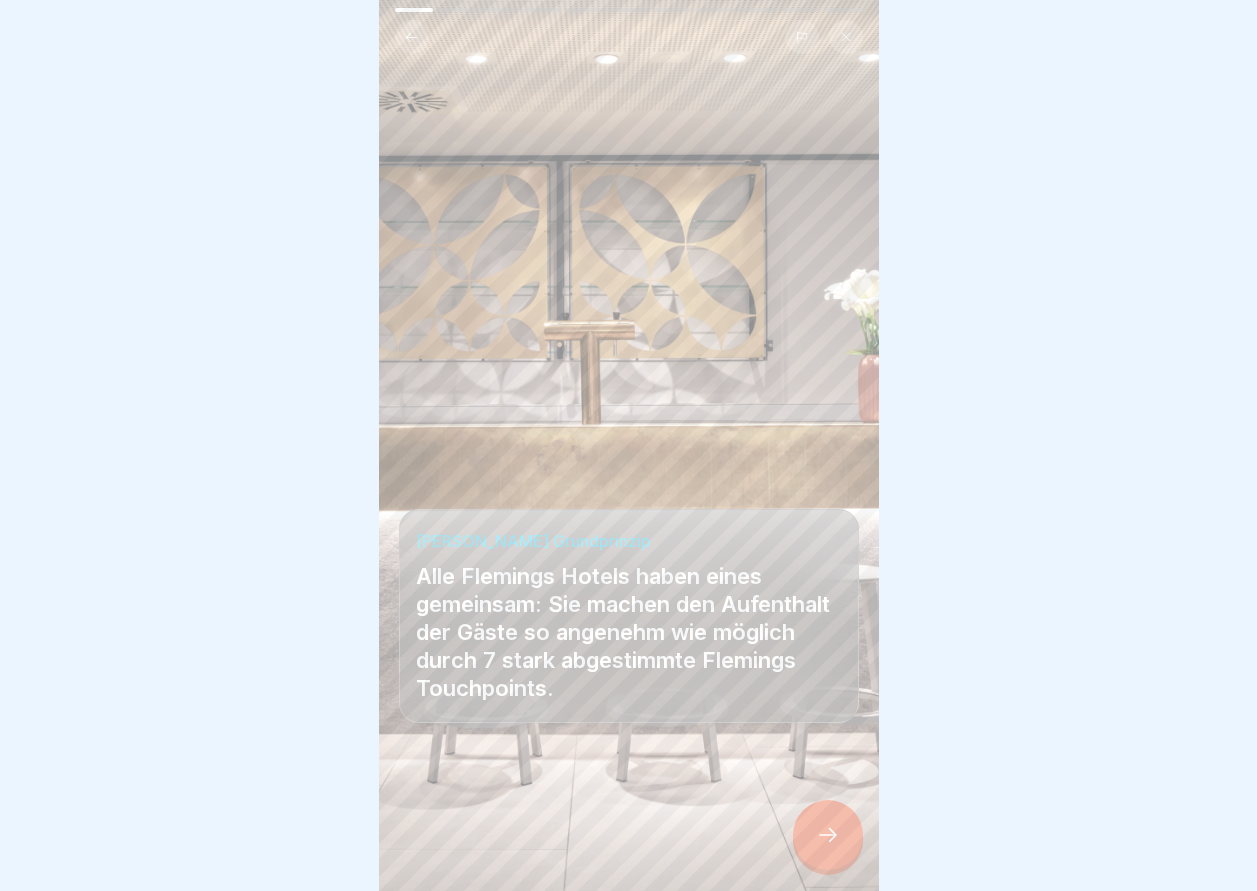 click 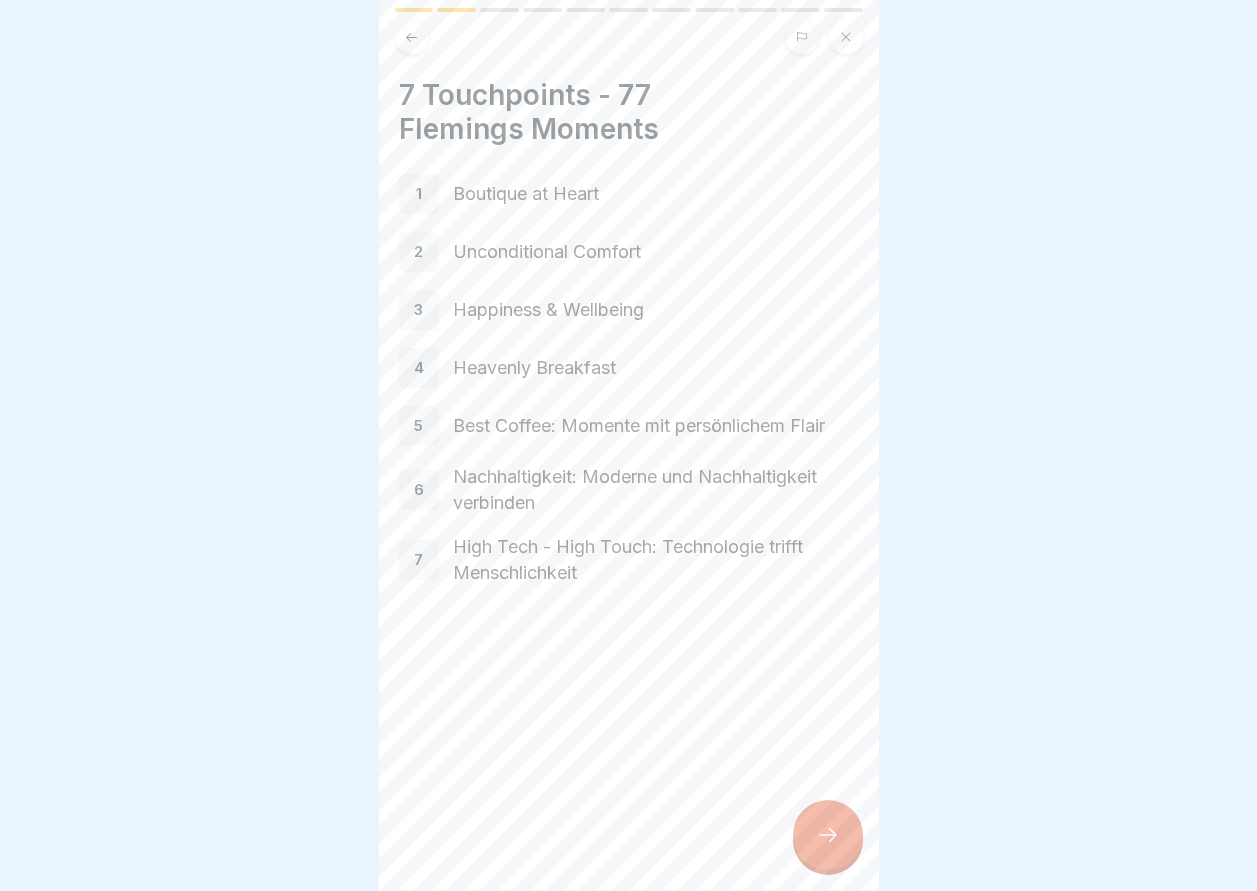click 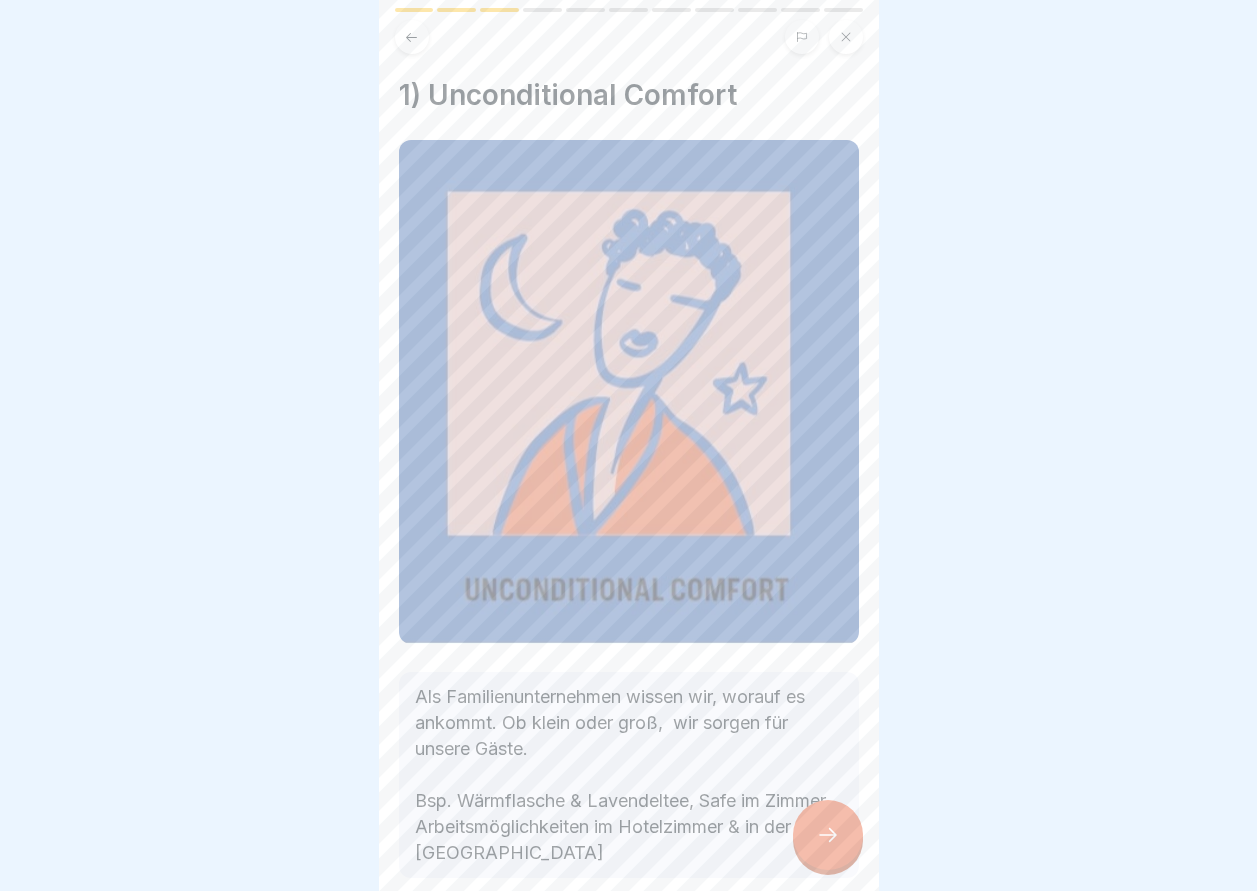 click 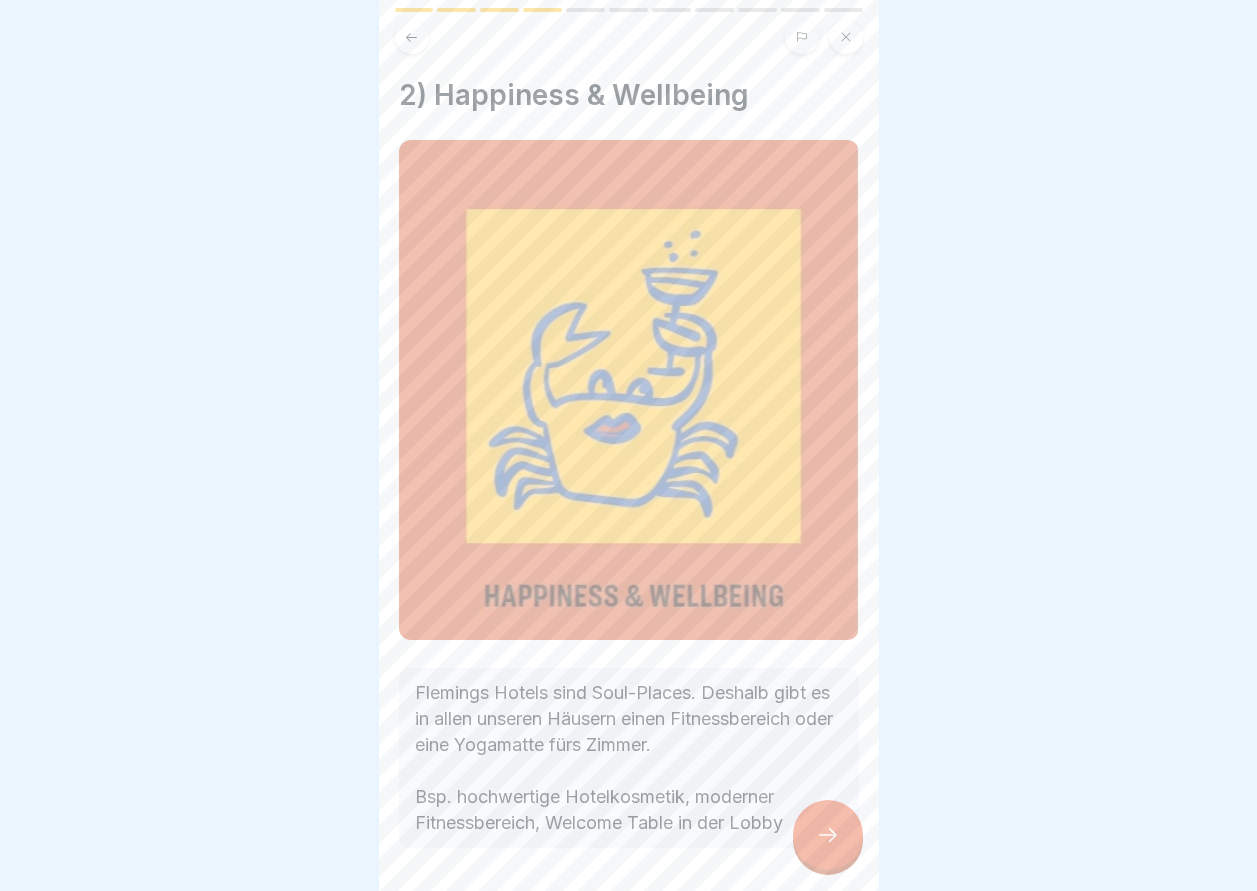 click 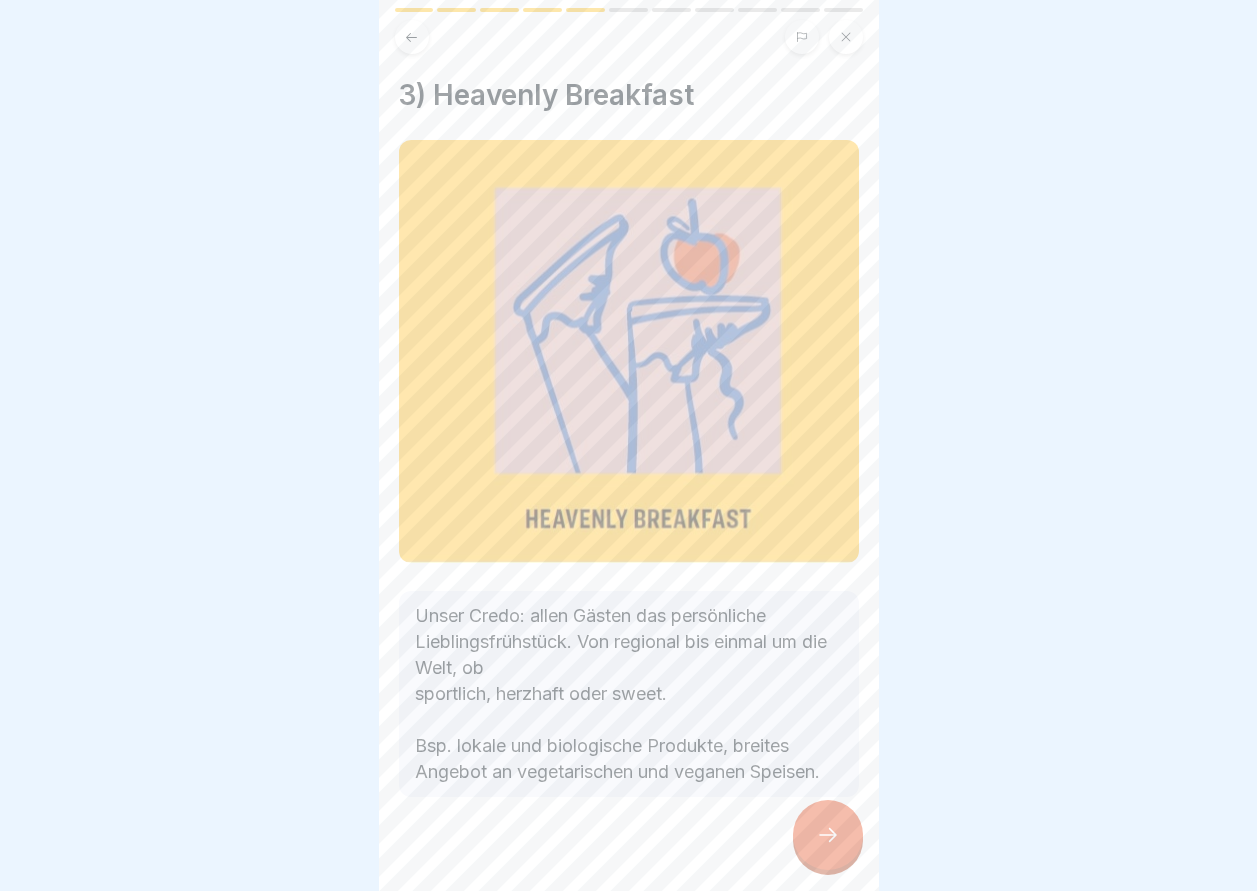 click 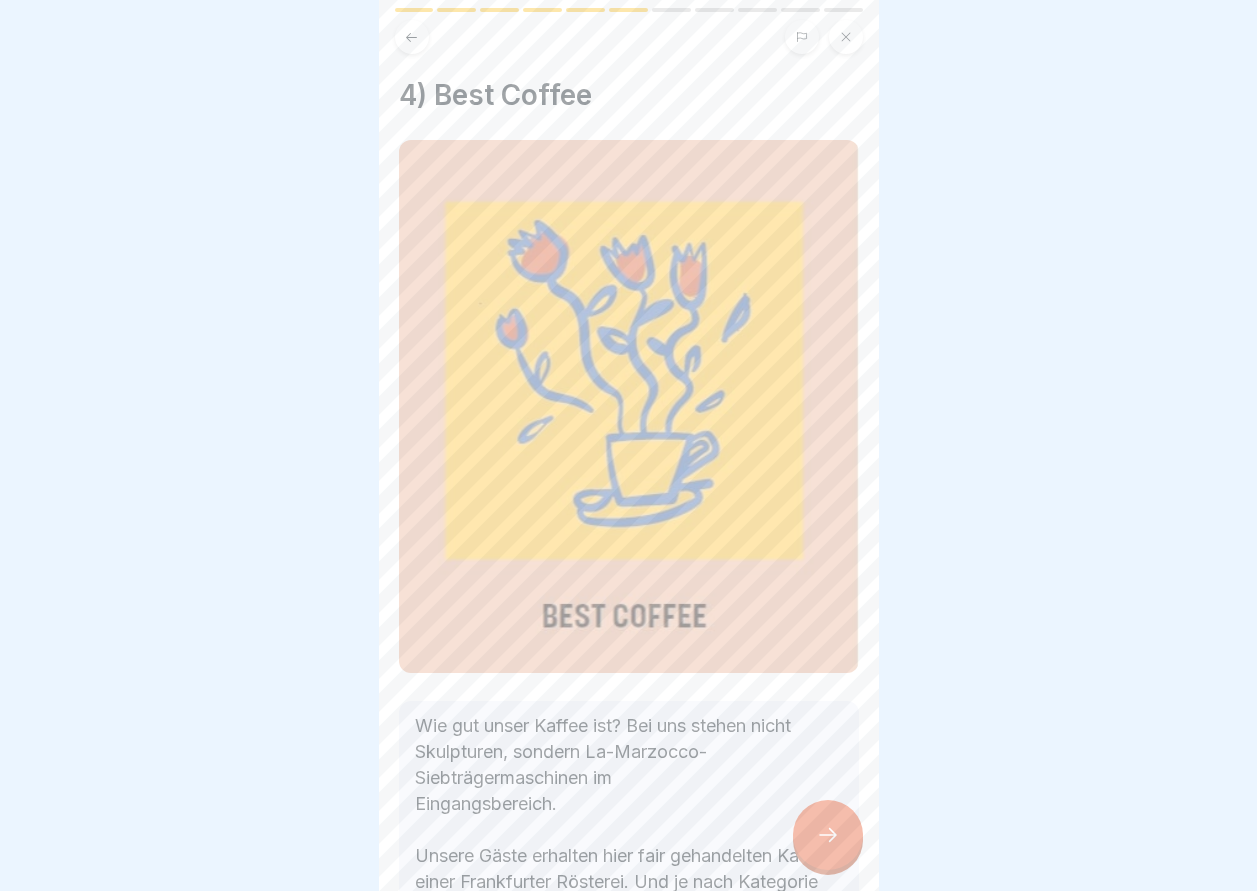 click 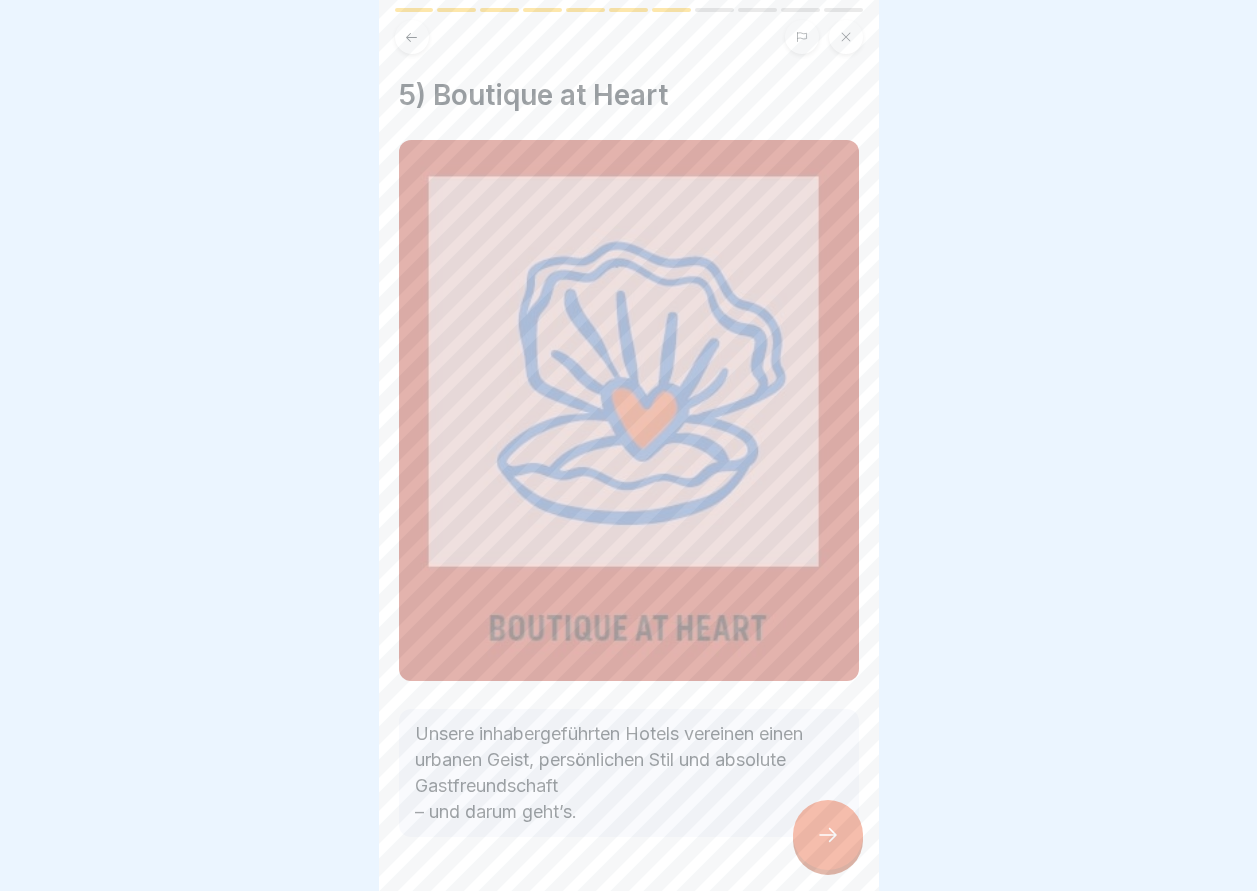 click 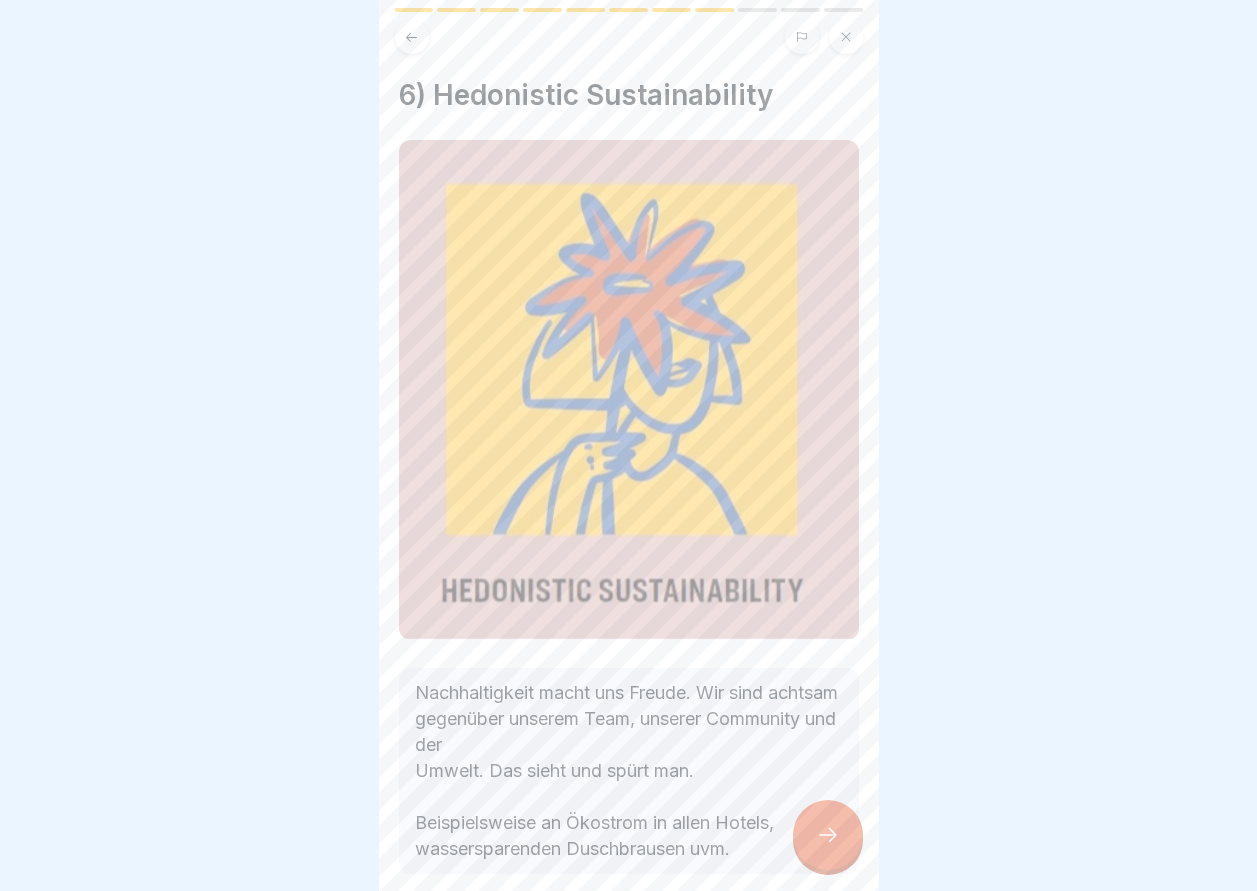 click 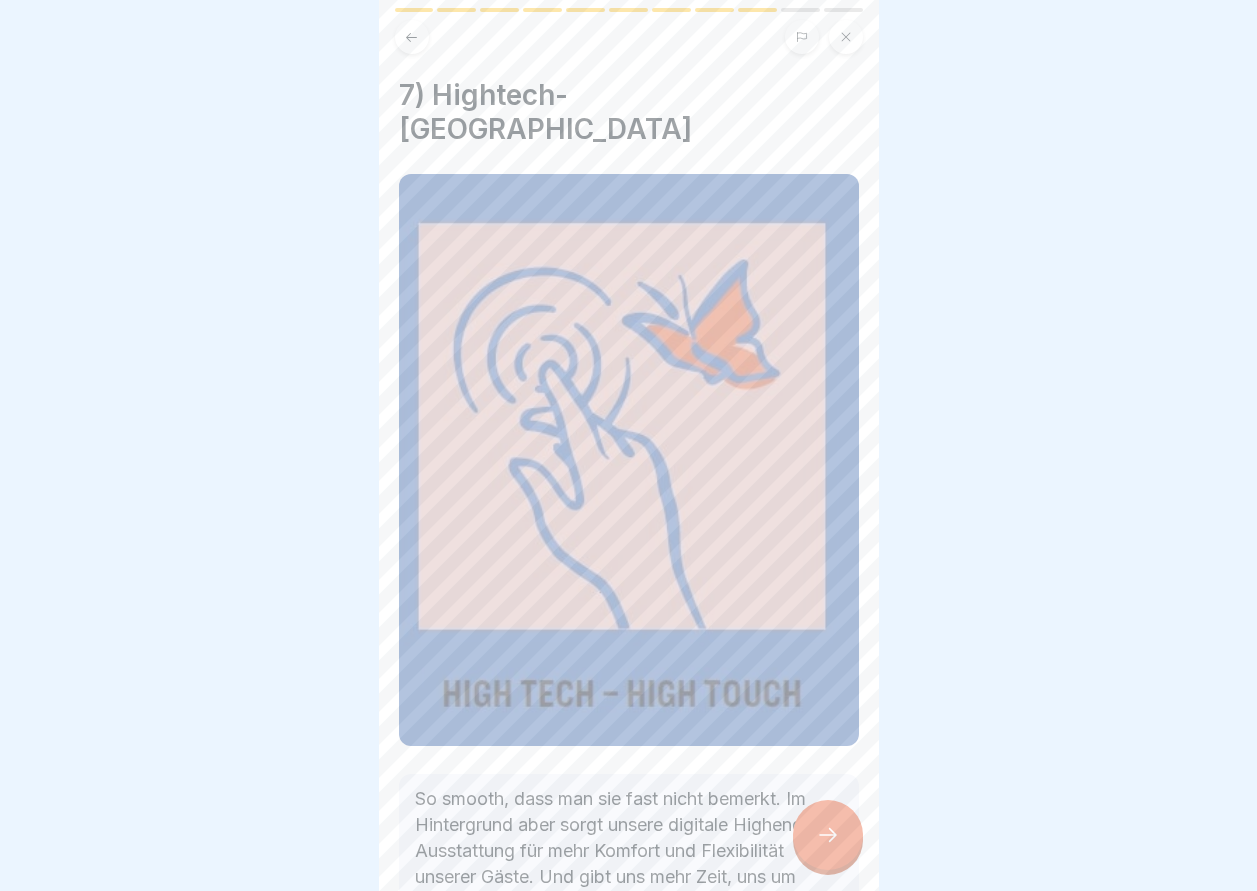 click 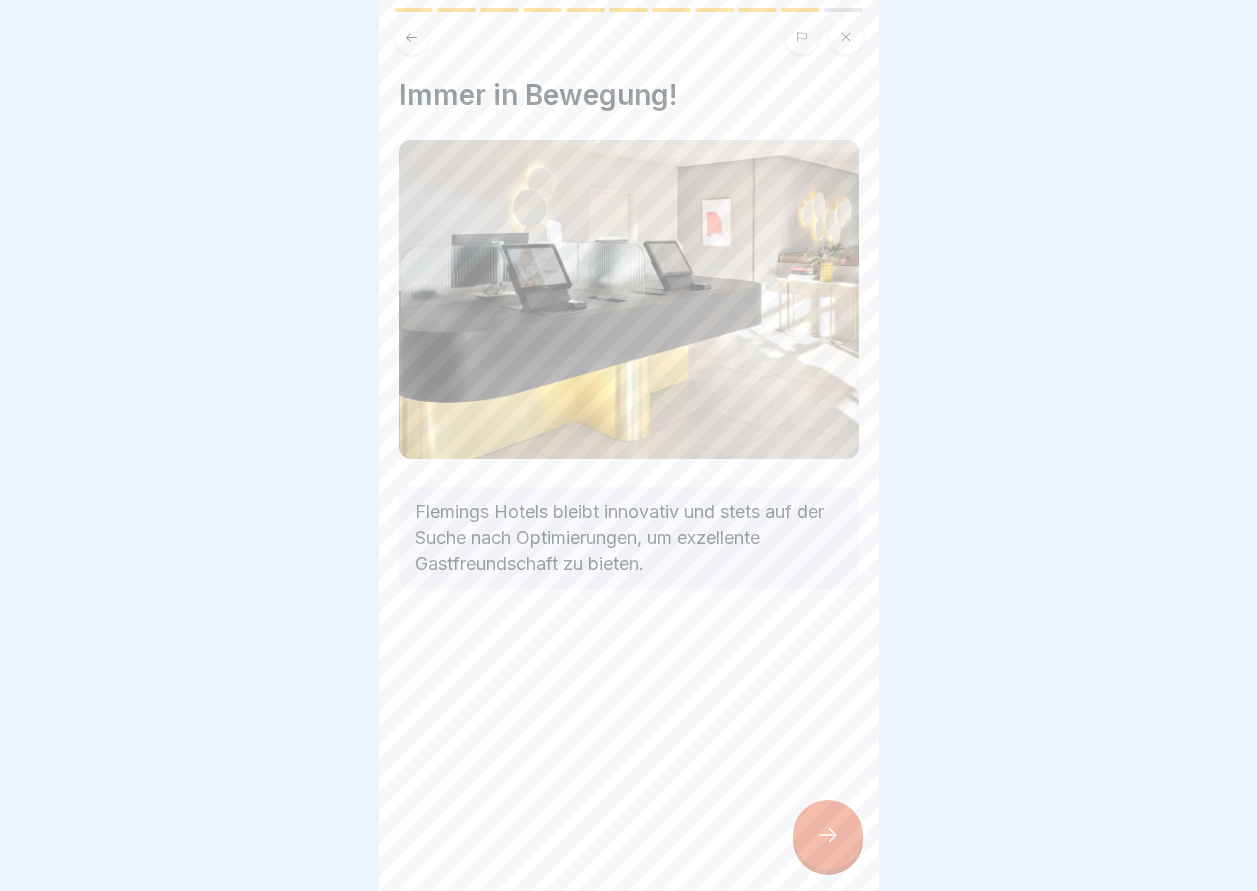 click 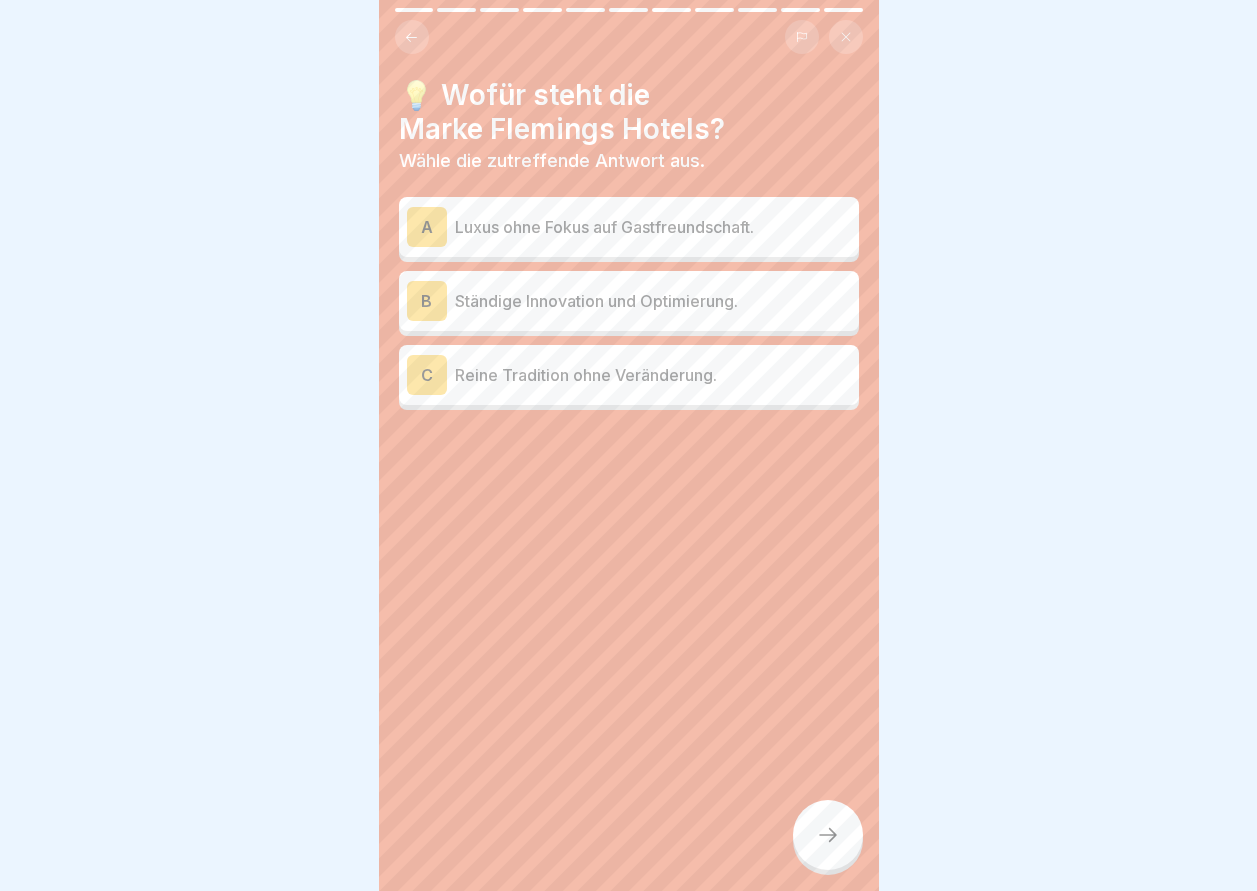 click on "A" at bounding box center [427, 227] 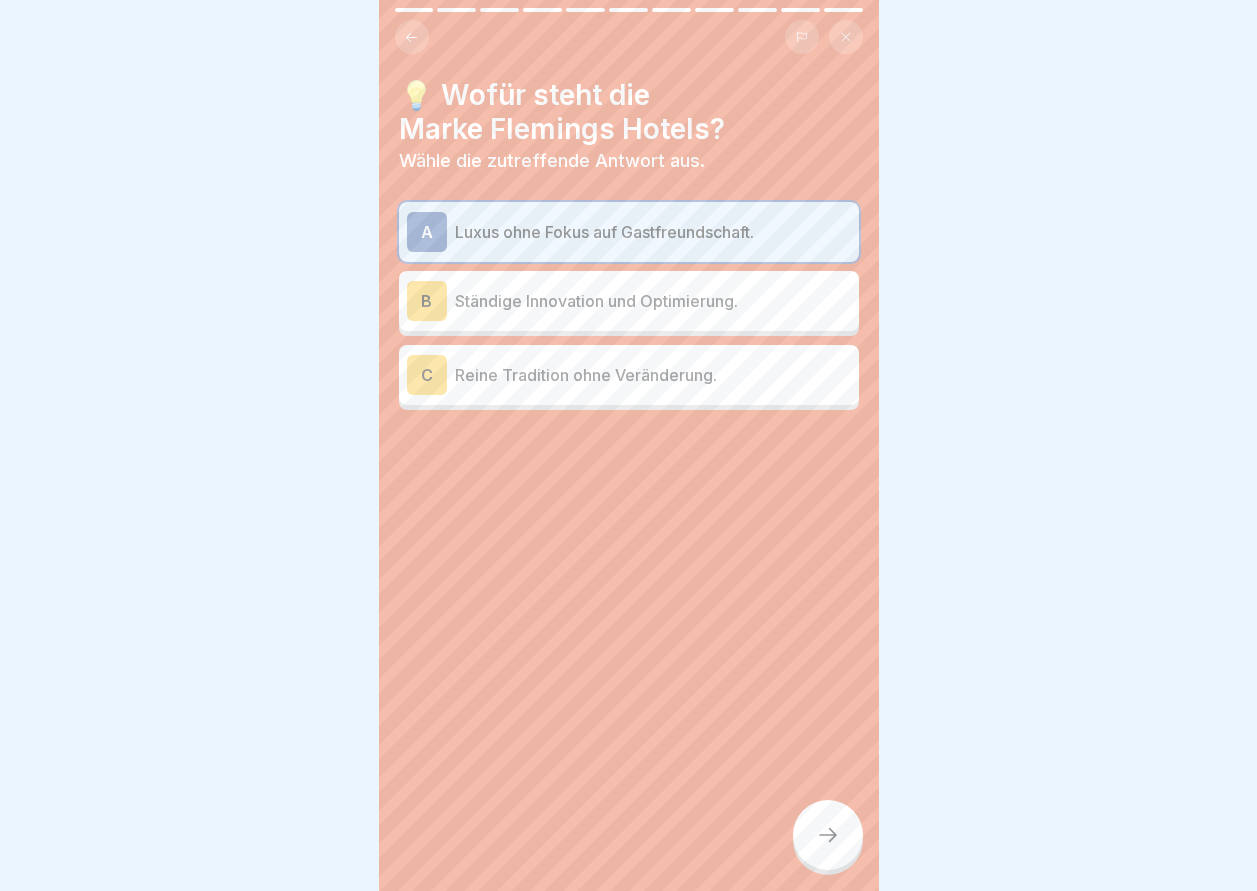 click at bounding box center [828, 835] 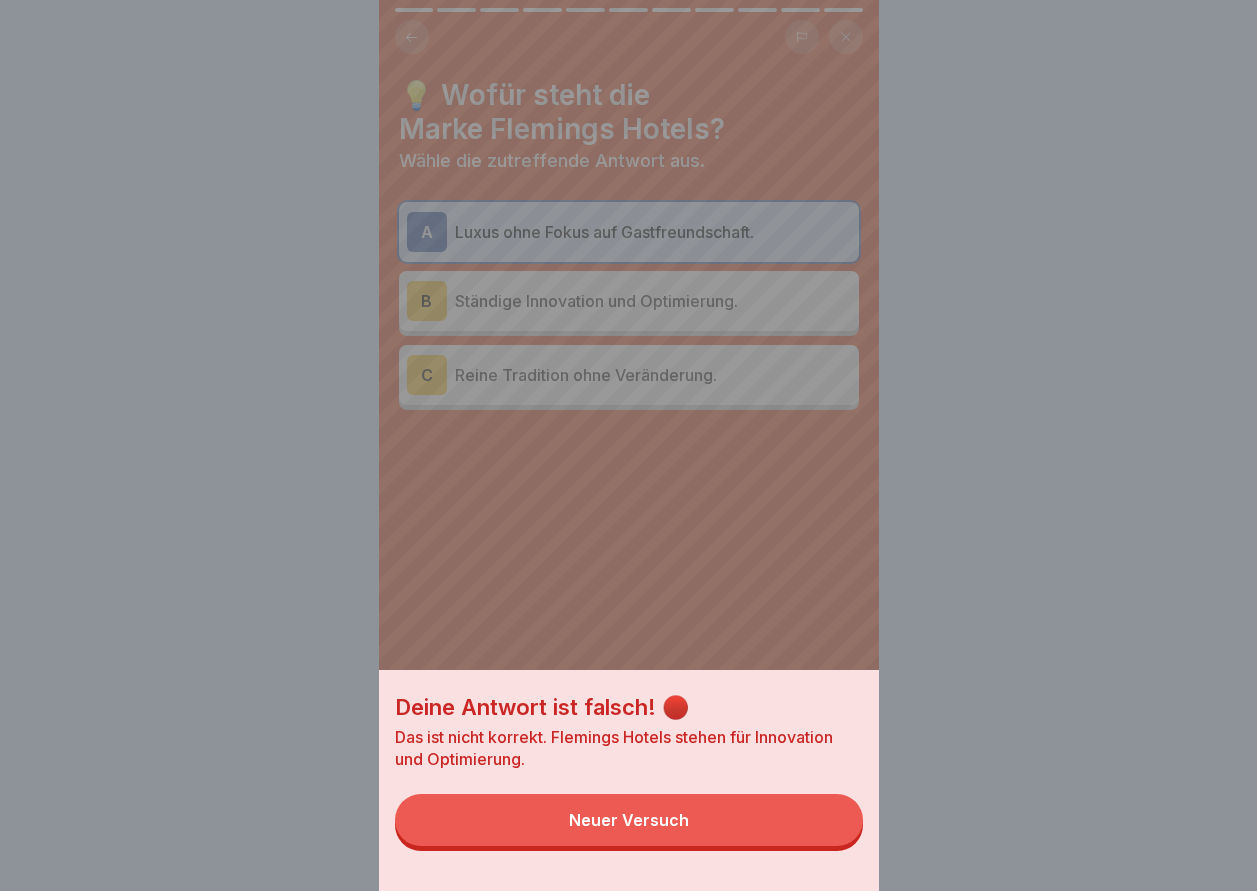 click on "Neuer Versuch" at bounding box center (629, 820) 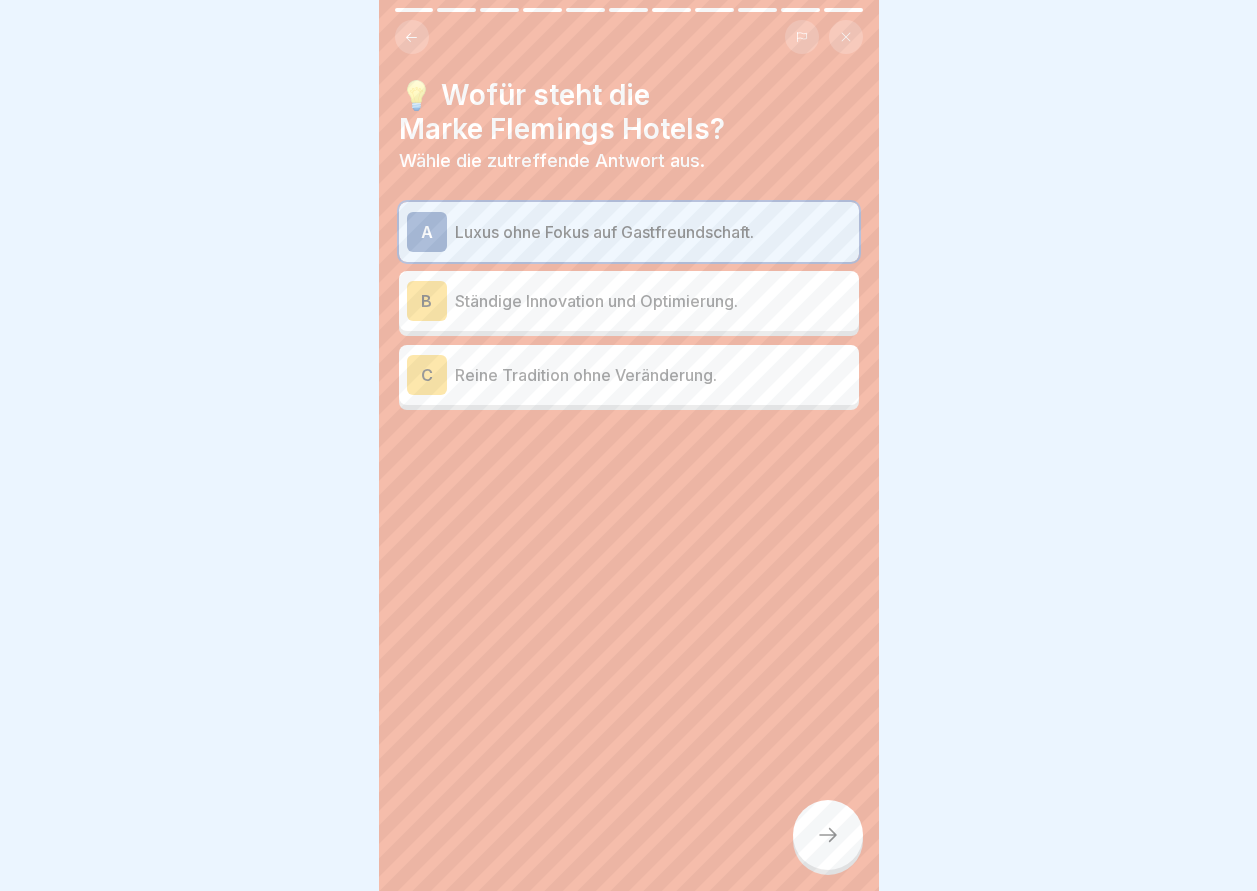 click on "B" at bounding box center (427, 301) 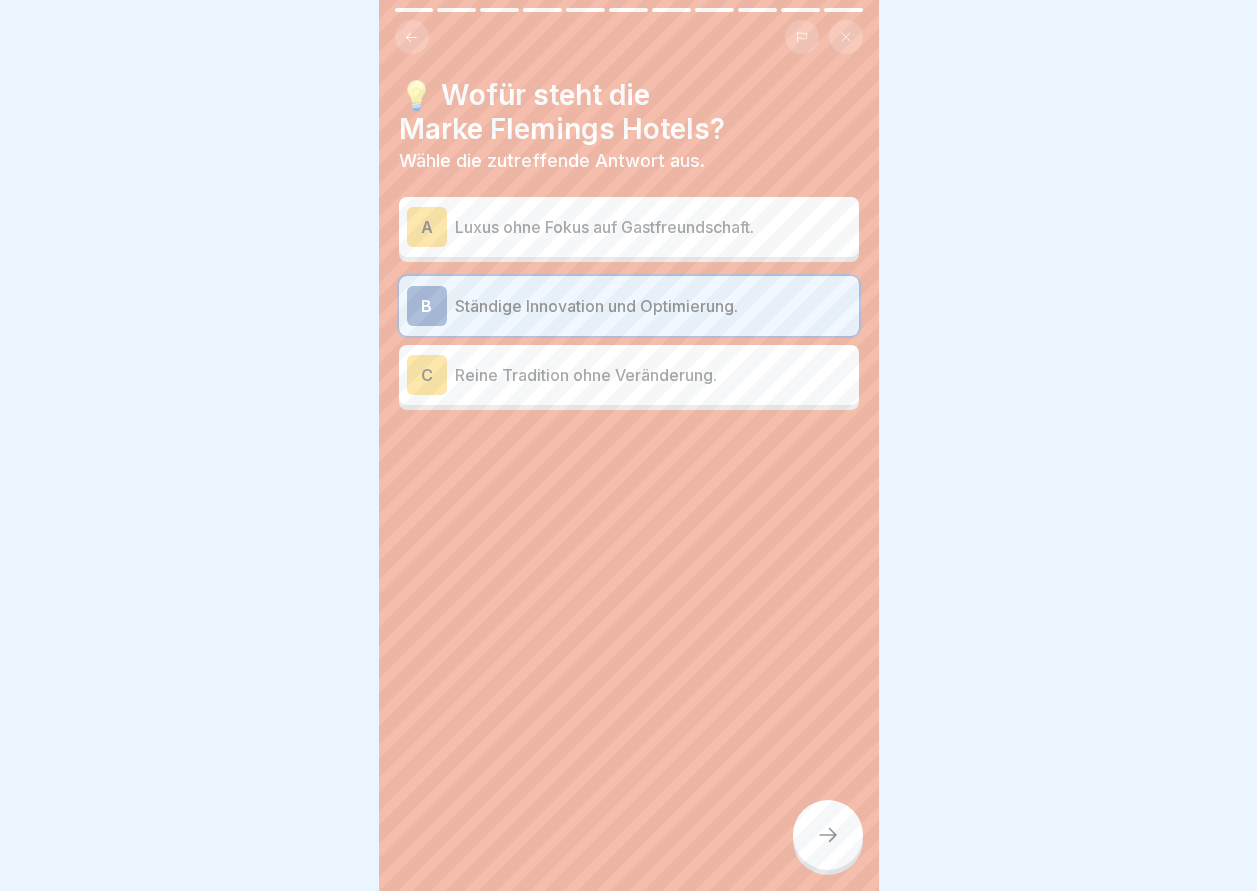 click 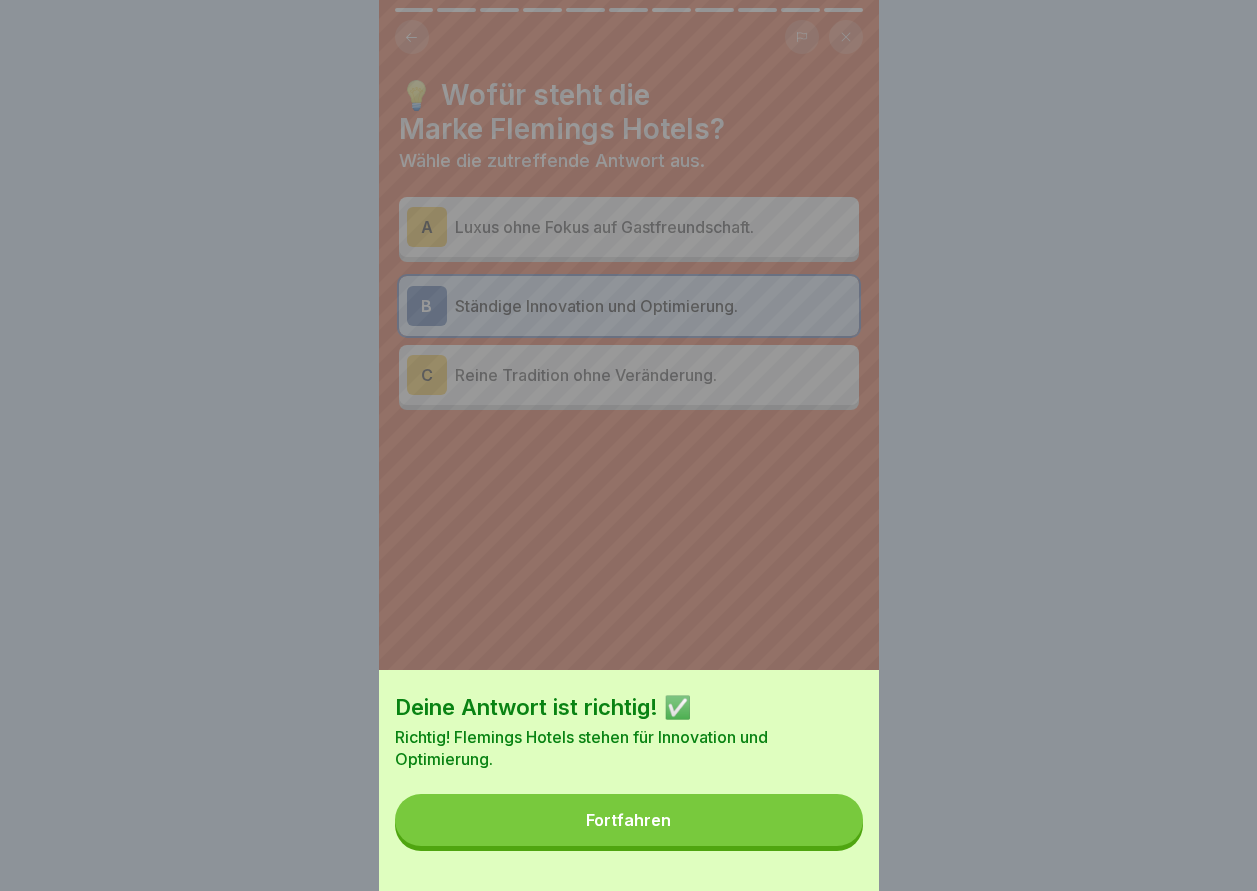 click on "Fortfahren" at bounding box center (629, 820) 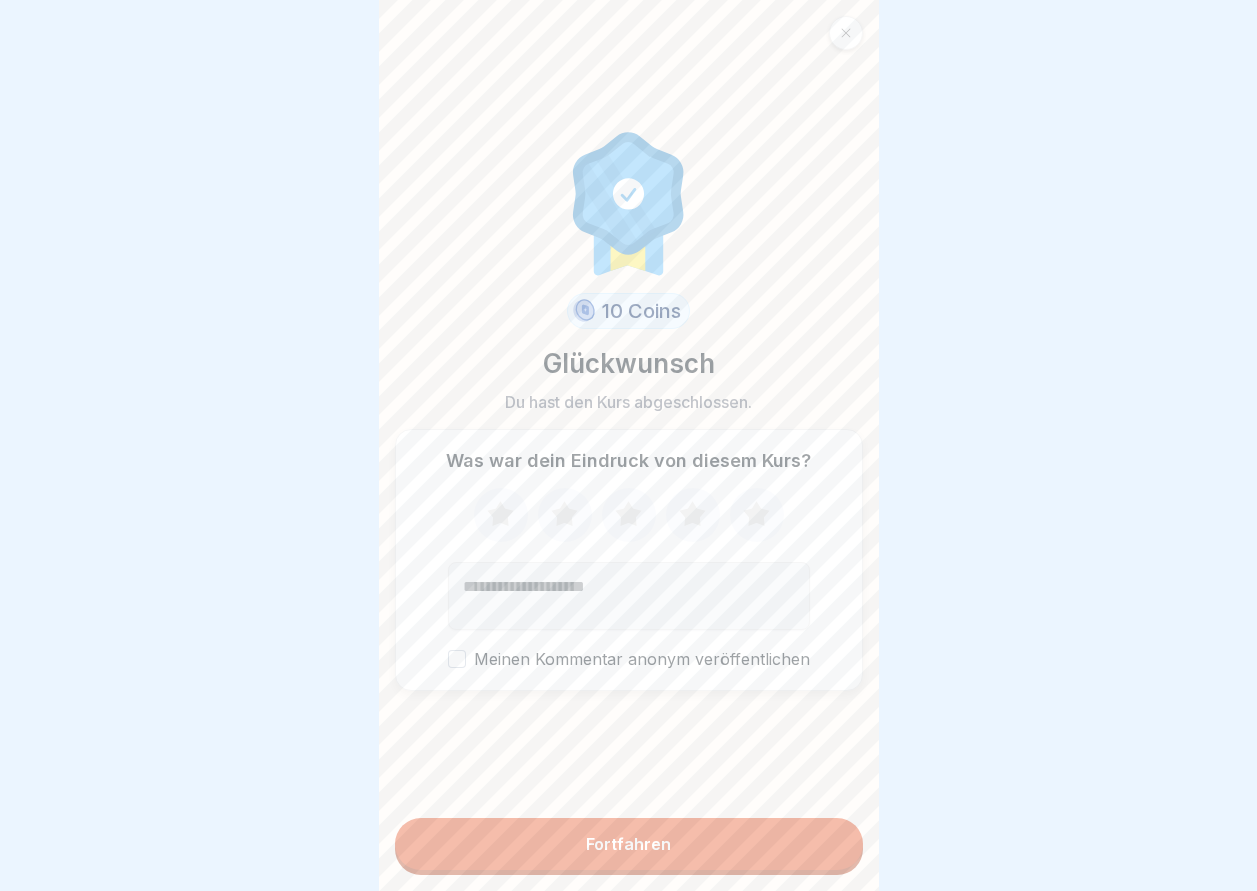click on "Meinen Kommentar anonym veröffentlichen" at bounding box center (457, 659) 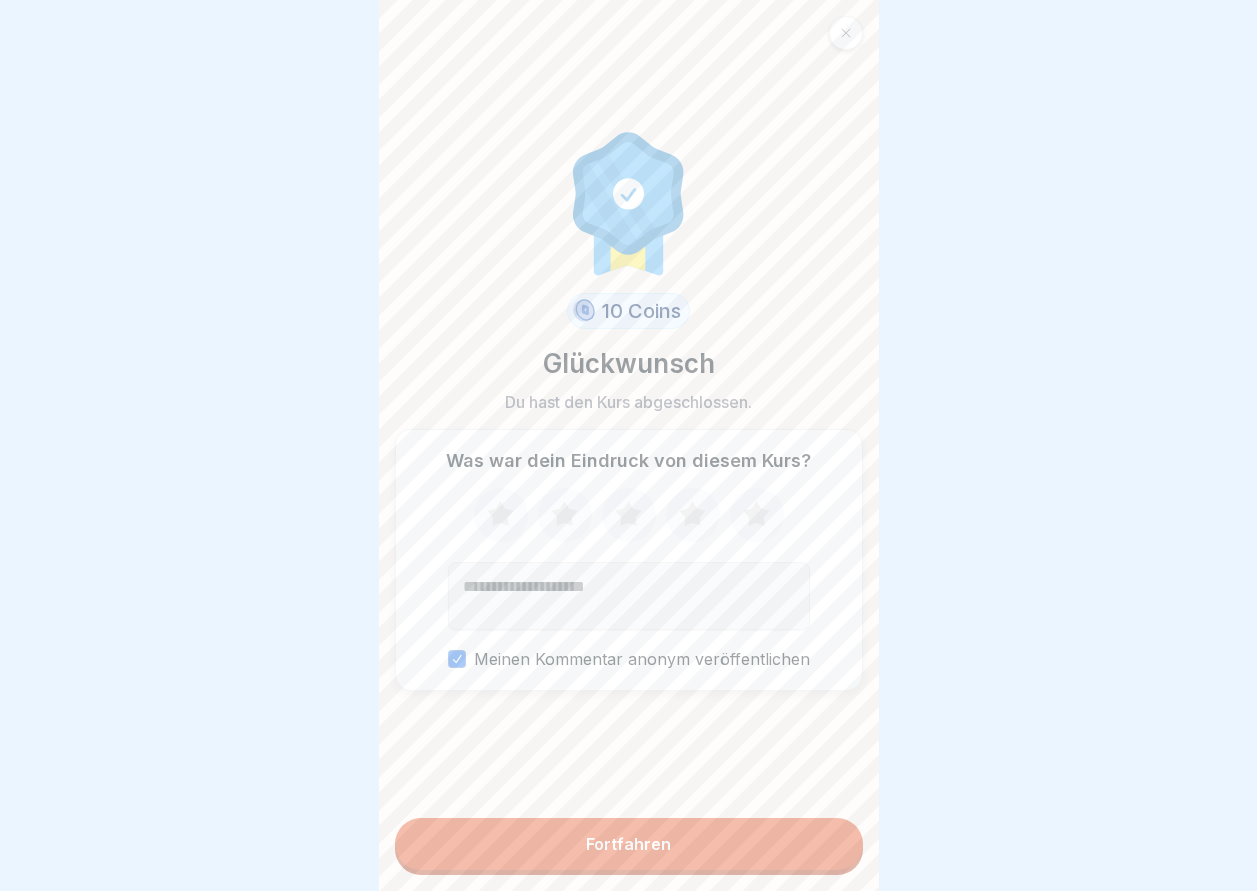 click on "Fortfahren" at bounding box center (628, 844) 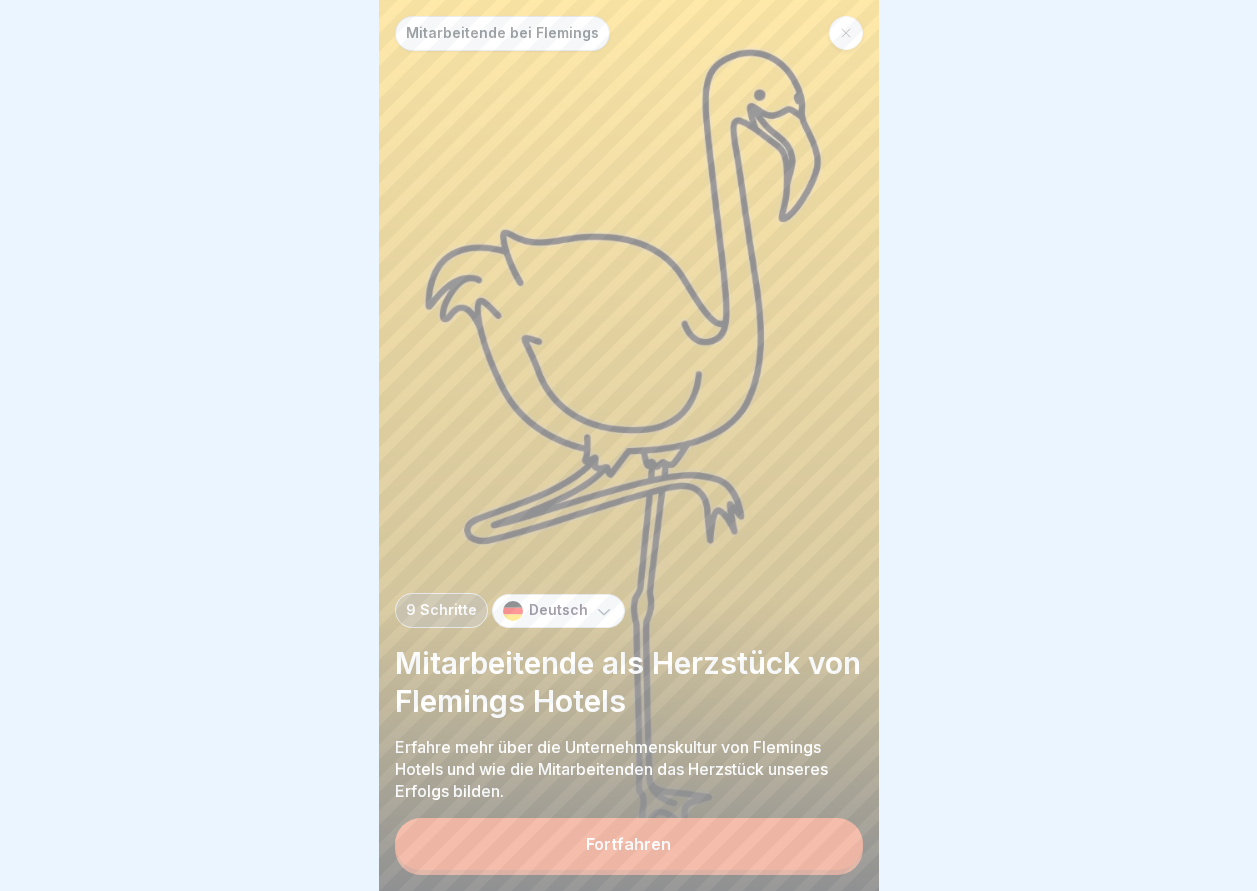 click on "Fortfahren" at bounding box center (629, 844) 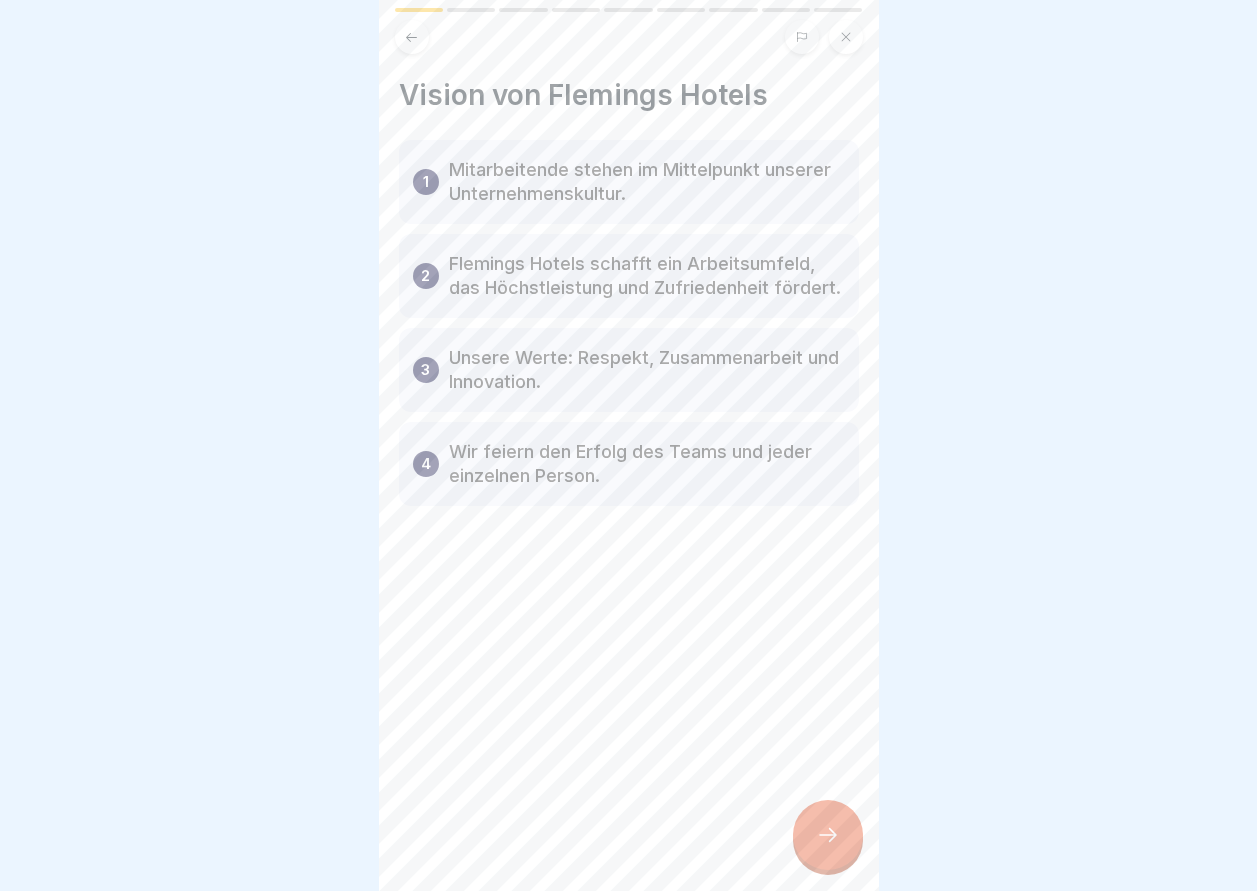 click at bounding box center [828, 835] 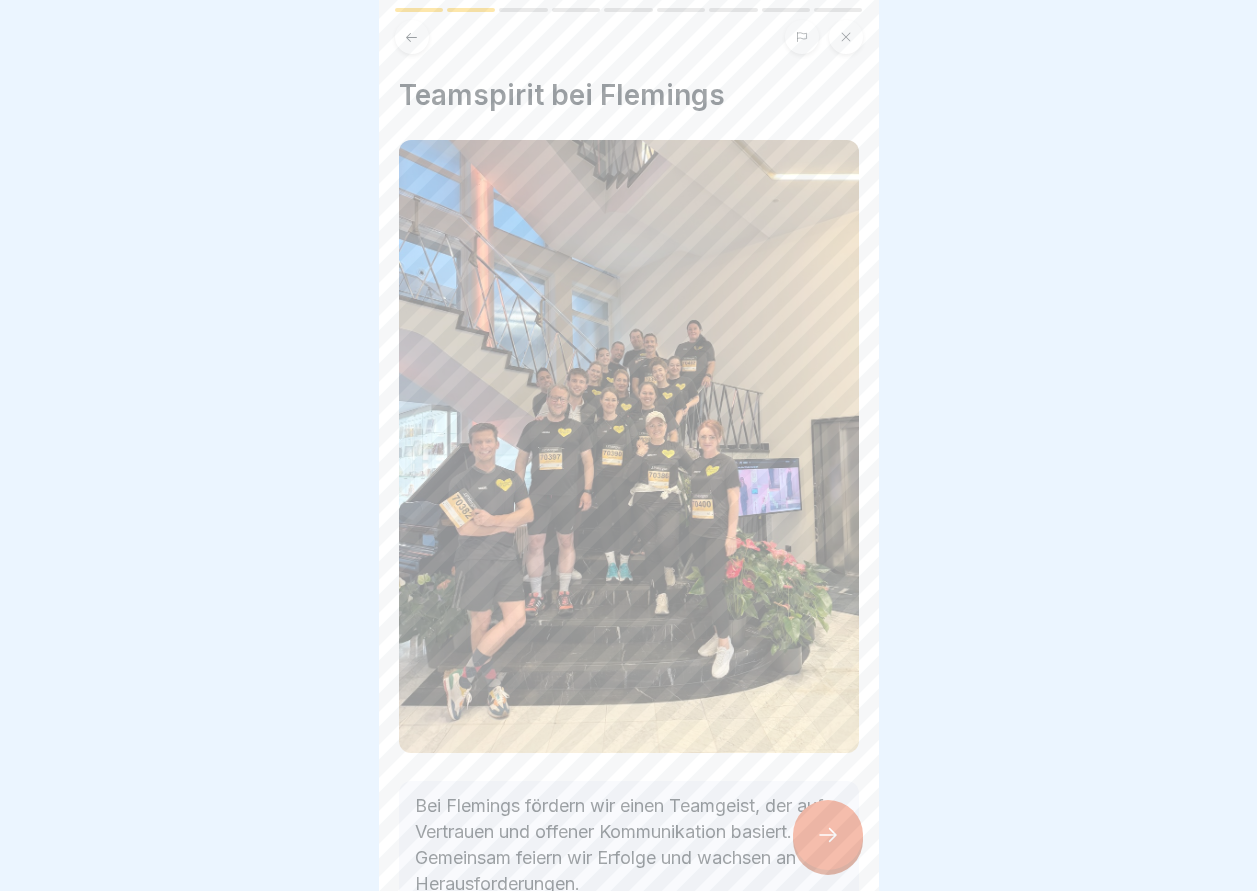 click 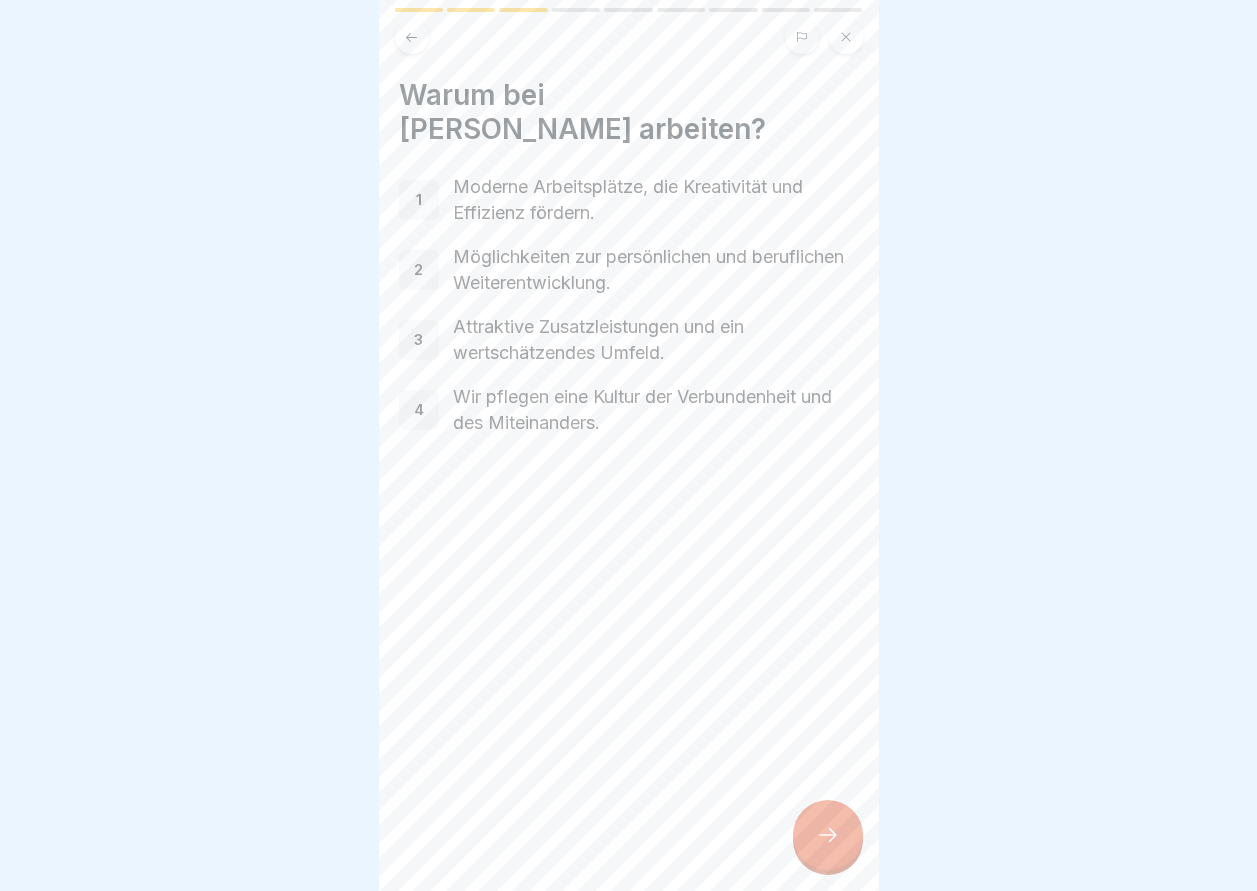 click 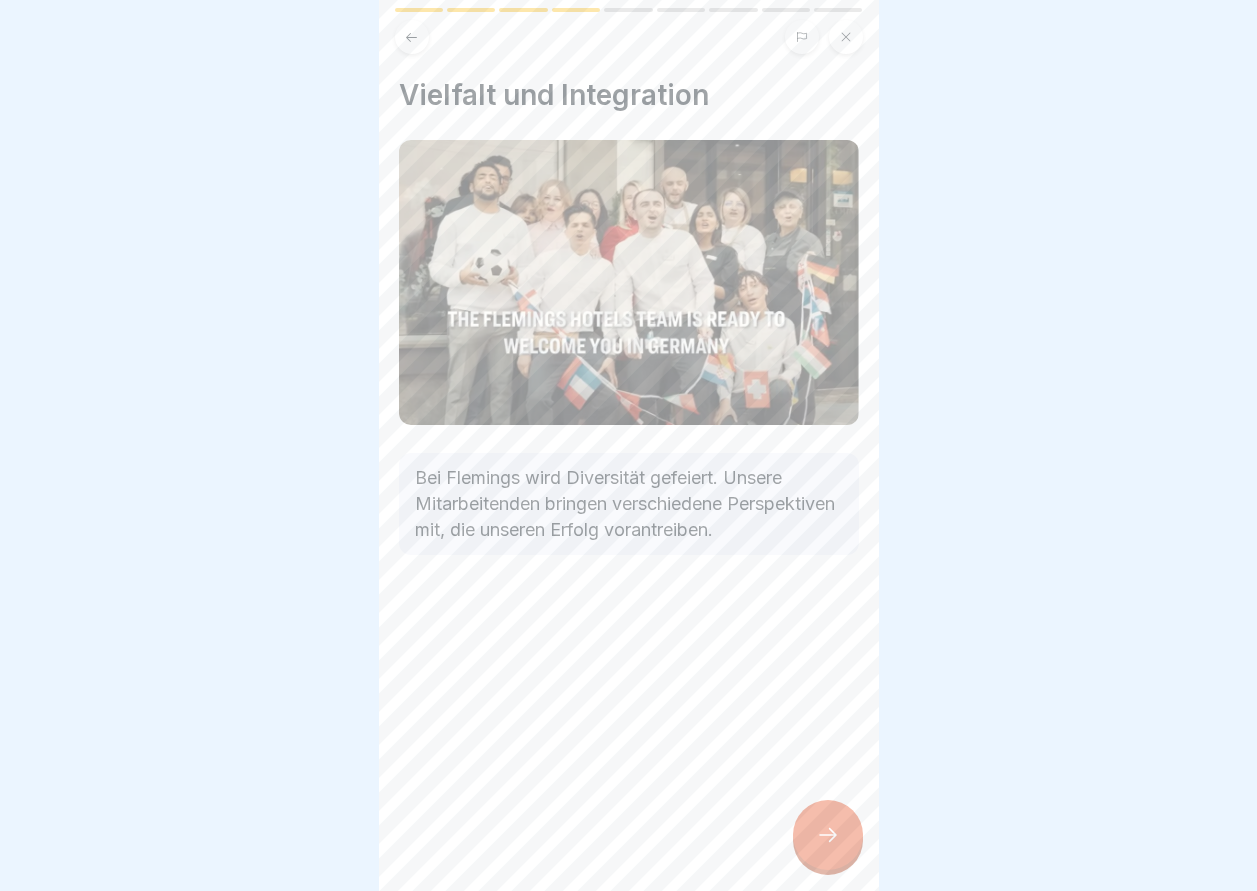 click 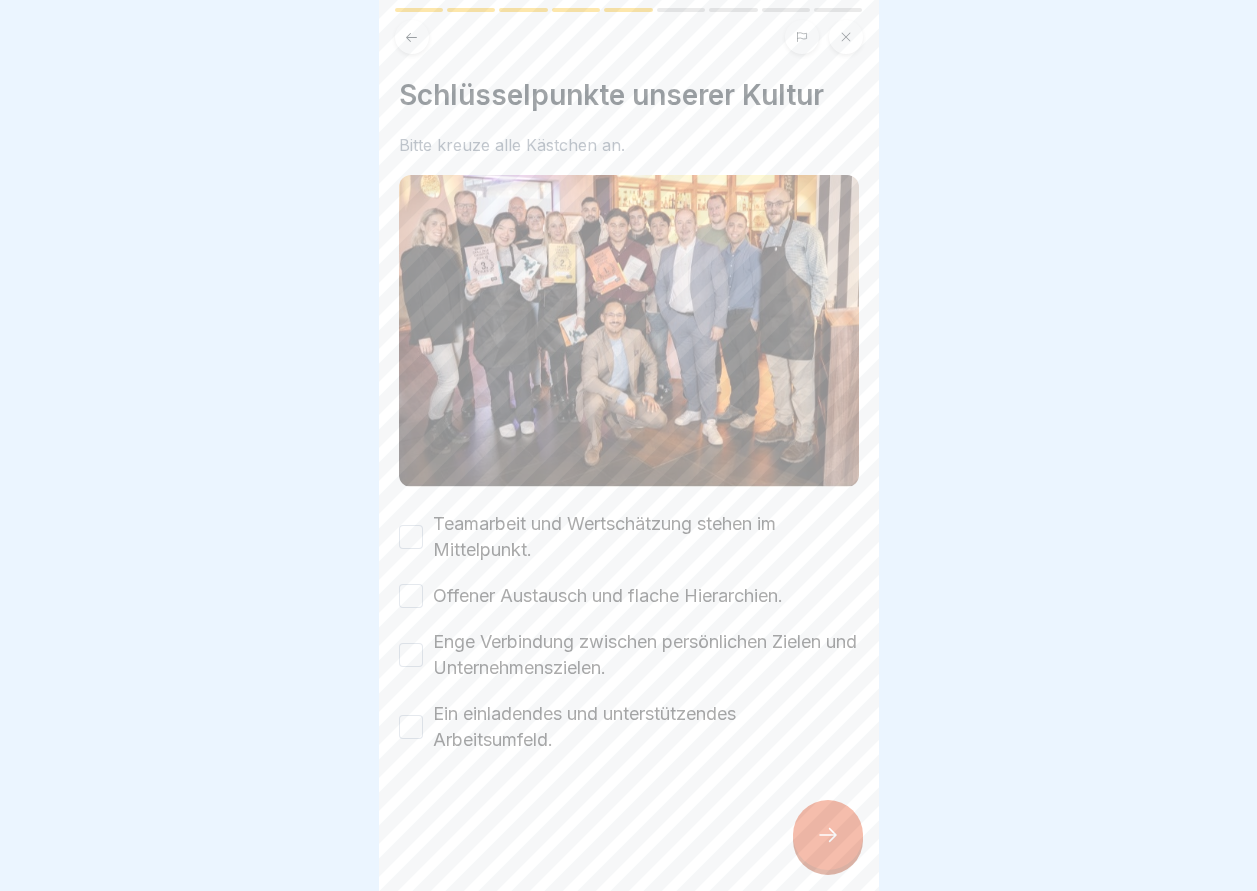 click at bounding box center [828, 835] 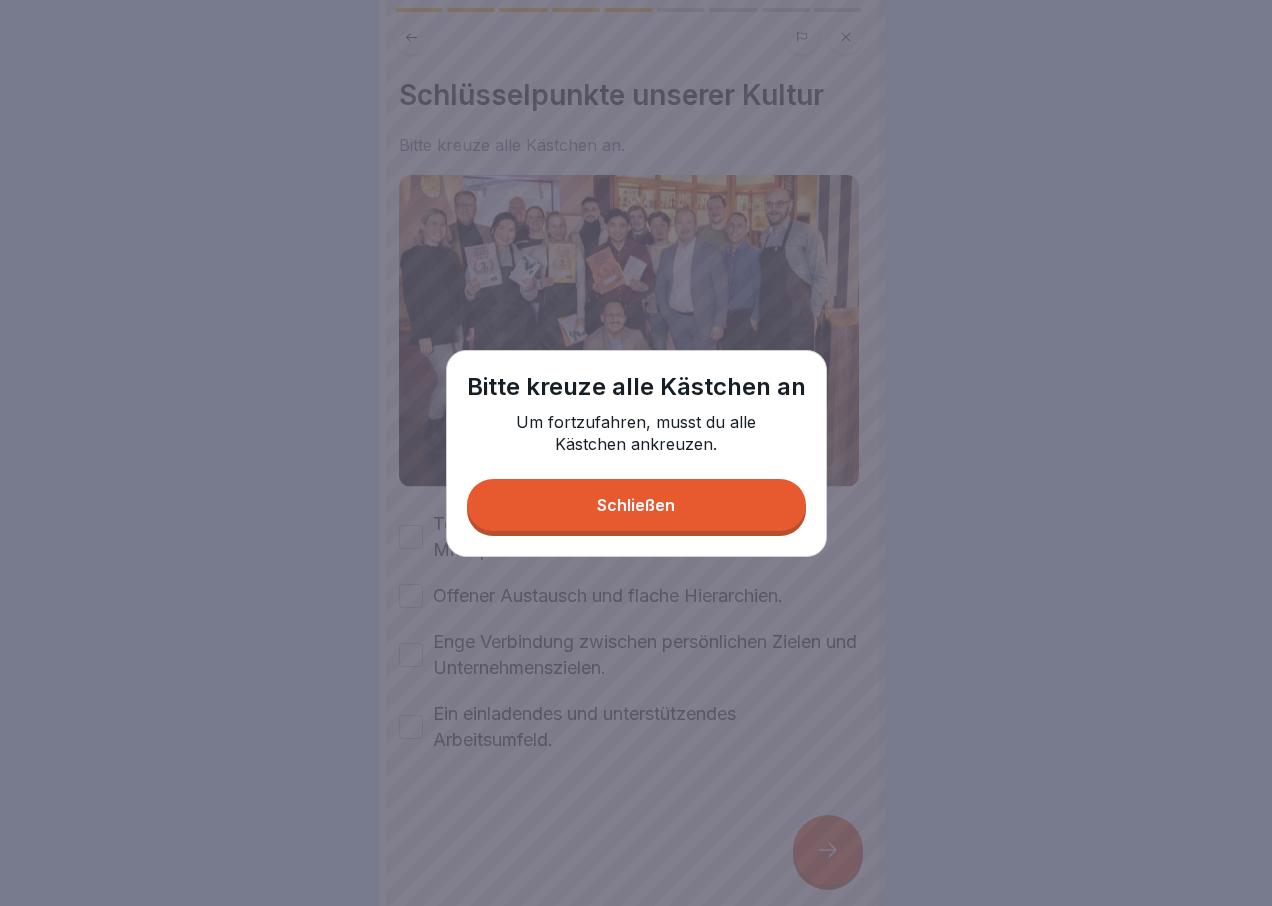 click on "Schließen" at bounding box center (636, 505) 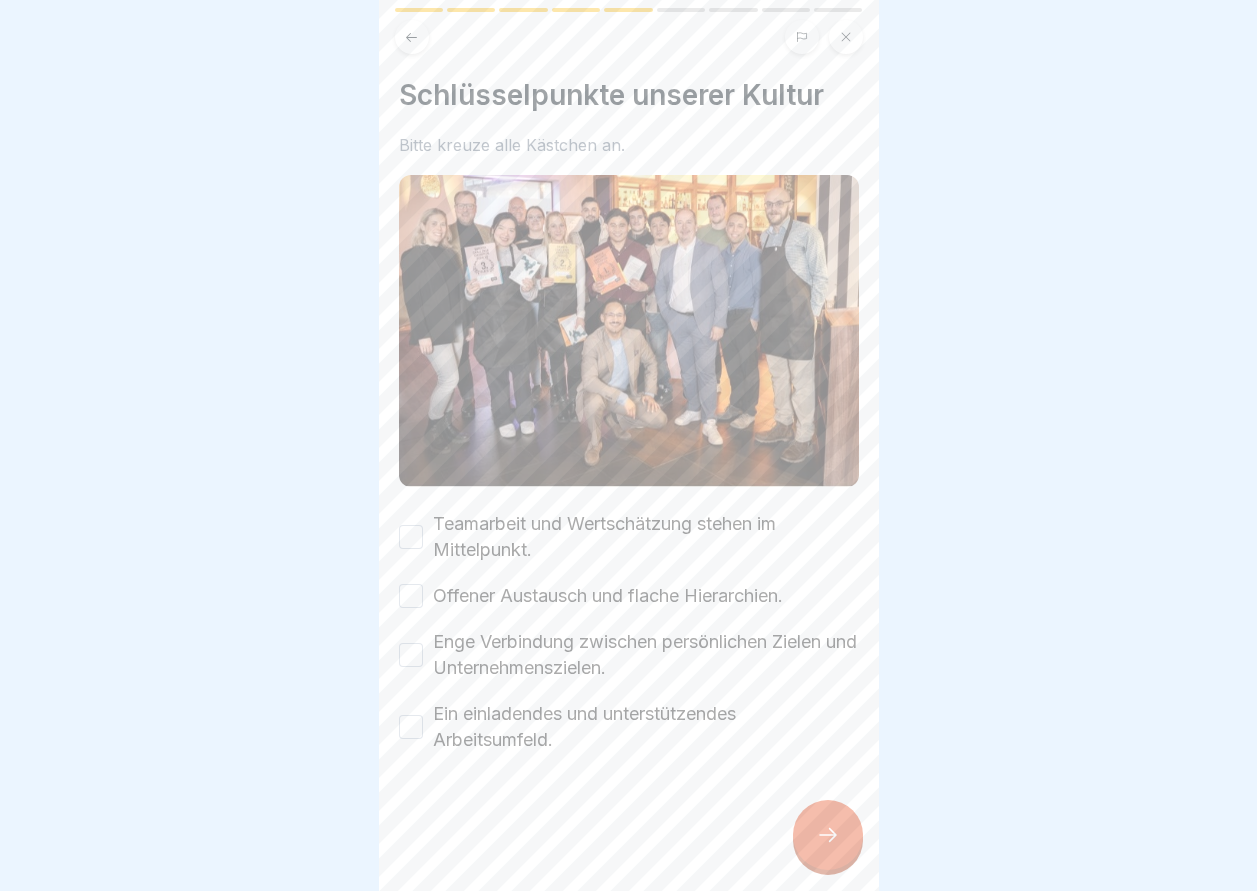 click on "Schlüsselpunkte unserer Kultur Bitte kreuze alle Kästchen an. Teamarbeit und Wertschätzung stehen im Mittelpunkt. Offener Austausch und flache Hierarchien. Enge Verbindung zwischen persönlichen Zielen und Unternehmenszielen. Ein einladendes und unterstützendes Arbeitsumfeld." at bounding box center (629, 445) 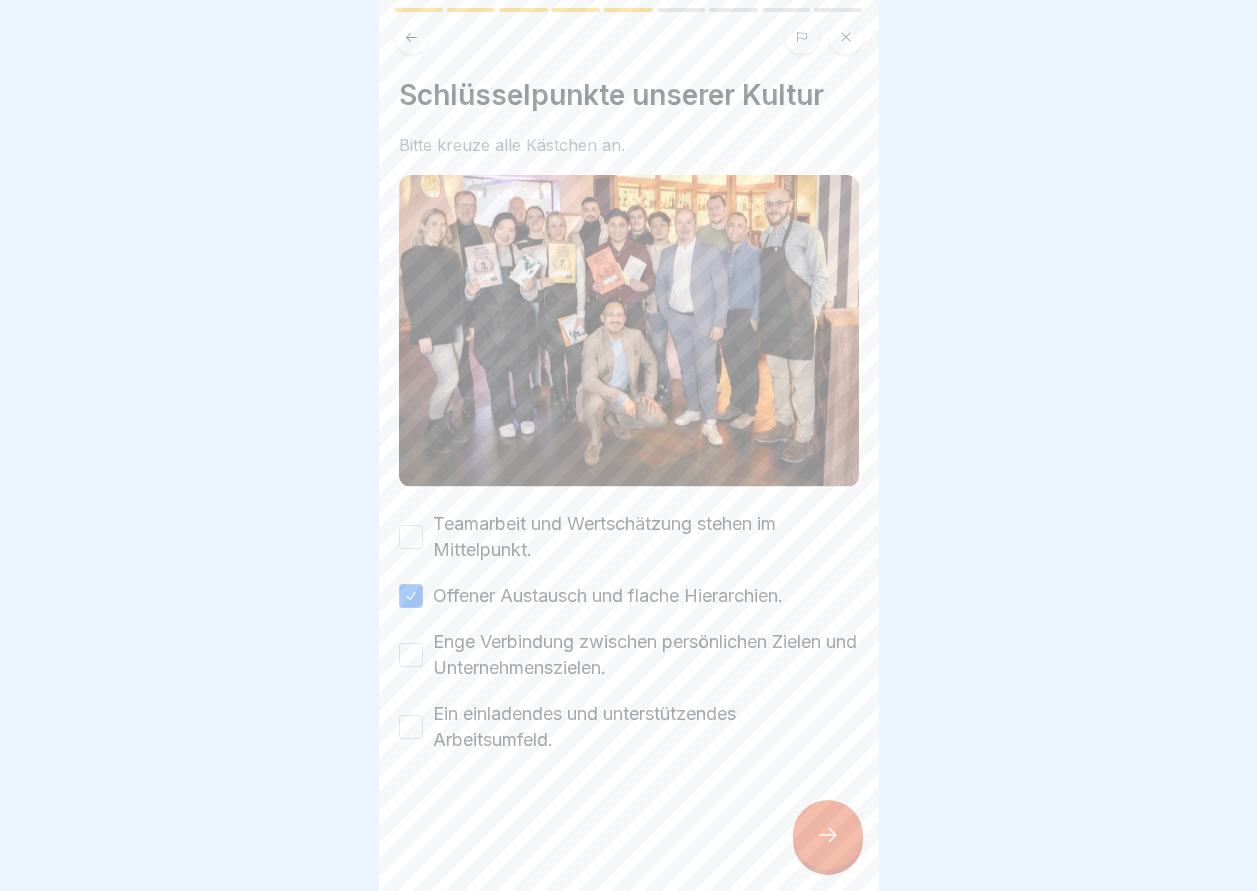 click on "Teamarbeit und Wertschätzung stehen im Mittelpunkt." at bounding box center [411, 537] 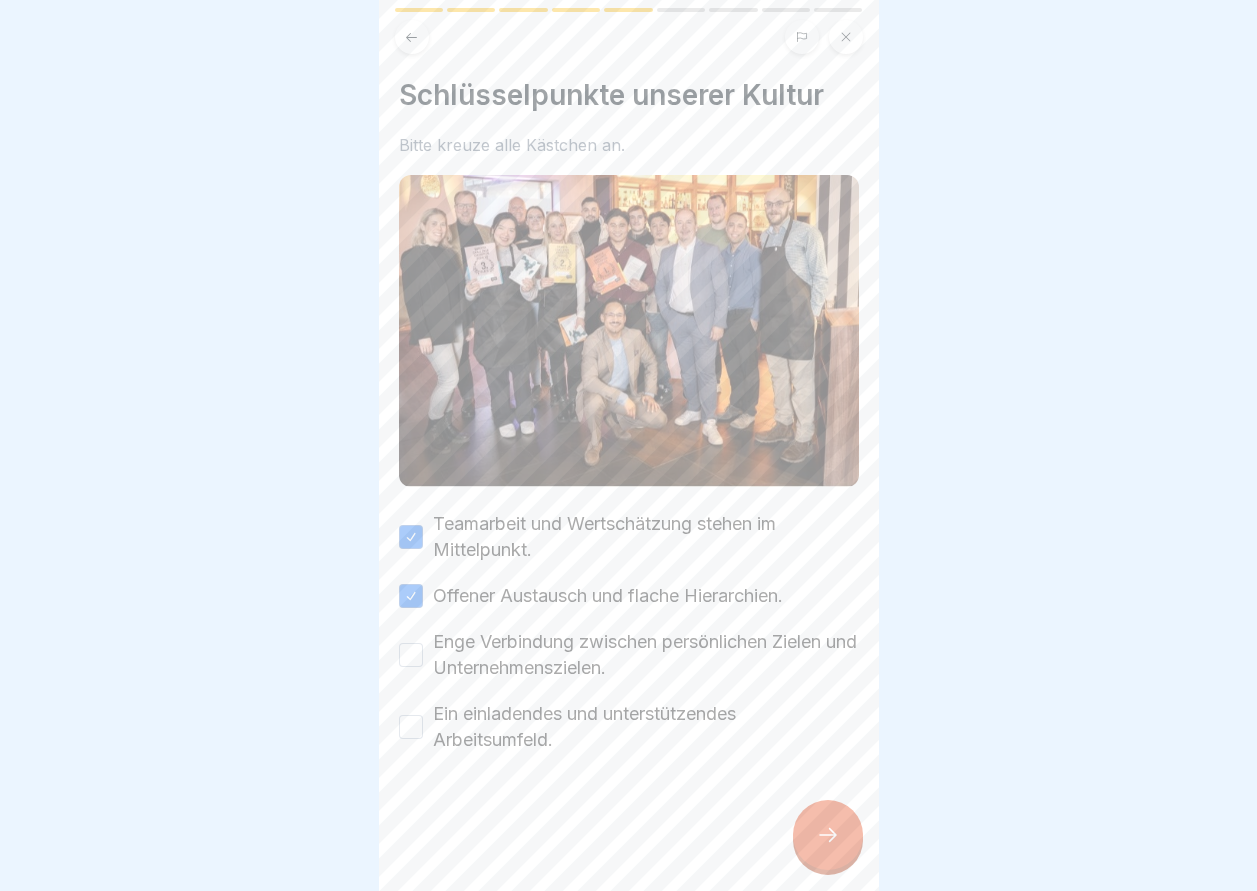 click on "Enge Verbindung zwischen persönlichen Zielen und Unternehmenszielen." at bounding box center [411, 655] 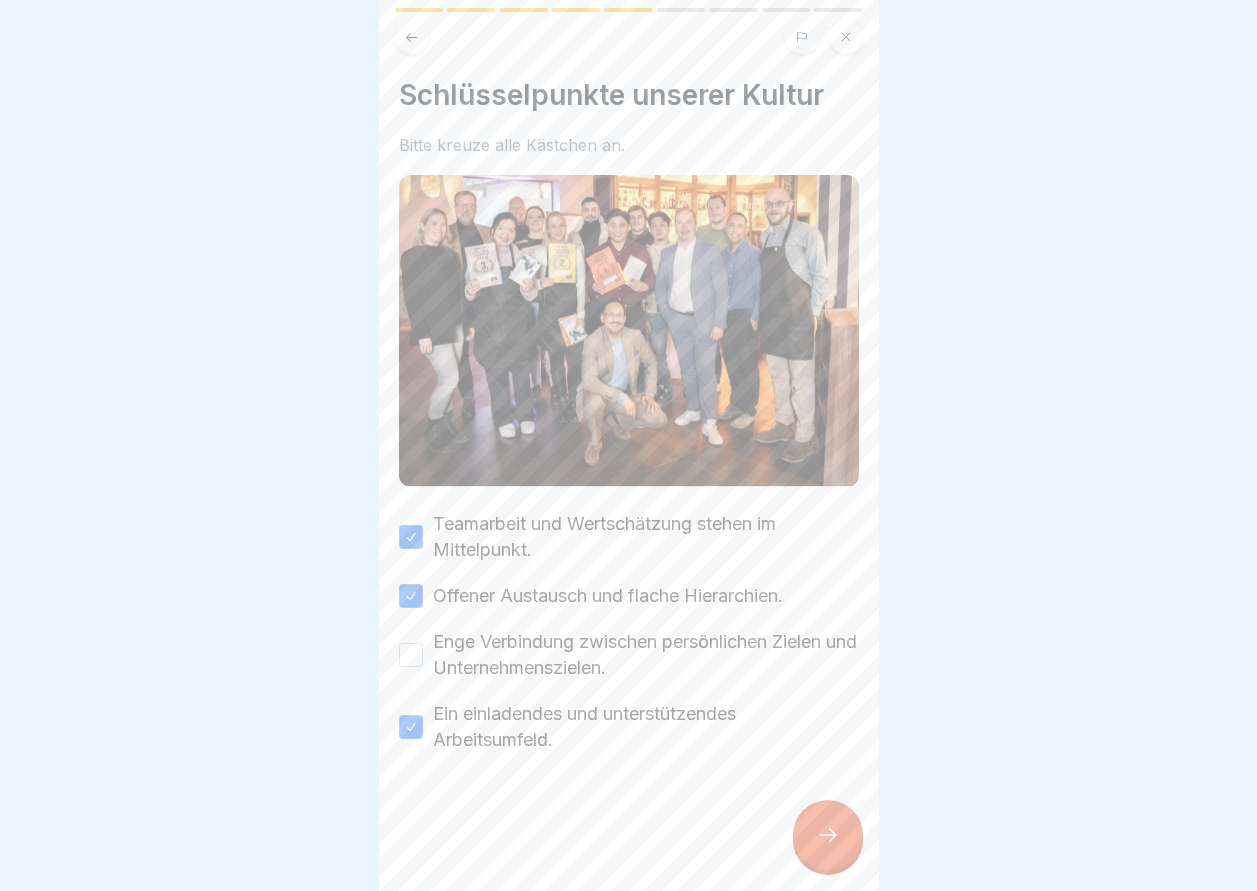 click on "Enge Verbindung zwischen persönlichen Zielen und Unternehmenszielen." at bounding box center [411, 655] 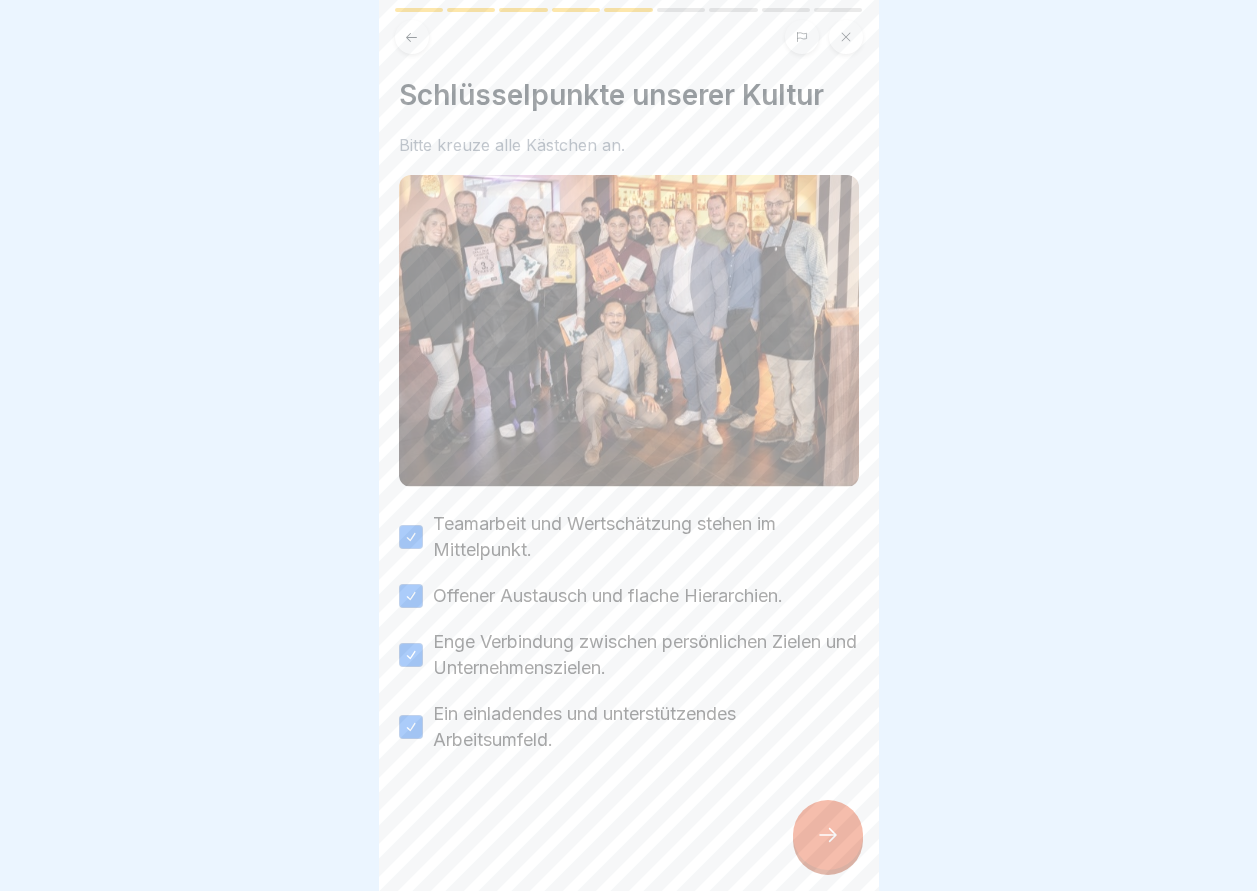 click 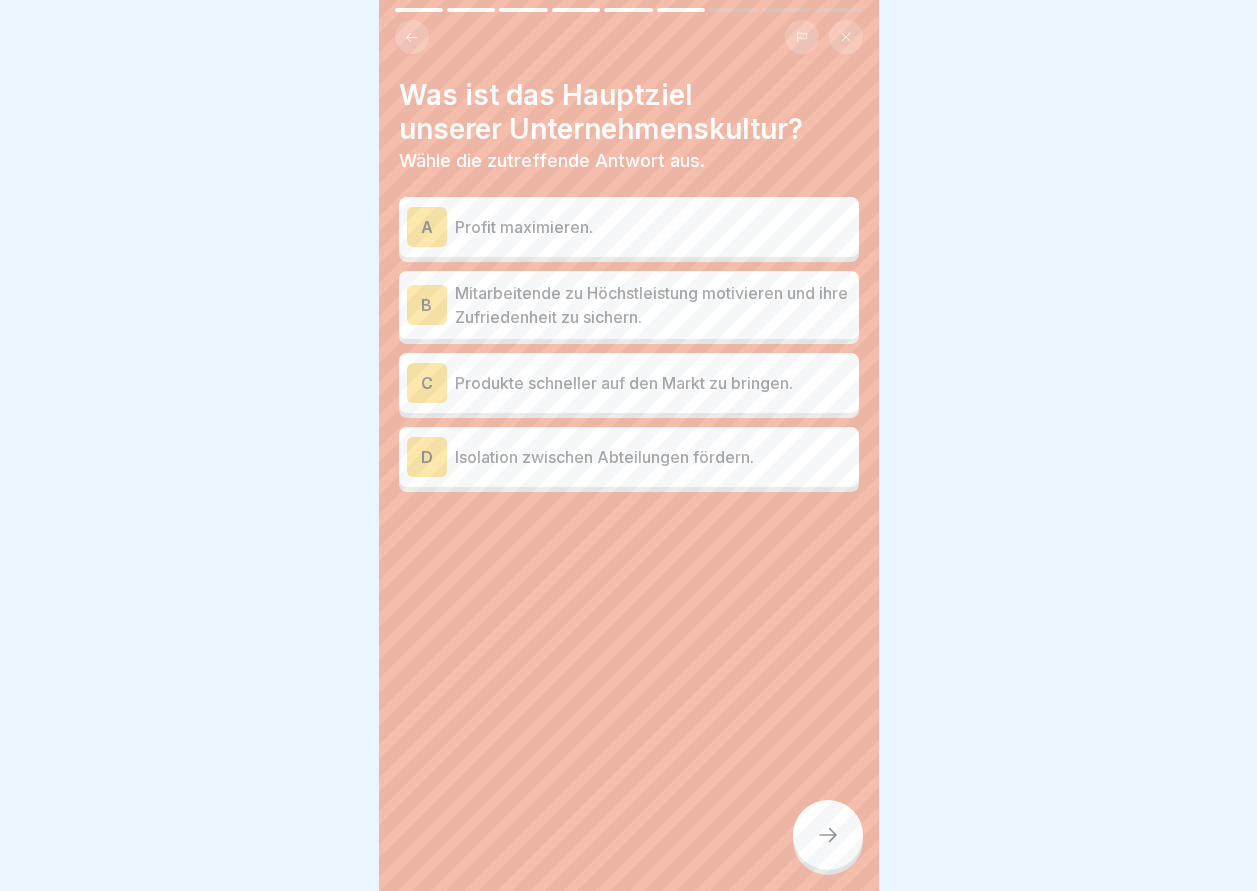 click 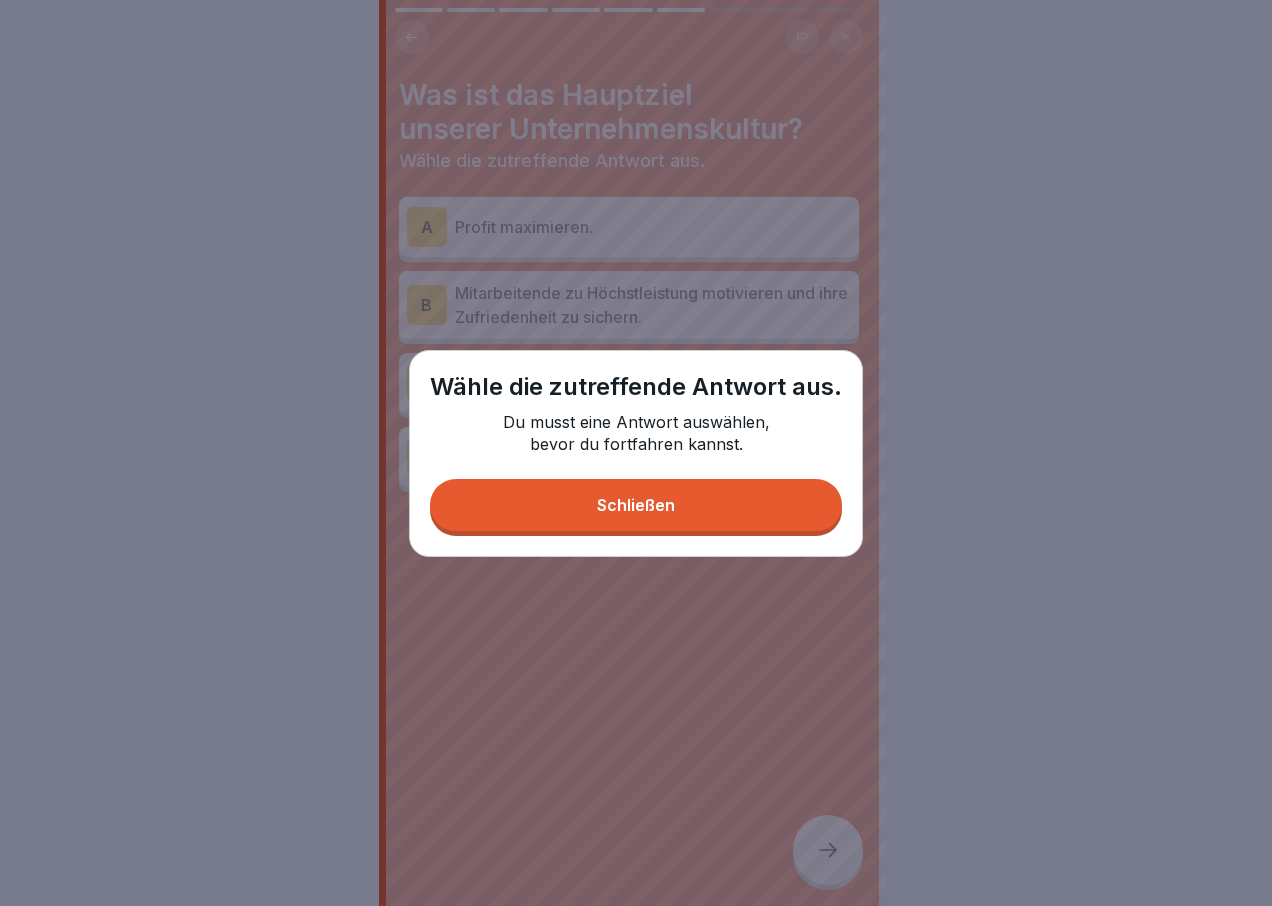 click on "Schließen" at bounding box center [636, 505] 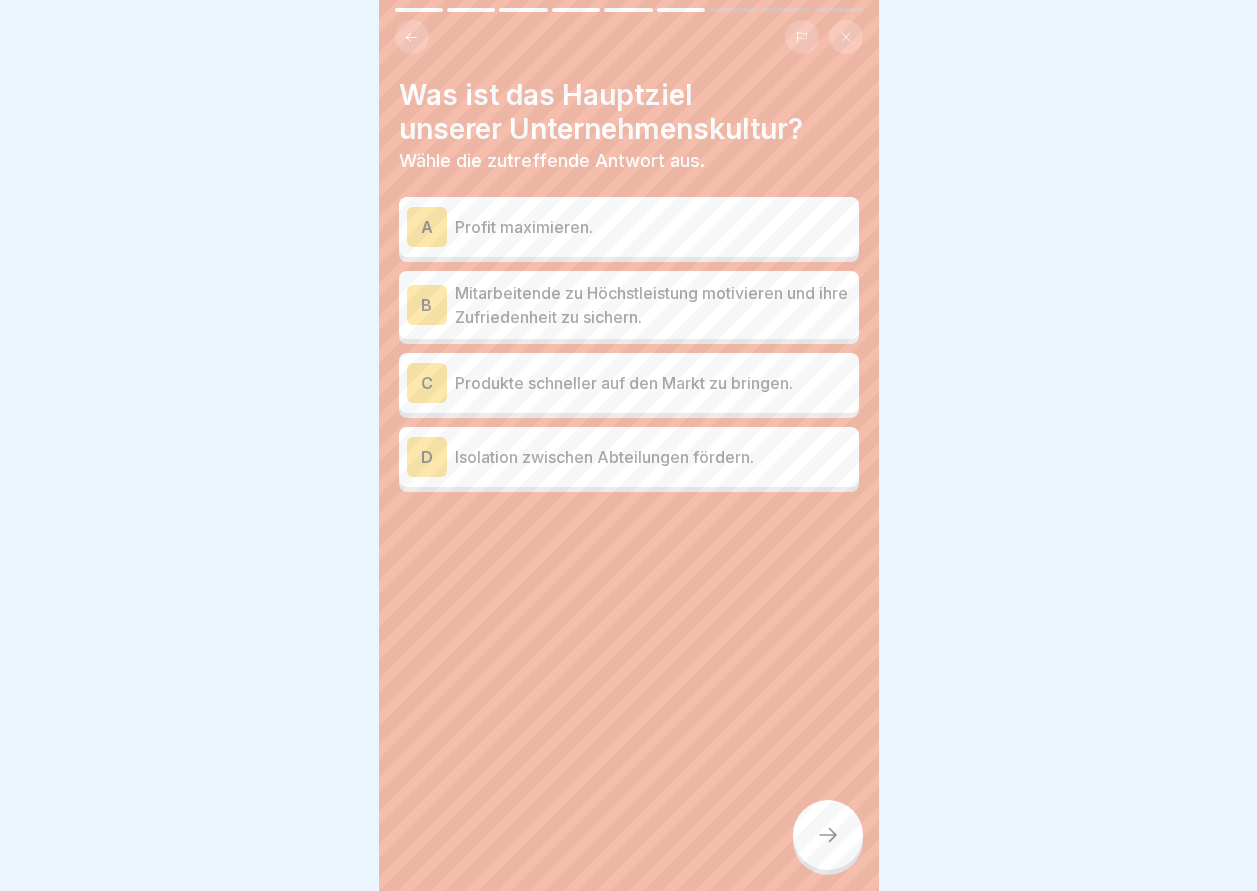 click on "B" at bounding box center (427, 305) 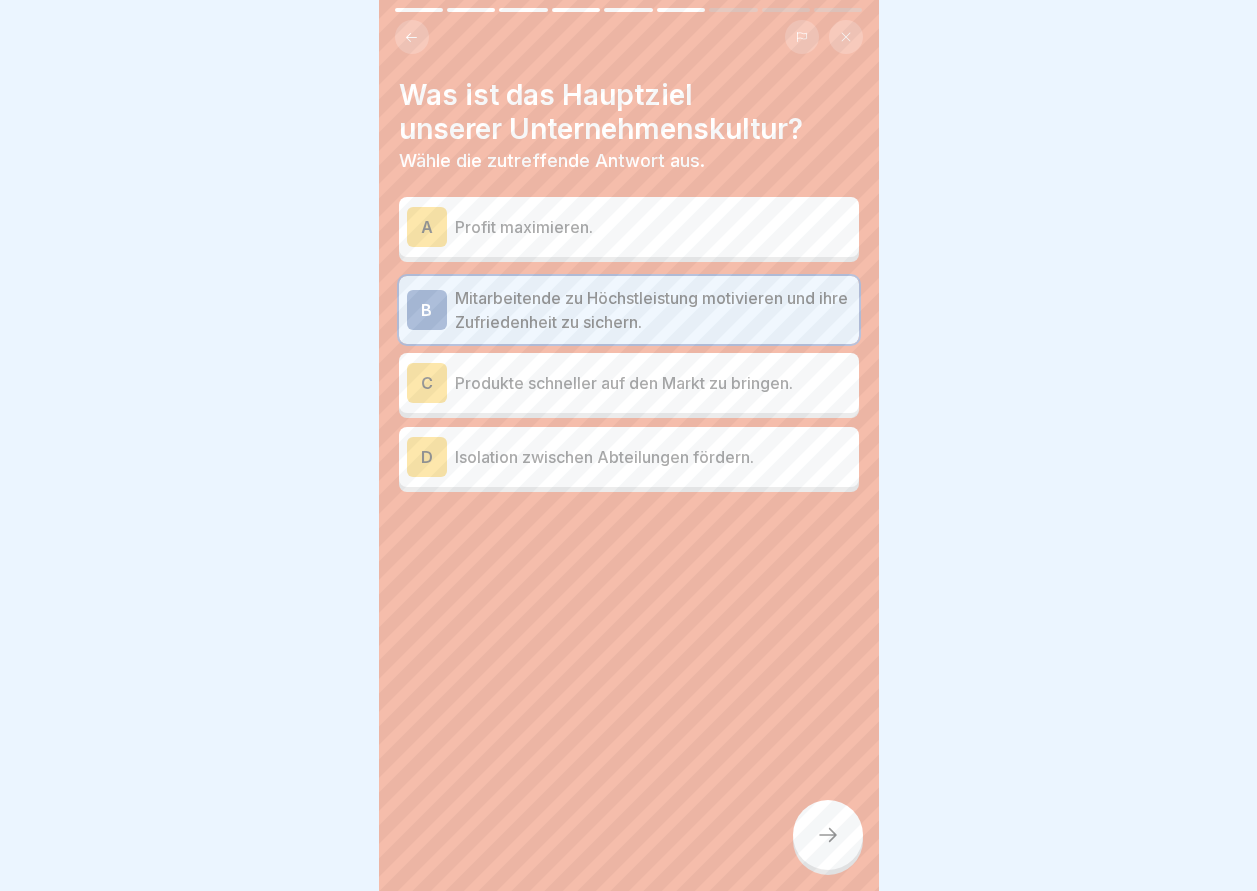 click 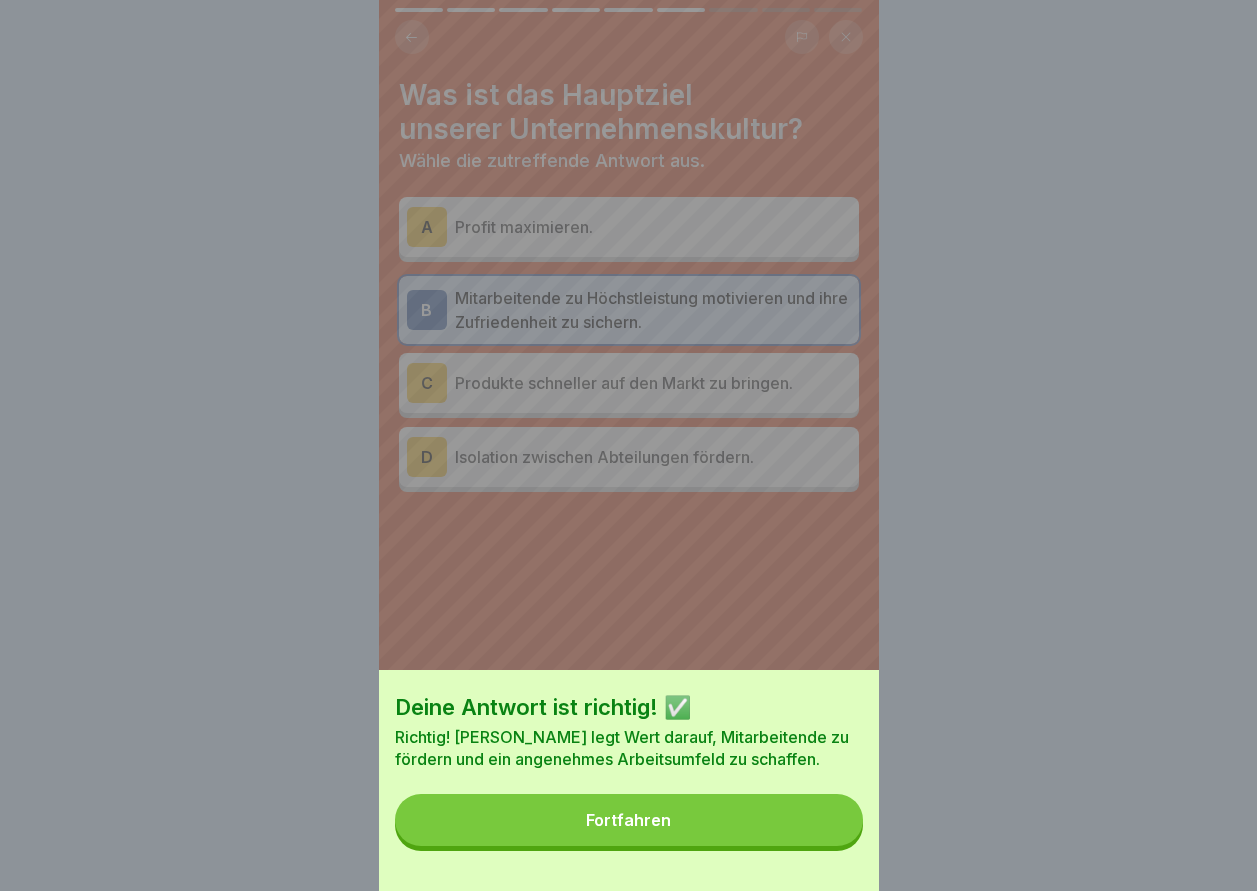 click on "Fortfahren" at bounding box center (628, 820) 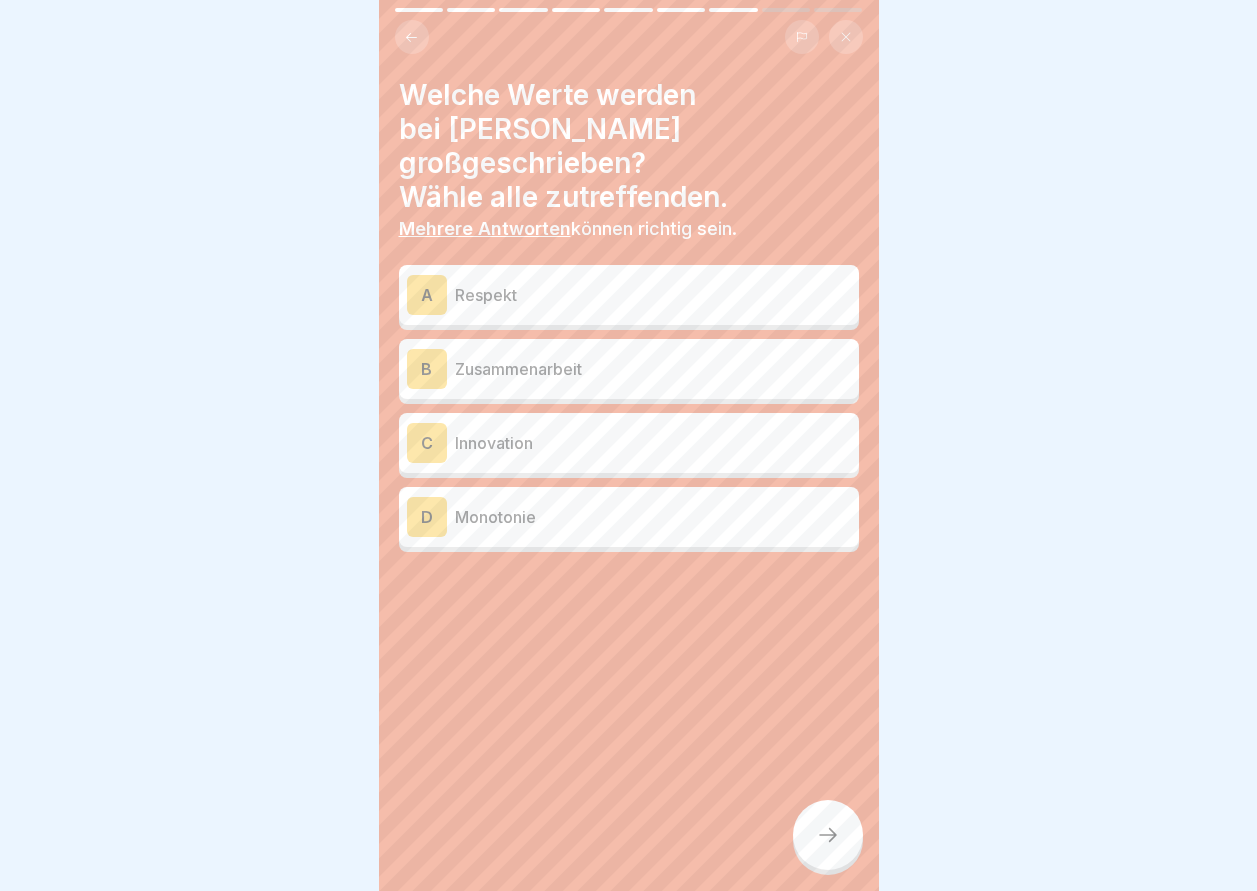 click on "C" at bounding box center [427, 443] 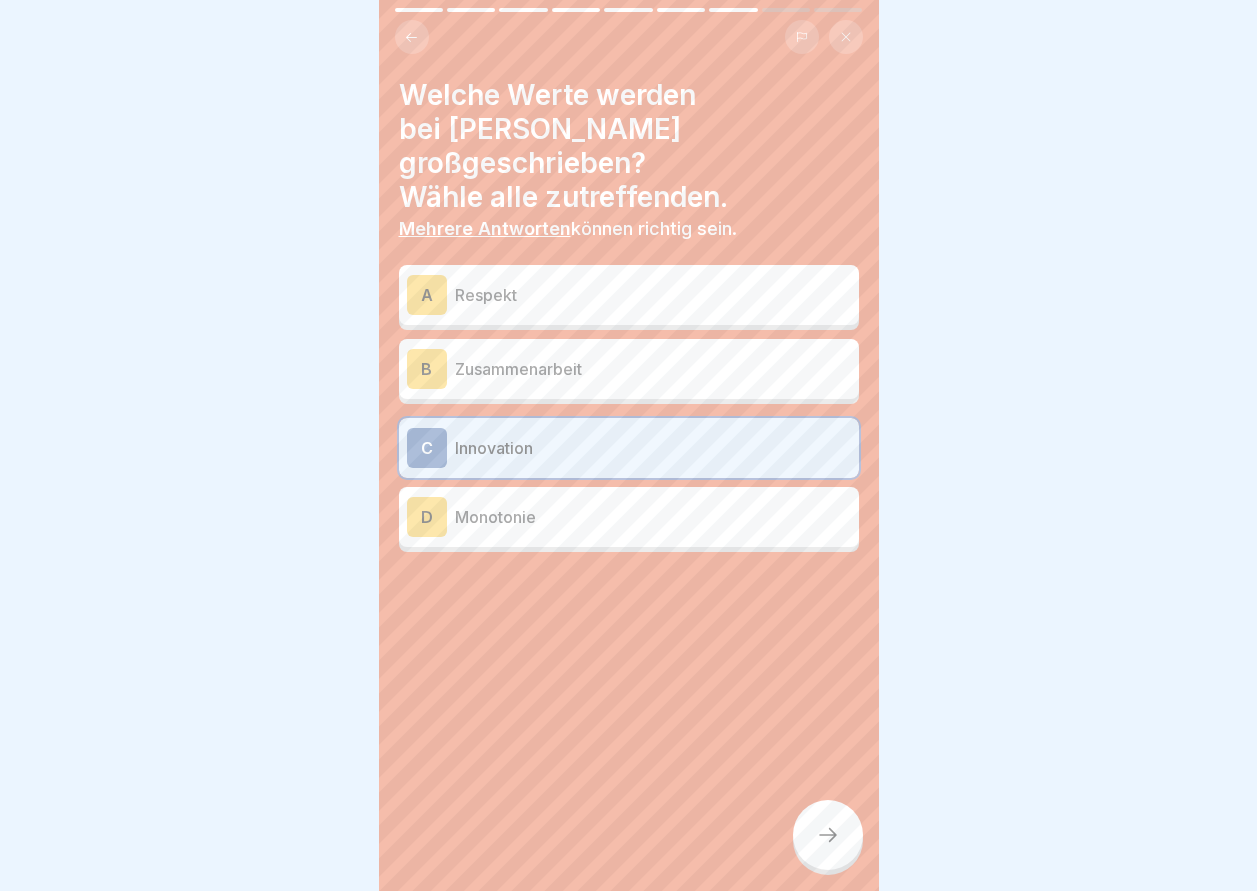 click at bounding box center (828, 835) 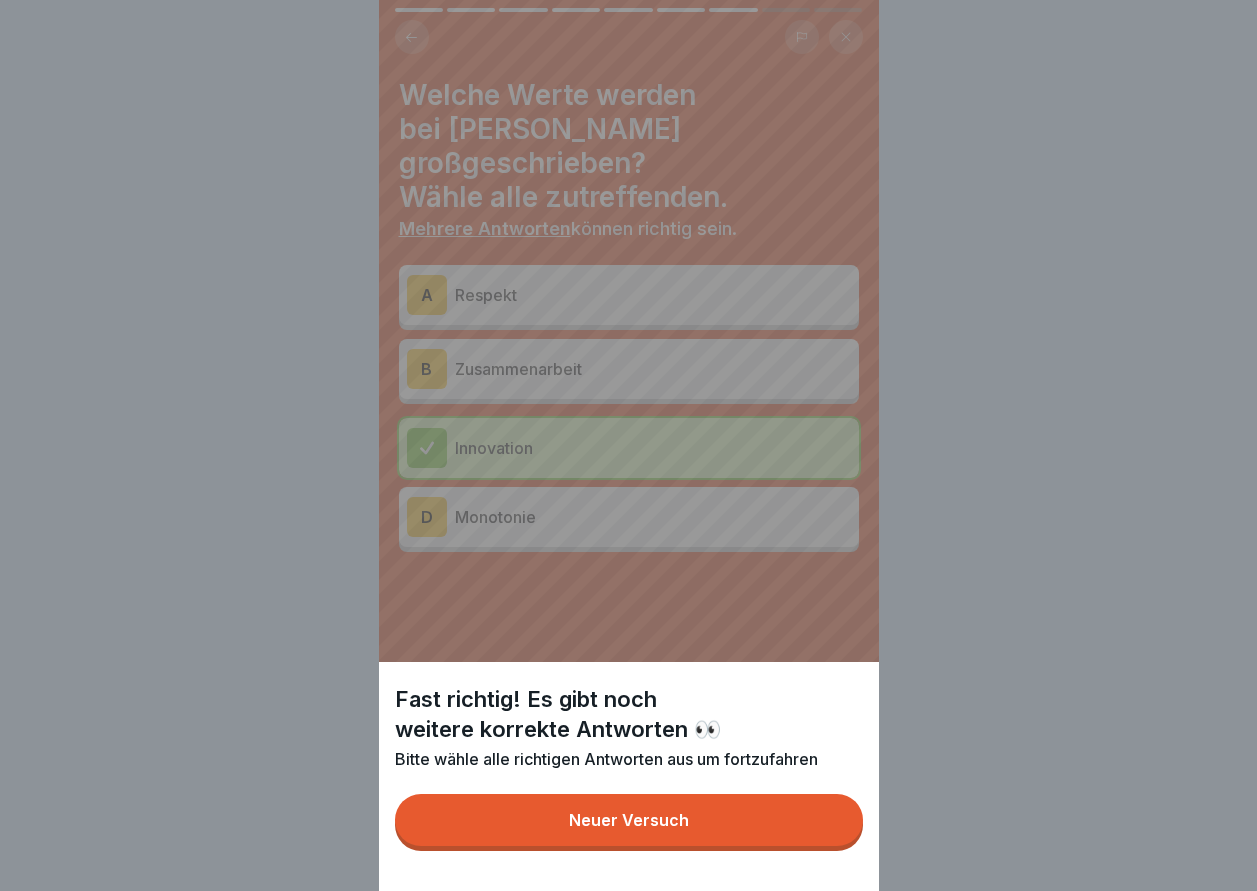 click on "Neuer Versuch" at bounding box center [629, 820] 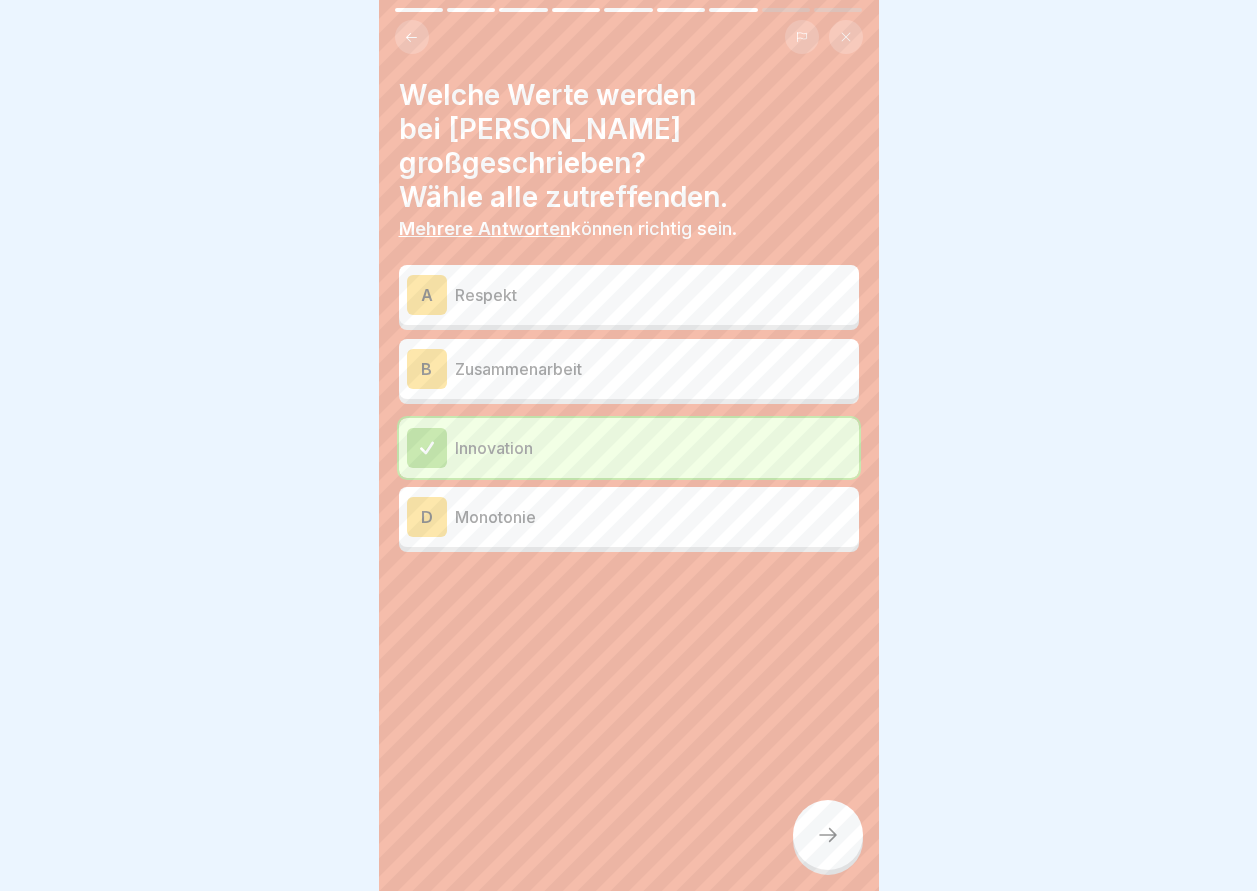click on "B" at bounding box center [427, 369] 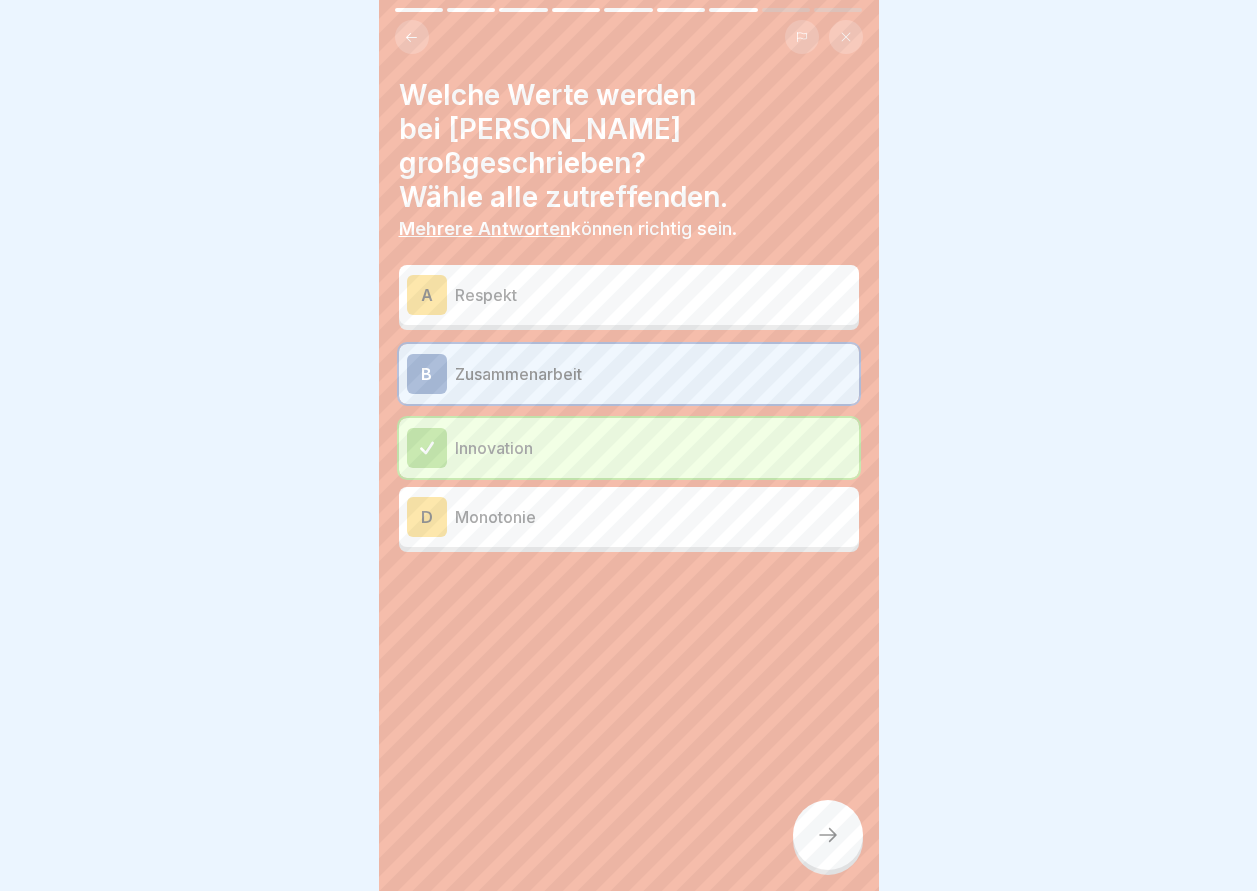 click at bounding box center [828, 835] 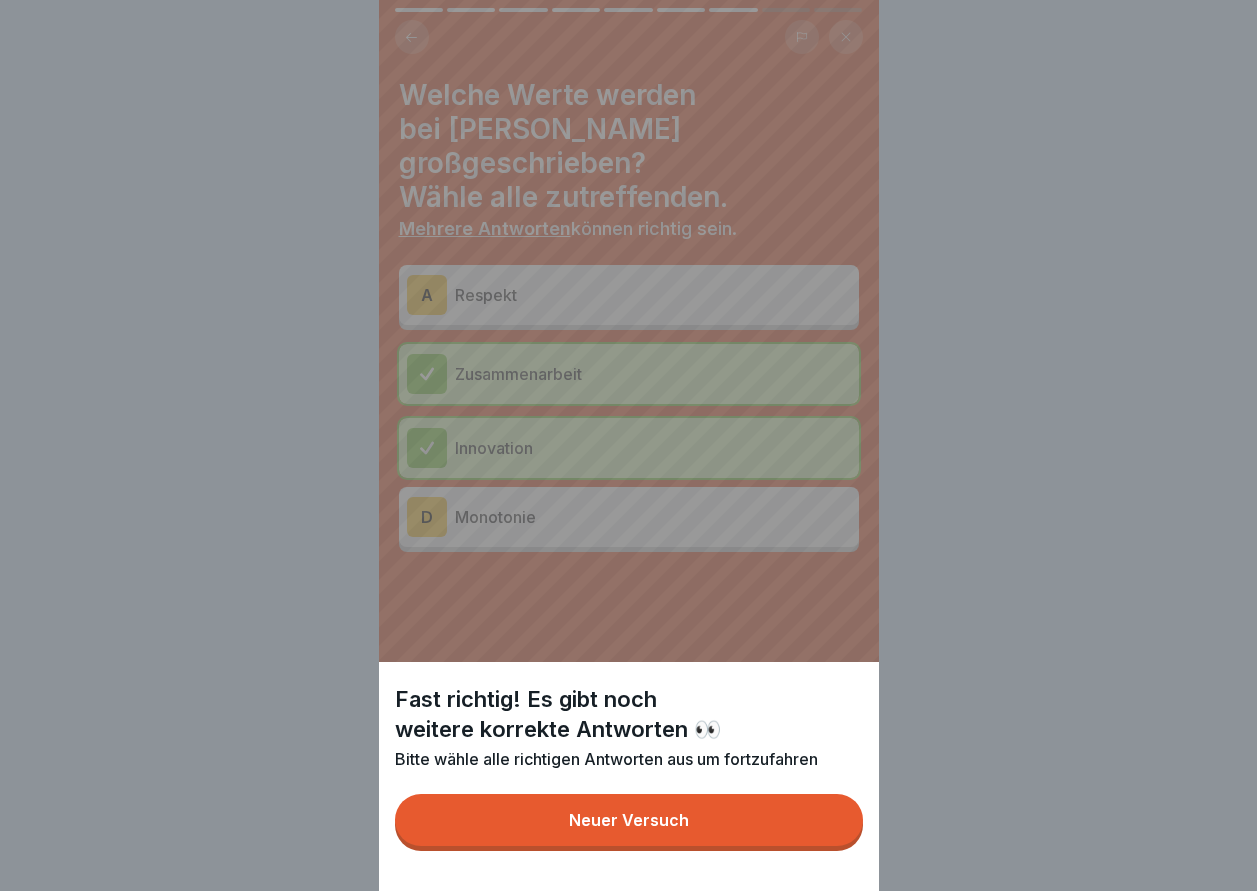 click on "Neuer Versuch" at bounding box center (629, 820) 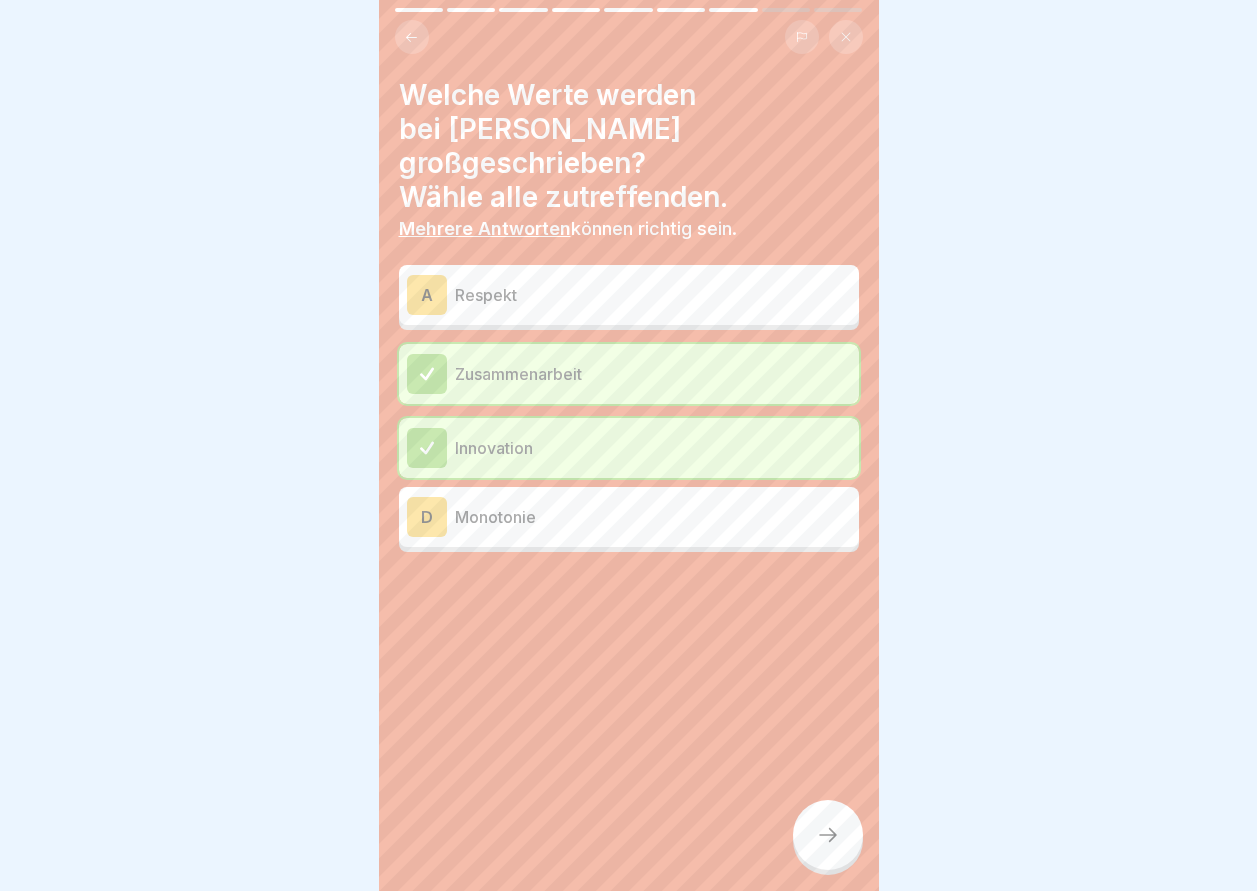 click on "A" at bounding box center (427, 295) 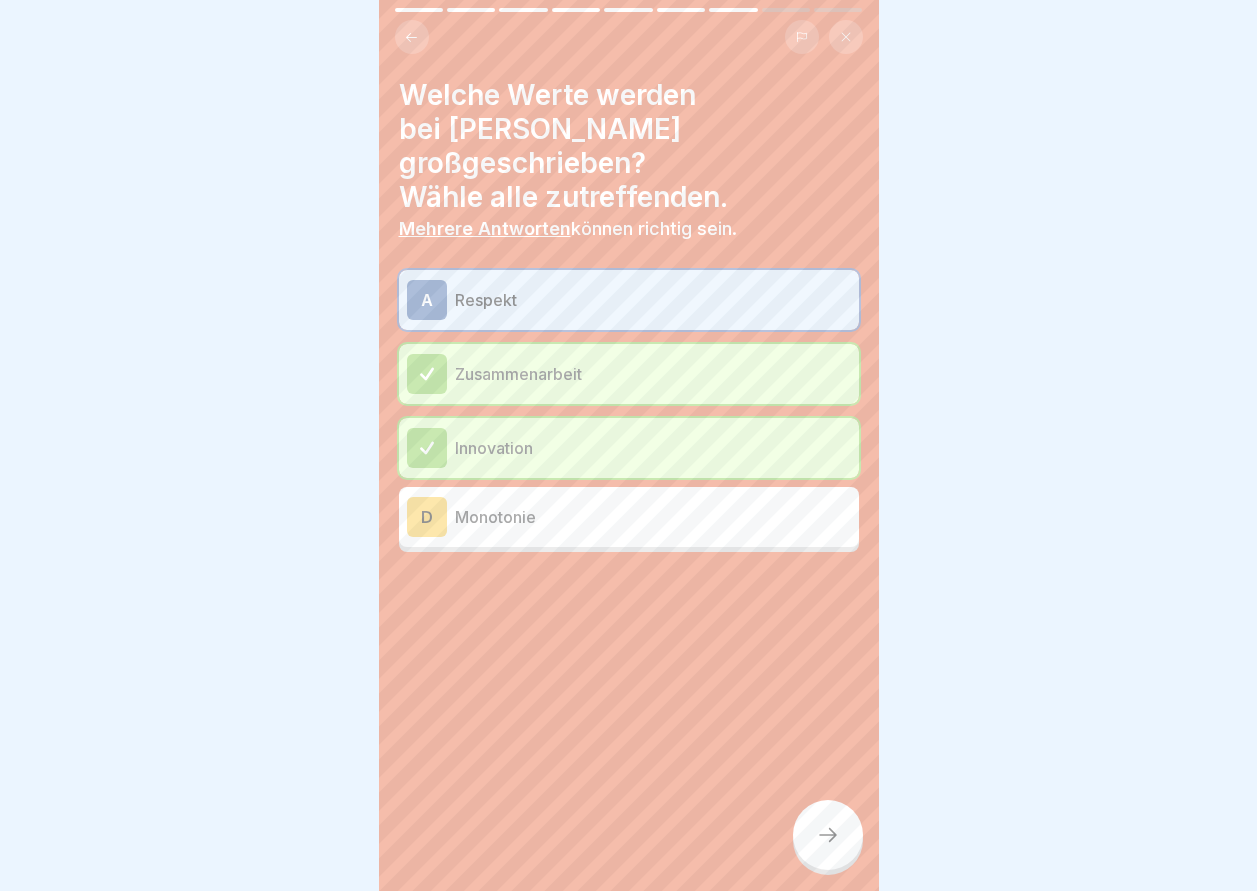 click on "D" at bounding box center [427, 517] 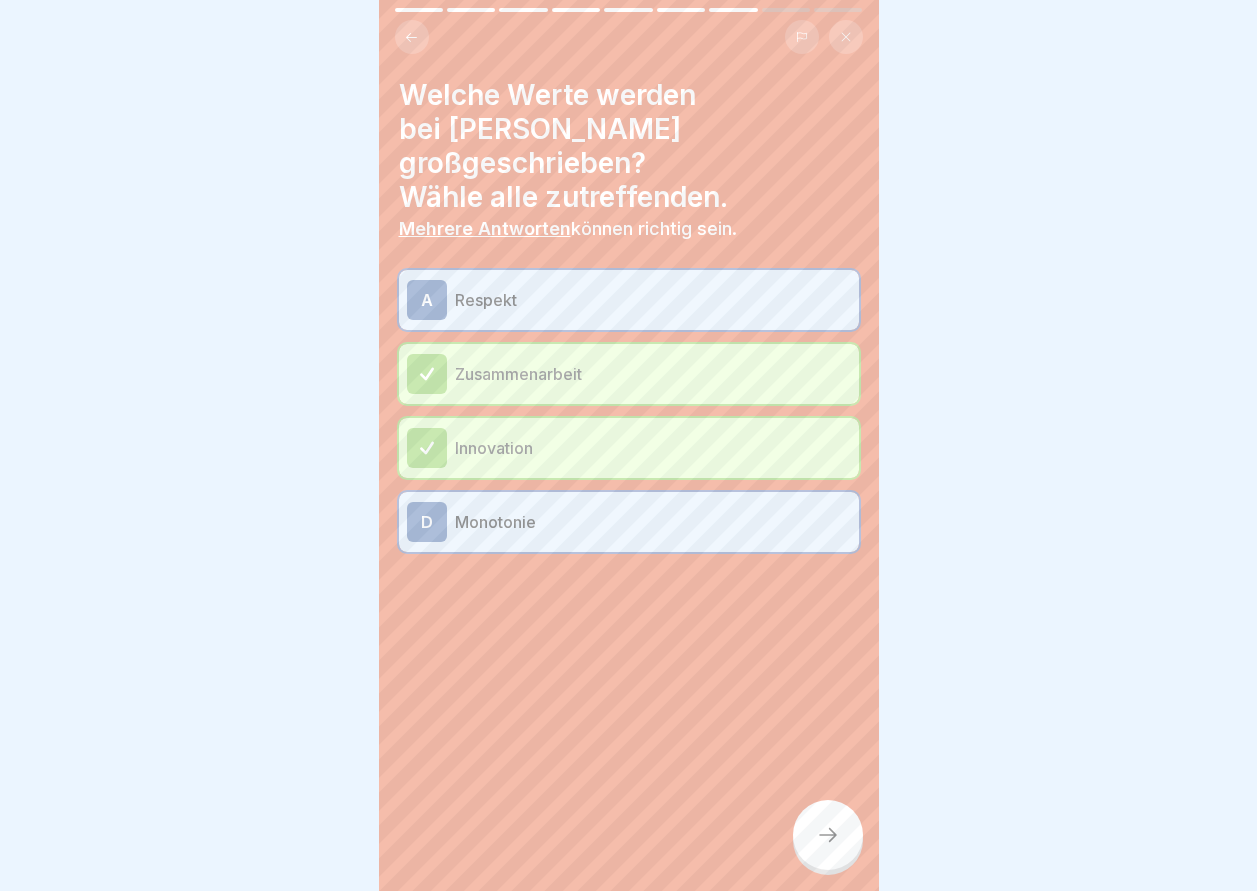 click at bounding box center [828, 835] 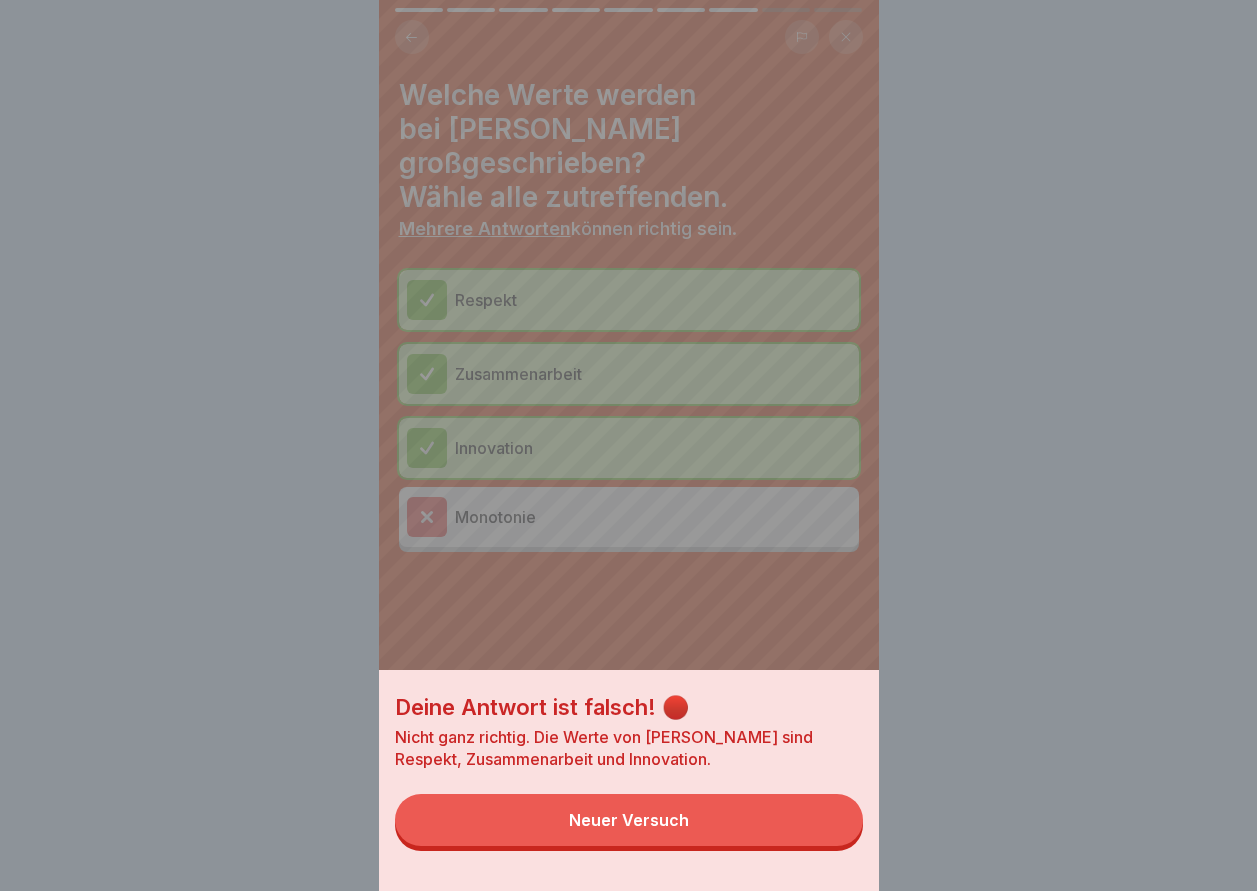click on "Neuer Versuch" at bounding box center [629, 820] 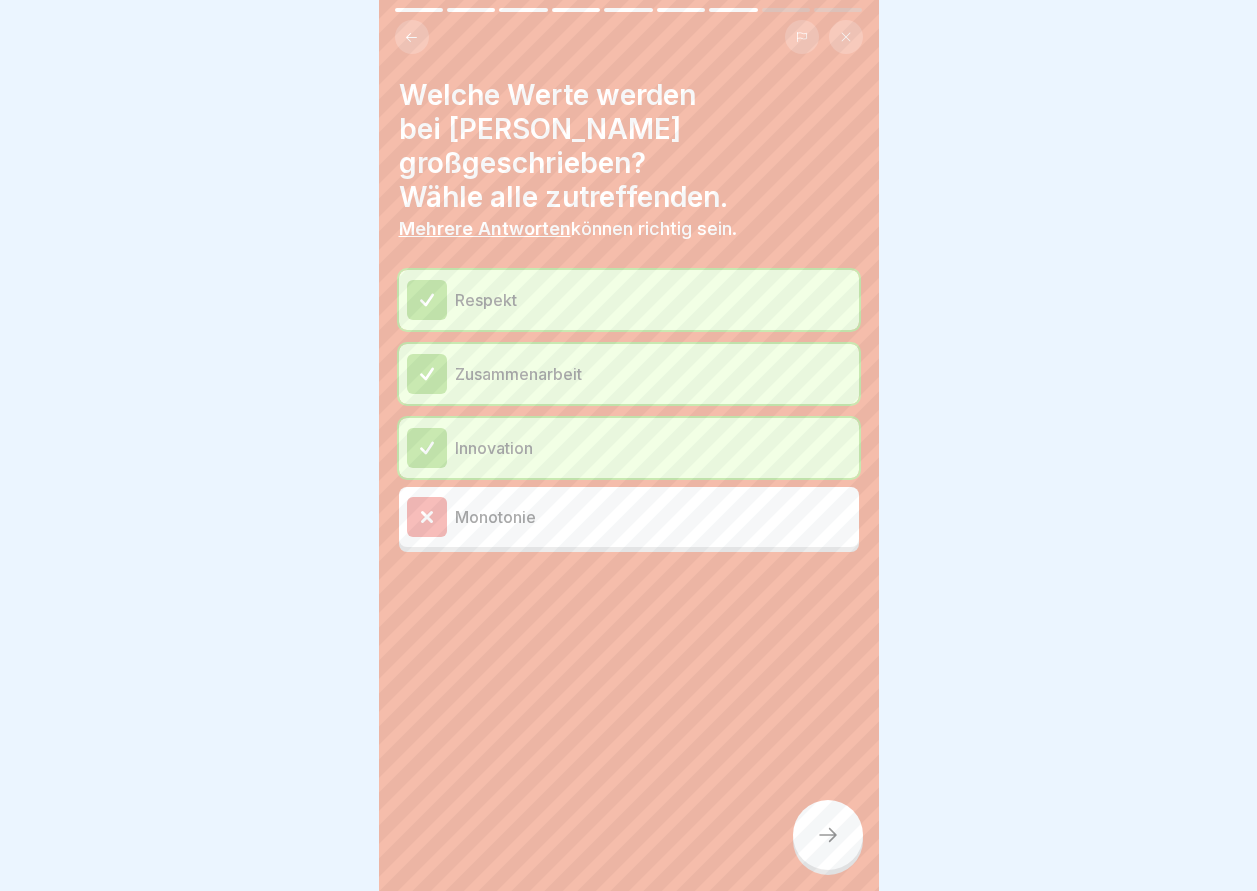 click on "Welche Werte werden bei Flemings großgeschrieben? Wähle alle zutreffenden. Mehrere Antworten  können richtig sein. Respekt Zusammenarbeit Innovation Monotonie" at bounding box center [629, 445] 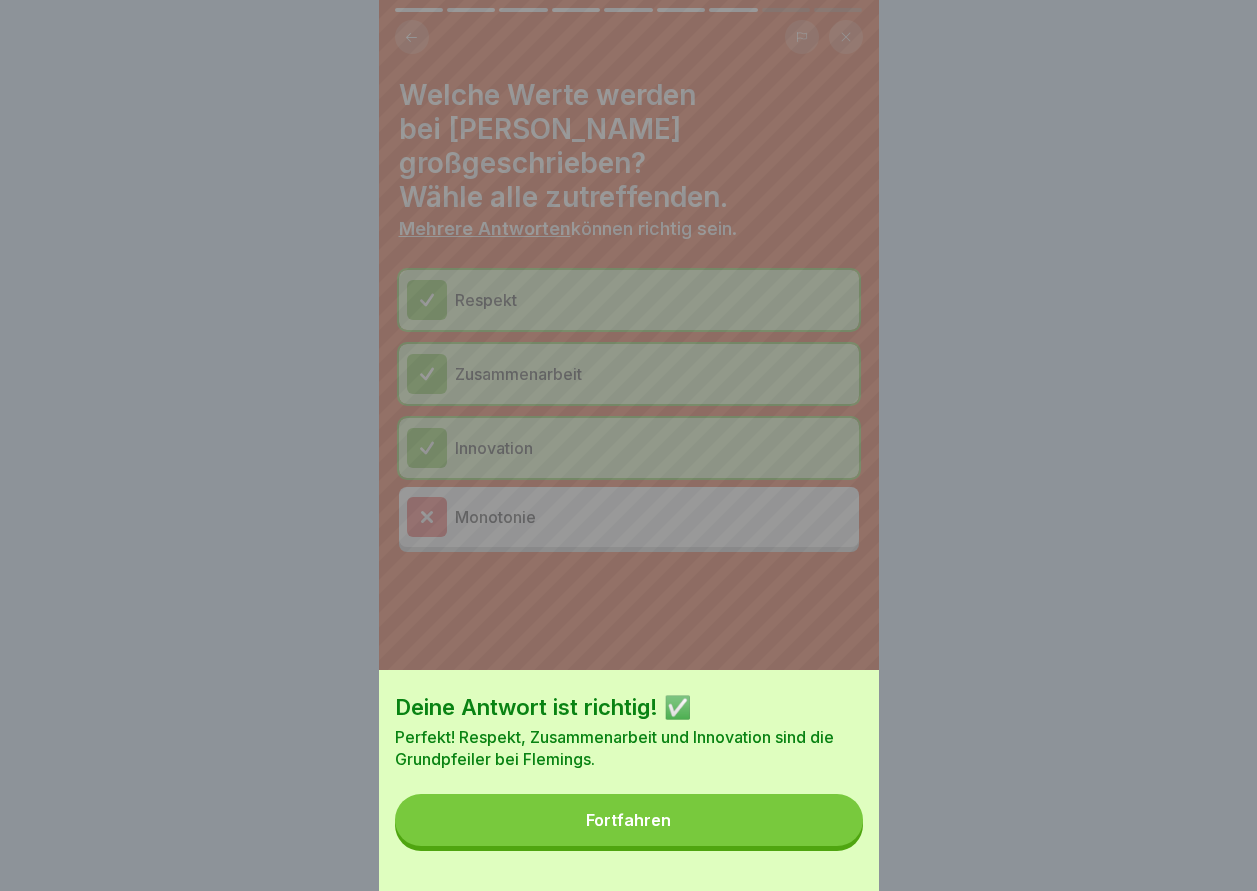 click on "Fortfahren" at bounding box center [629, 820] 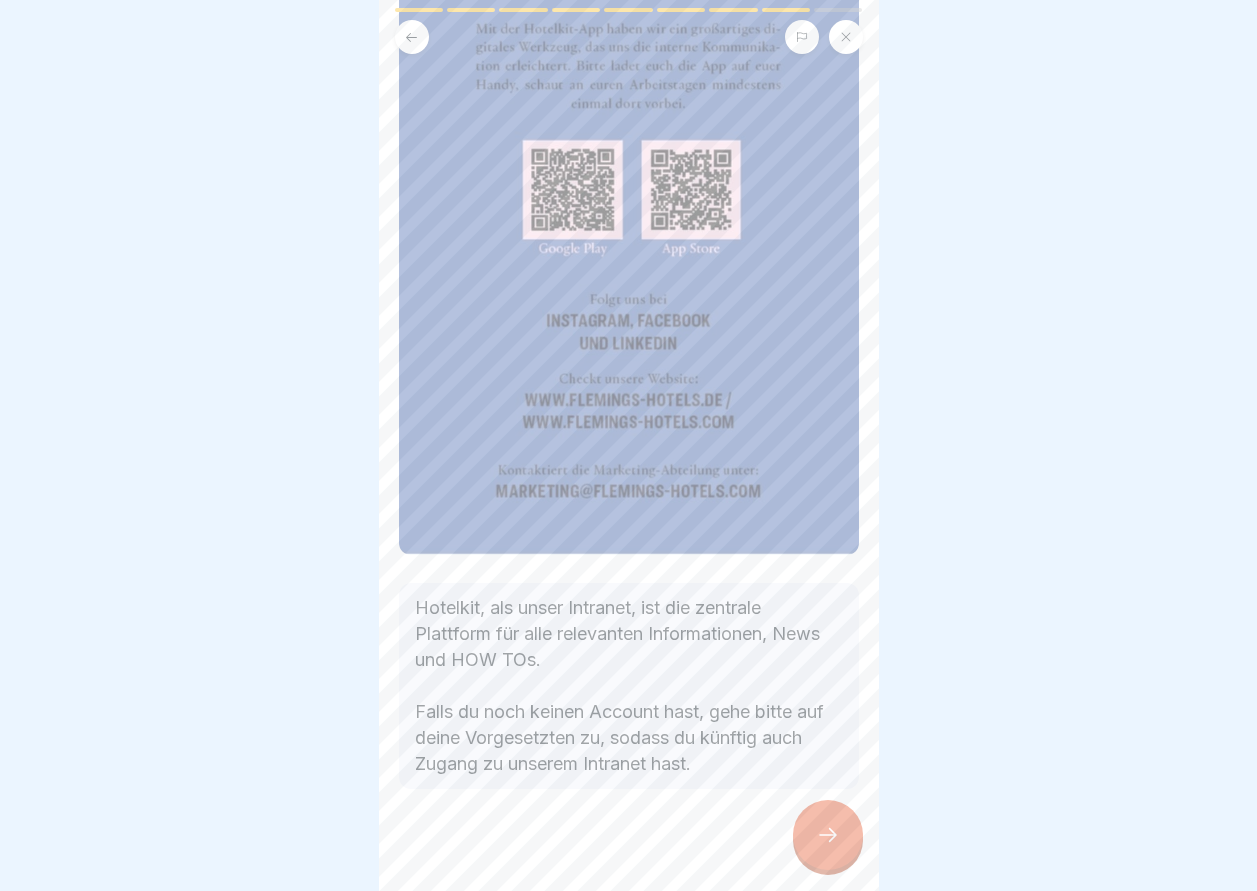 scroll, scrollTop: 278, scrollLeft: 0, axis: vertical 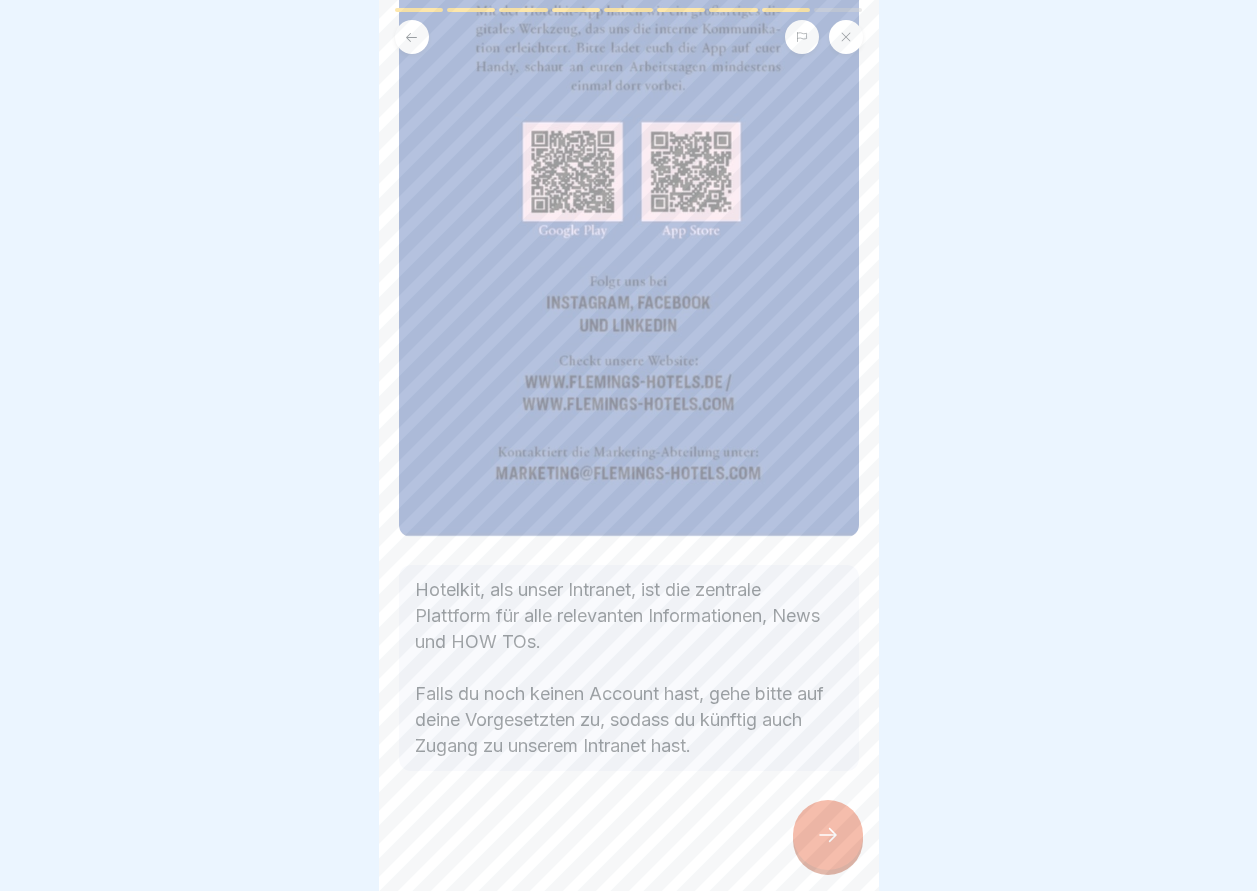 click 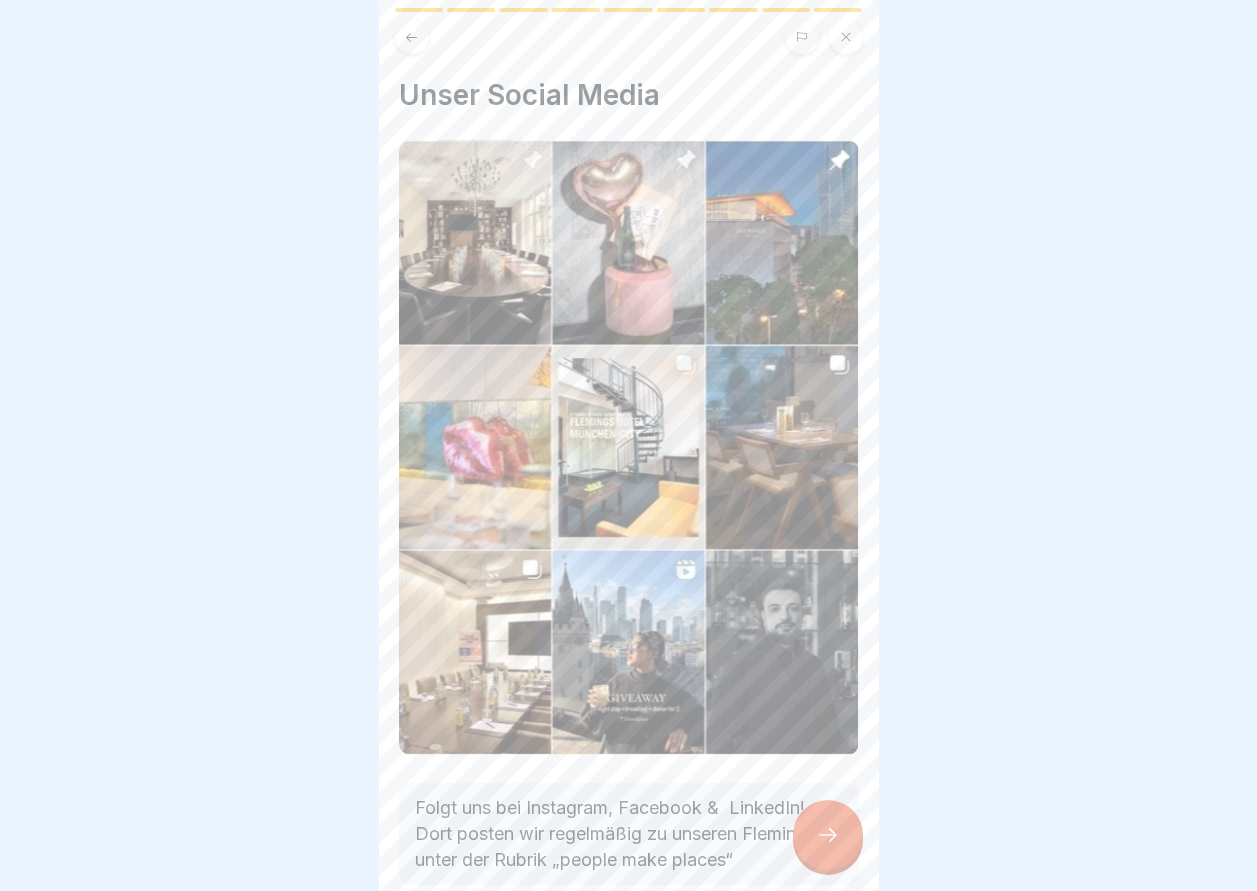click 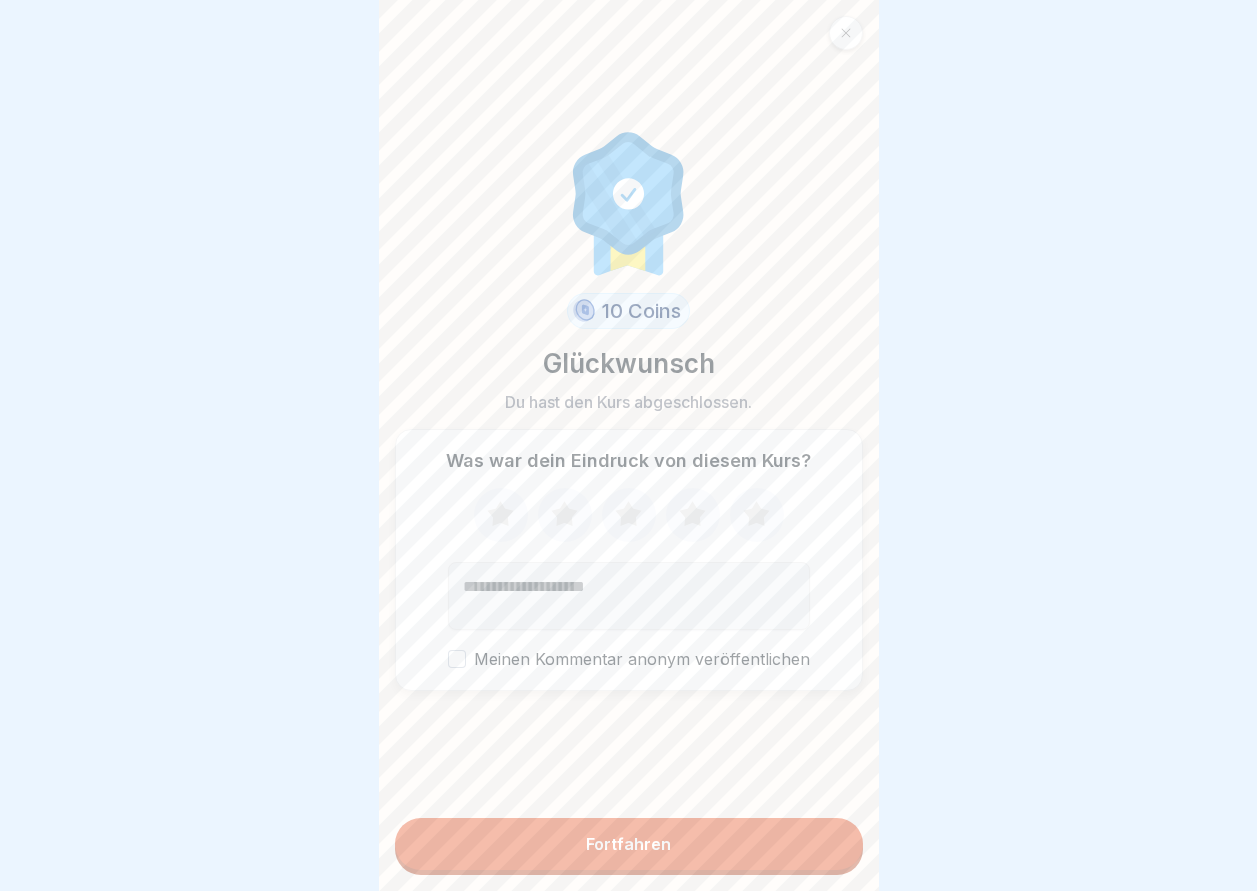 click on "Fortfahren" at bounding box center [628, 844] 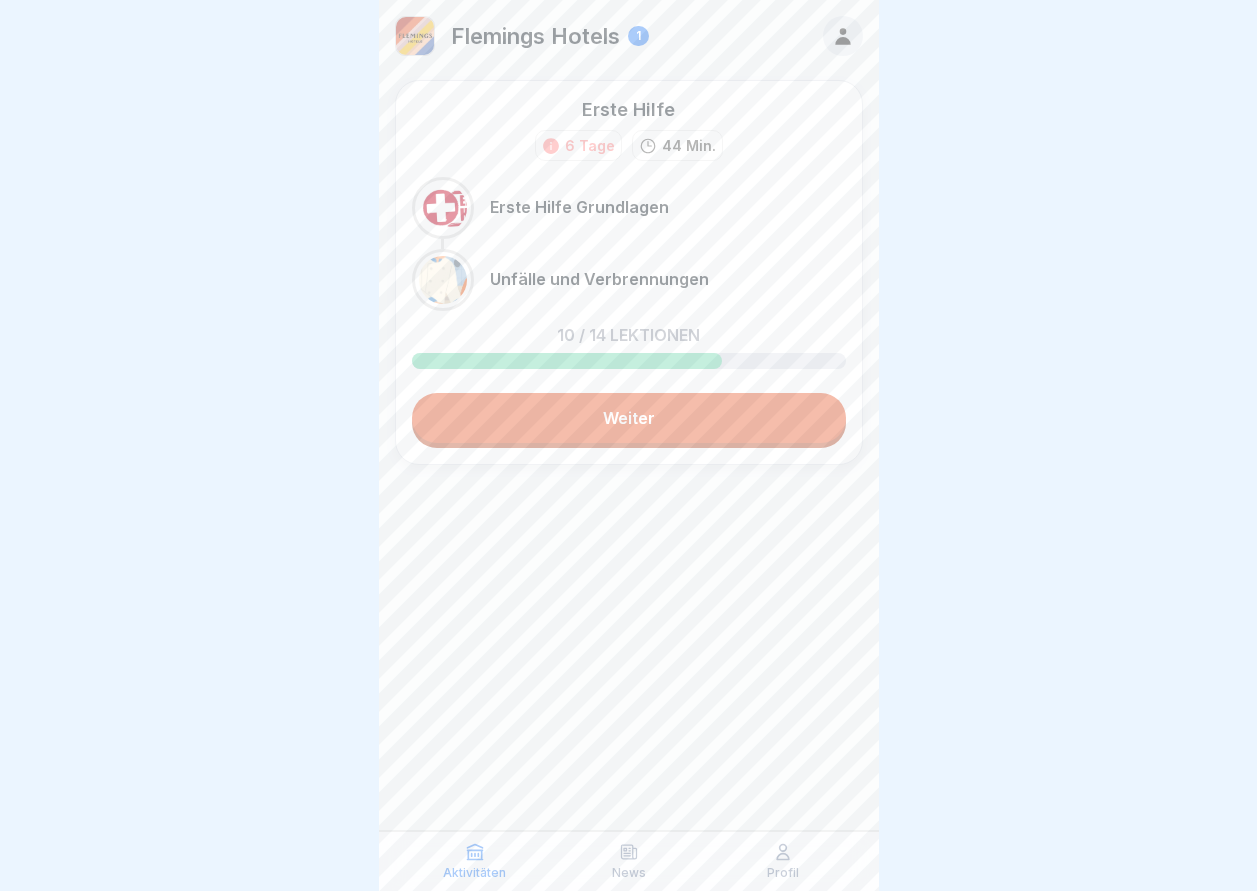 click on "Weiter" at bounding box center [629, 418] 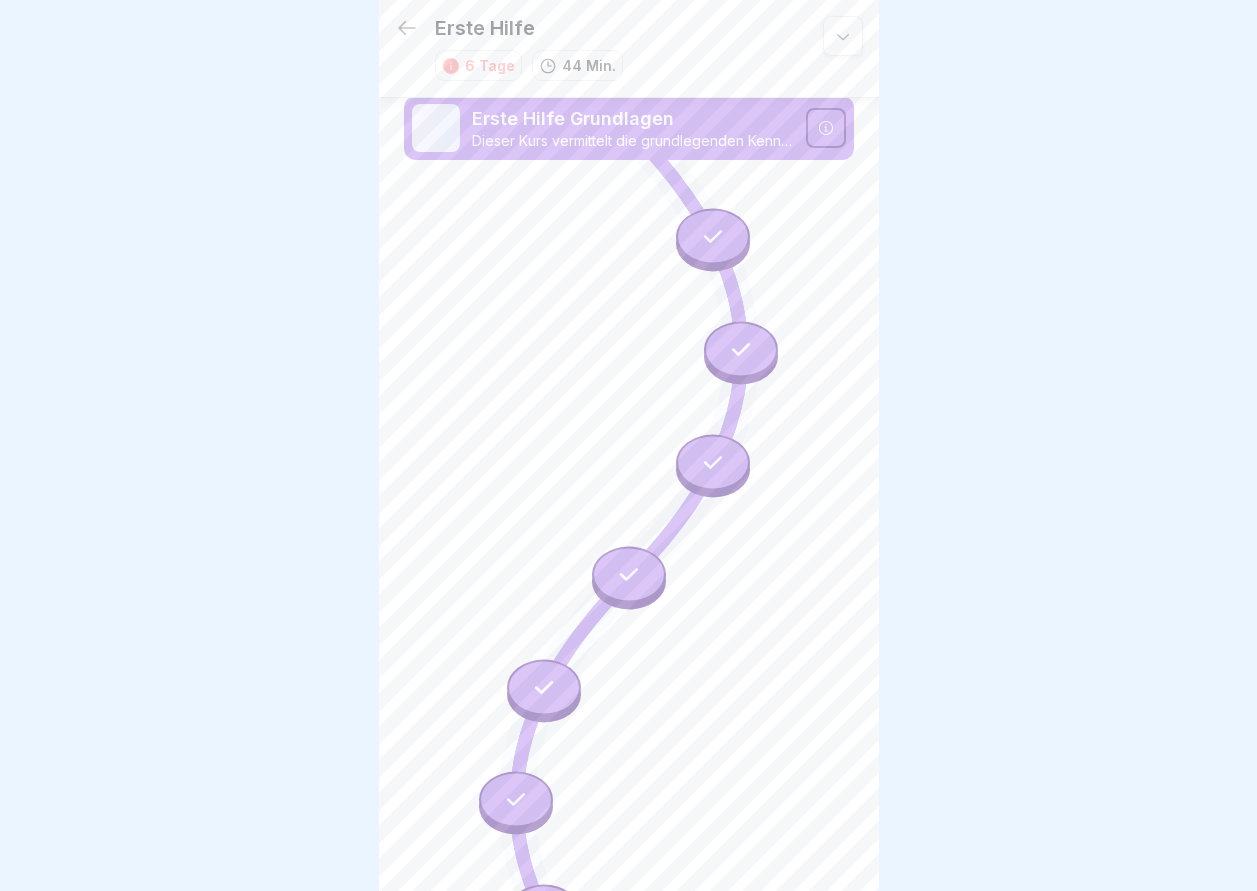 scroll, scrollTop: 8, scrollLeft: 0, axis: vertical 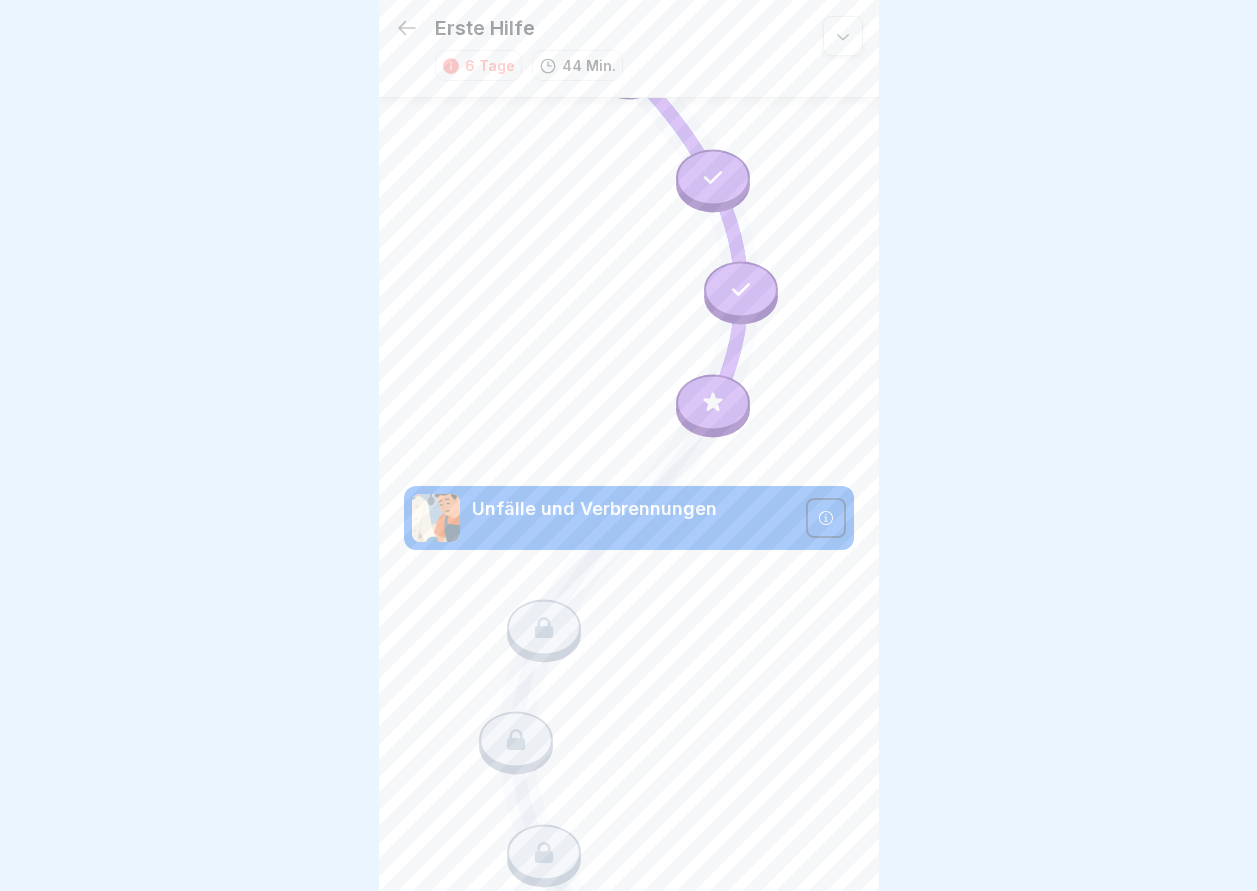 click at bounding box center [633, 531] 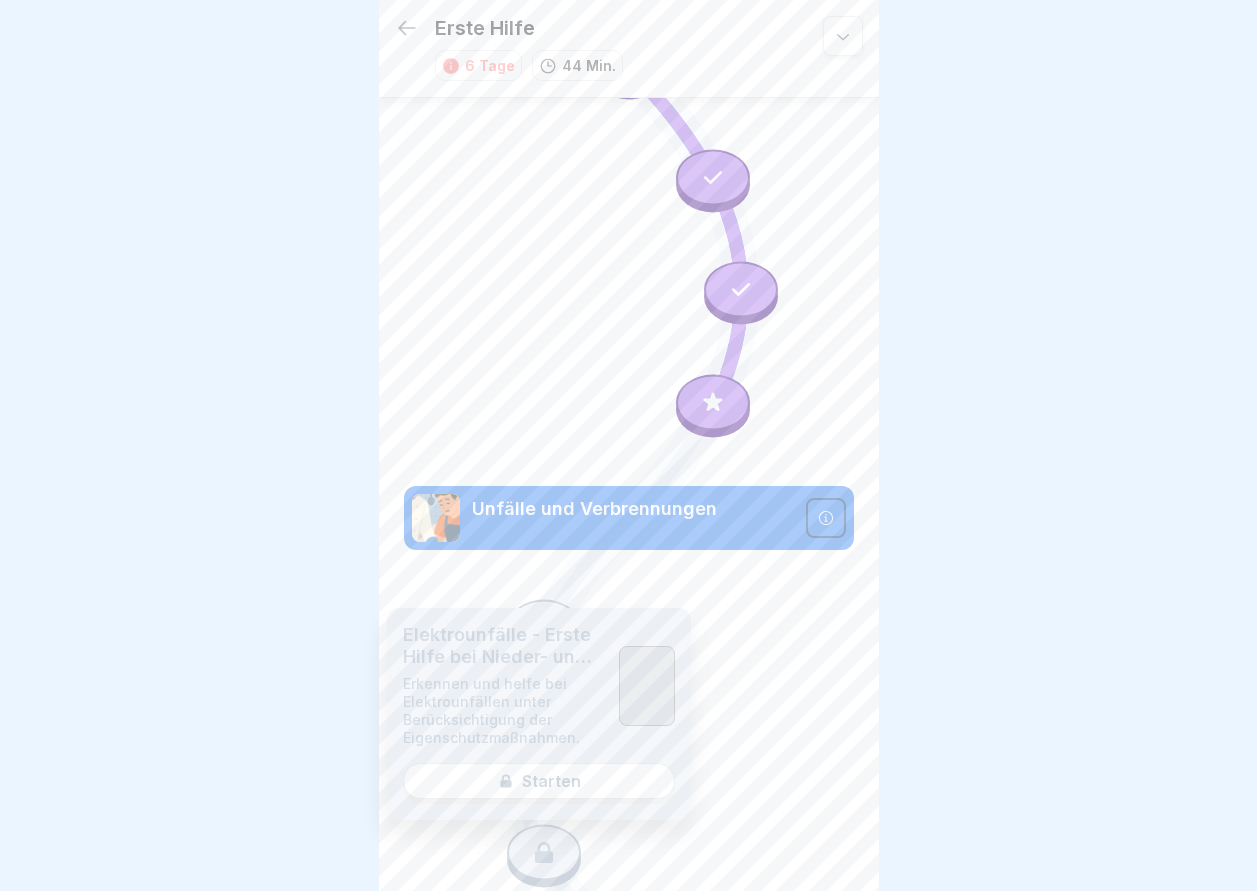 click on "Elektrounfälle - Erste Hilfe bei Nieder- und Hochspannung Erkennen und helfe bei Elektrounfällen unter Berücksichtigung der Eigenschutzmaßnahmen.   Starten" at bounding box center (539, 714) 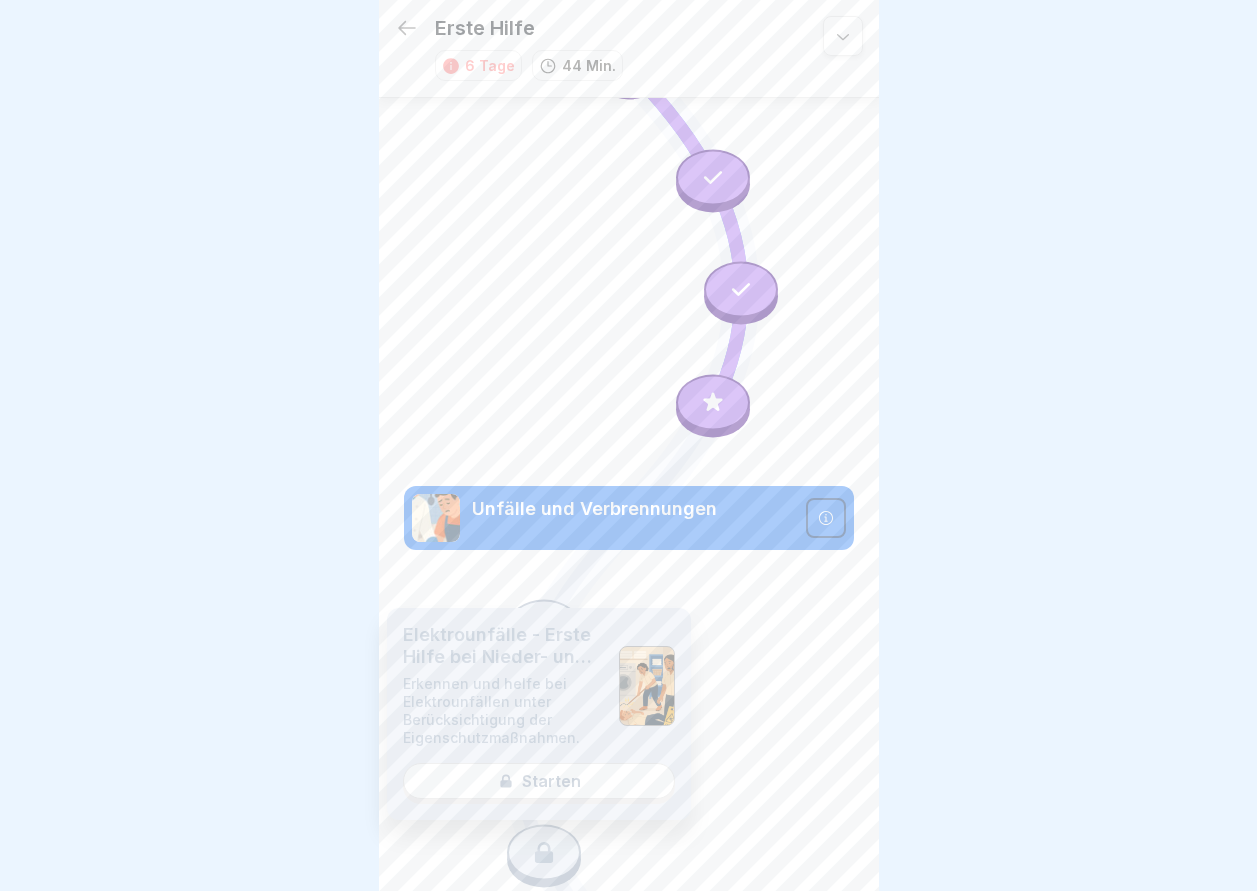 click on "Elektrounfälle - Erste Hilfe bei Nieder- und Hochspannung Erkennen und helfe bei Elektrounfällen unter Berücksichtigung der Eigenschutzmaßnahmen.   Starten" at bounding box center [539, 714] 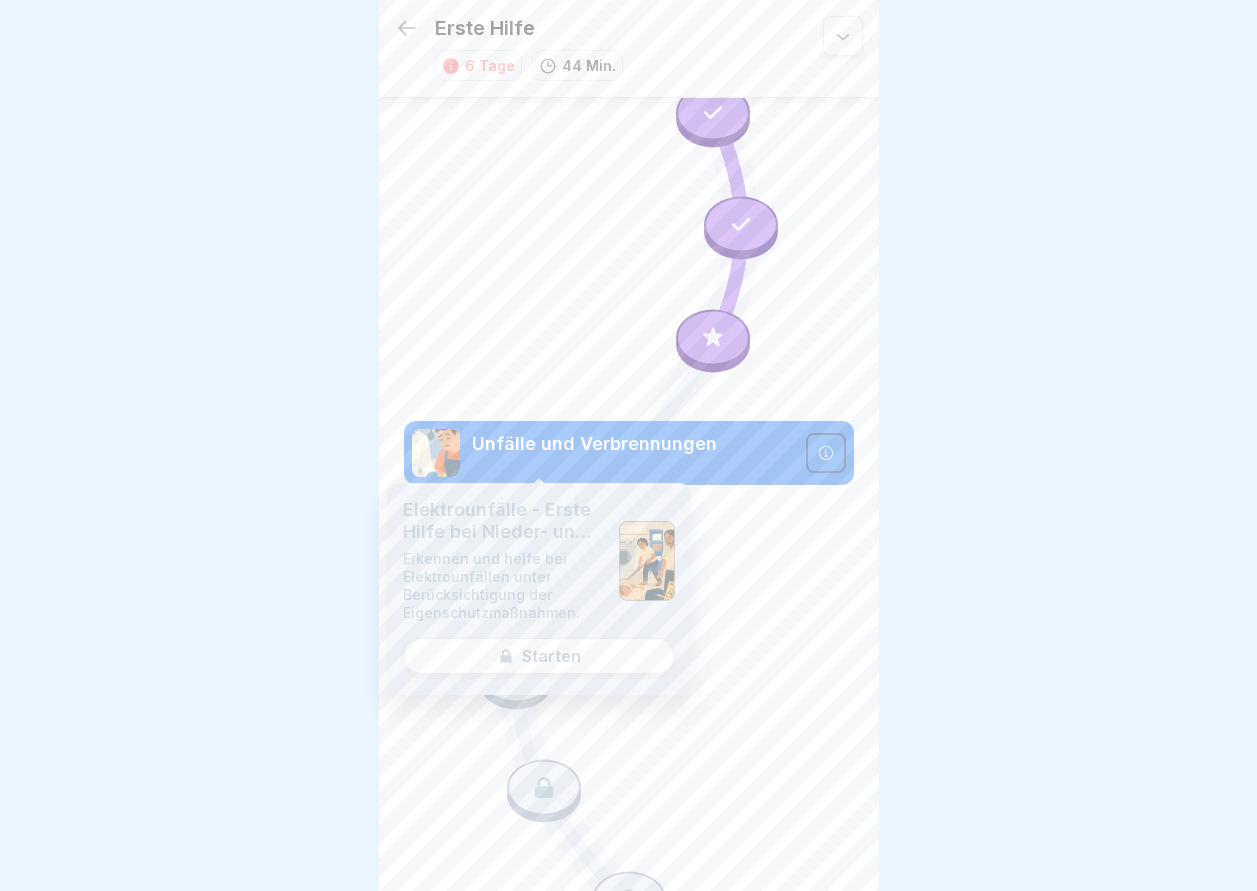 scroll, scrollTop: 1141, scrollLeft: 0, axis: vertical 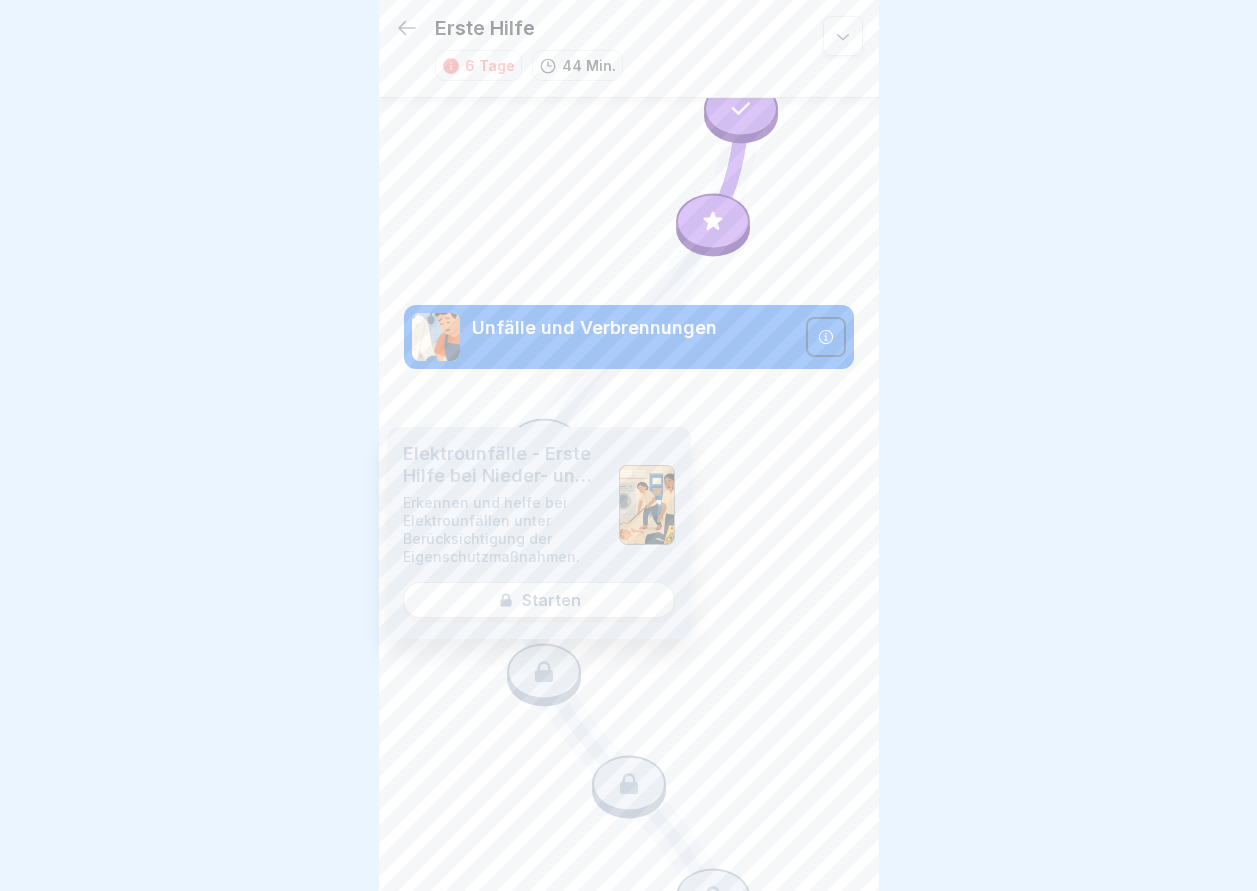 click 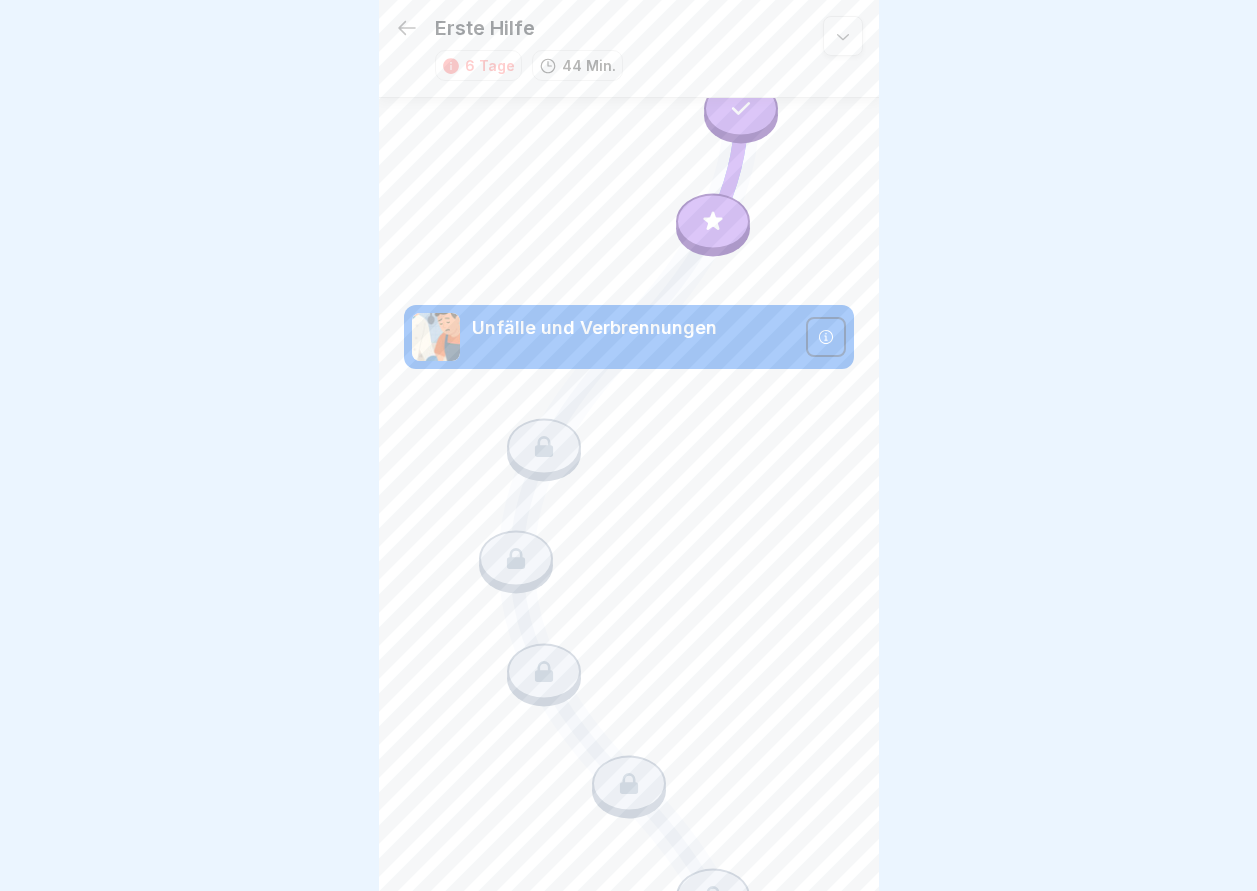 click 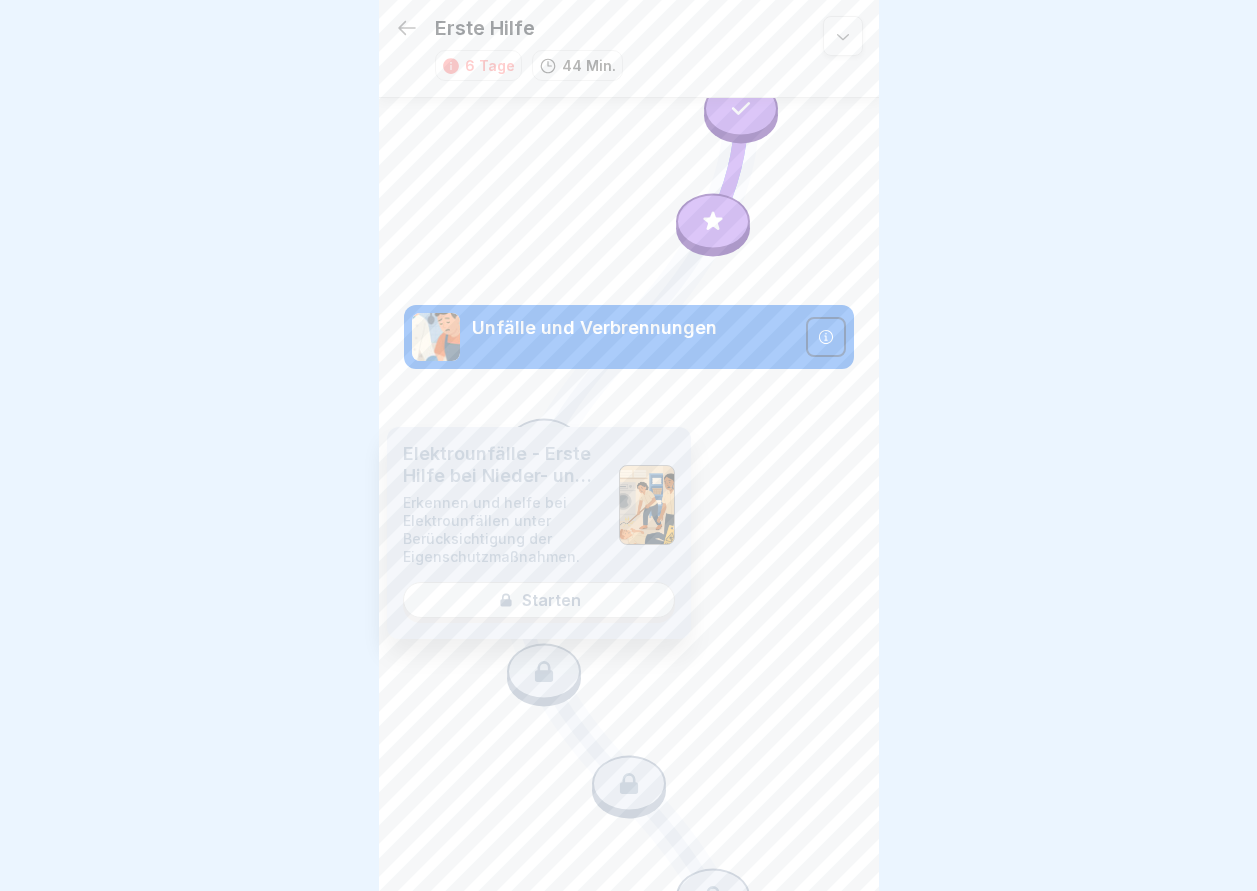 click on "Elektrounfälle - Erste Hilfe bei Nieder- und Hochspannung Erkennen und helfe bei Elektrounfällen unter Berücksichtigung der Eigenschutzmaßnahmen.   Starten" at bounding box center [539, 533] 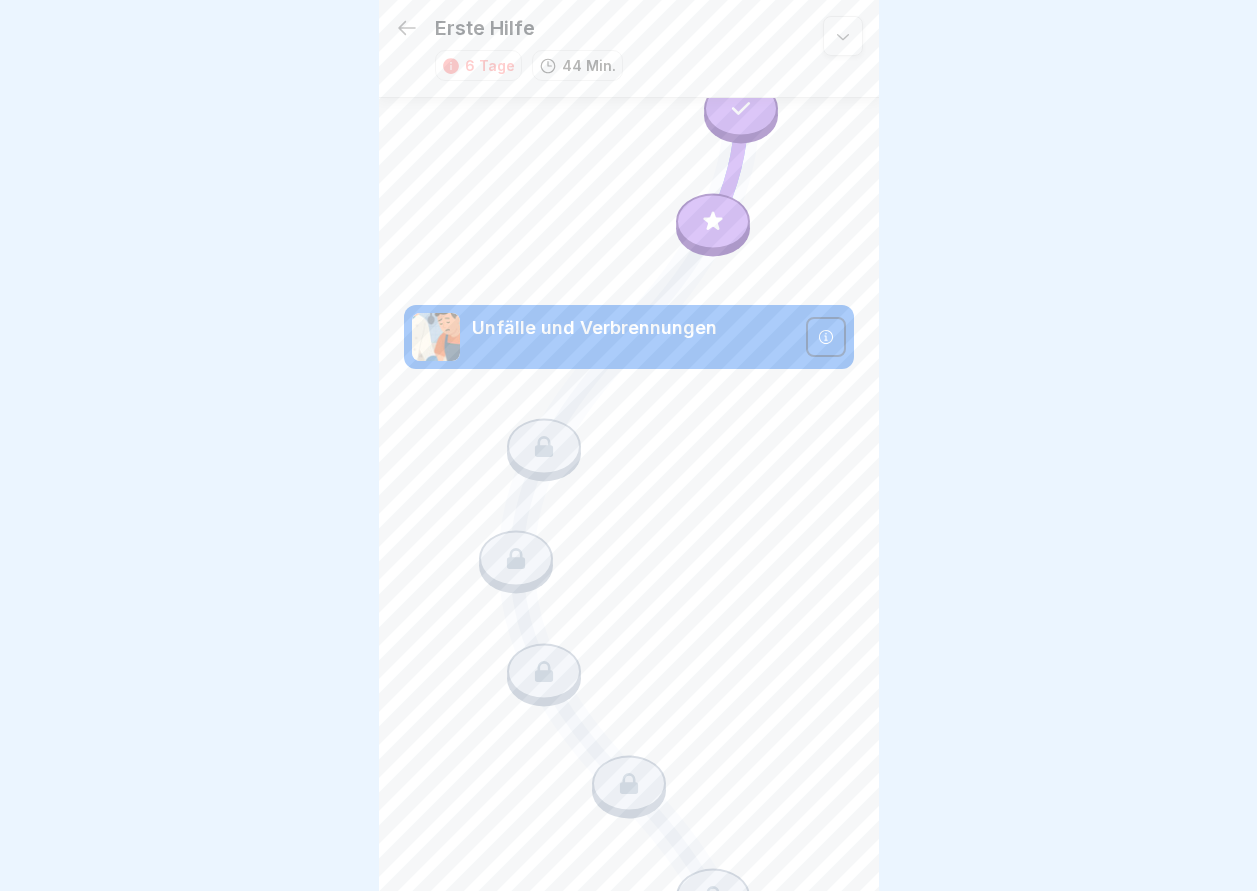 click at bounding box center (633, 350) 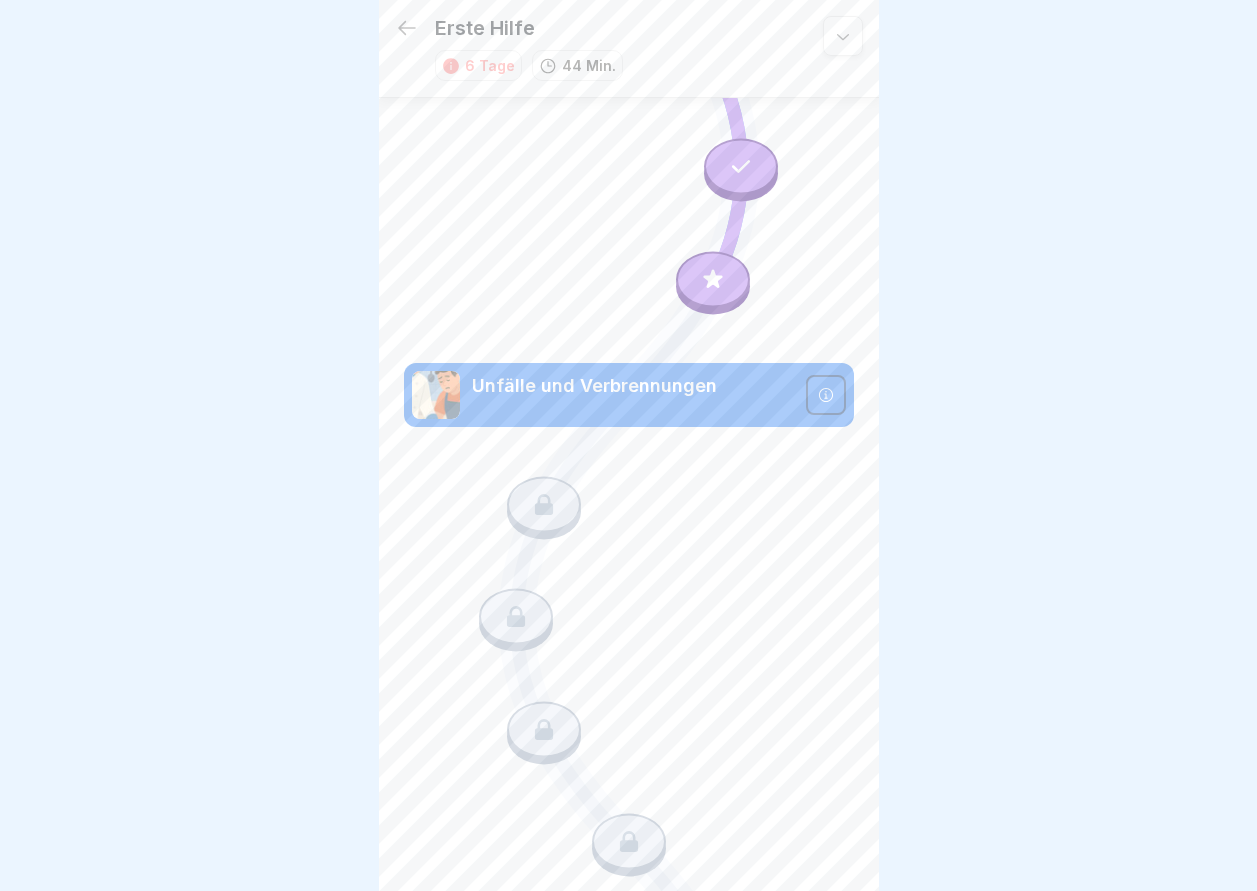 scroll, scrollTop: 928, scrollLeft: 0, axis: vertical 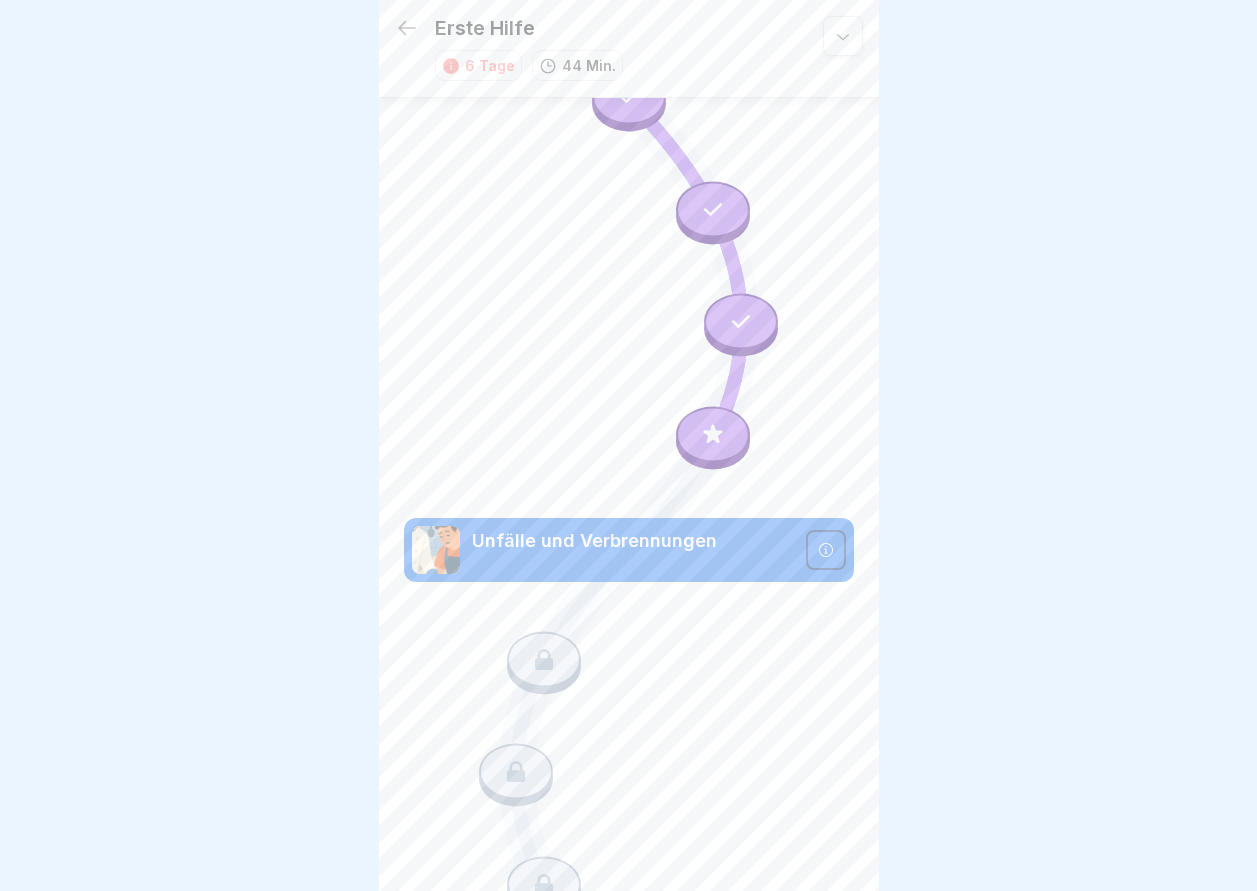 click 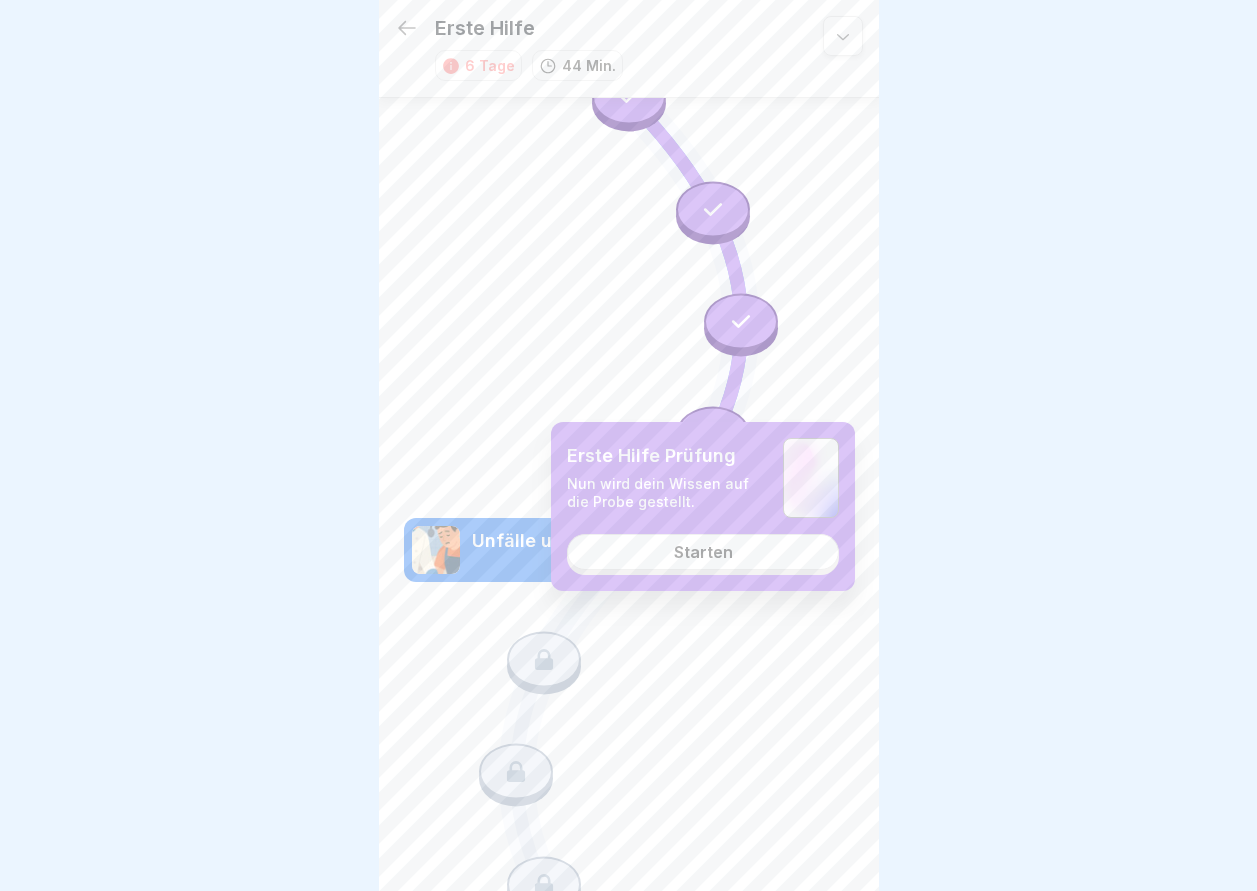 click on "Starten" at bounding box center (703, 552) 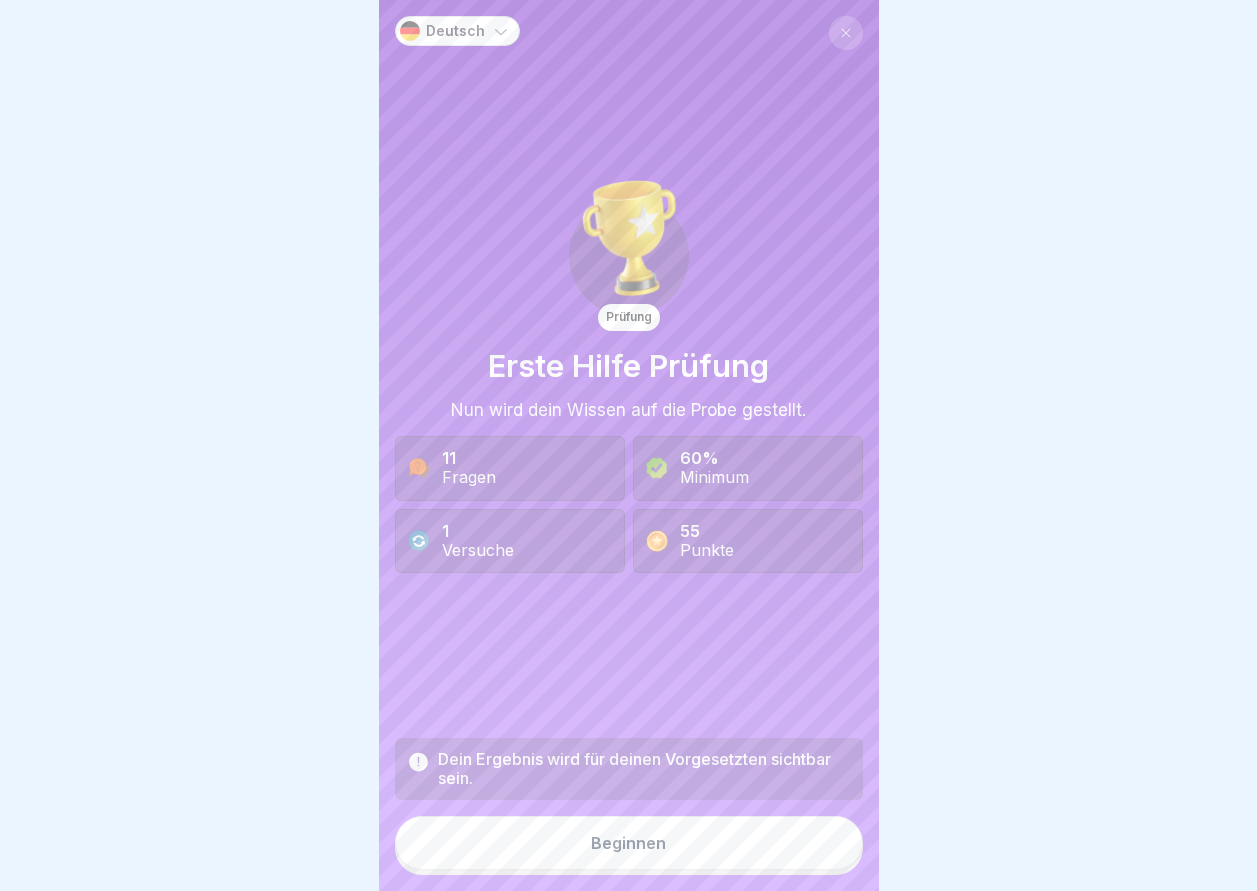 scroll, scrollTop: 0, scrollLeft: 0, axis: both 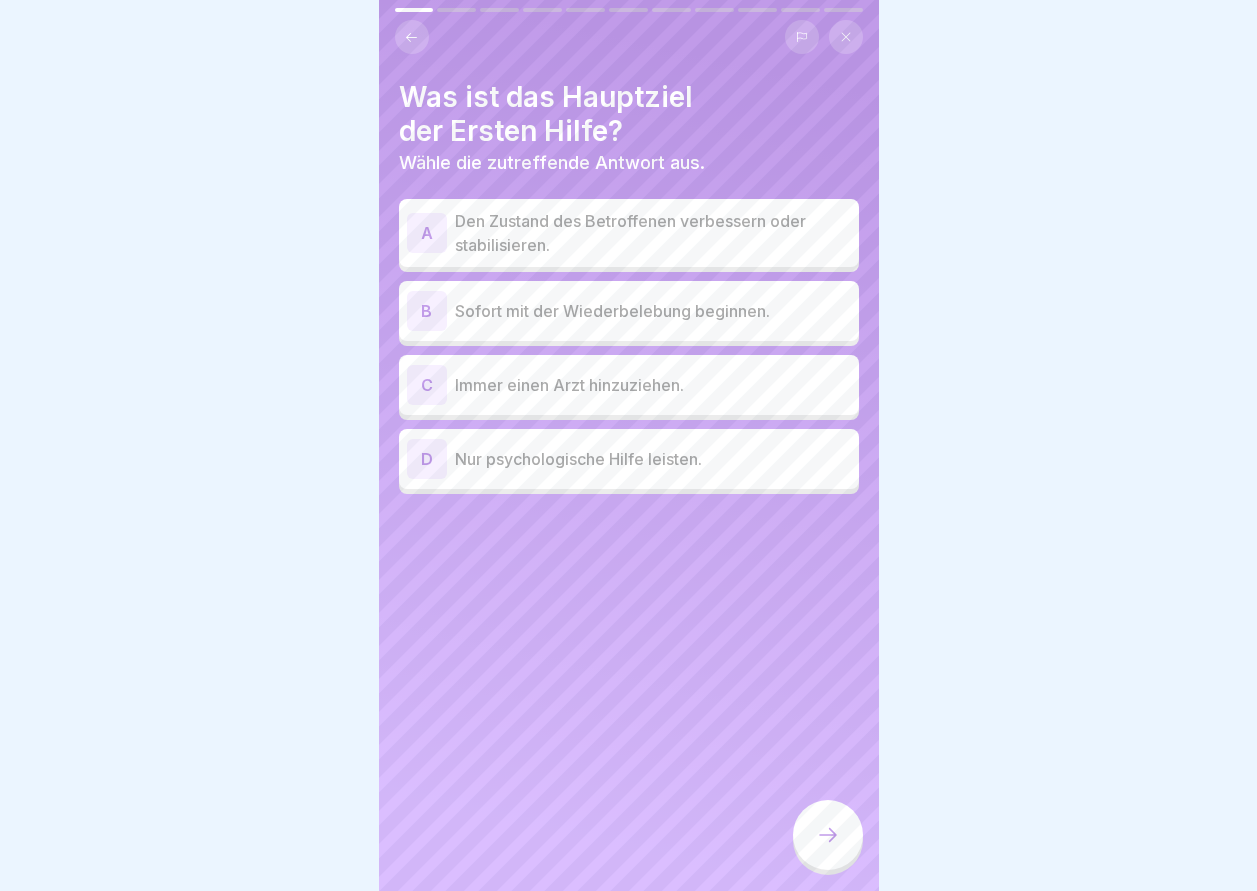 click on "A" at bounding box center (427, 233) 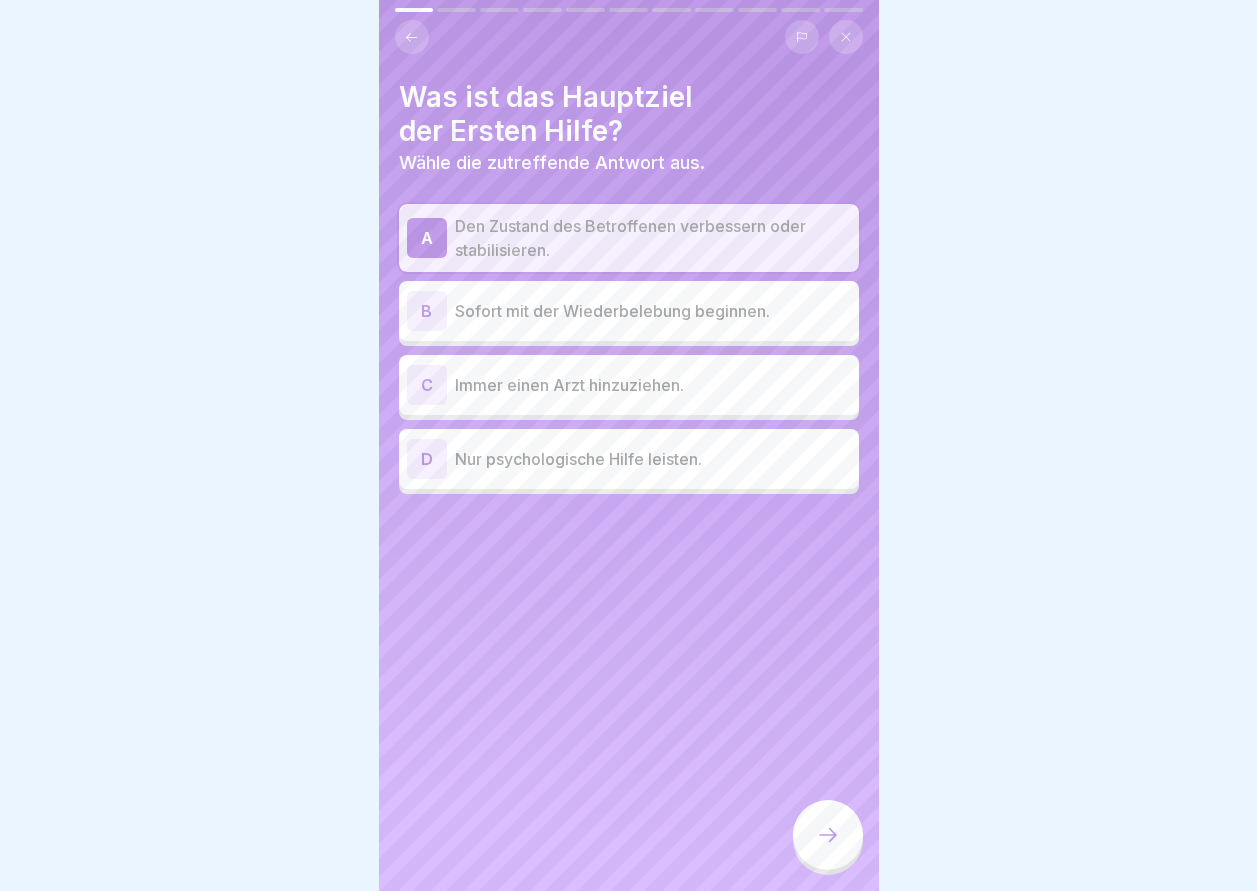 click at bounding box center (828, 835) 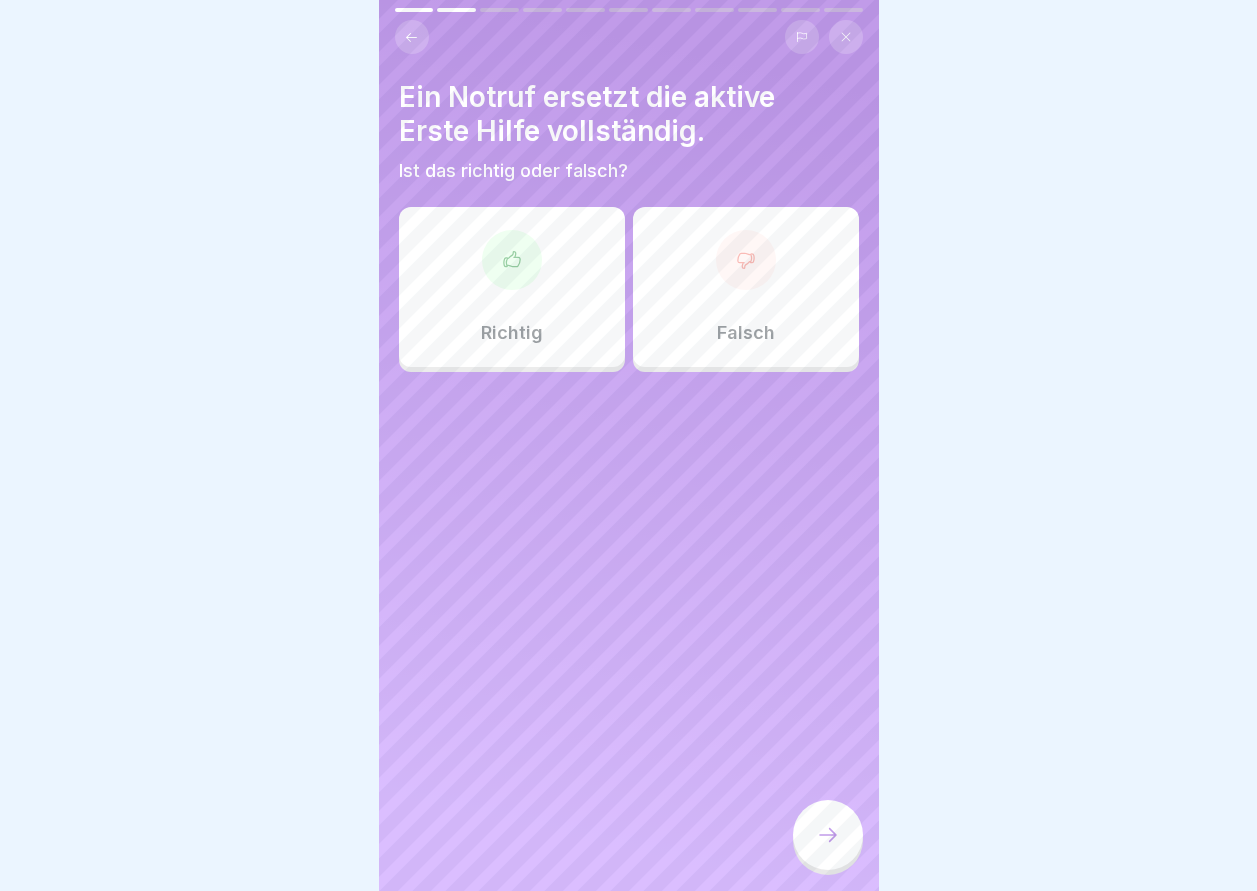 click 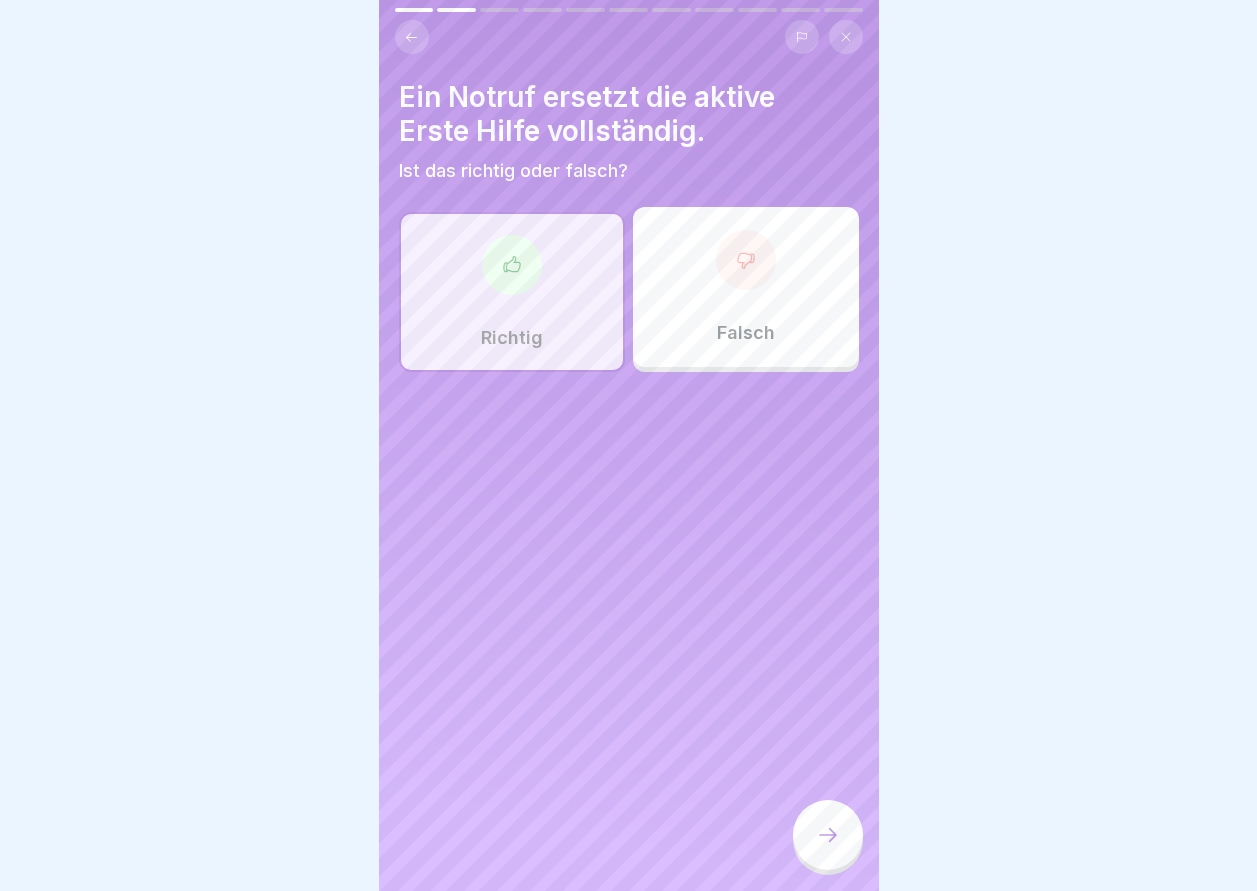 click at bounding box center [746, 260] 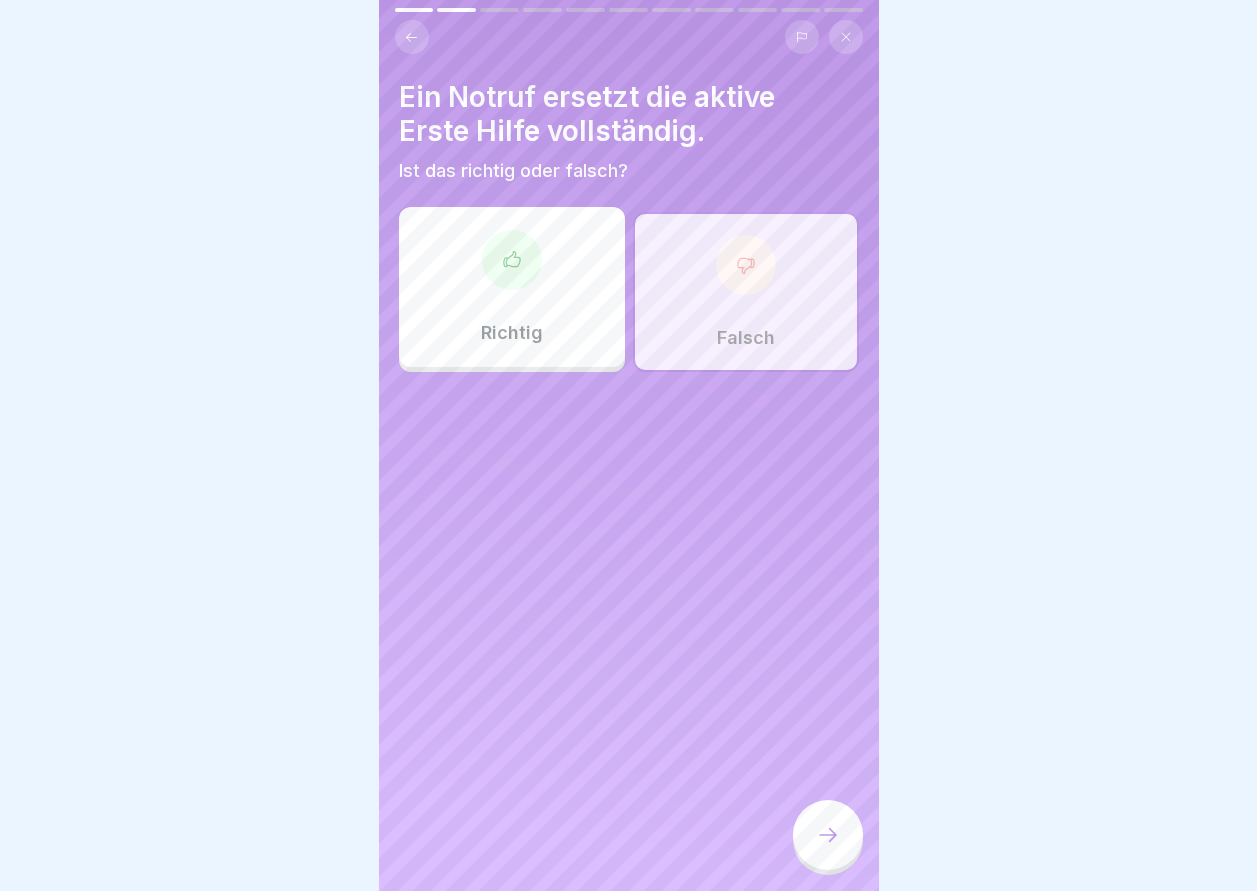 click 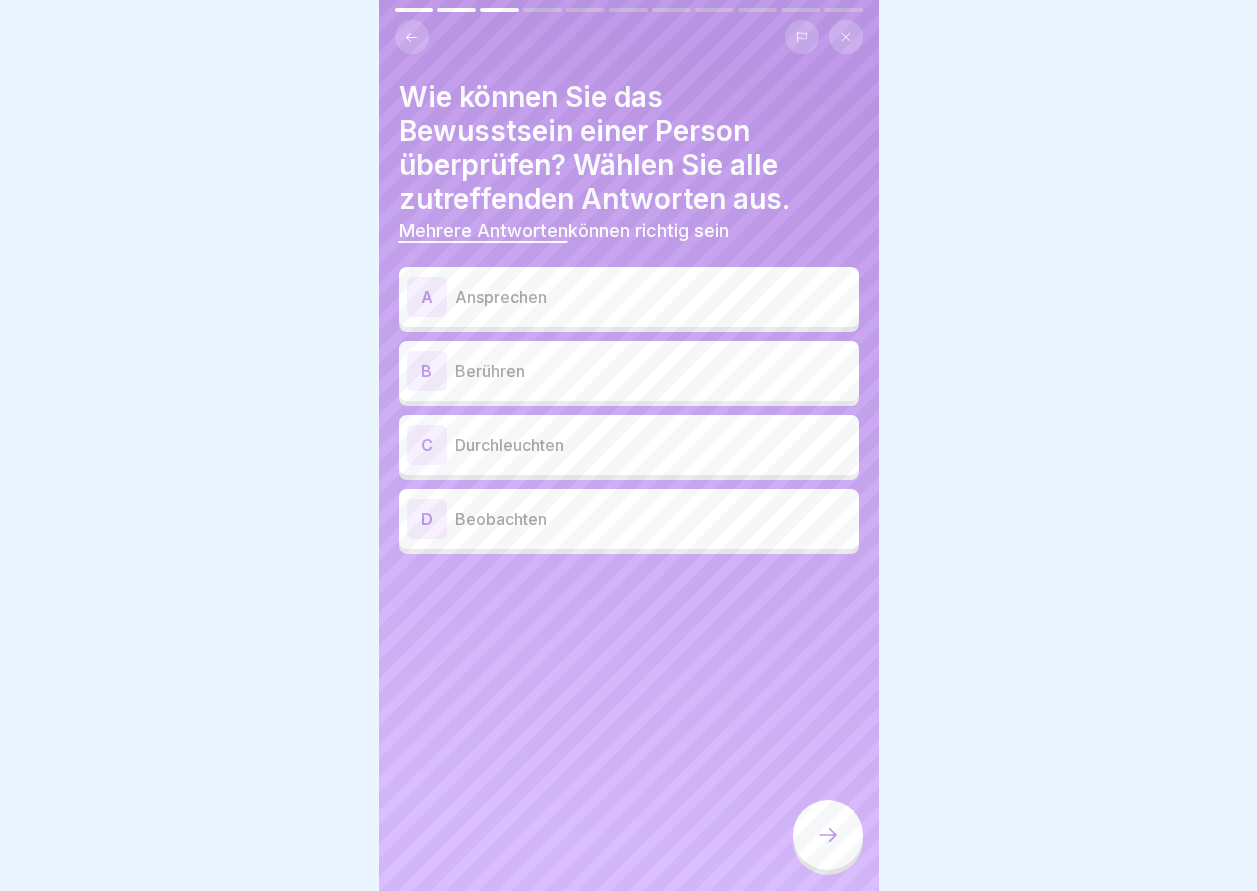 click on "A" at bounding box center (427, 297) 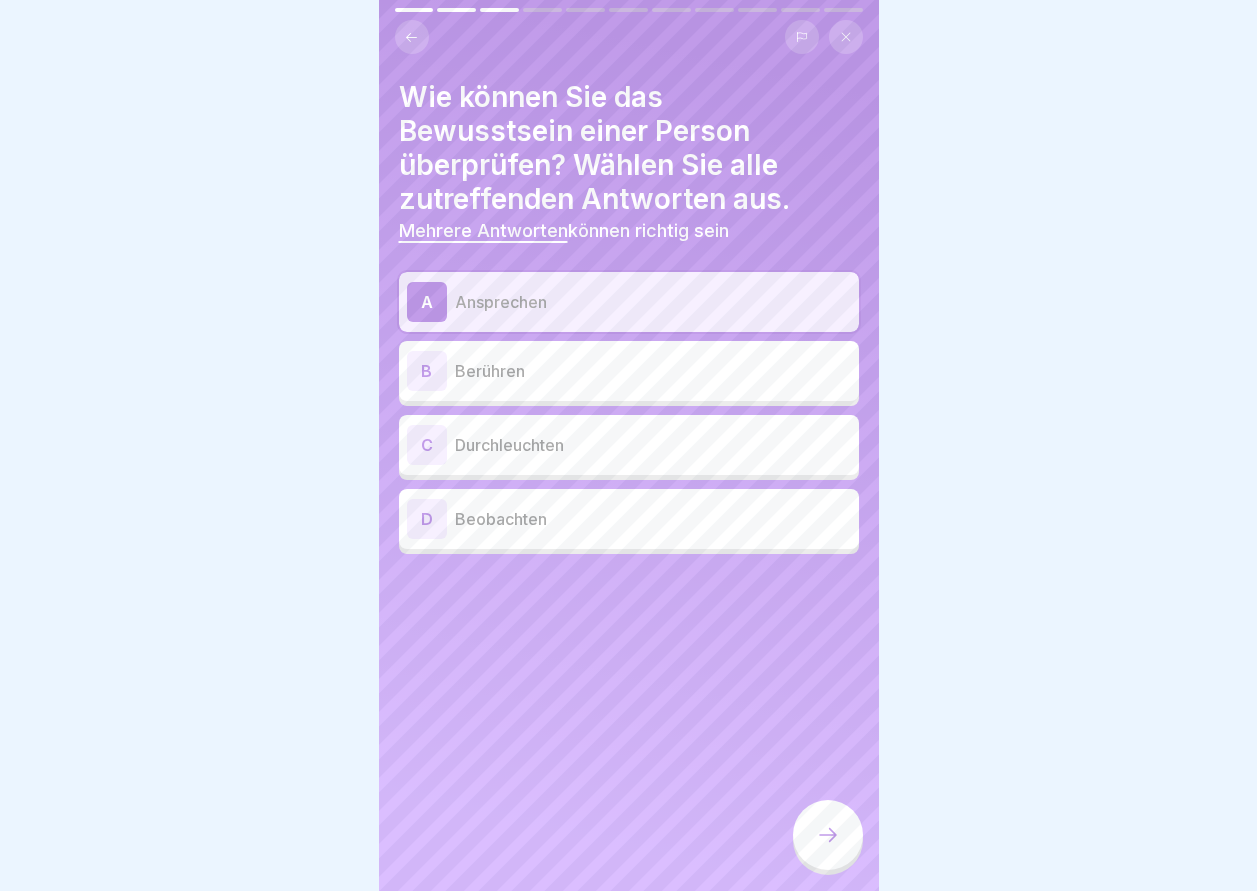 click on "B" at bounding box center (427, 371) 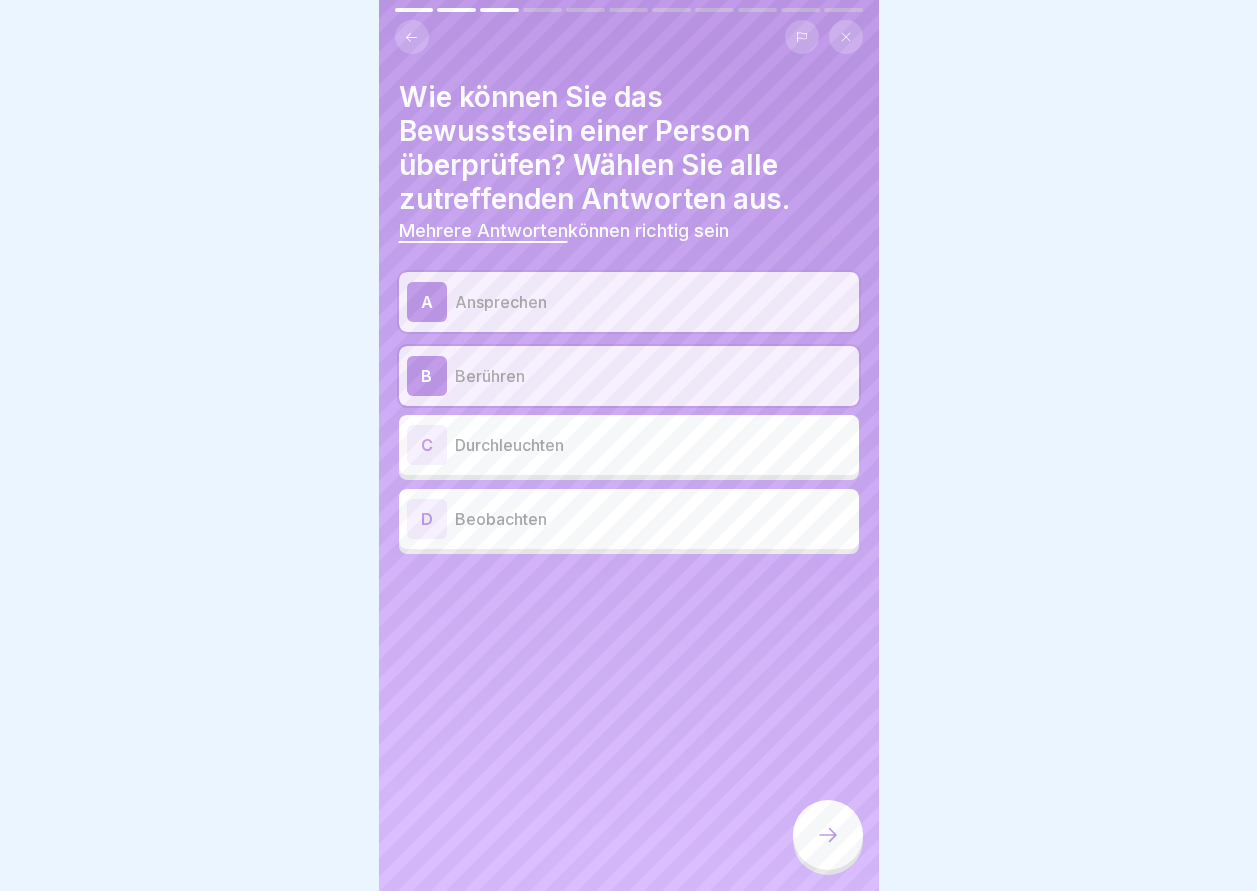 click 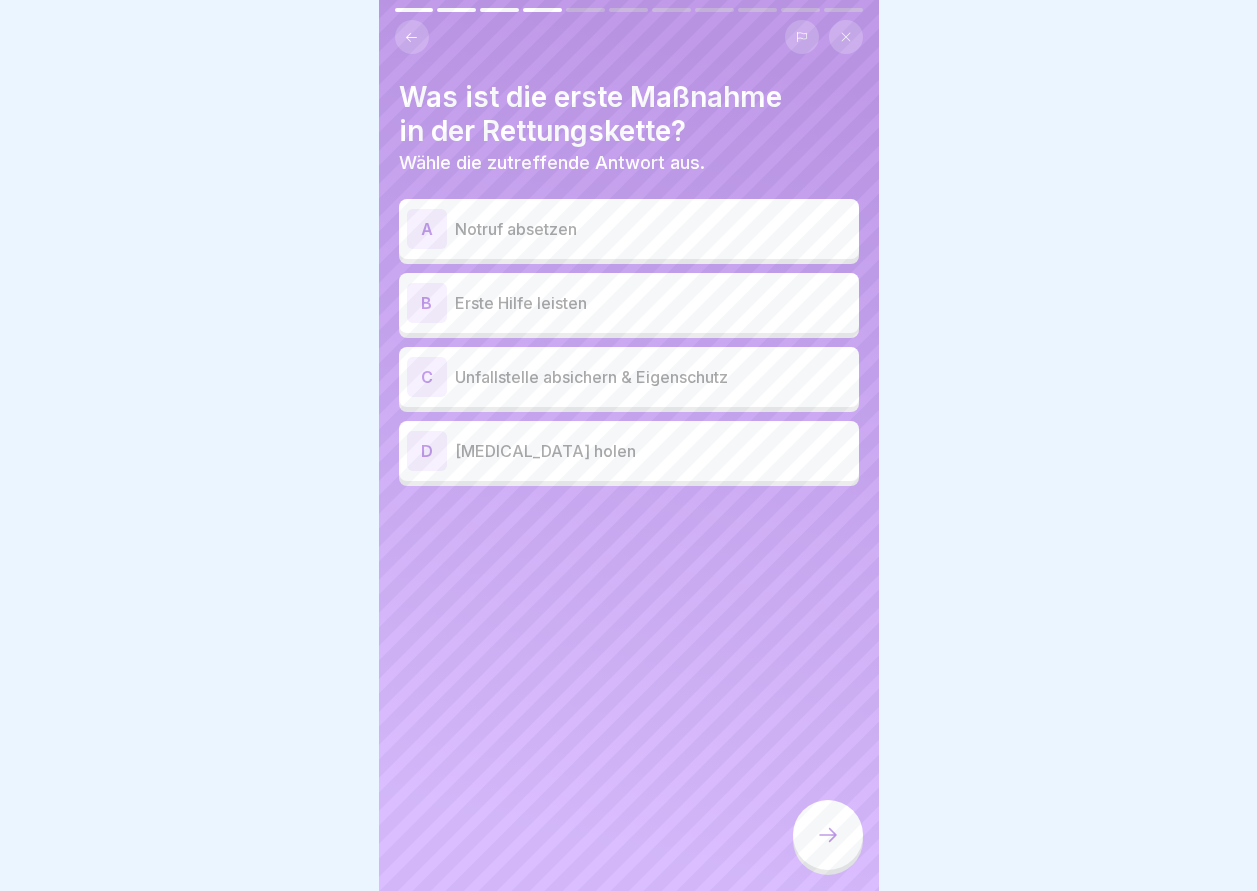 click on "B" at bounding box center (427, 303) 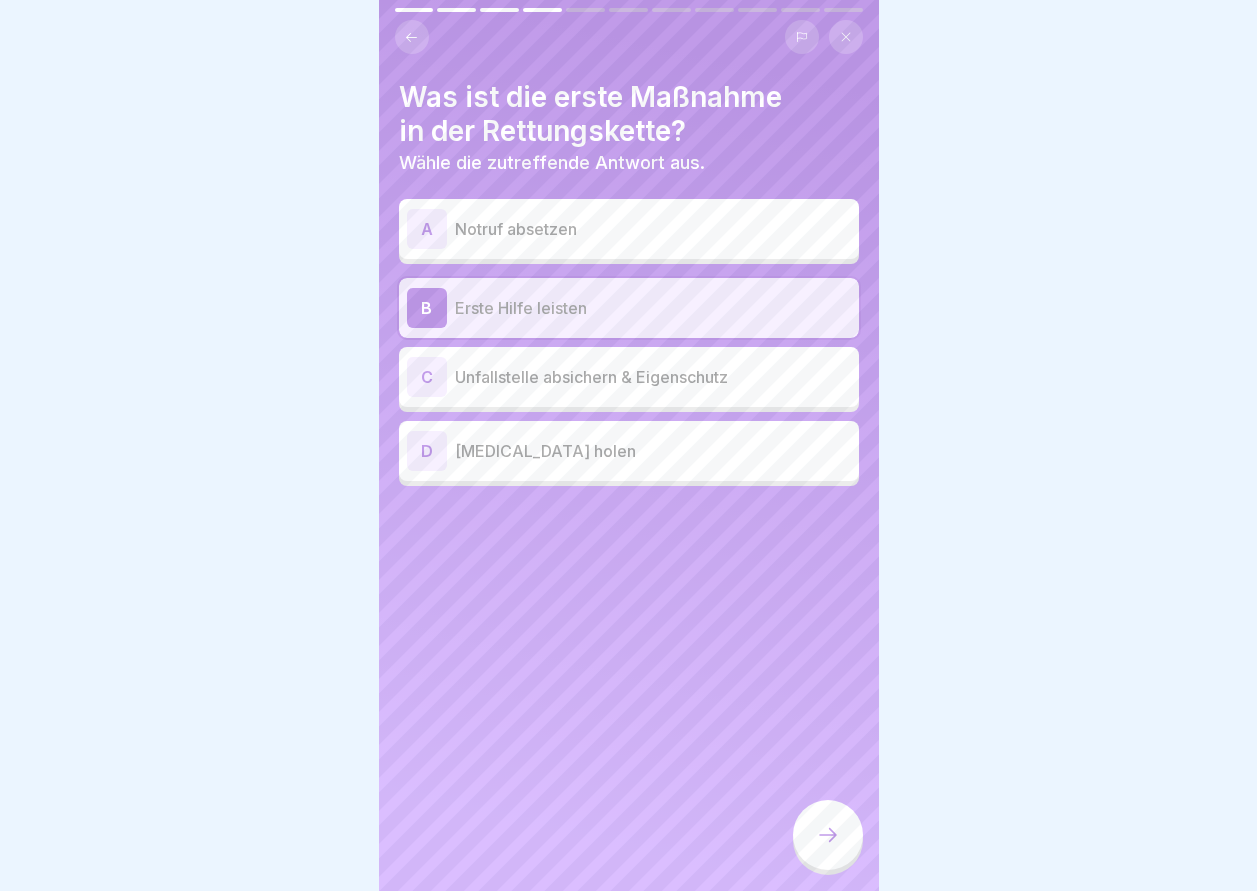 click on "C" at bounding box center [427, 377] 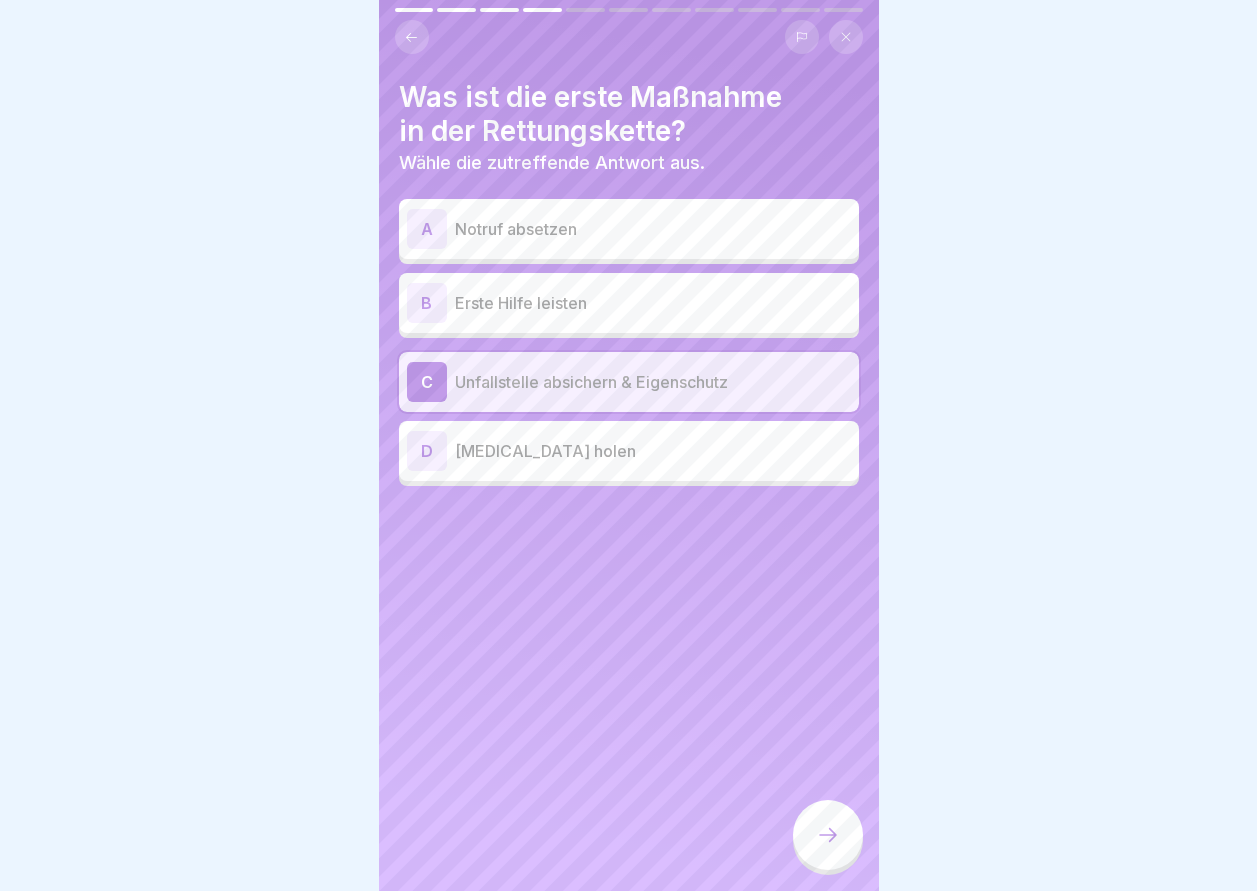 click on "B" at bounding box center (427, 303) 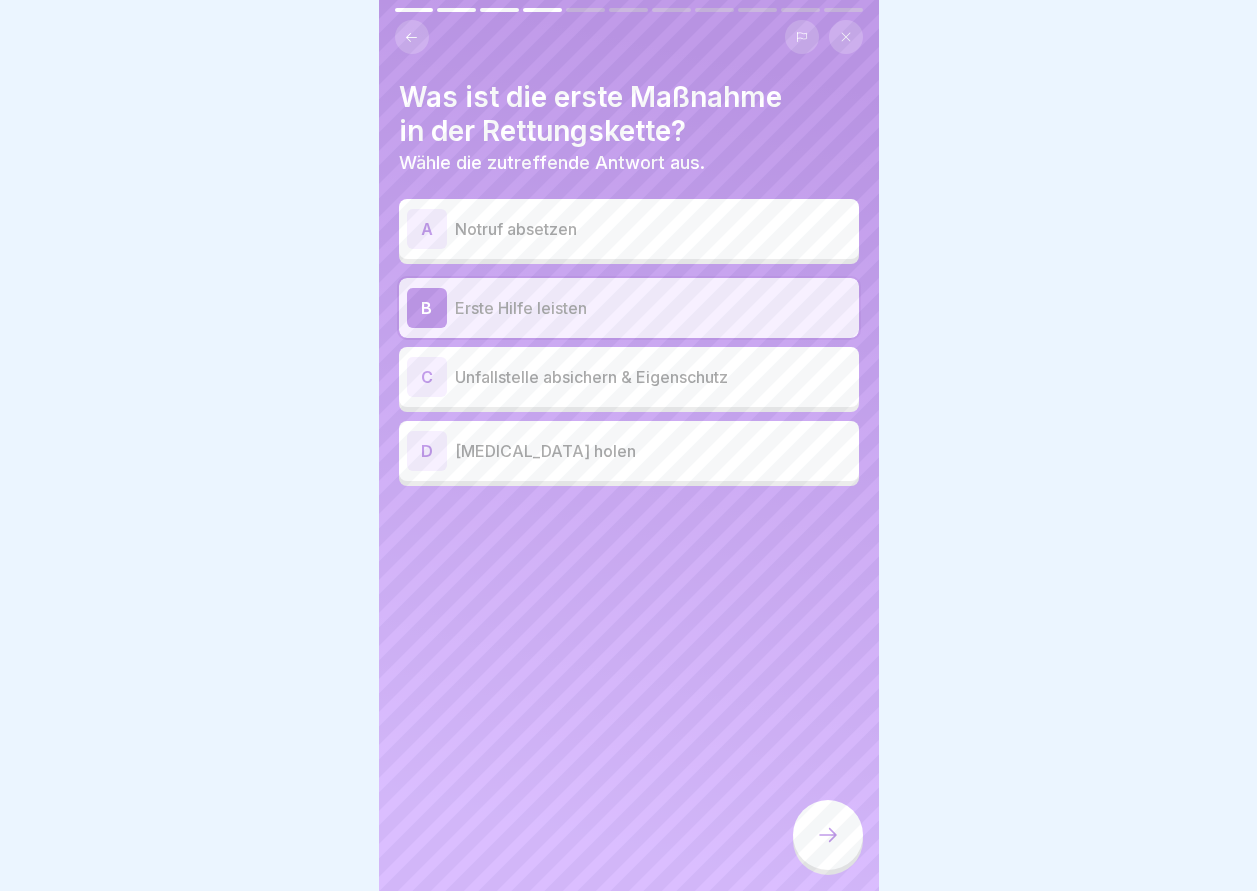 click 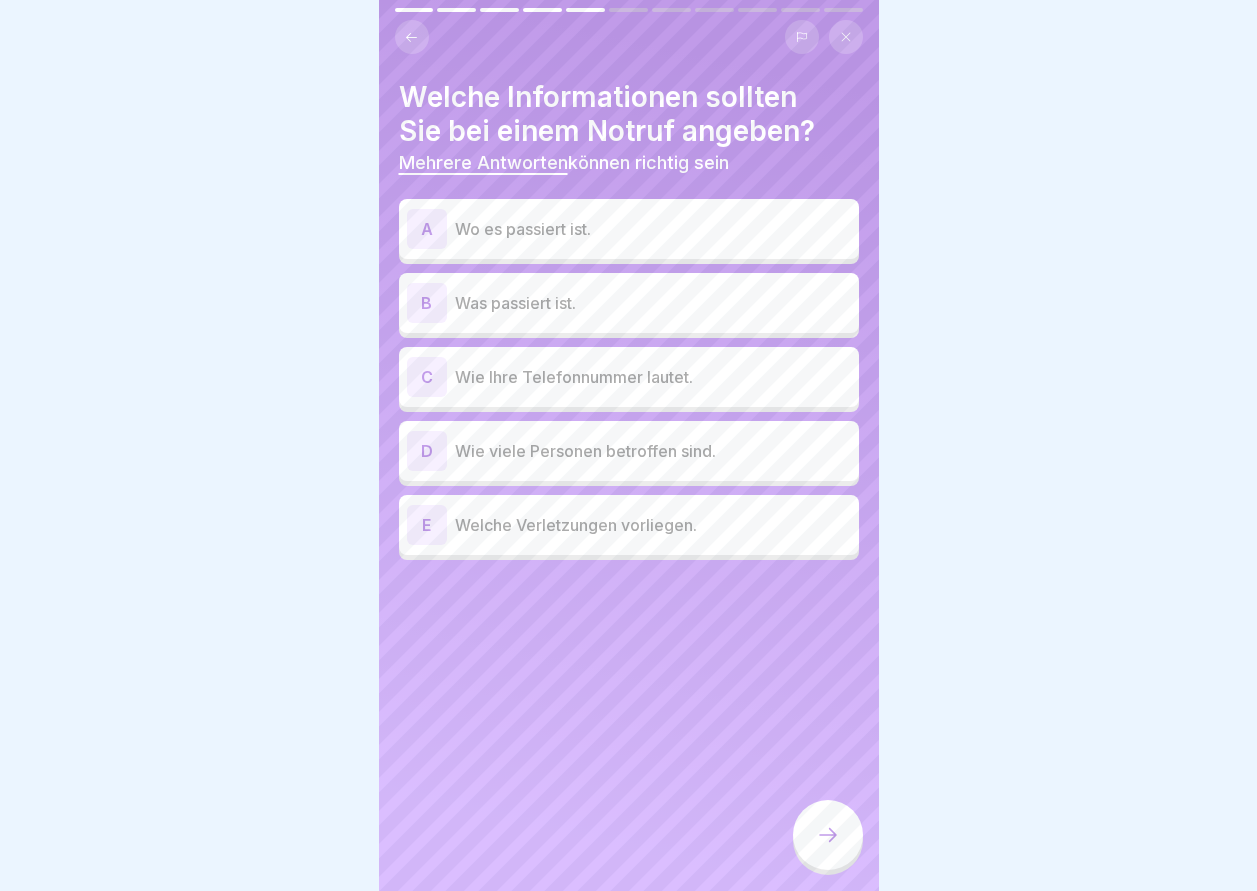 click on "B" at bounding box center (427, 303) 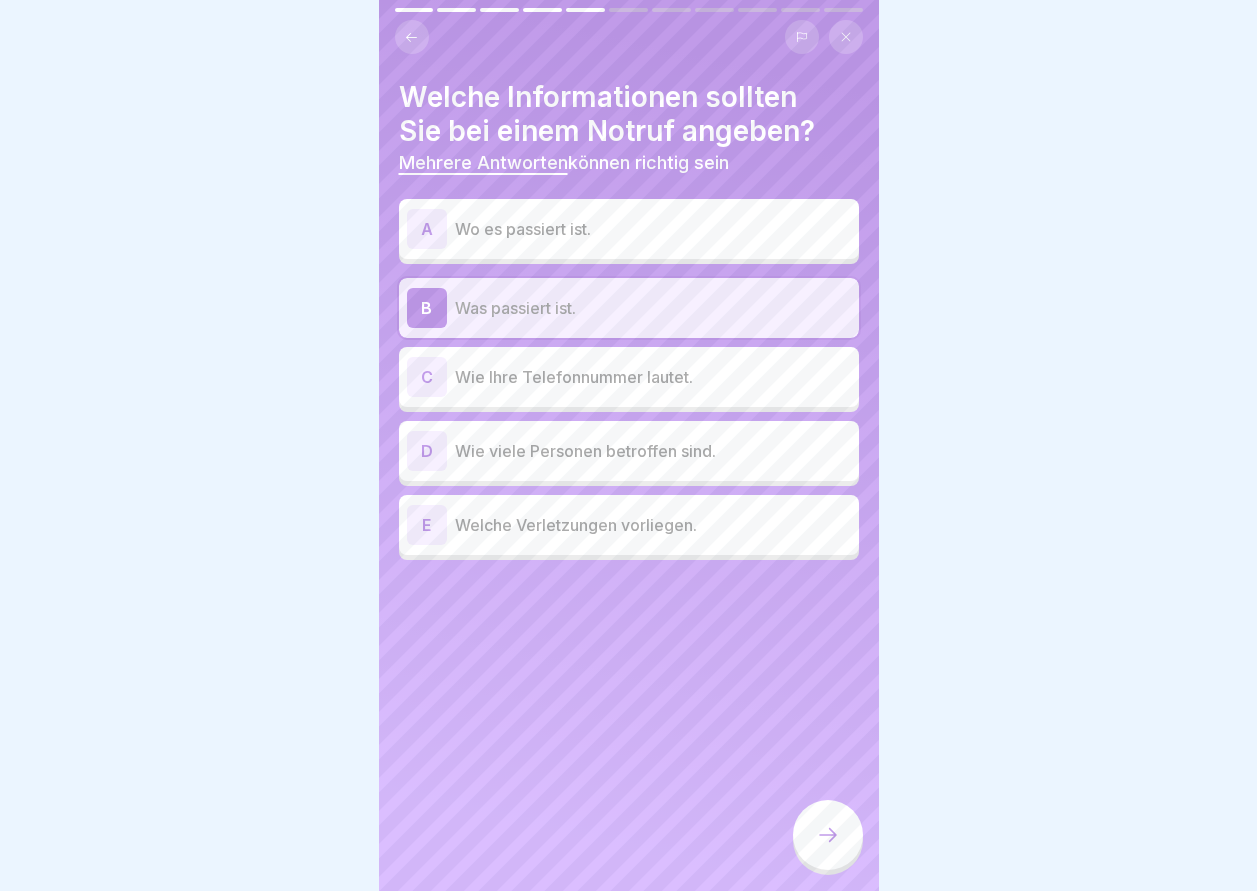 click on "A" at bounding box center (427, 229) 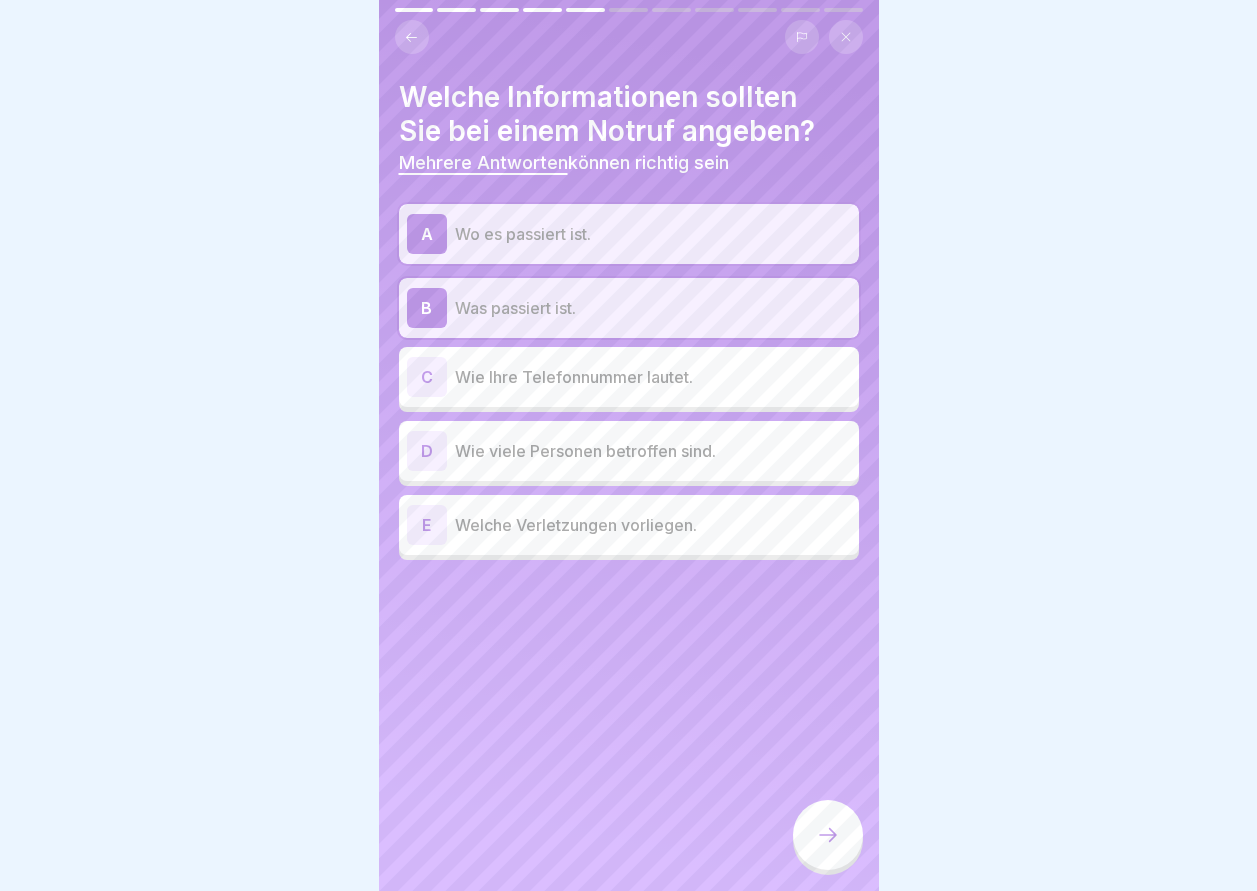 click on "E" at bounding box center [427, 525] 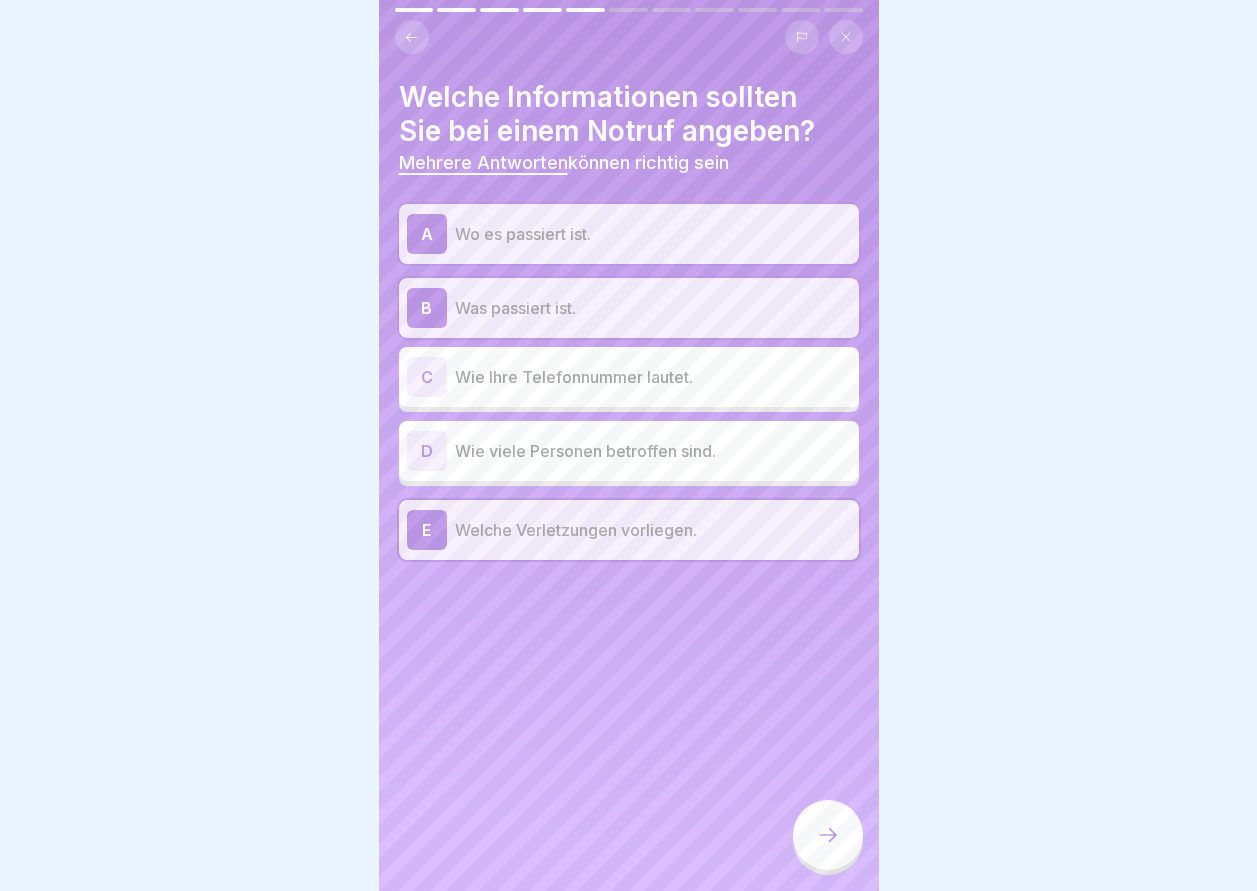 click on "D" at bounding box center (427, 451) 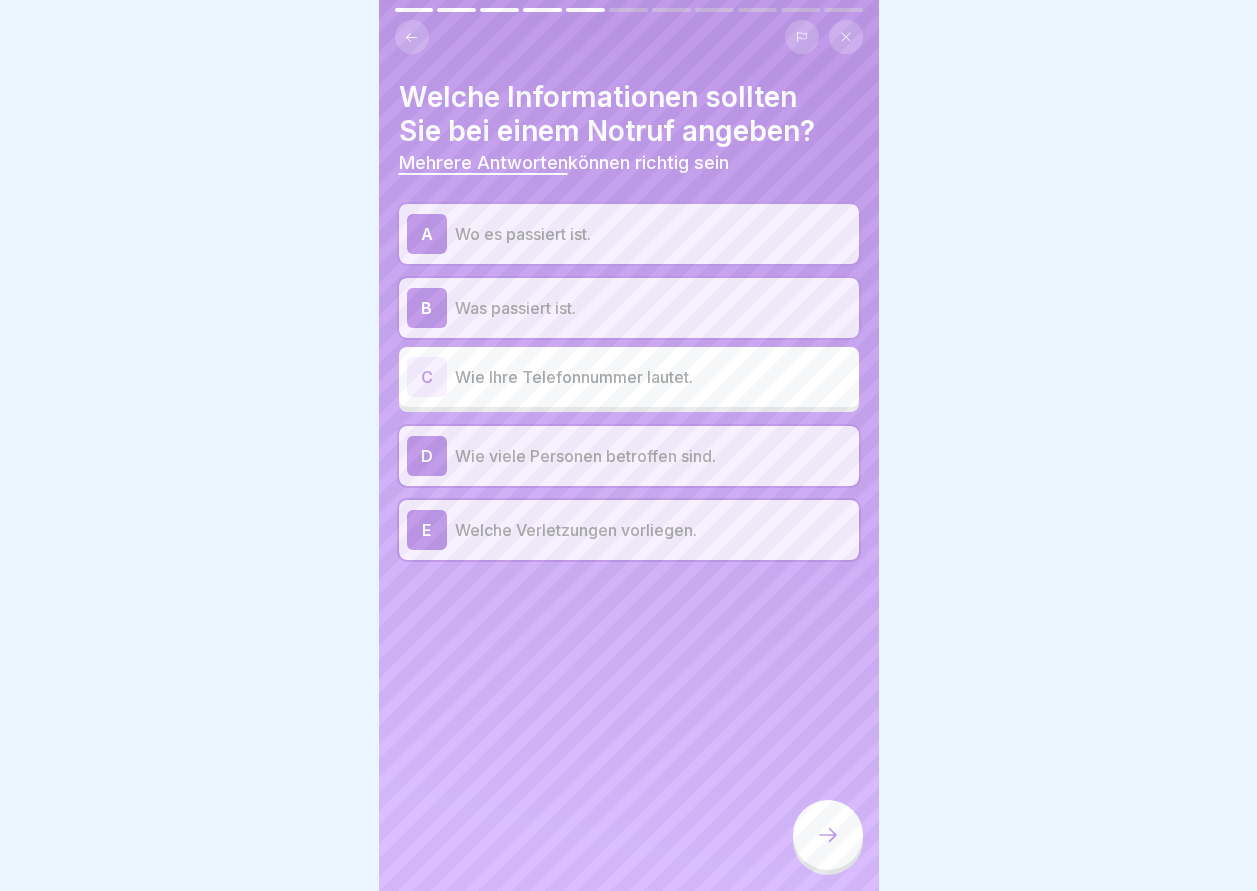 click at bounding box center [828, 835] 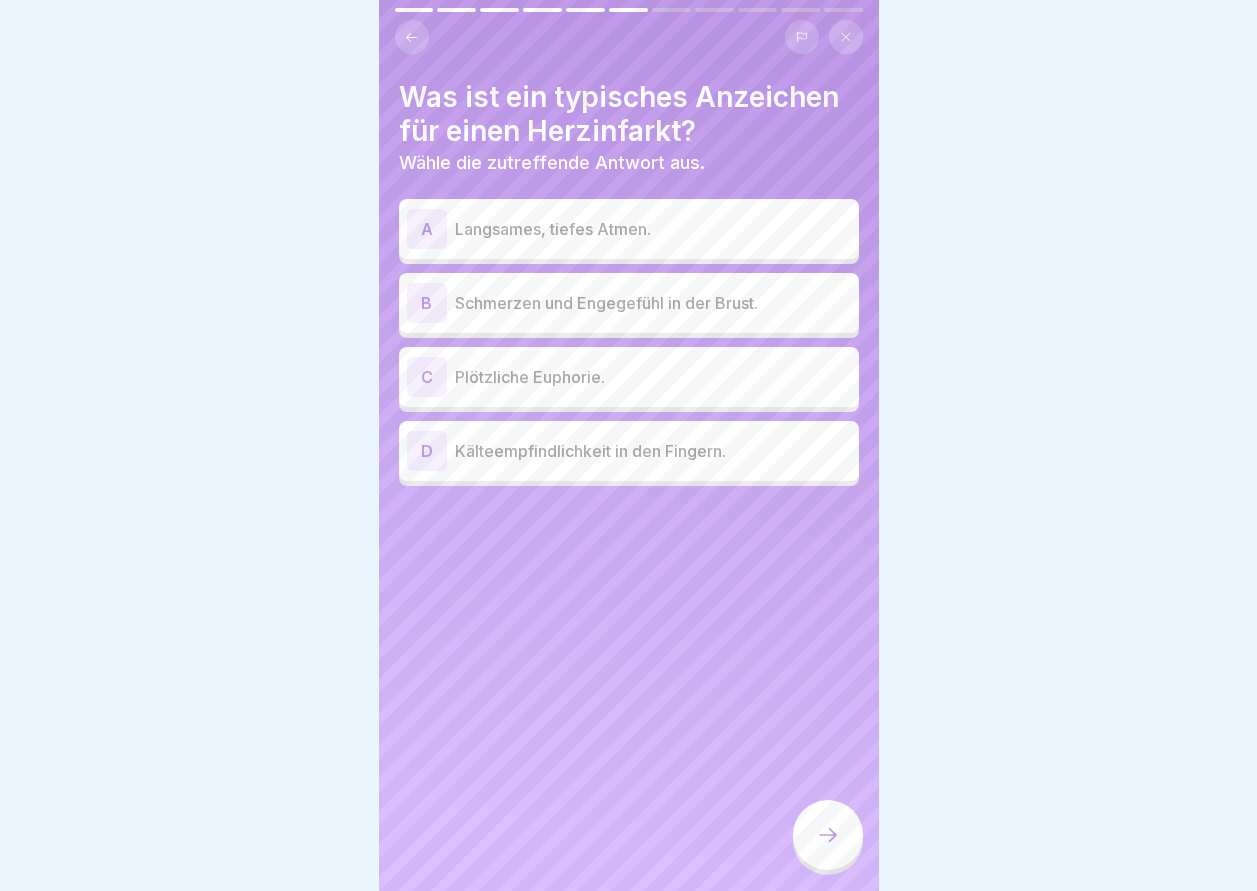 click on "B" at bounding box center (427, 303) 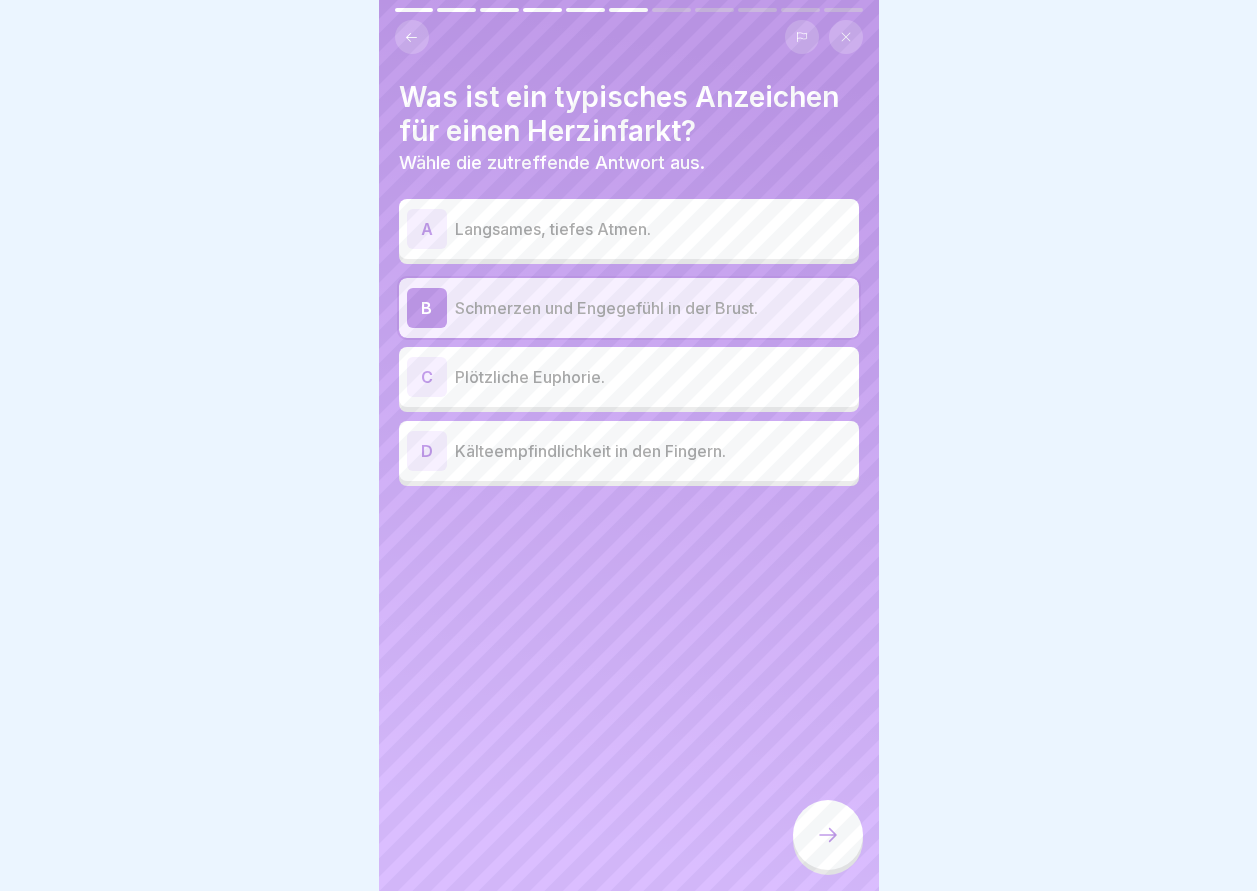 click on "D" at bounding box center [427, 451] 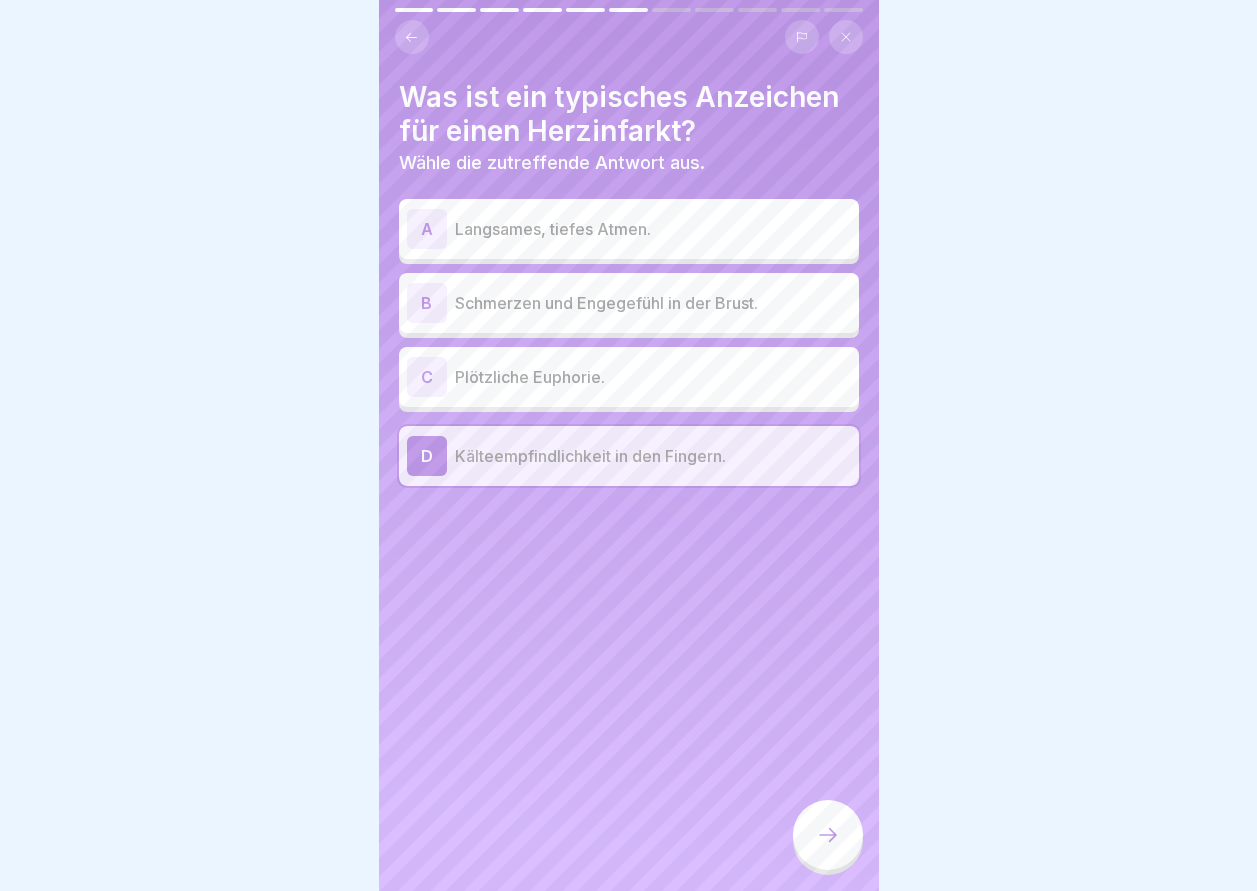 click on "B" at bounding box center [427, 303] 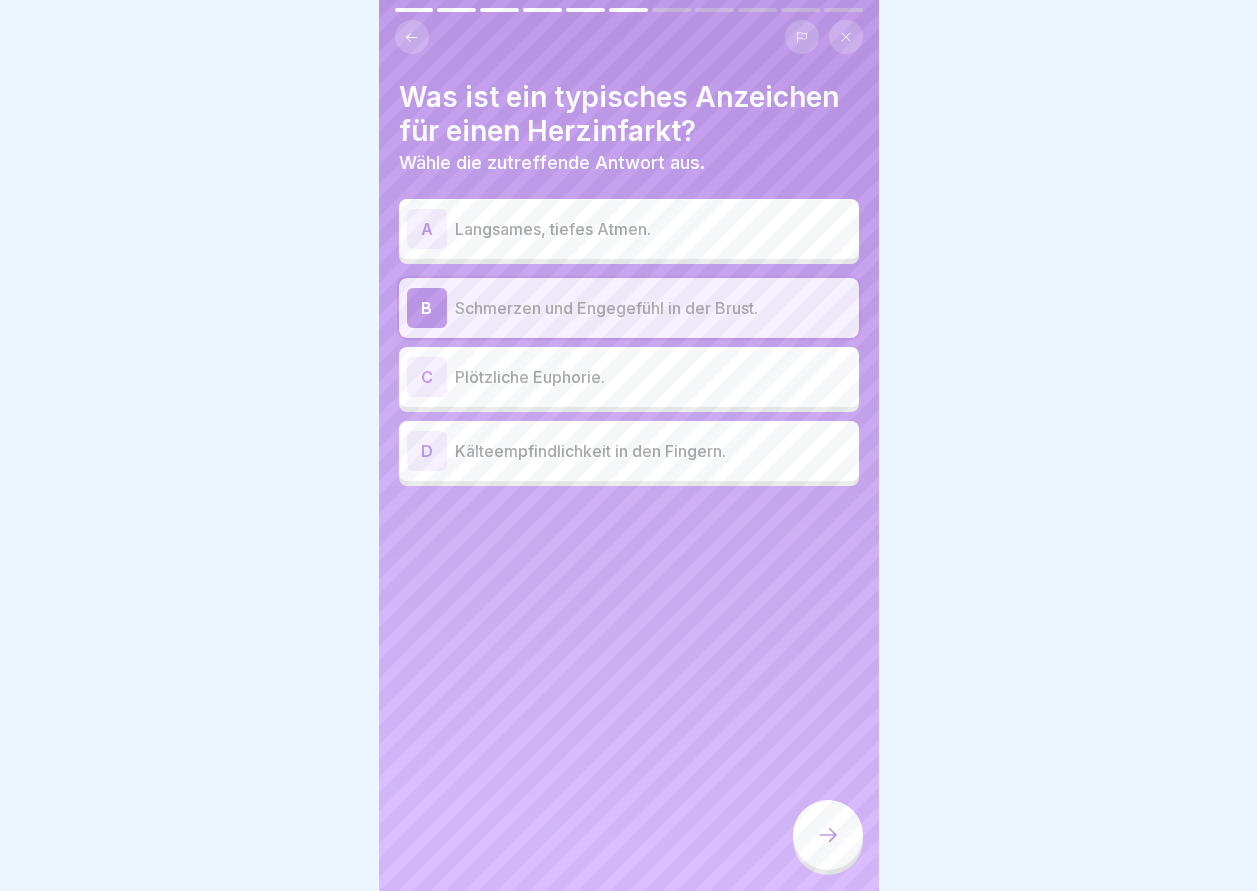 click 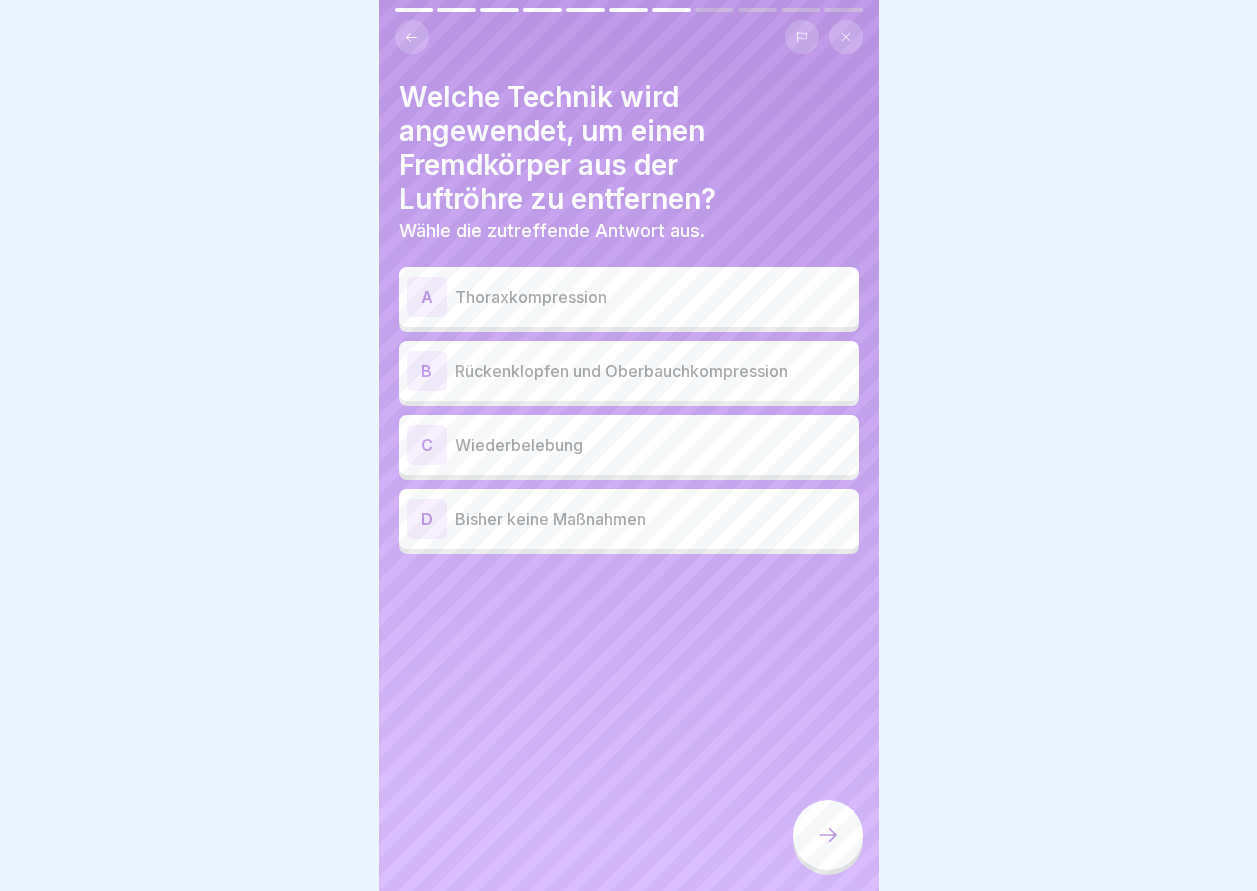click on "B" at bounding box center [427, 371] 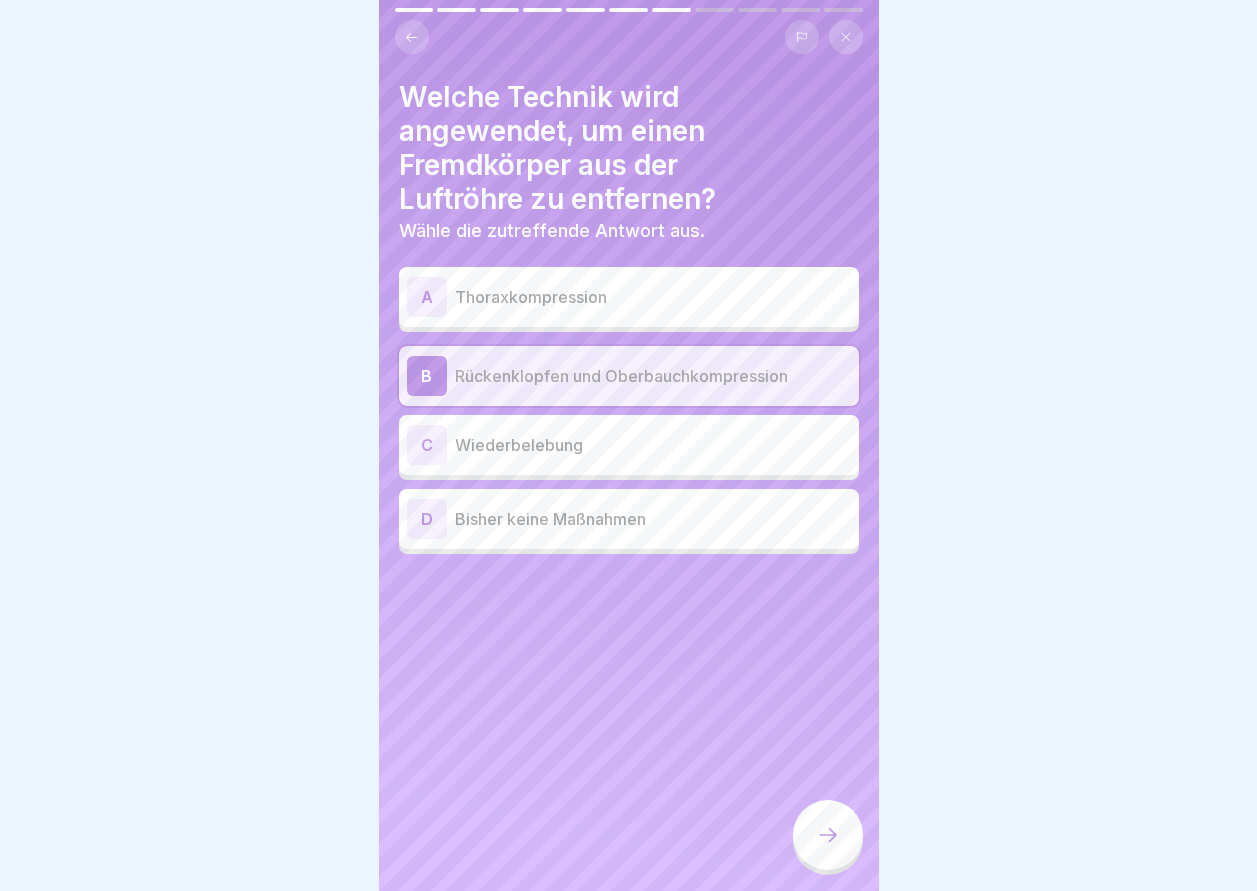 click 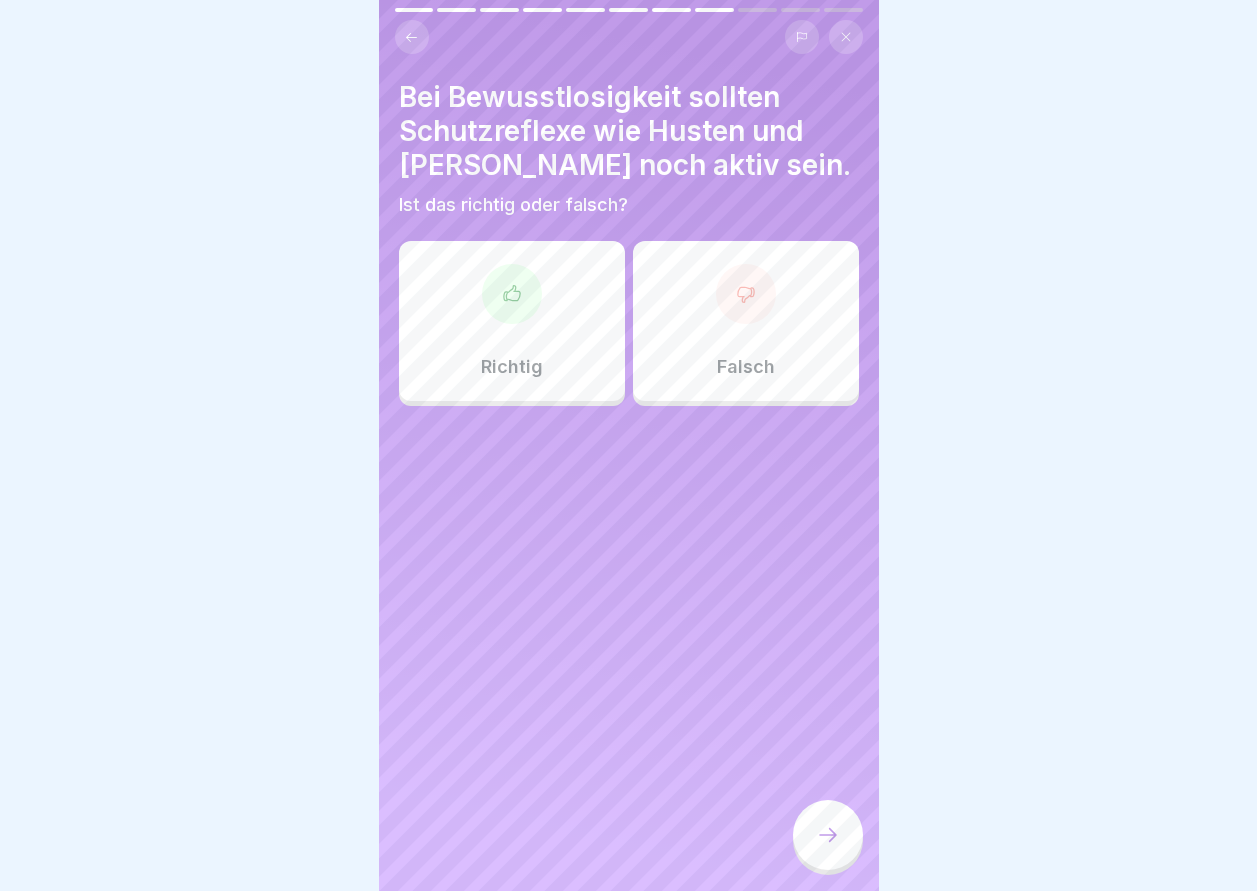 click 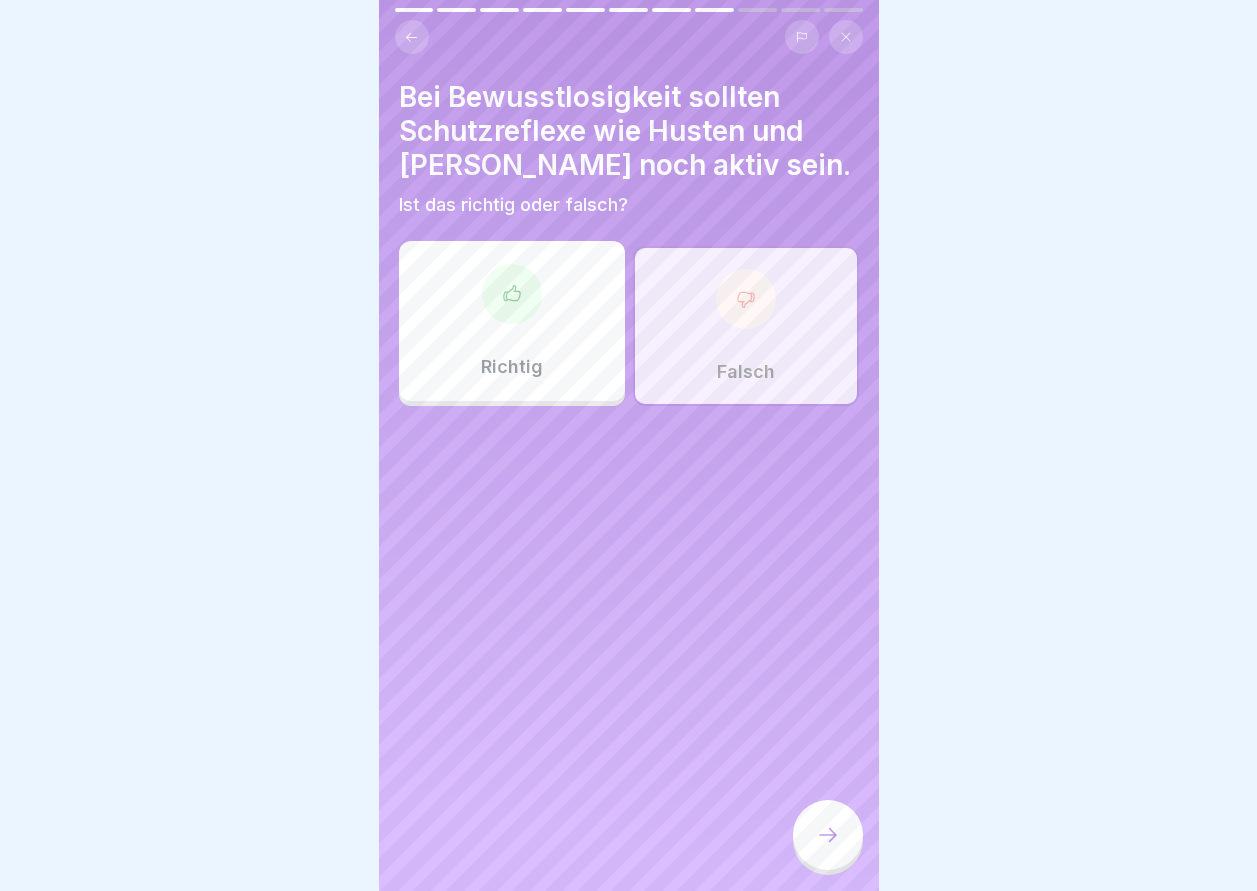 click 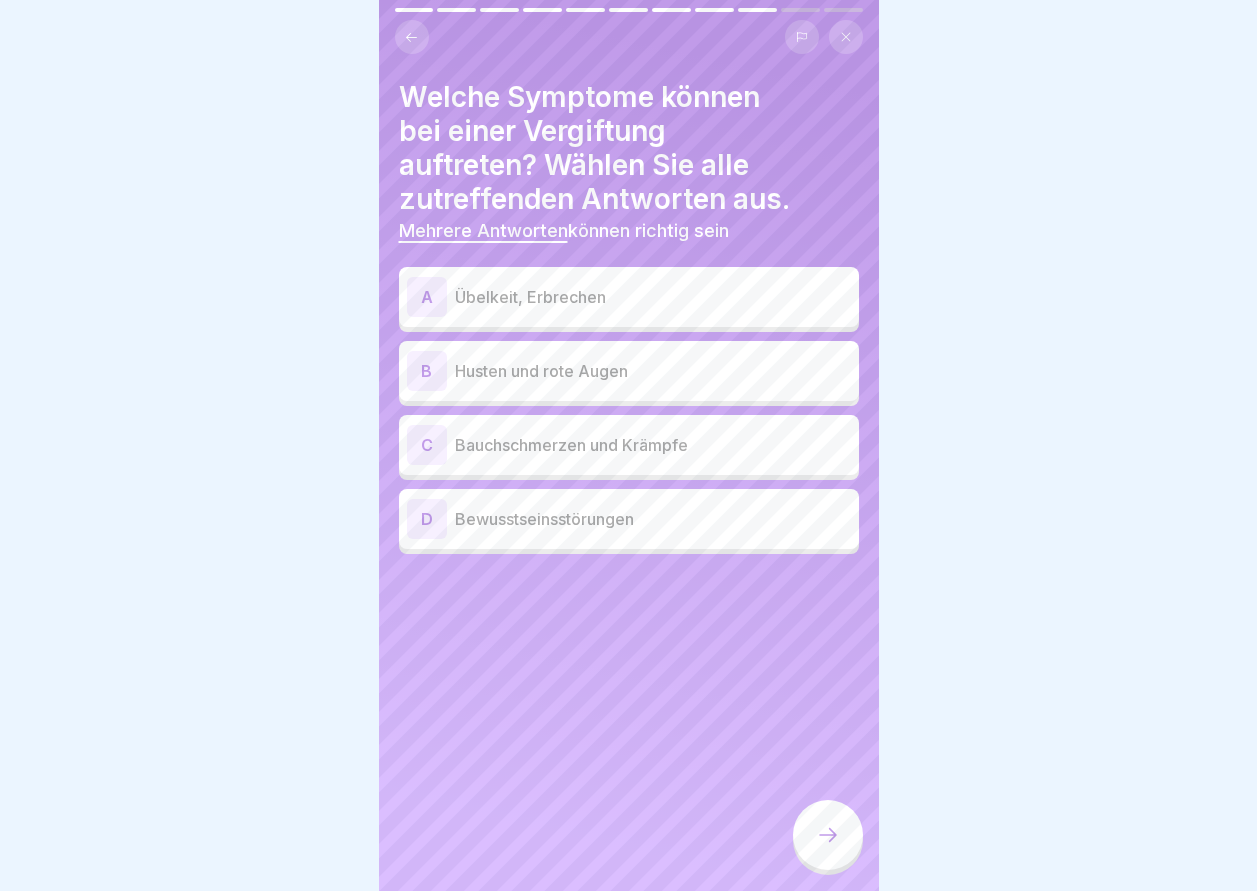 click on "A" at bounding box center [427, 297] 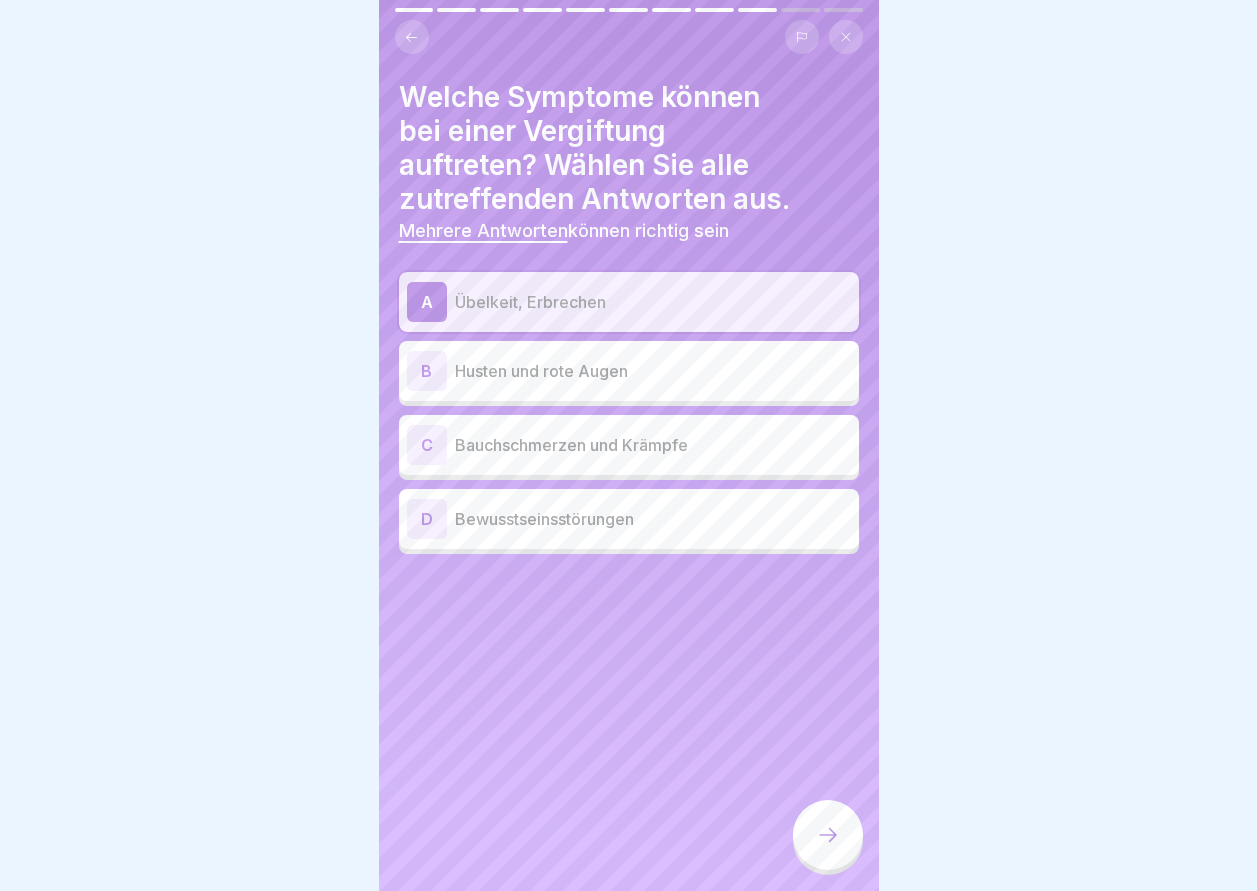 click 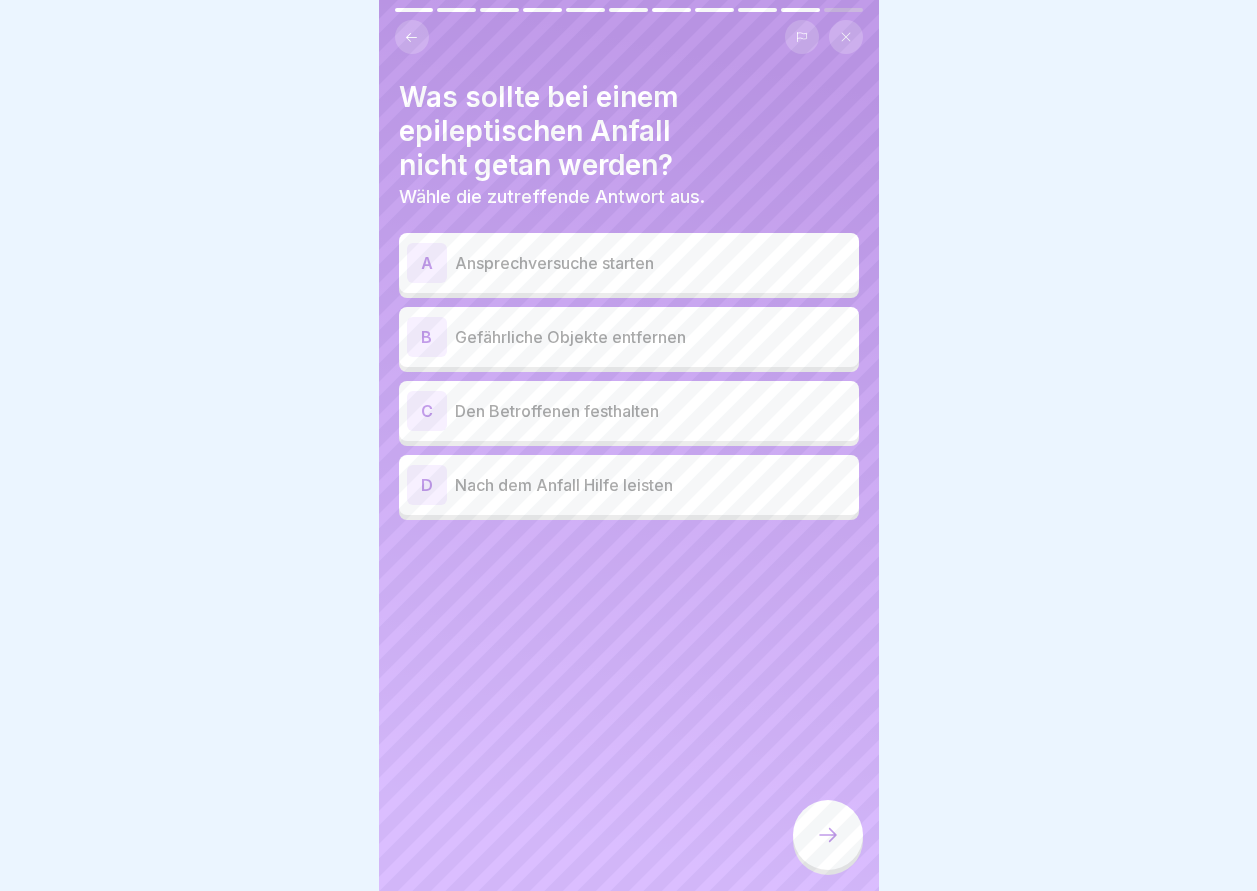 click on "C" at bounding box center (427, 411) 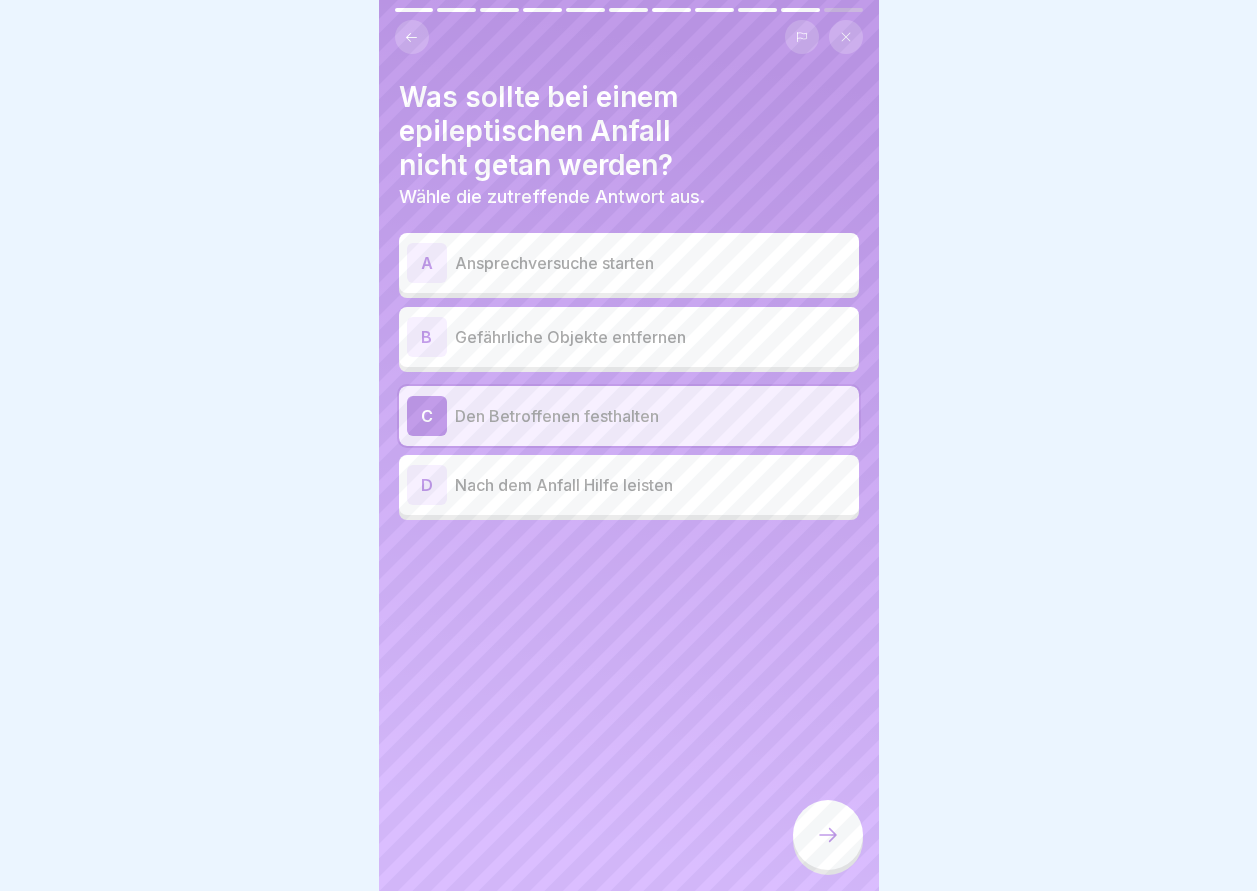 click 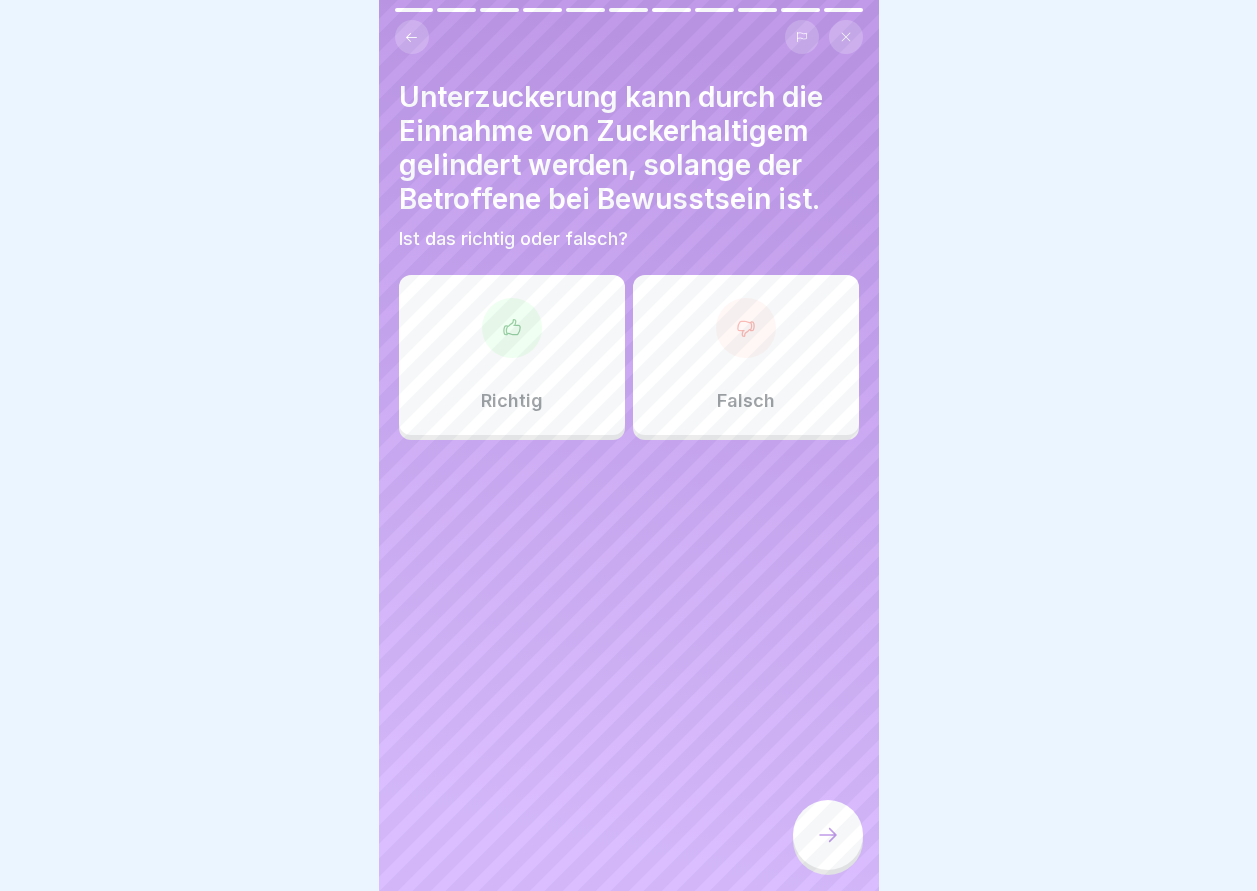 click at bounding box center (512, 328) 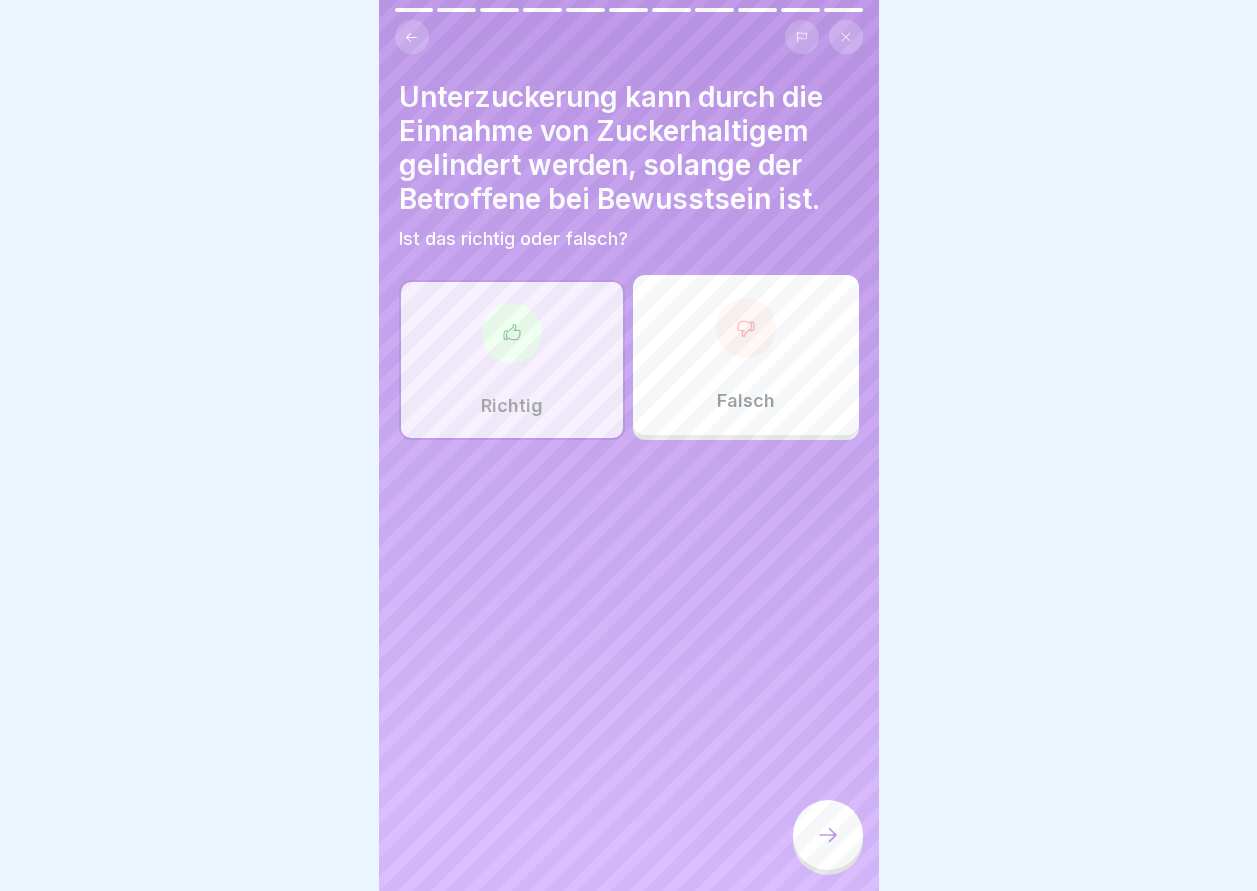 click 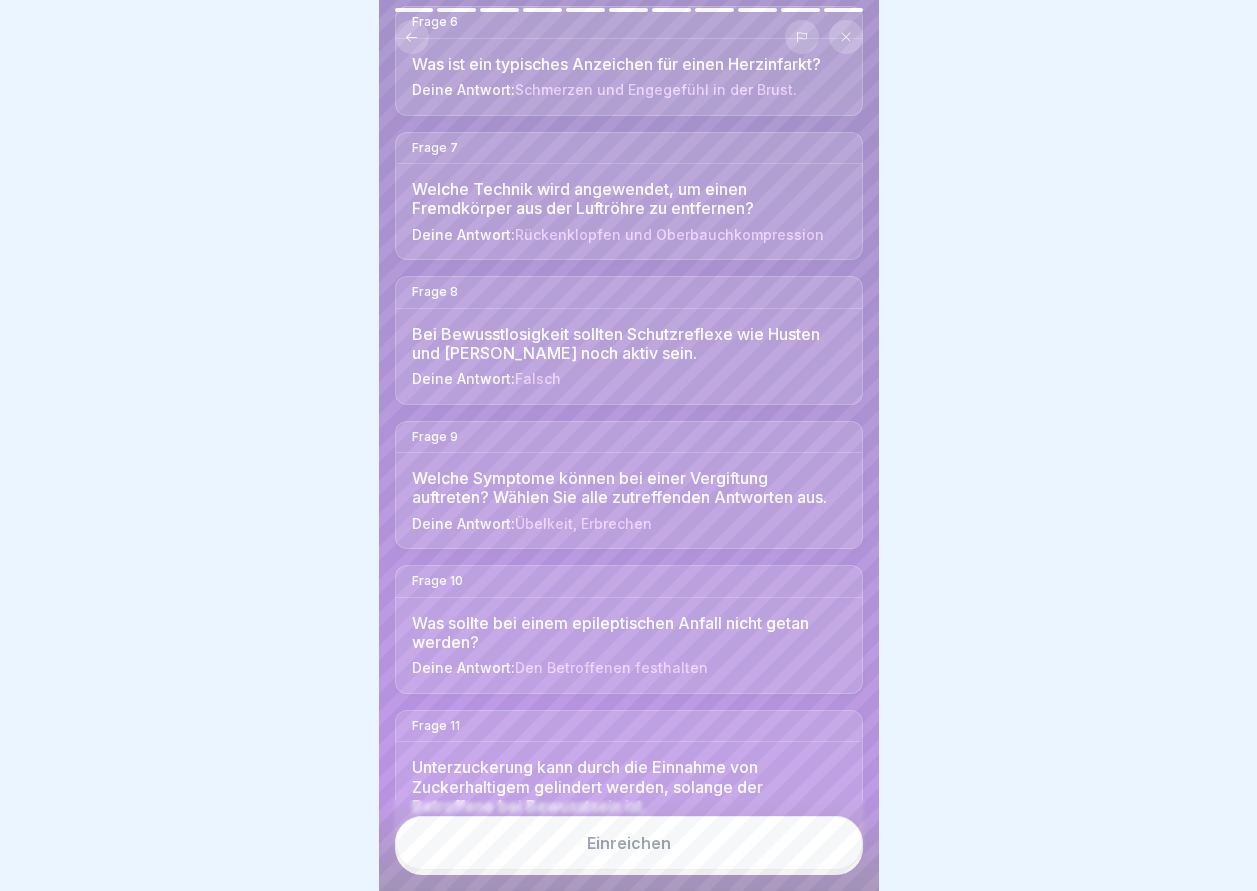 scroll, scrollTop: 992, scrollLeft: 0, axis: vertical 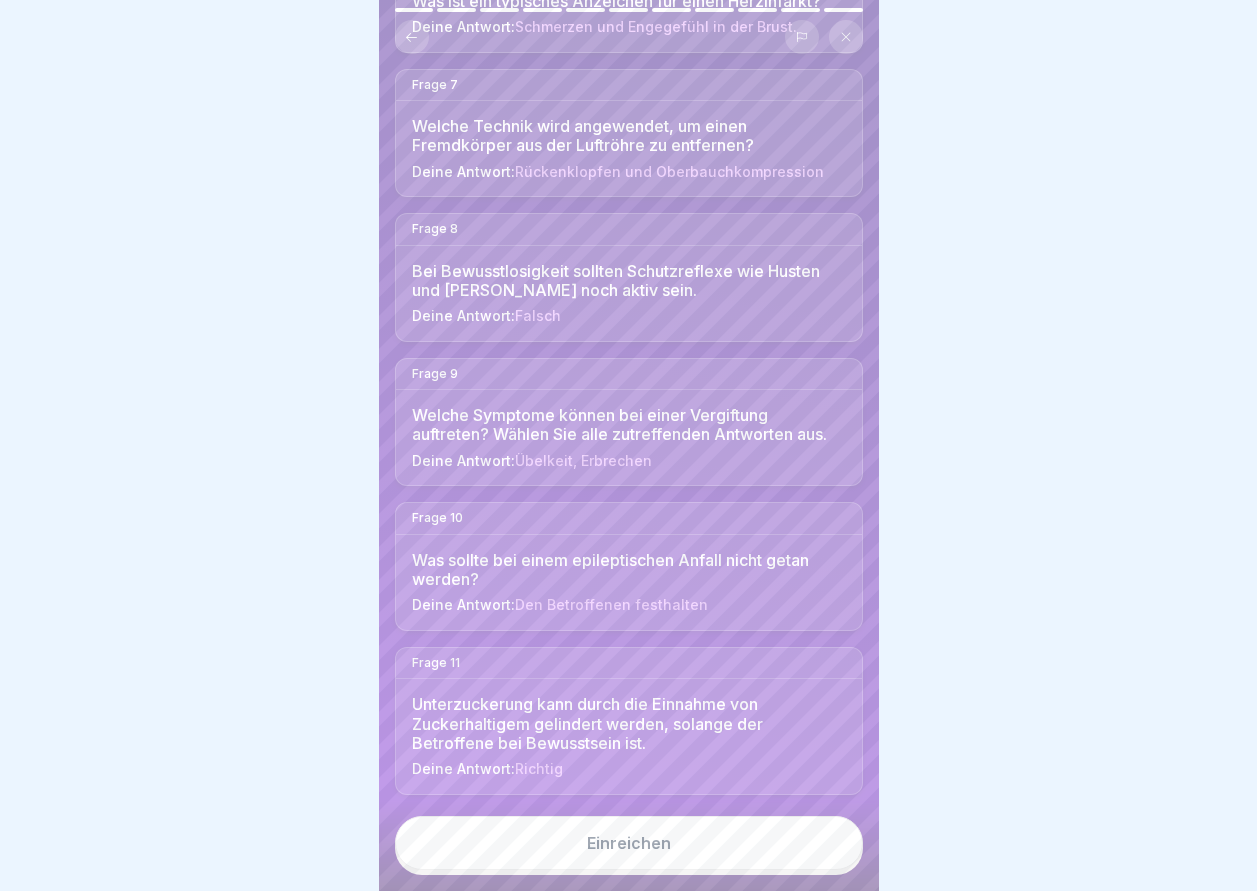 click on "Einreichen" at bounding box center [629, 843] 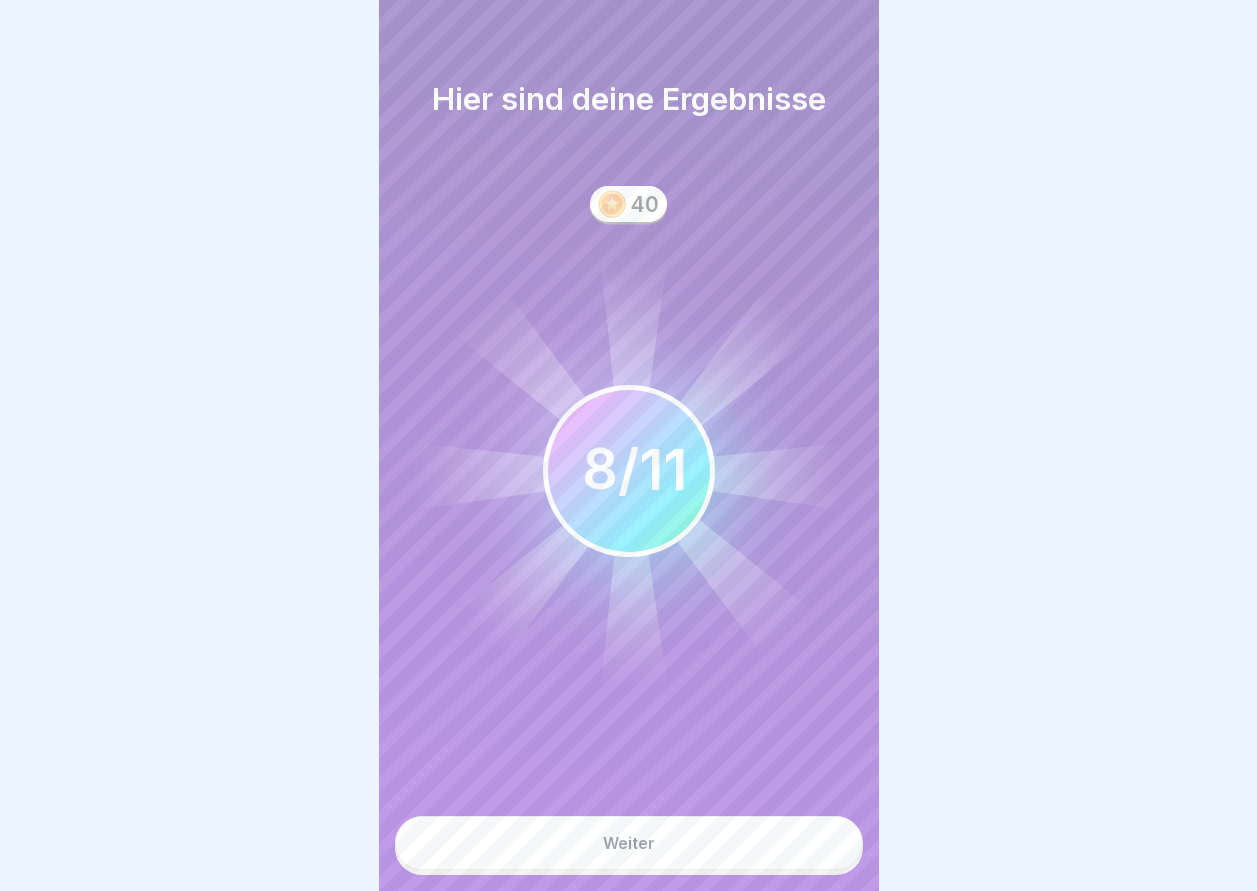 click on "Weiter" at bounding box center [629, 843] 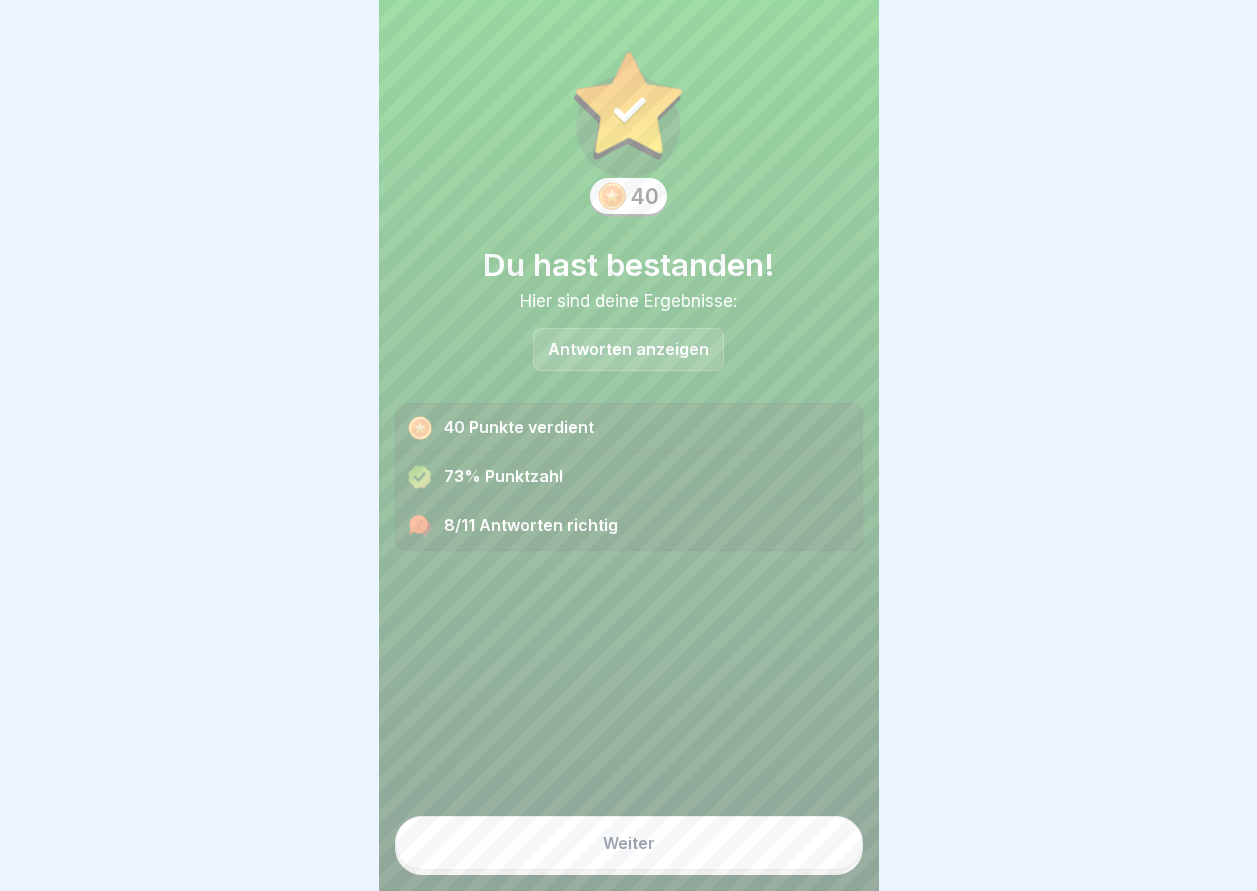 click on "Antworten anzeigen" at bounding box center [628, 349] 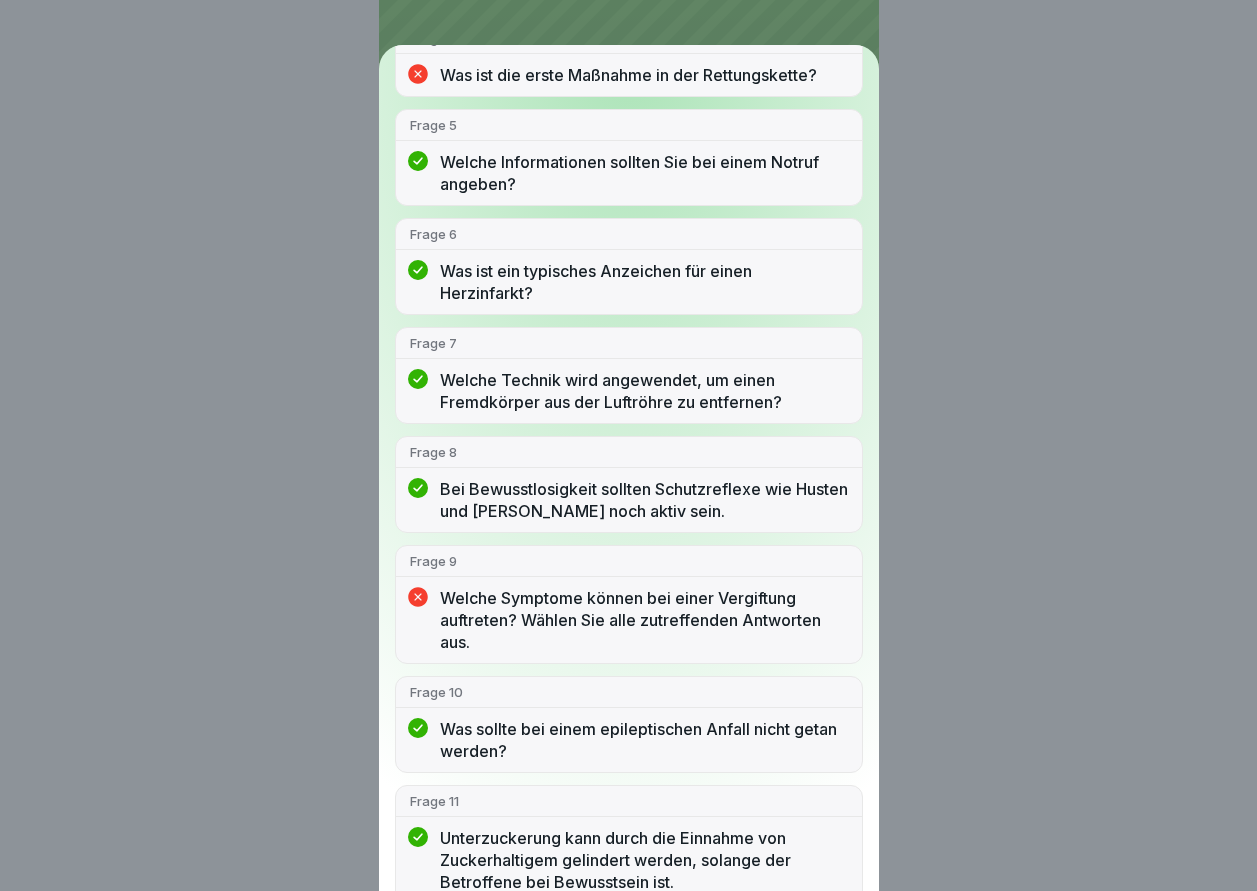 scroll, scrollTop: 566, scrollLeft: 0, axis: vertical 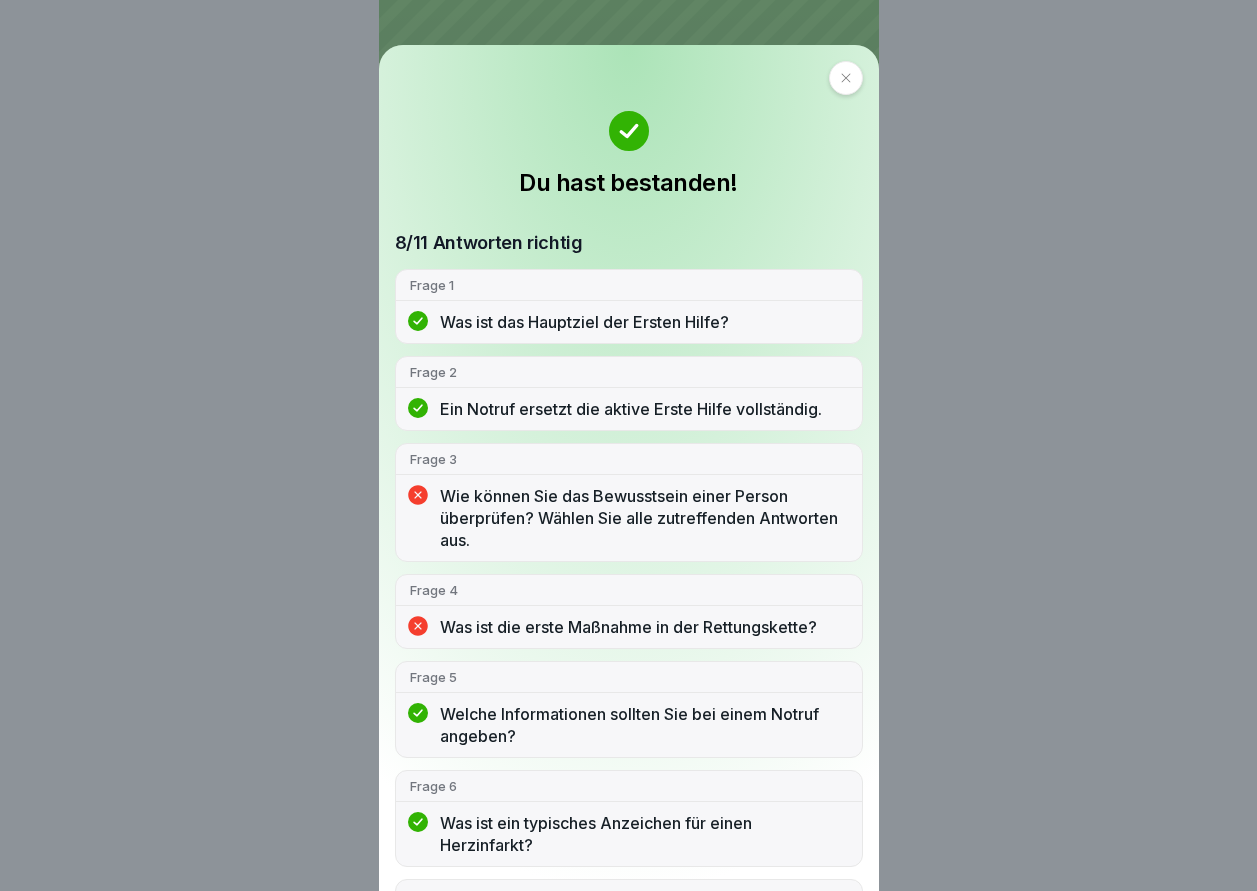 click at bounding box center (846, 78) 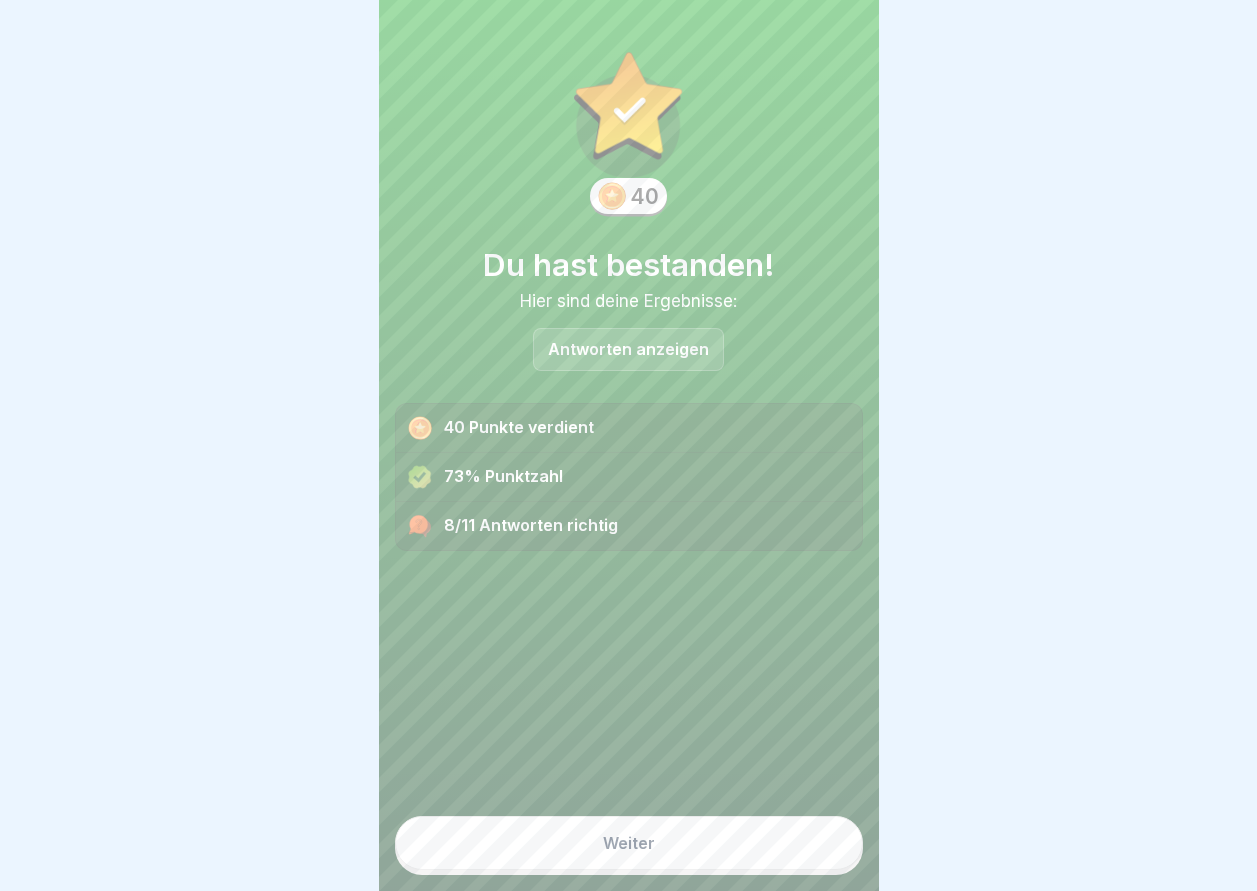click on "Weiter" at bounding box center [629, 843] 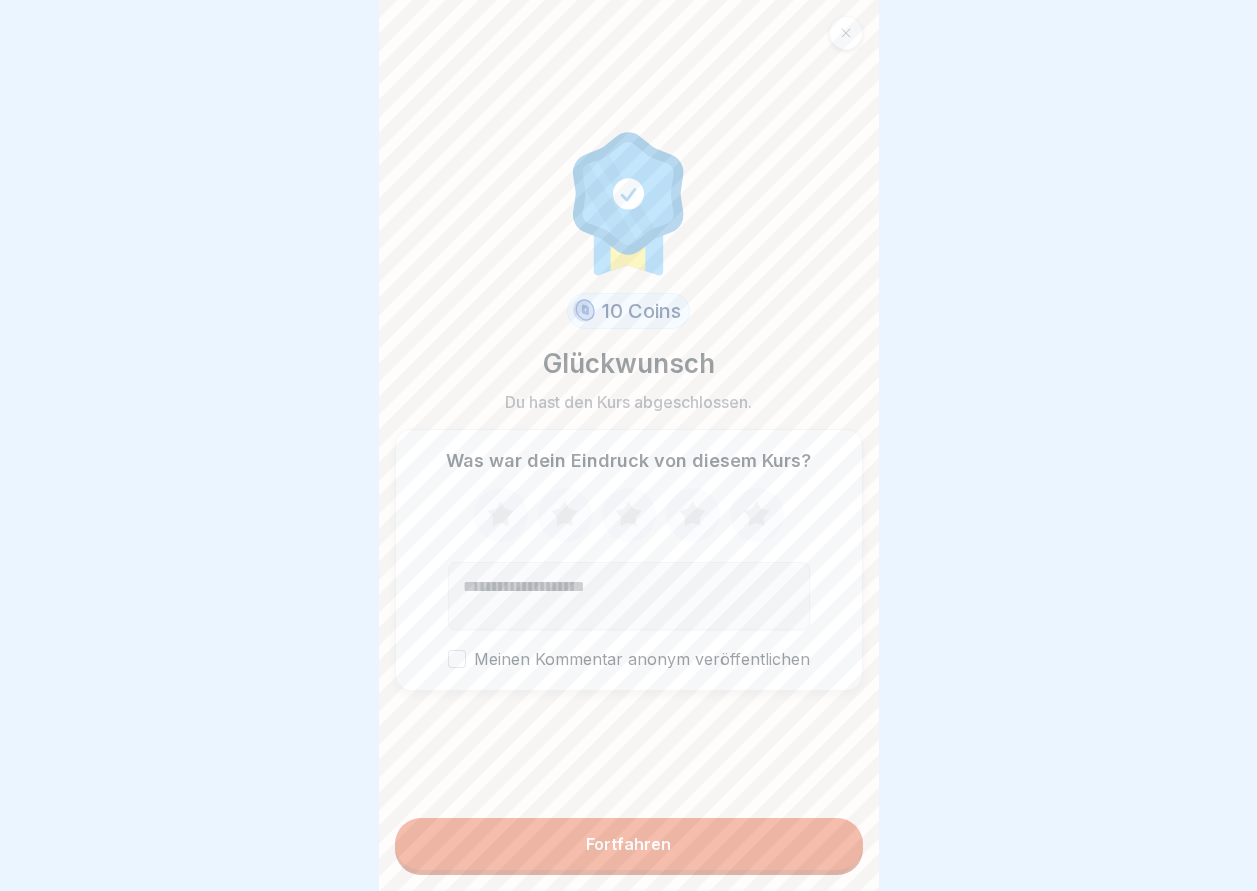 click on "Meinen Kommentar anonym veröffentlichen" at bounding box center [457, 659] 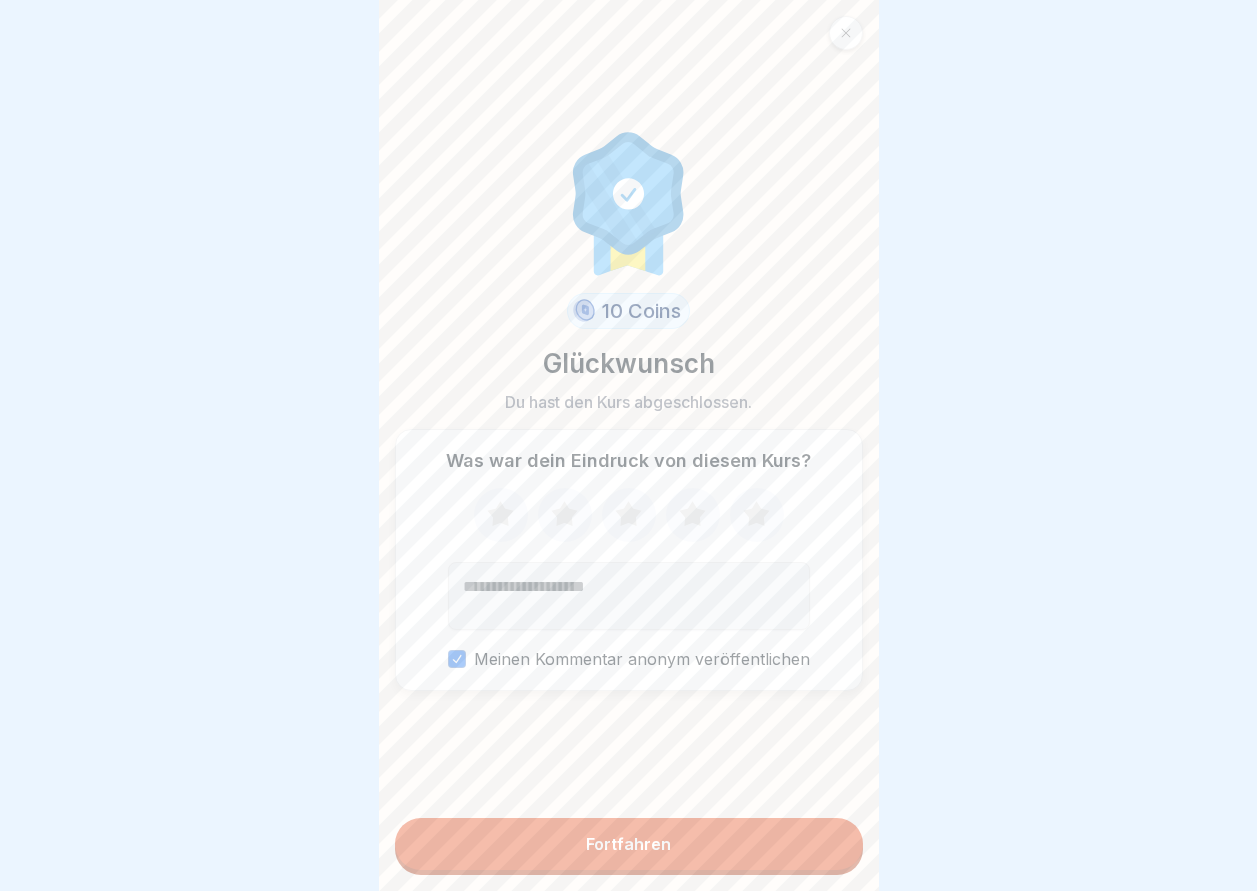 click on "Fortfahren" at bounding box center [629, 844] 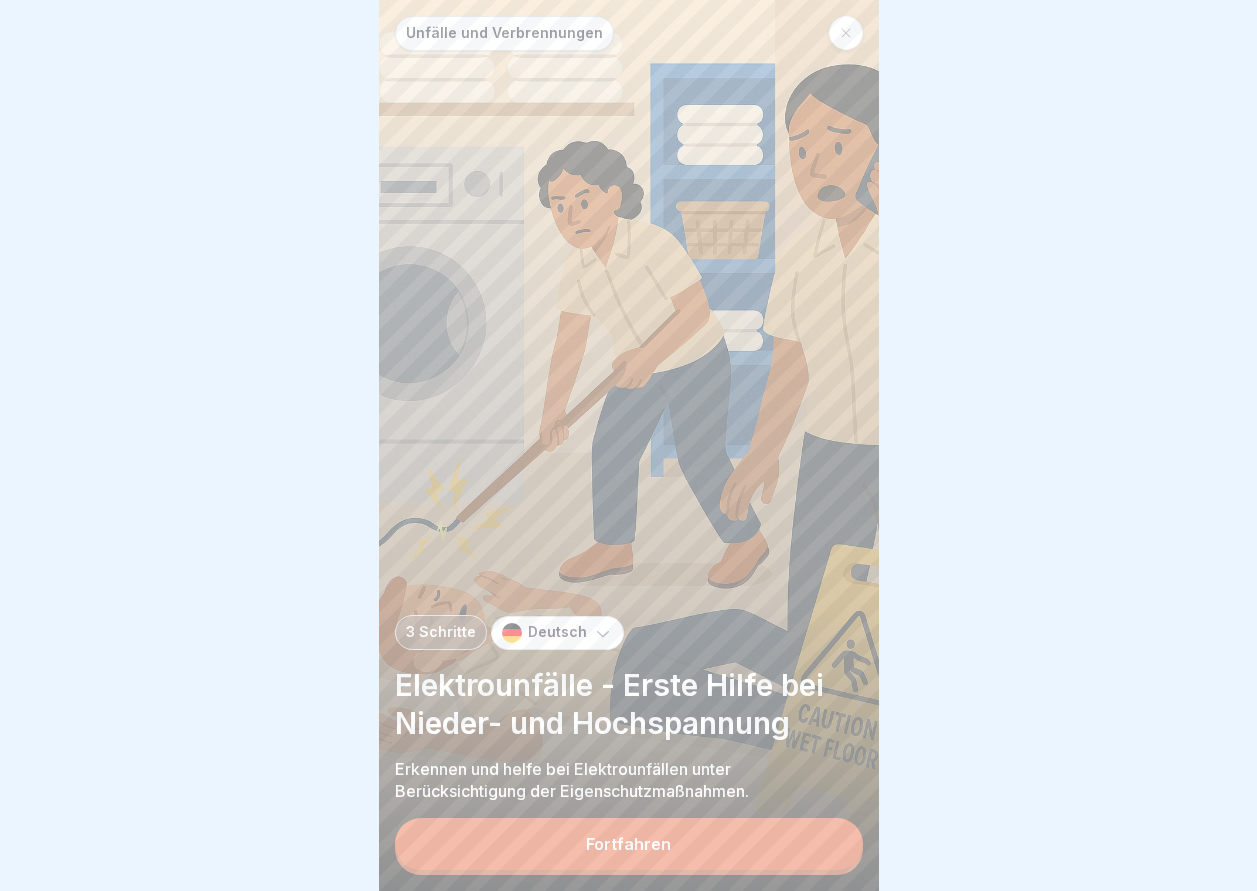 click on "Fortfahren" at bounding box center (628, 844) 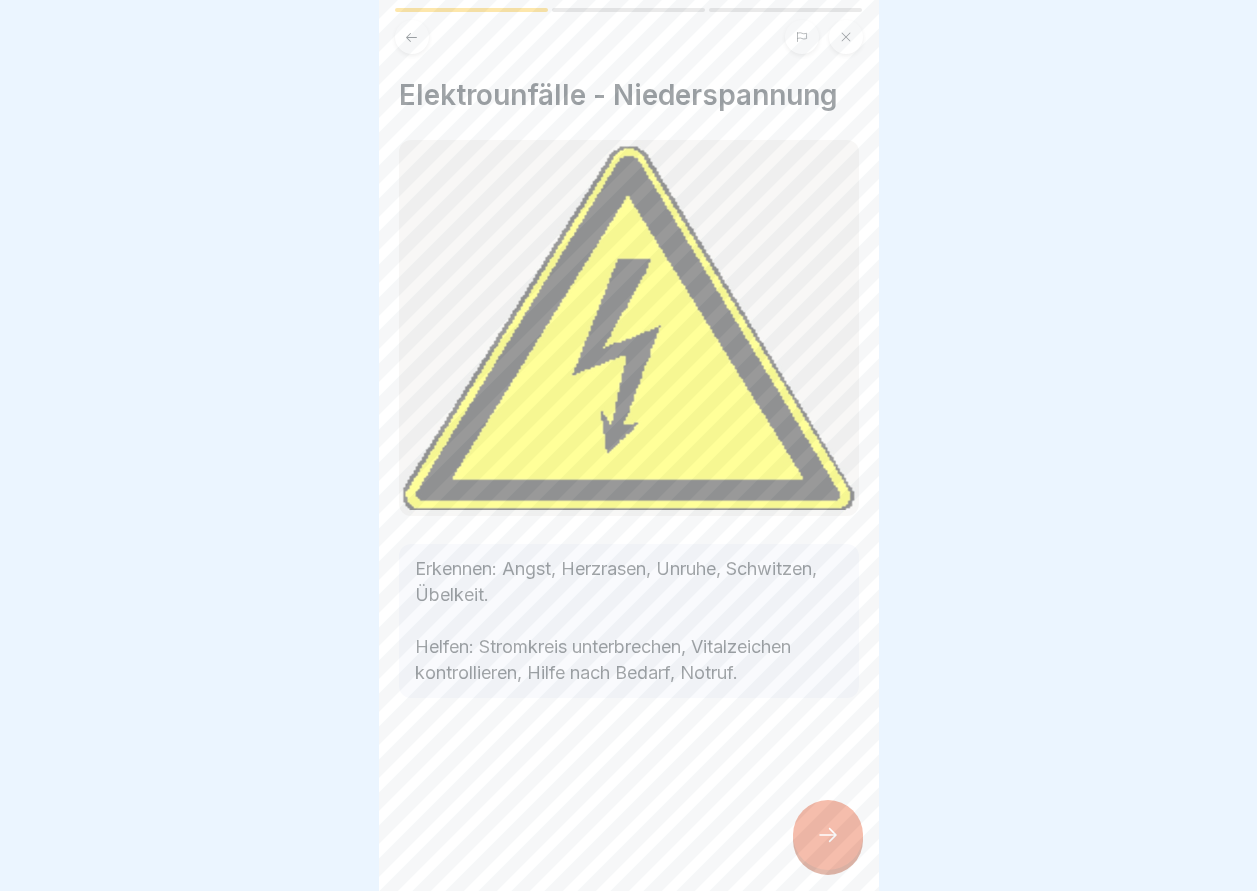 click 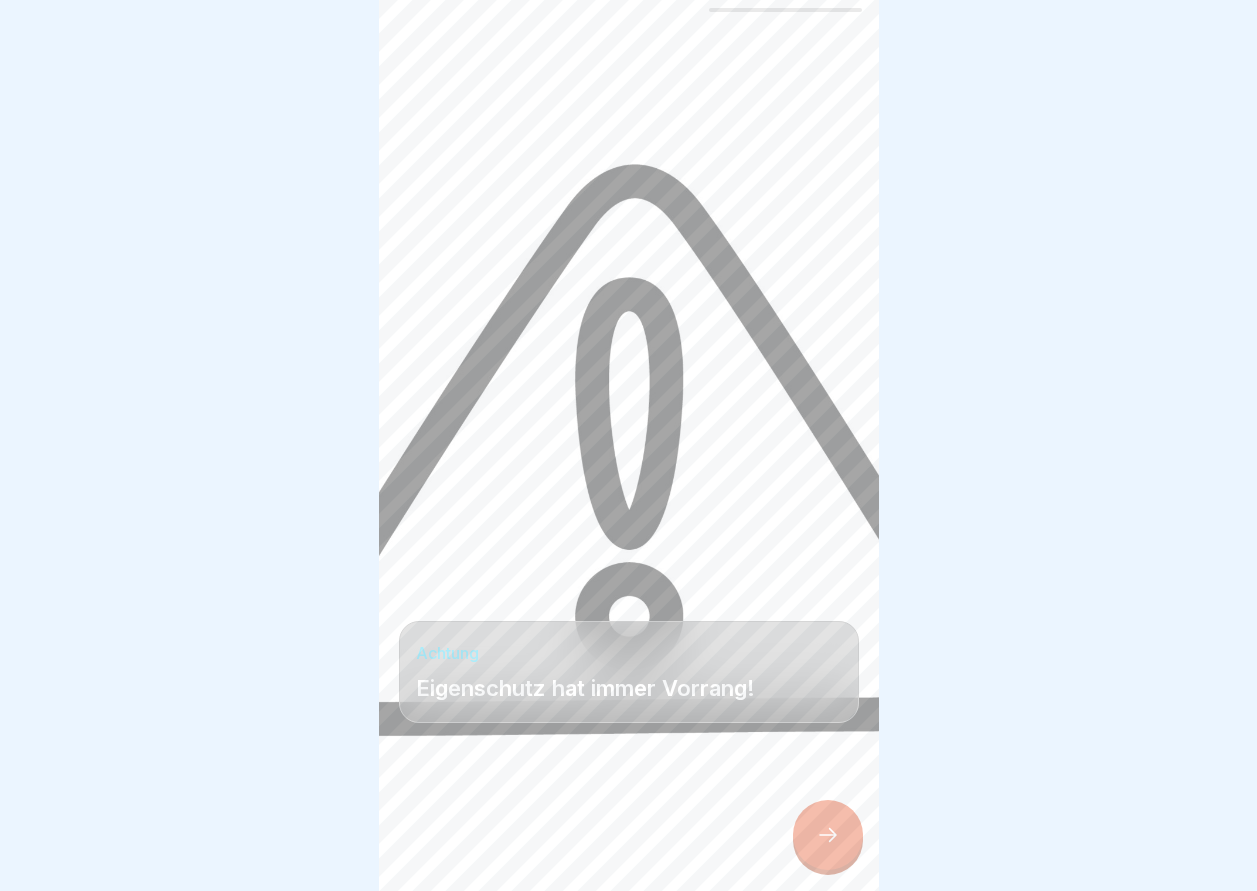 click 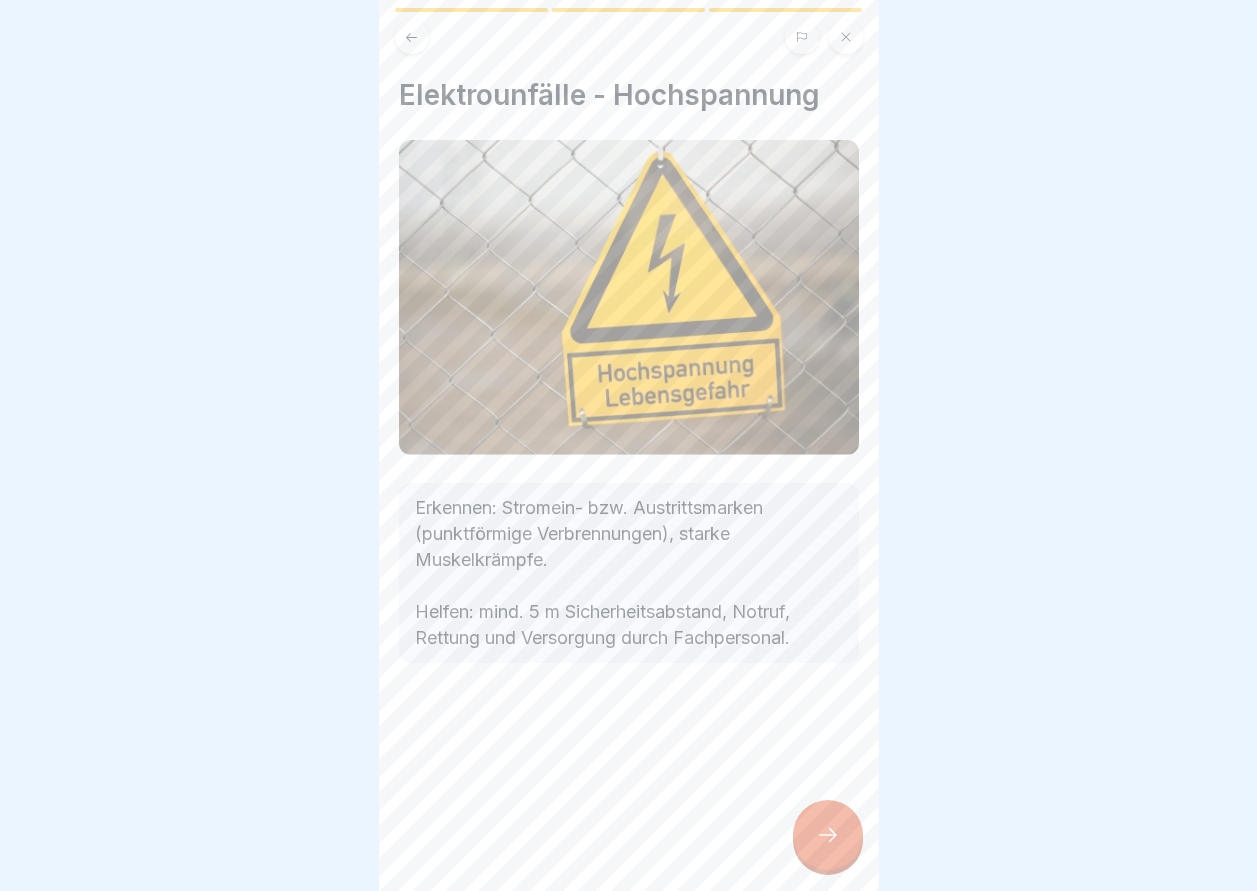 click 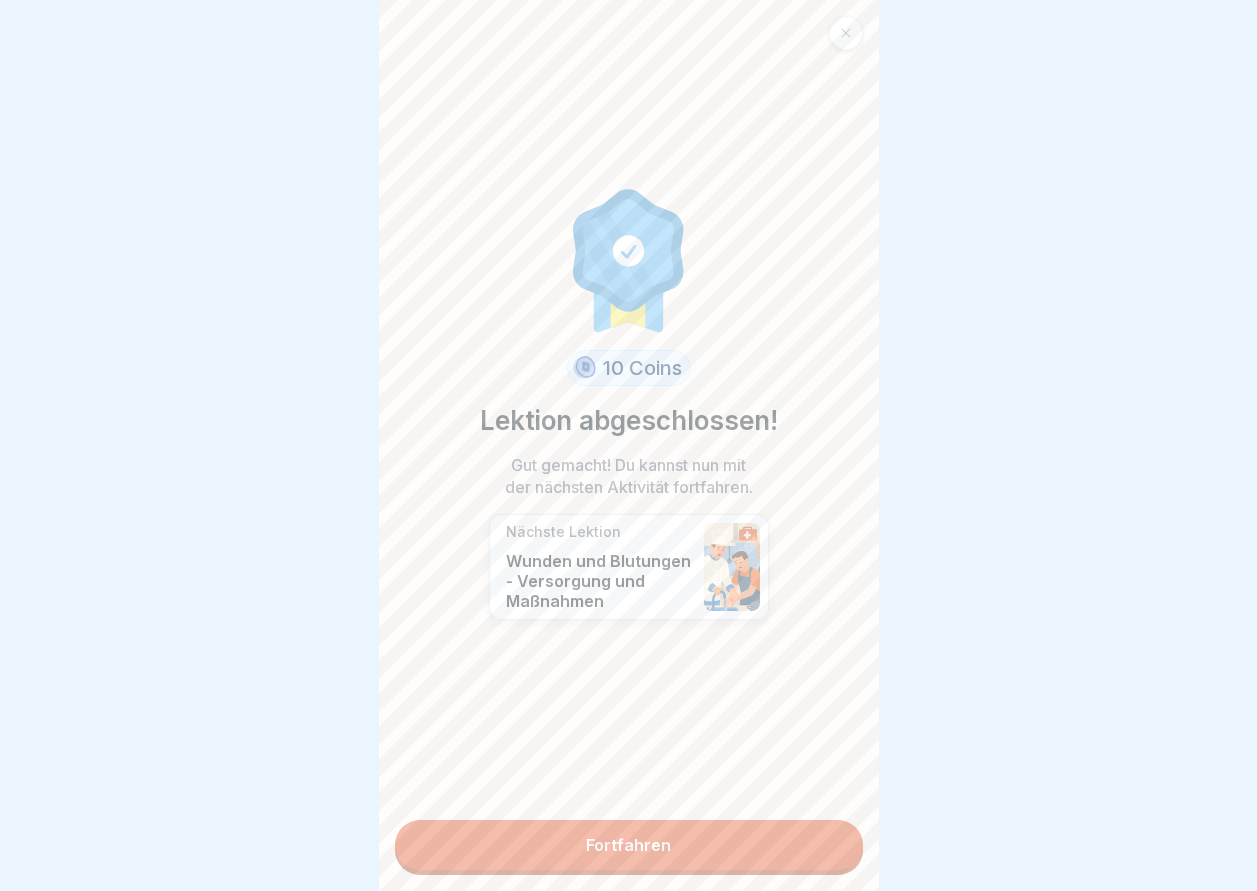 click on "Fortfahren" at bounding box center [629, 845] 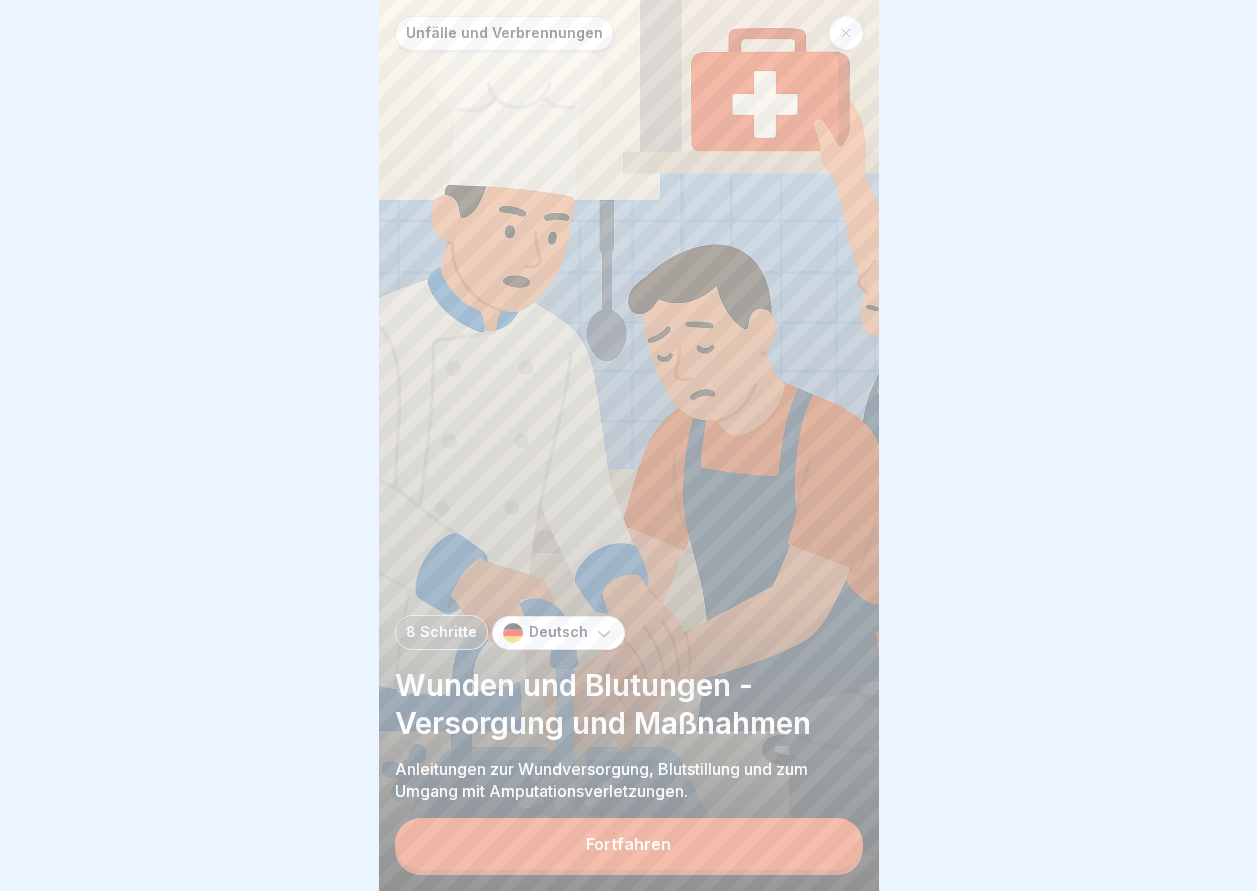 click on "Fortfahren" at bounding box center [628, 844] 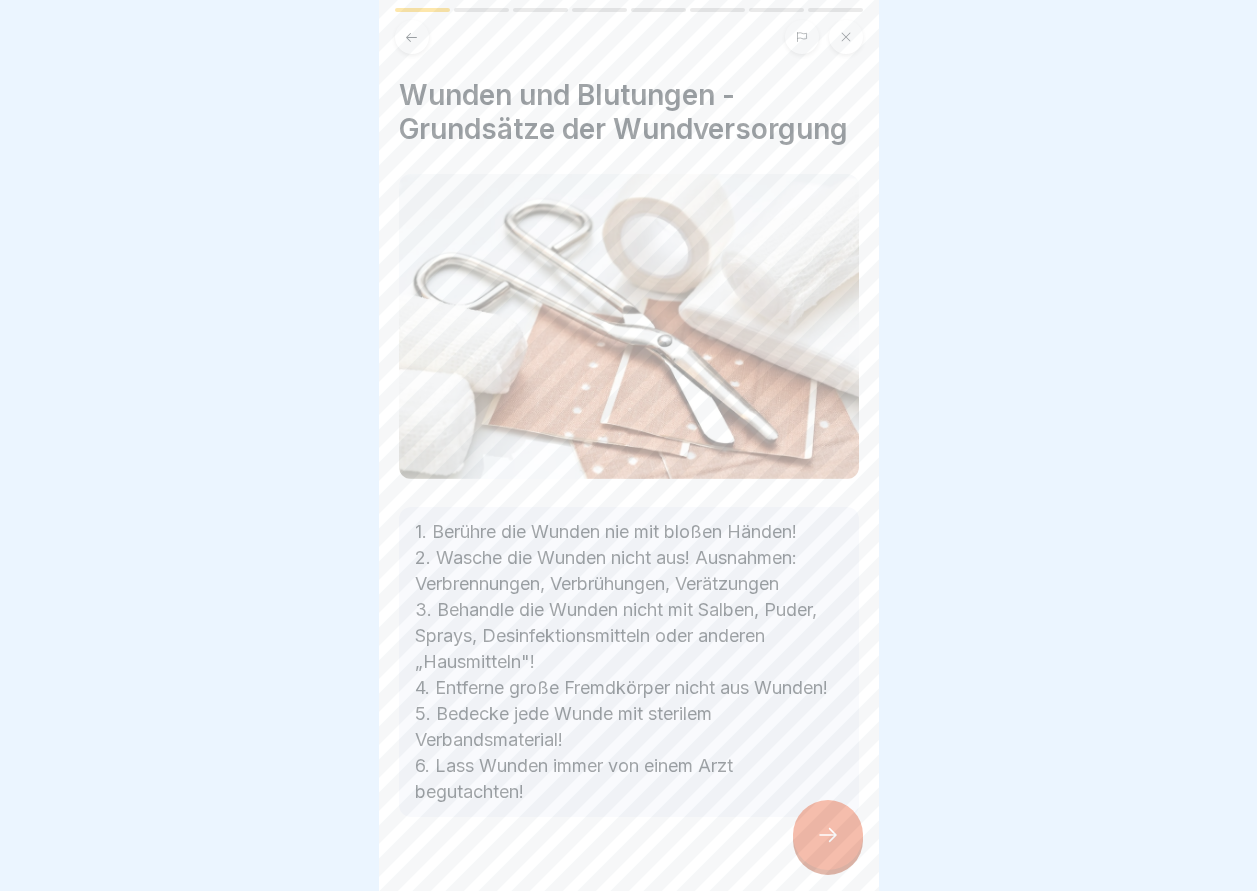 click at bounding box center (828, 835) 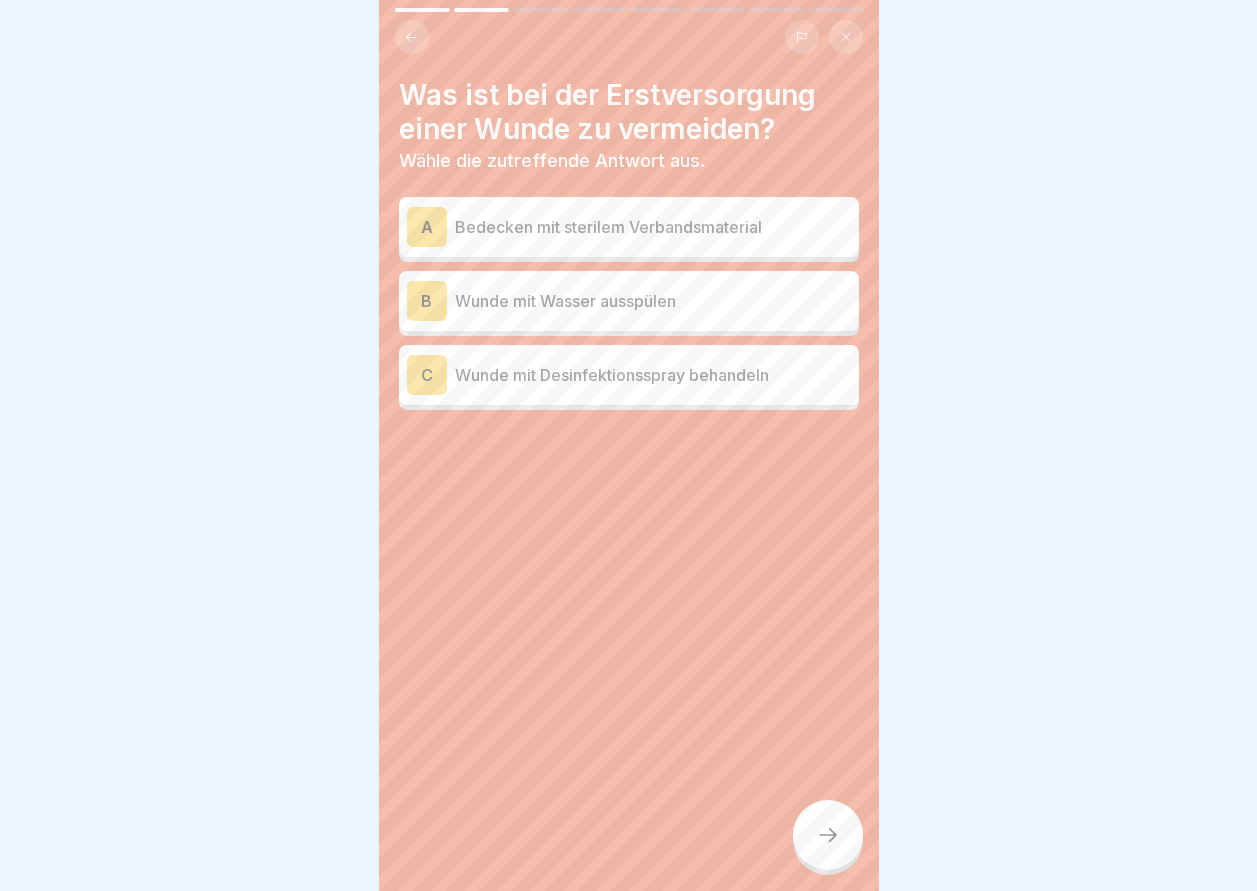 click on "A" at bounding box center [427, 227] 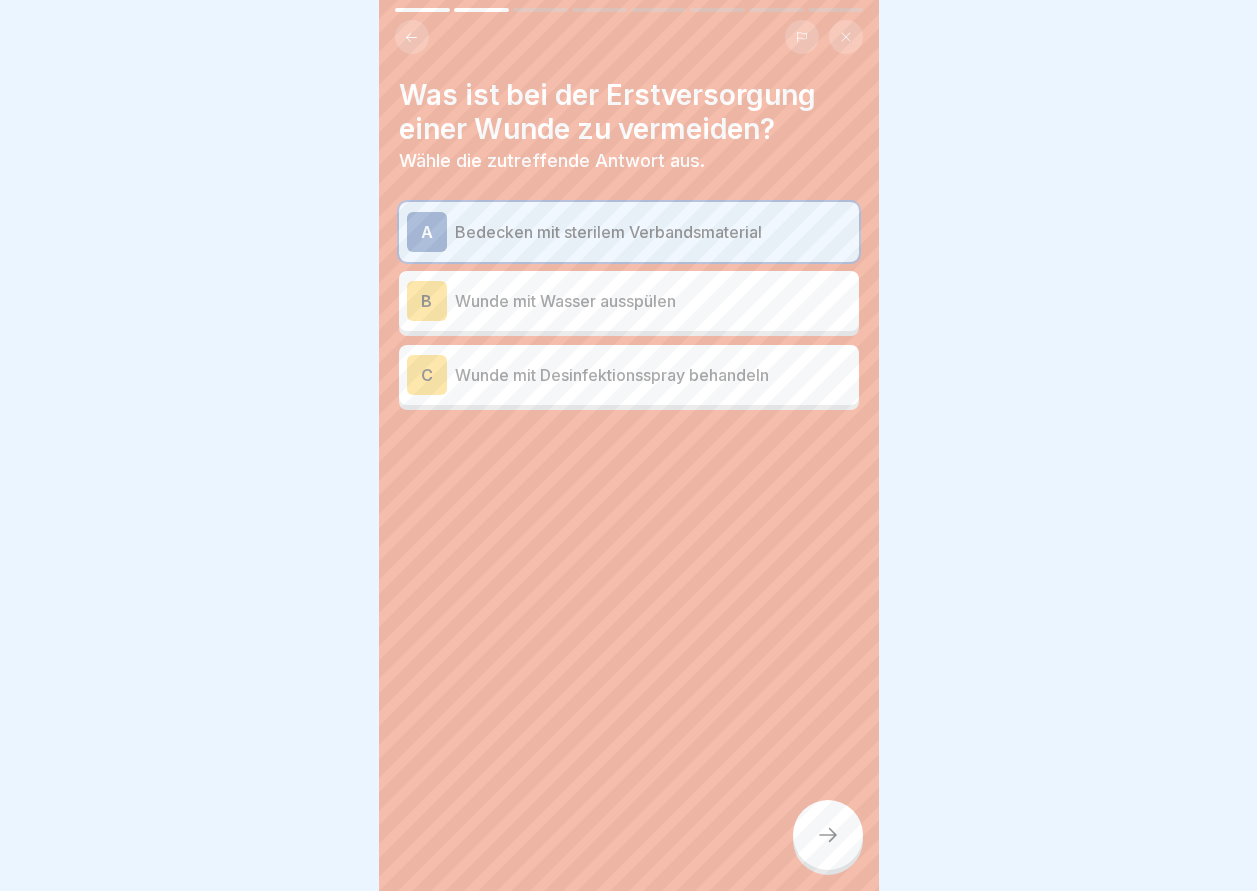 click on "B" at bounding box center [427, 301] 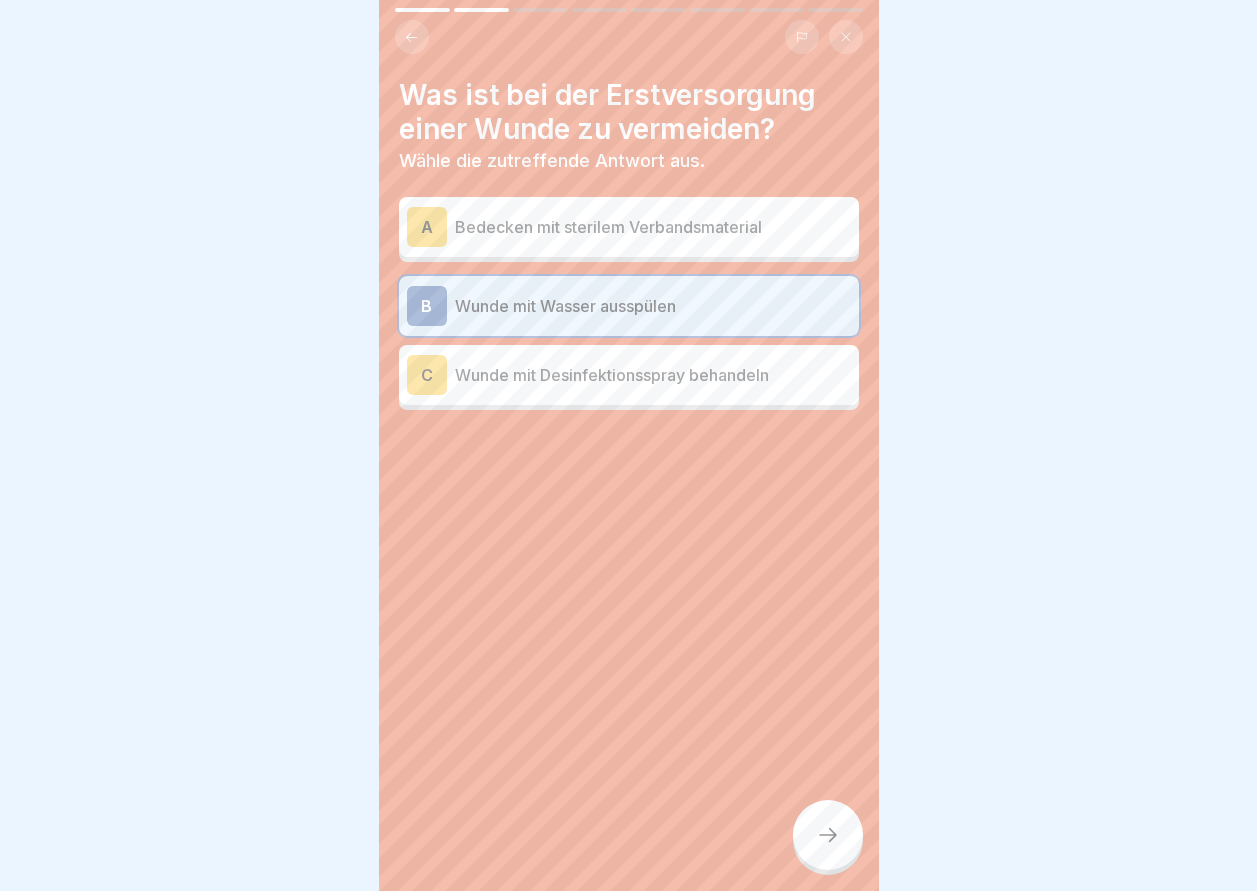 click on "A" at bounding box center (427, 227) 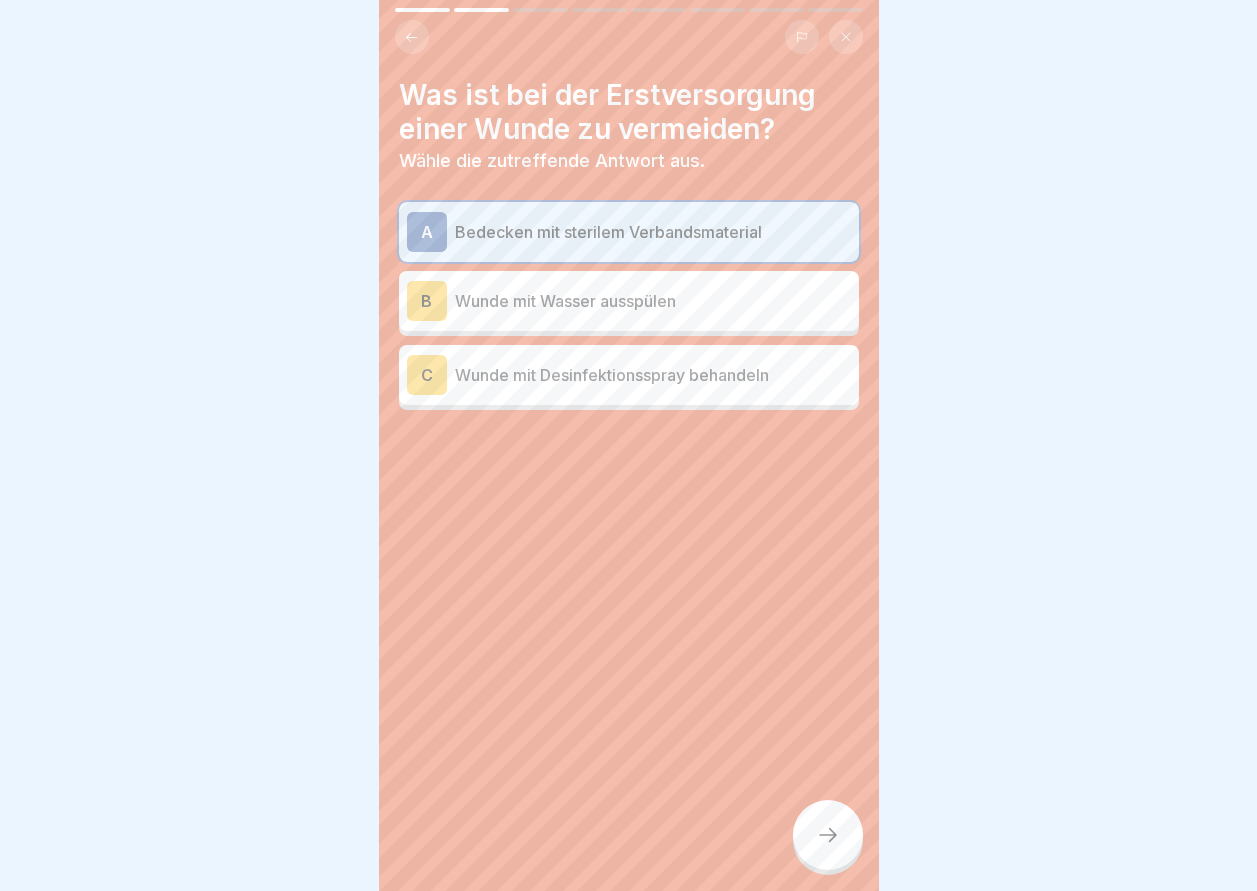 click at bounding box center [828, 835] 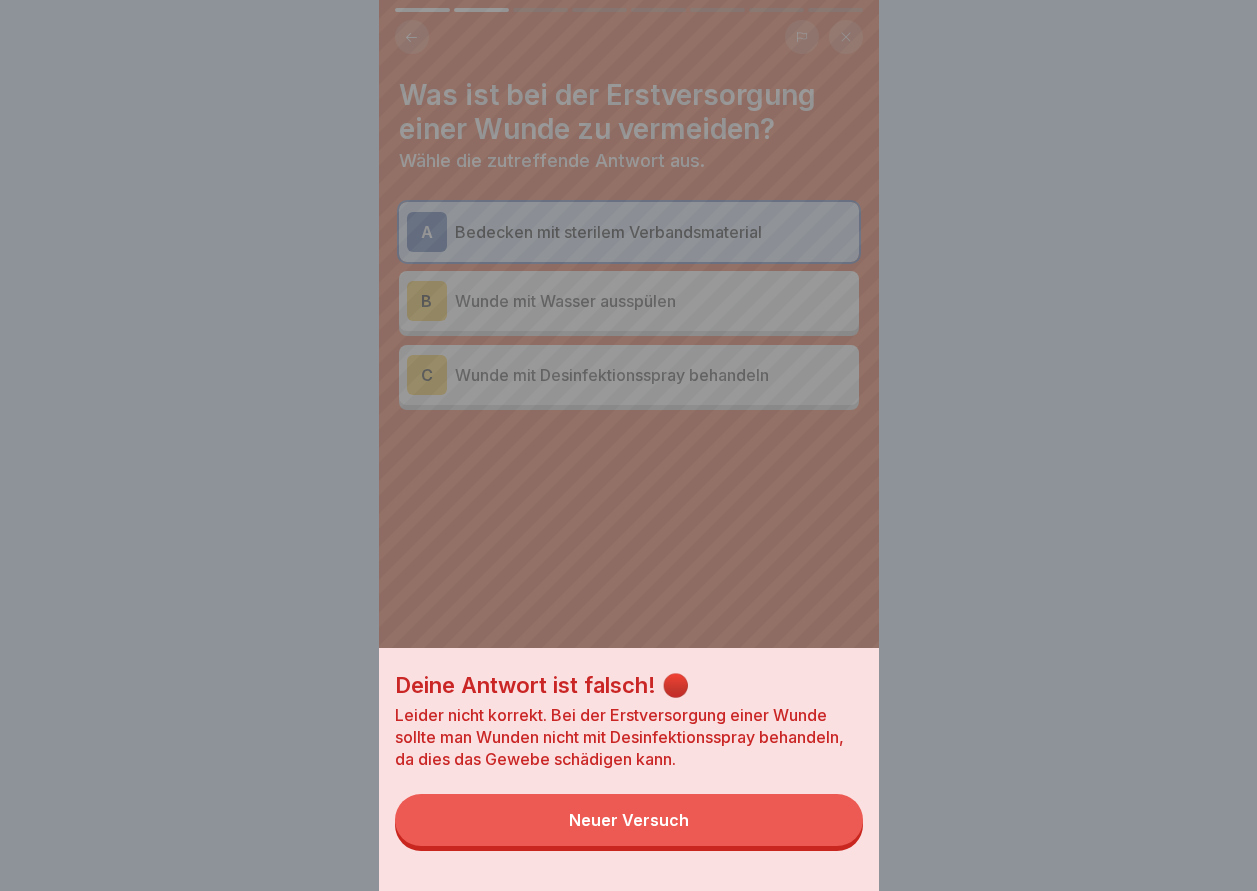 click on "Neuer Versuch" at bounding box center [629, 820] 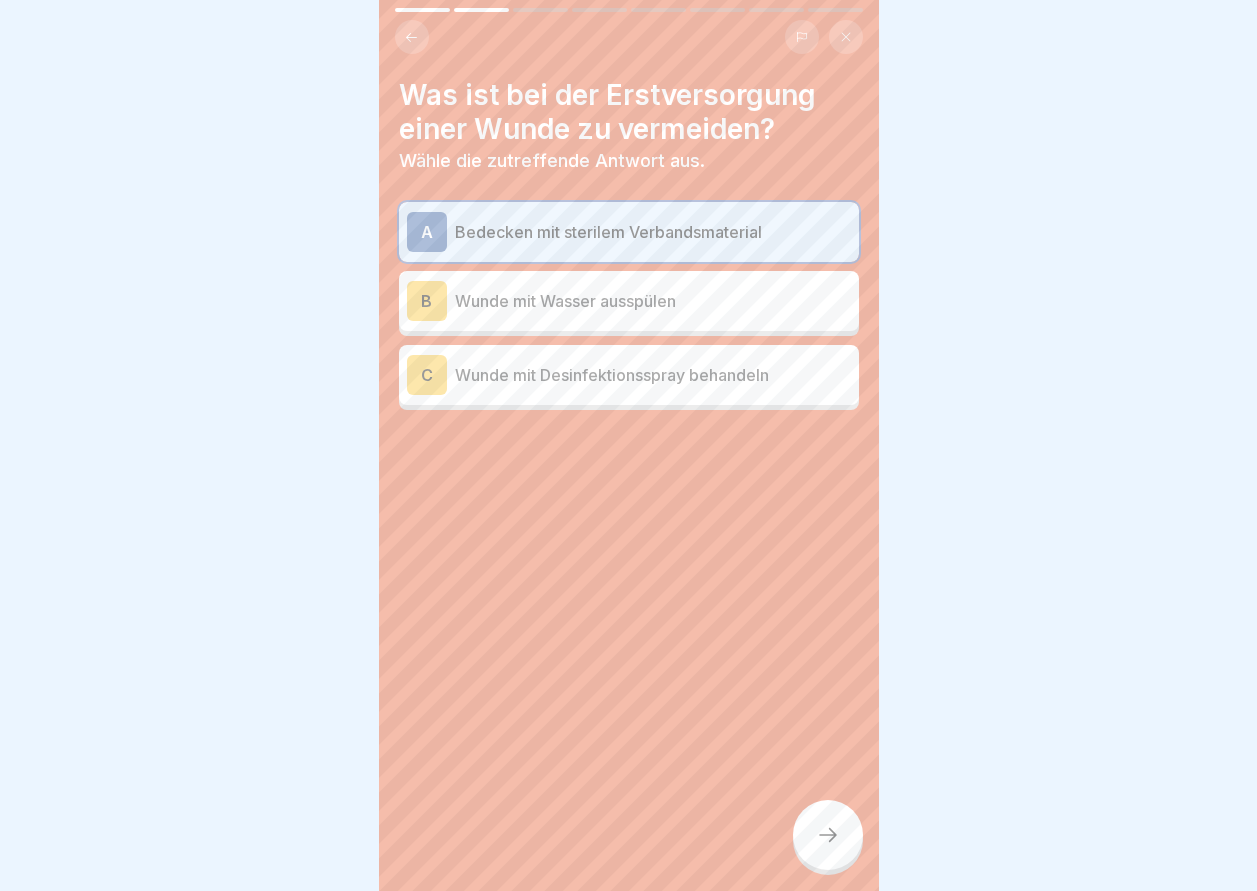 click on "B" at bounding box center (427, 301) 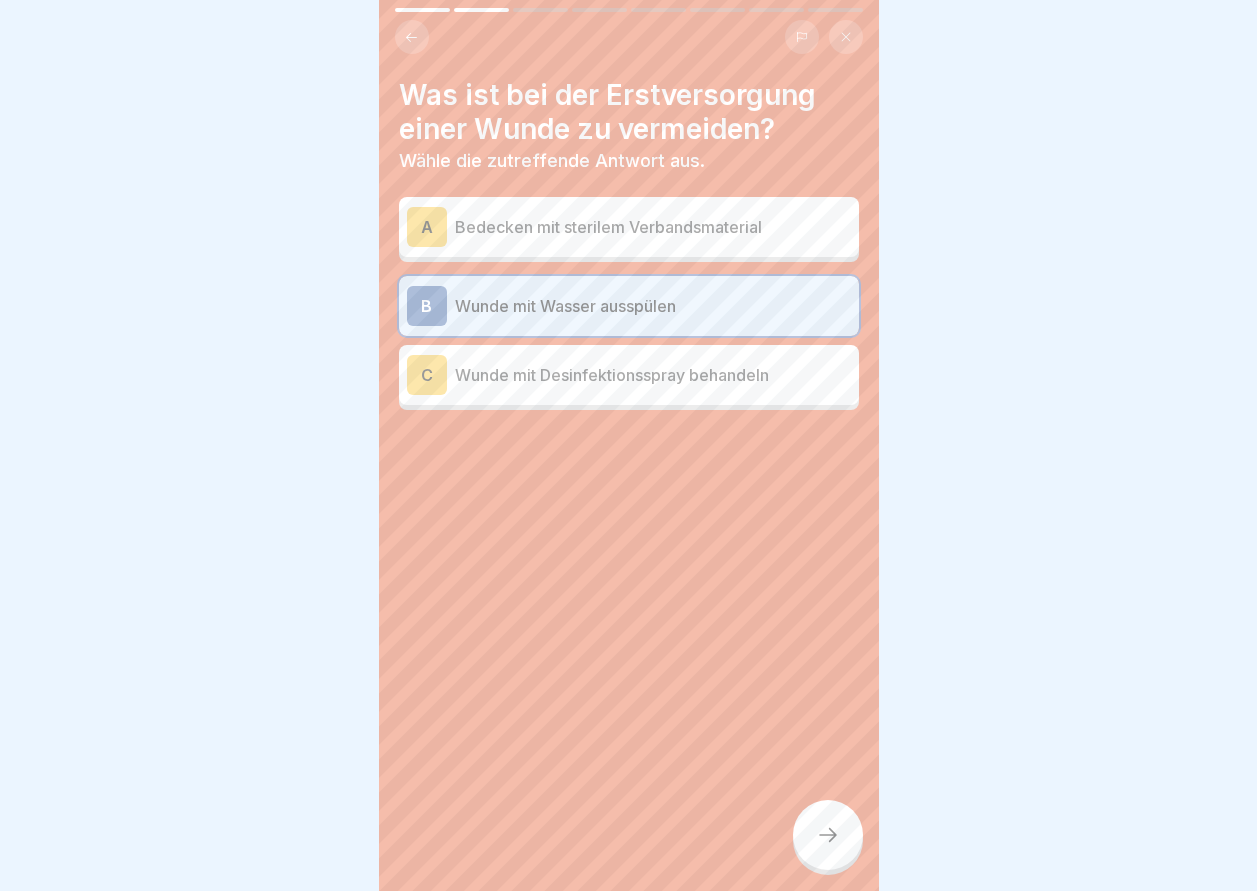 click 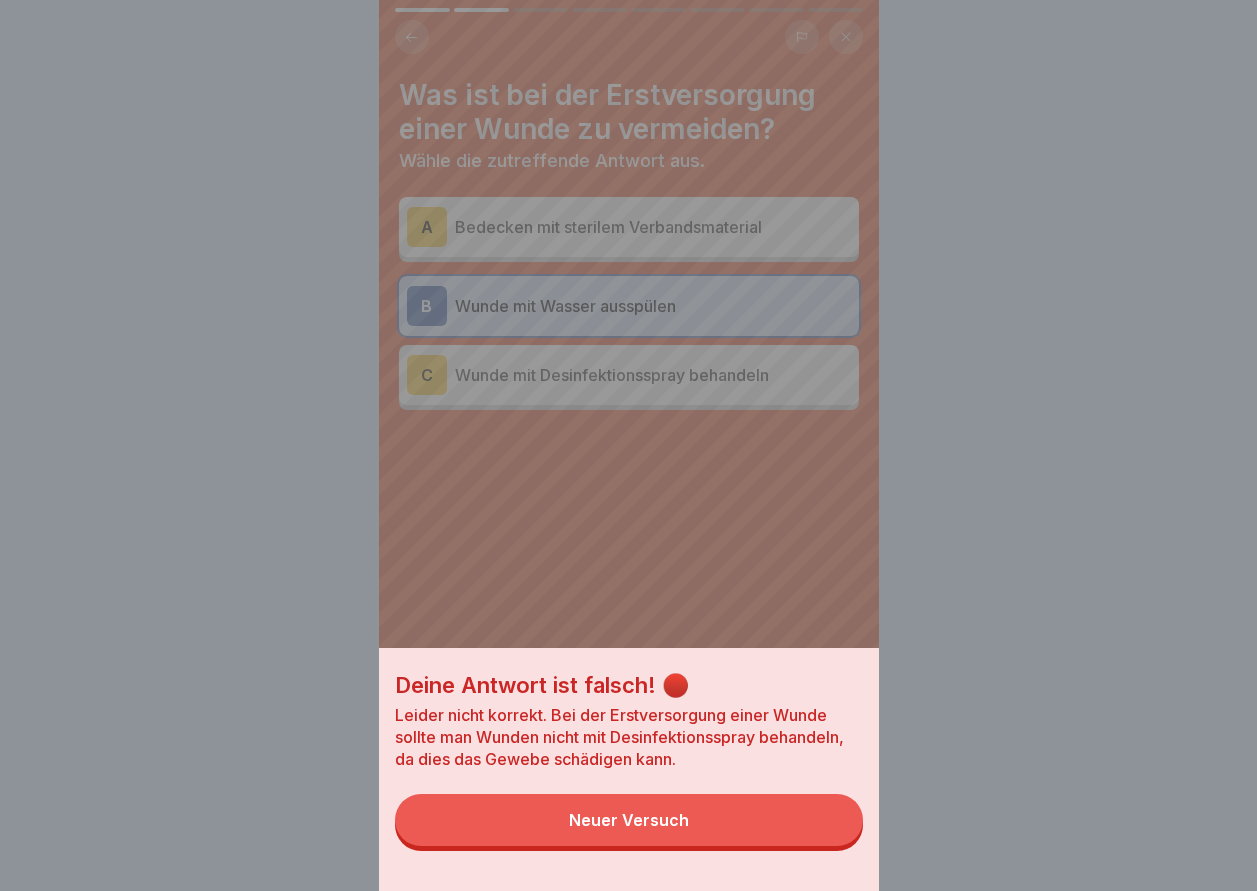drag, startPoint x: 697, startPoint y: 844, endPoint x: 697, endPoint y: 830, distance: 14 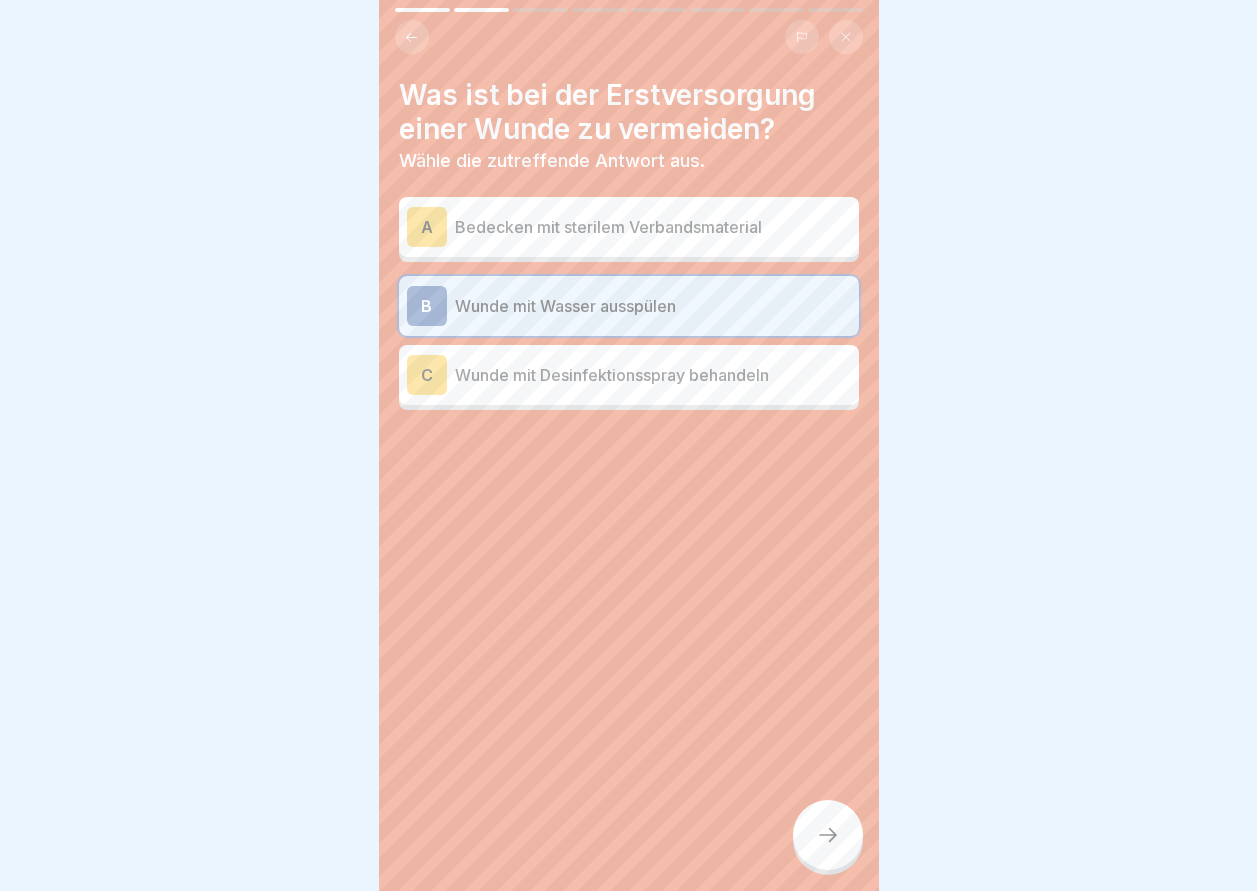 click on "C" at bounding box center (427, 375) 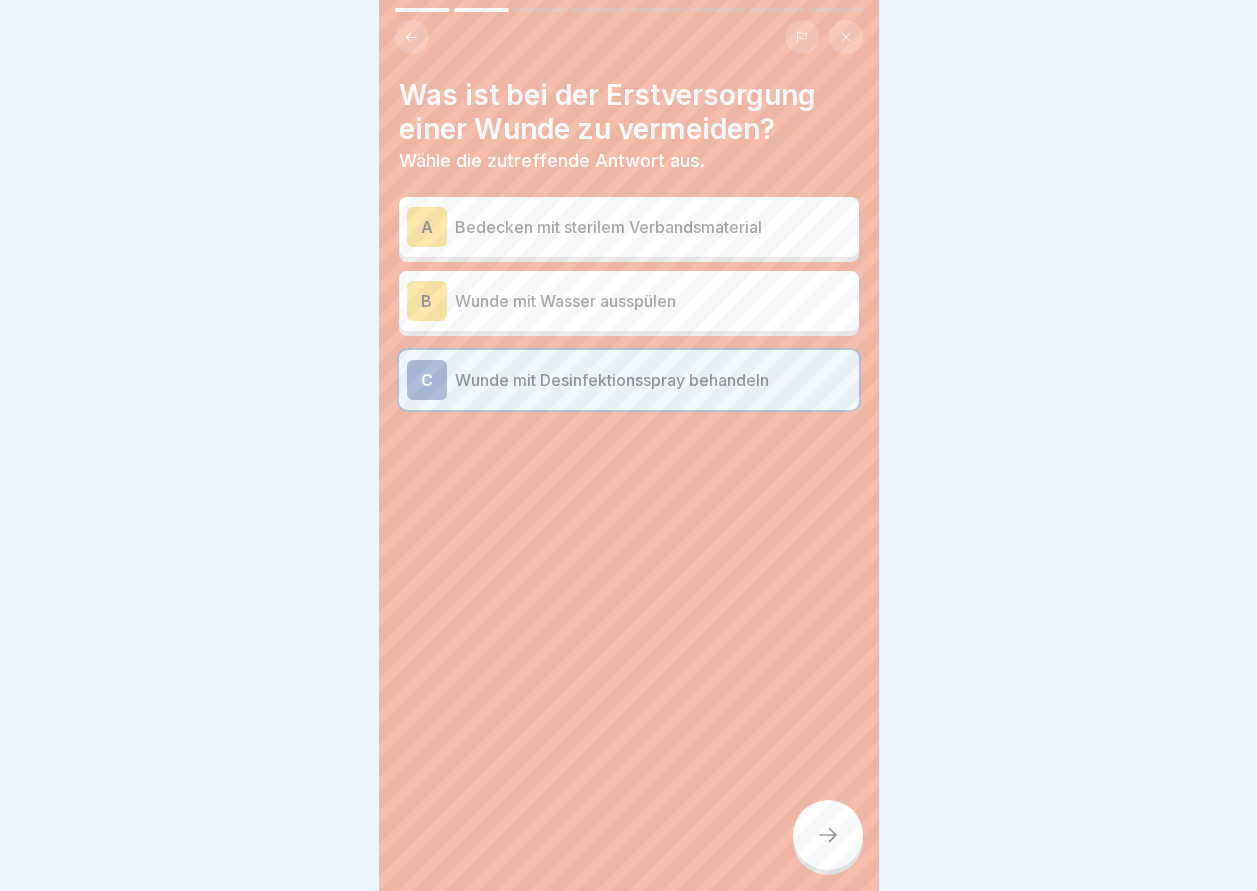 click 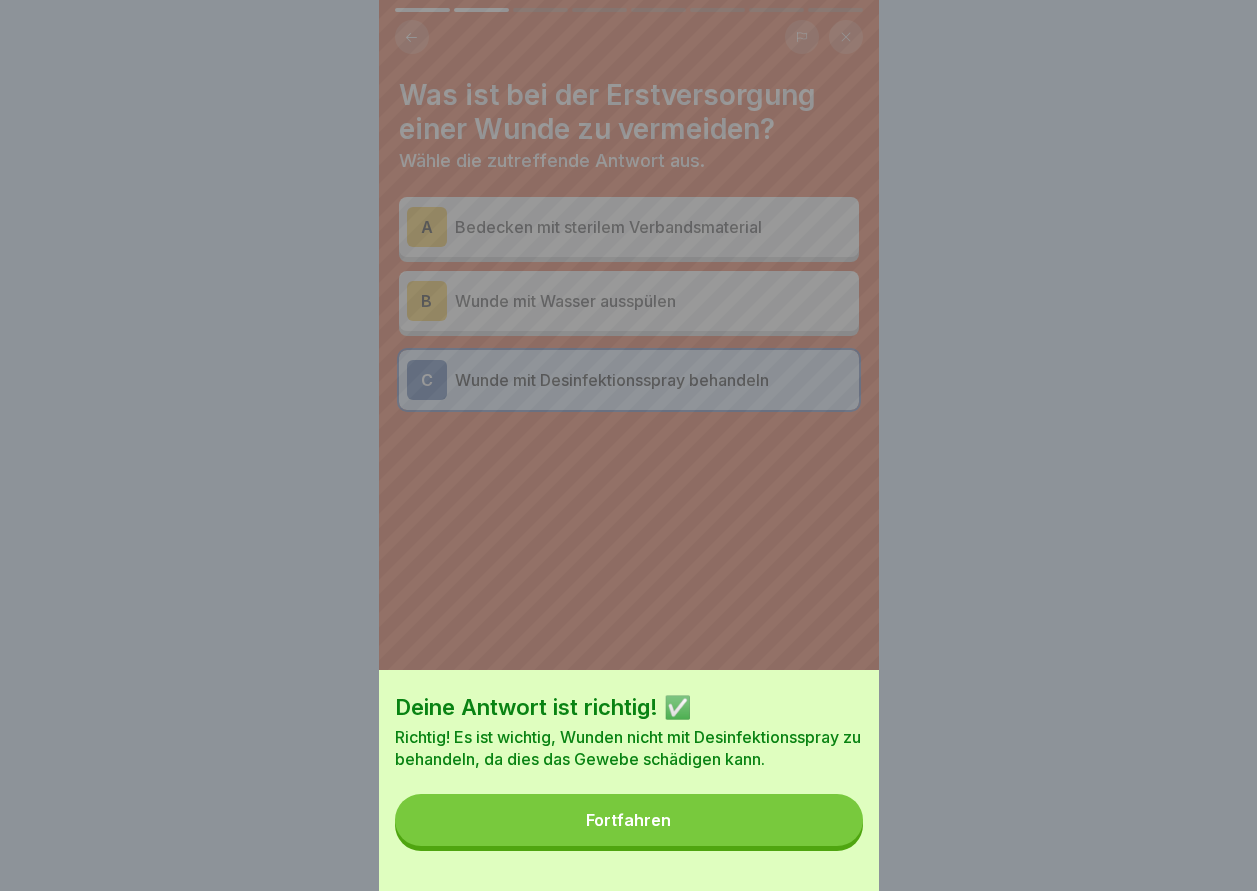 click on "Fortfahren" at bounding box center (628, 820) 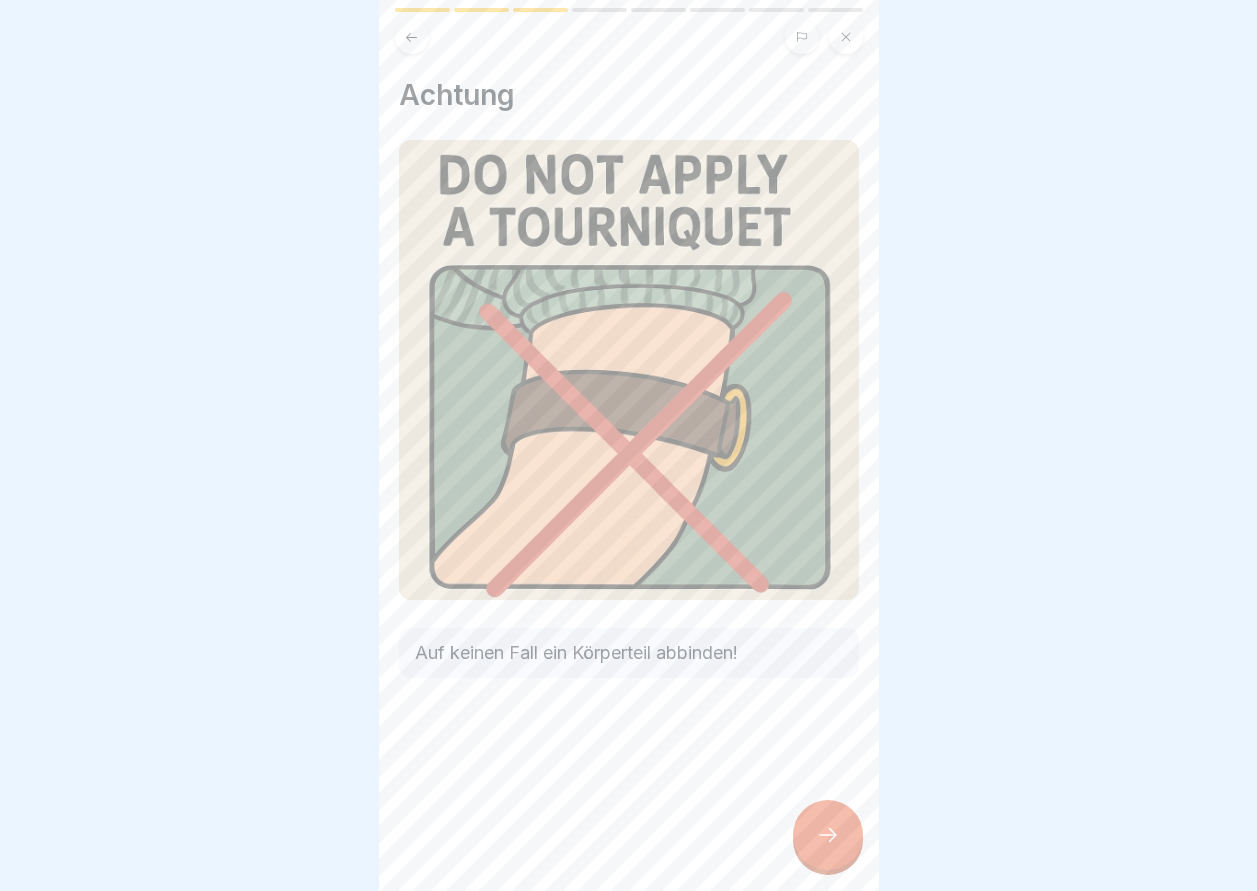 click 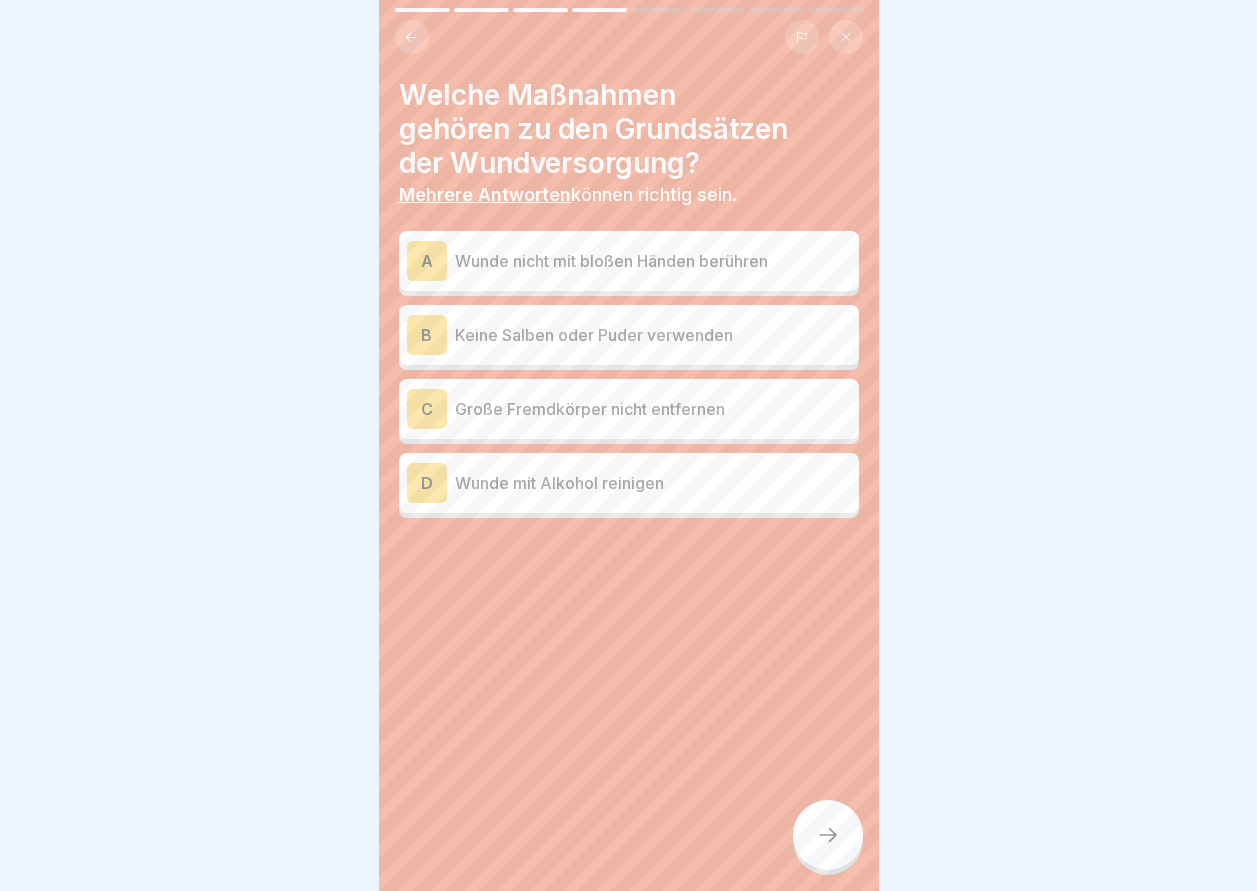 click on "D" at bounding box center [427, 483] 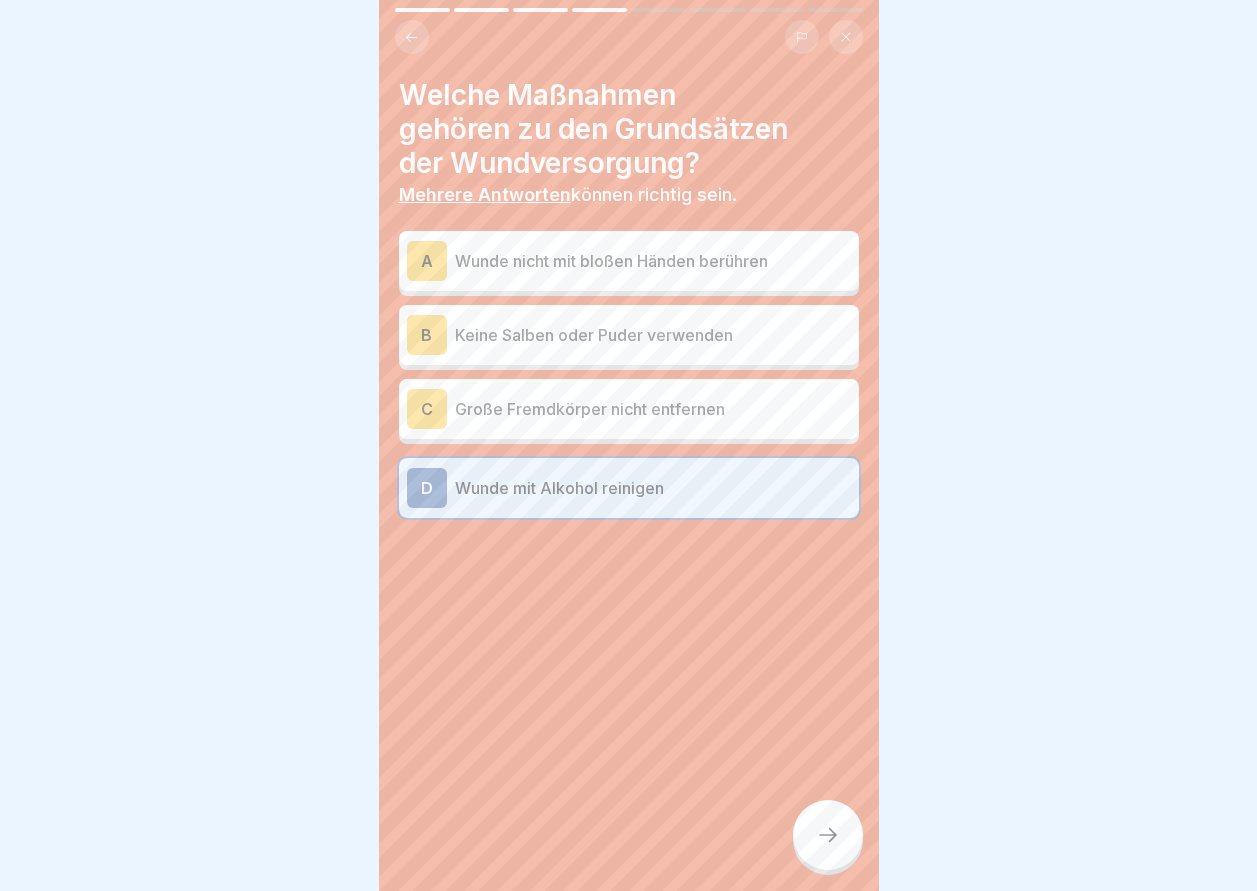click 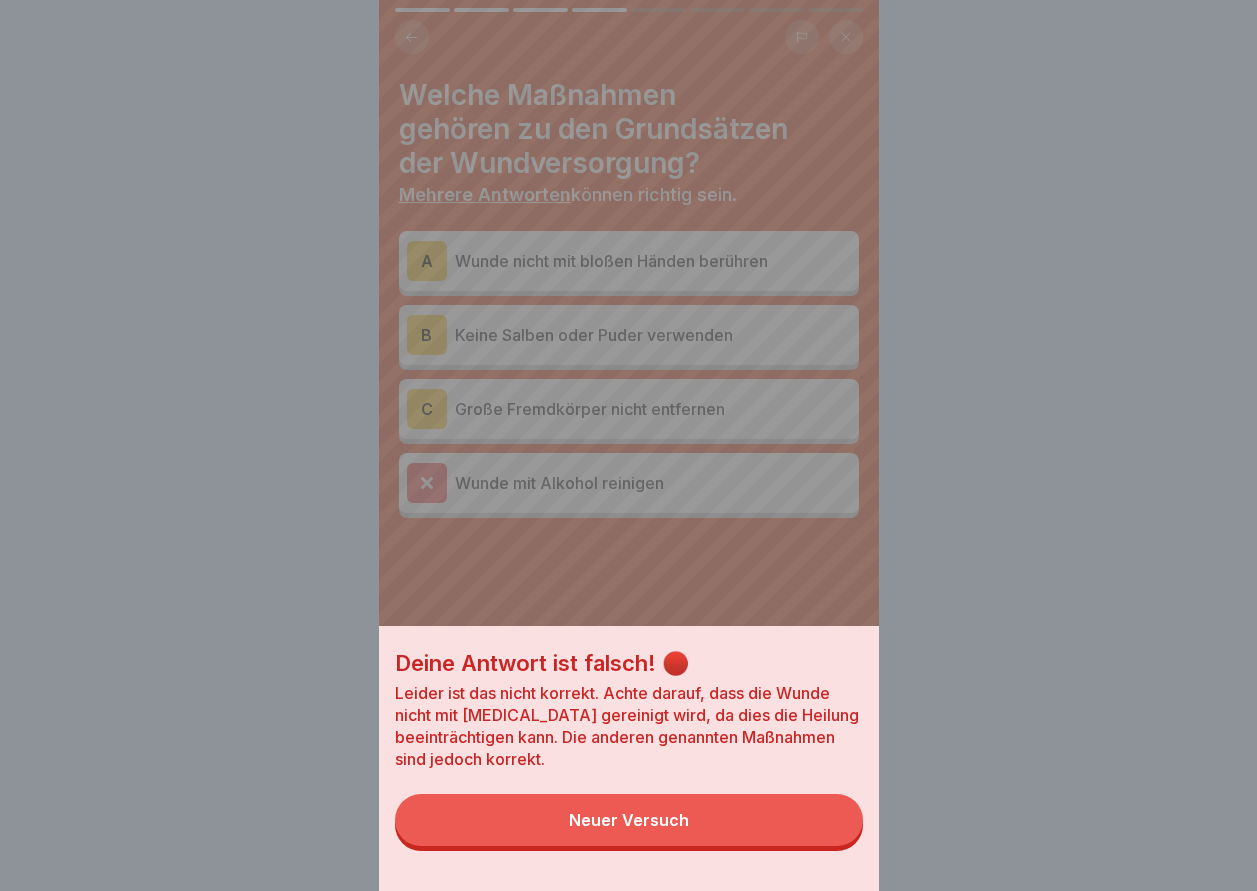 click on "Neuer Versuch" at bounding box center (629, 820) 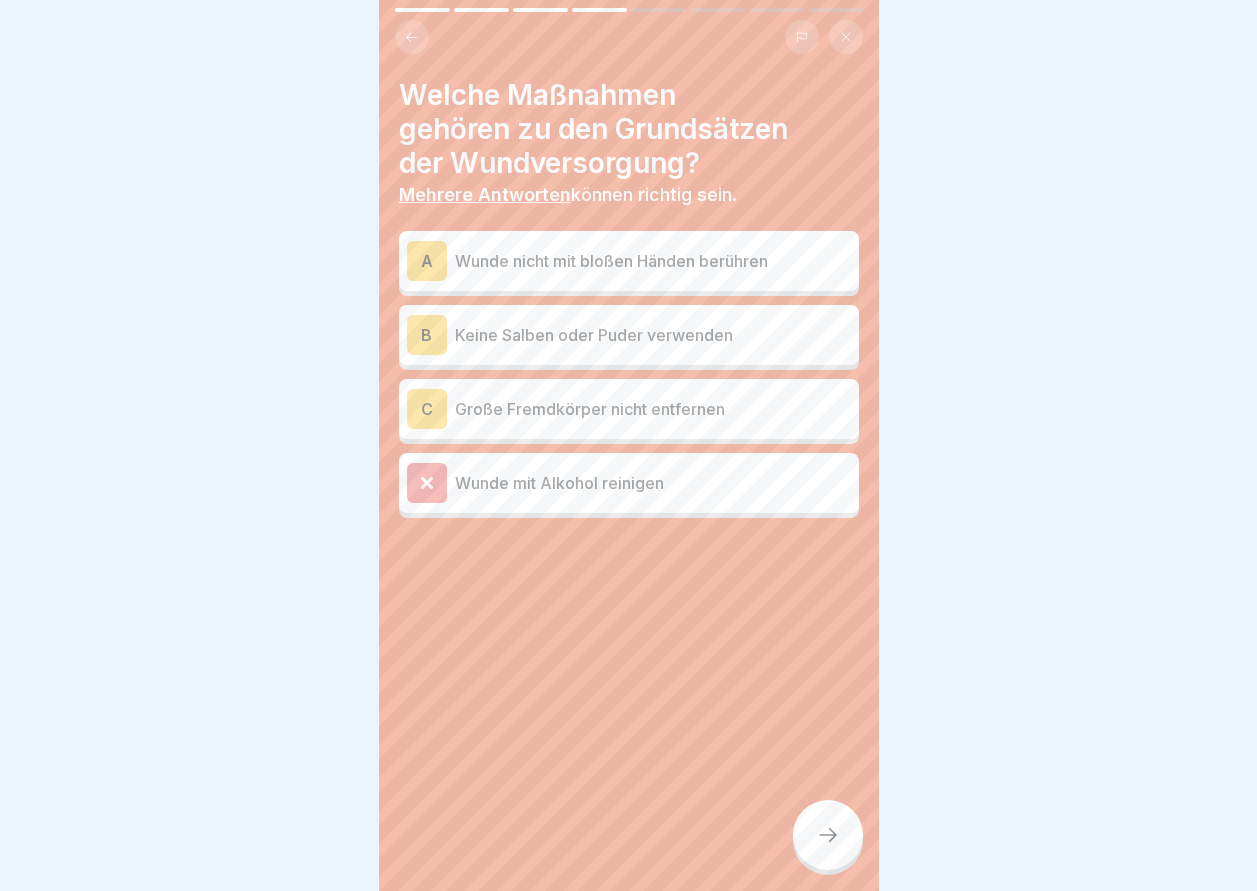 click on "B" at bounding box center [427, 335] 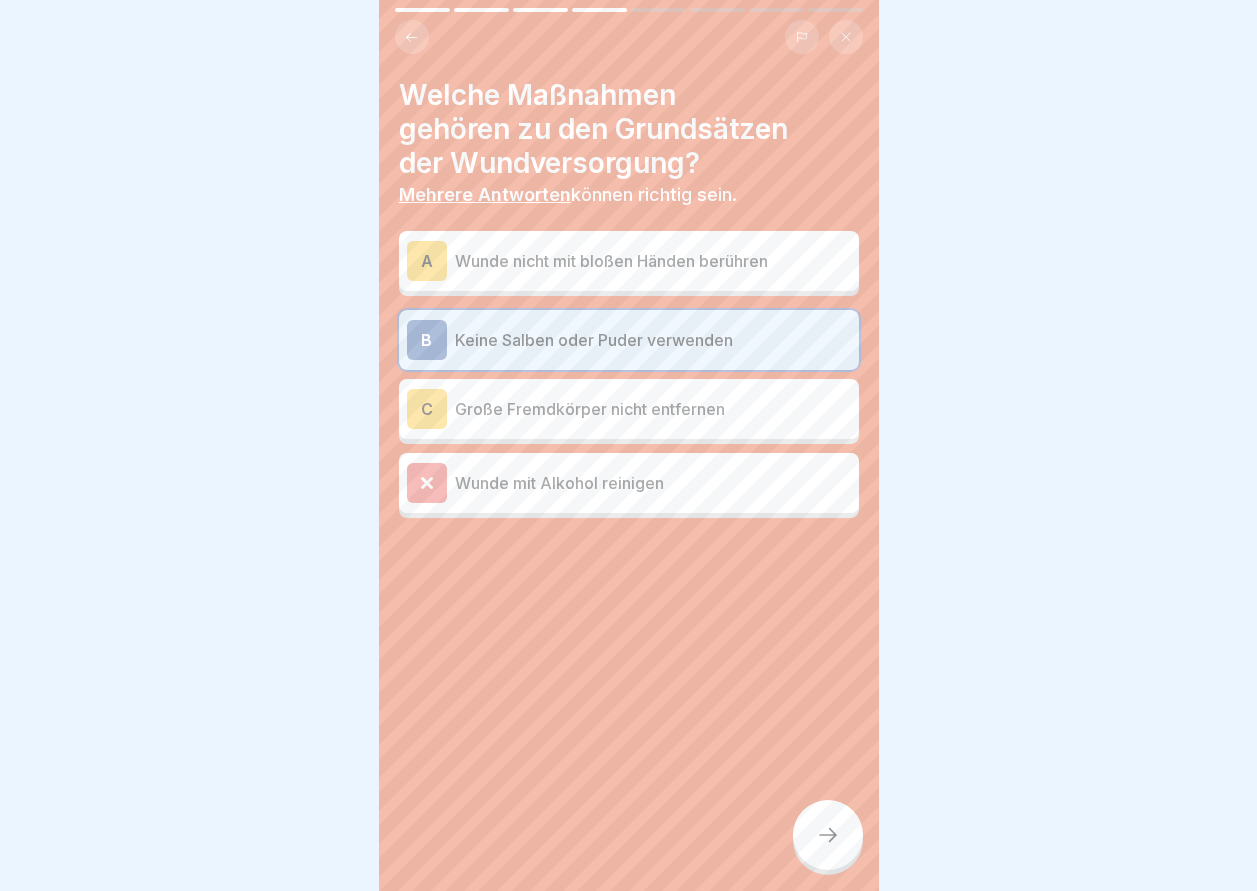 click at bounding box center (828, 835) 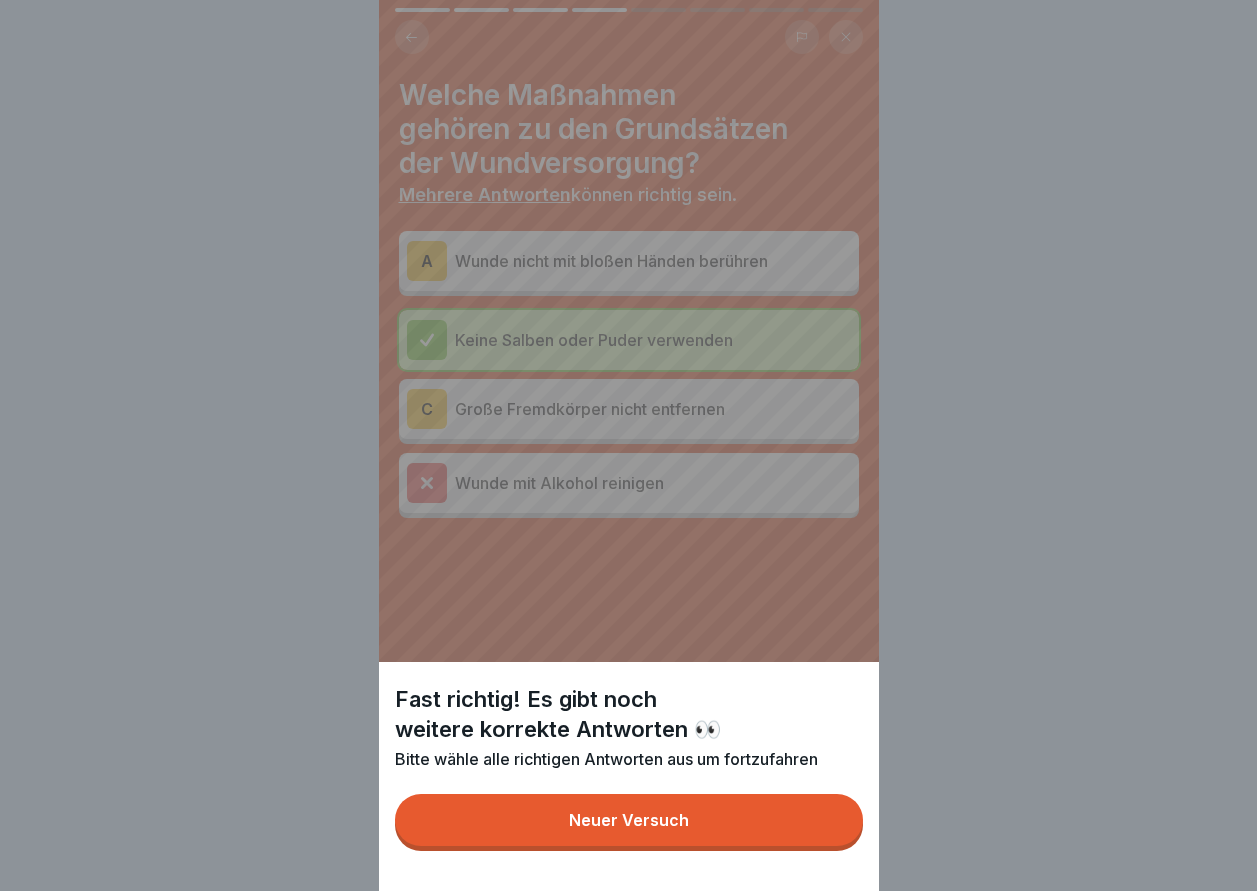 click on "Neuer Versuch" at bounding box center (629, 820) 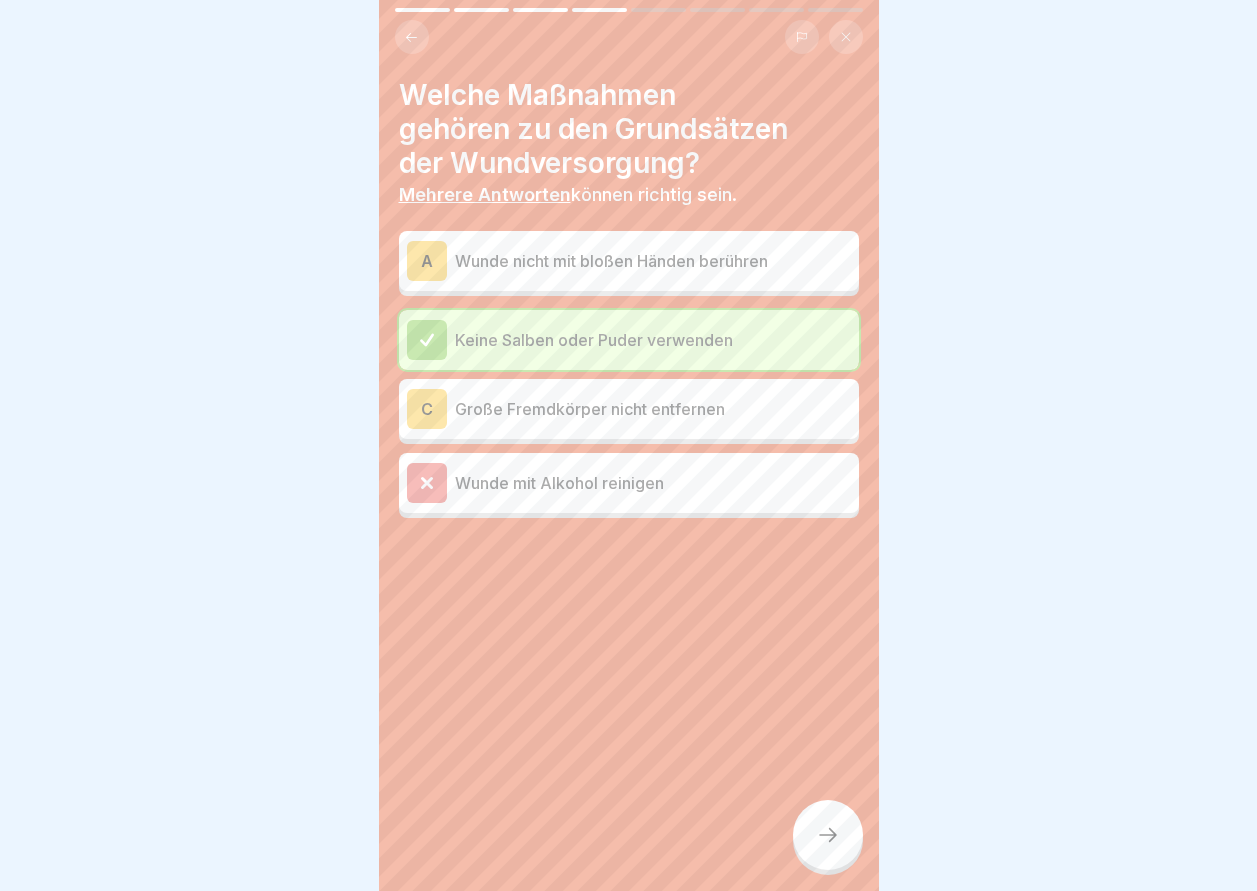 click 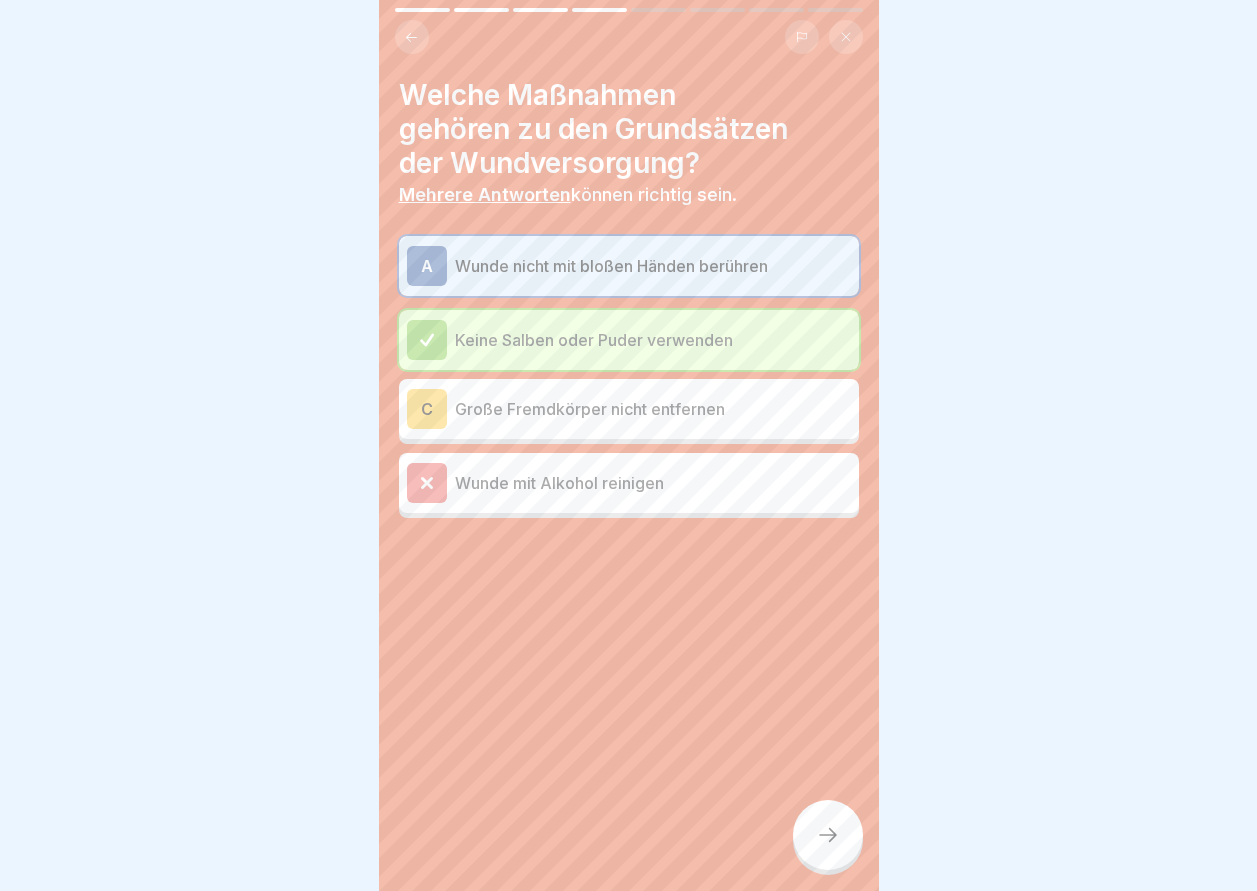 click at bounding box center [828, 835] 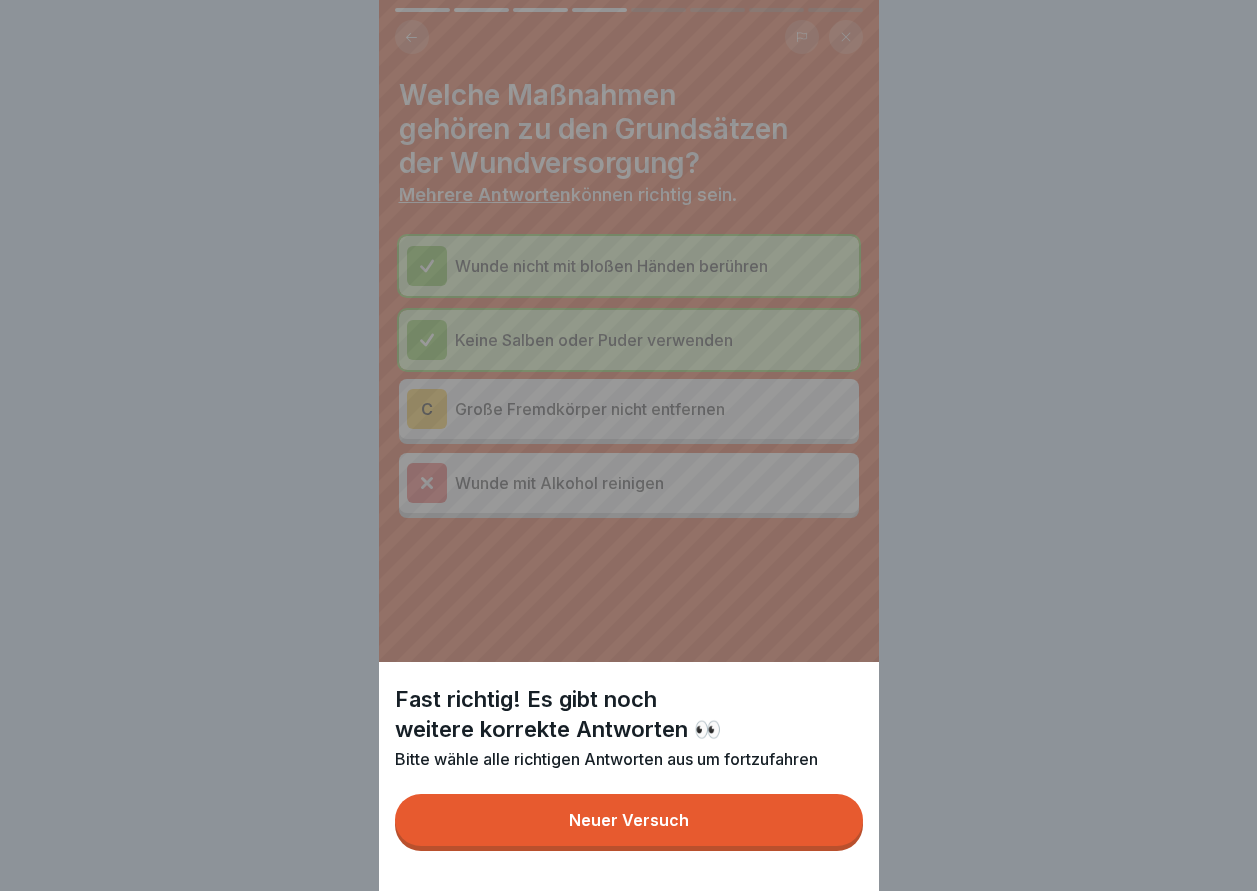 click on "Neuer Versuch" at bounding box center [629, 820] 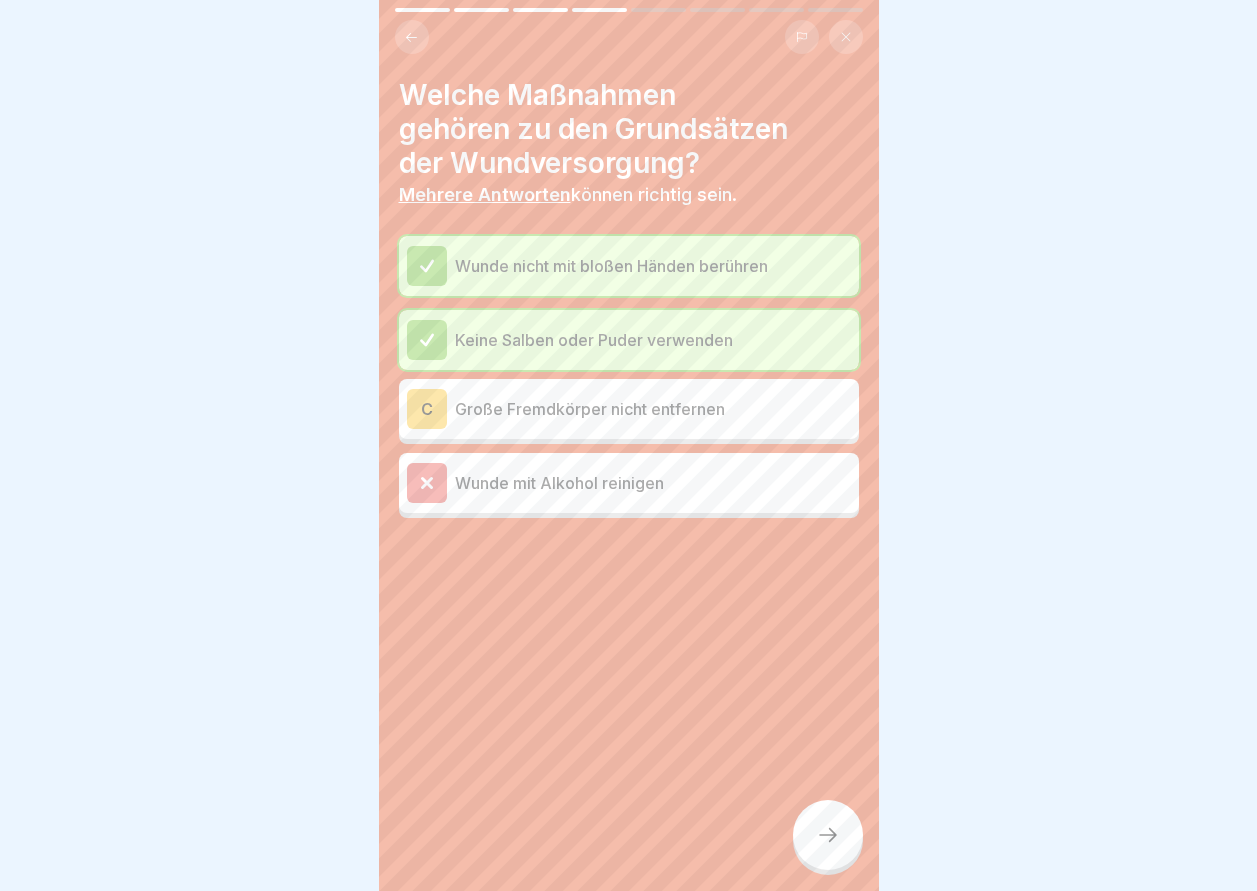 click 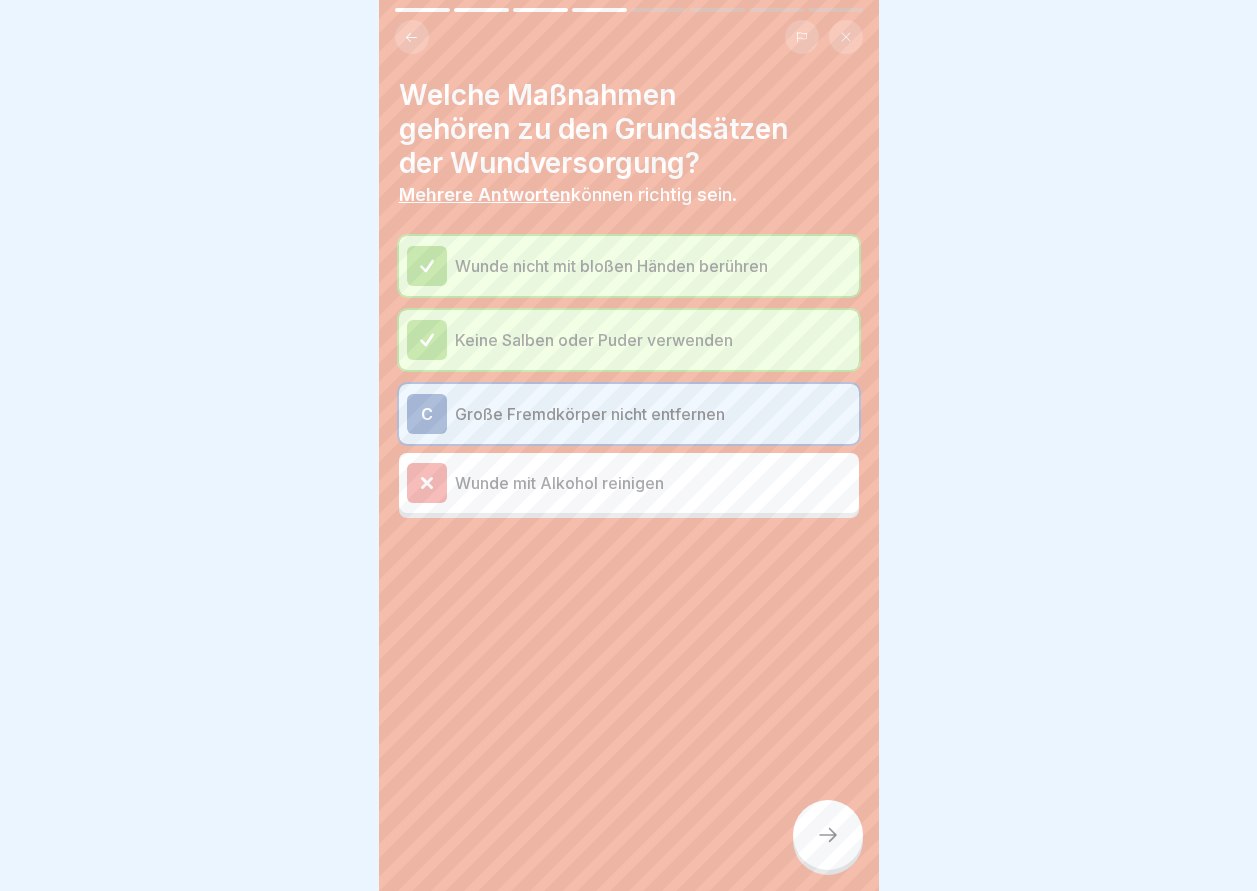 click 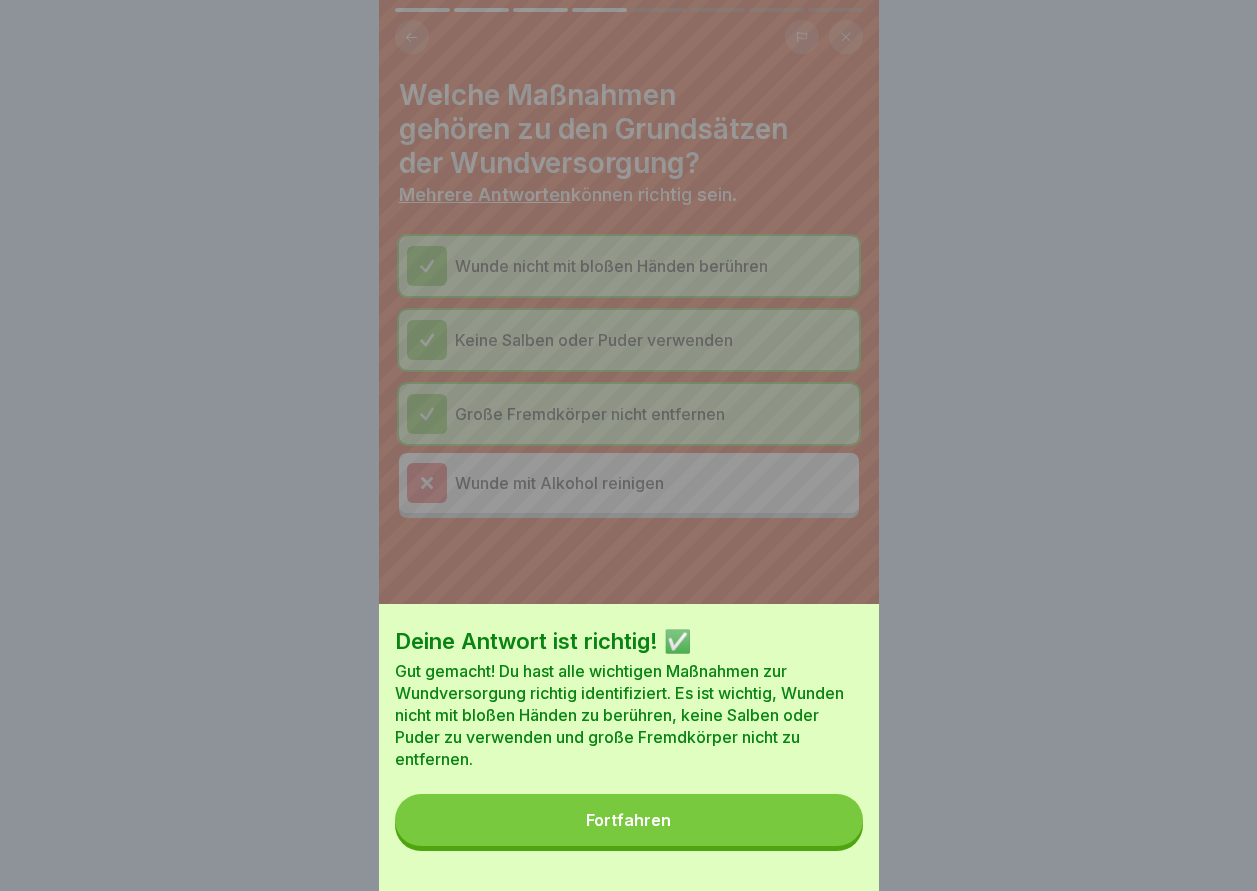 click on "Fortfahren" at bounding box center [628, 820] 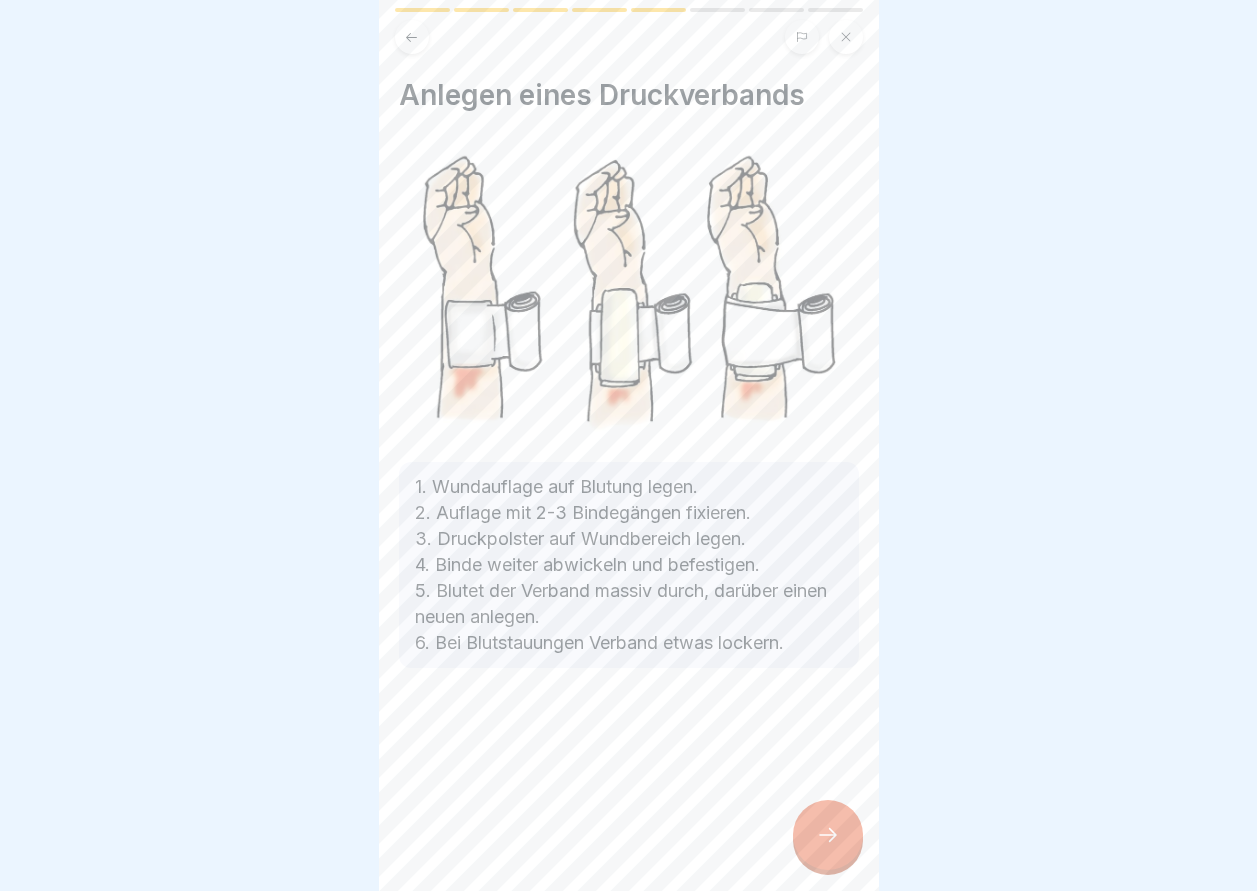 click 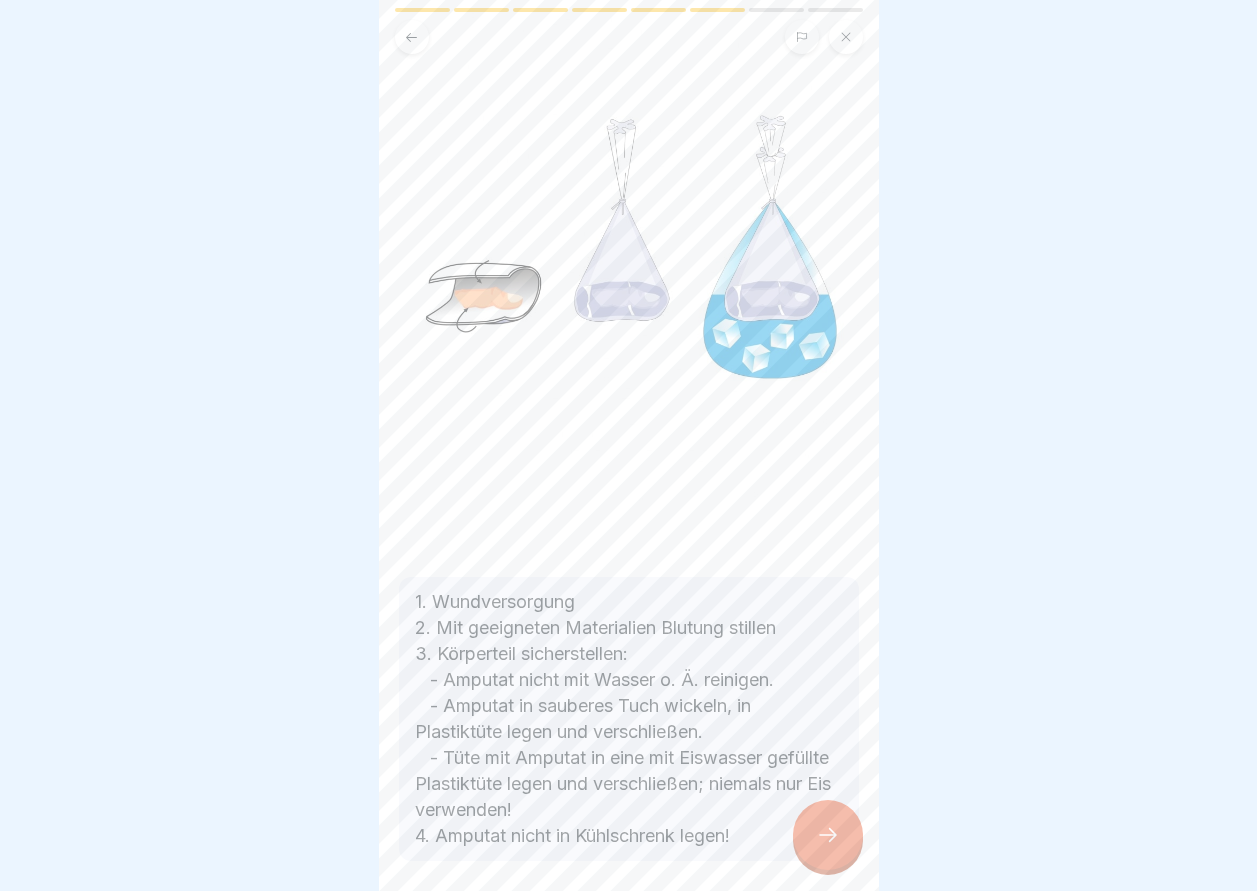 scroll, scrollTop: 300, scrollLeft: 0, axis: vertical 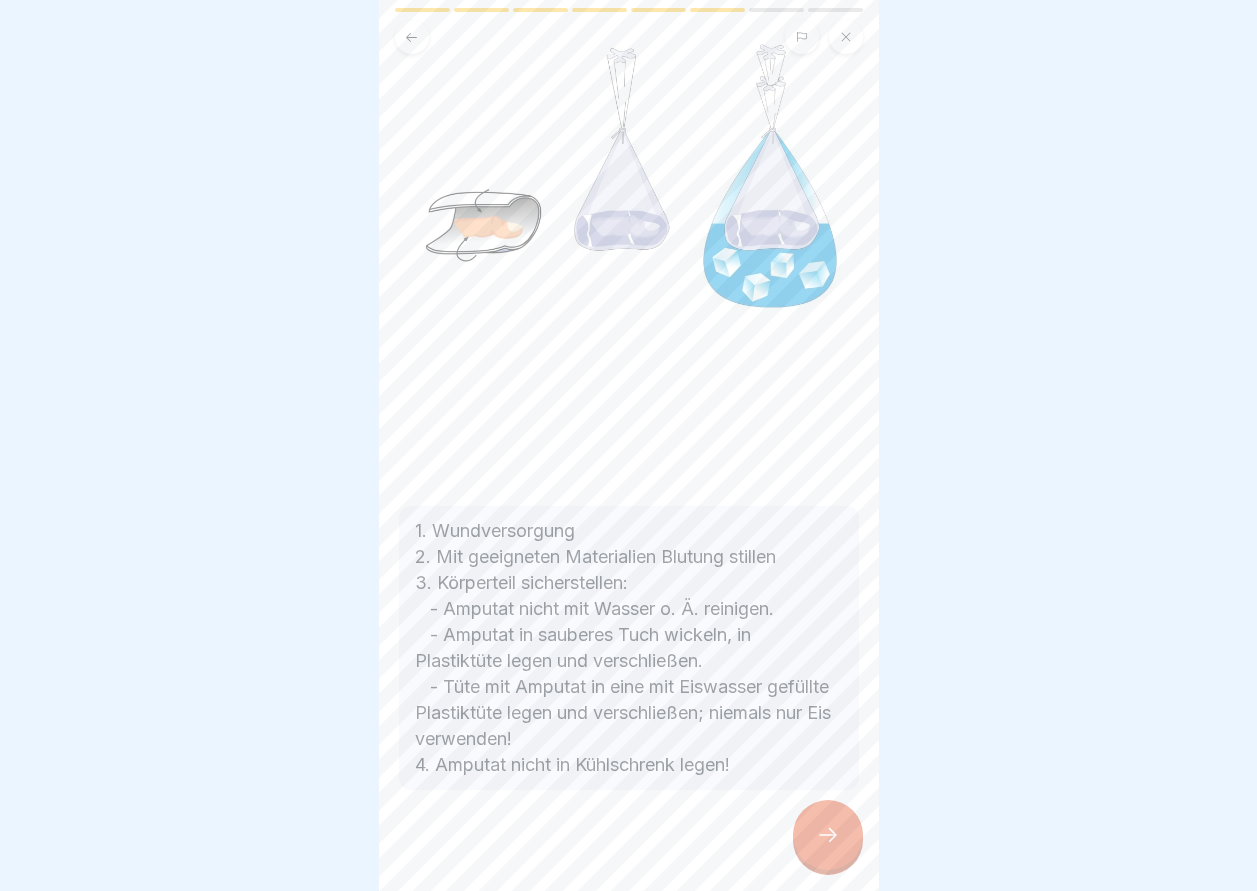 click at bounding box center [828, 835] 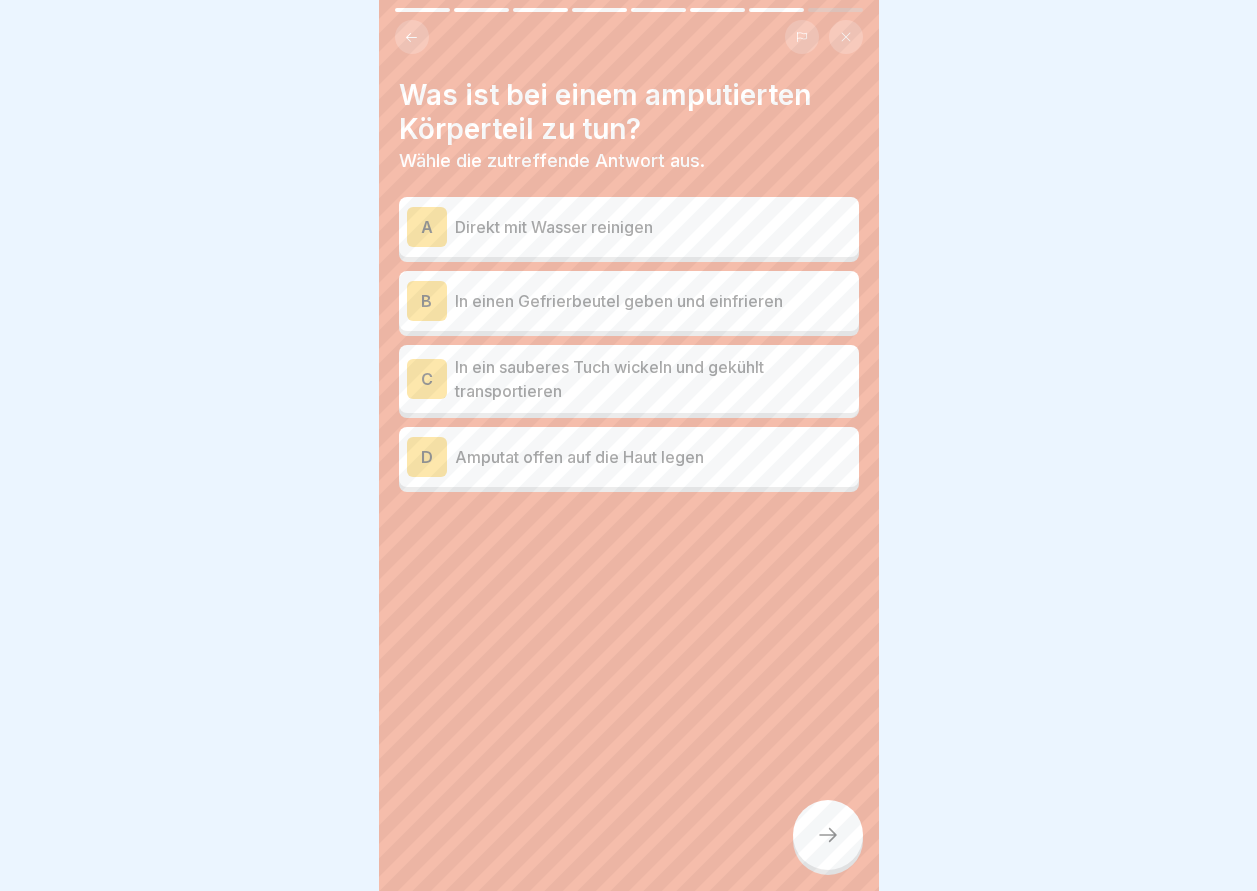 click on "B" at bounding box center (427, 301) 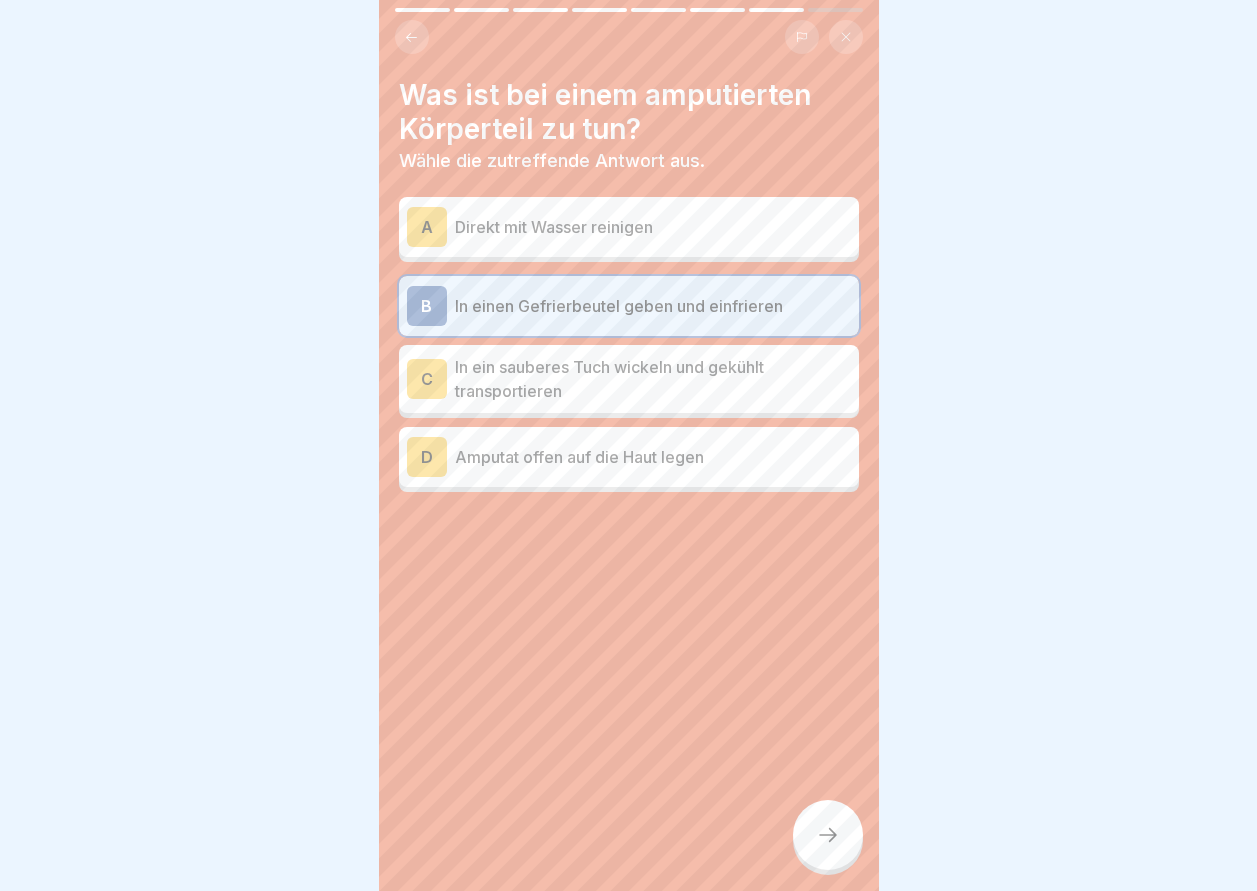 click on "C" at bounding box center (427, 379) 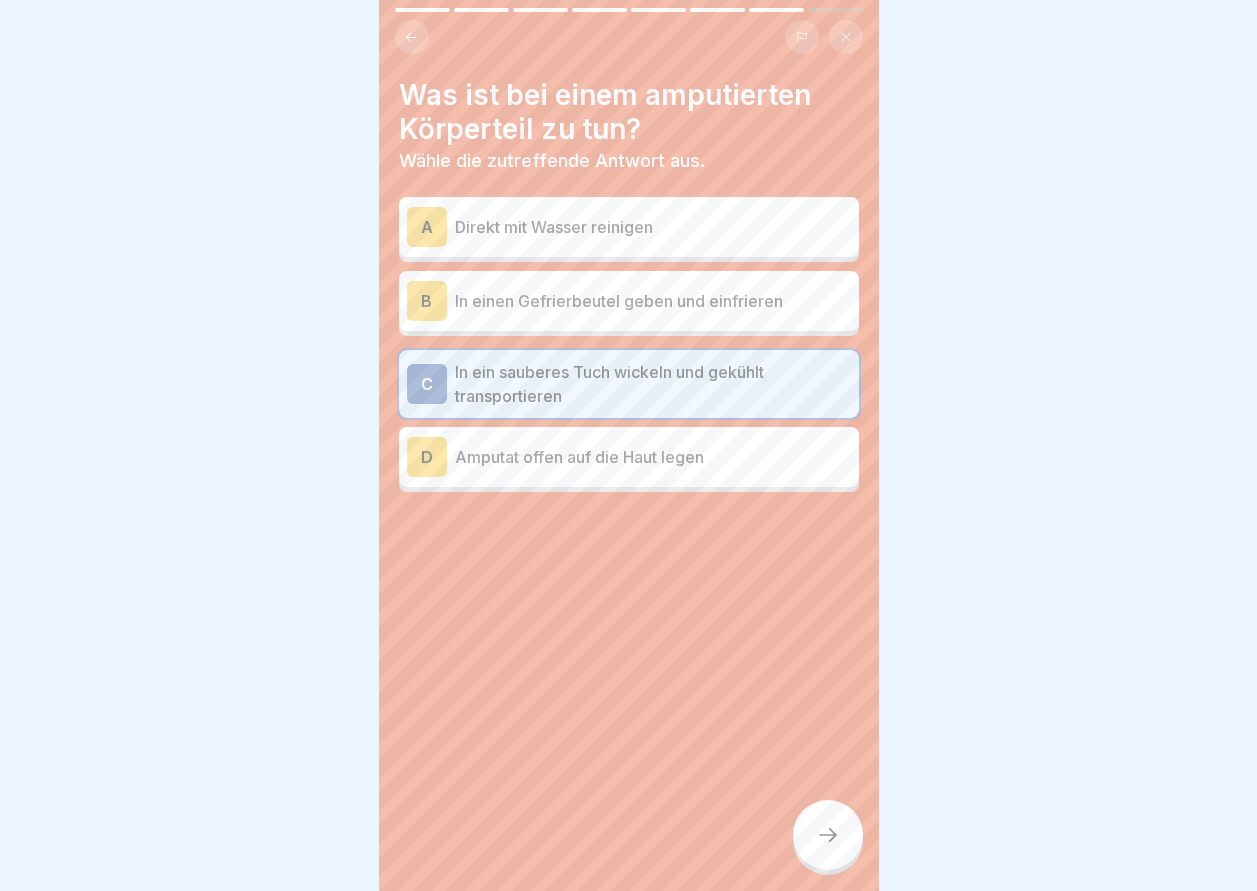 click on "B" at bounding box center (427, 301) 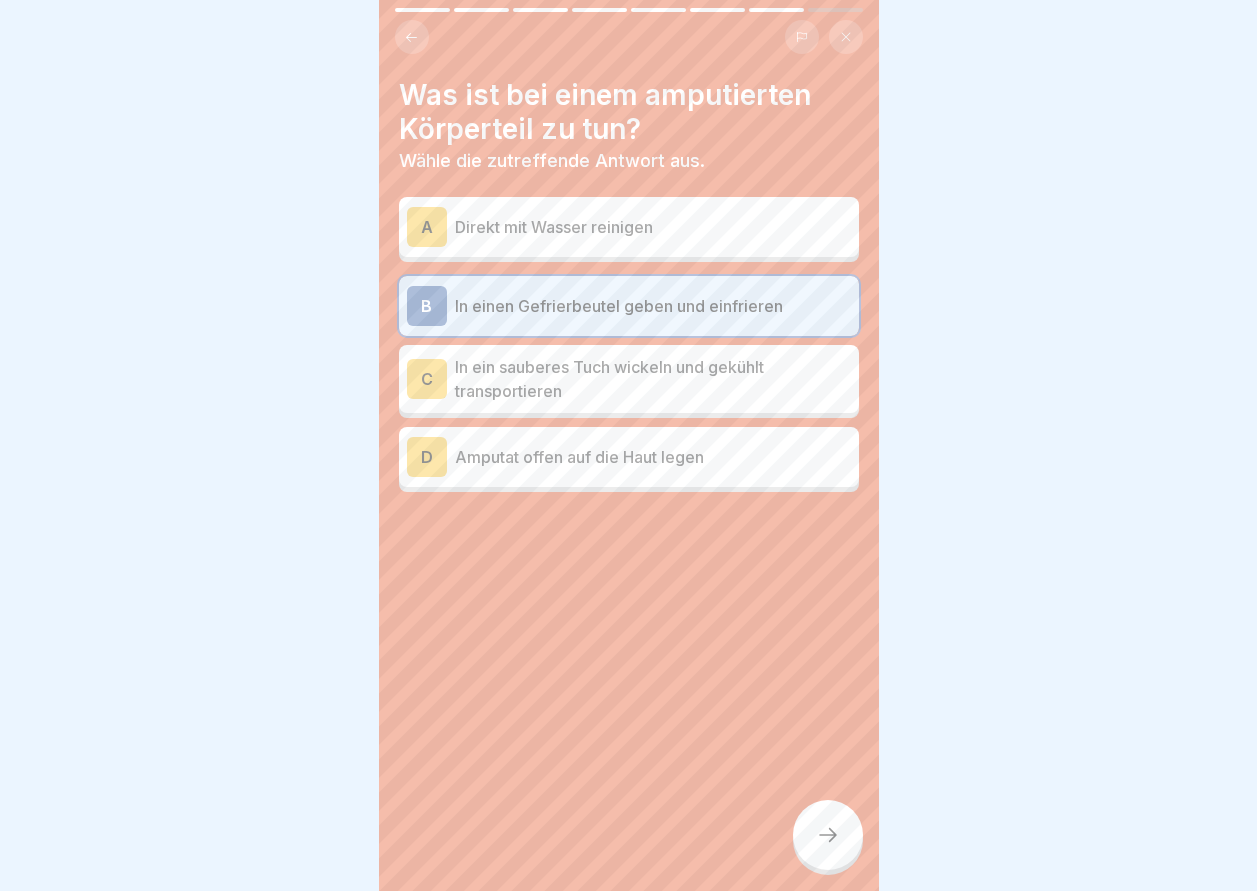 click on "Was ist bei einem amputierten Körperteil zu tun? Wähle die zutreffende Antwort aus. A Direkt mit Wasser reinigen B In einen Gefrierbeutel geben und einfrieren C In ein sauberes Tuch wickeln und gekühlt transportieren D Amputat offen auf die Haut legen" at bounding box center [629, 445] 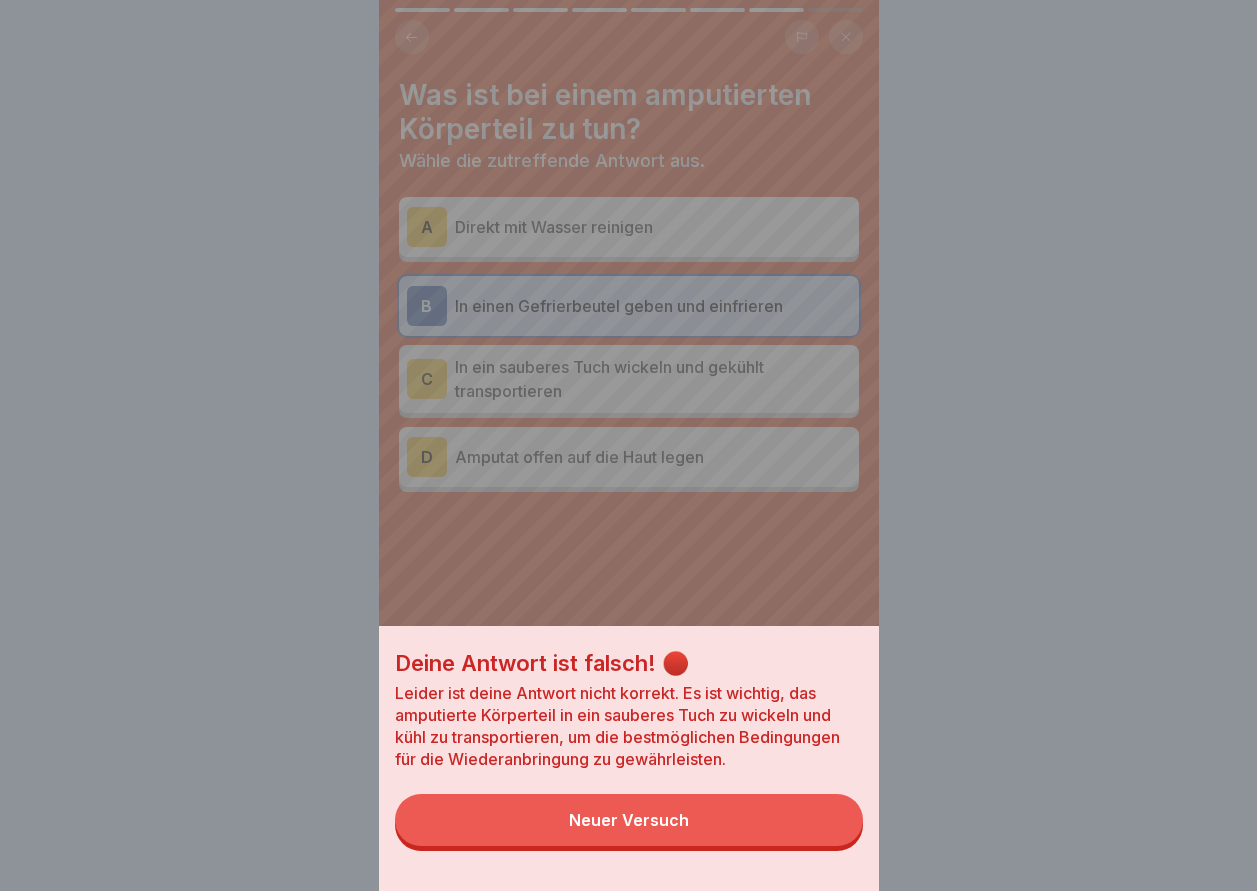 click on "Neuer Versuch" at bounding box center (629, 820) 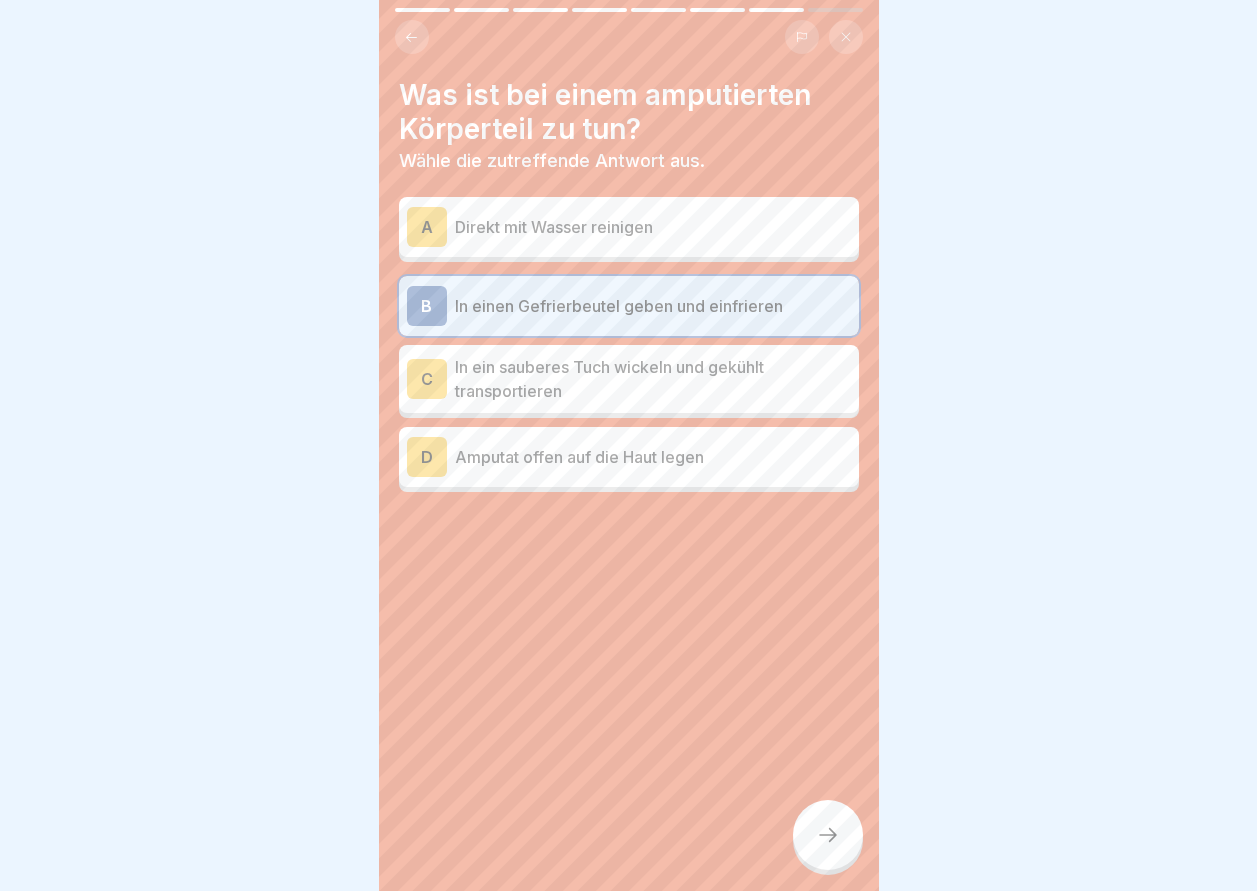 click on "D" at bounding box center (427, 457) 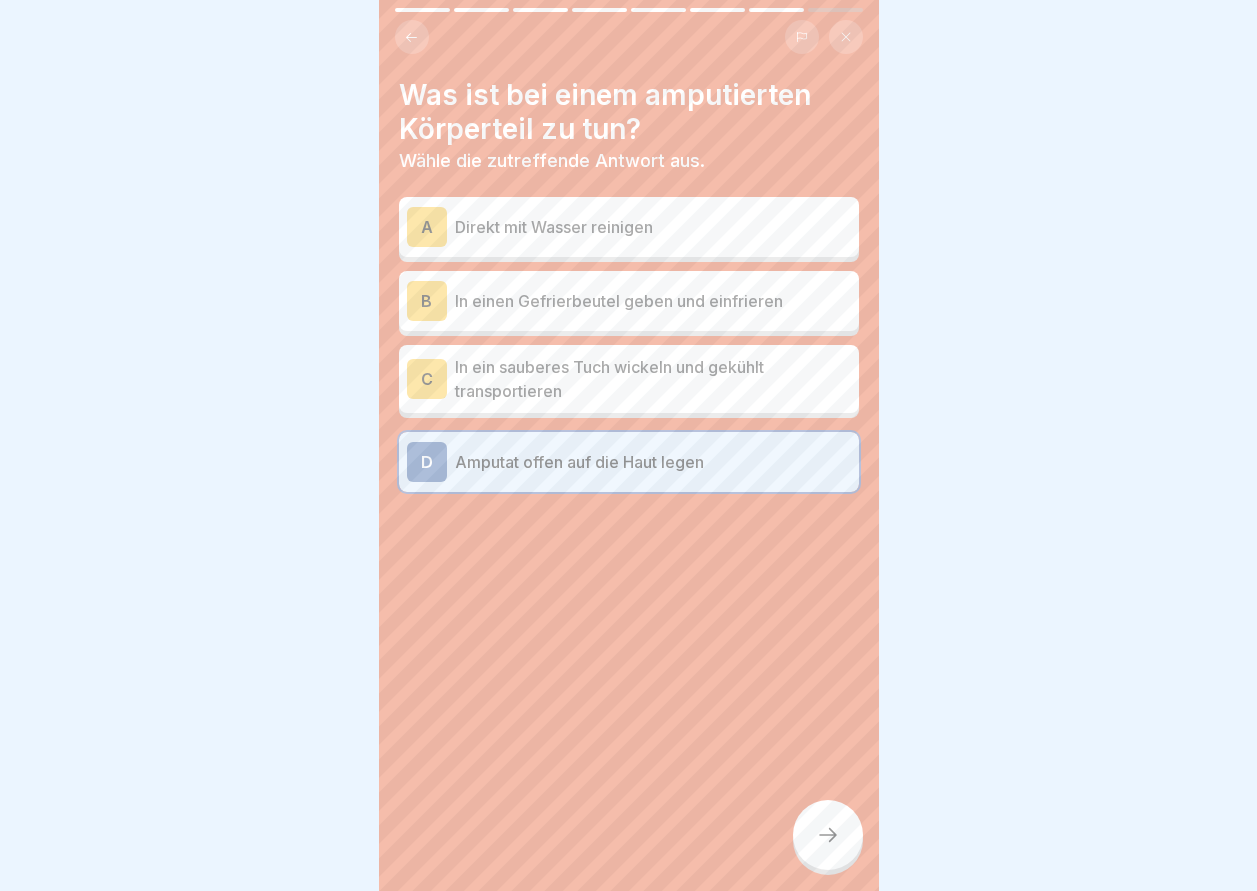 click at bounding box center [828, 835] 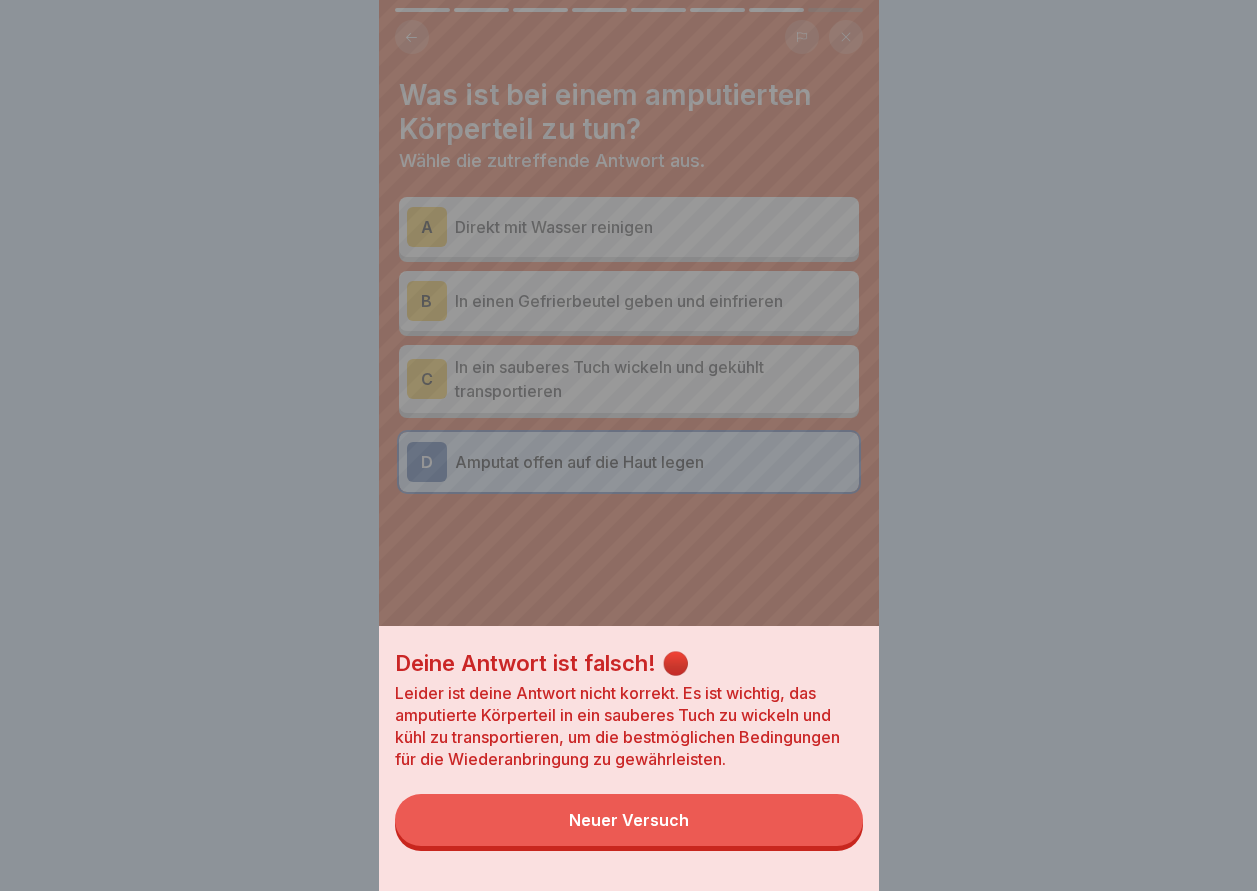 click on "Neuer Versuch" at bounding box center (629, 820) 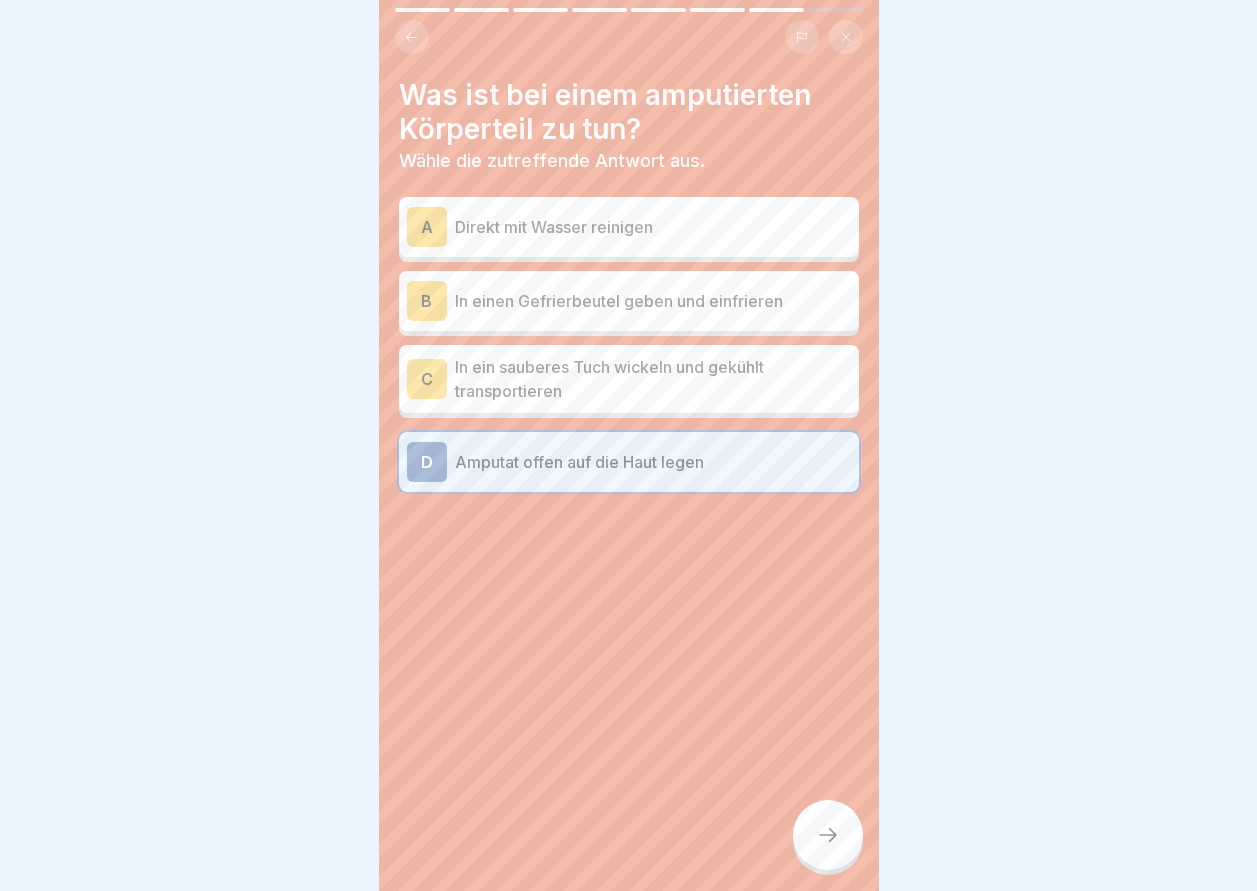 click on "C" at bounding box center [427, 379] 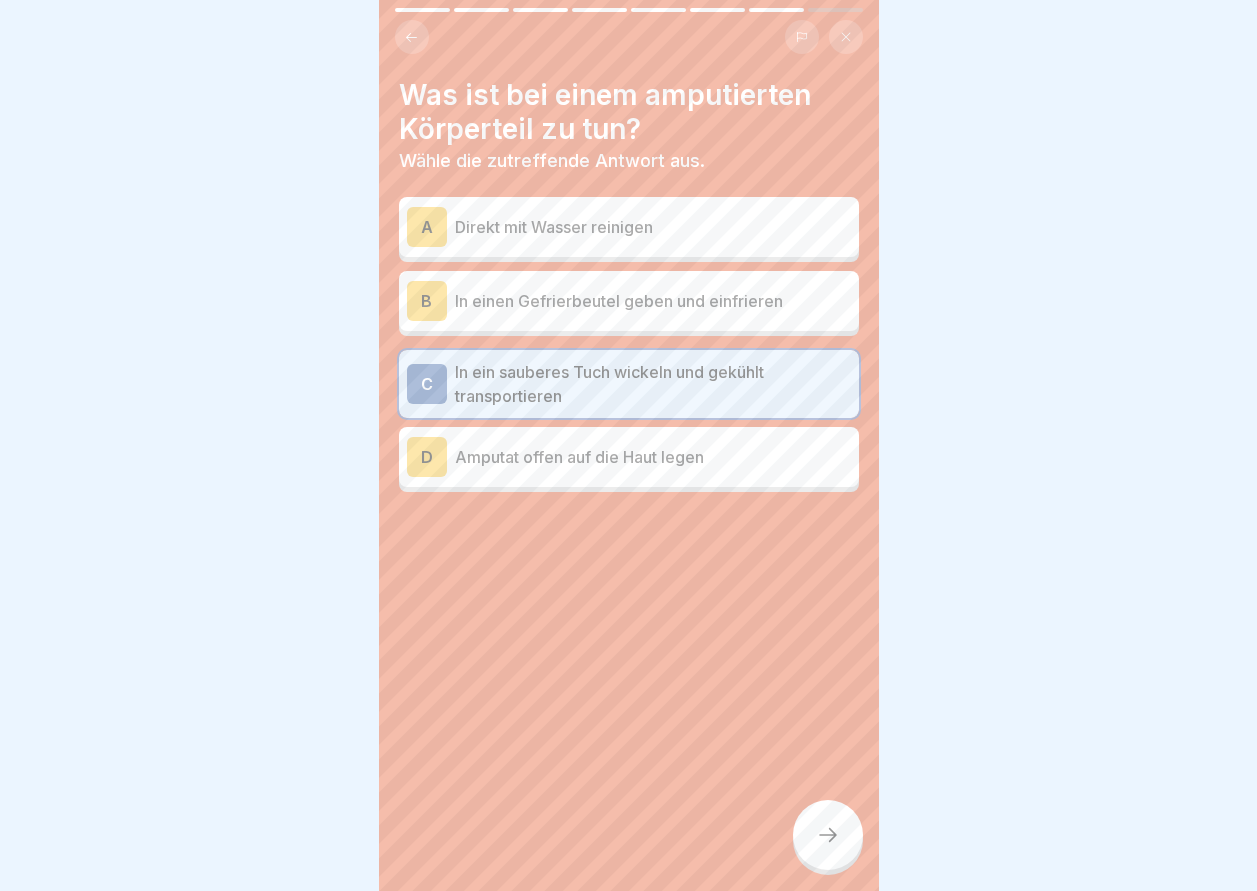 click 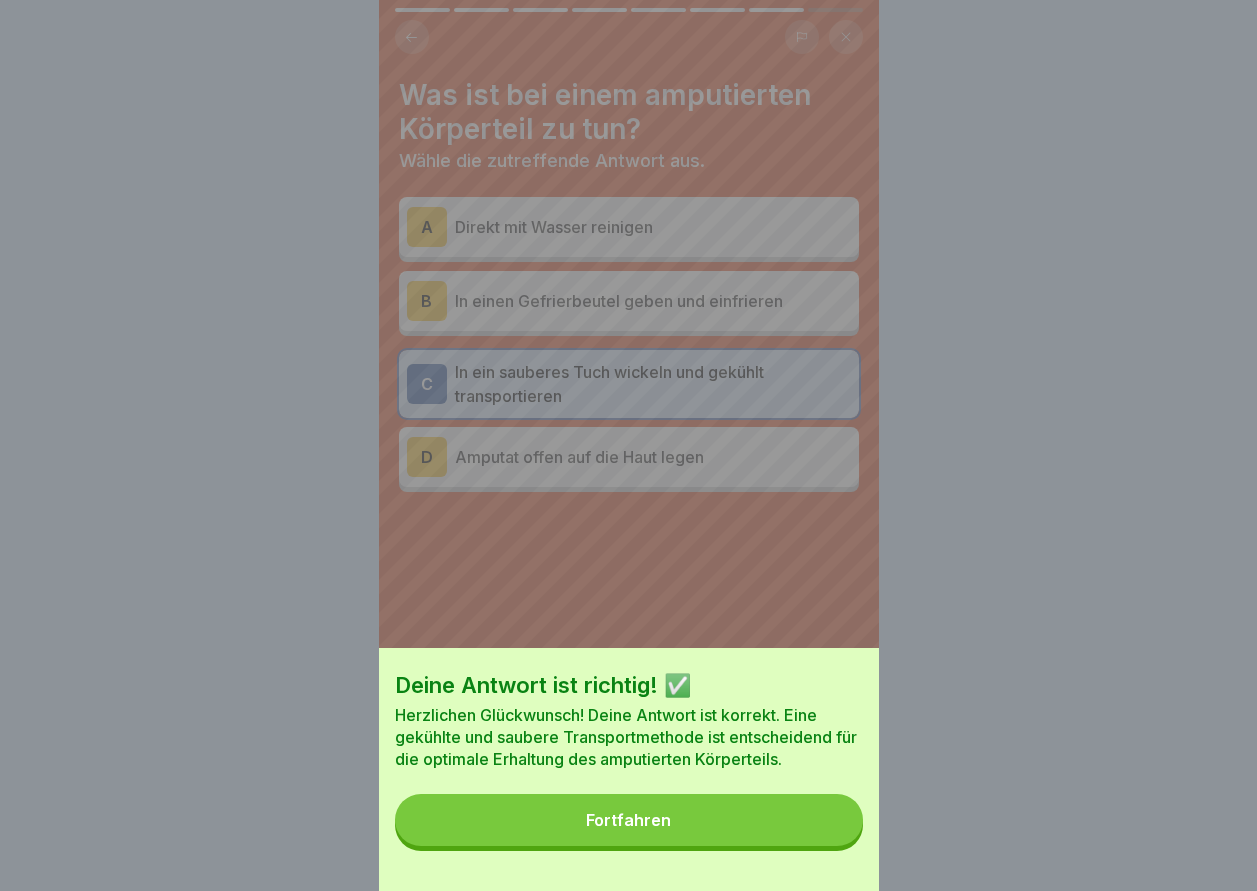 click on "Fortfahren" at bounding box center (628, 820) 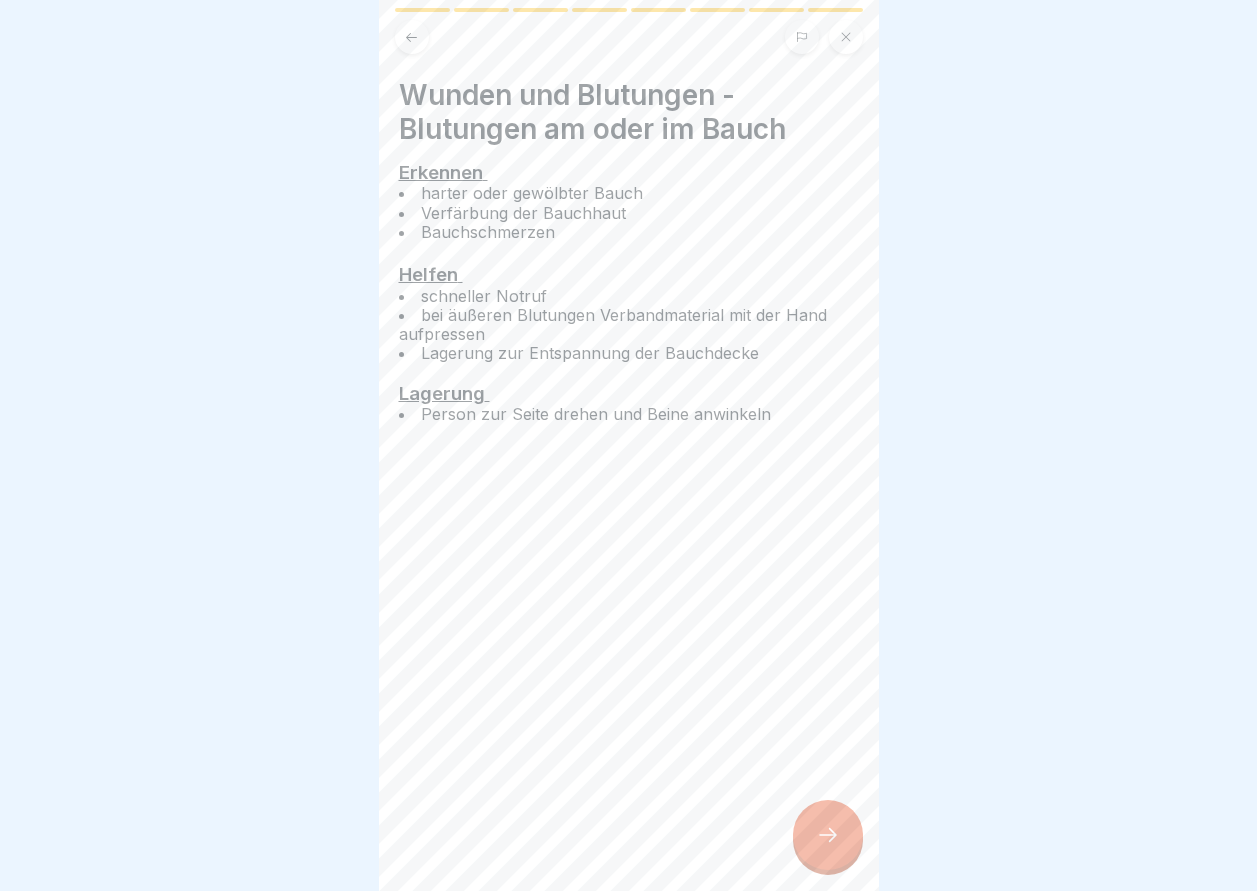 click at bounding box center [828, 835] 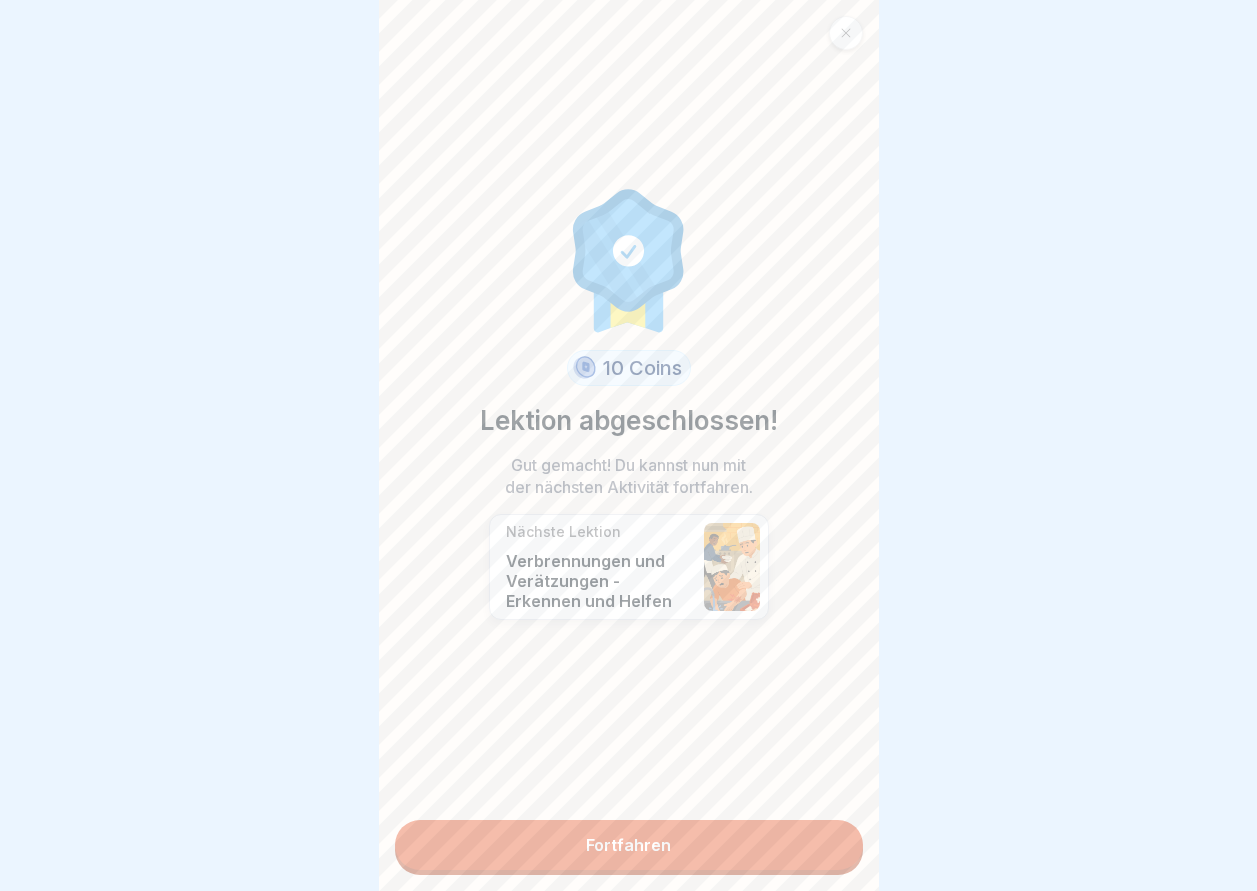 click on "Fortfahren" at bounding box center [629, 845] 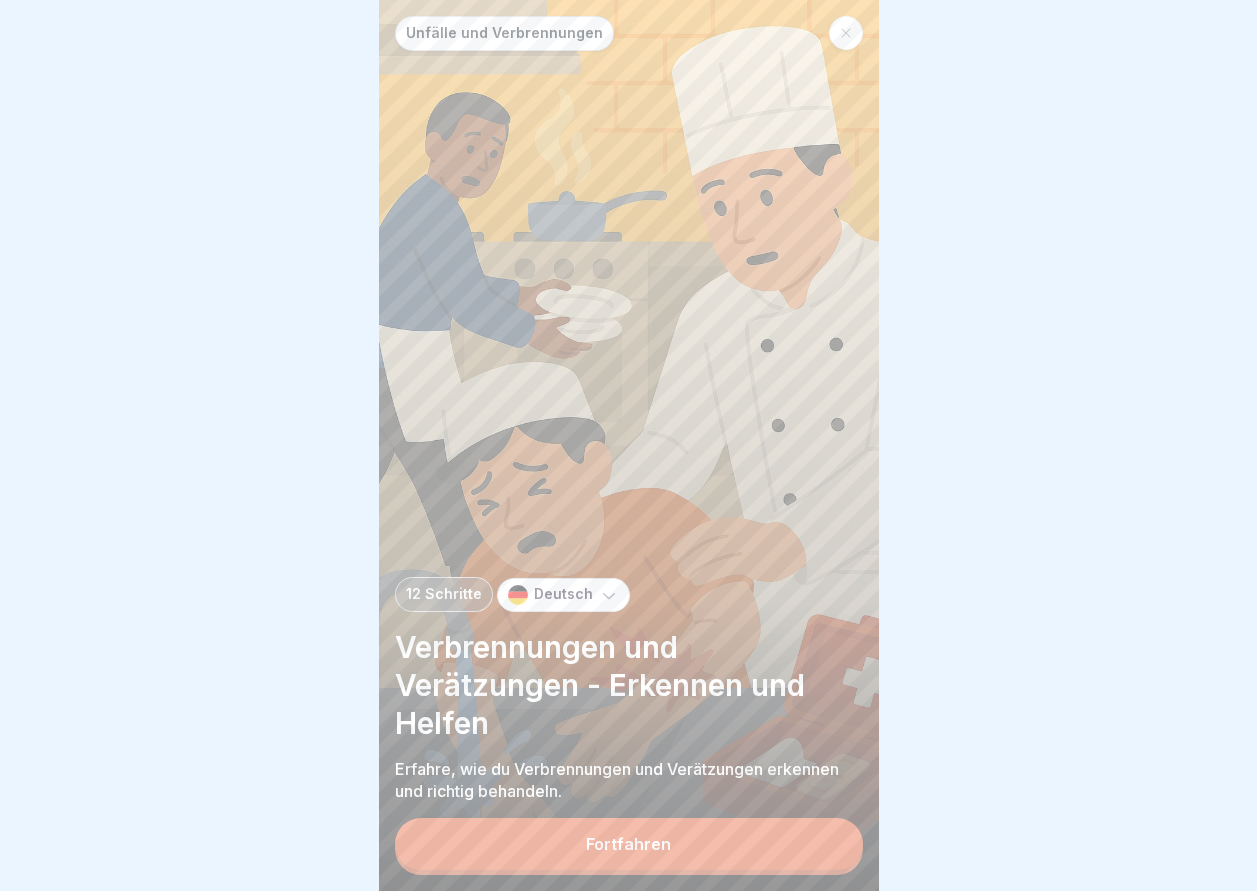 click on "Fortfahren" at bounding box center (628, 844) 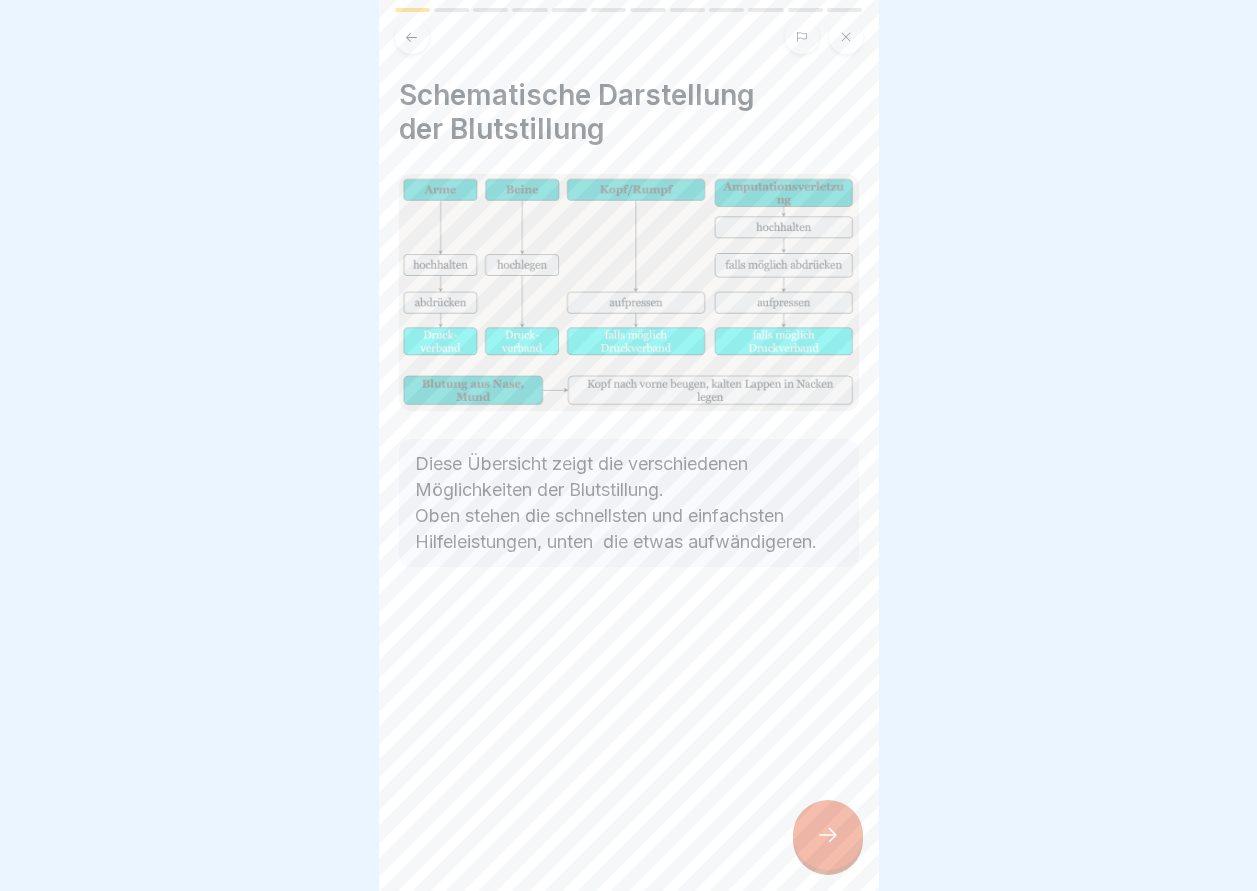 click at bounding box center [828, 835] 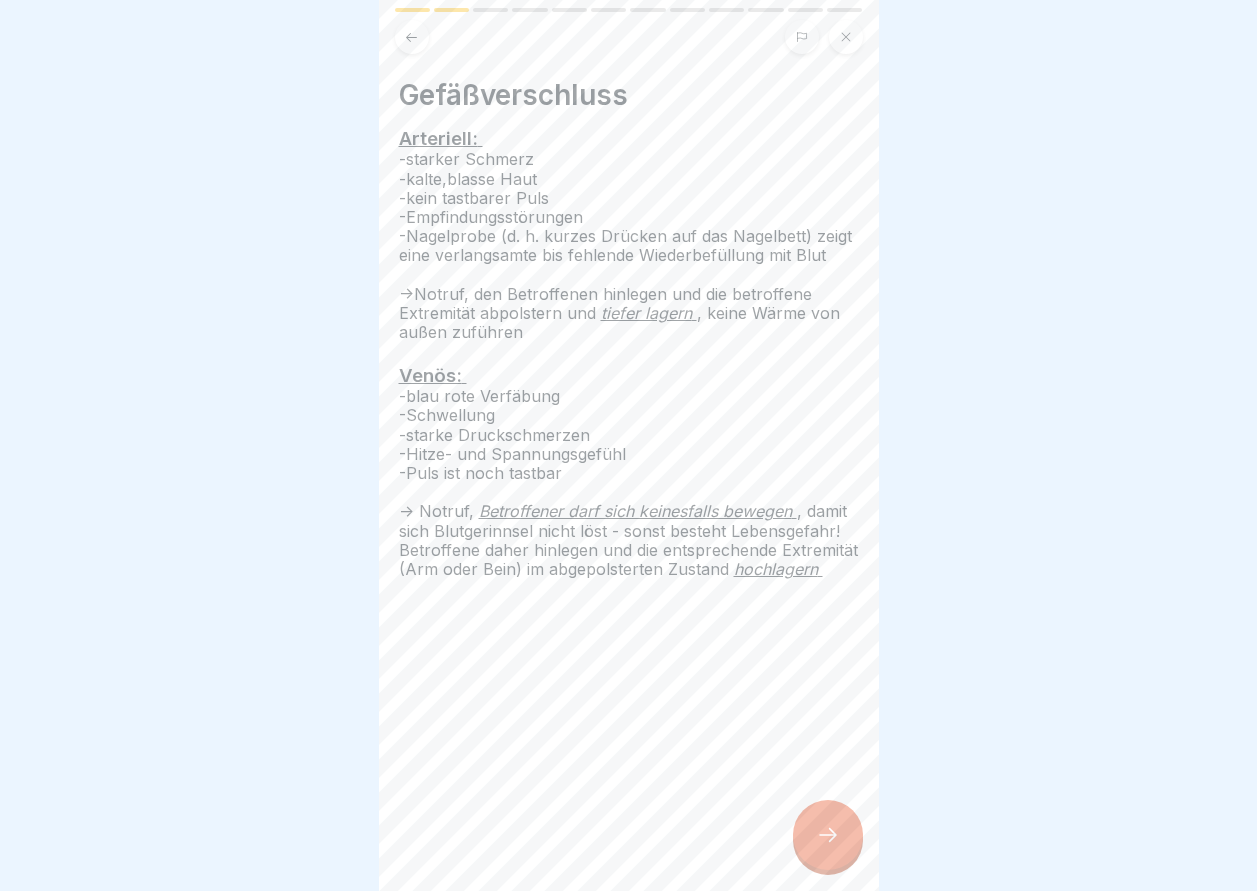 click at bounding box center (828, 835) 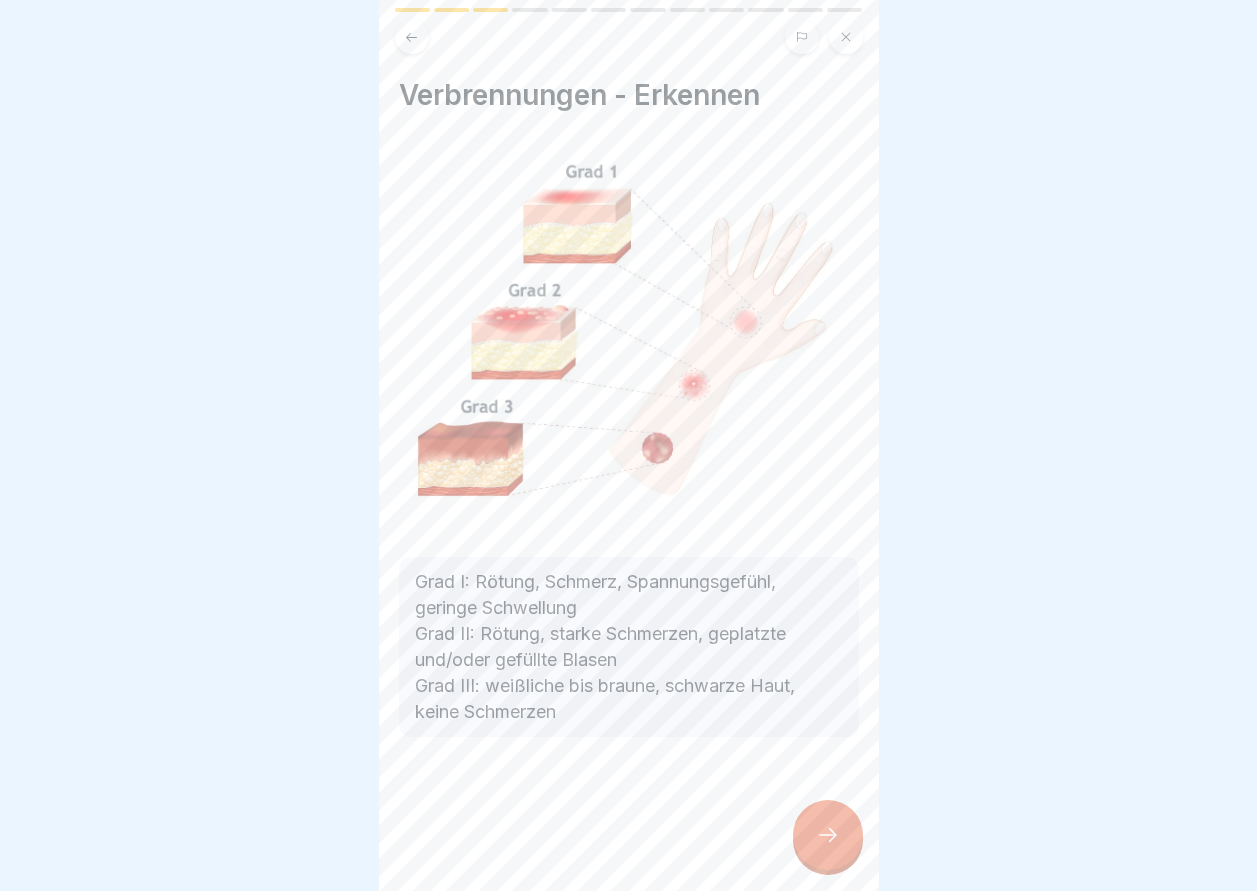 click 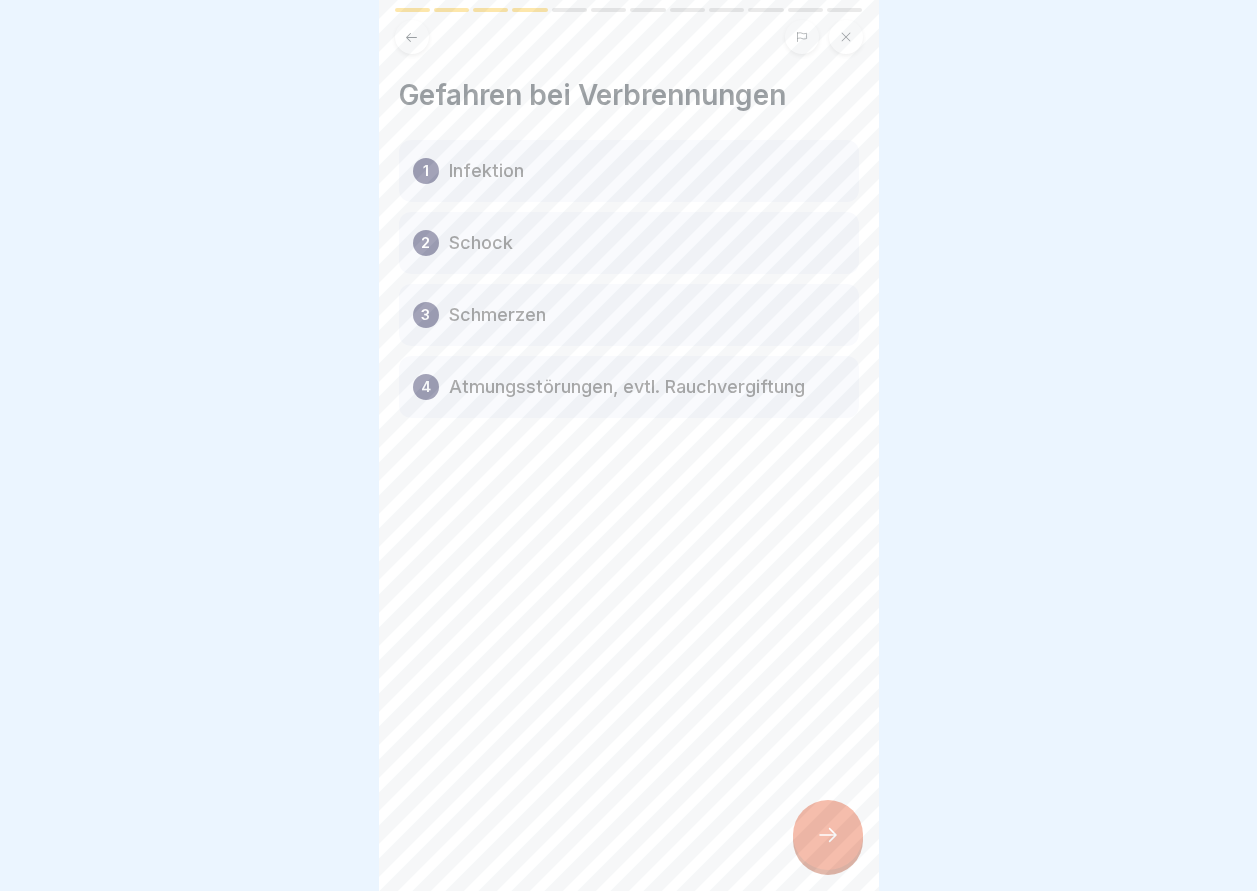 click 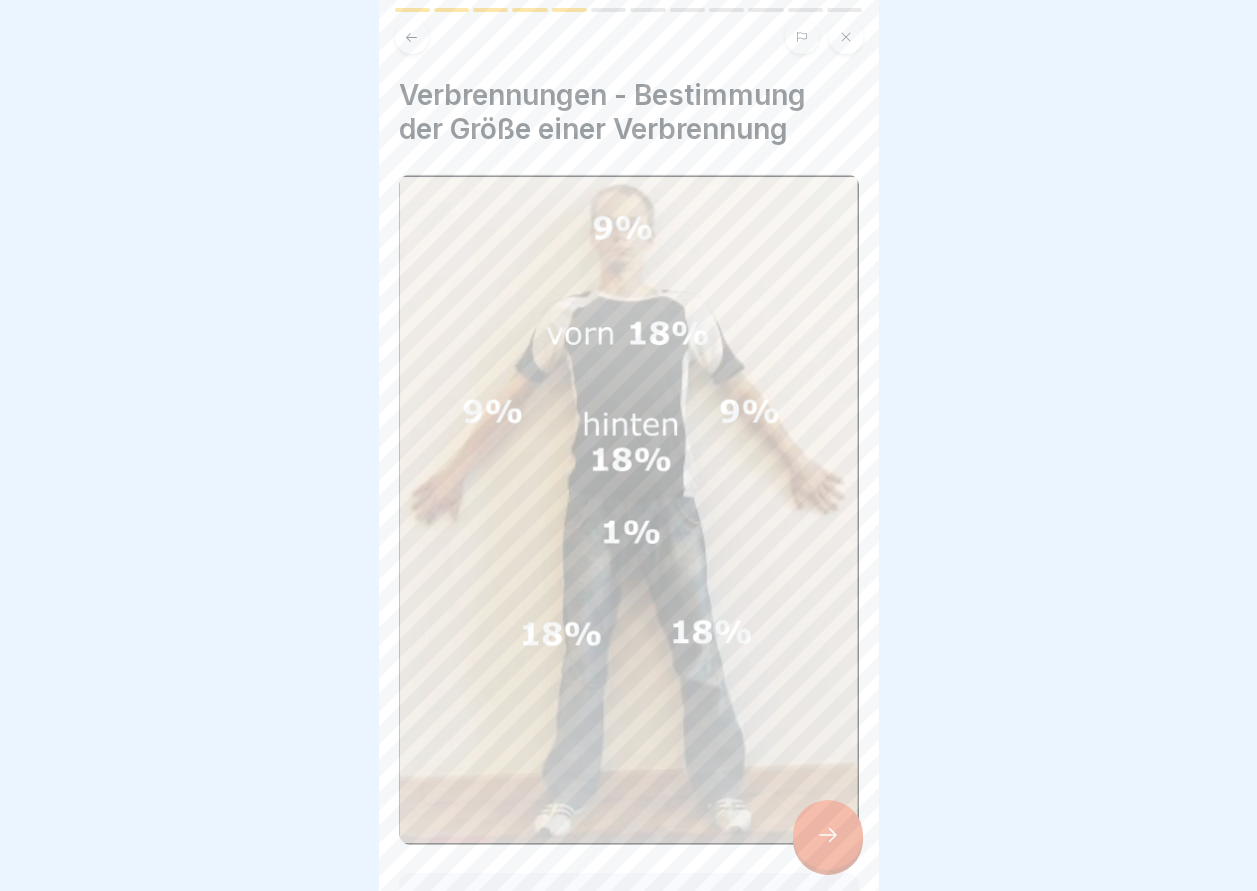 click 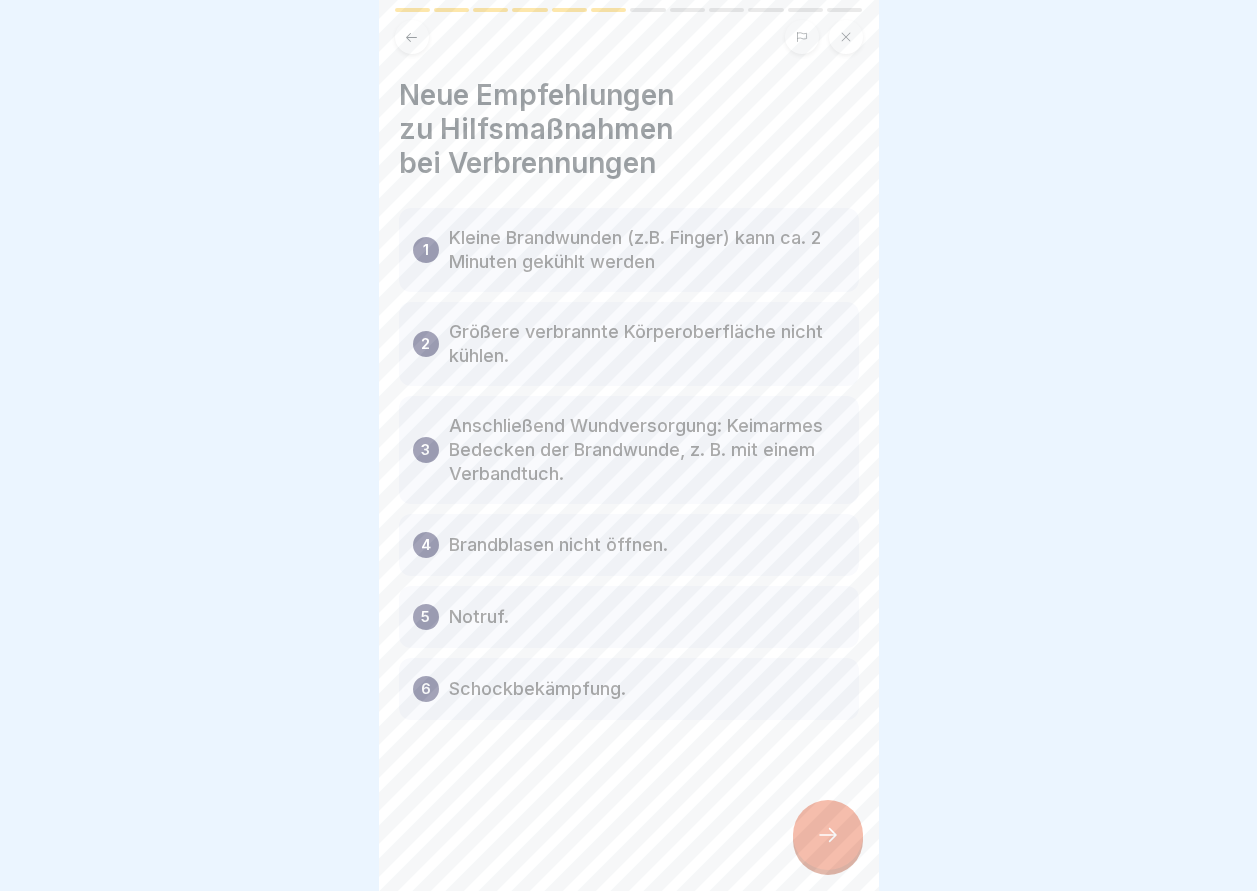 click 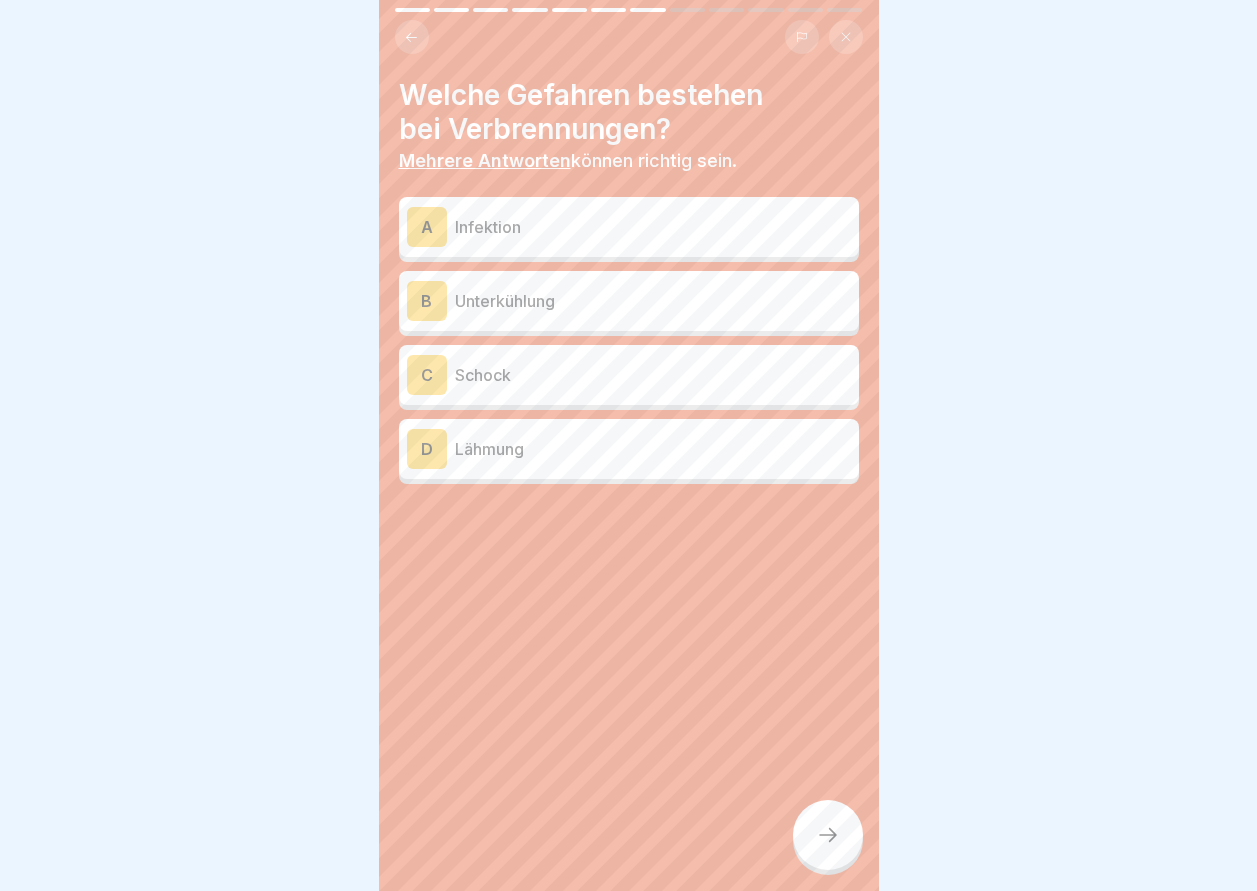 click on "C" at bounding box center [427, 375] 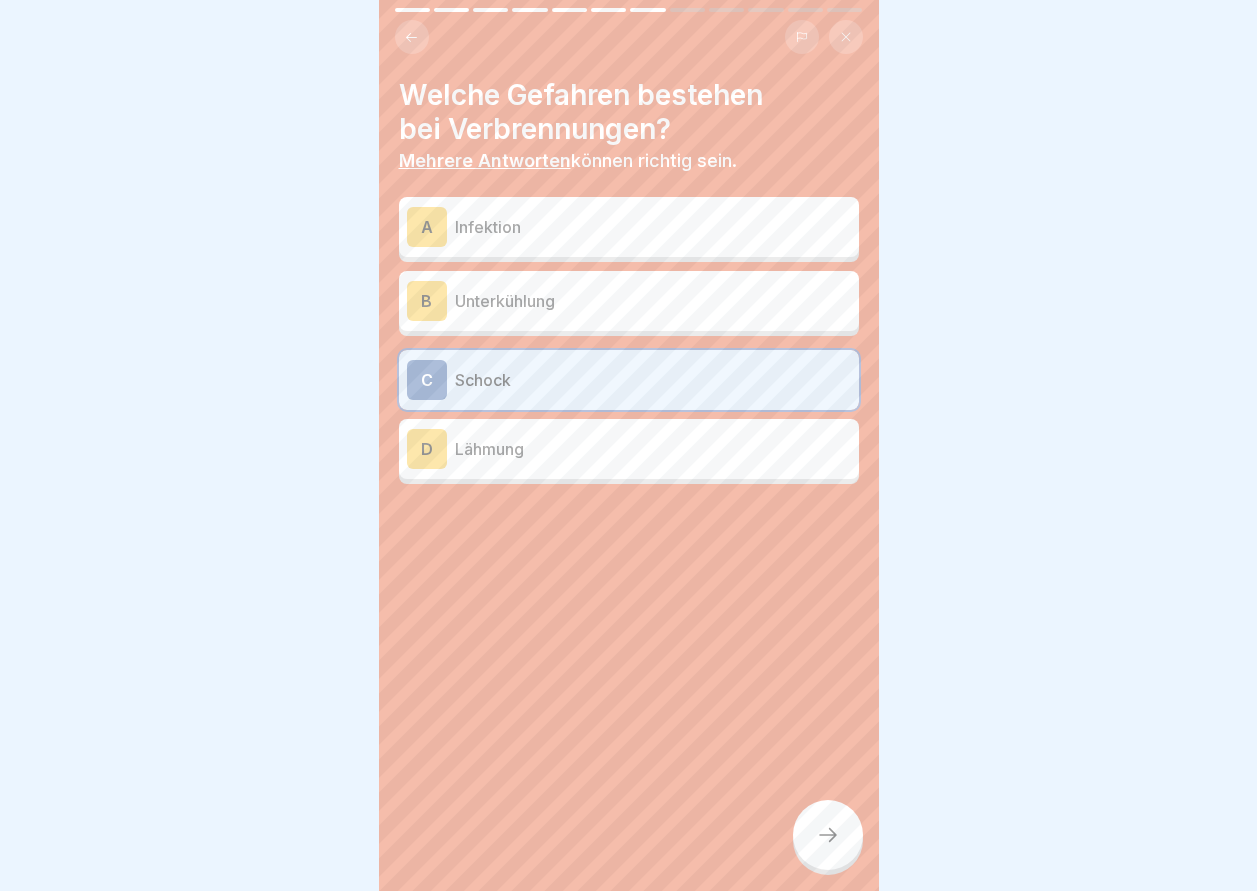 click 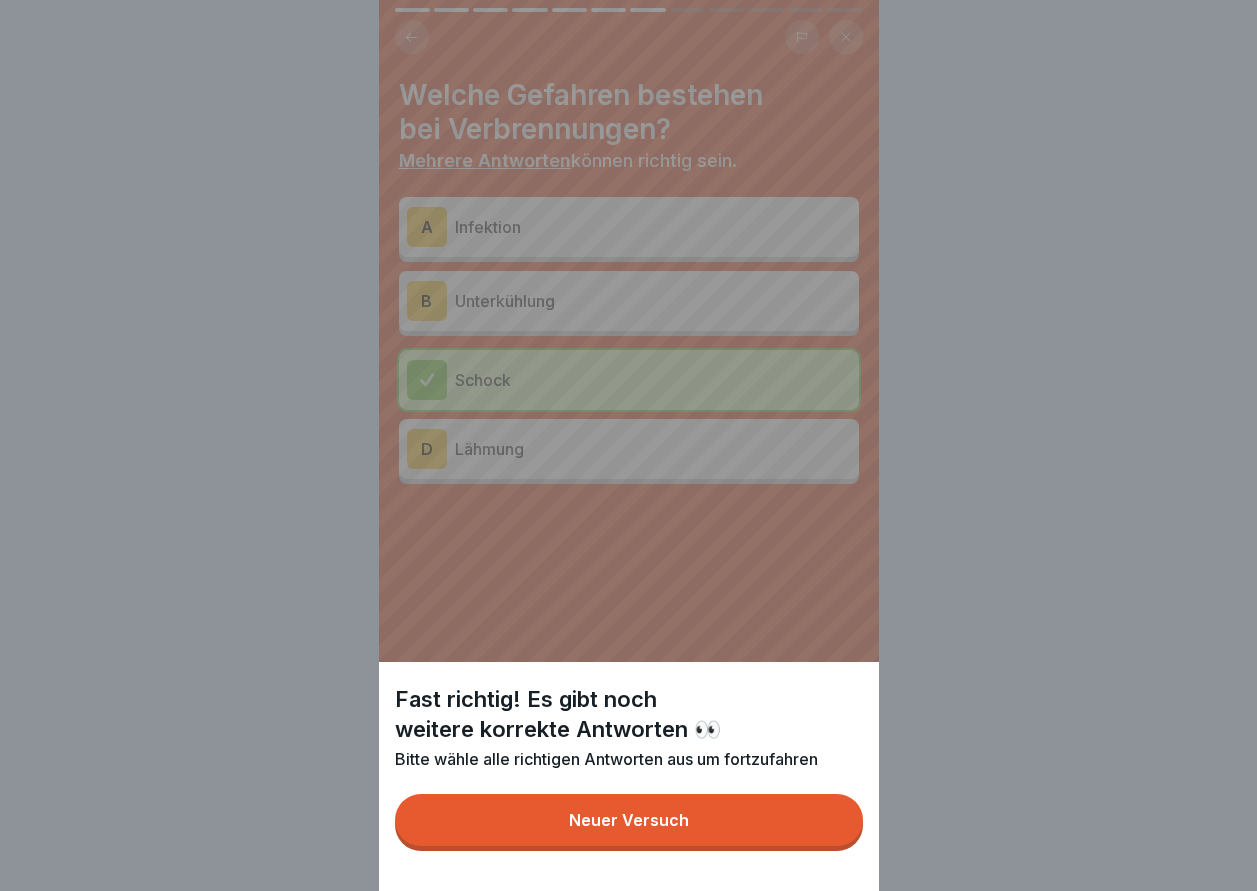click on "Neuer Versuch" at bounding box center [629, 820] 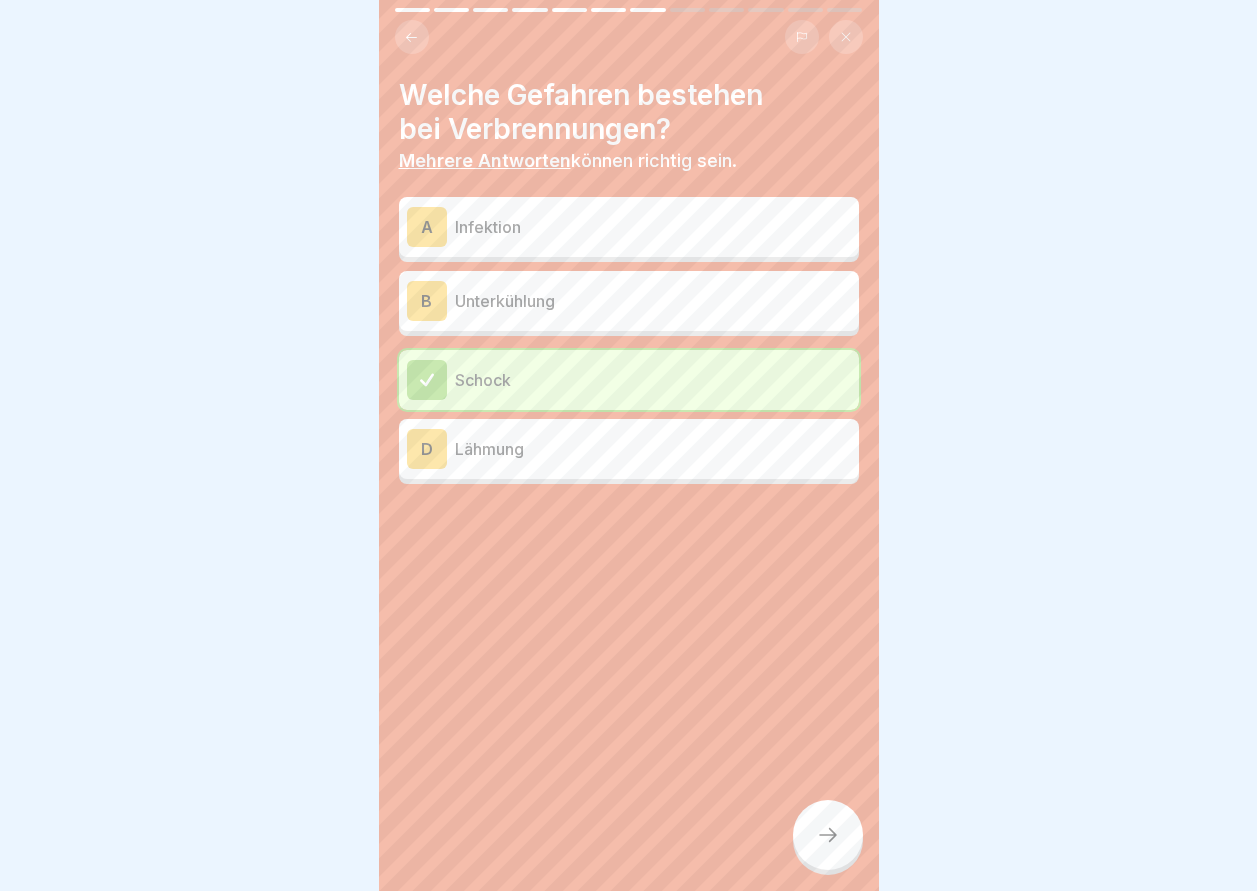click on "B" at bounding box center [427, 301] 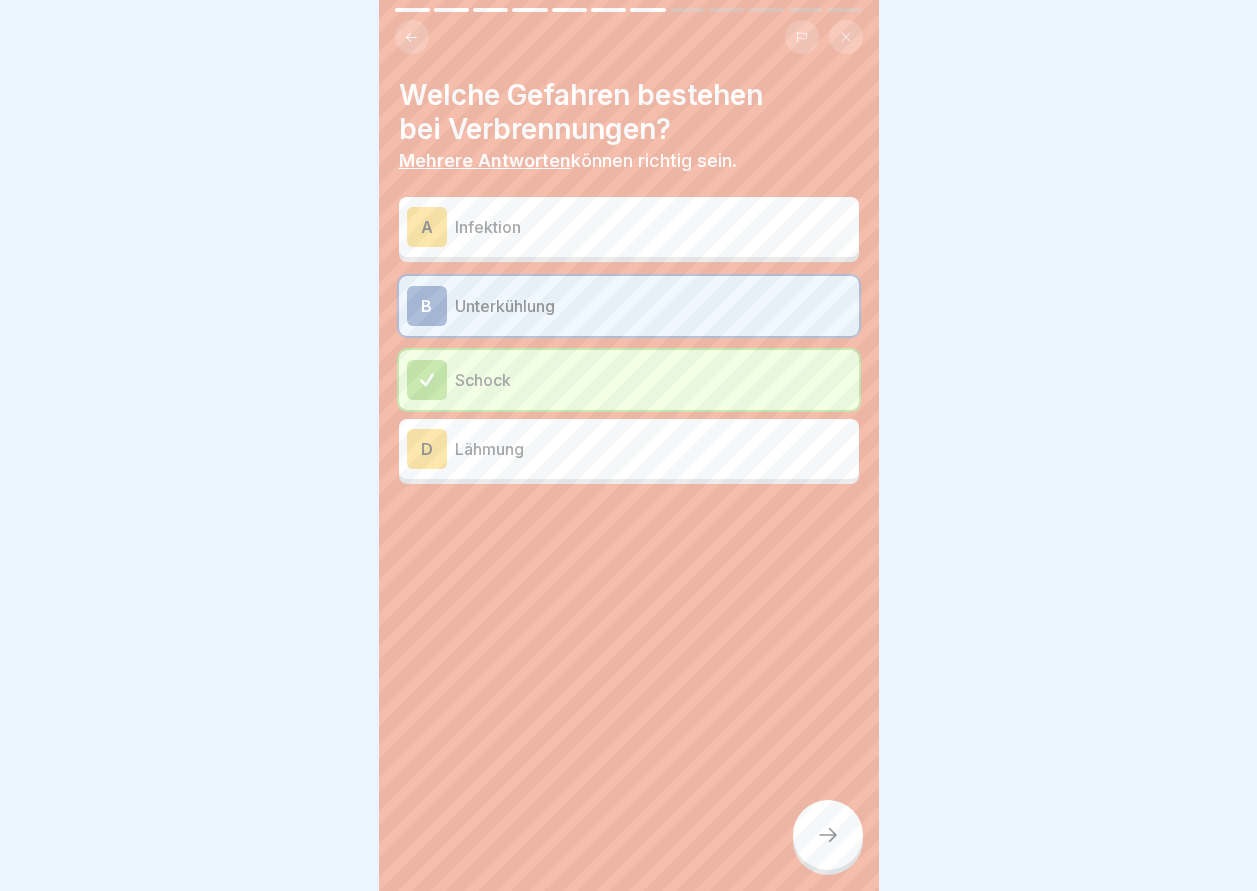 click at bounding box center (828, 835) 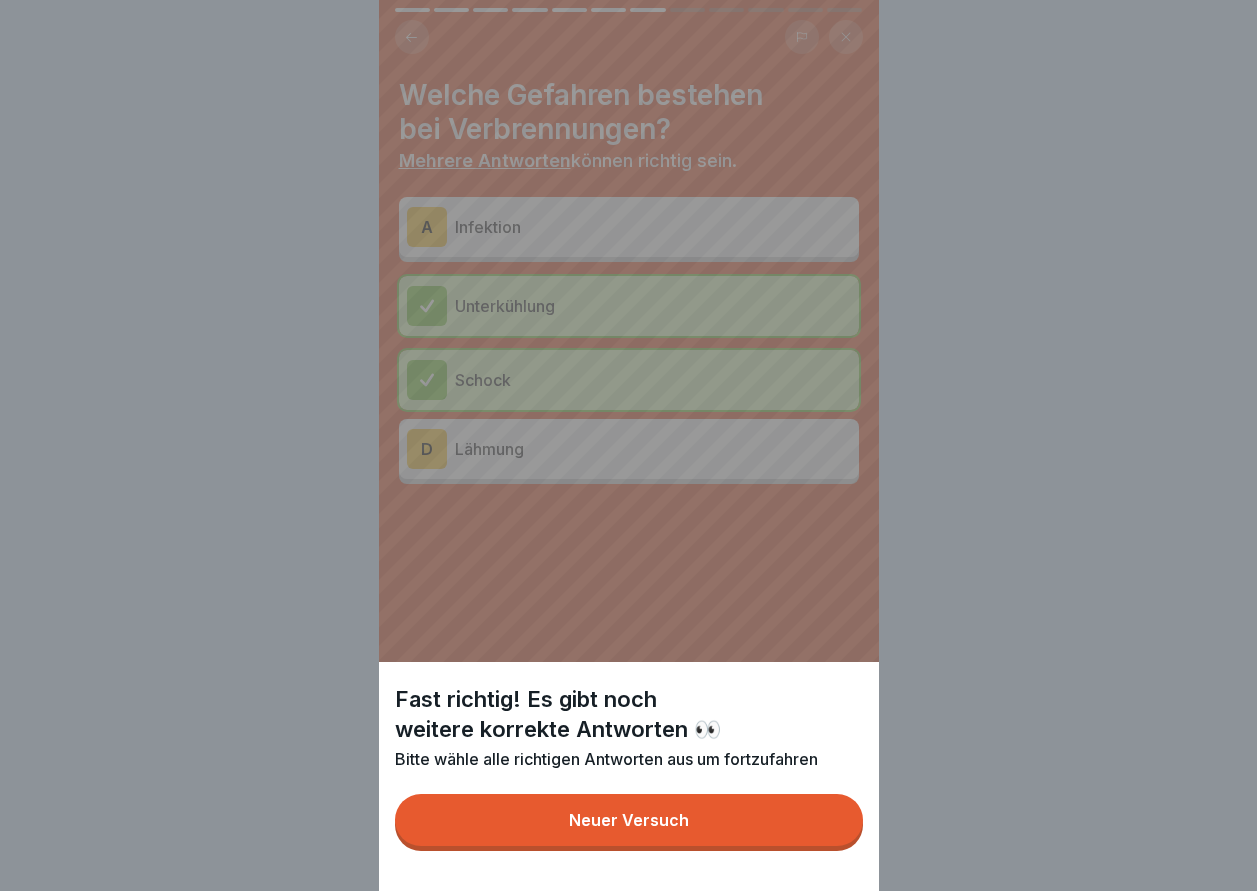 click on "Neuer Versuch" at bounding box center [629, 820] 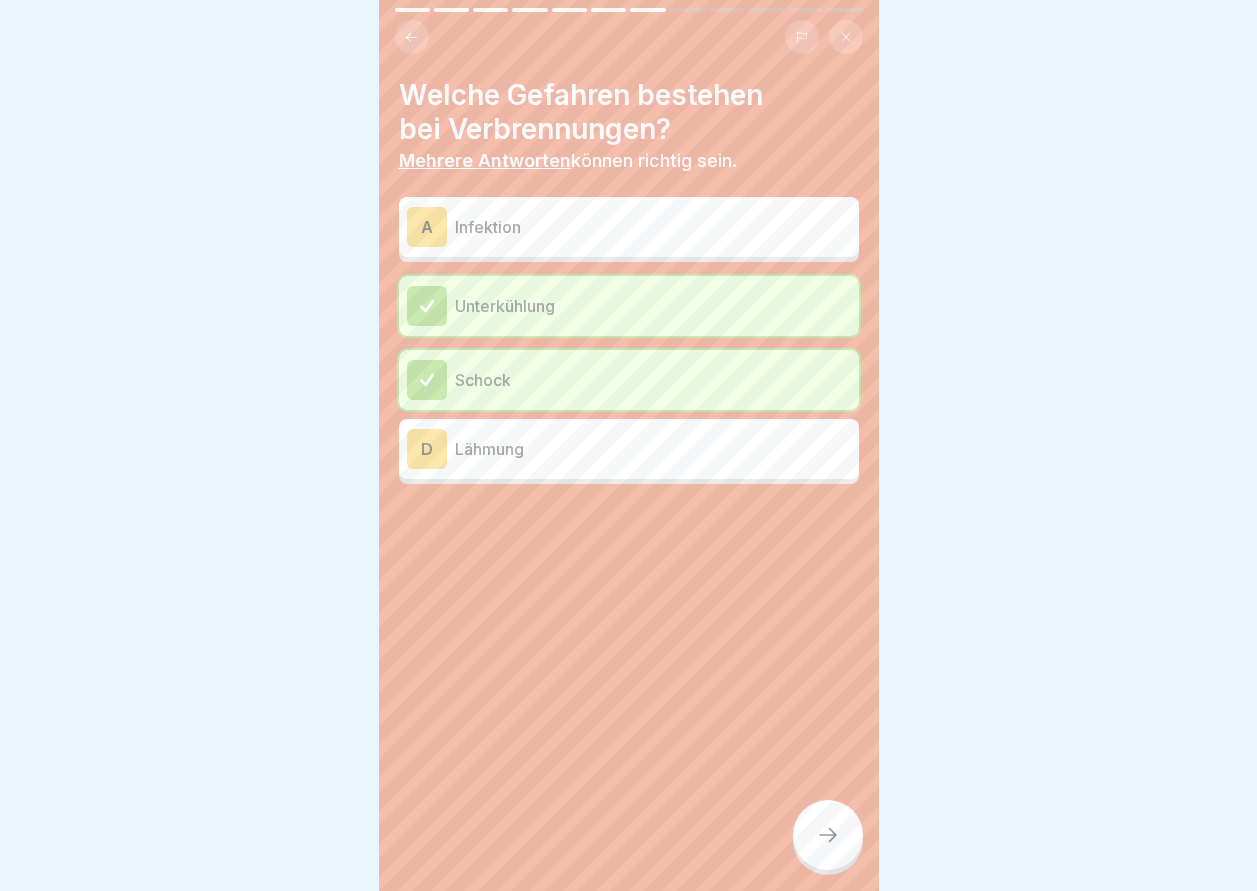 click on "A" at bounding box center [427, 227] 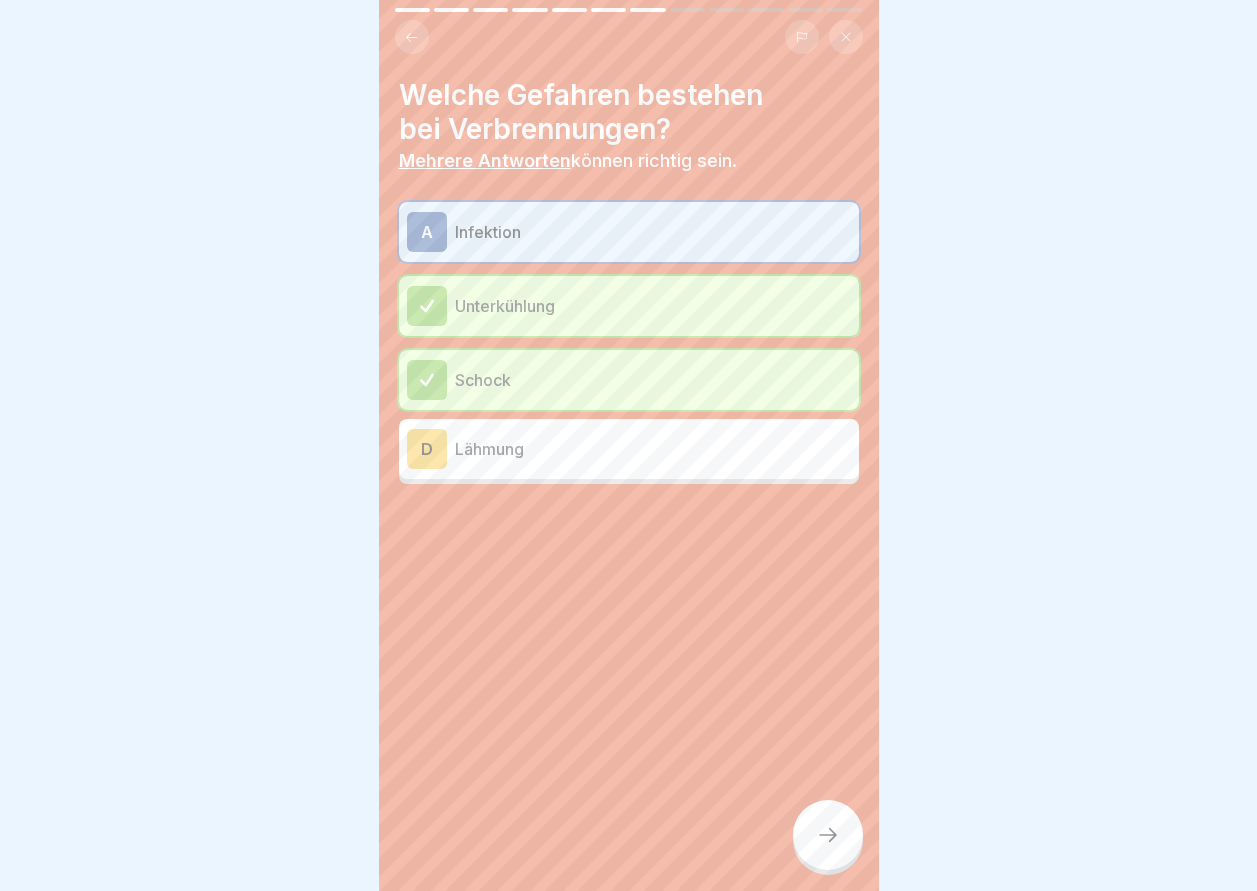 click on "D" at bounding box center [427, 449] 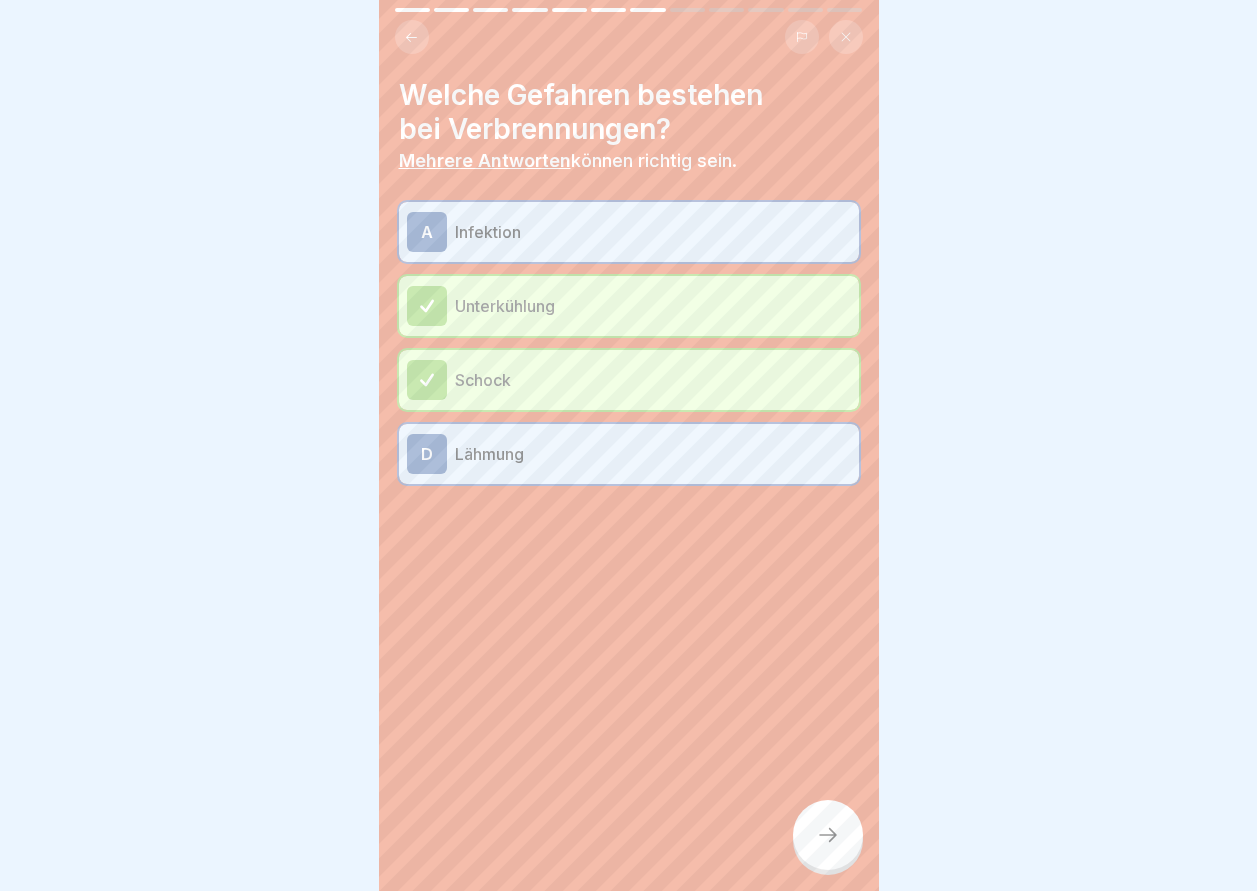 click 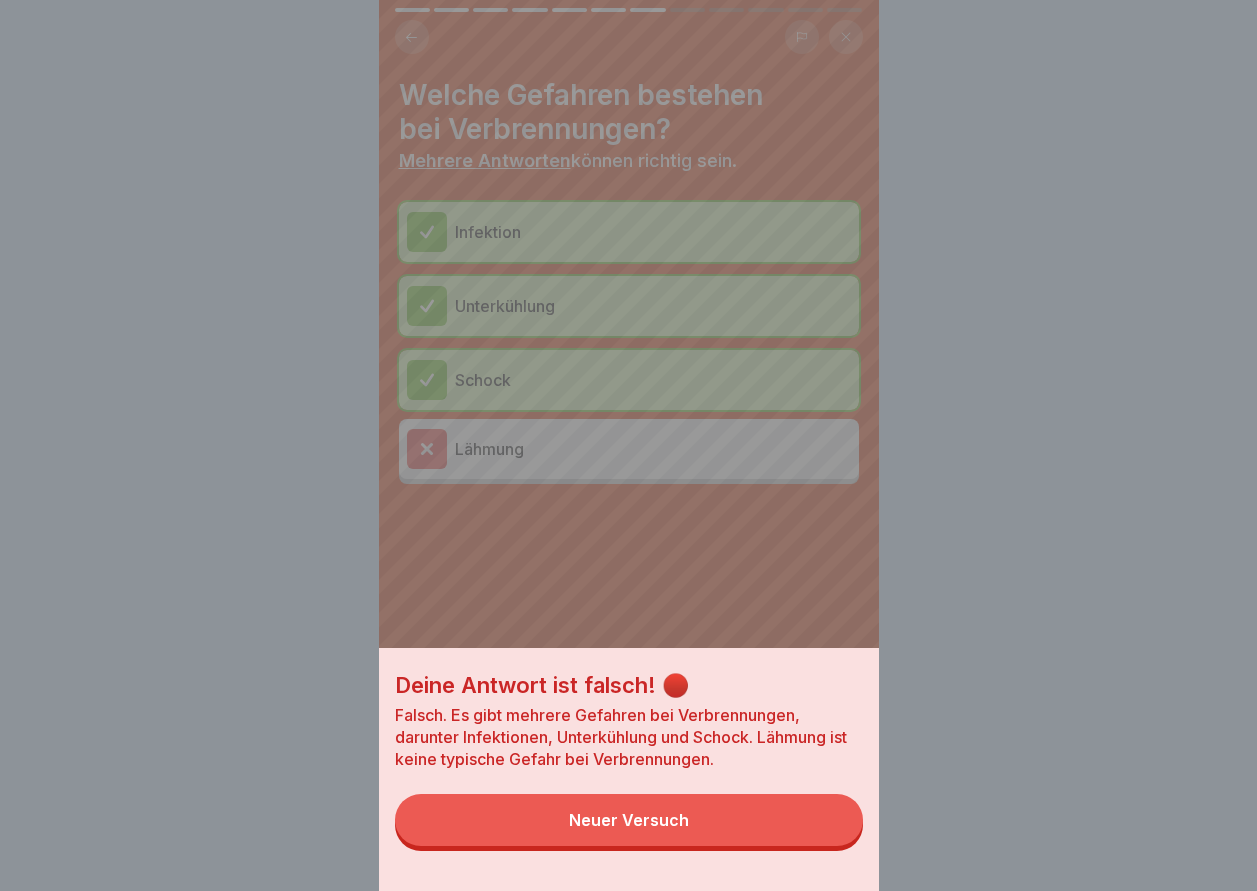 click on "Neuer Versuch" at bounding box center [629, 820] 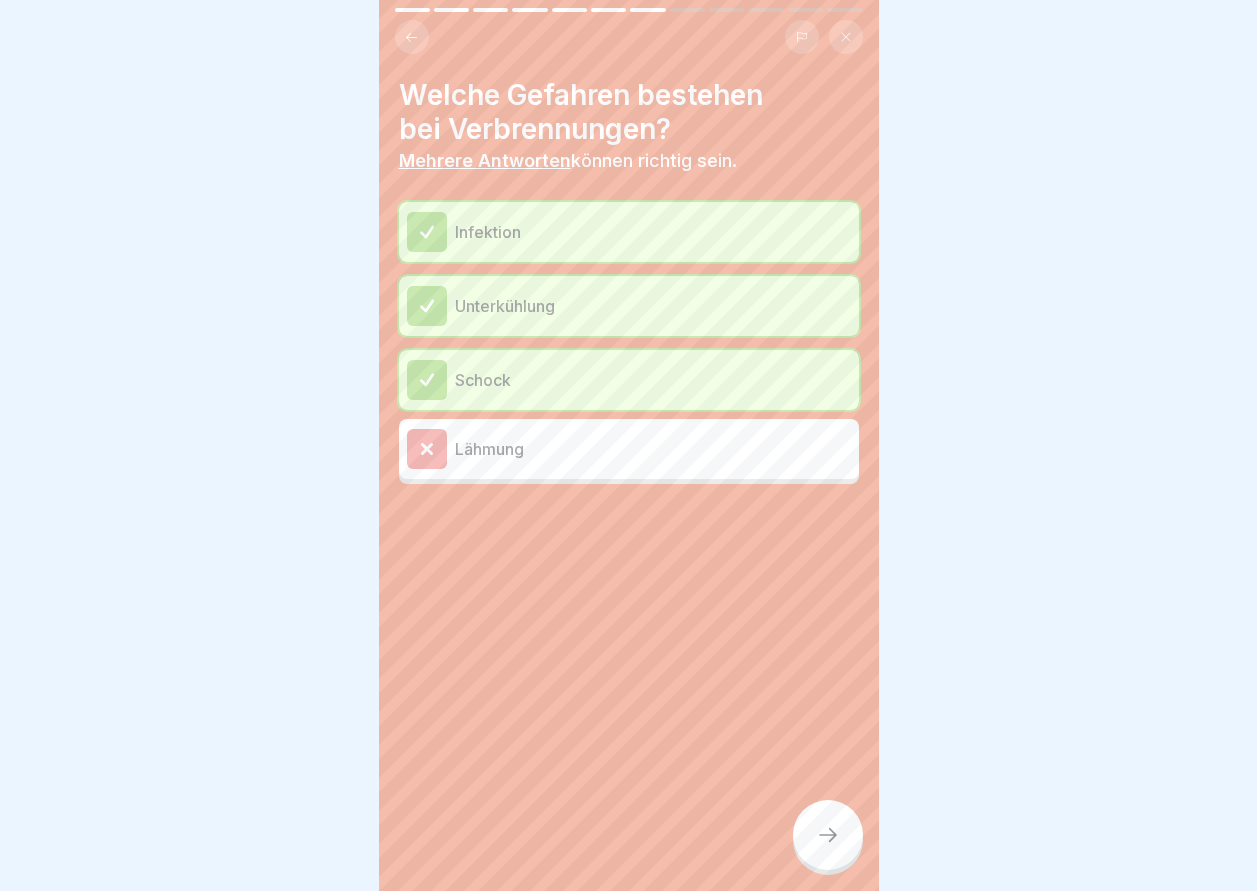 click 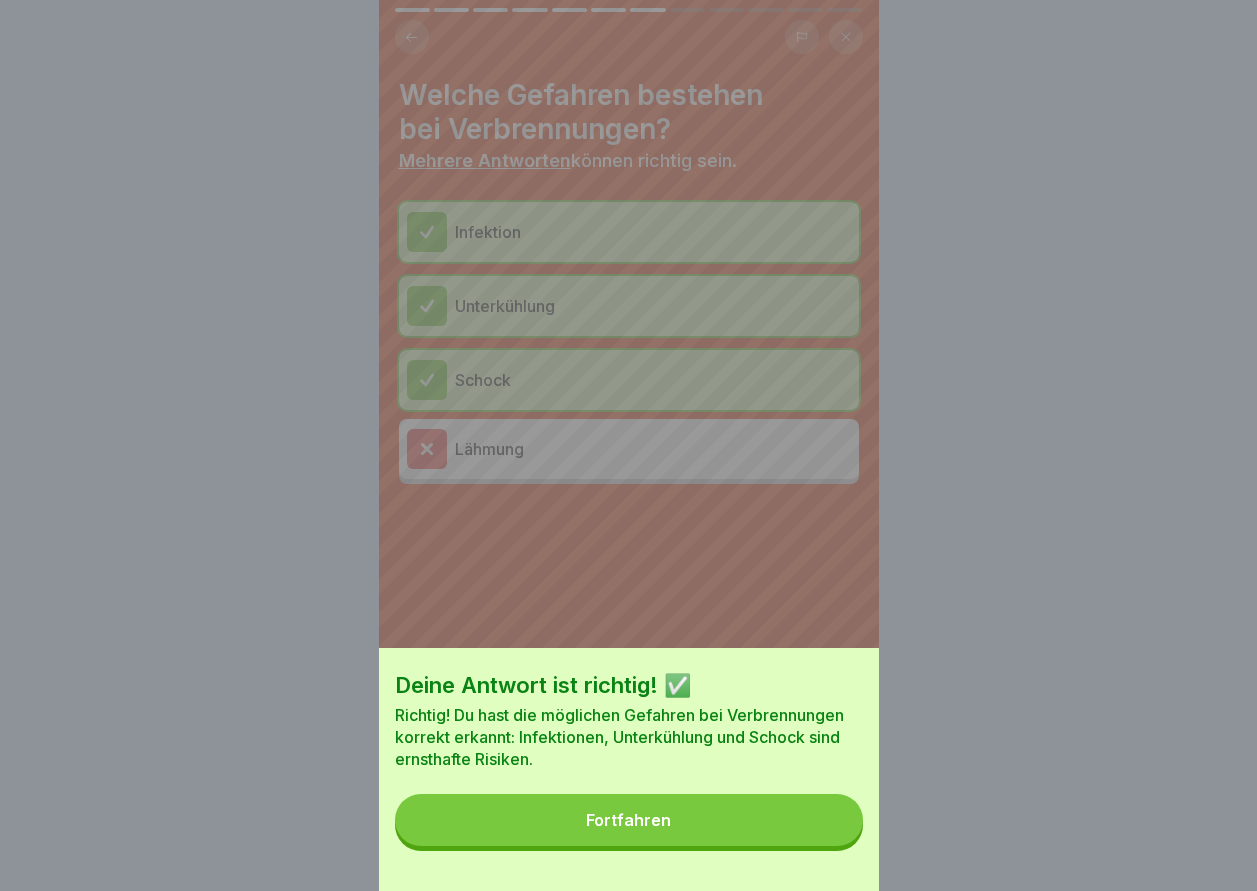 click on "Fortfahren" at bounding box center (628, 820) 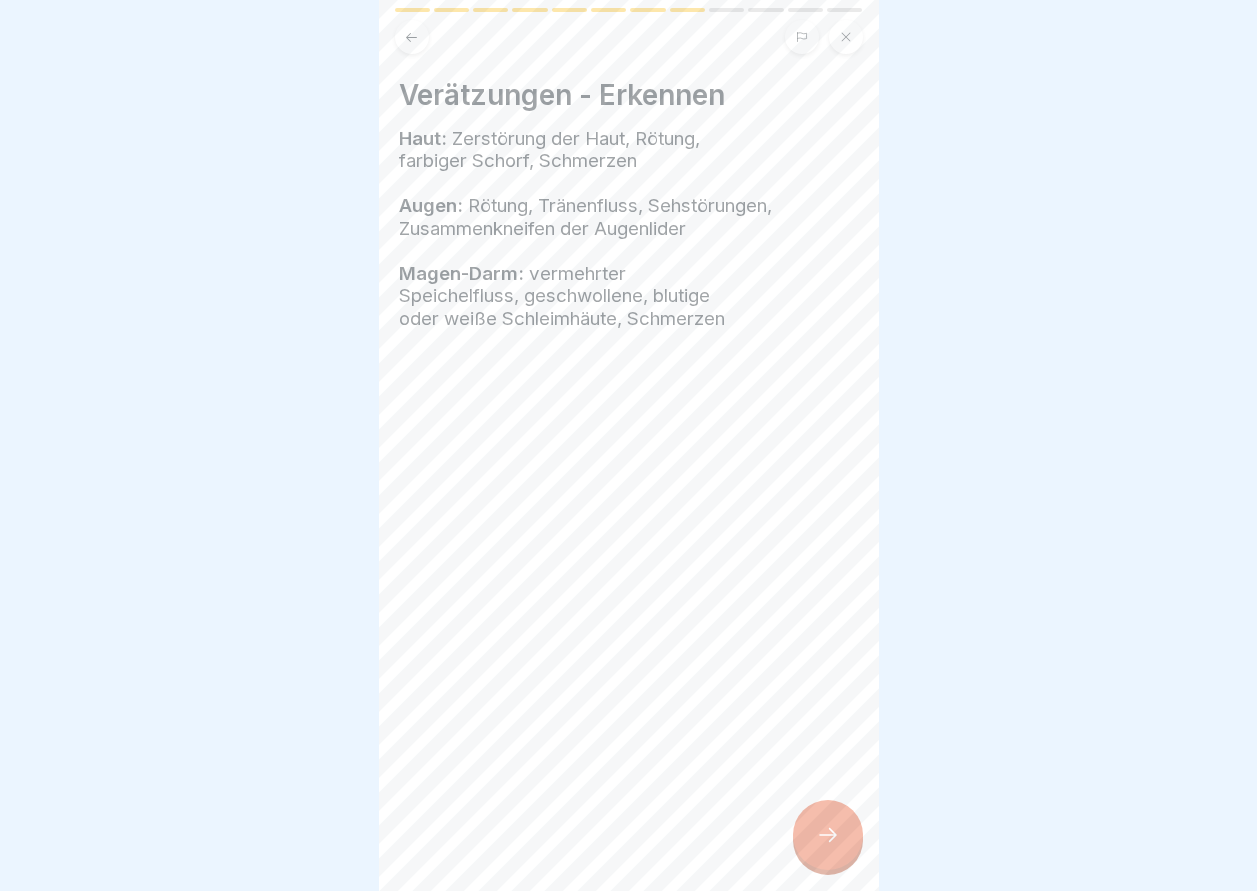 click at bounding box center [828, 835] 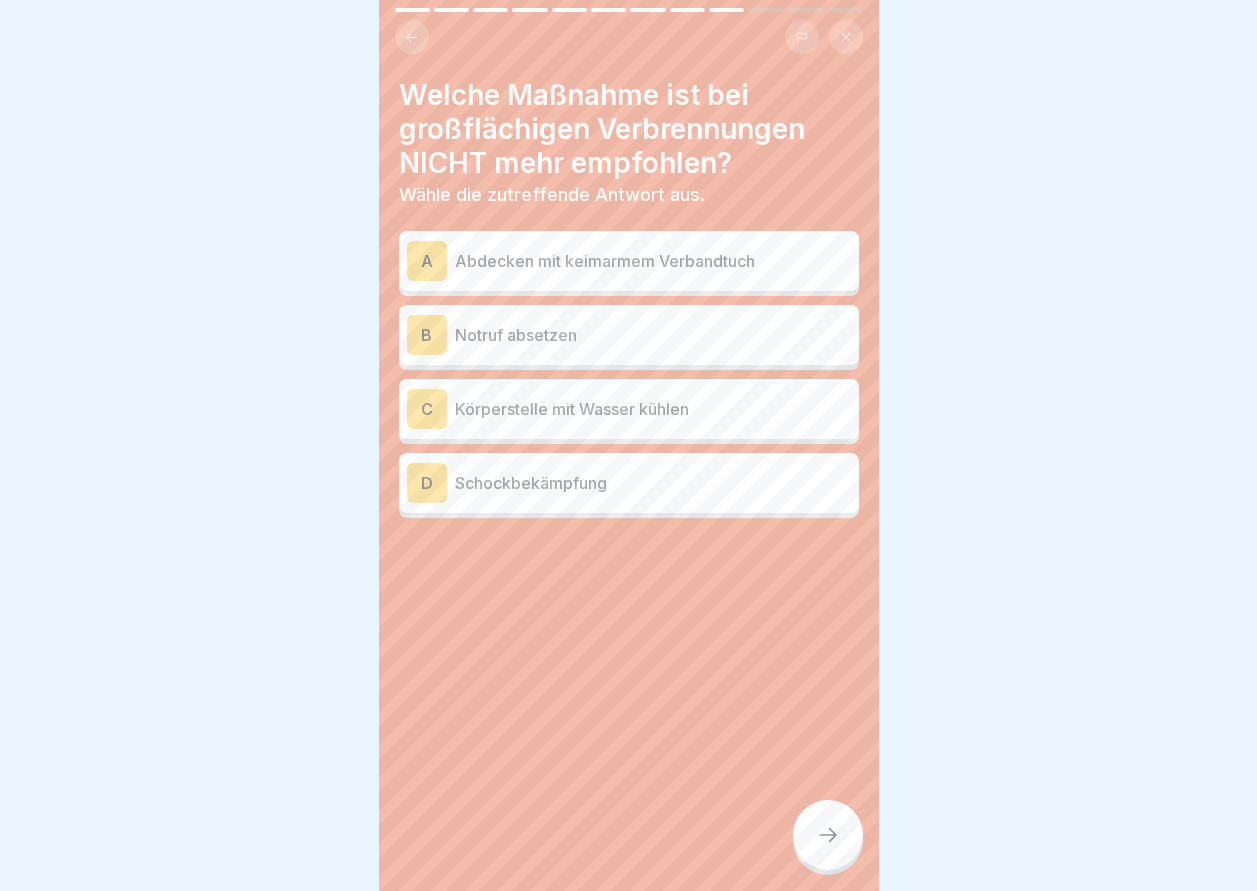 click on "A" at bounding box center [427, 261] 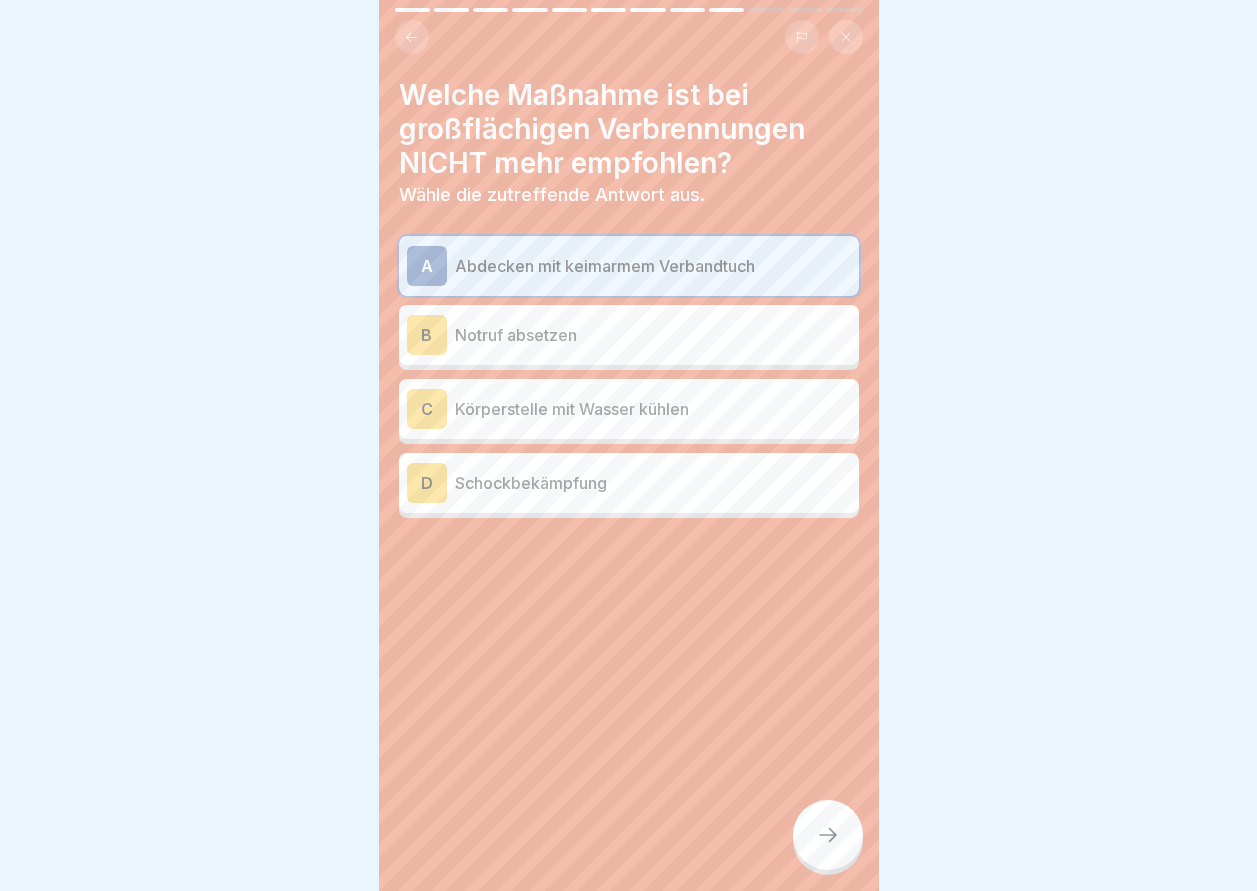 click at bounding box center [828, 835] 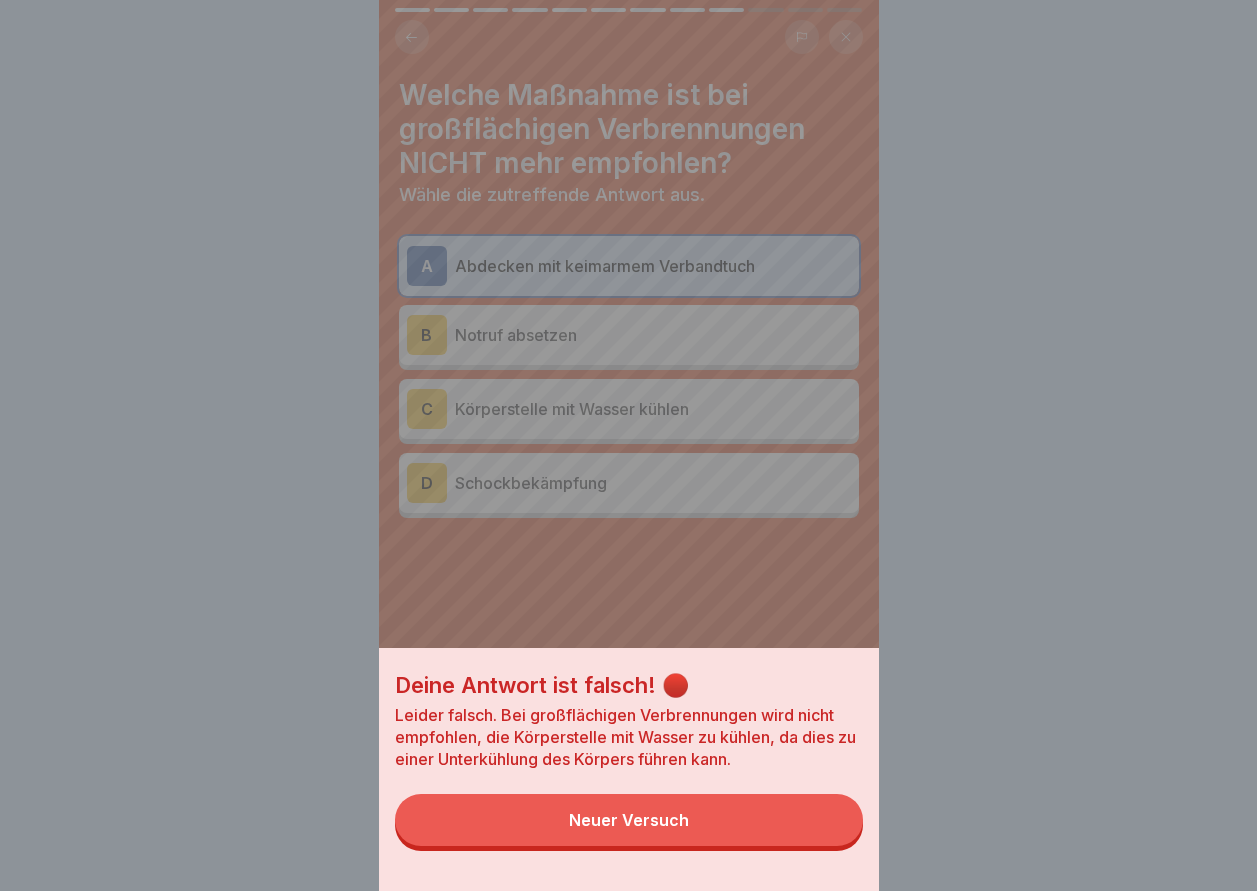 click on "Neuer Versuch" at bounding box center [629, 820] 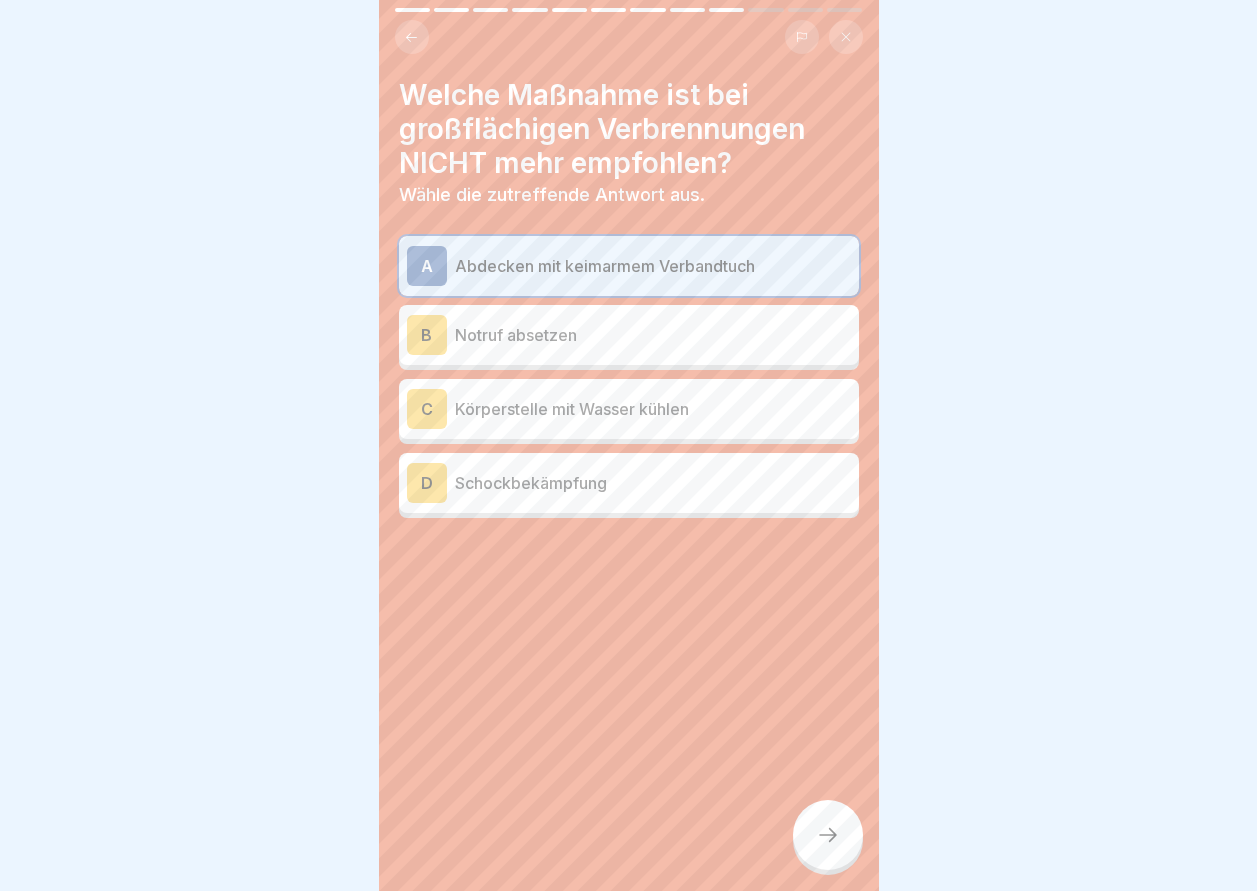 click on "C" at bounding box center [427, 409] 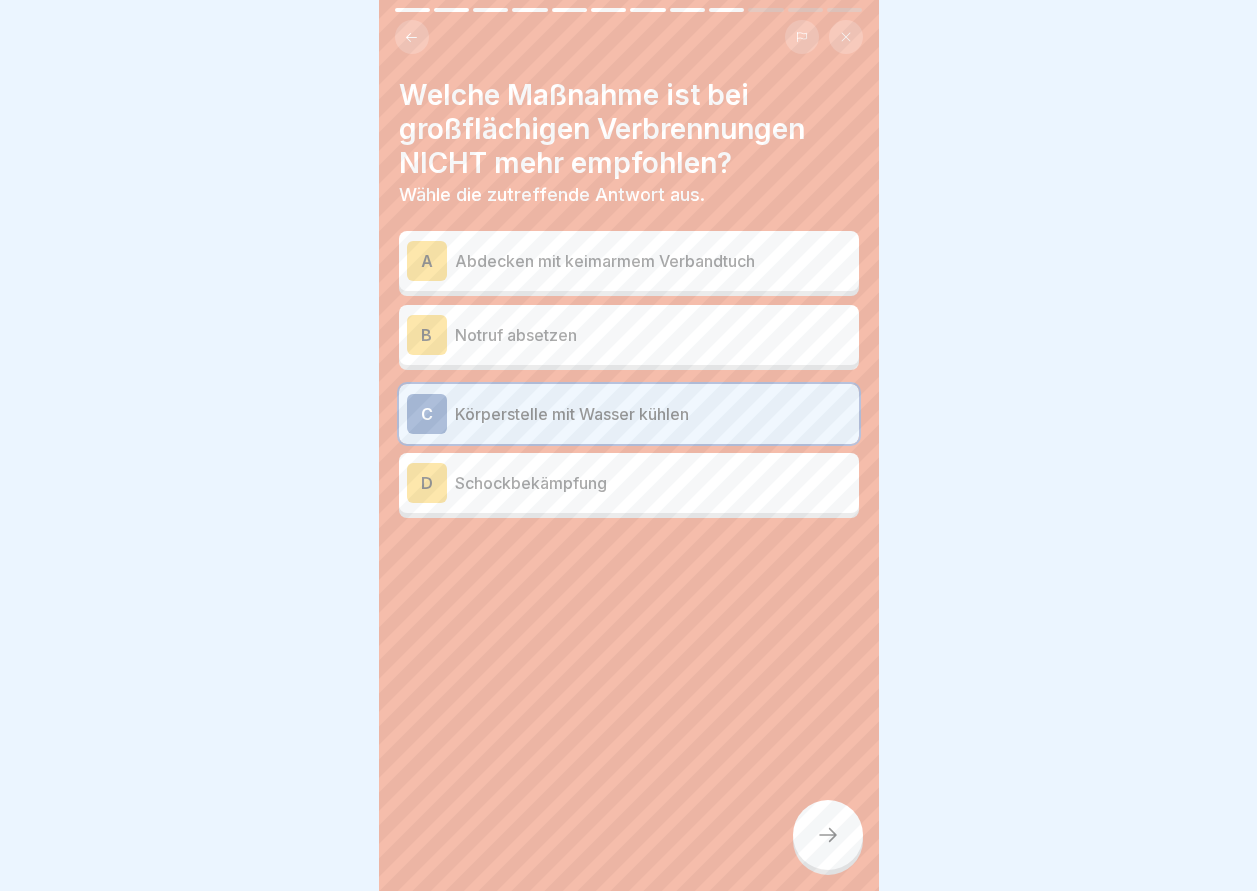 click 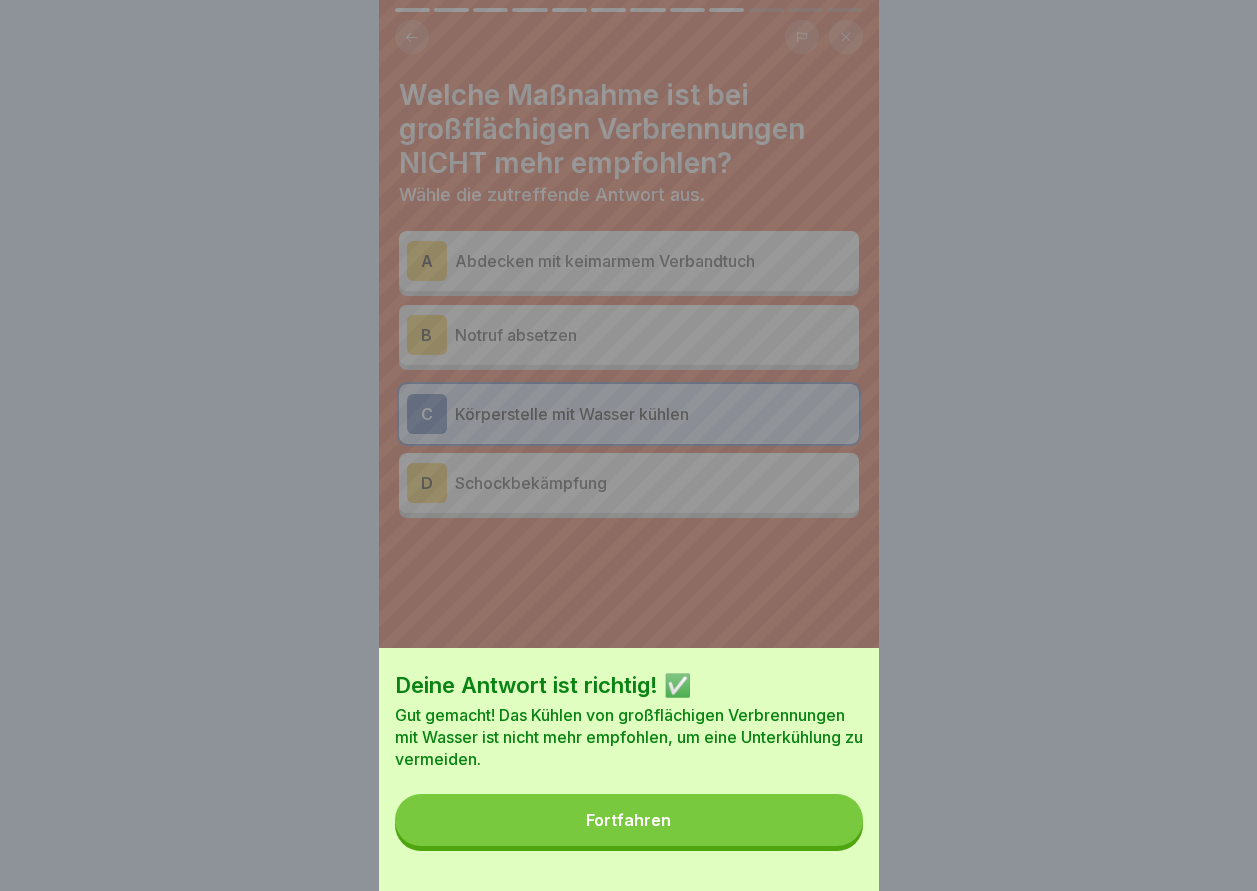 click on "Fortfahren" at bounding box center [629, 820] 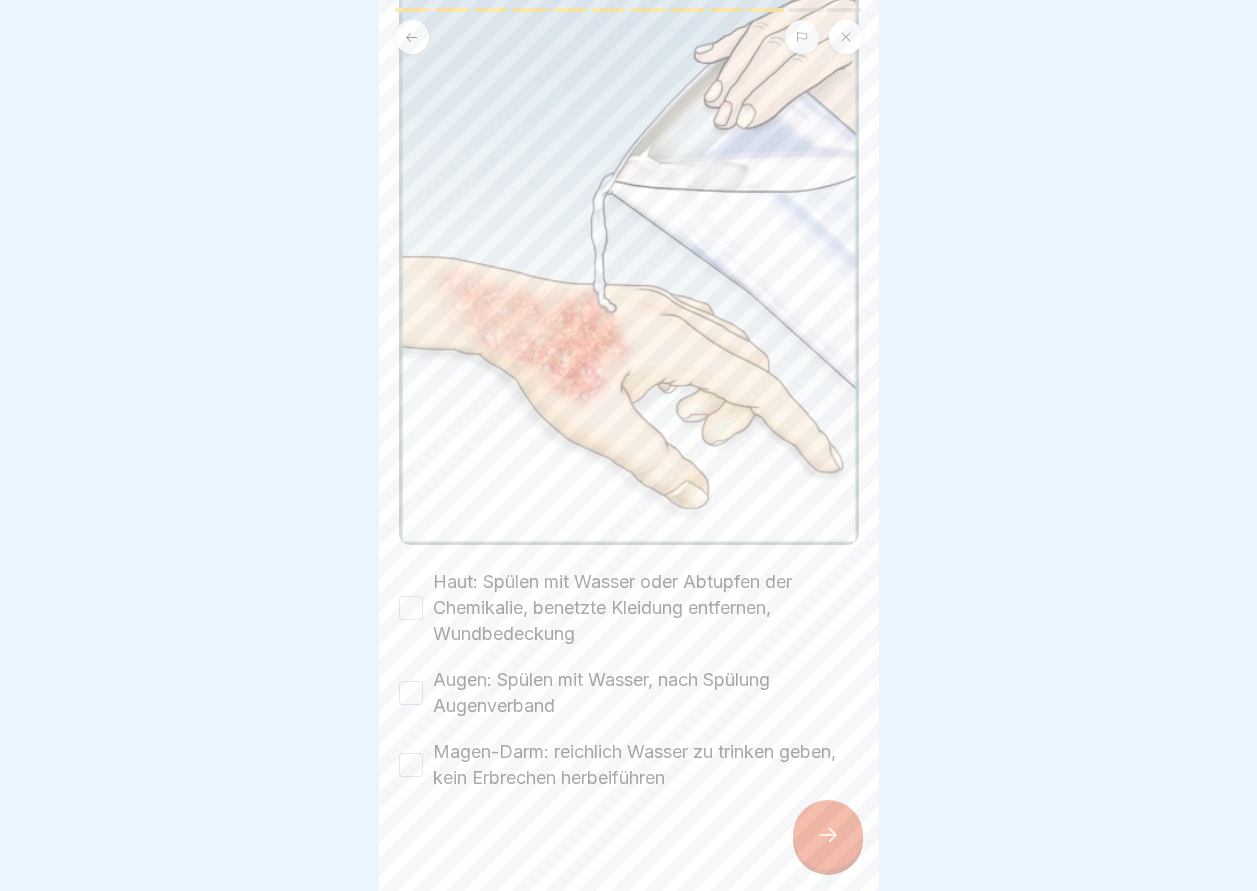 scroll, scrollTop: 211, scrollLeft: 0, axis: vertical 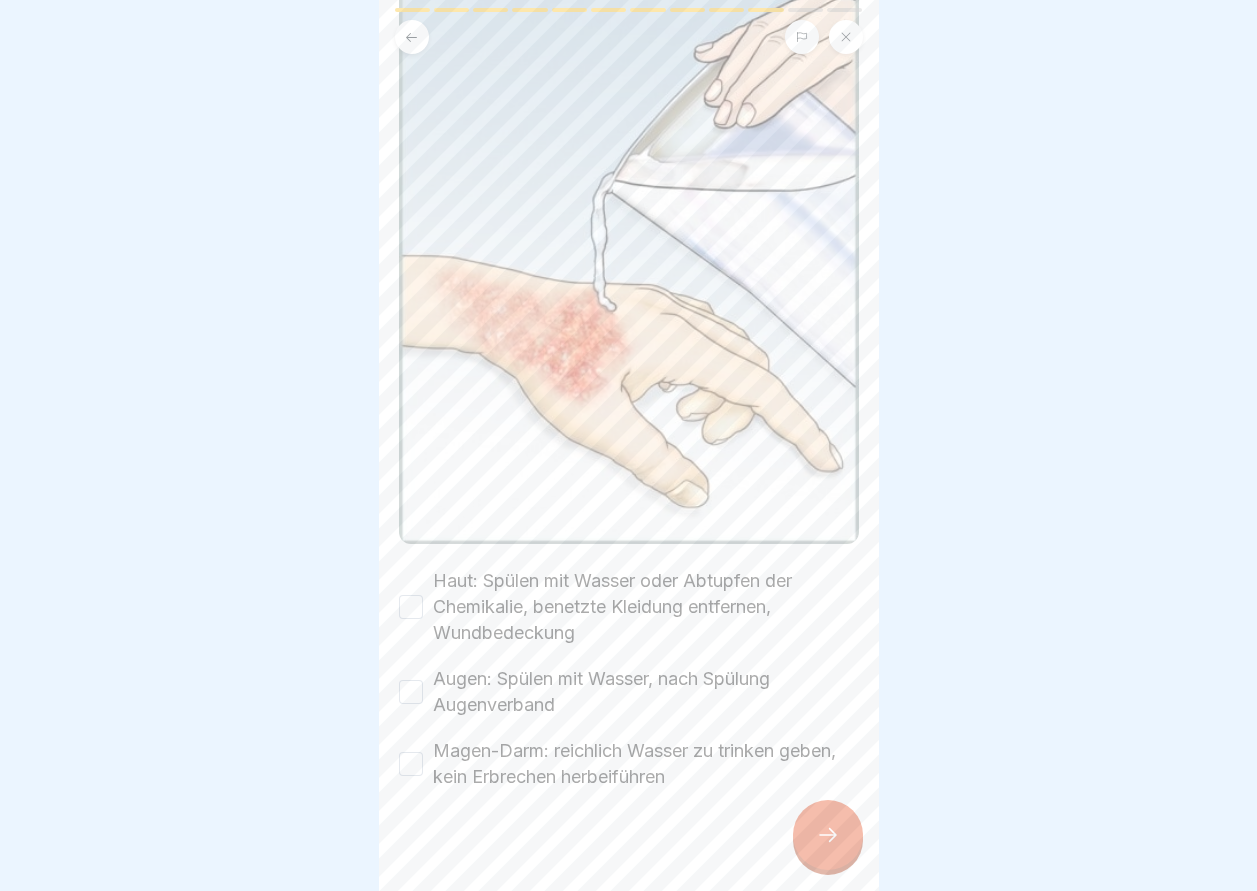 click 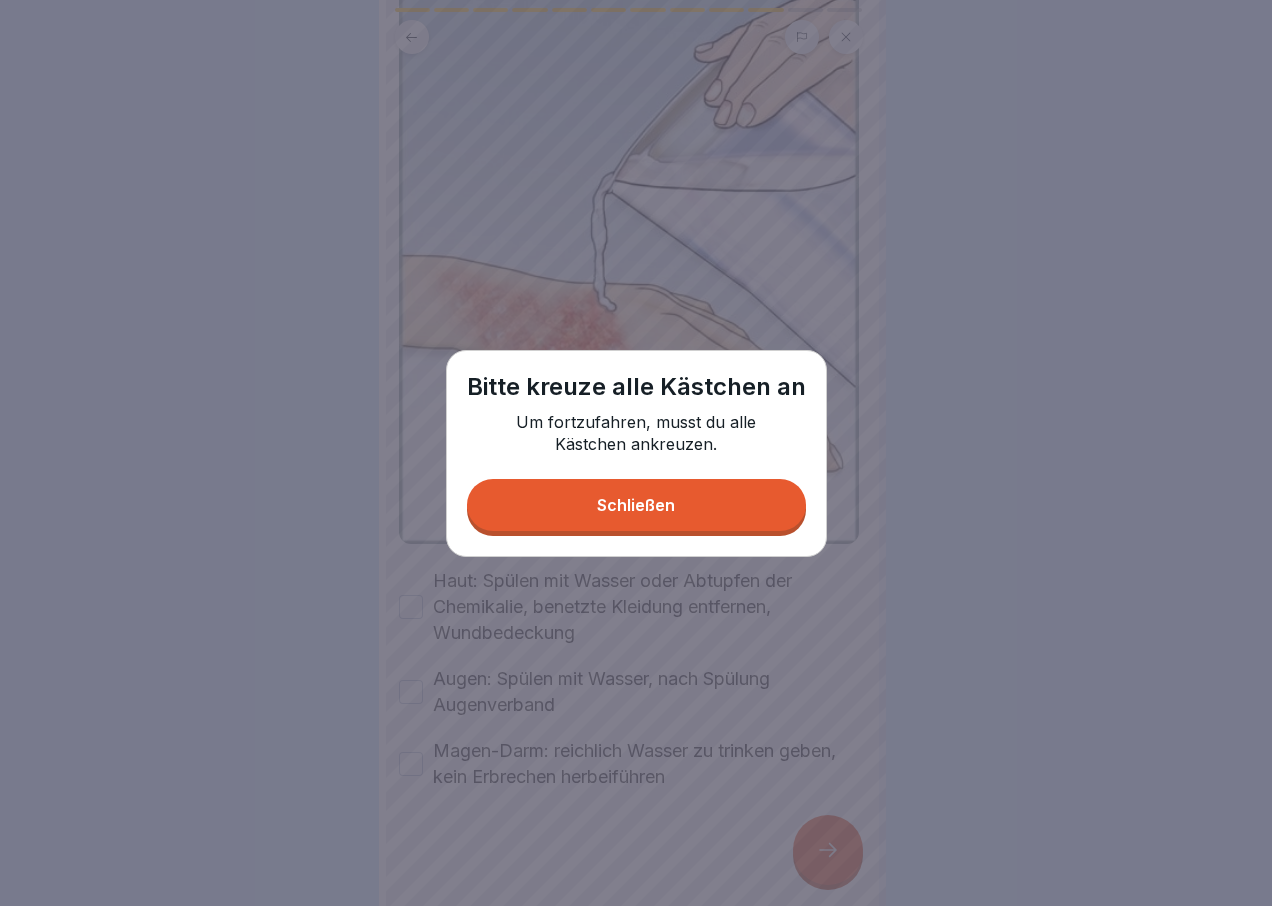 drag, startPoint x: 649, startPoint y: 513, endPoint x: 373, endPoint y: 528, distance: 276.40732 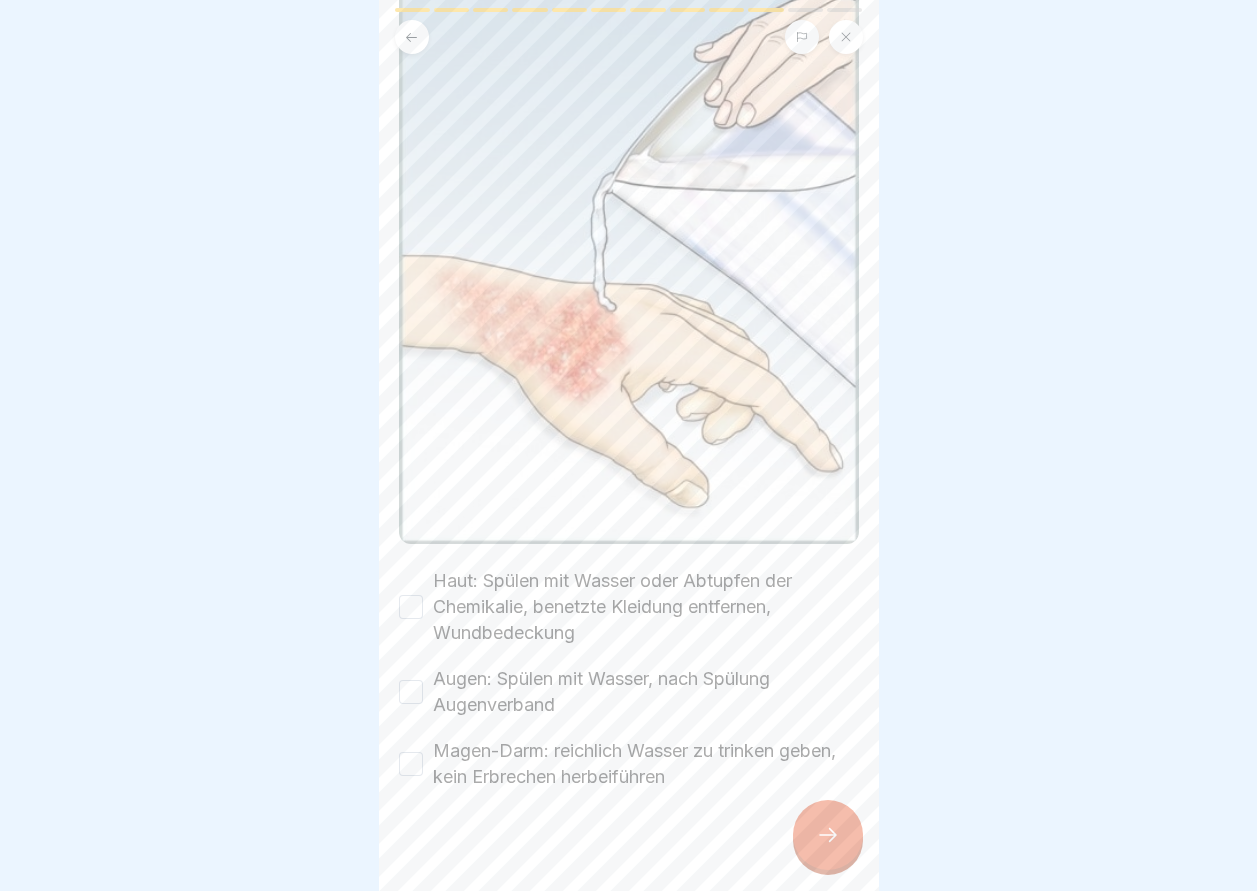 click on "Haut: Spülen mit Wasser oder Abtupfen der Chemikalie, benetzte Kleidung entfernen, Wundbedeckung" at bounding box center (411, 607) 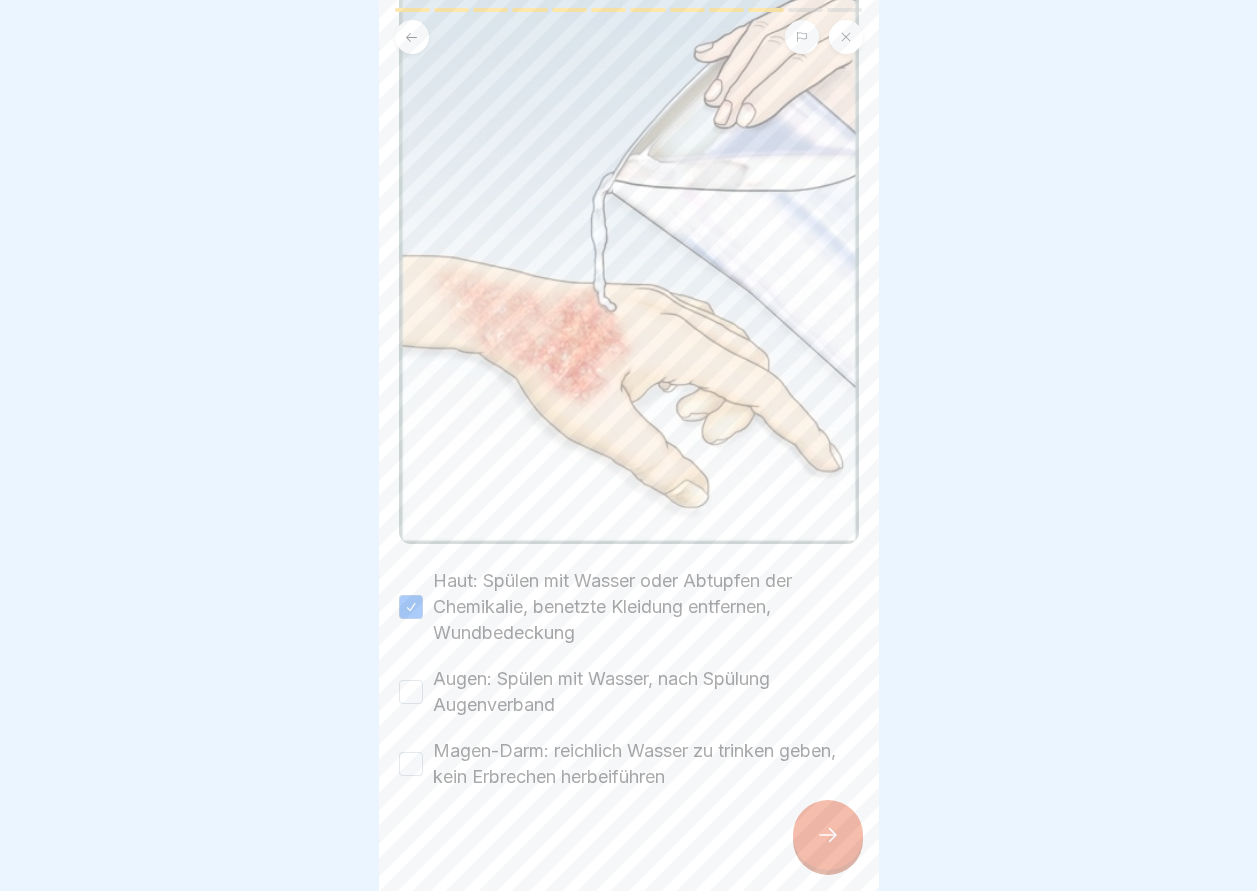 click on "Augen: Spülen mit Wasser, nach Spülung Augenverband" at bounding box center (411, 692) 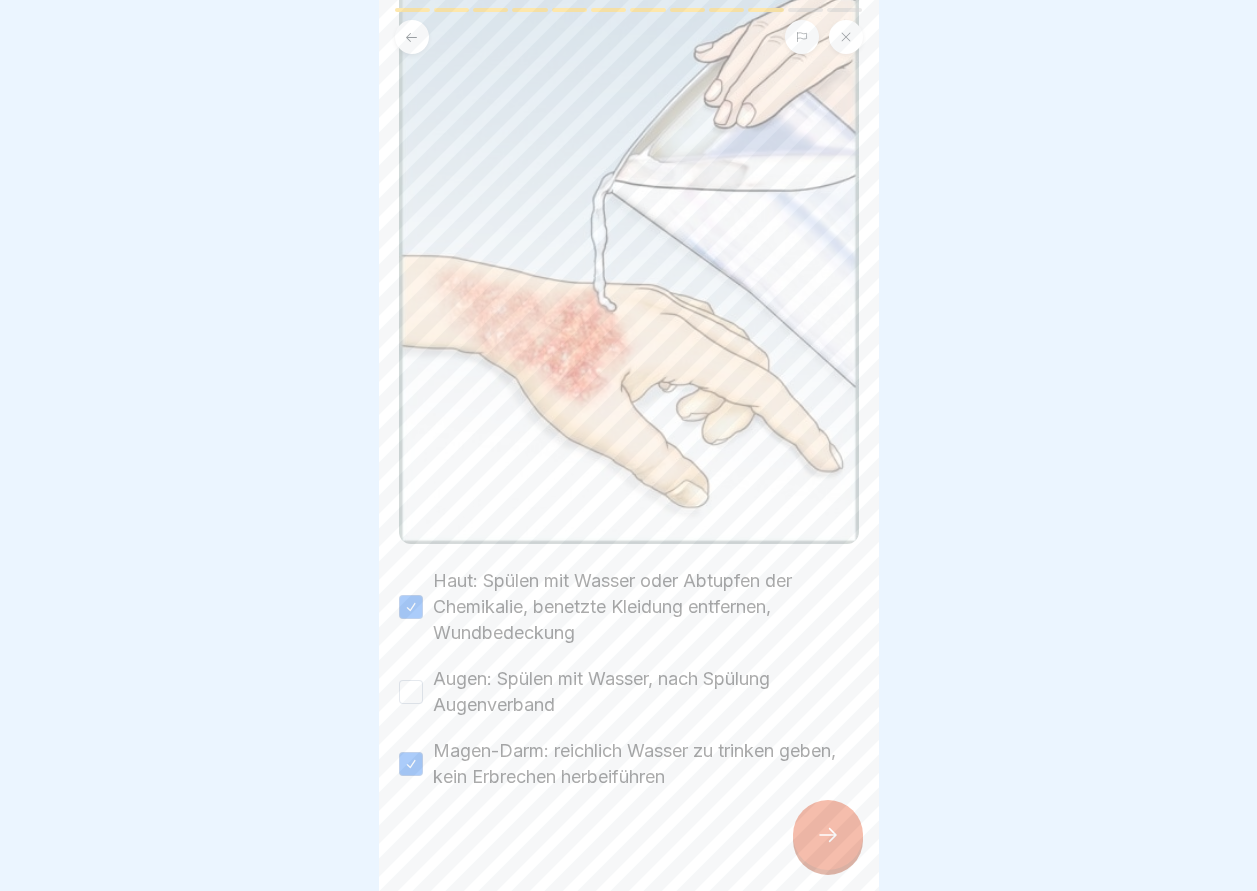 click on "Augen: Spülen mit Wasser, nach Spülung Augenverband" at bounding box center (411, 692) 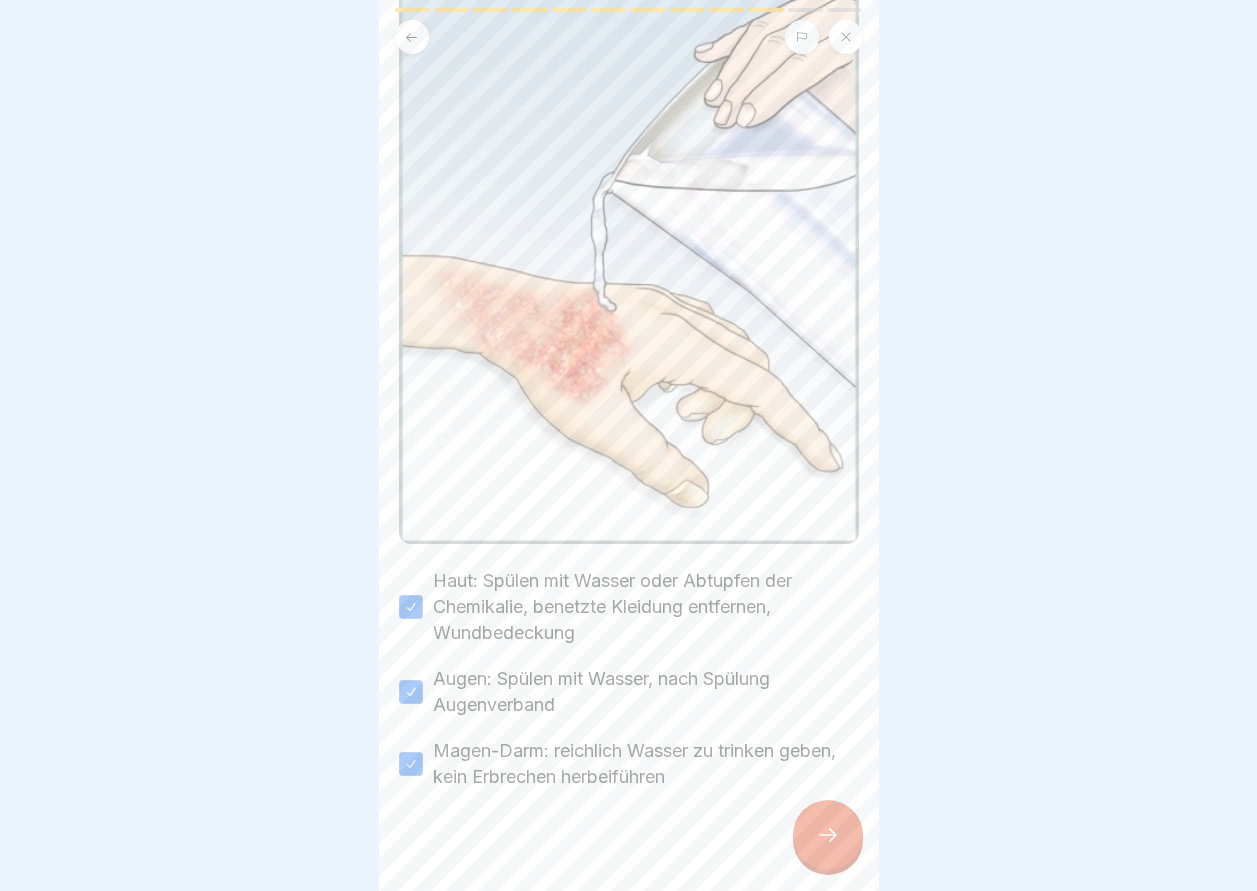 click at bounding box center (828, 835) 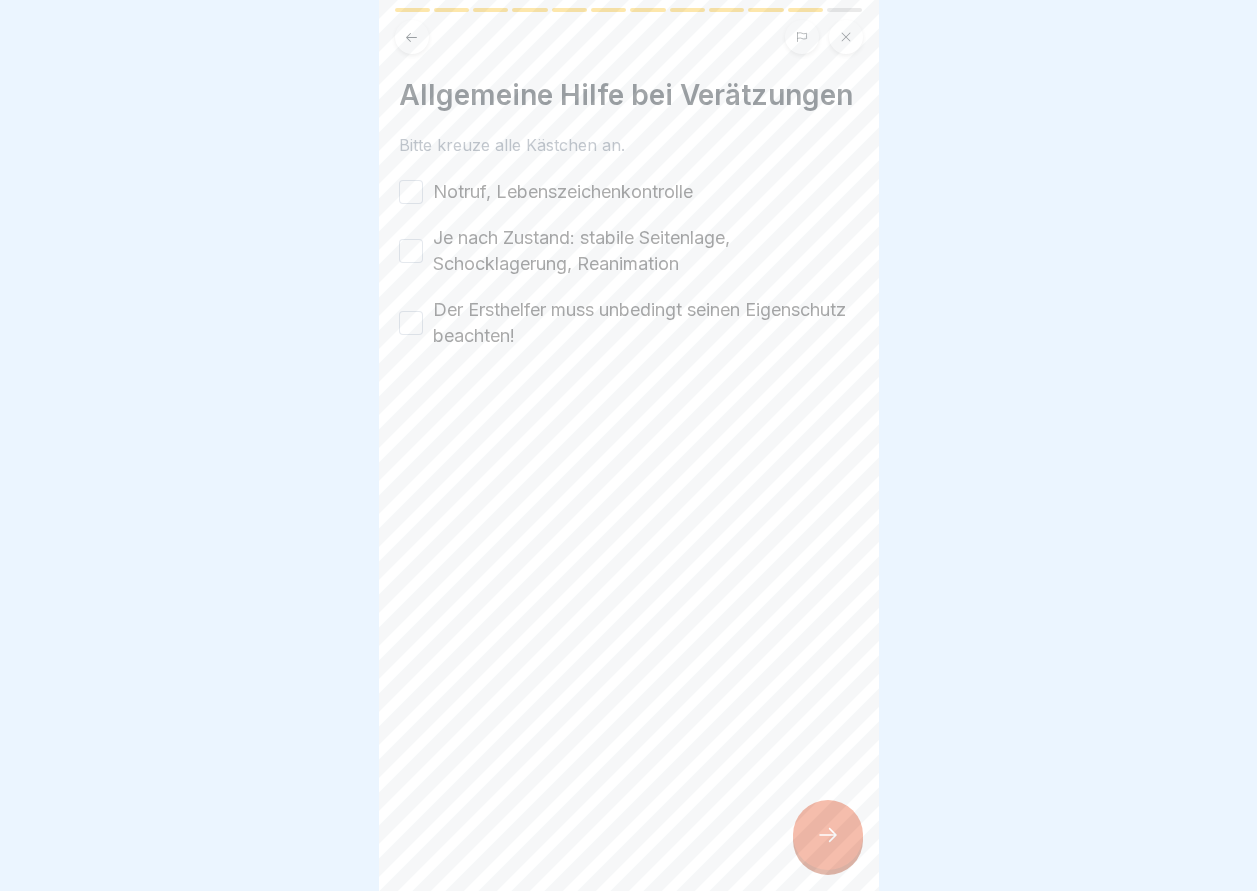 click on "Notruf, Lebenszeichenkontrolle" at bounding box center (411, 192) 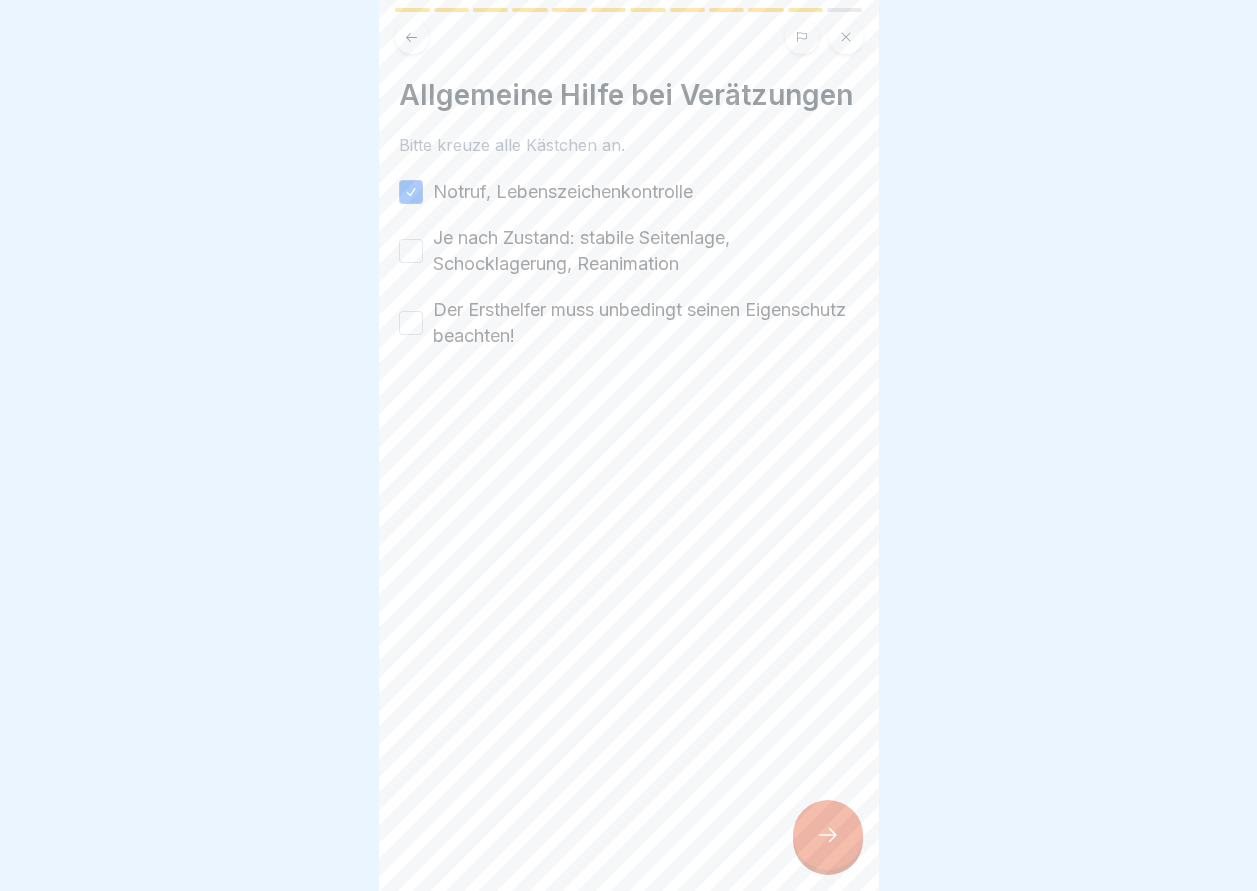 click on "Je nach Zustand: stabile Seitenlage, Schocklagerung, Reanimation" at bounding box center [411, 251] 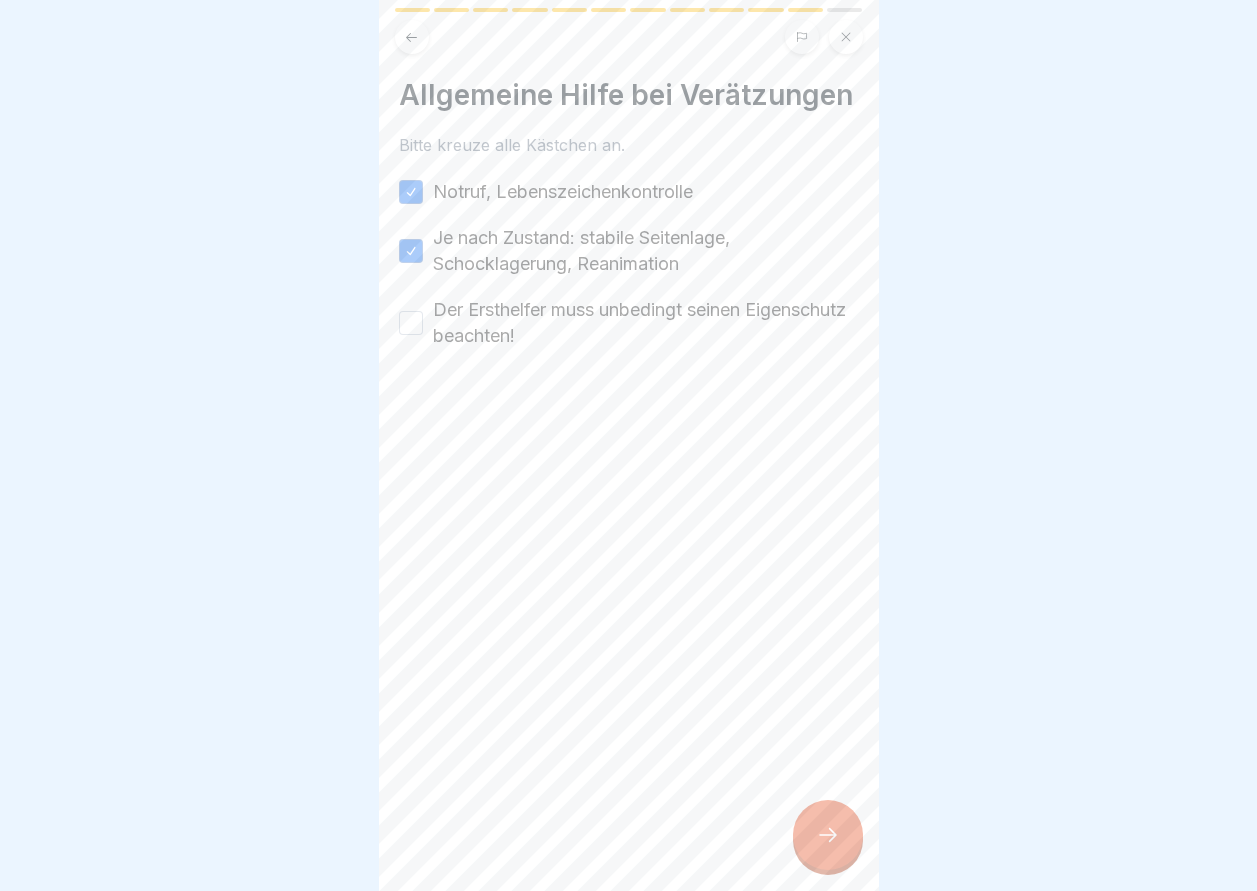 click on "Der Ersthelfer muss unbedingt seinen Eigenschutz beachten!" at bounding box center [411, 323] 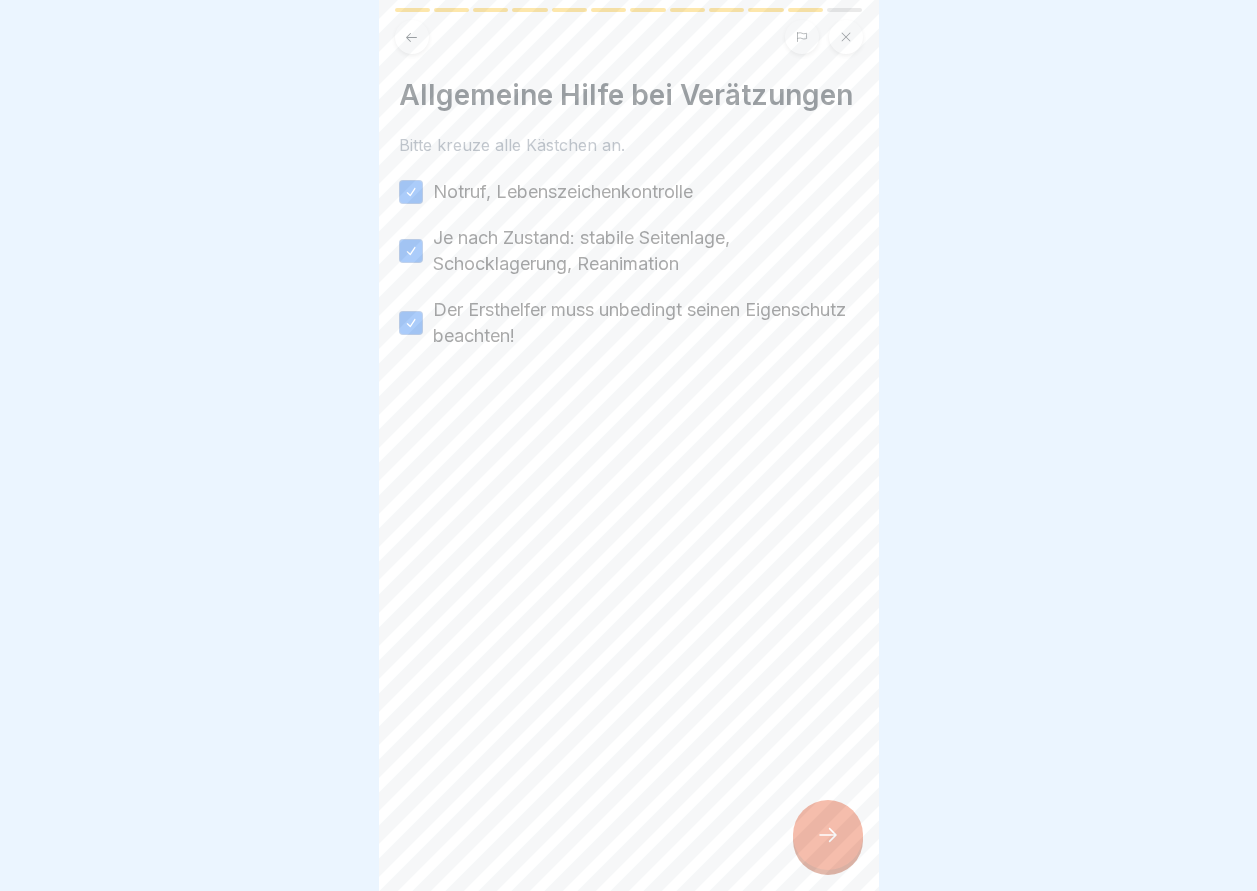 click at bounding box center (828, 835) 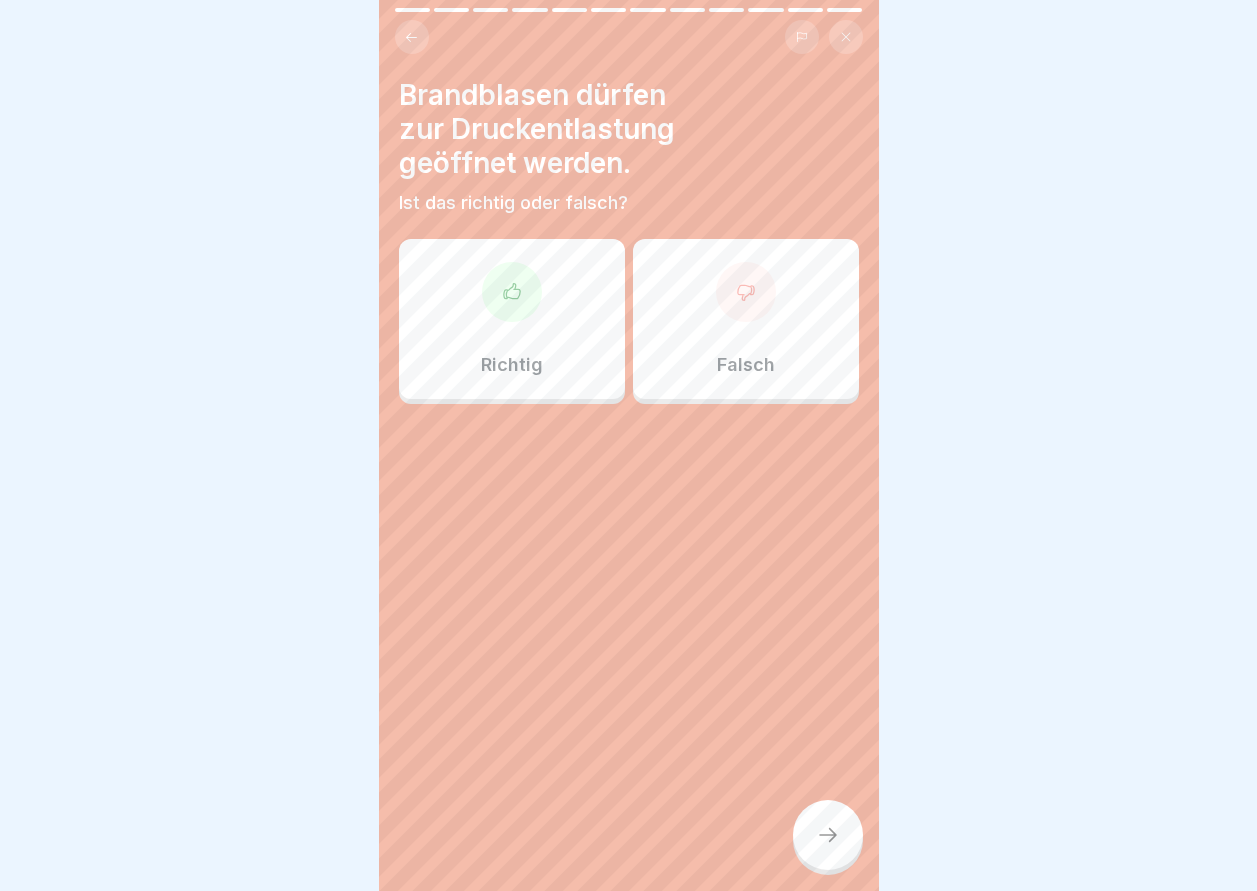 click at bounding box center (746, 292) 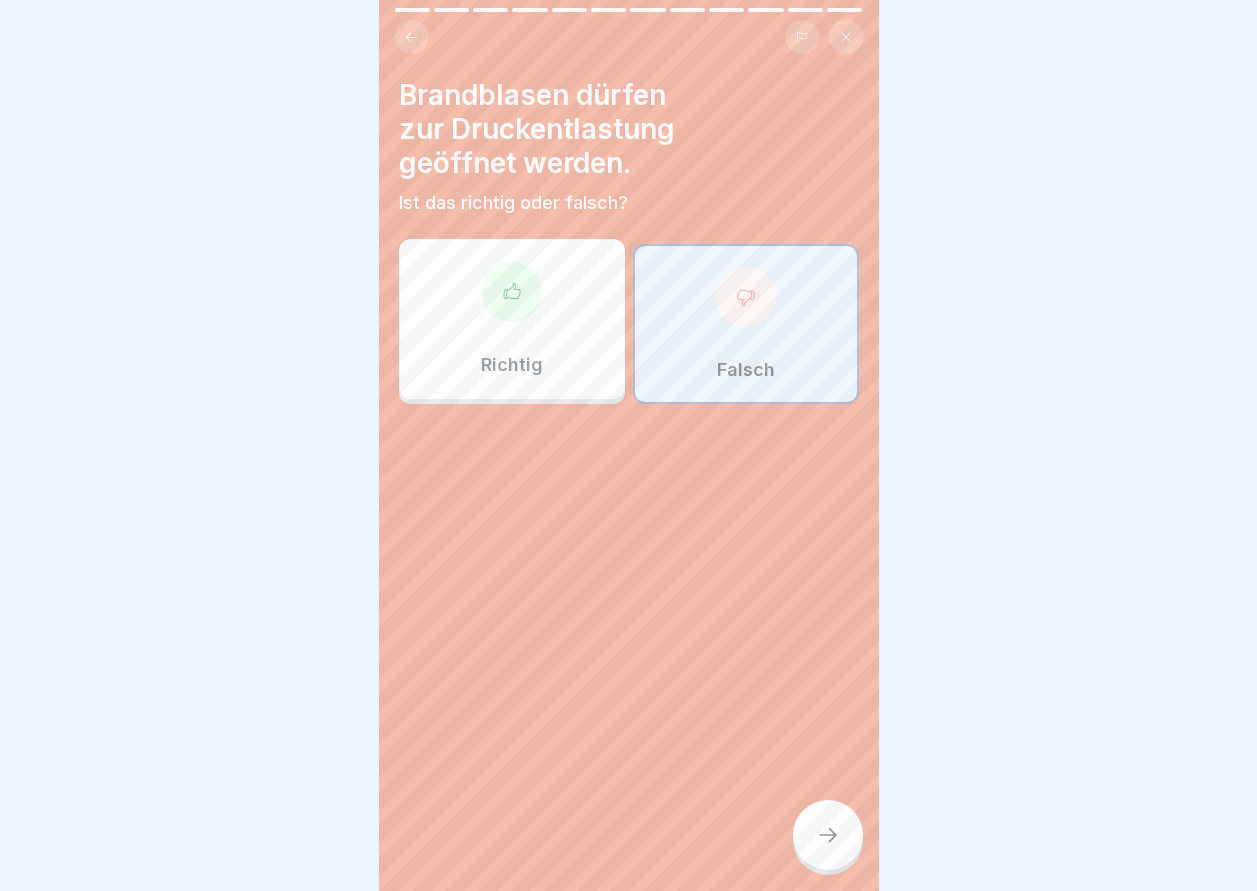 click at bounding box center [828, 835] 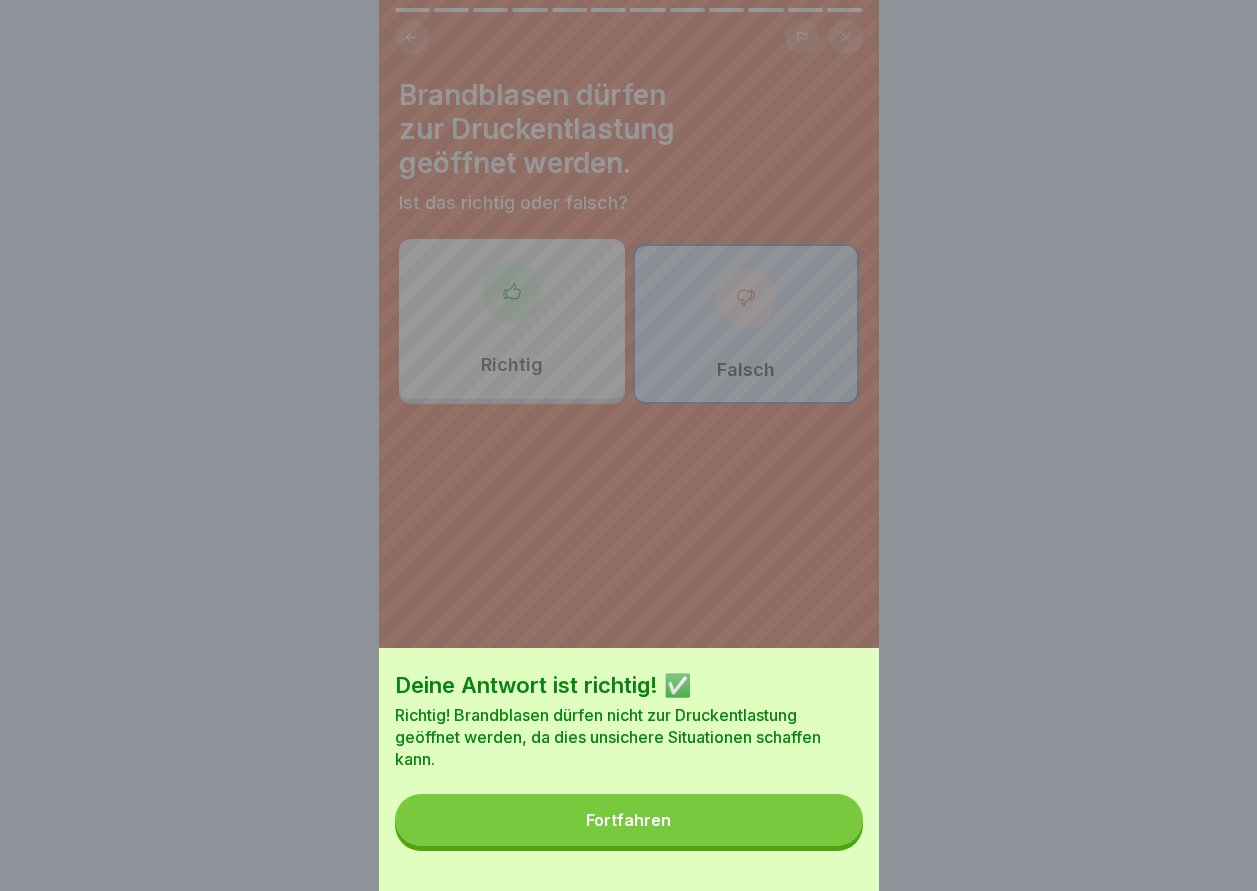 click on "Fortfahren" at bounding box center [629, 820] 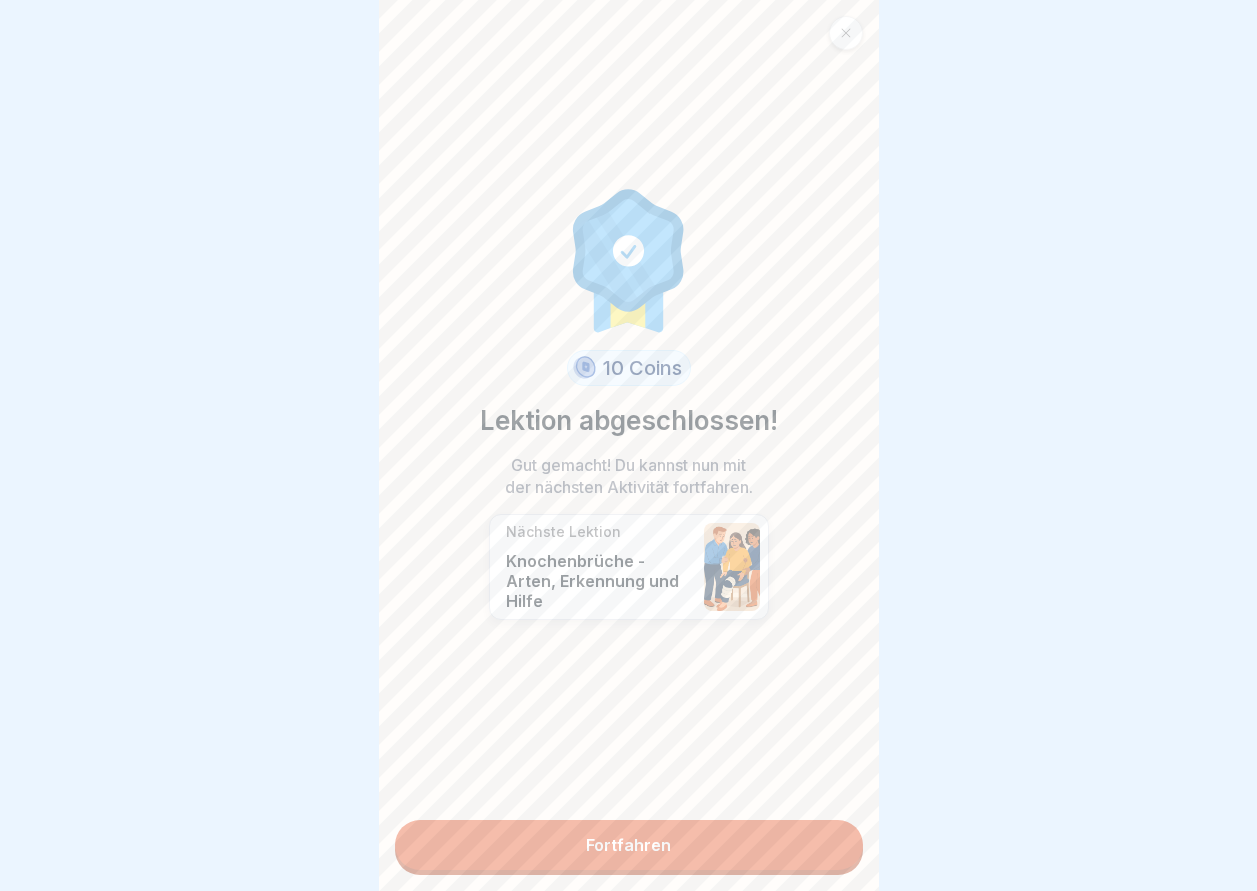 click on "Fortfahren" at bounding box center [629, 845] 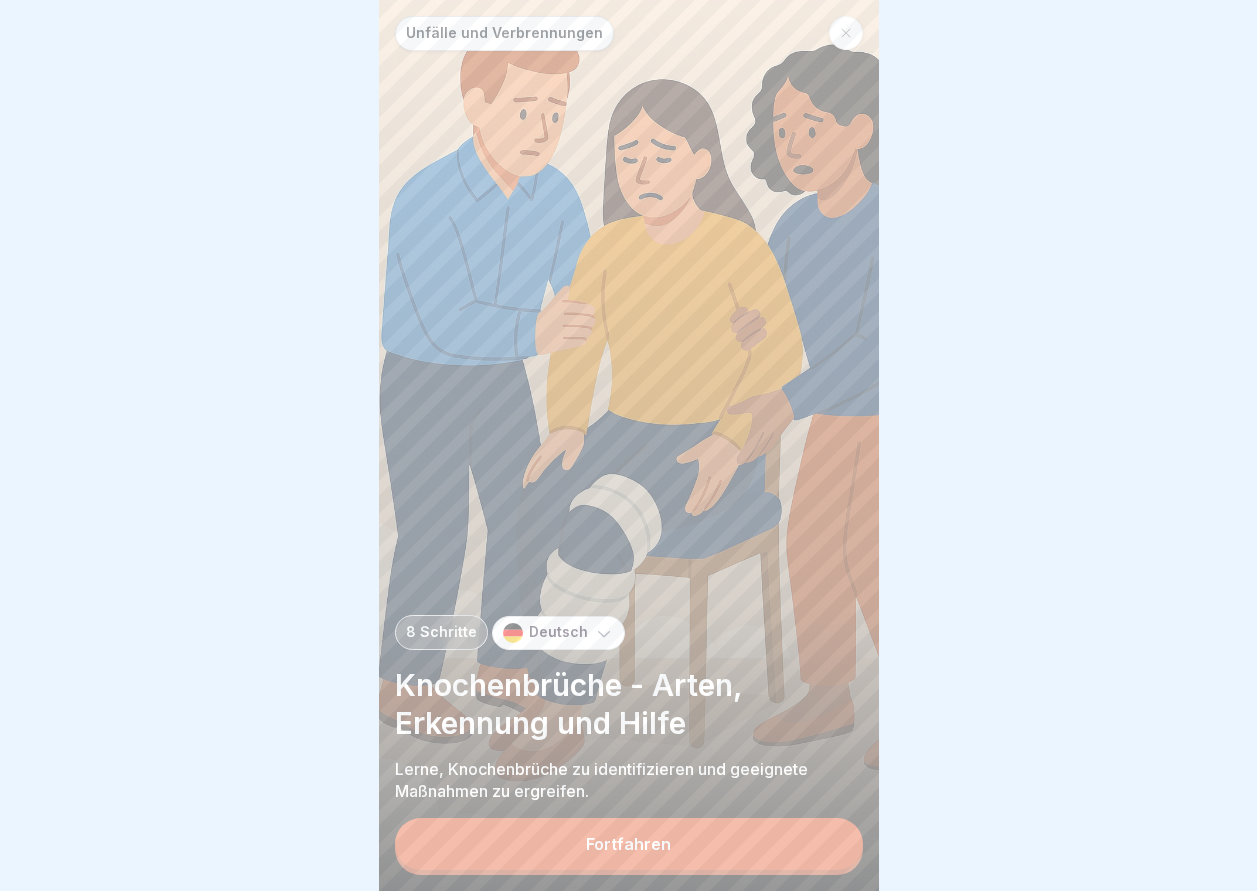 click on "Fortfahren" at bounding box center (628, 844) 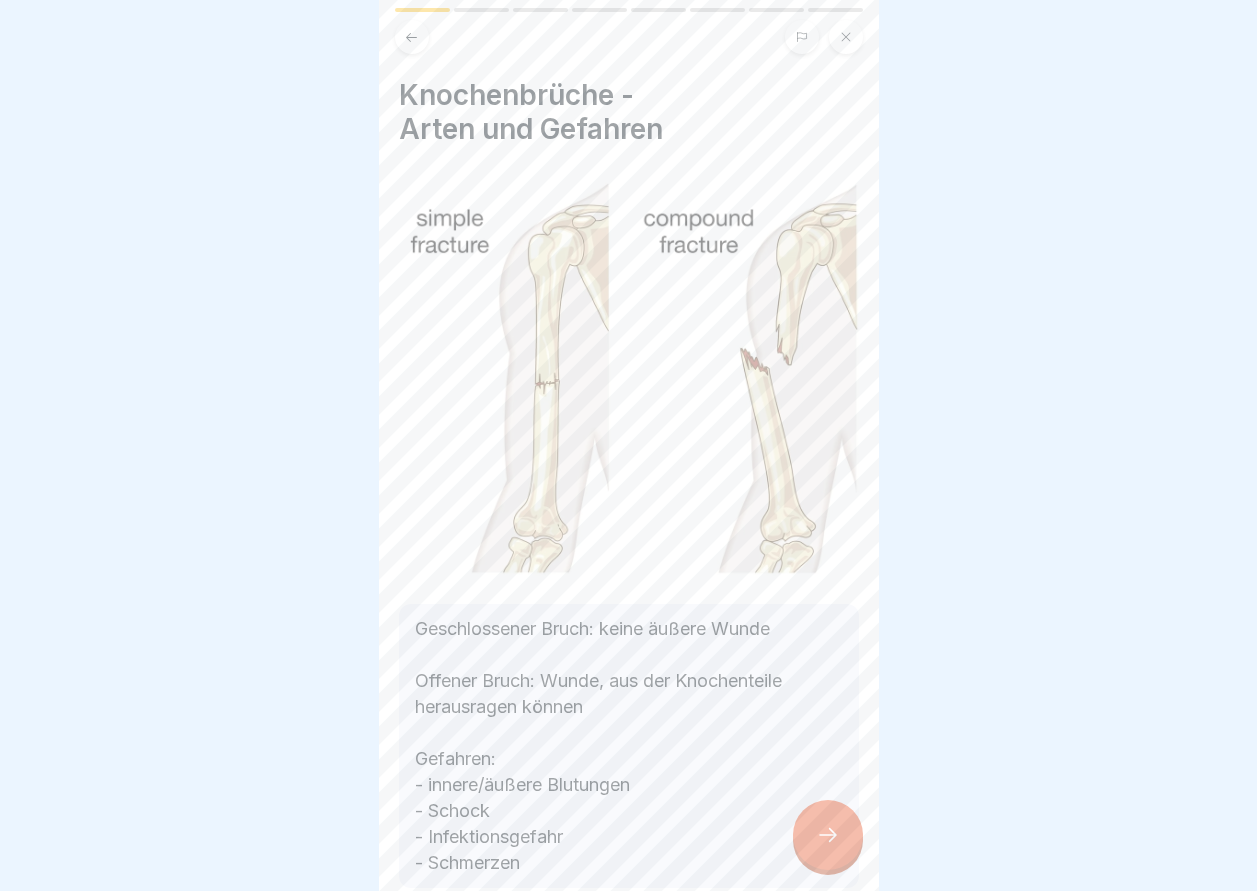 click 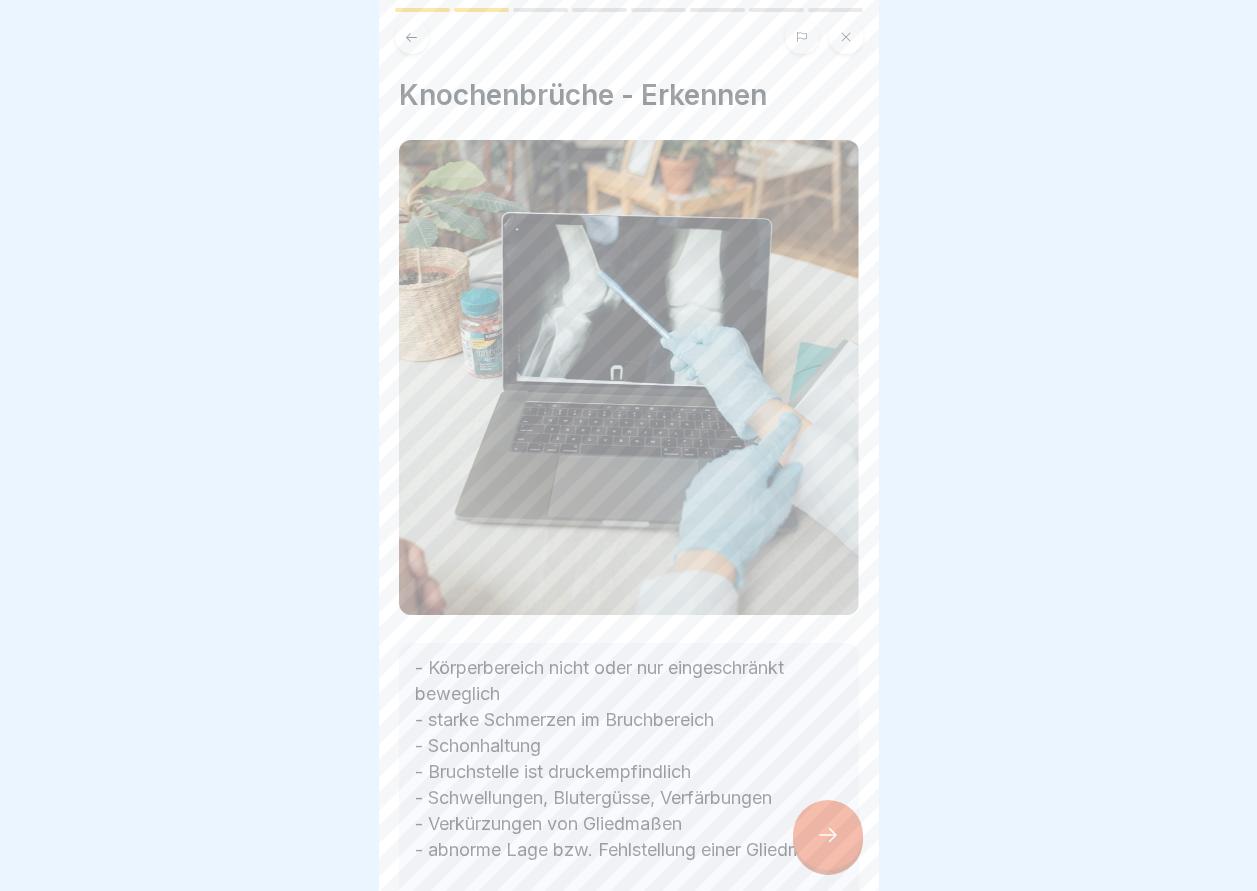 click 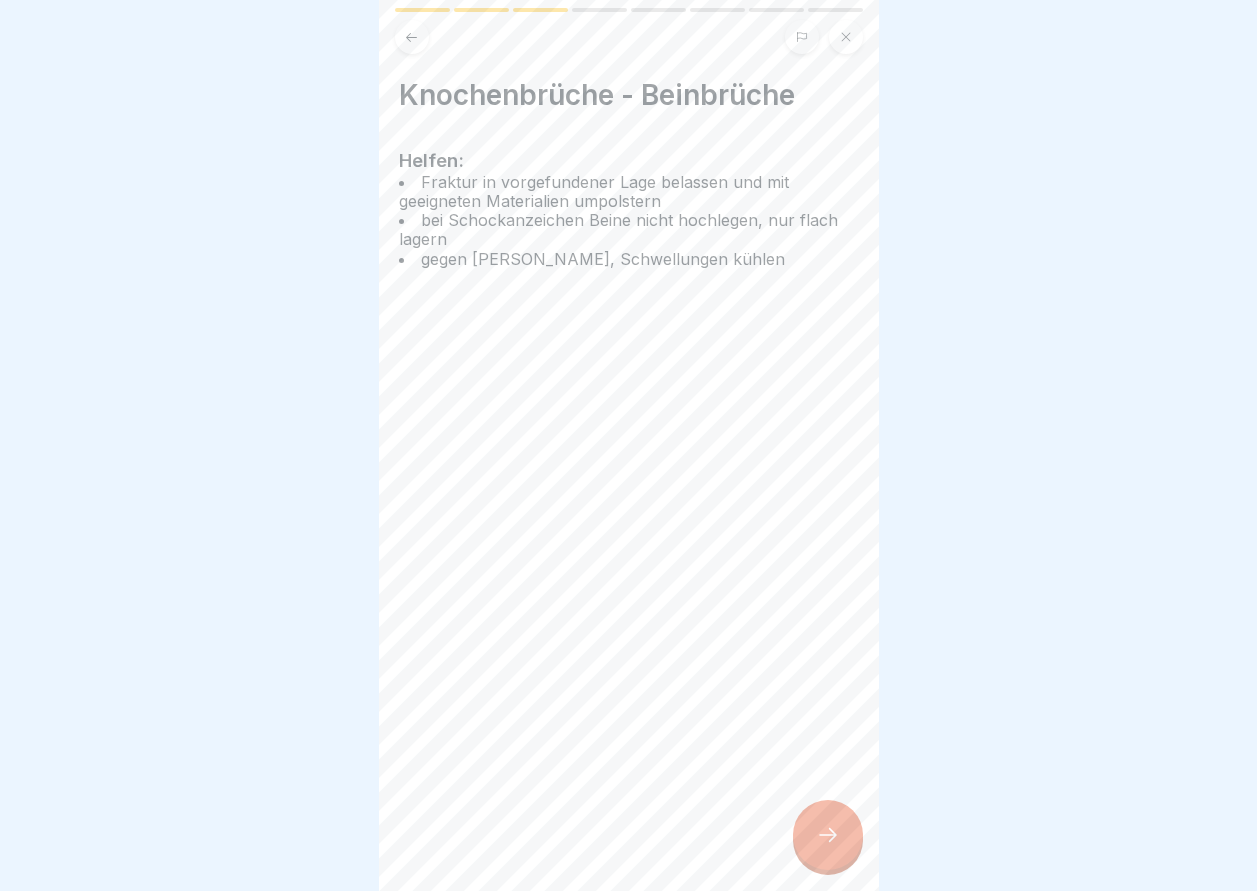 click 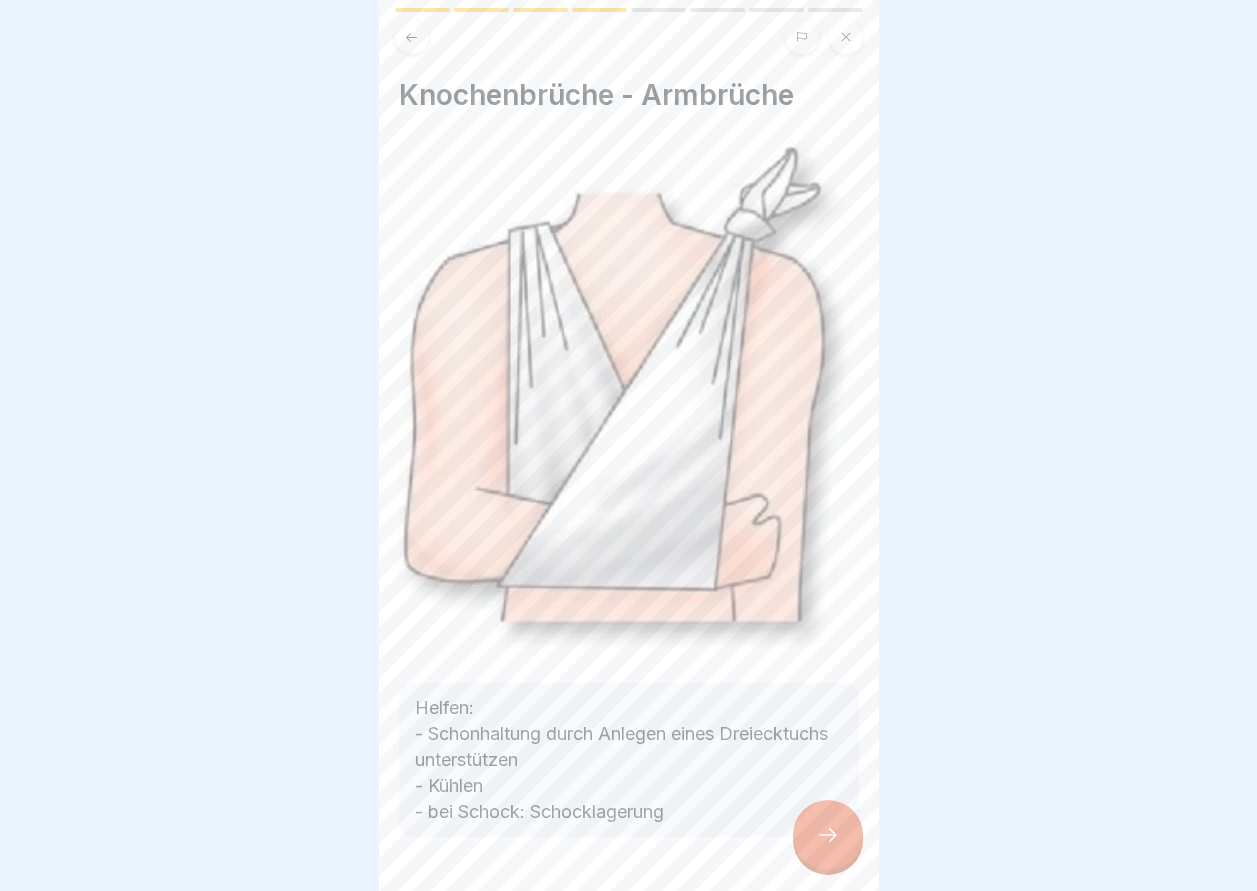 click 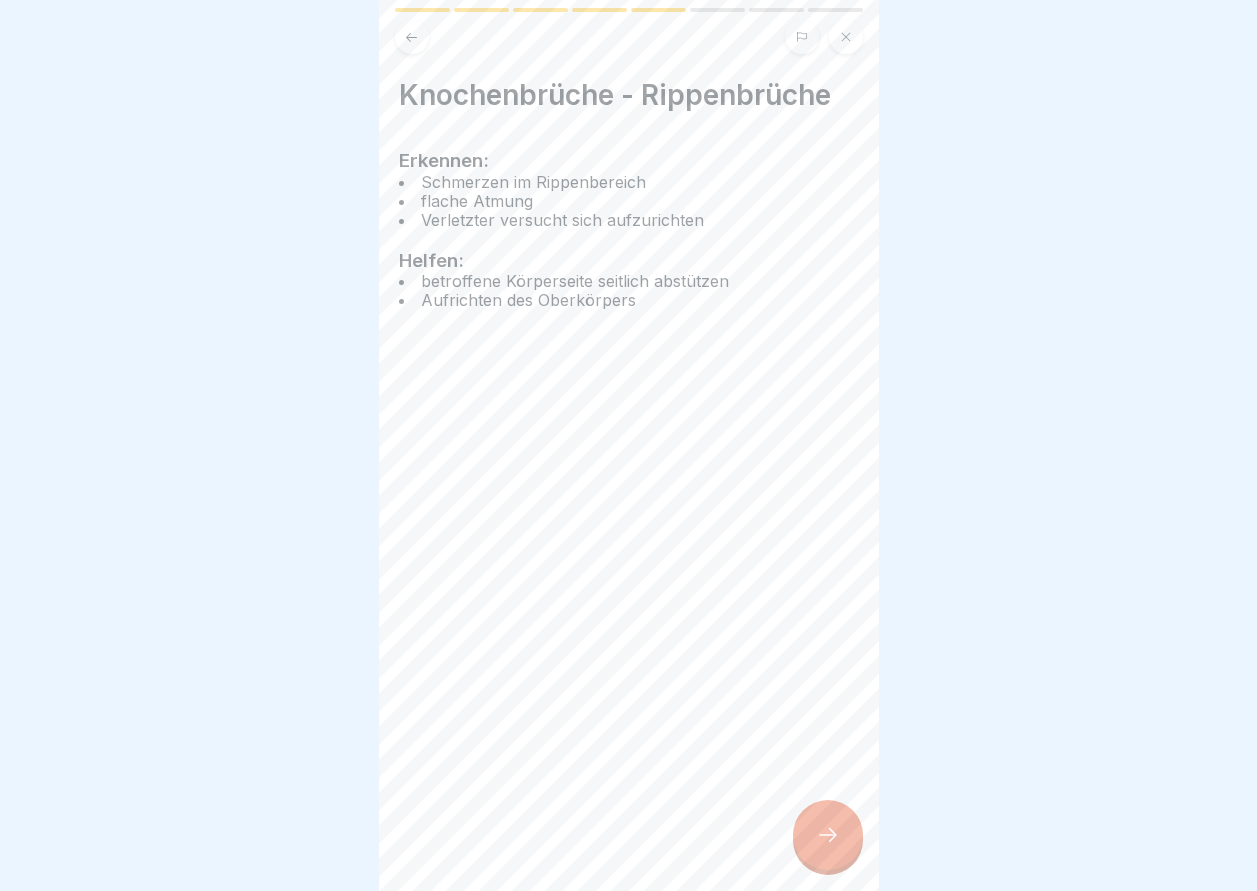 click 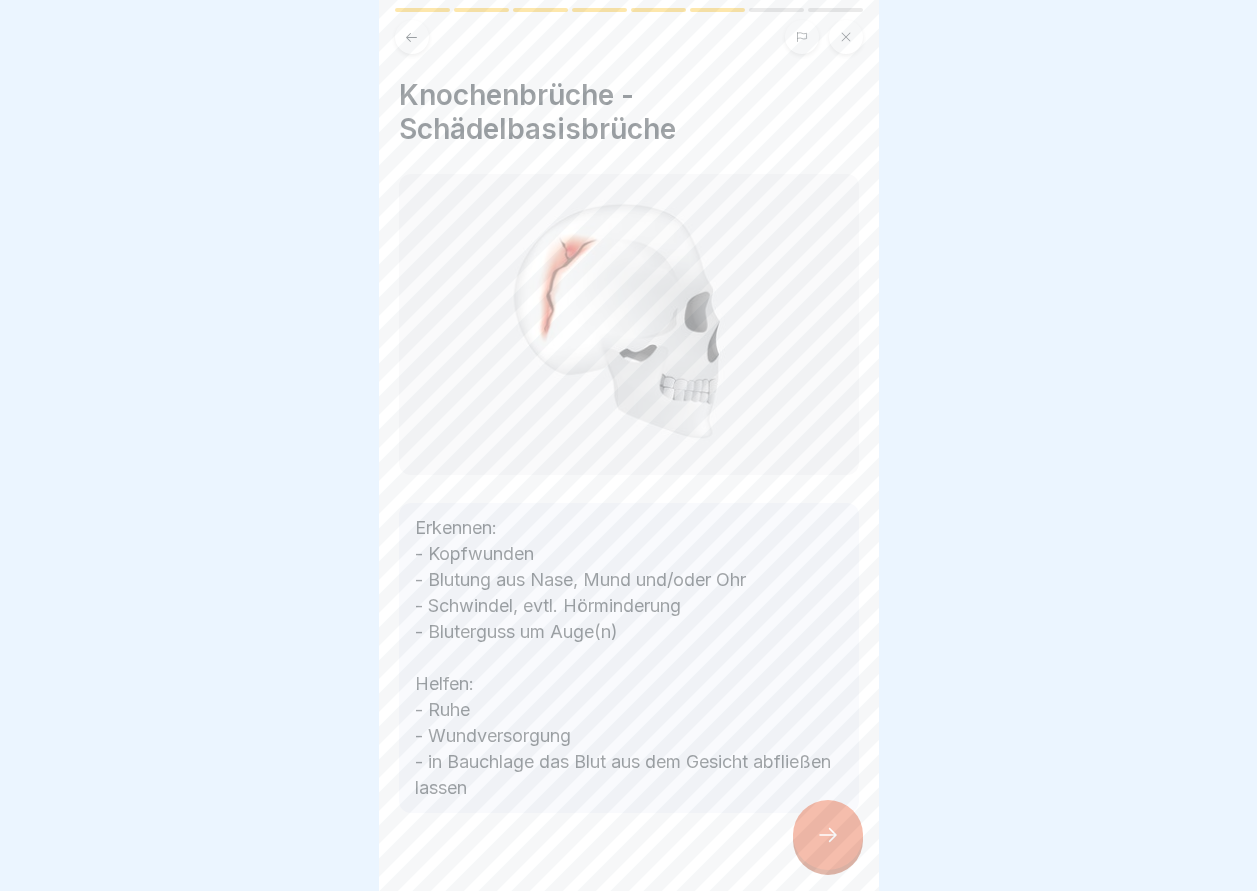 click 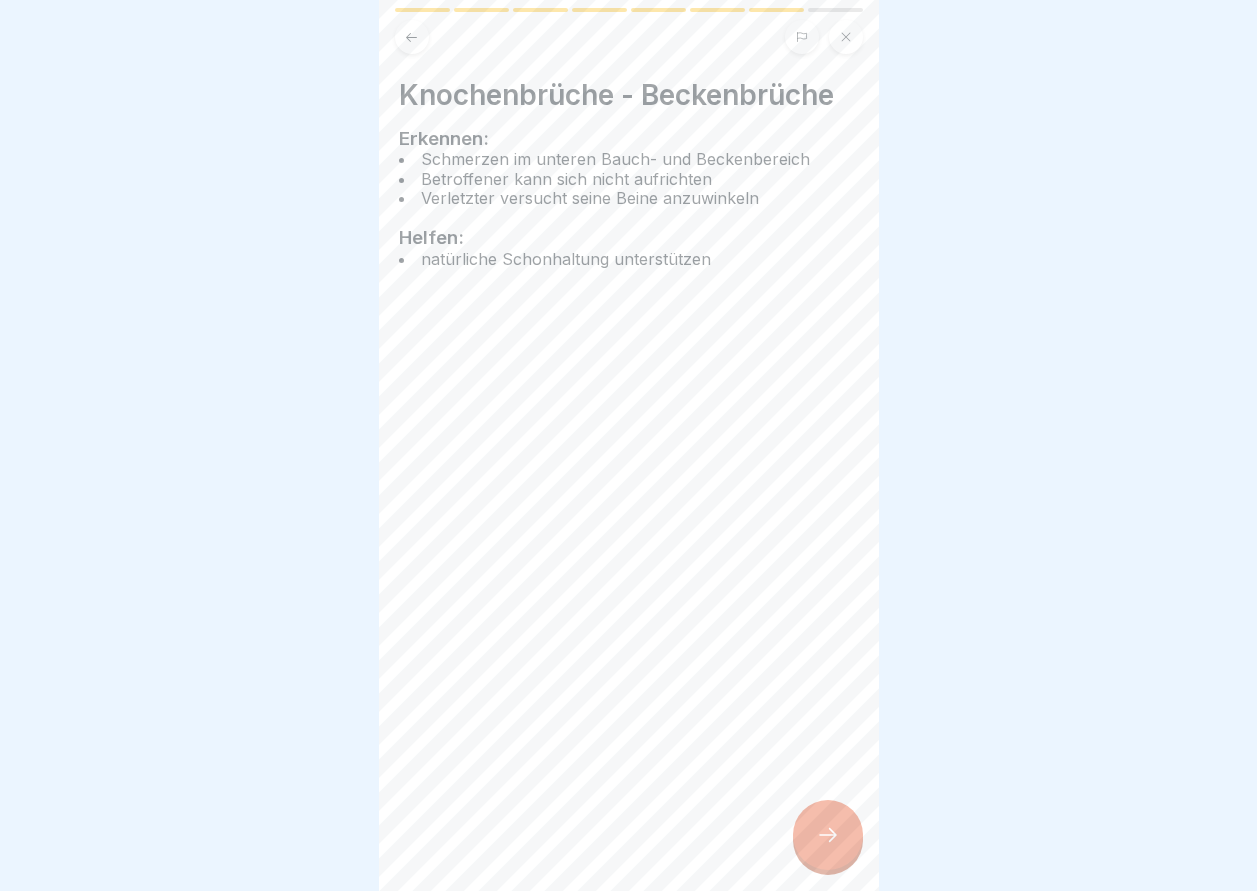 click 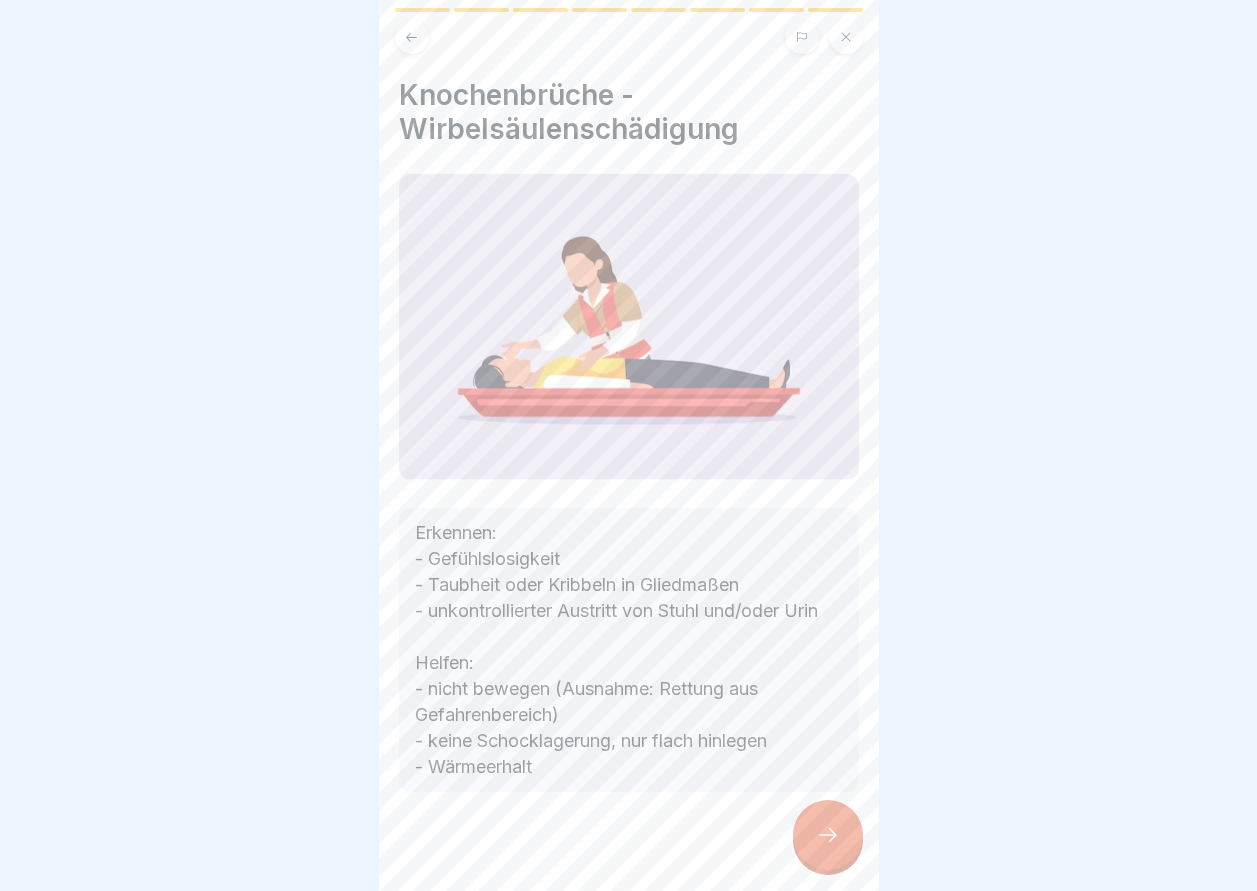 click 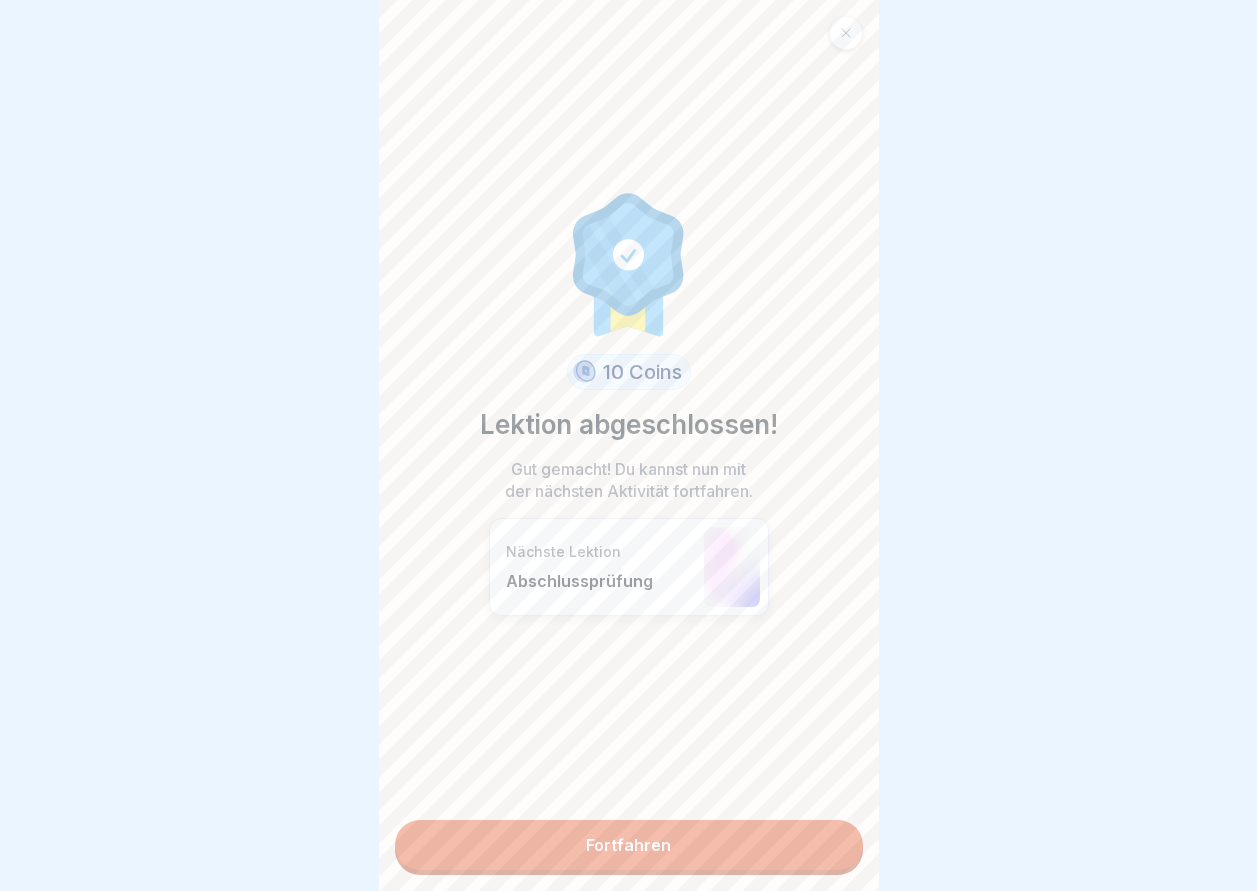 click on "Fortfahren" at bounding box center (629, 845) 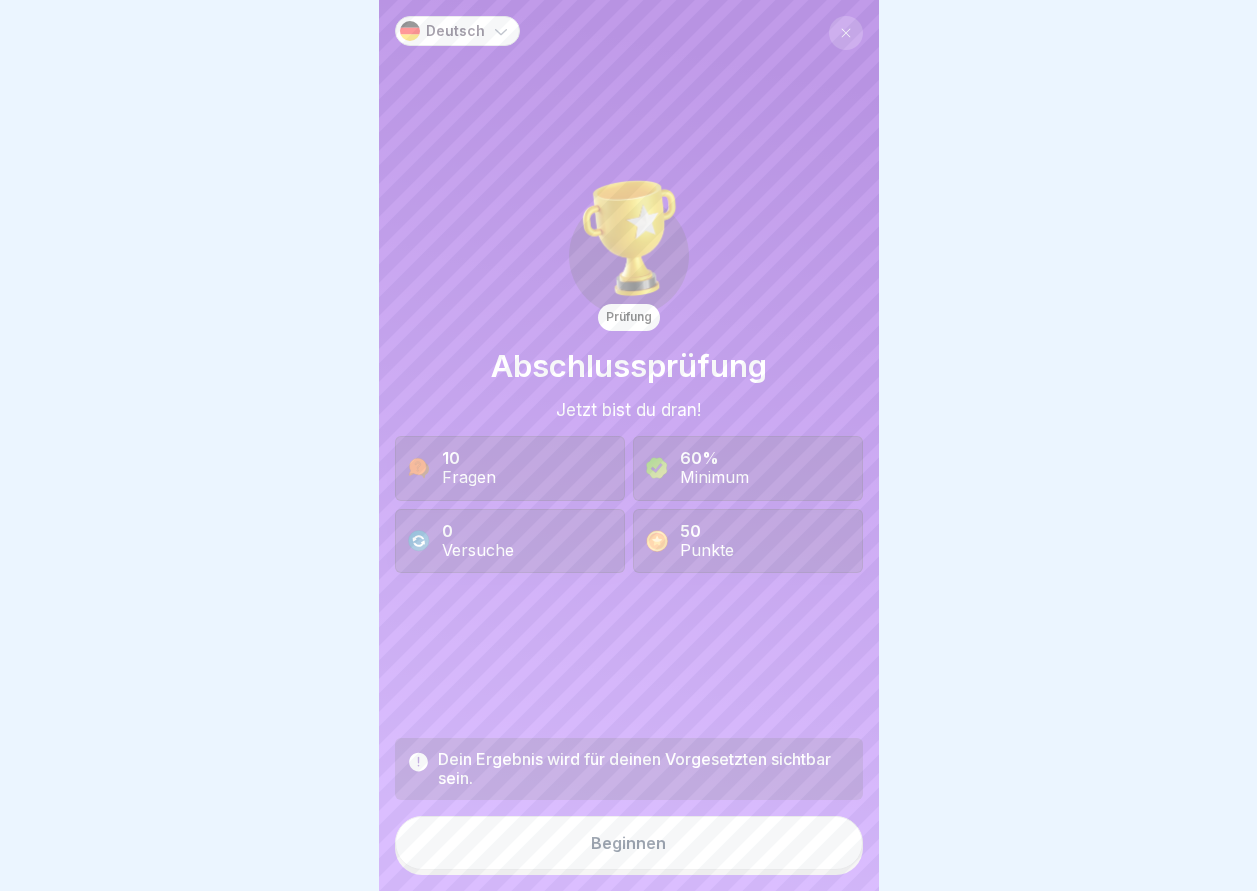 click on "Beginnen" at bounding box center (628, 843) 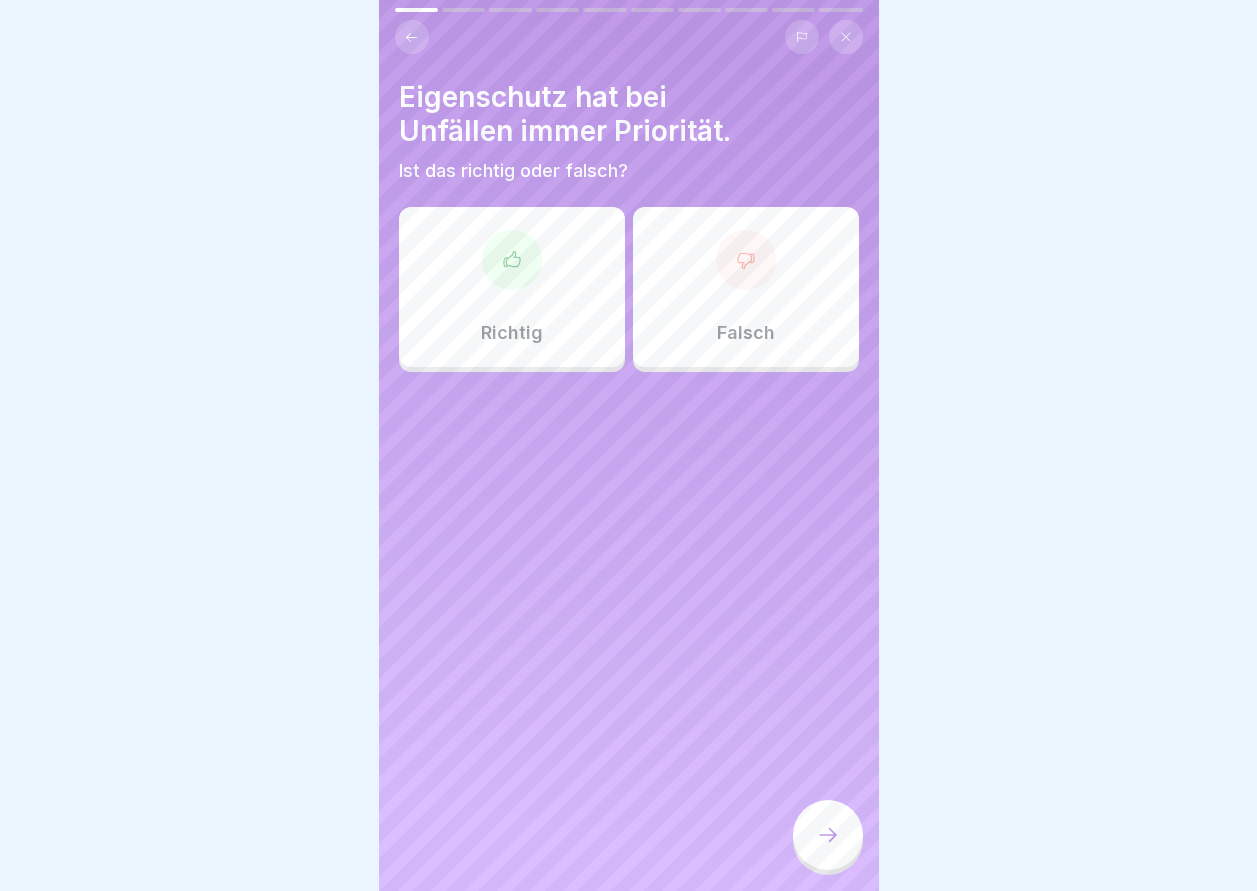 click 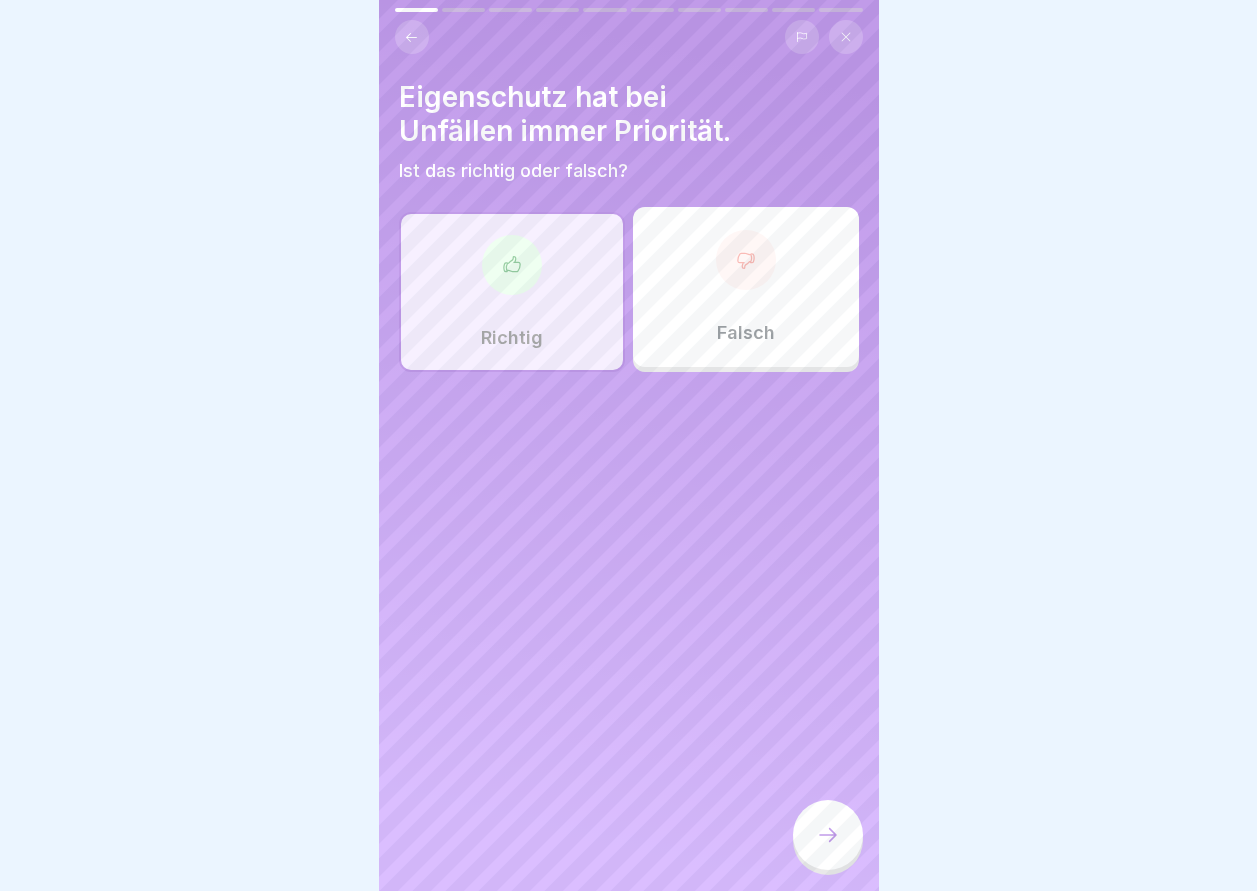 click at bounding box center (828, 835) 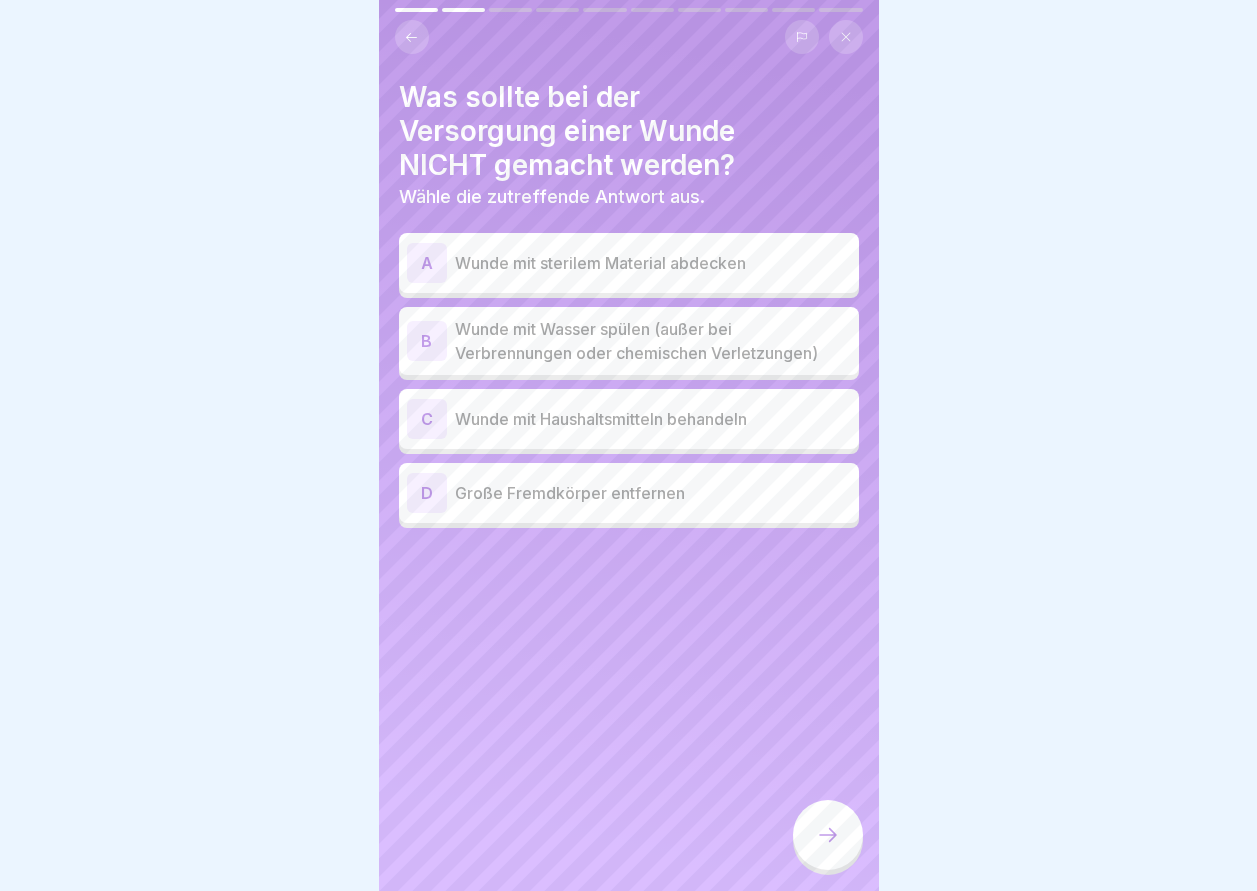 click on "B" at bounding box center [427, 341] 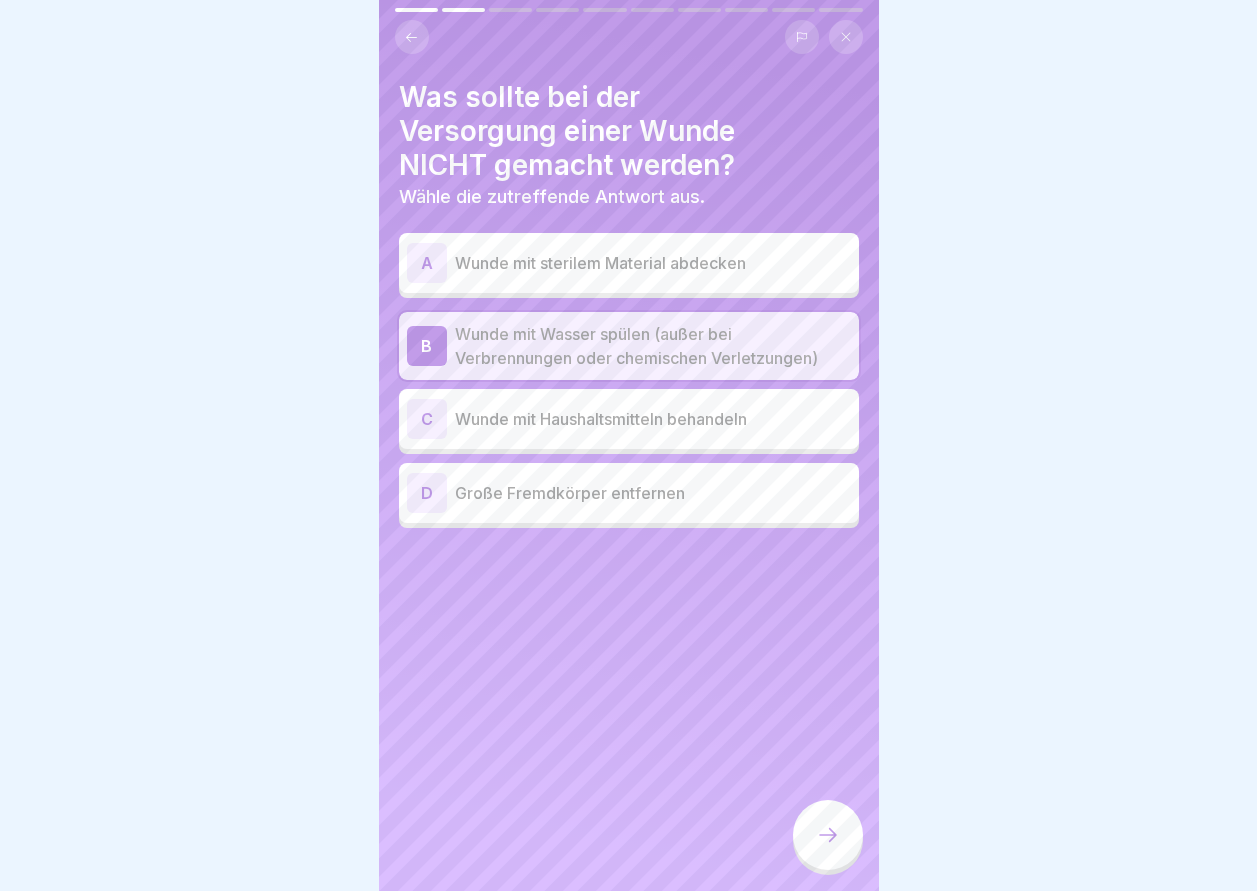 click at bounding box center [828, 835] 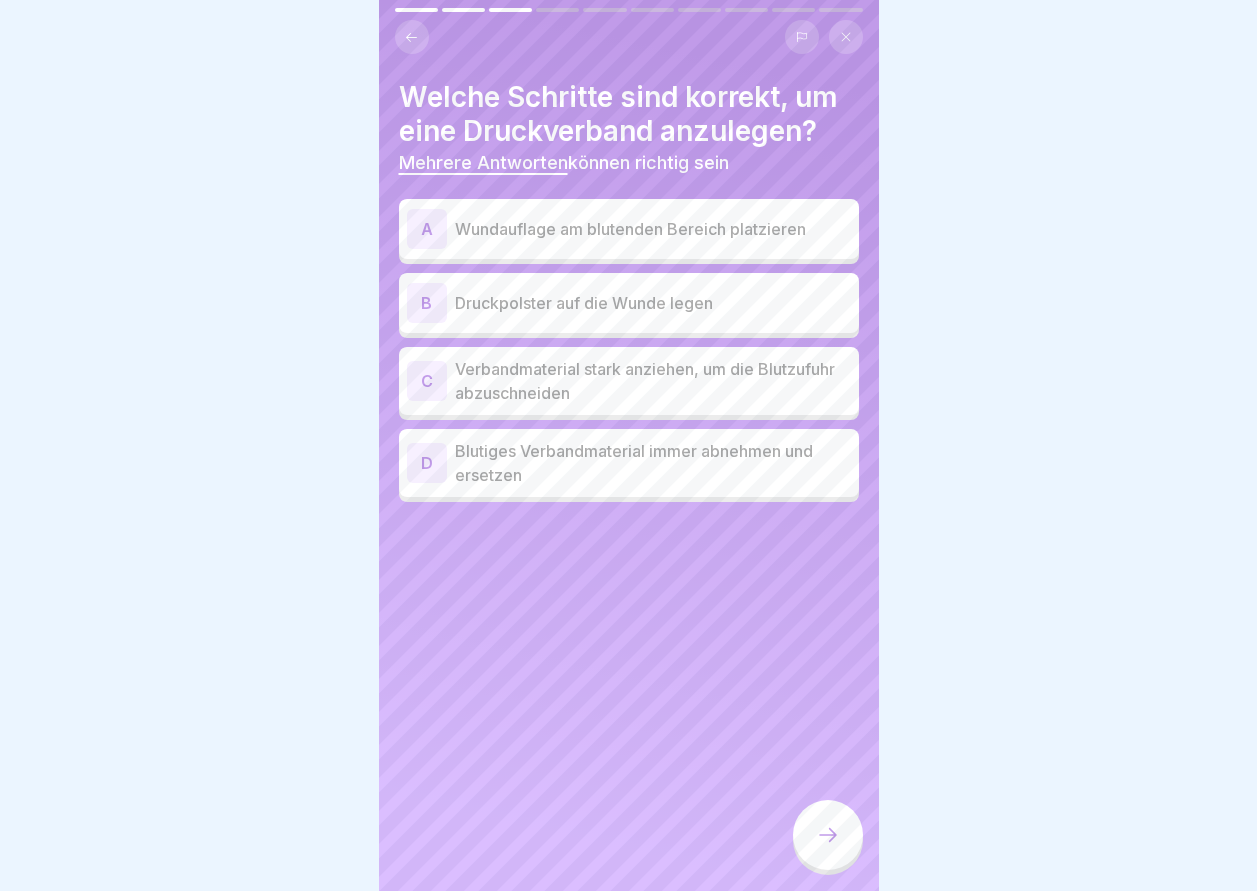 click on "A" at bounding box center (427, 229) 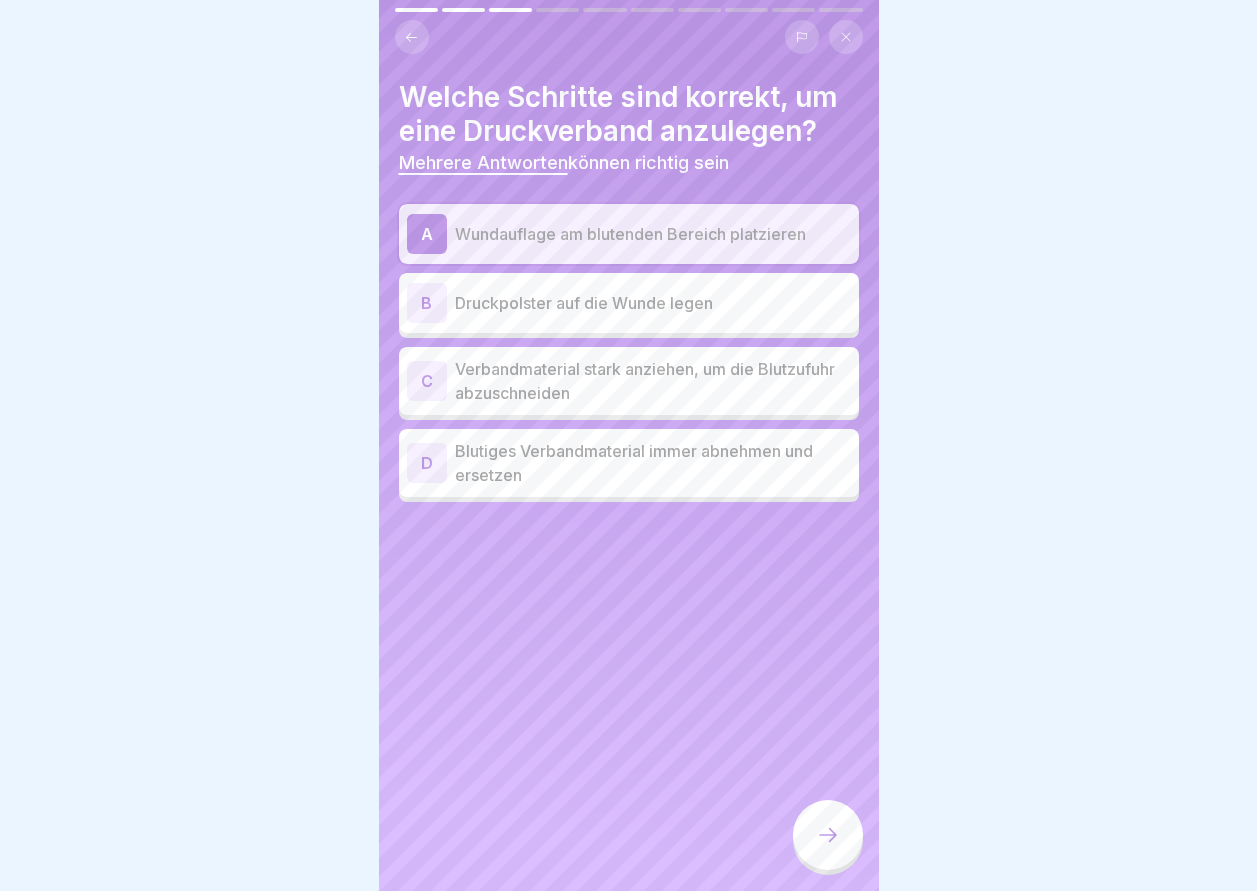 click on "B" at bounding box center [427, 303] 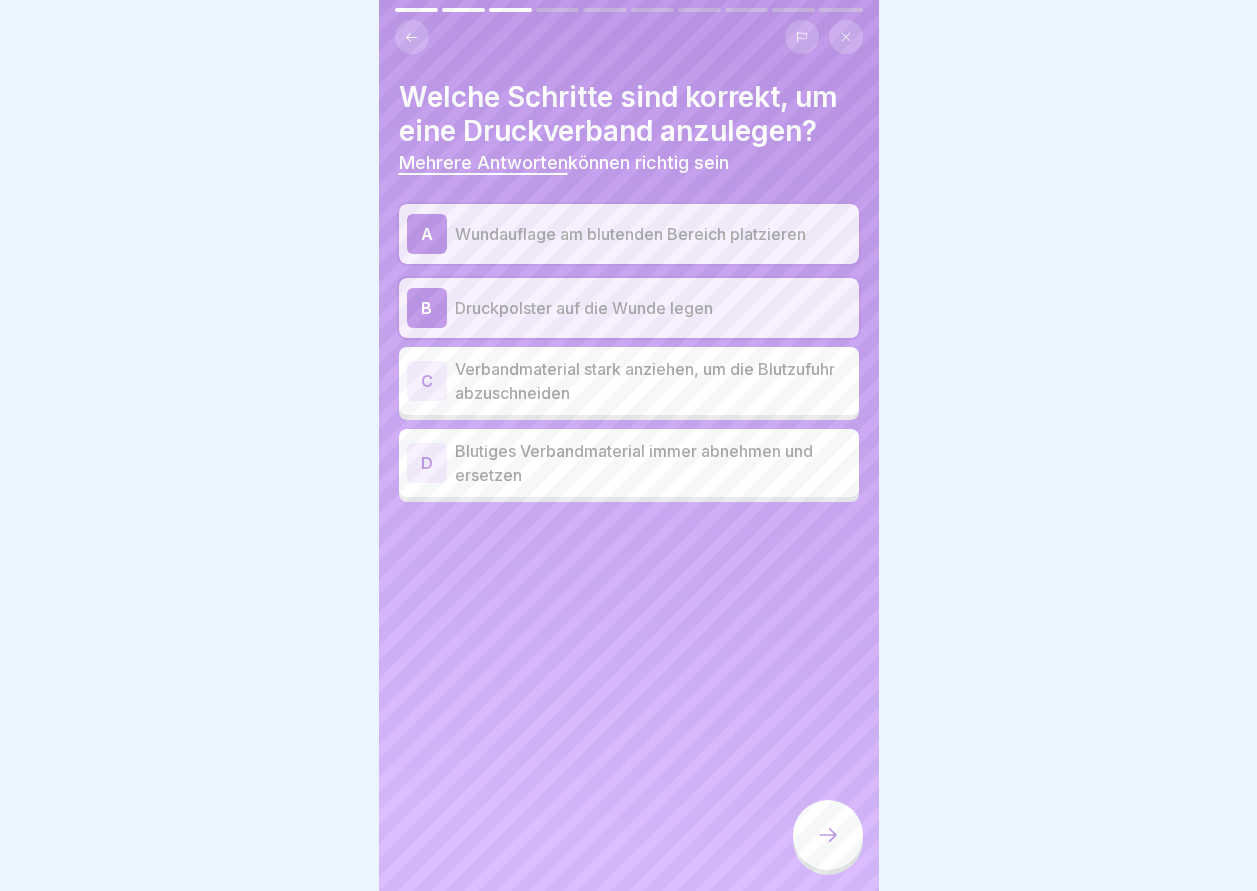 click on "C" at bounding box center [427, 381] 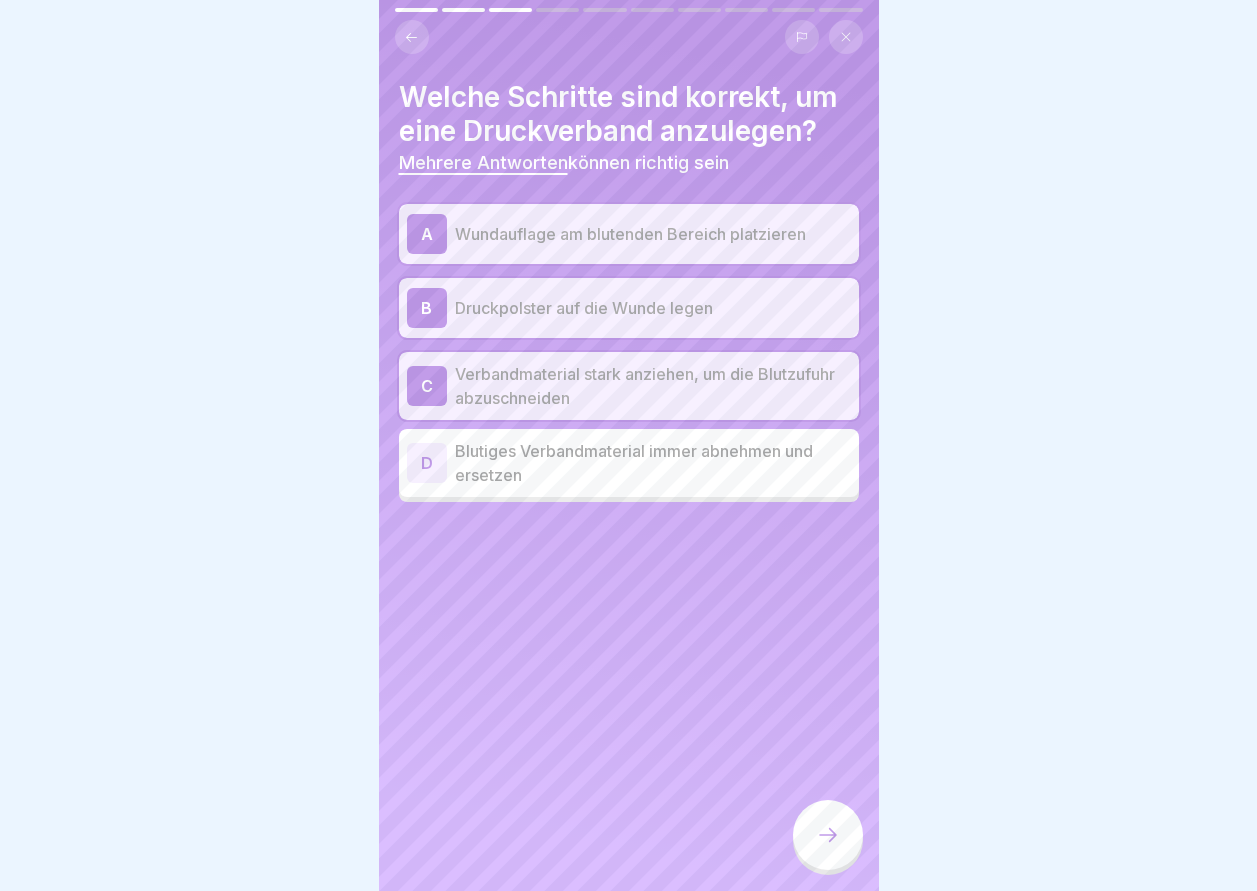 click at bounding box center [828, 835] 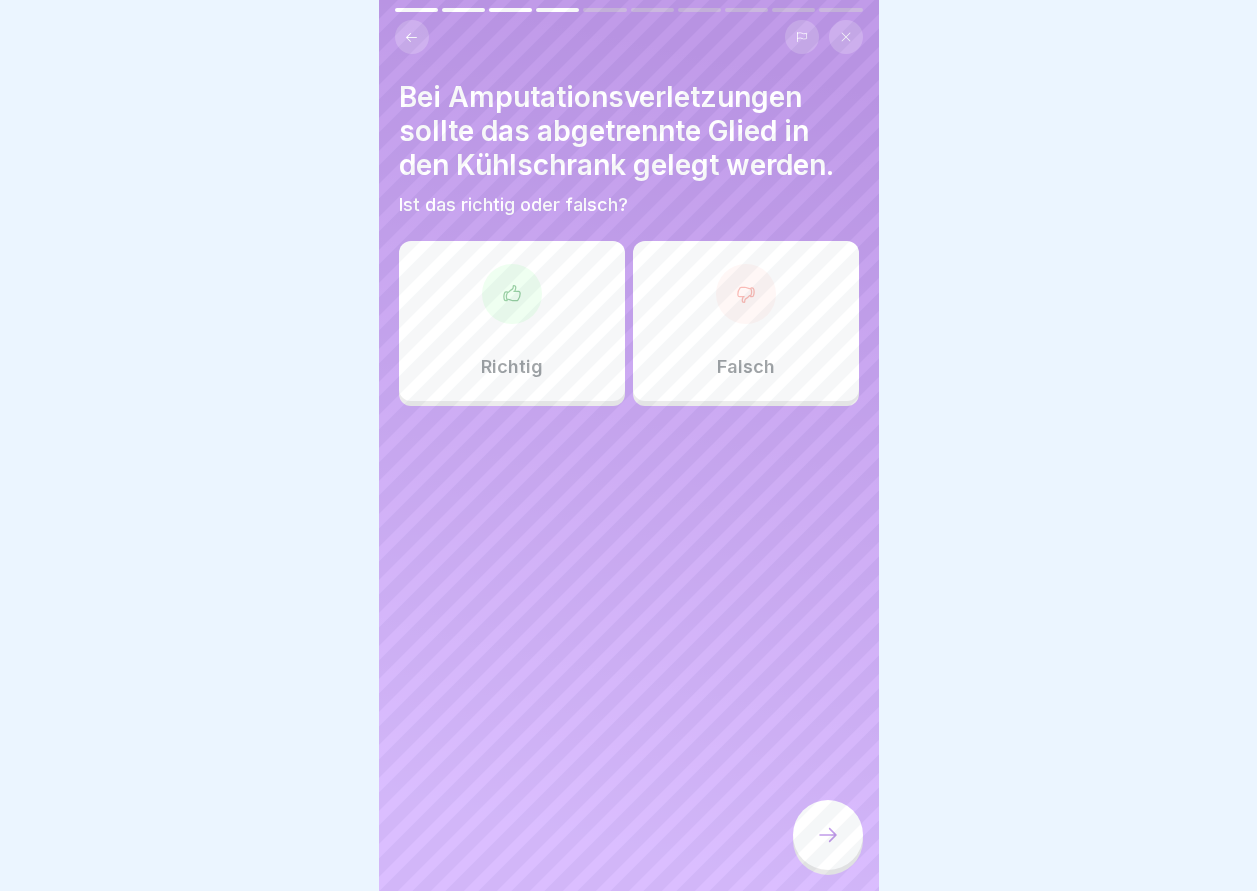 click at bounding box center (746, 294) 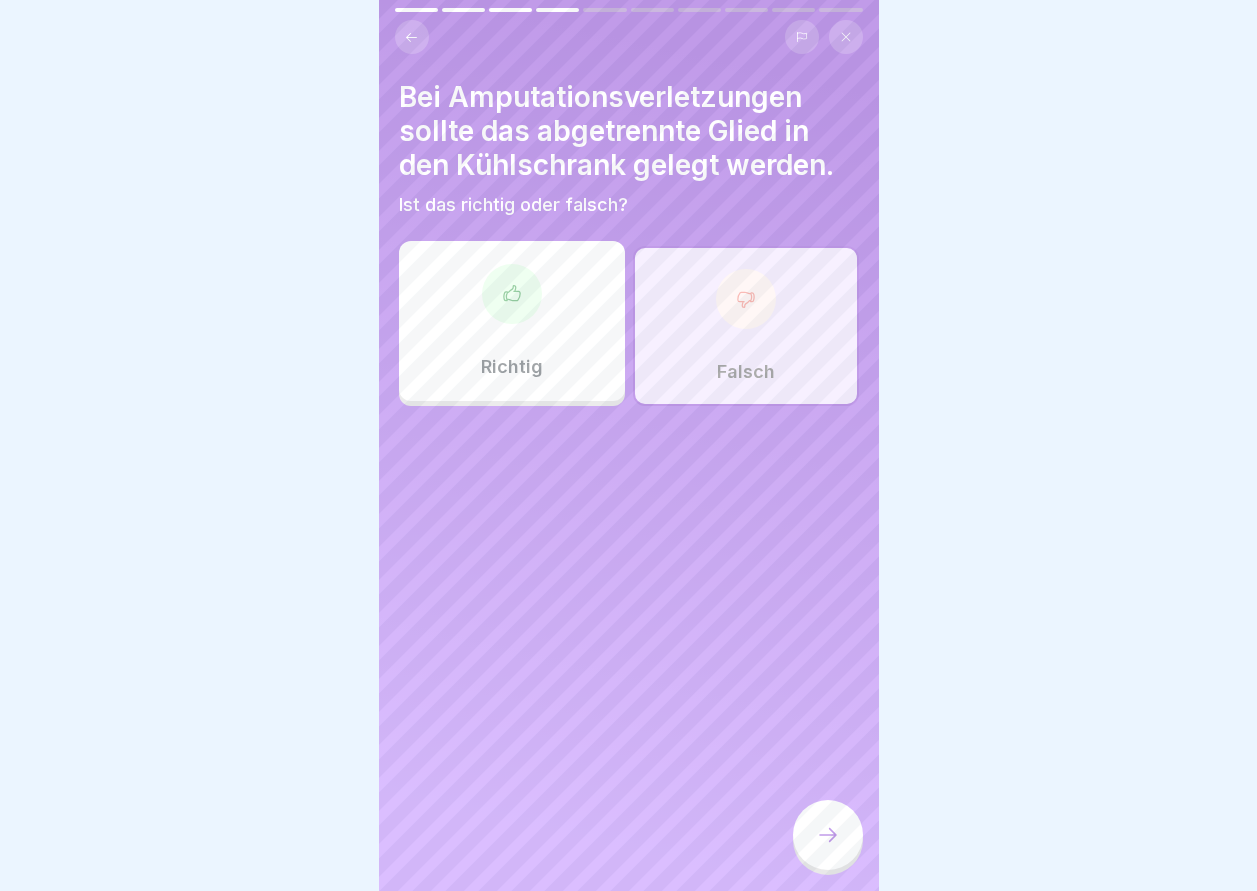 click 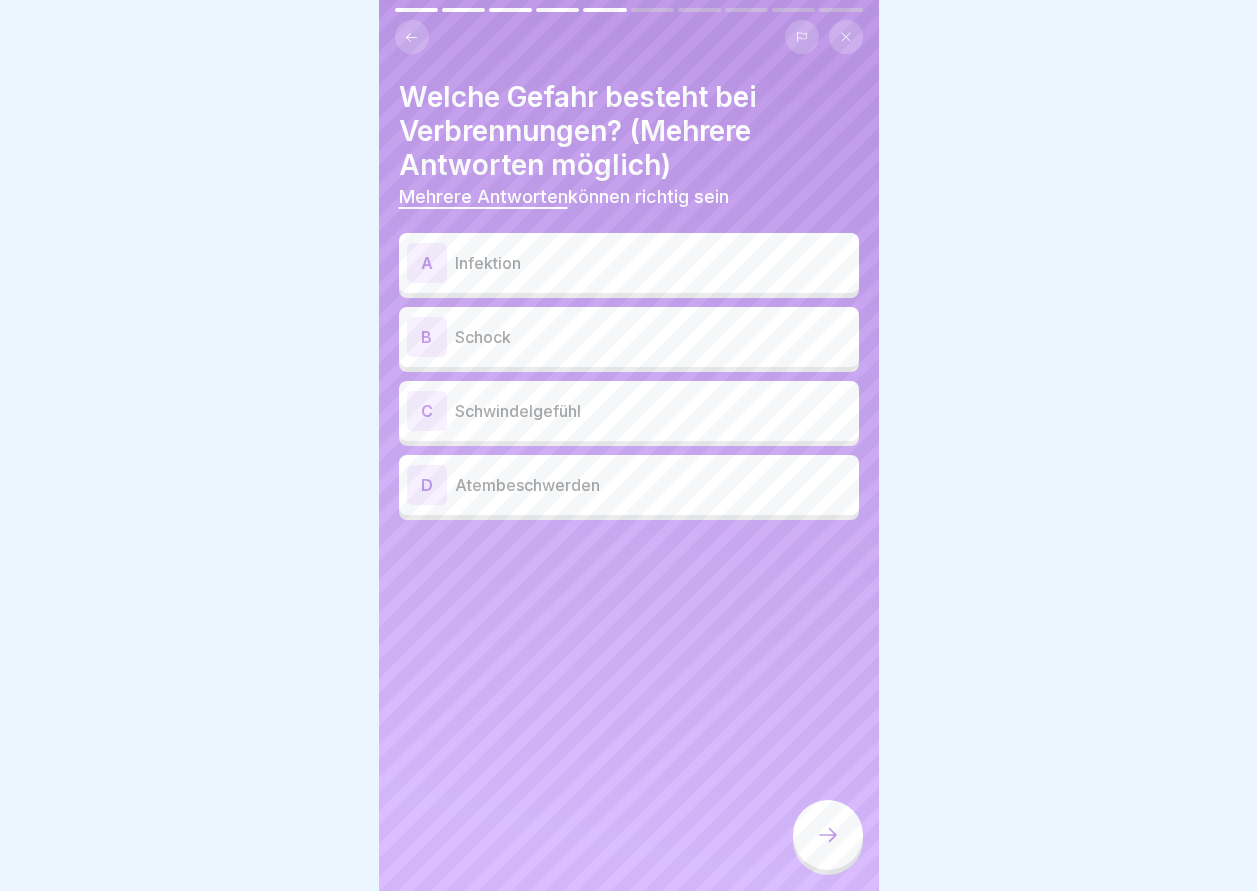 click on "A" at bounding box center (427, 263) 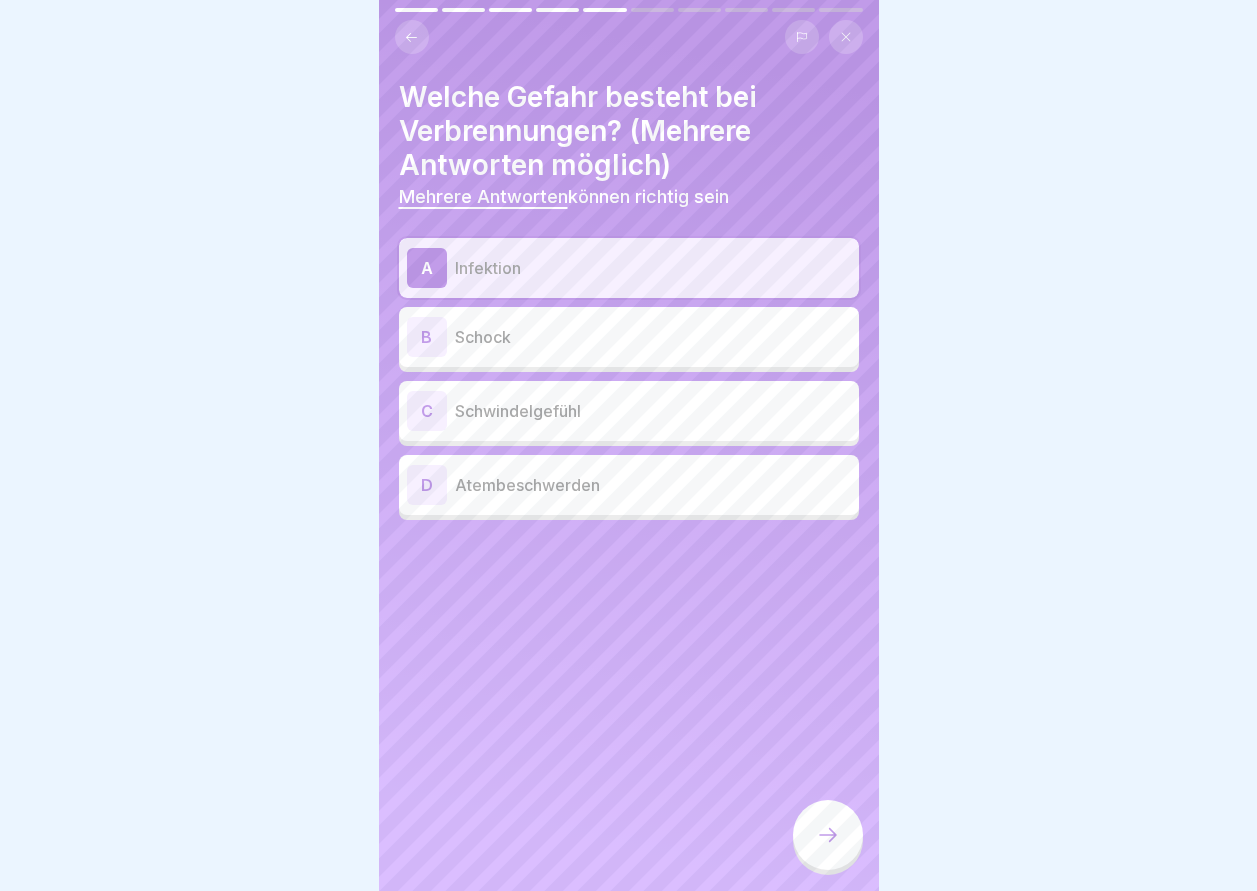 click on "B" at bounding box center [427, 337] 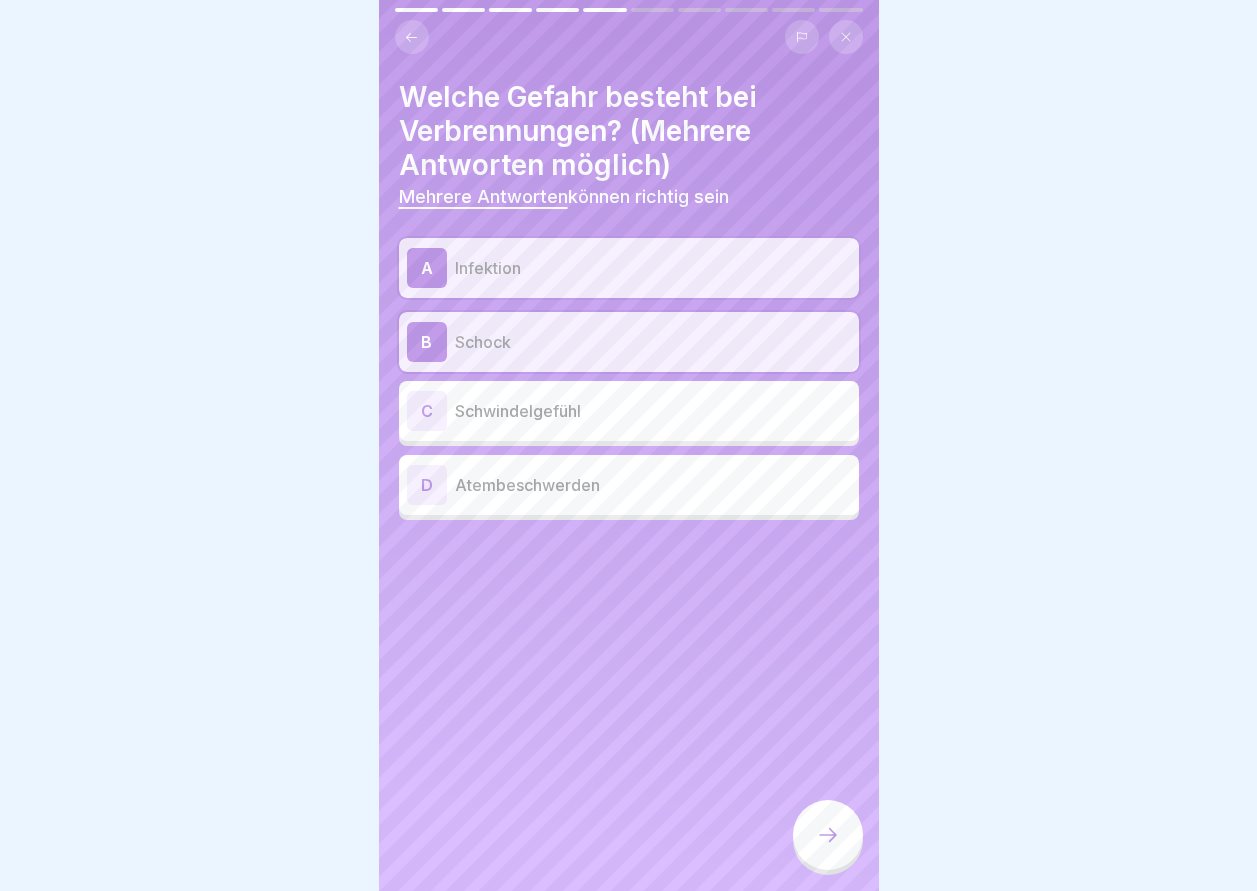 click at bounding box center (828, 835) 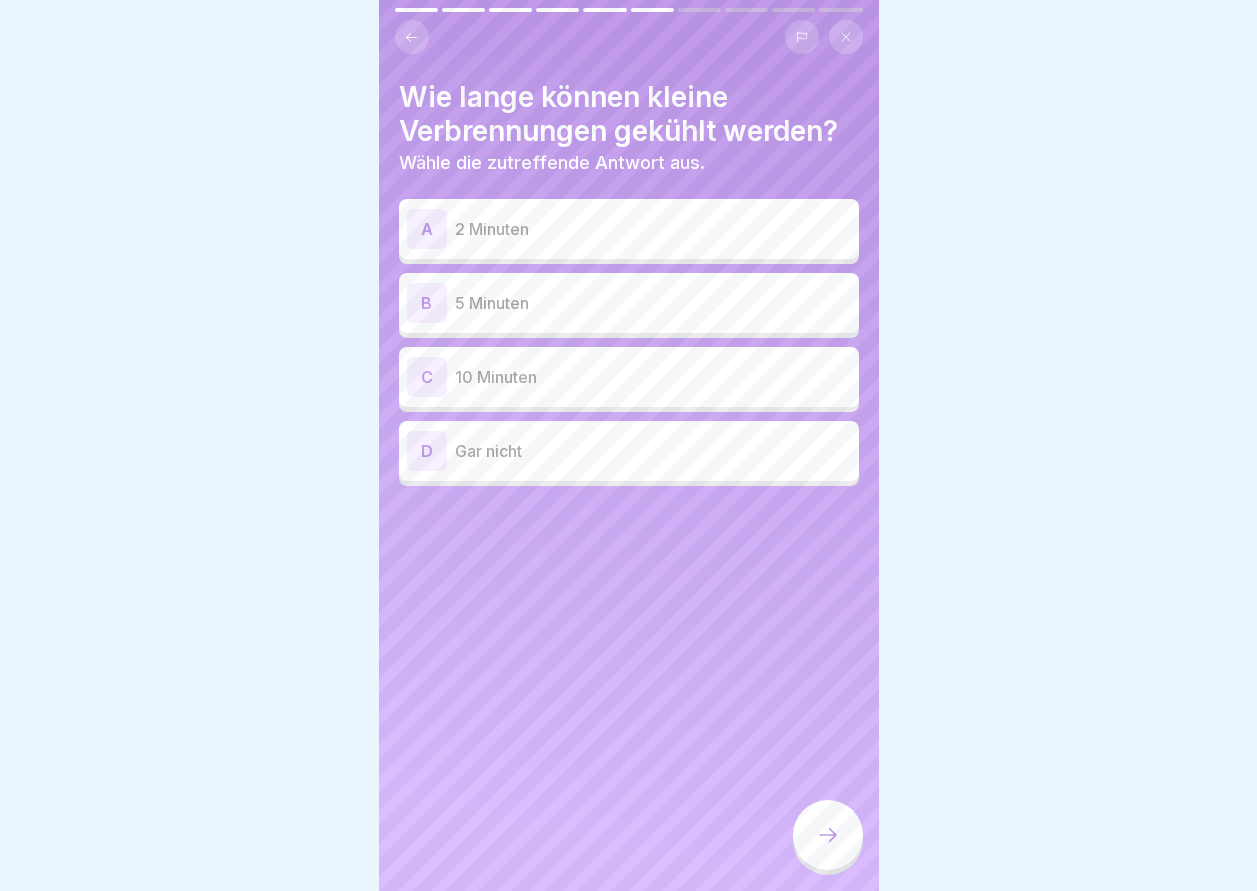 click on "C" at bounding box center (427, 377) 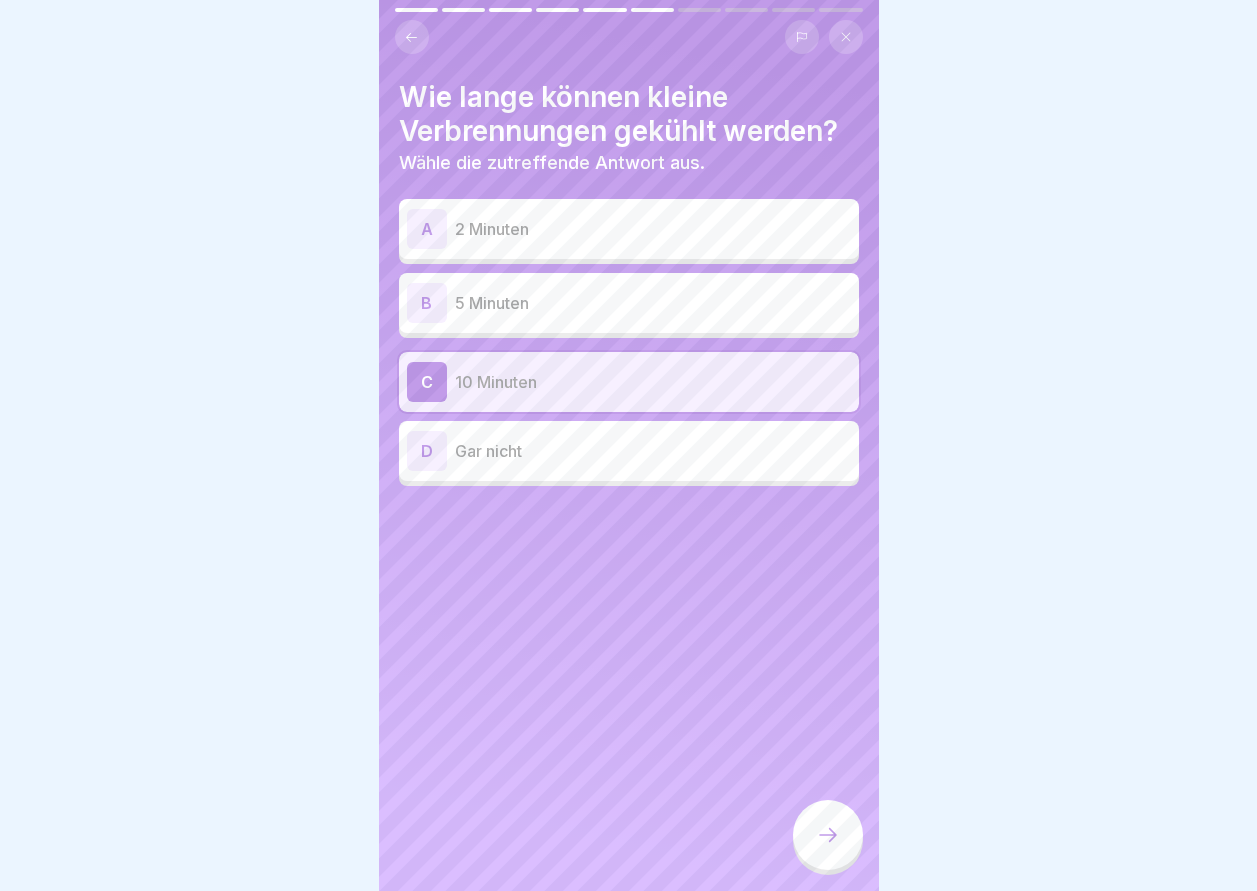 click 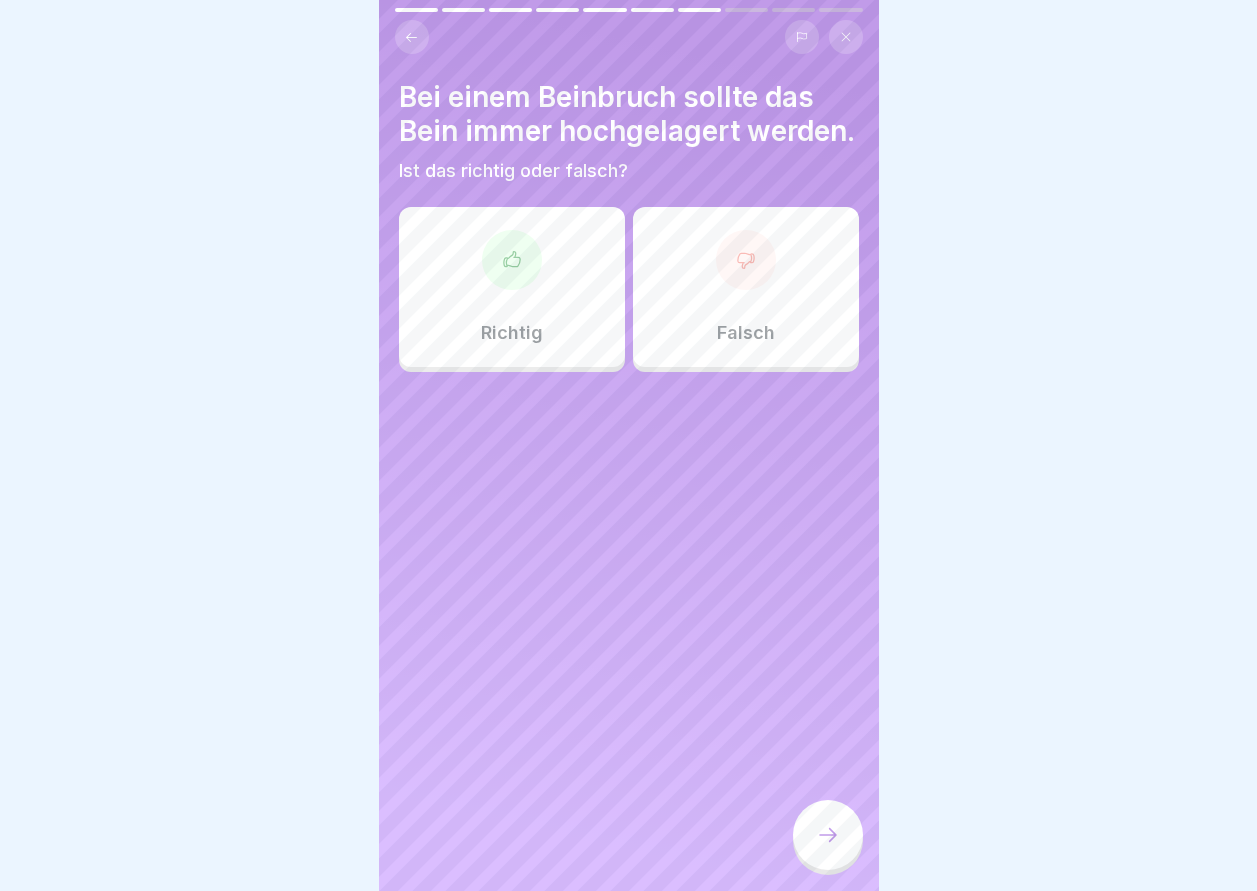 click 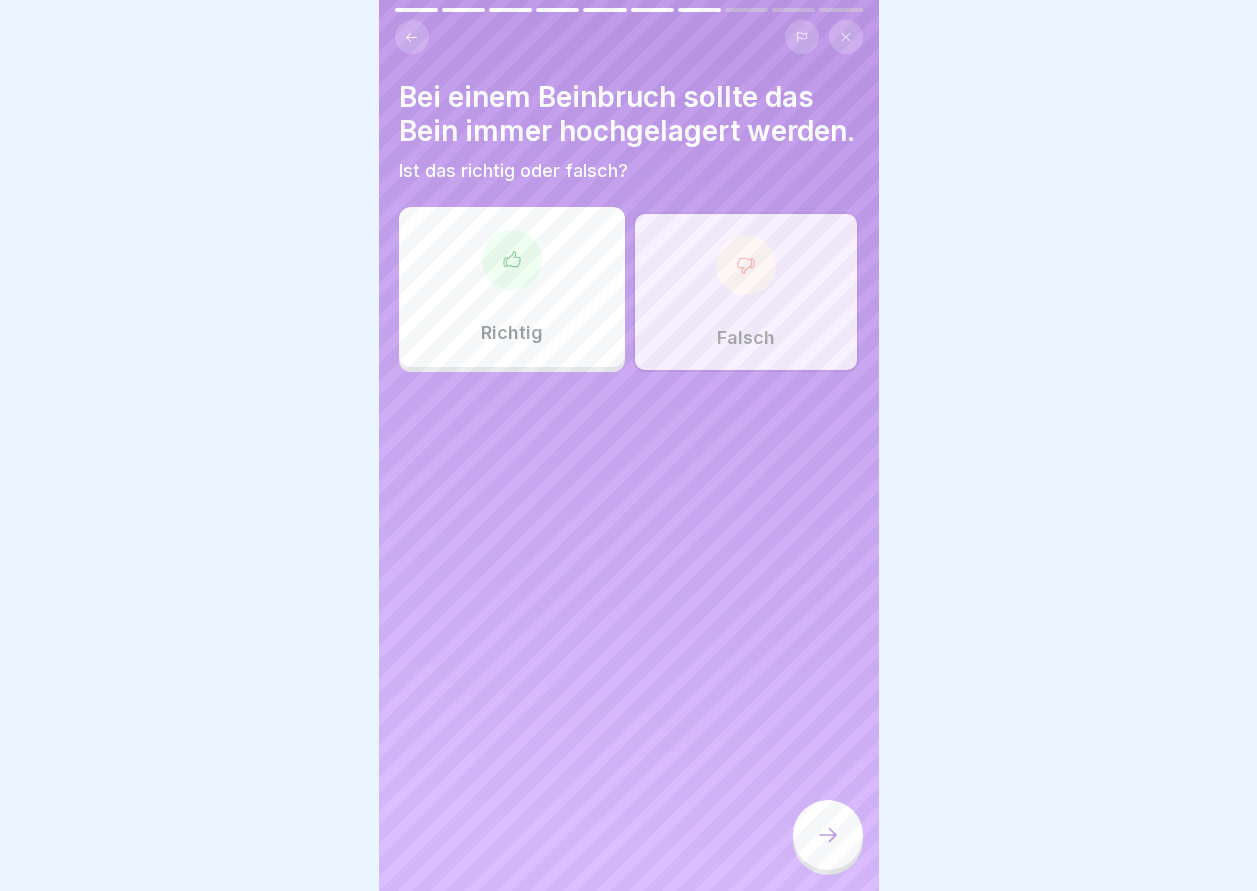 click 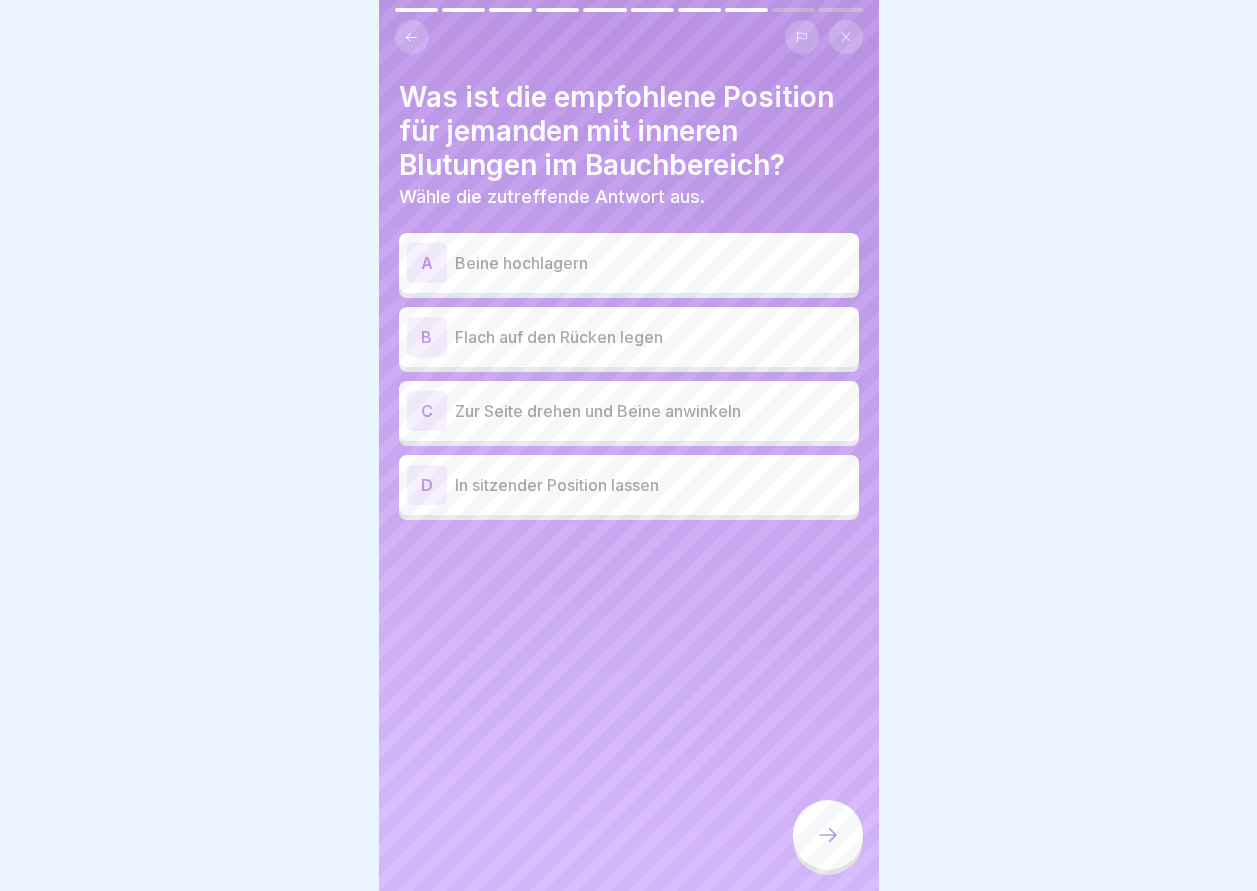 click on "D" at bounding box center [427, 485] 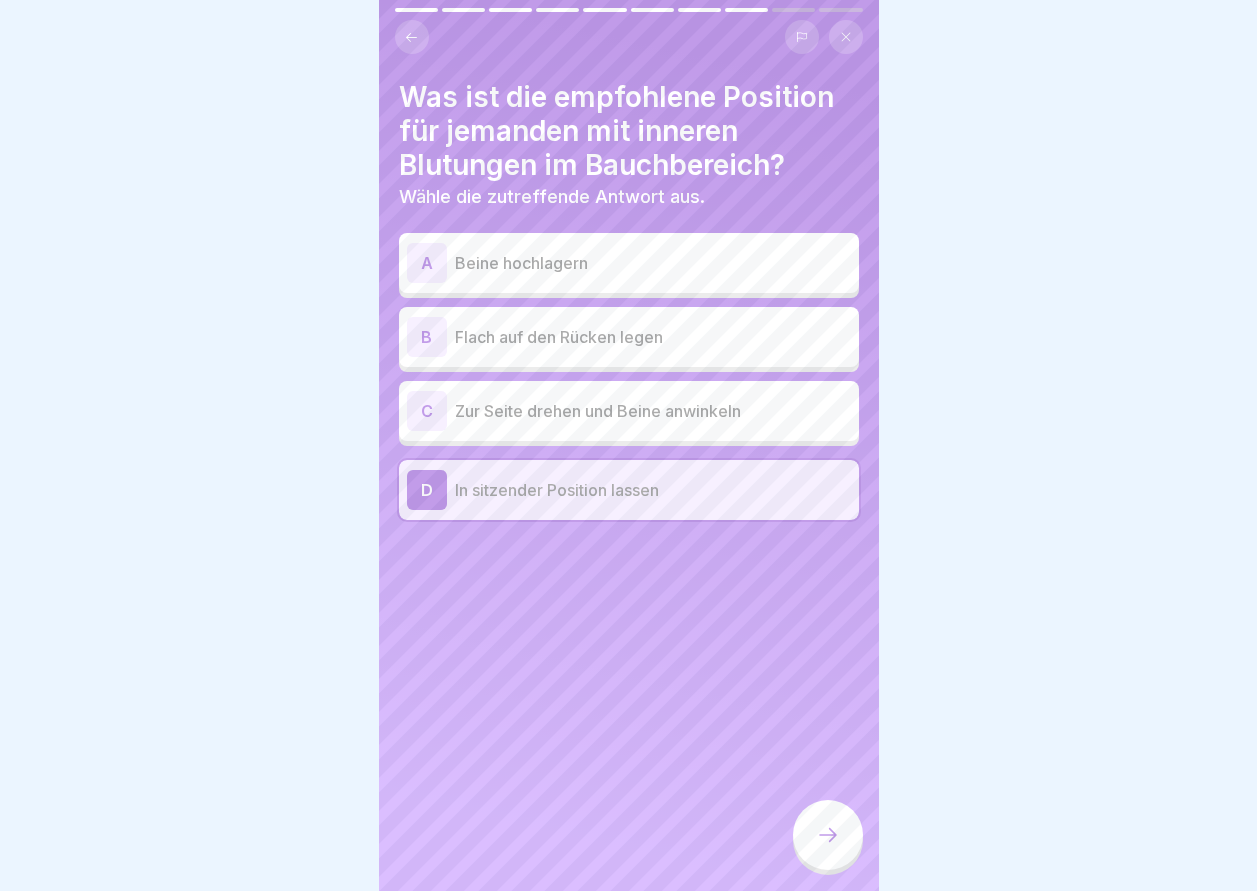 click 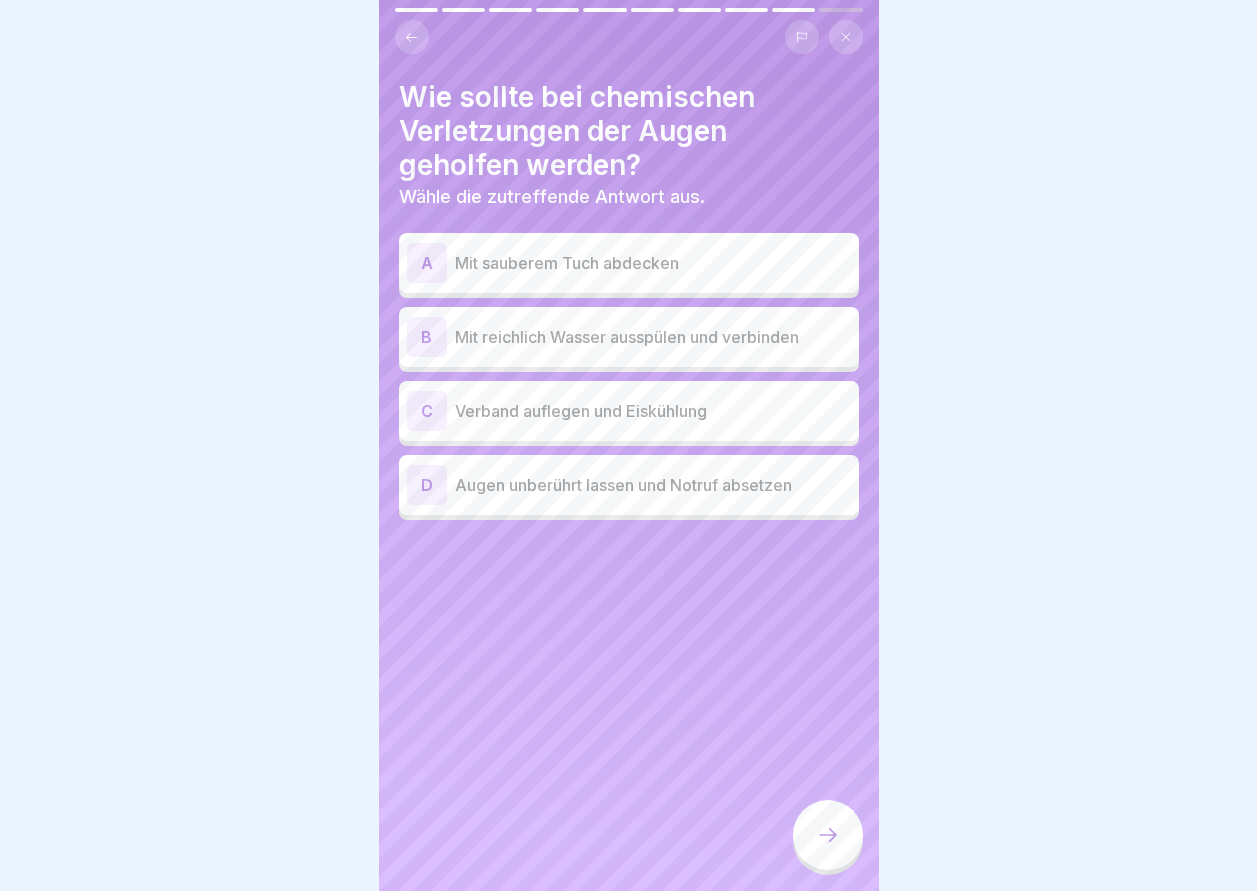 click on "B" at bounding box center [427, 337] 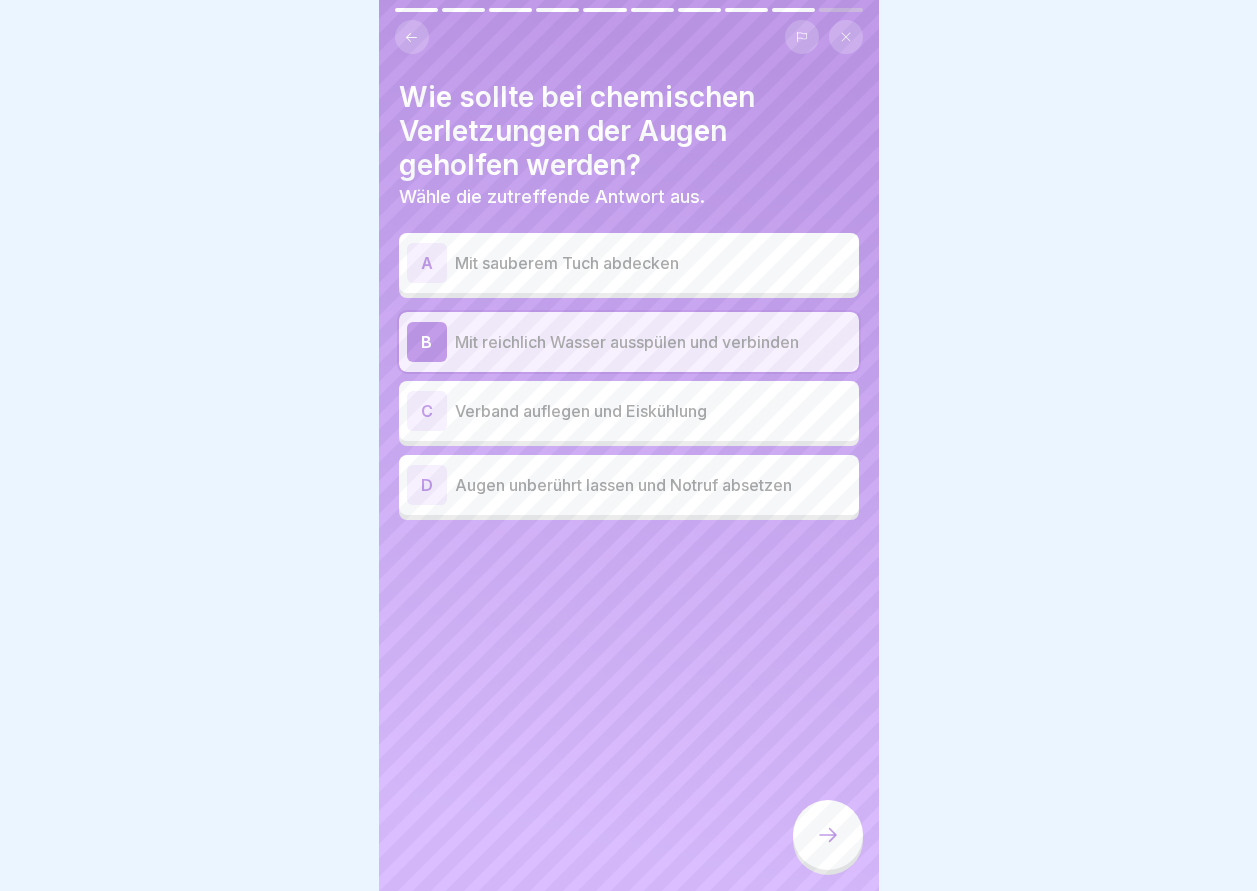 click at bounding box center (828, 835) 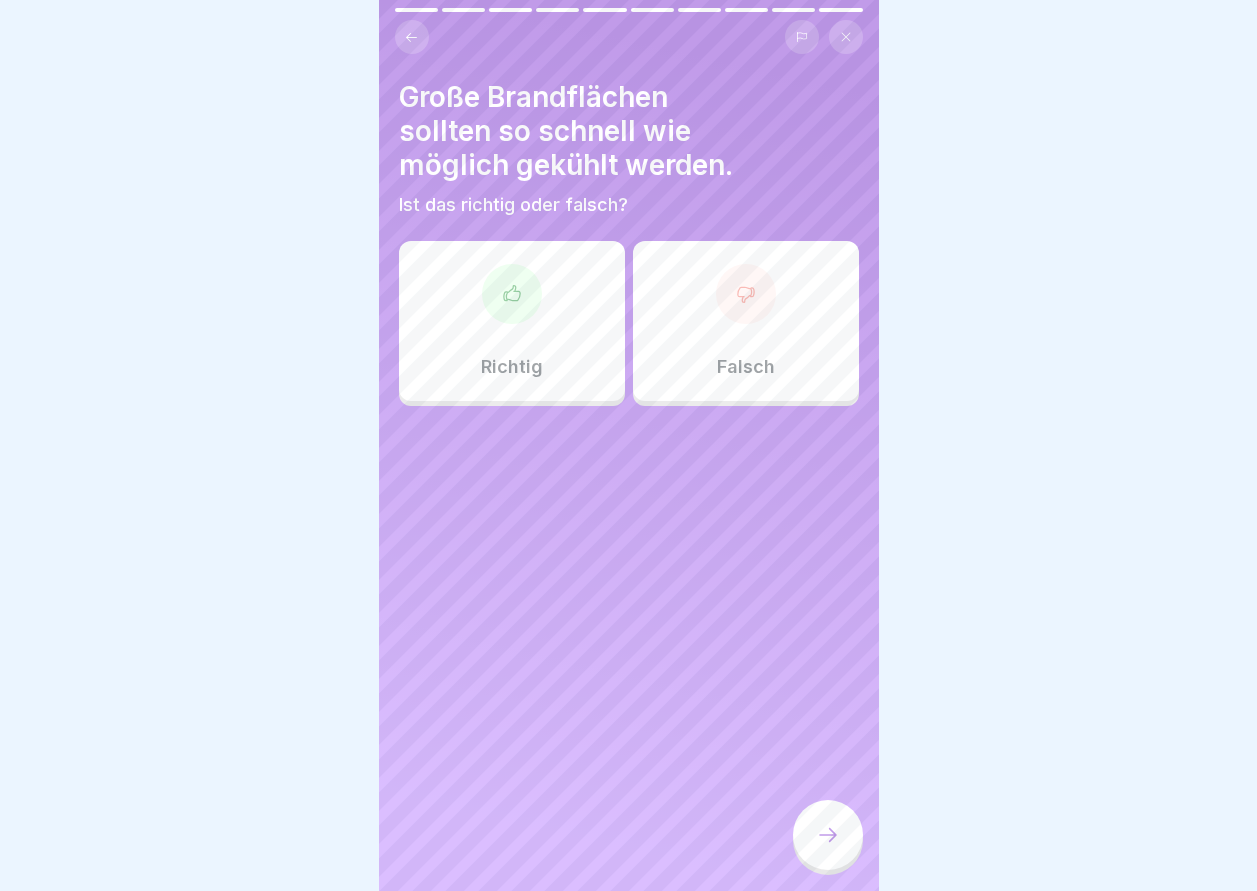 click at bounding box center (746, 294) 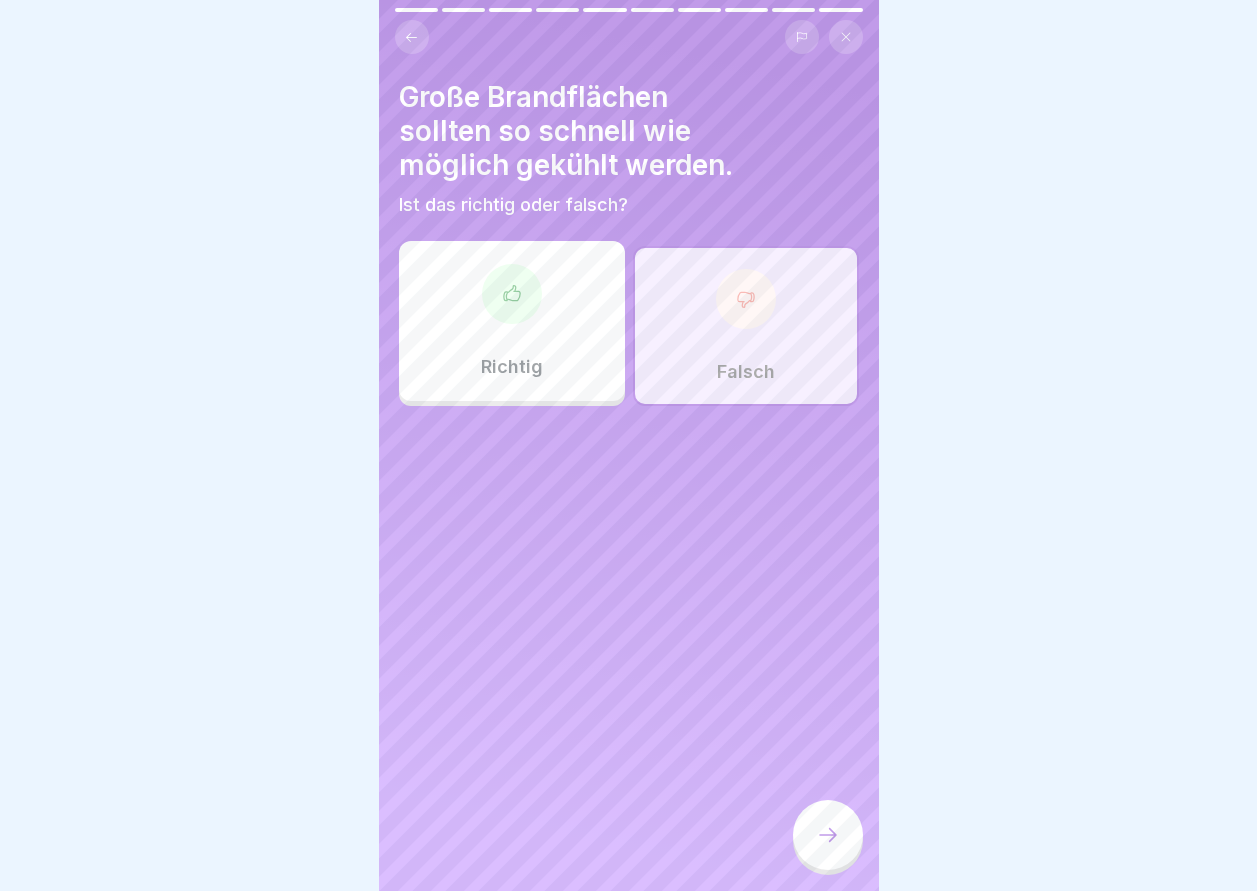 click 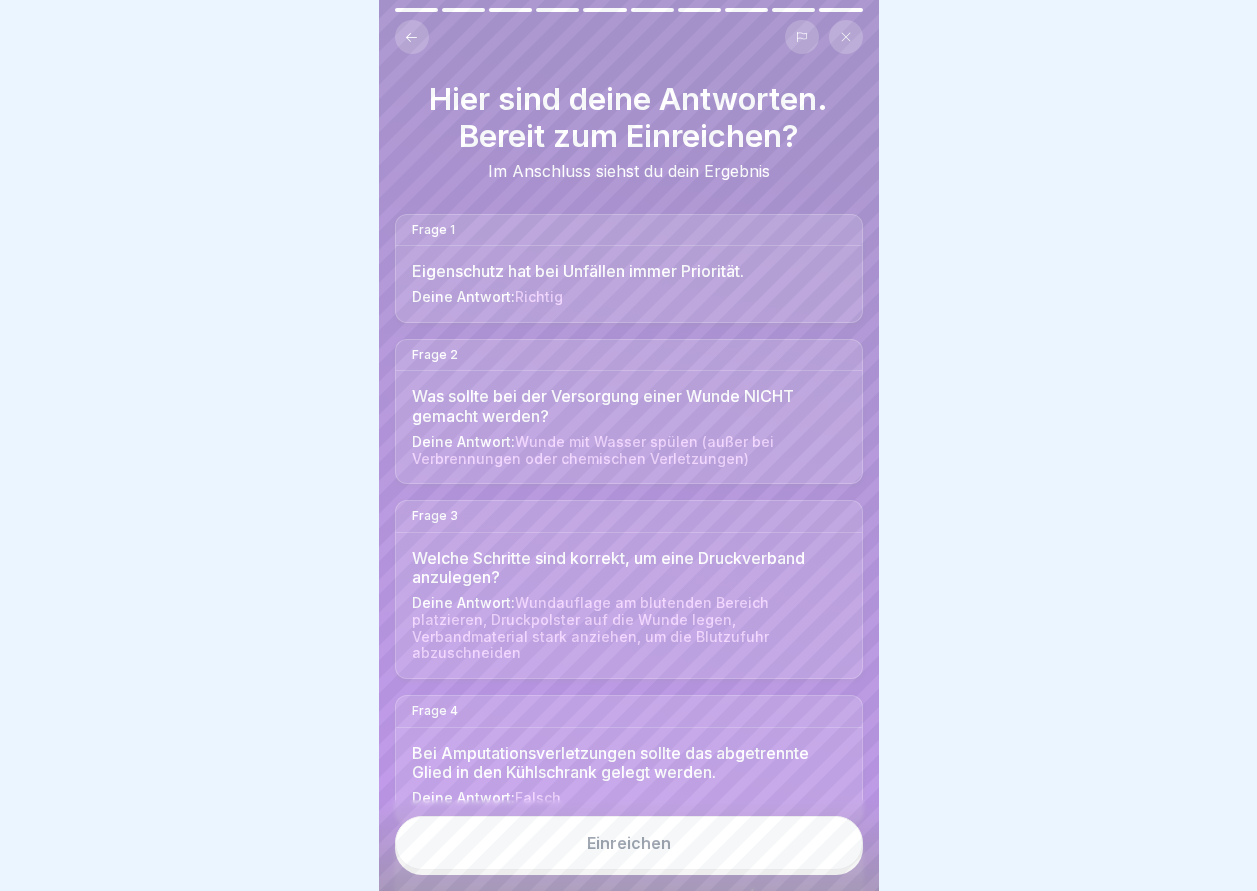 click on "Einreichen" at bounding box center [629, 843] 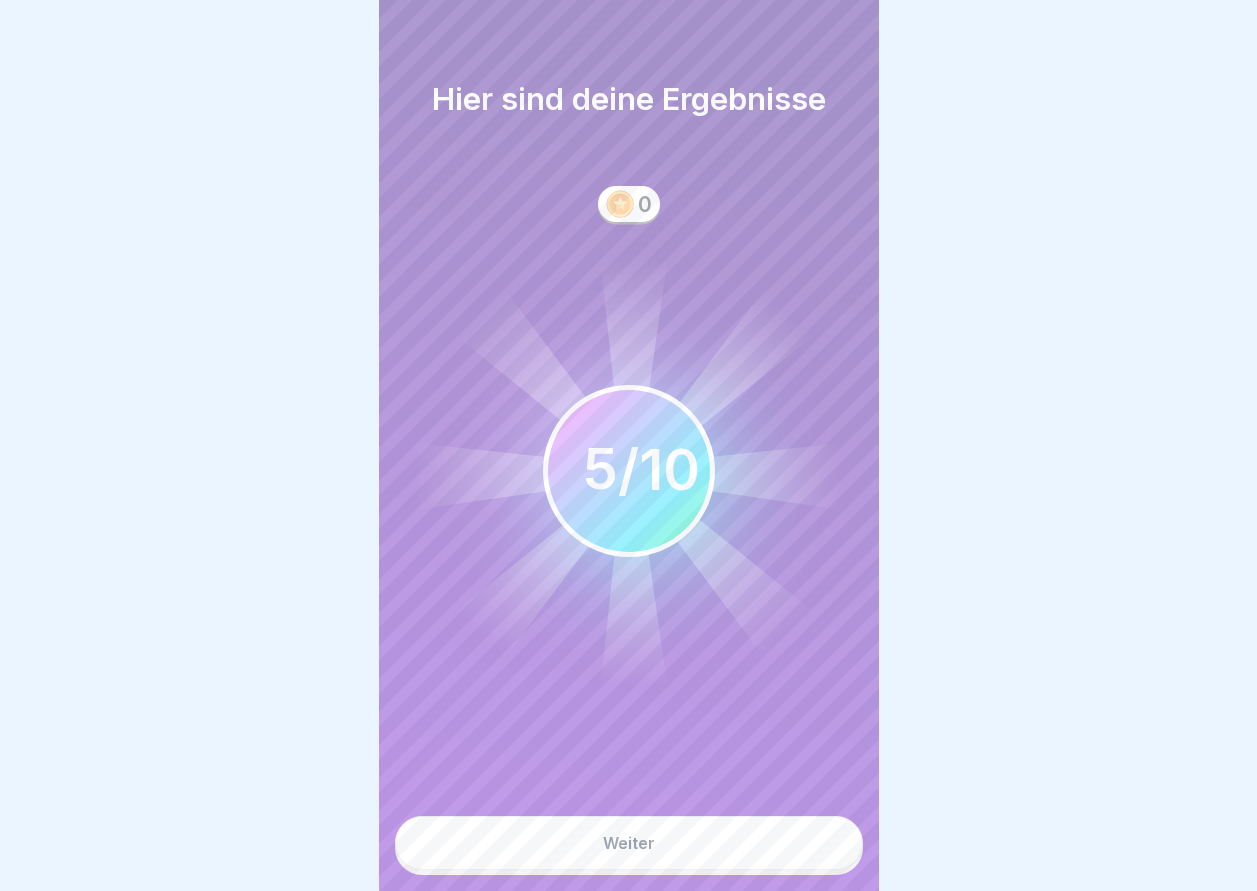 click on "Weiter" at bounding box center (629, 843) 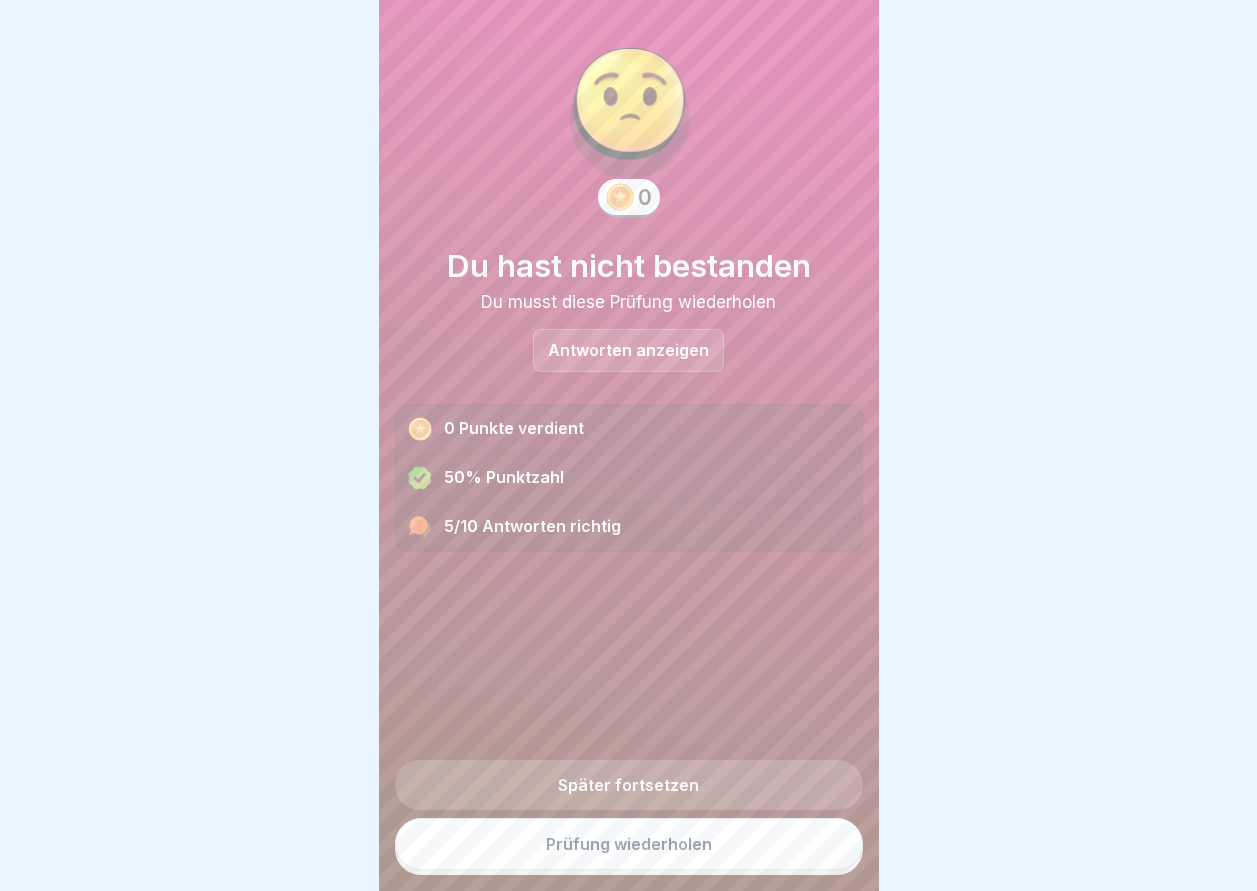 click on "Später fortsetzen" at bounding box center [629, 785] 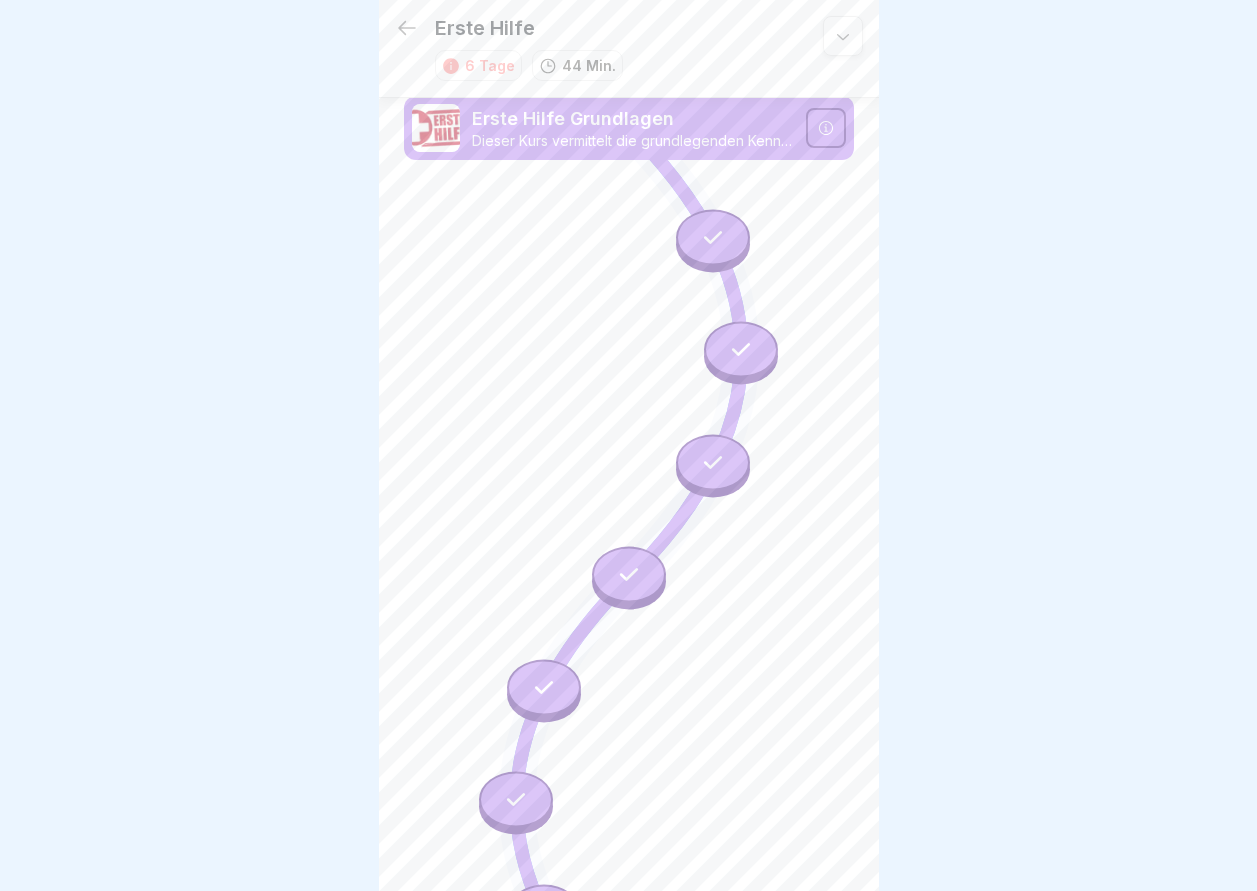 scroll, scrollTop: 15, scrollLeft: 0, axis: vertical 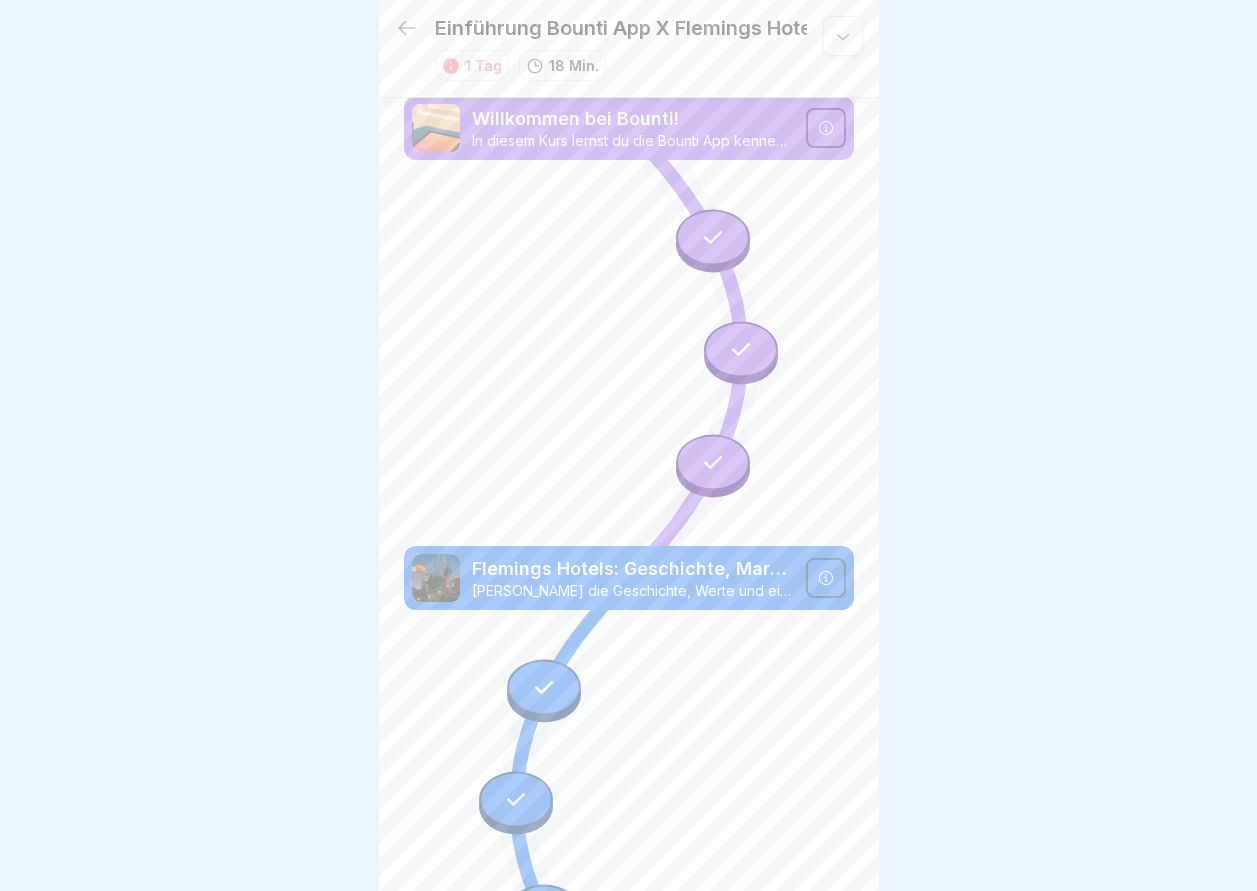 click on "Flemings Hotels: Geschichte, Markenclaim und Touchpoints" at bounding box center [633, 569] 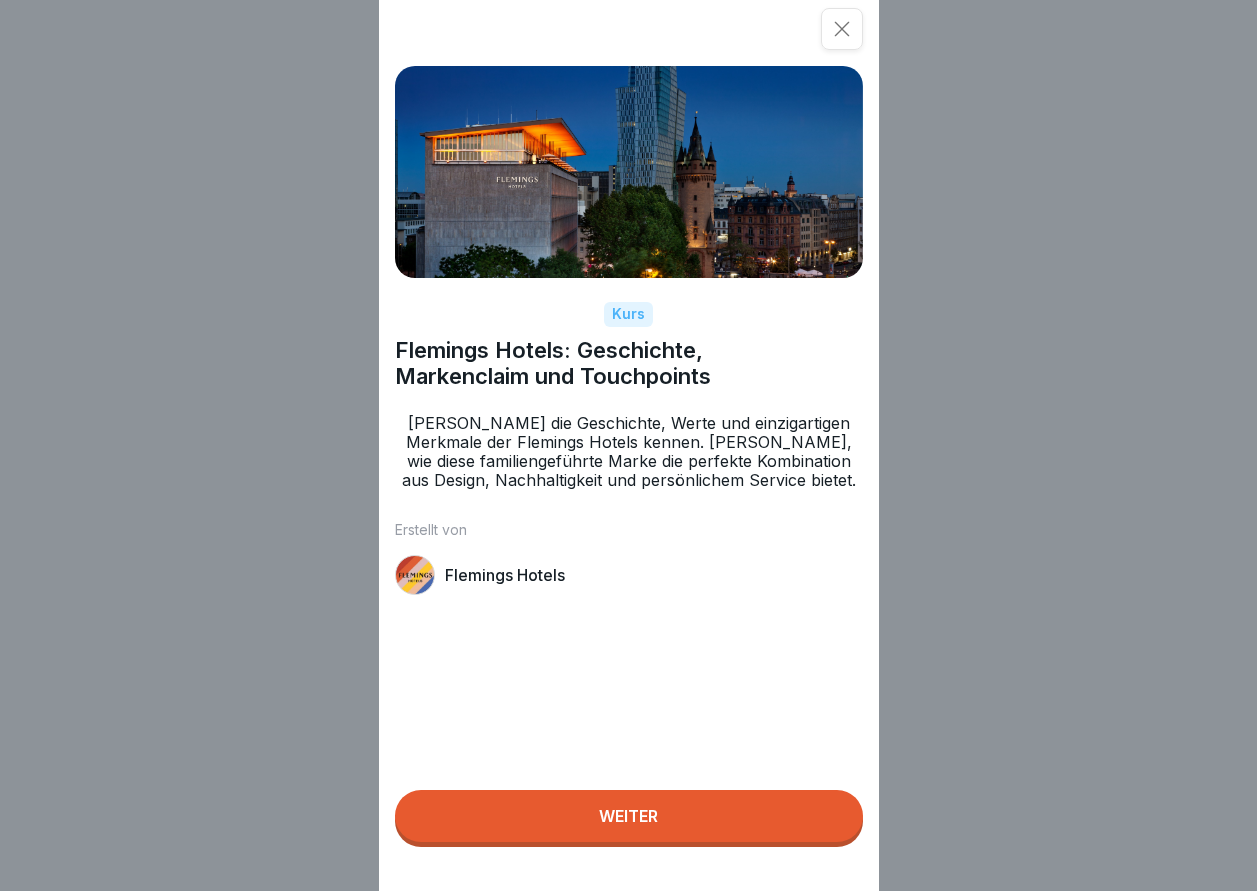 click on "Weiter" at bounding box center [628, 816] 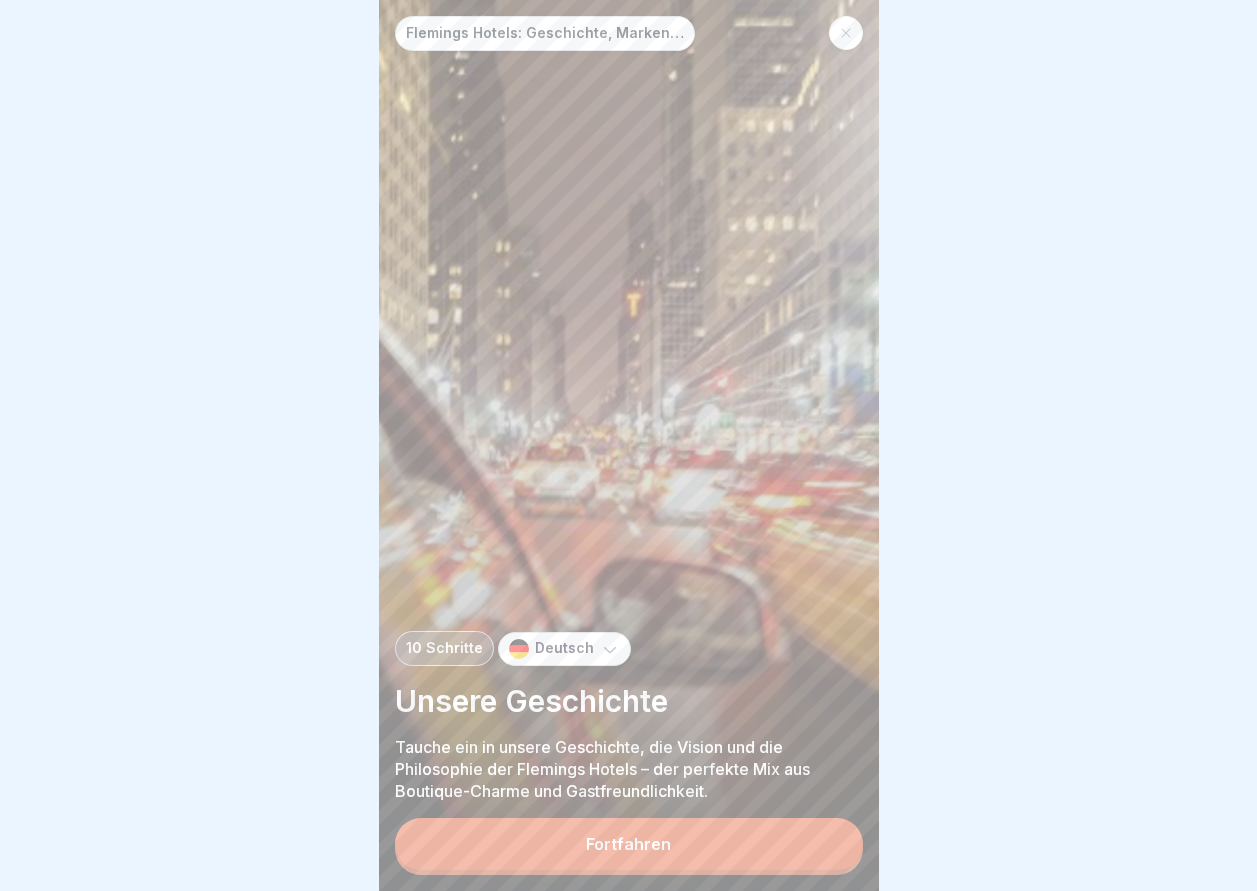click on "Fortfahren" at bounding box center [628, 844] 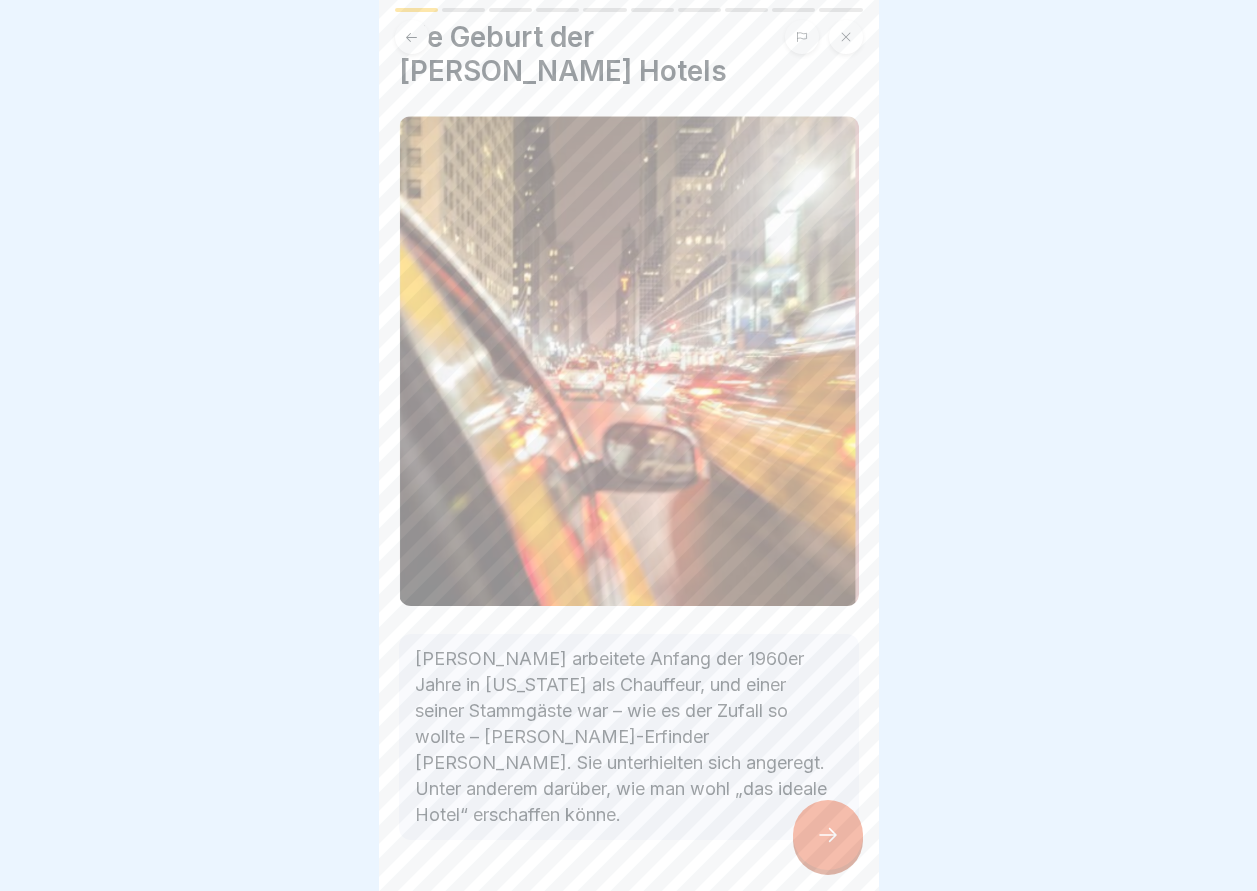 scroll, scrollTop: 103, scrollLeft: 0, axis: vertical 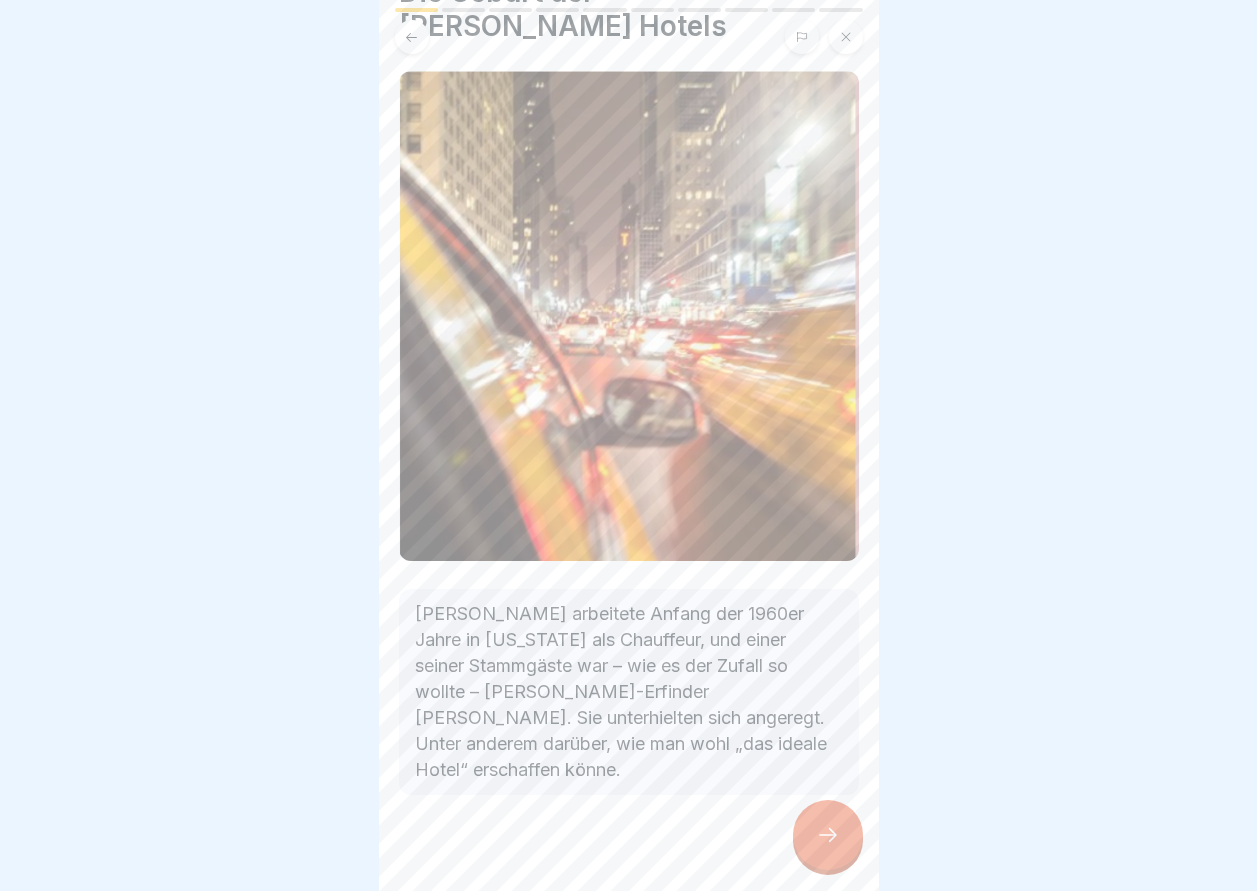 click at bounding box center (828, 835) 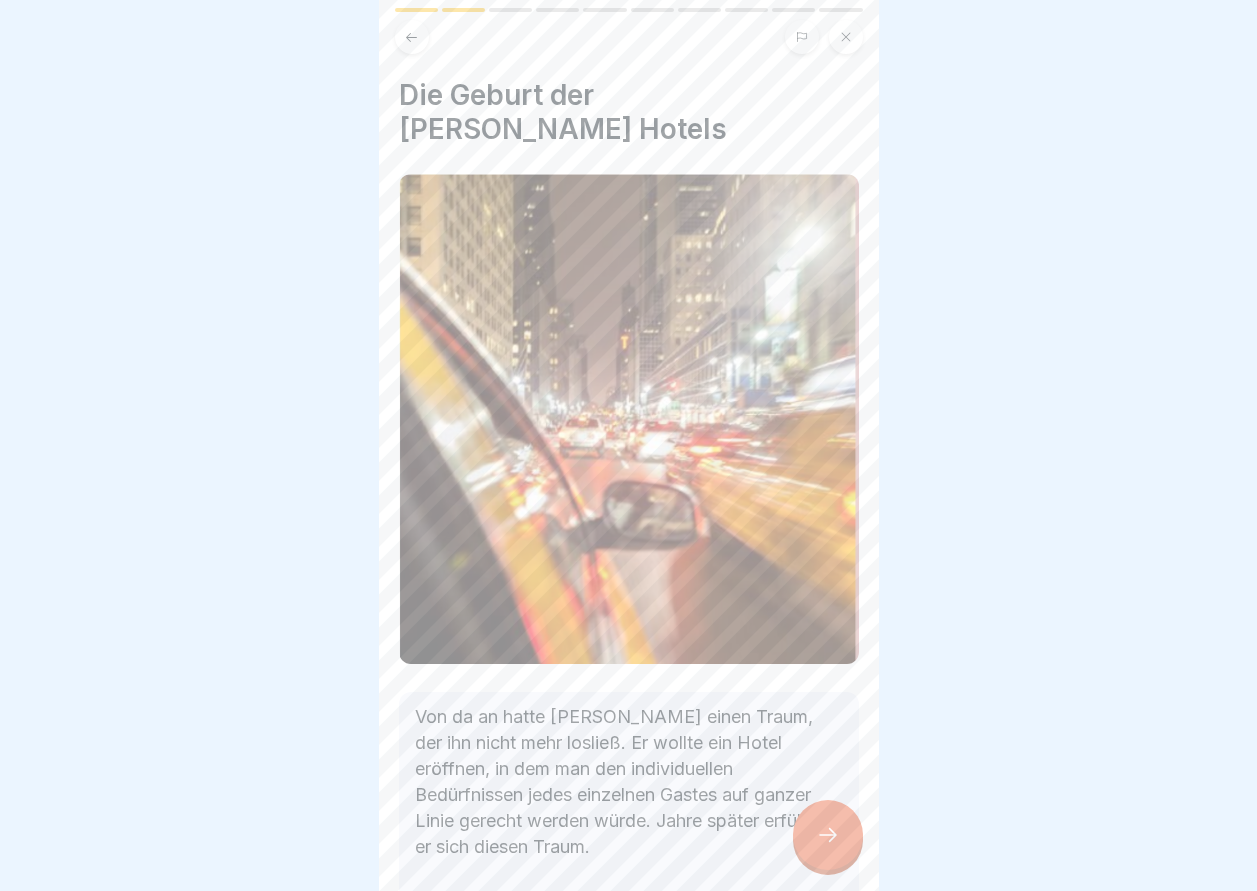 click 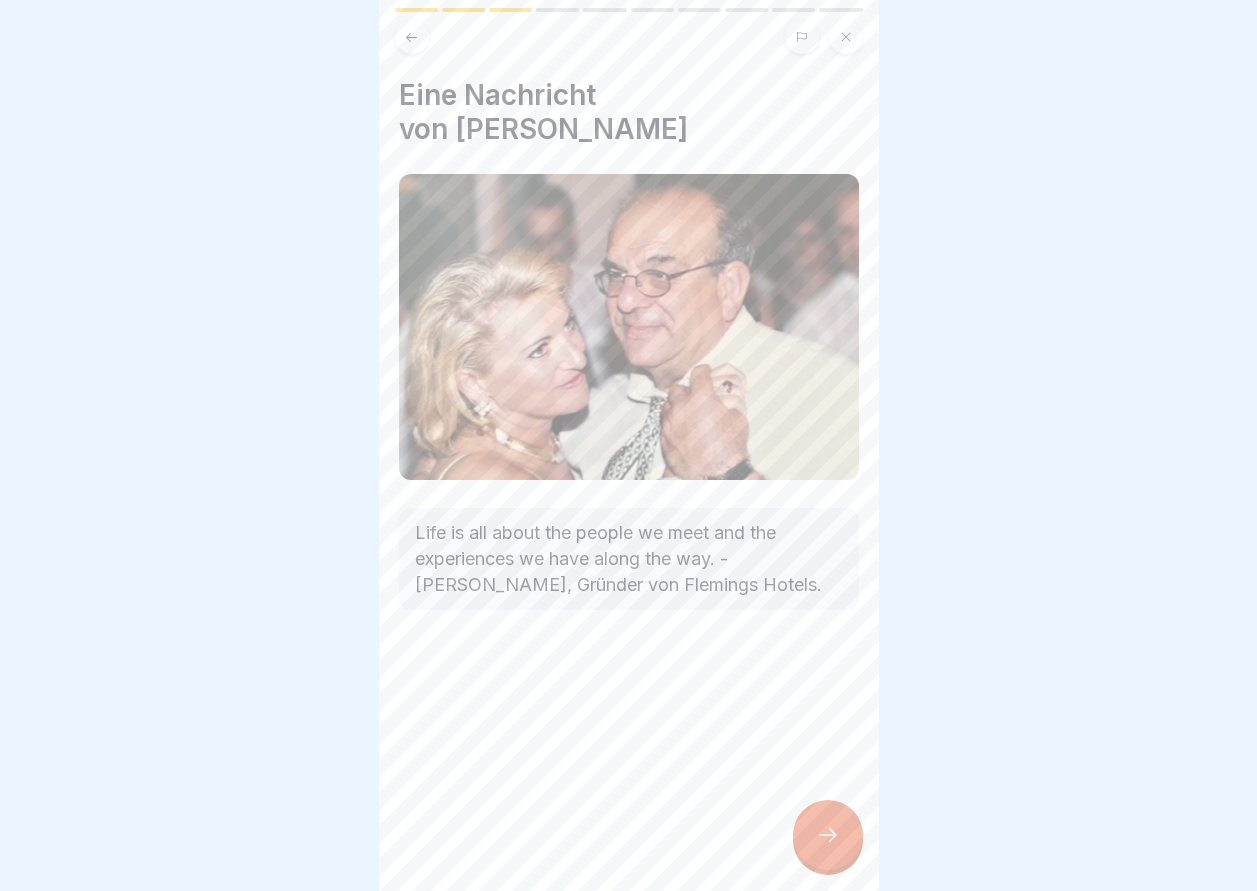 click 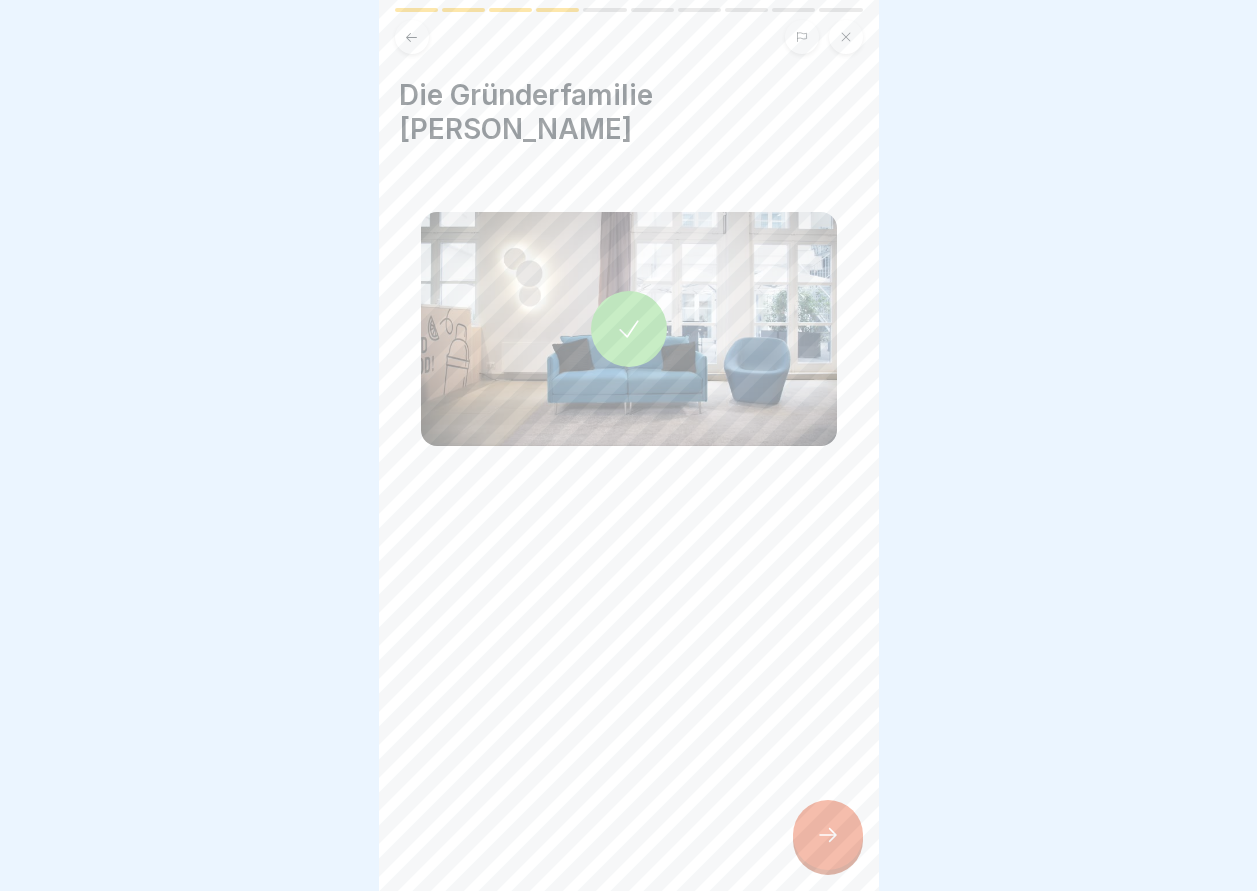 click 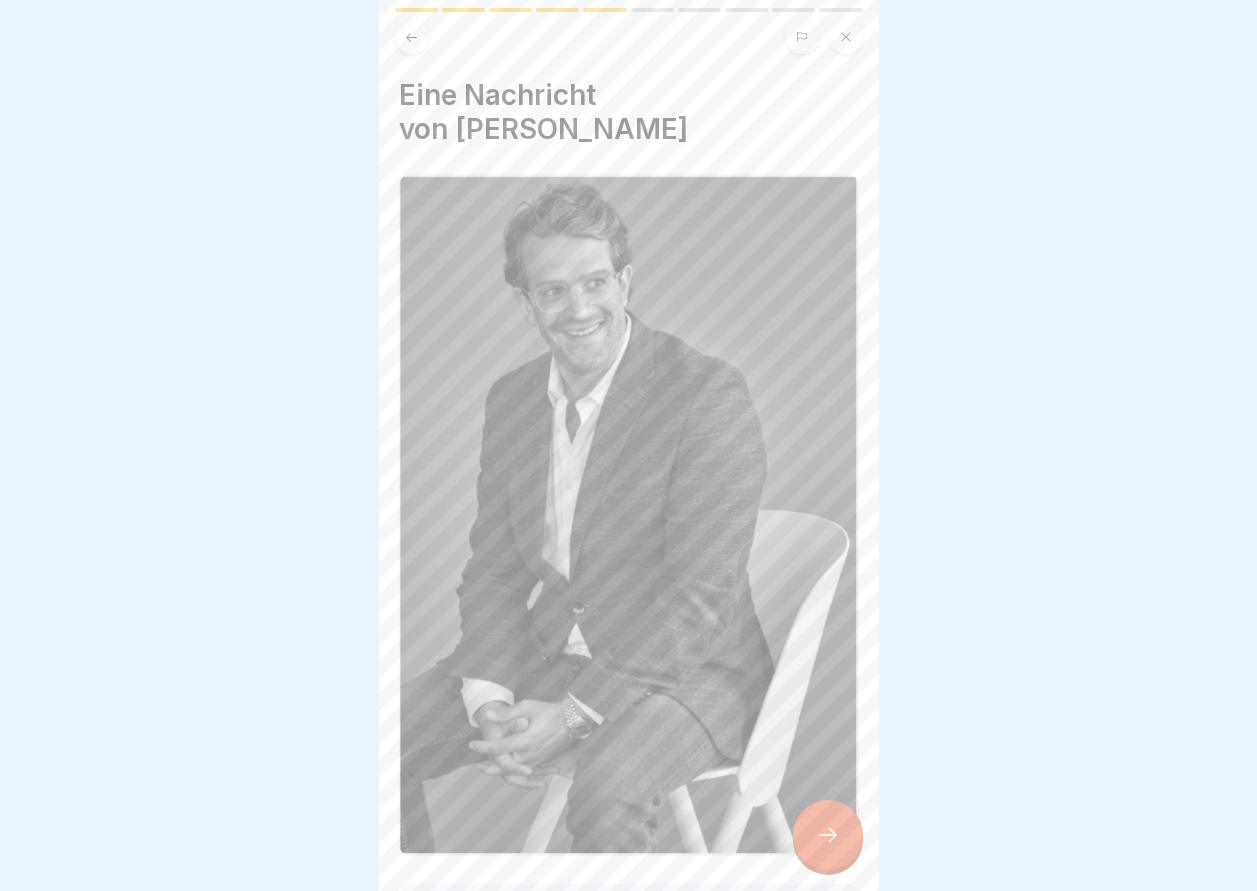 click 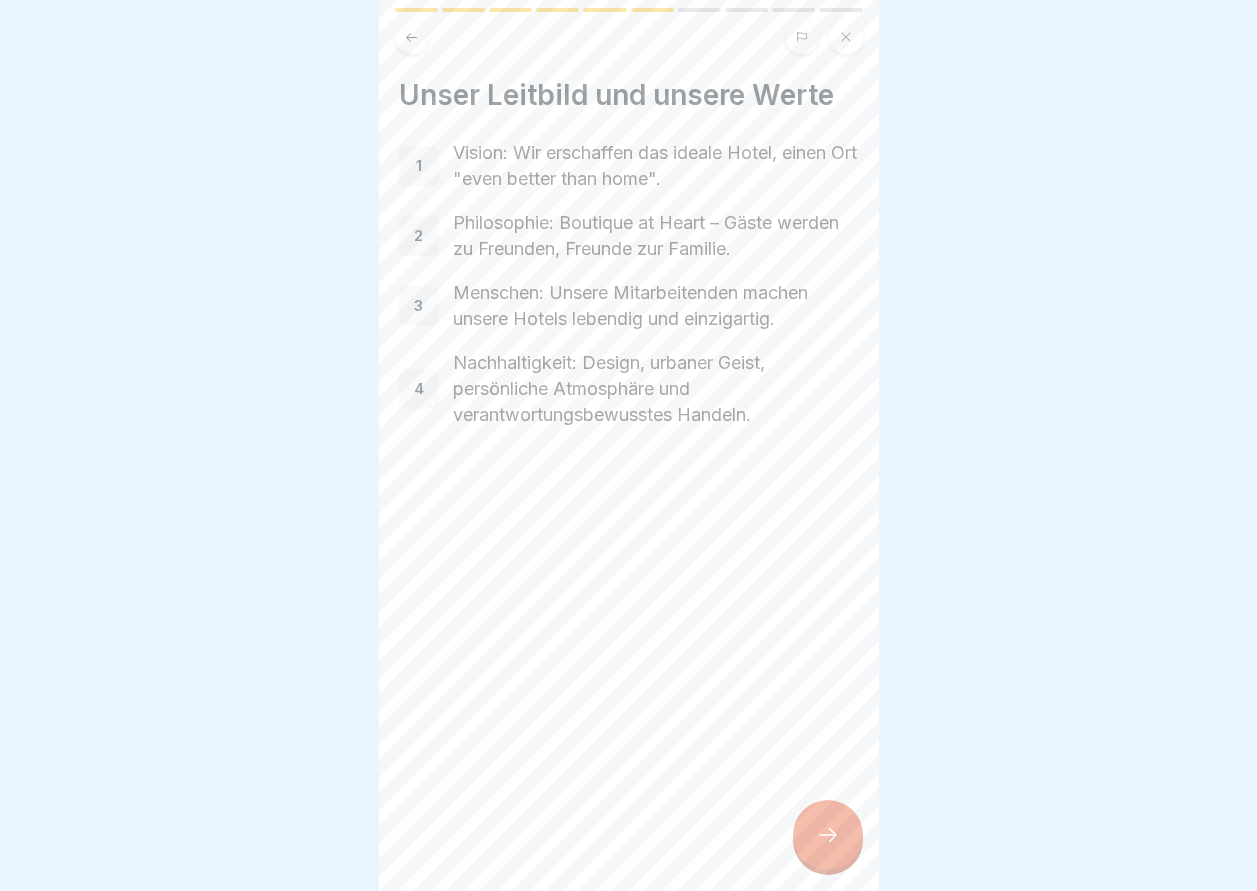 click 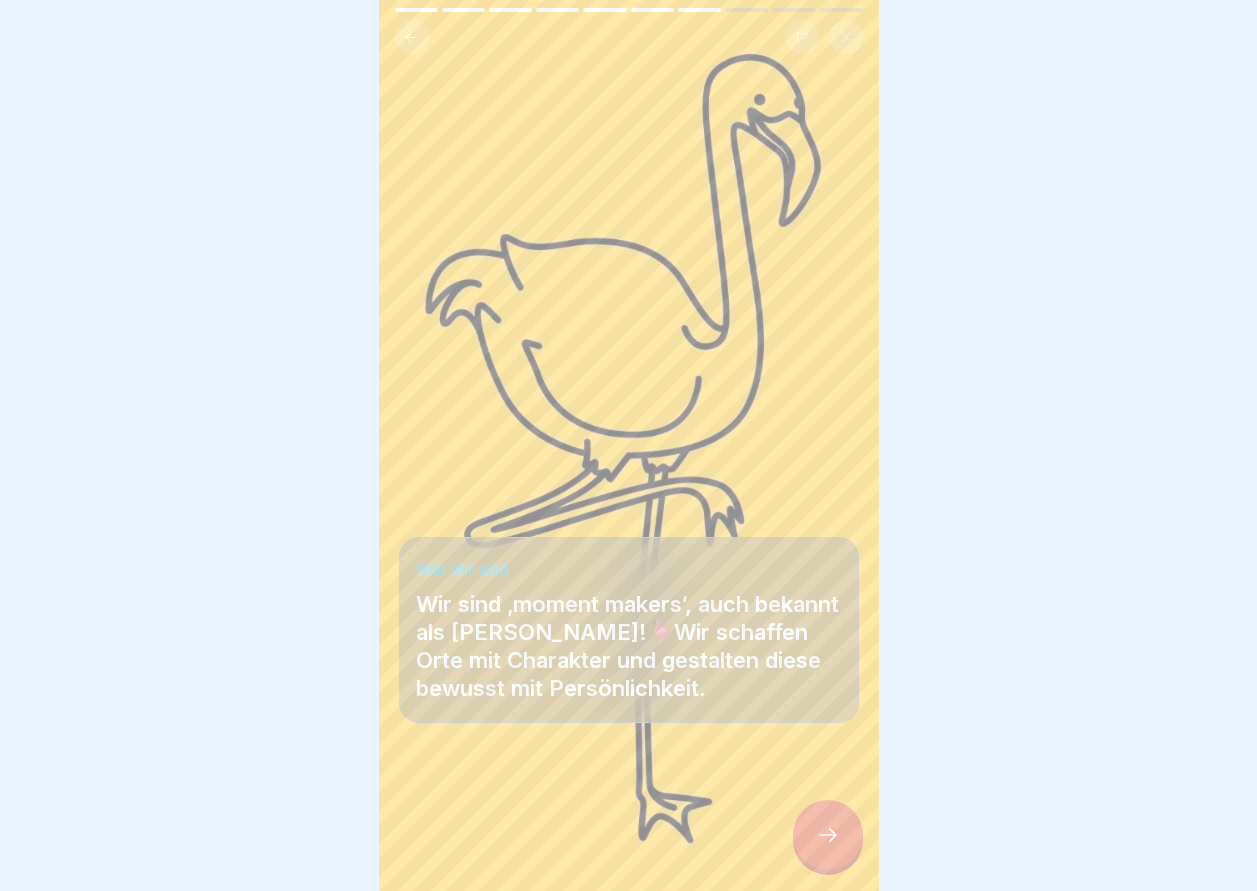 click 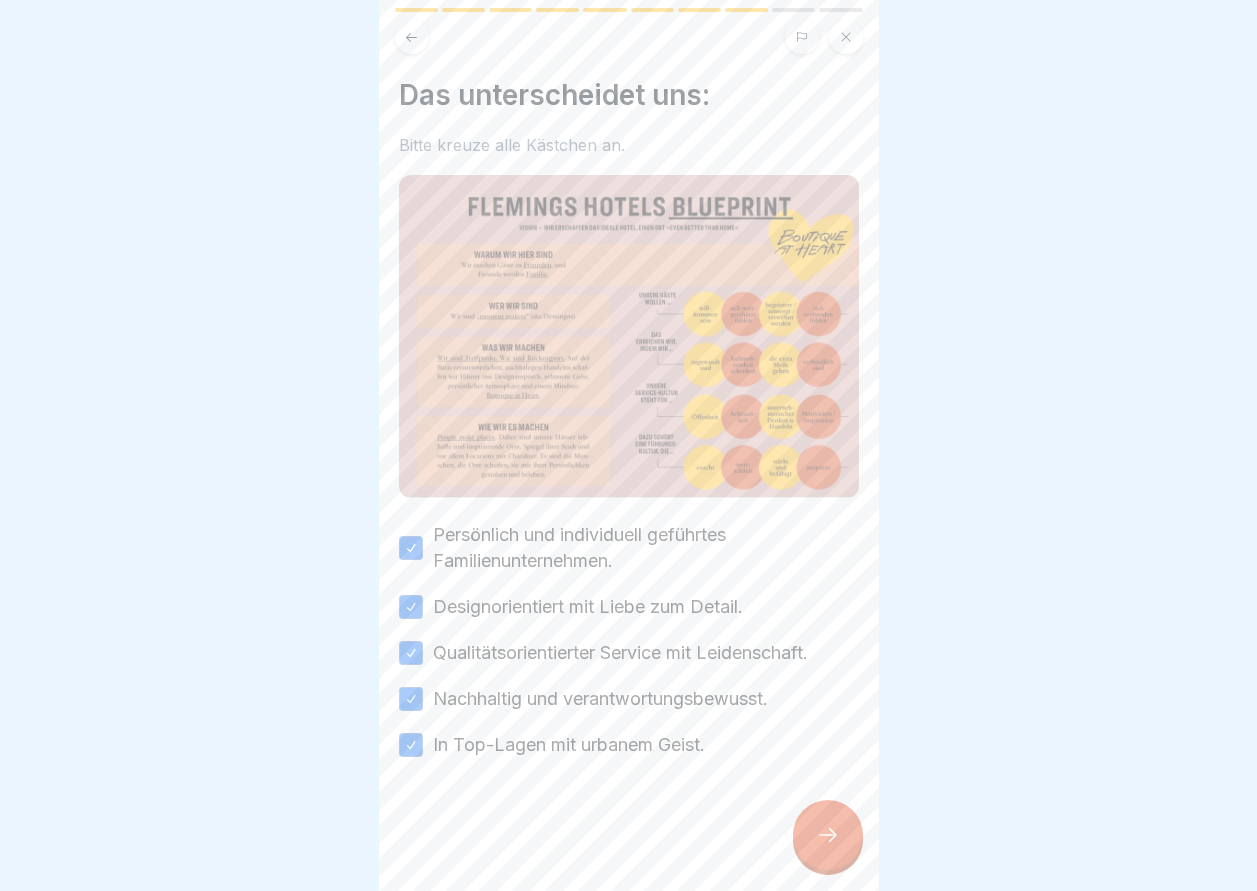 click 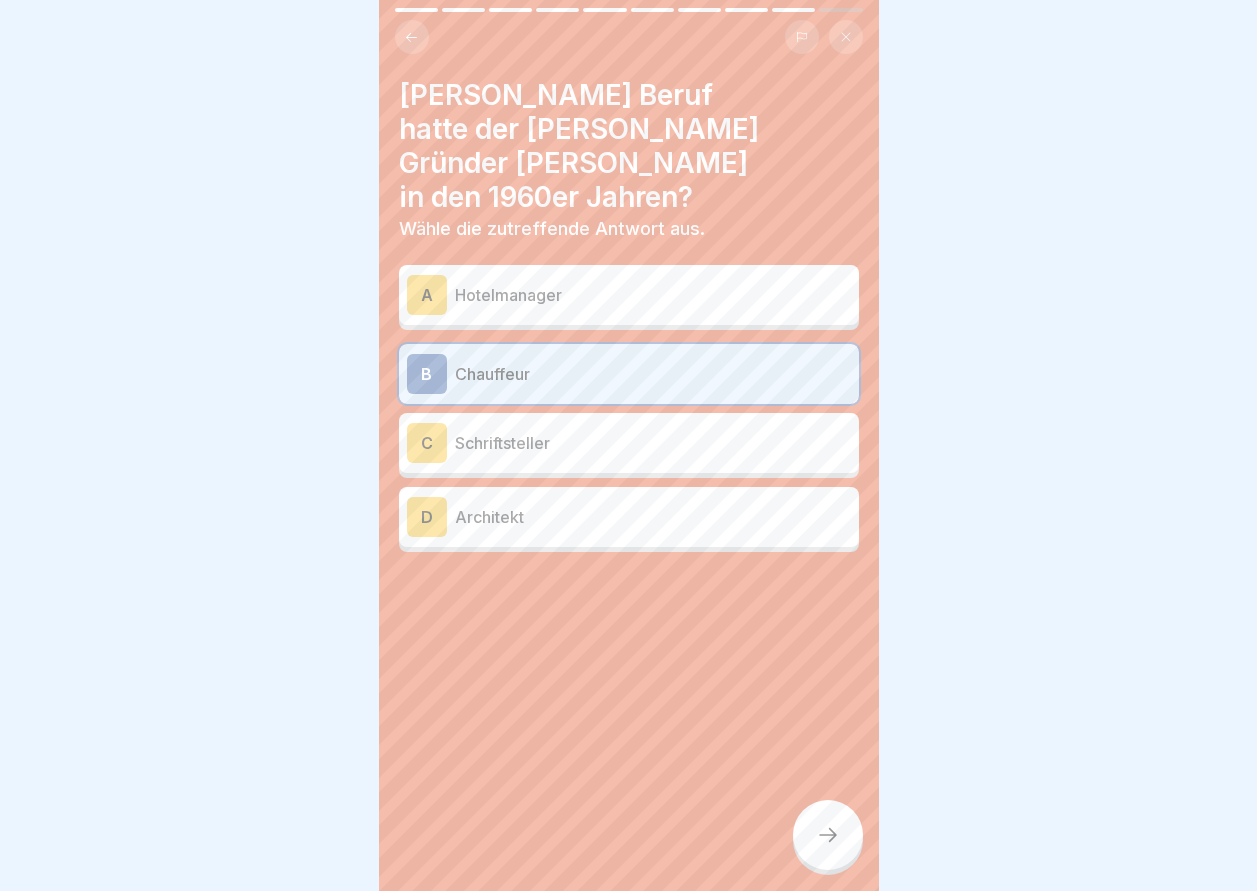 click 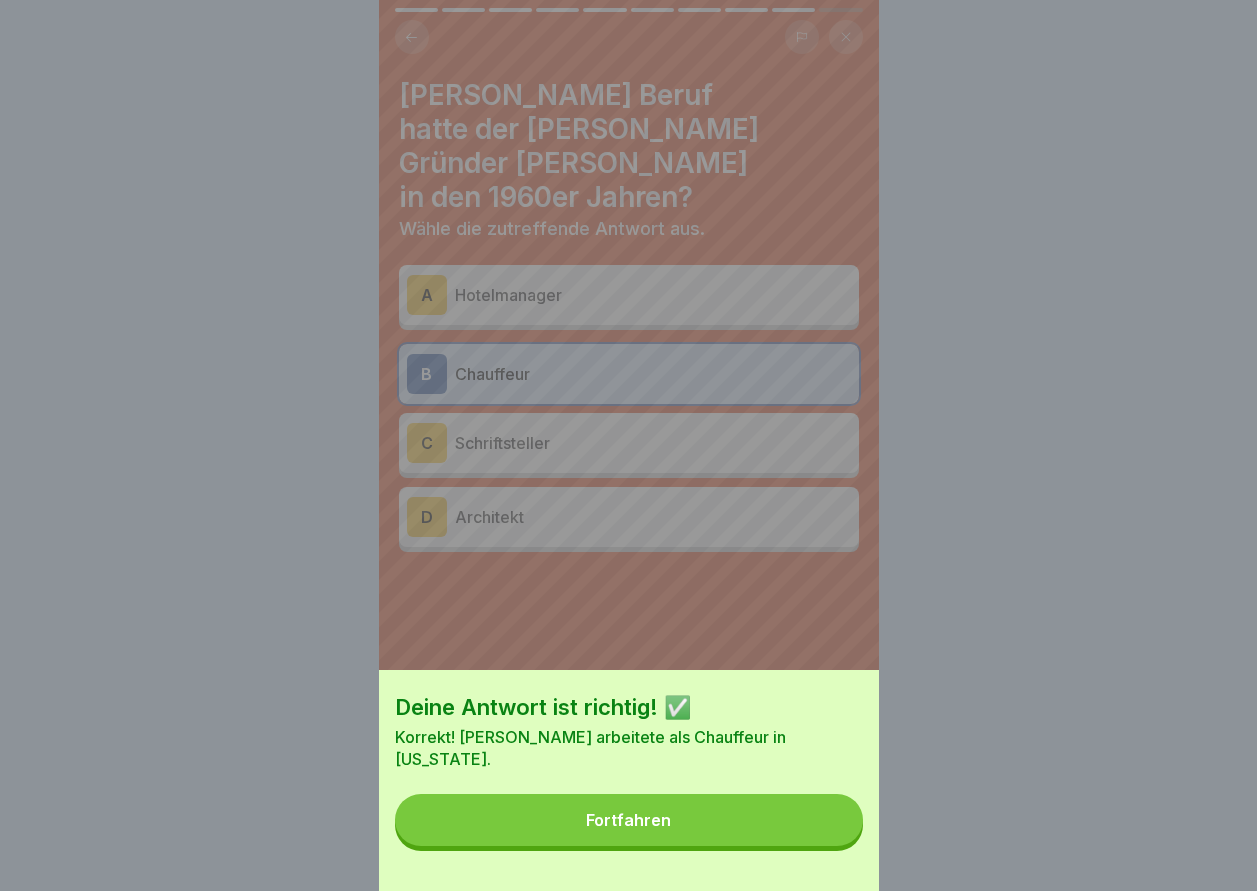 click on "Fortfahren" at bounding box center (628, 820) 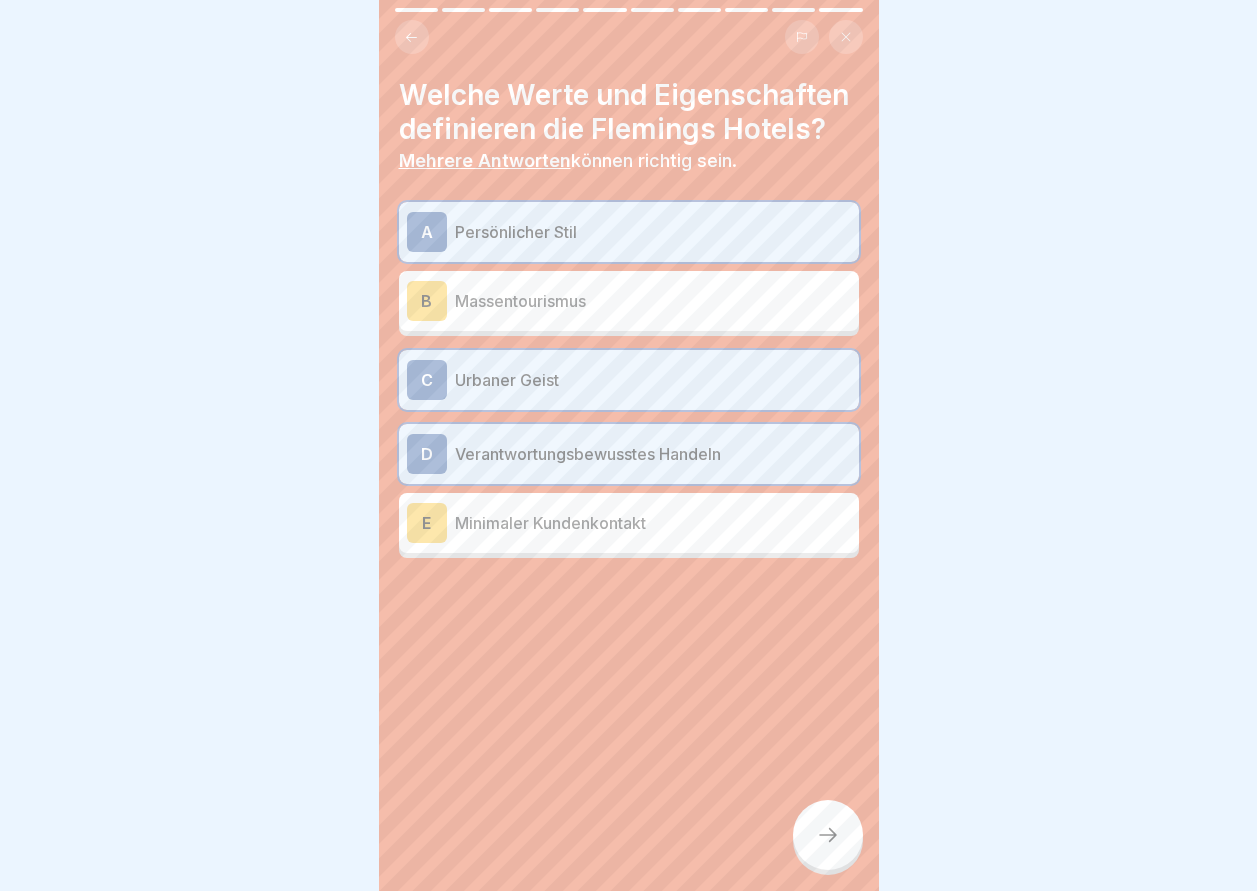 click at bounding box center [828, 835] 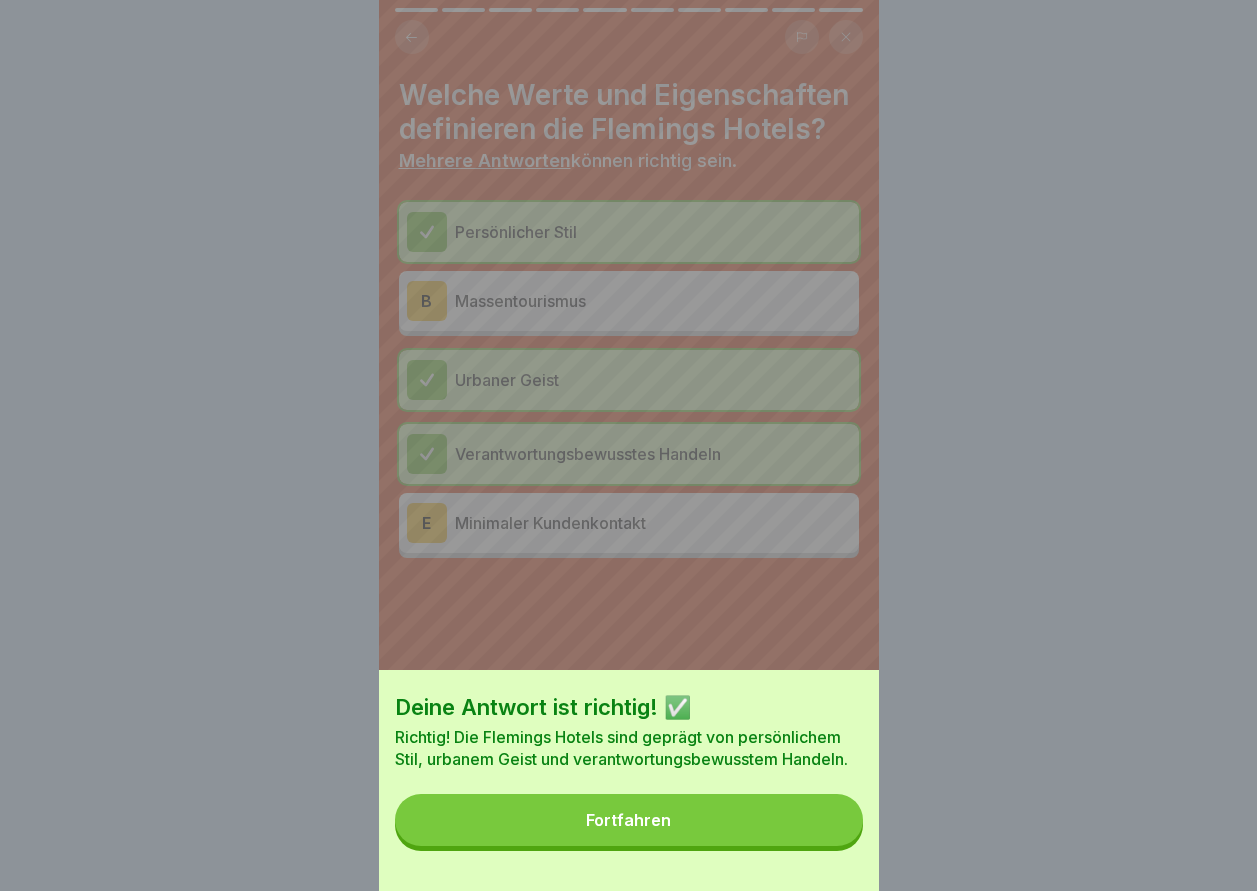 click on "Fortfahren" at bounding box center (629, 820) 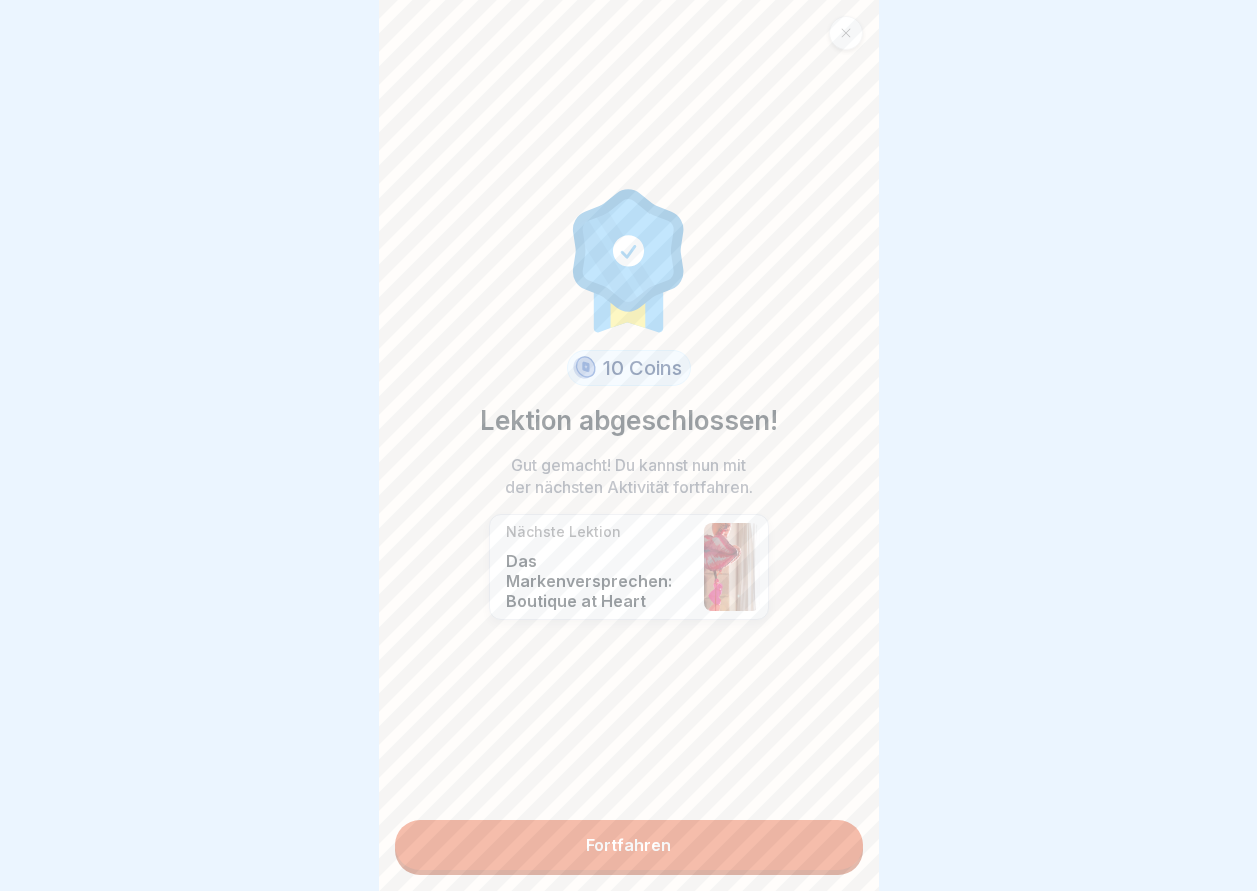 click on "Fortfahren" at bounding box center (629, 845) 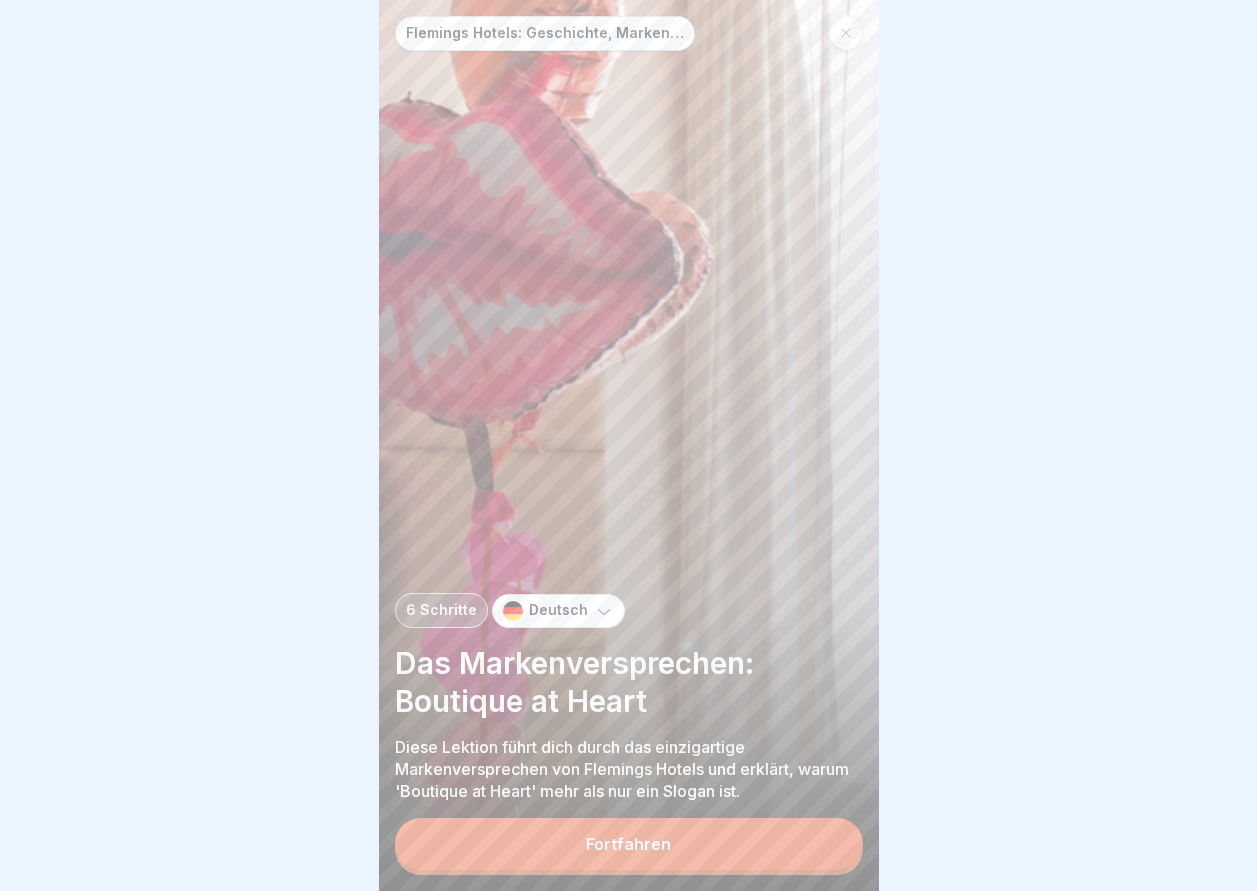 click on "Fortfahren" at bounding box center [629, 844] 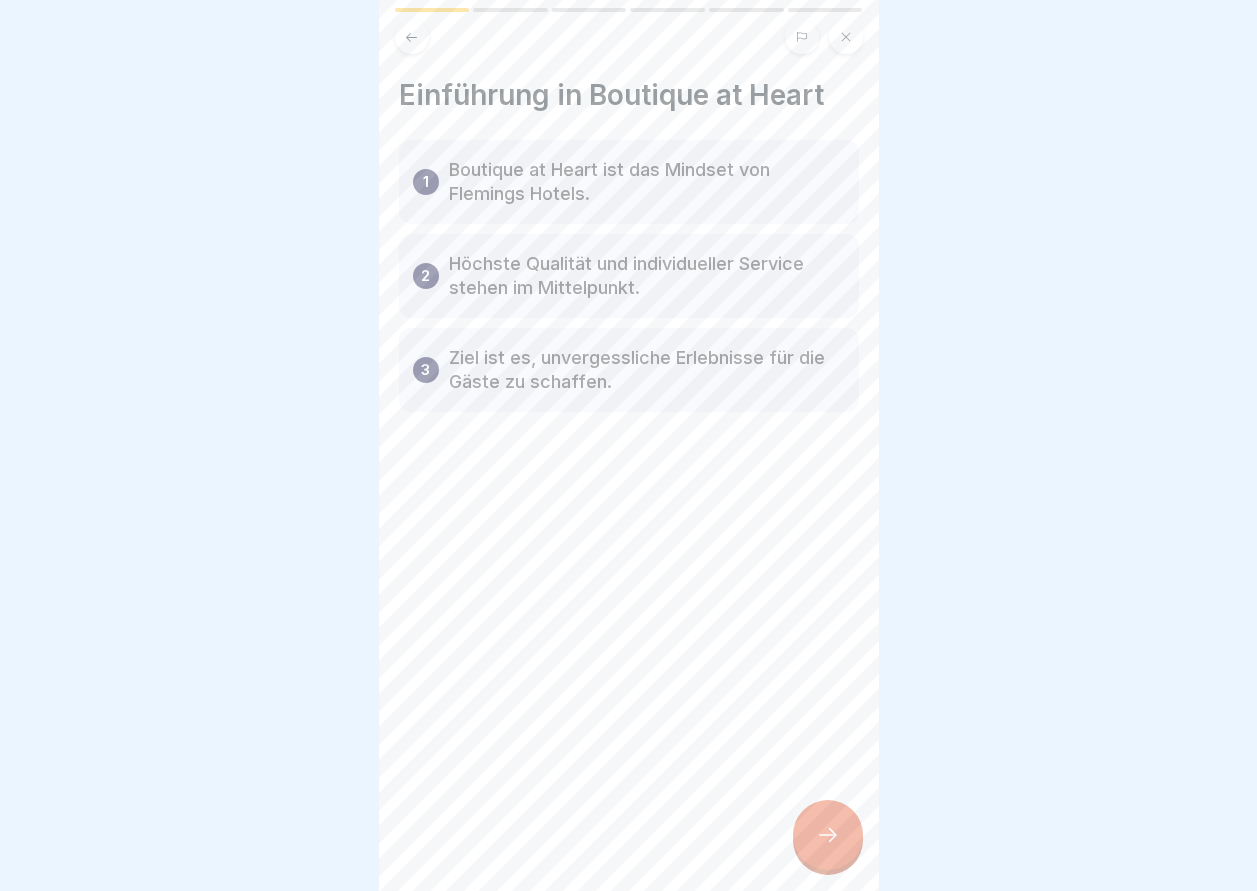 click at bounding box center [828, 835] 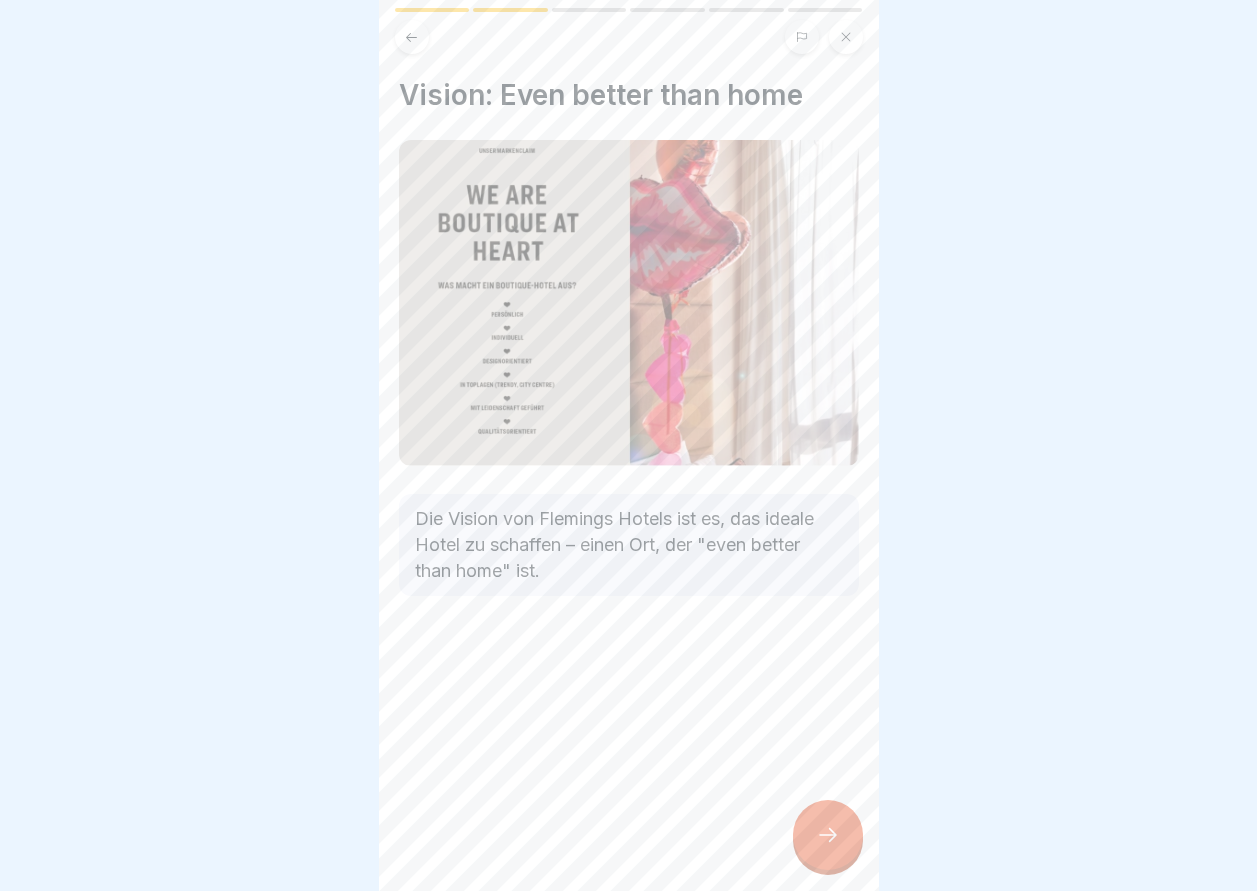click at bounding box center (828, 835) 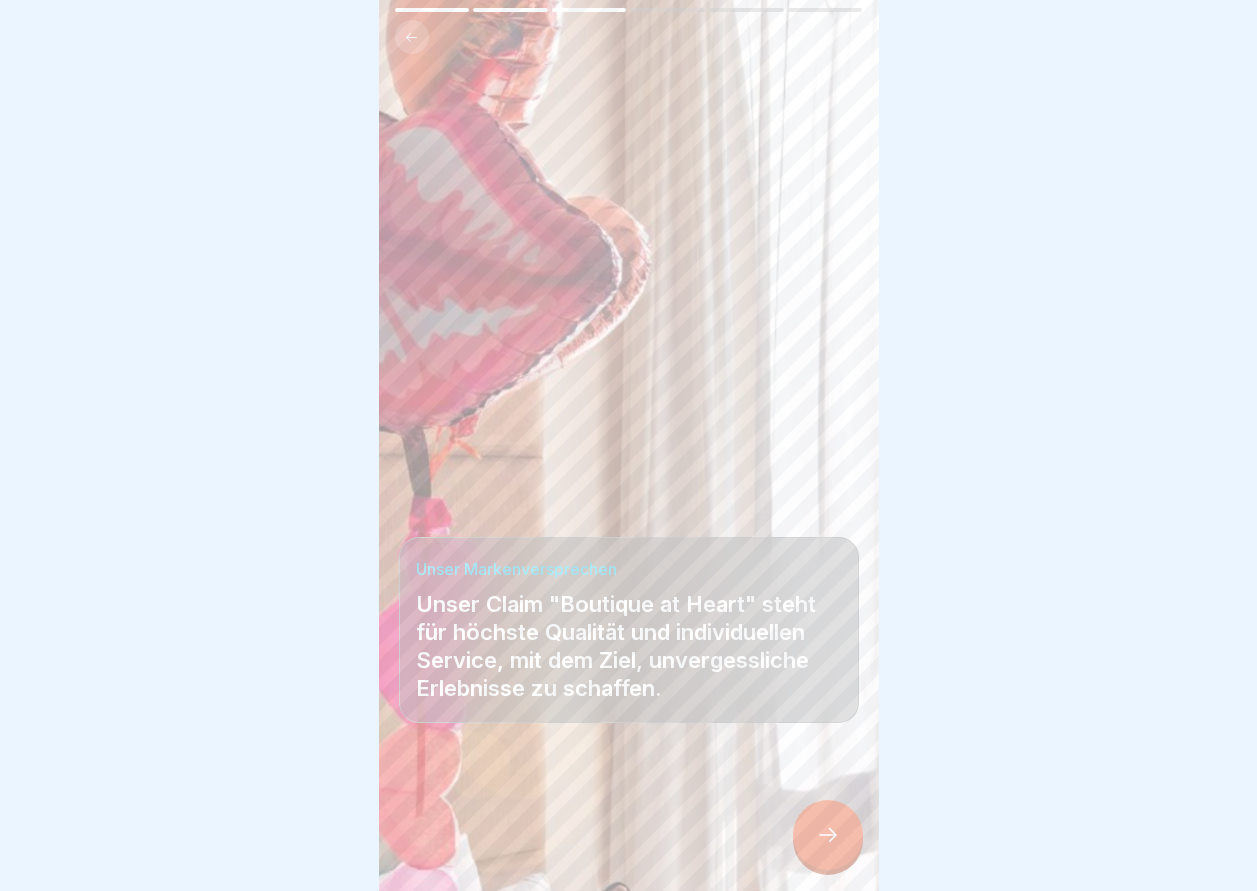 click at bounding box center (828, 835) 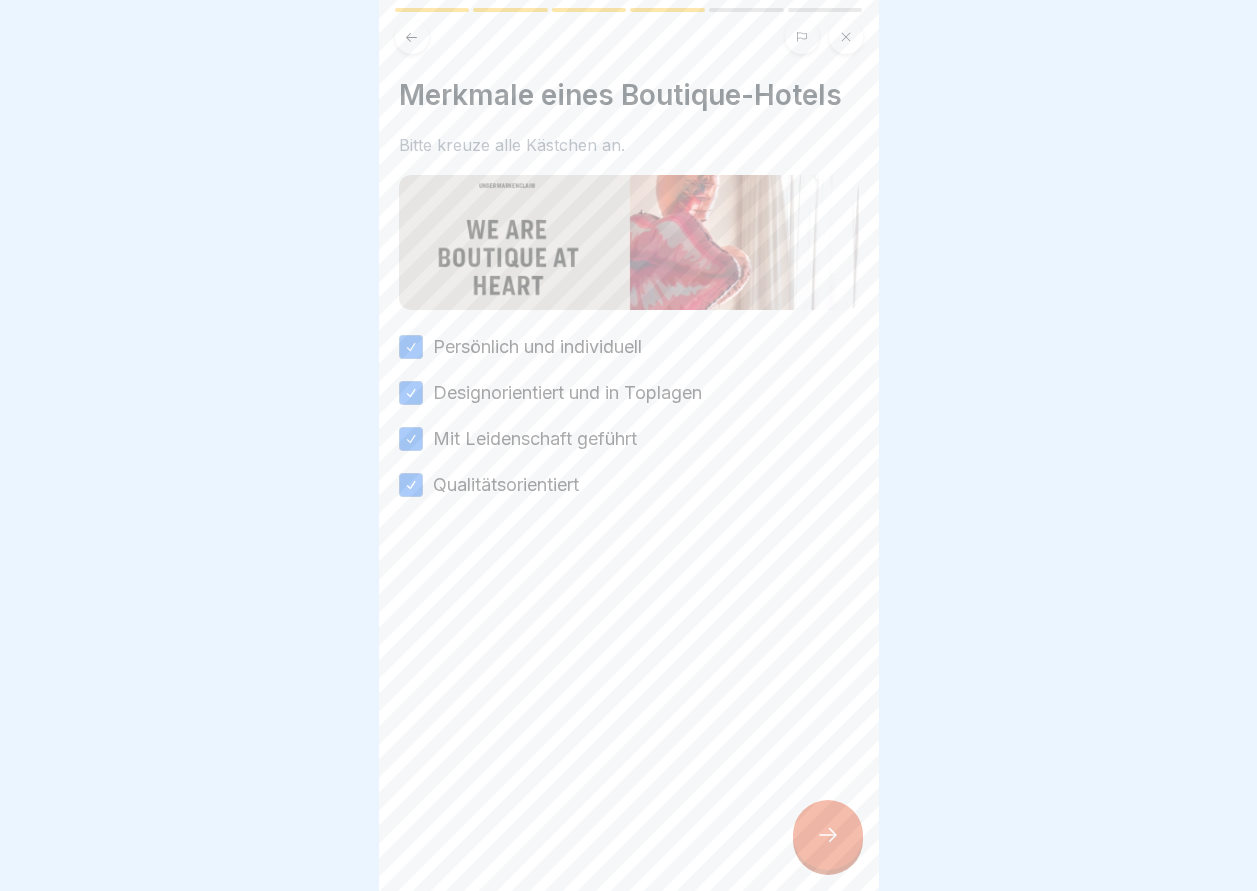 click 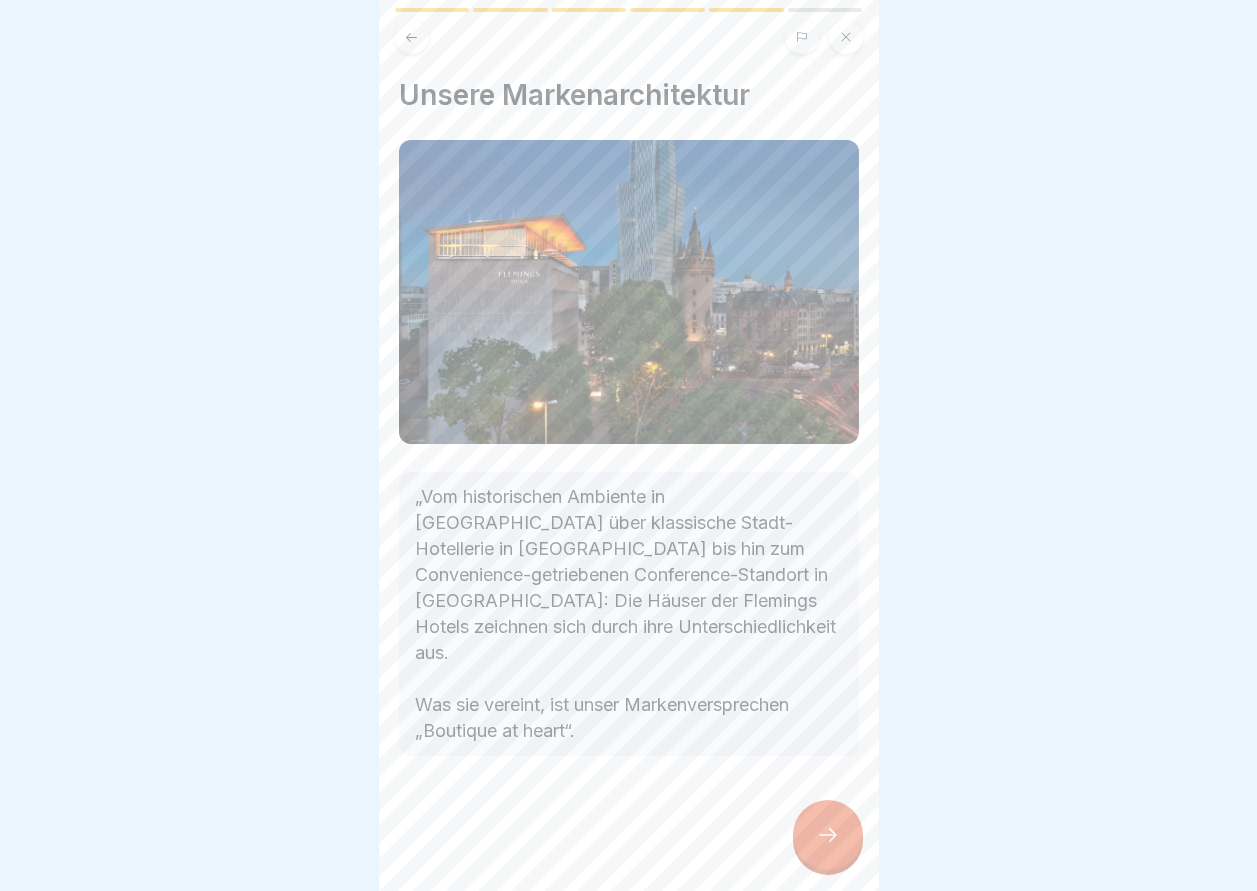 click 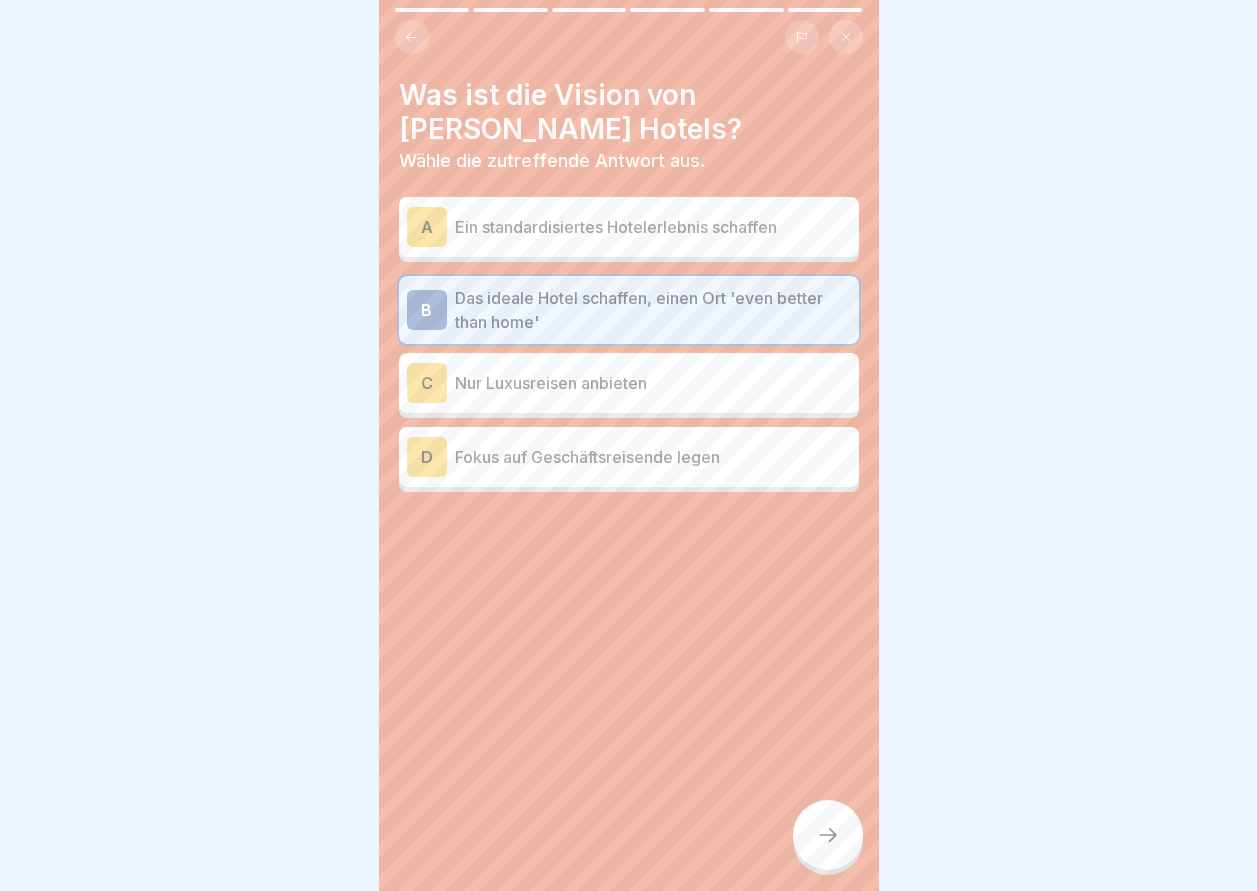 click 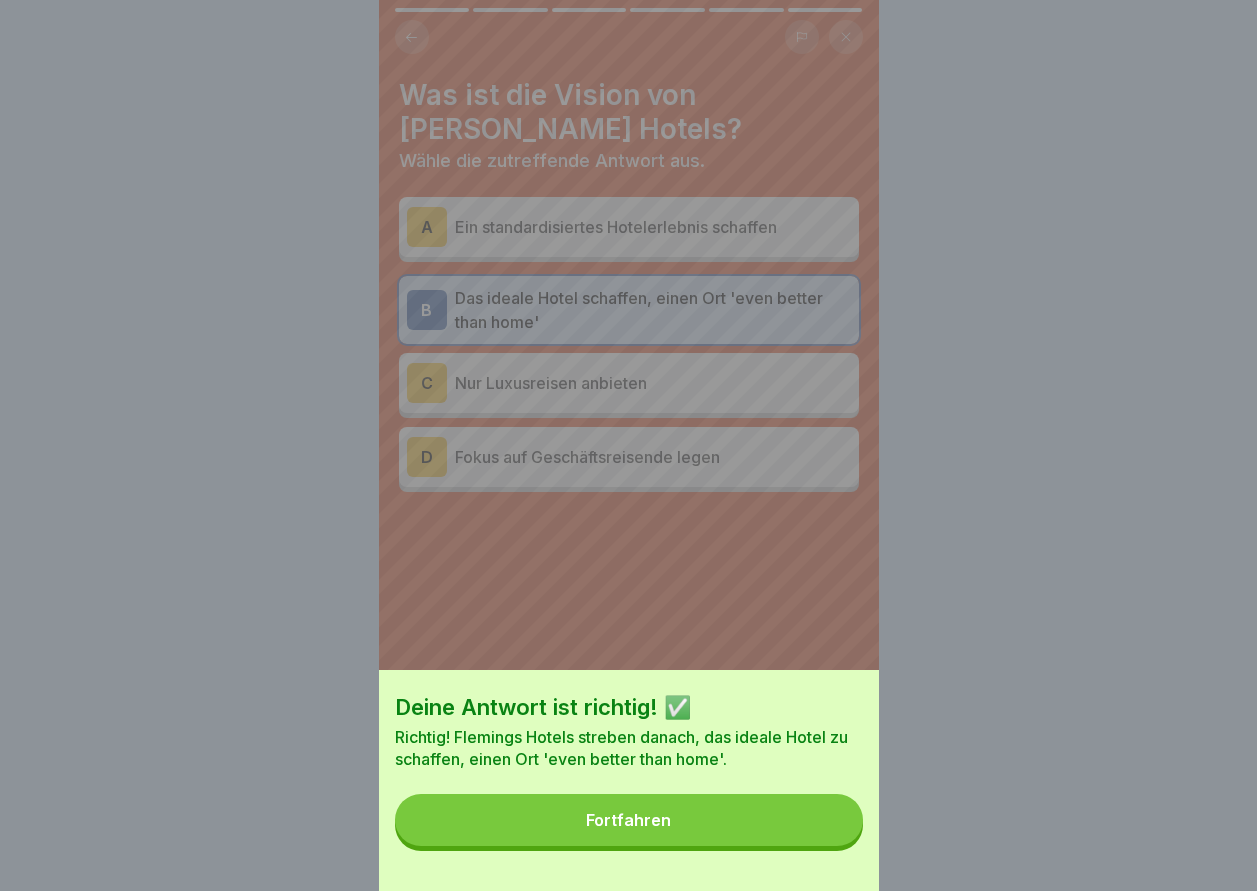 click on "Fortfahren" at bounding box center [629, 820] 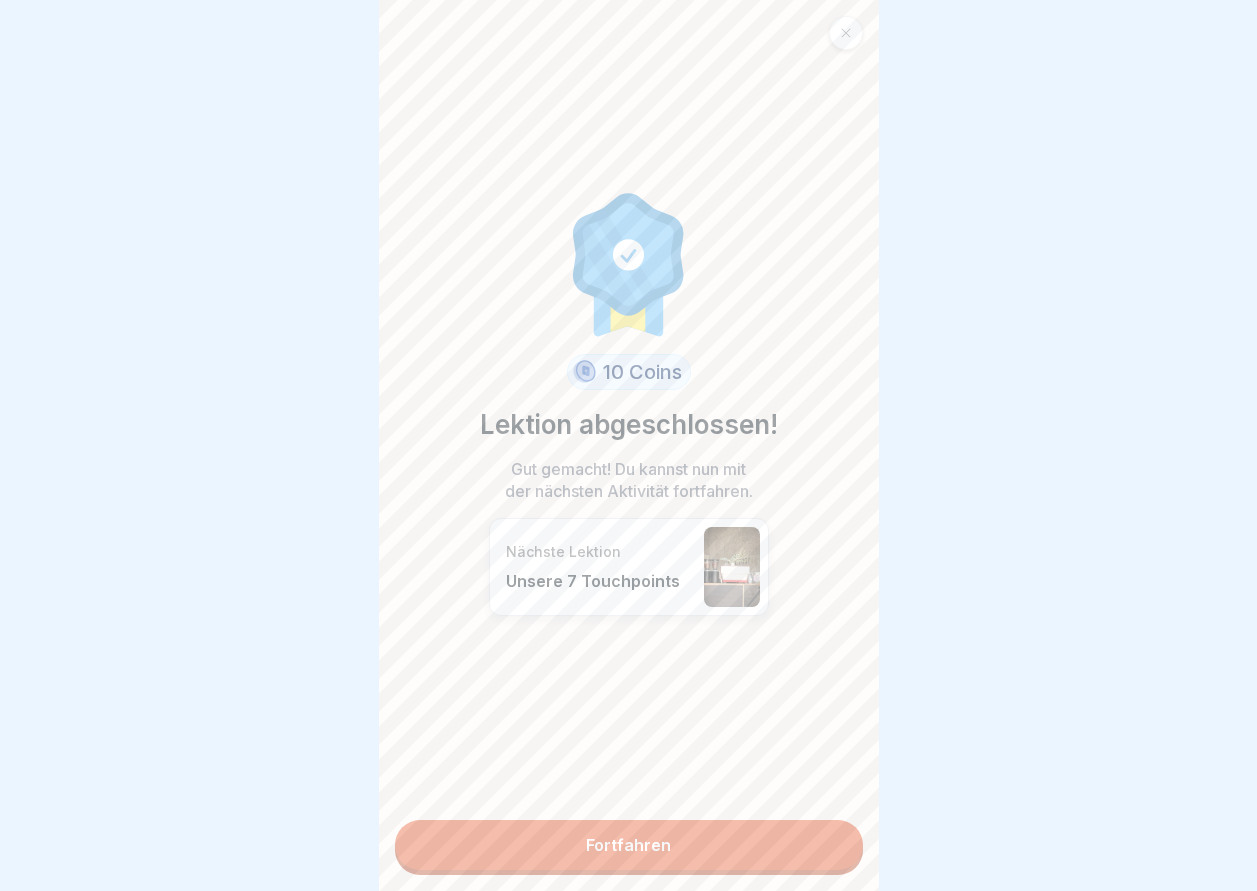 click on "Fortfahren" at bounding box center [629, 845] 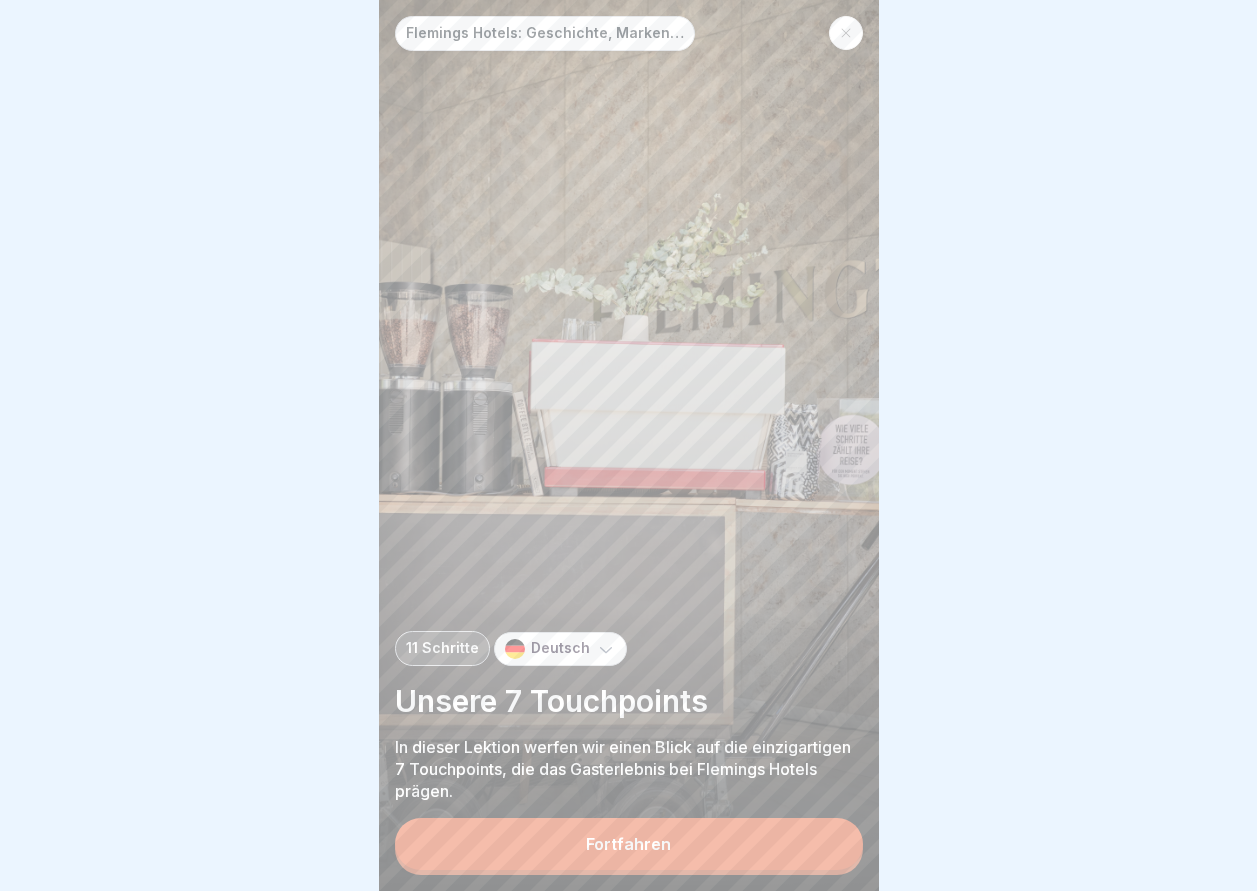 click on "Fortfahren" at bounding box center [629, 844] 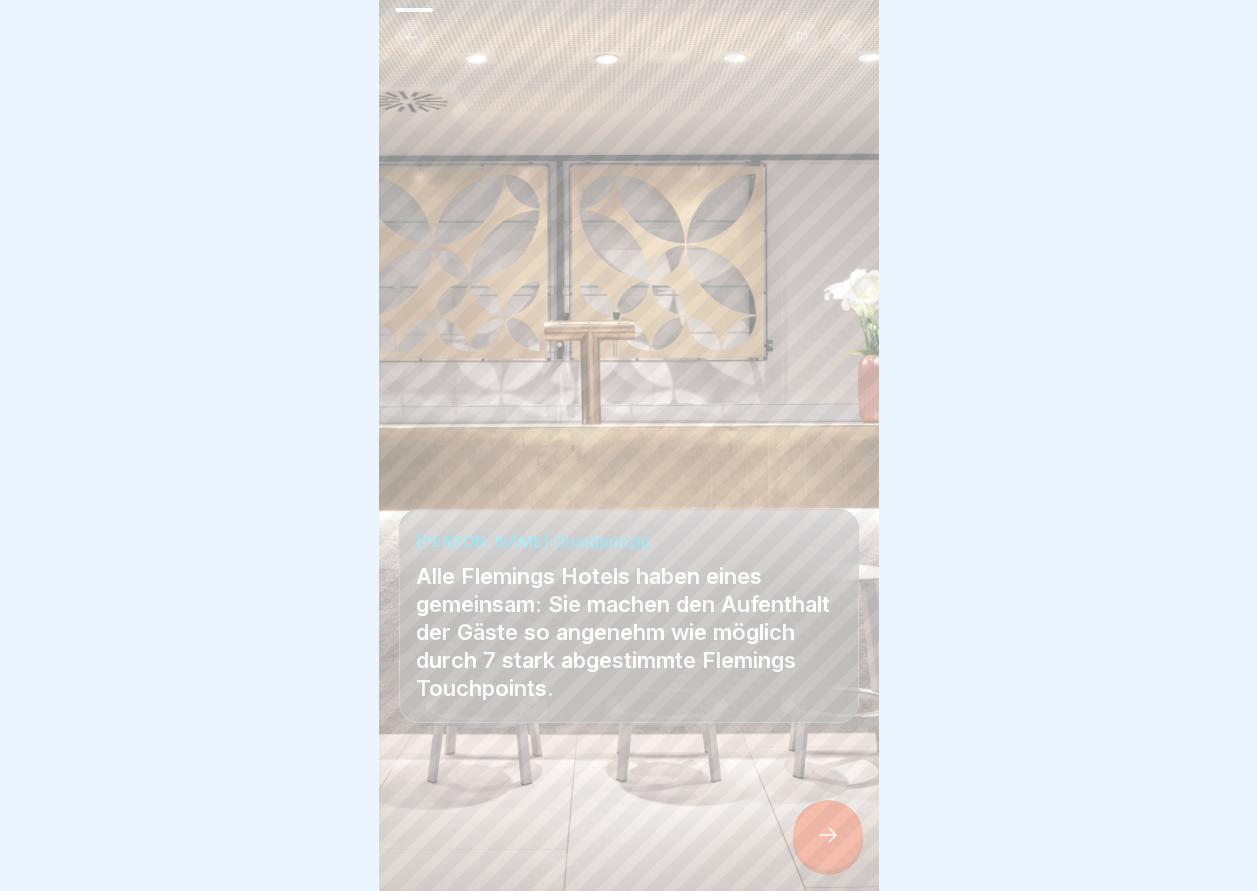 click 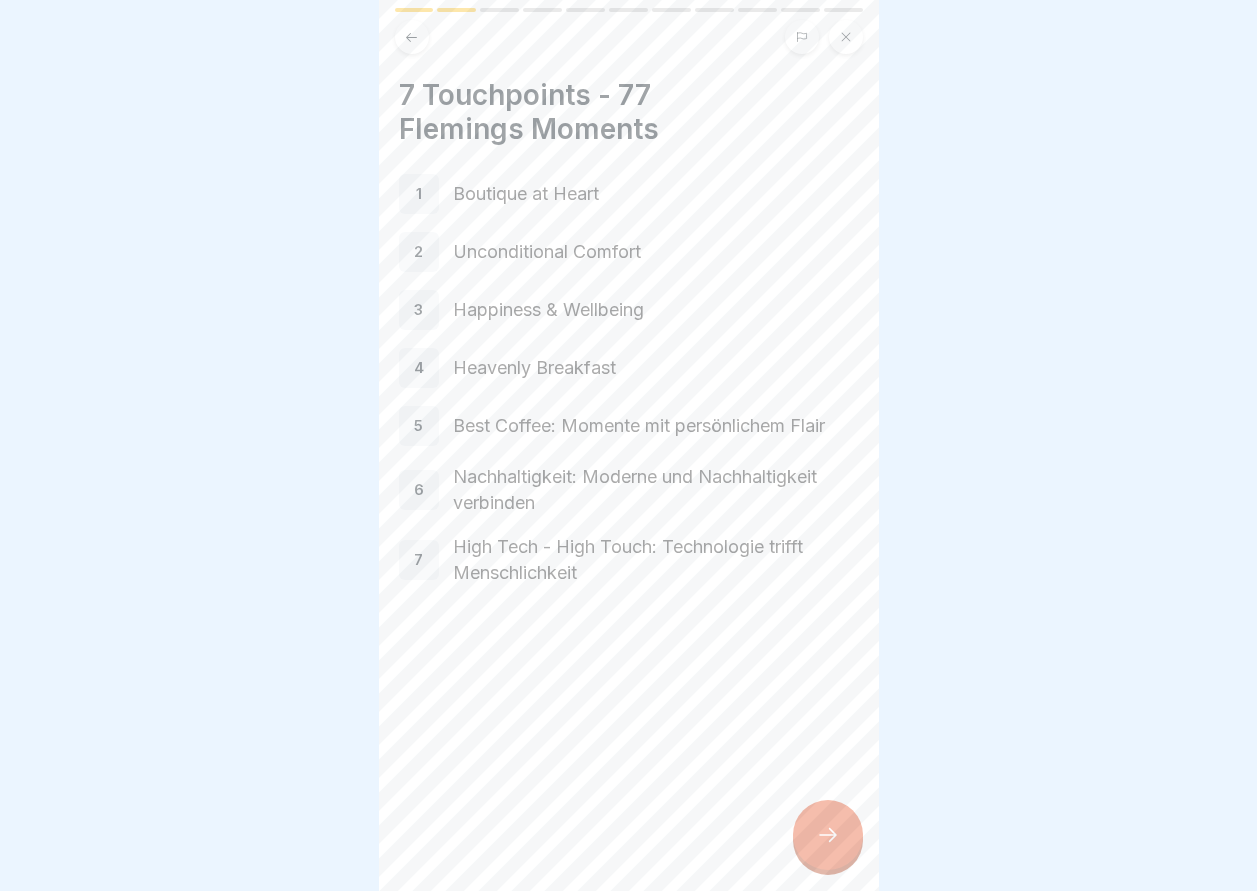 click 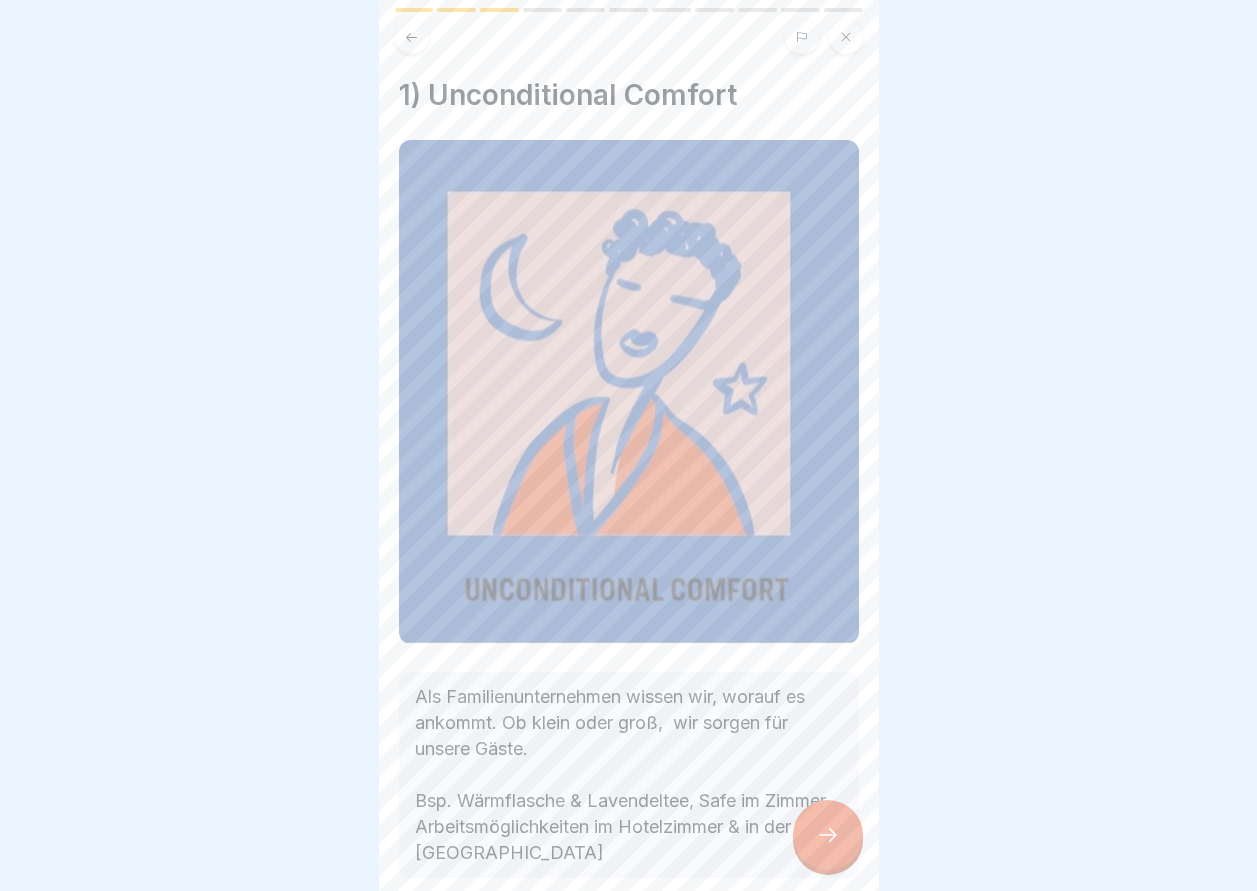 click 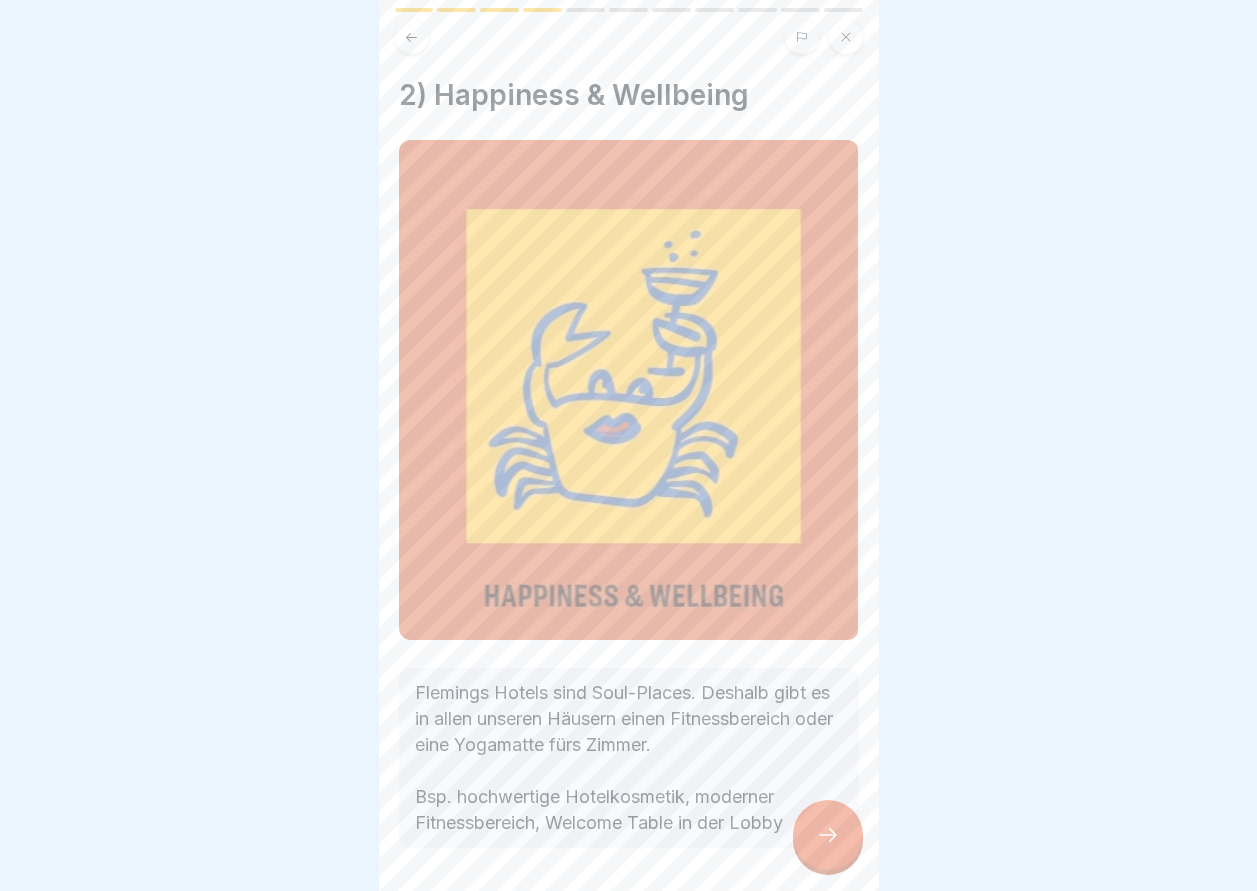 click 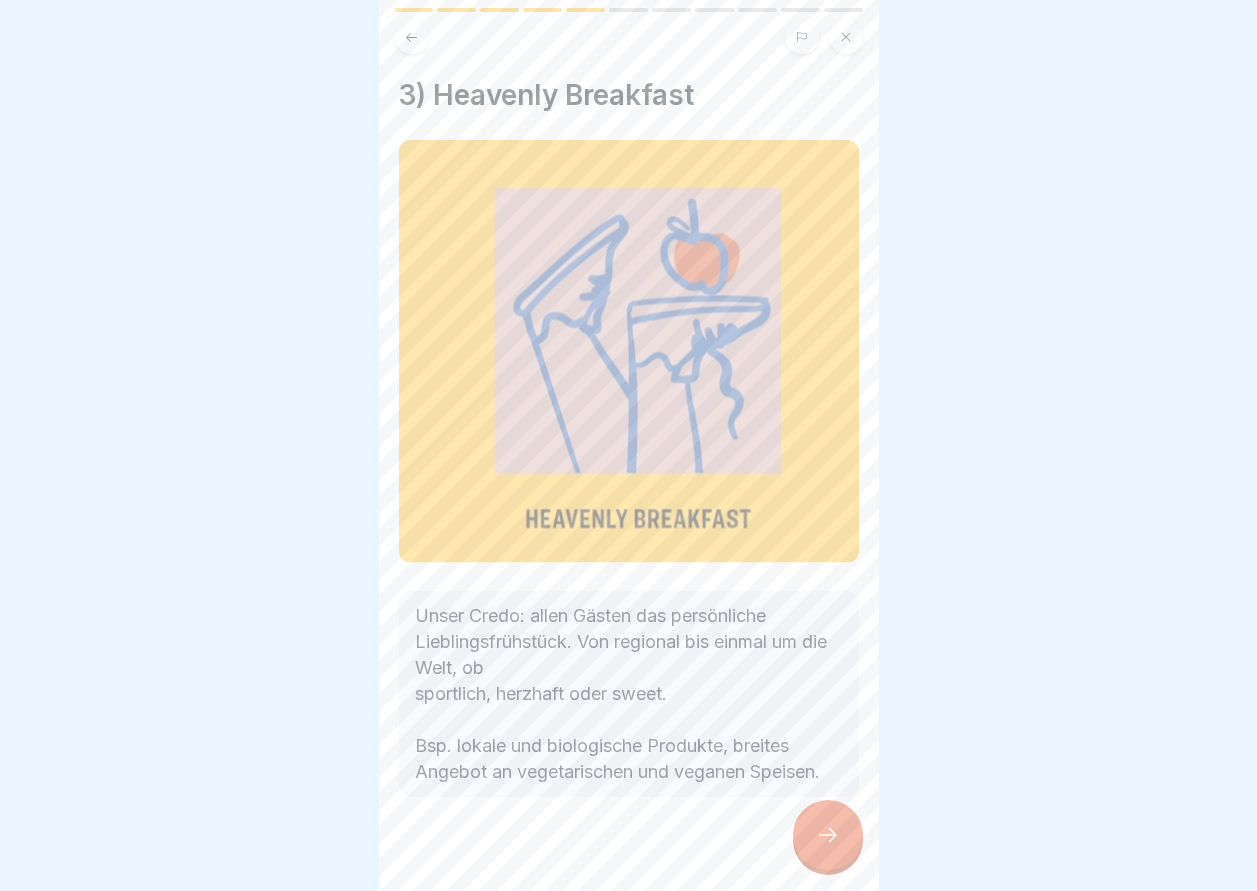 click 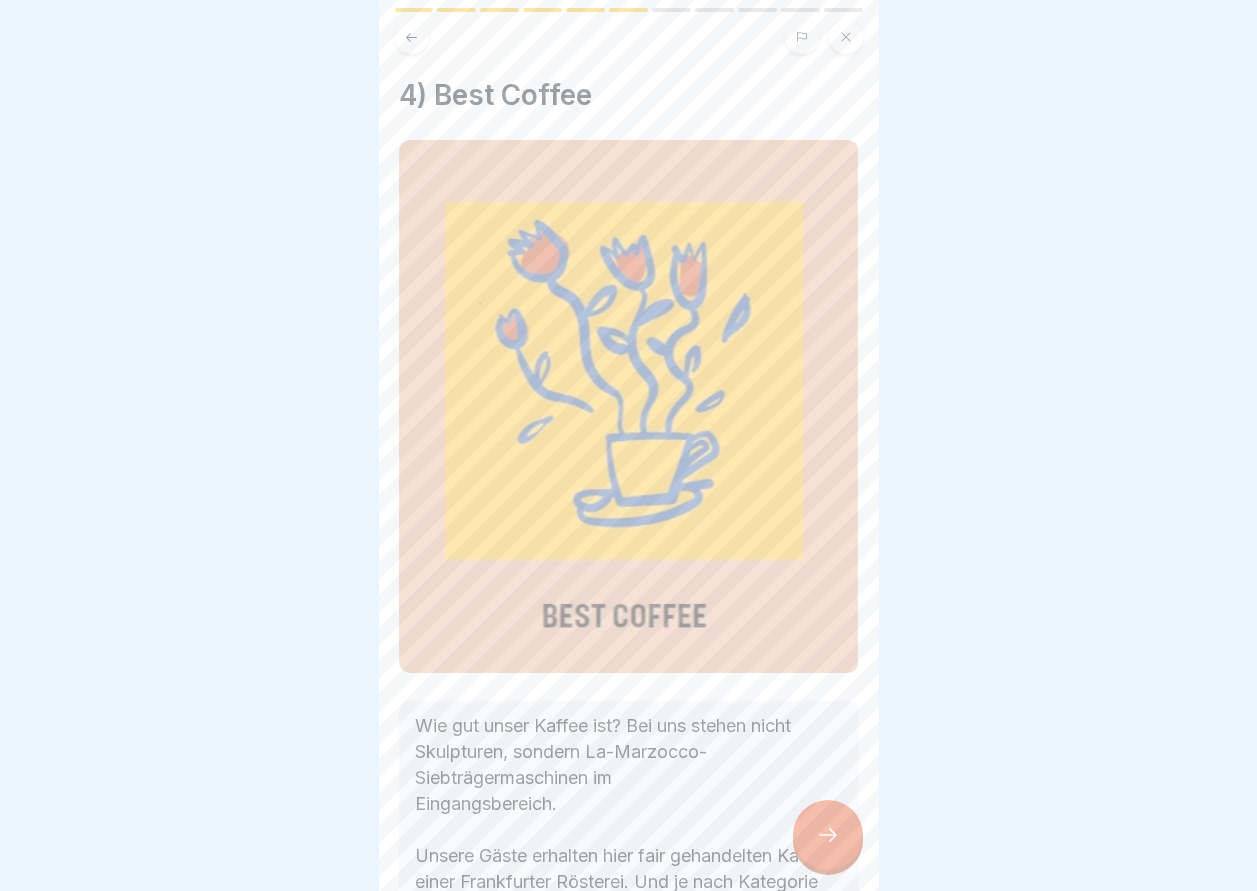 click 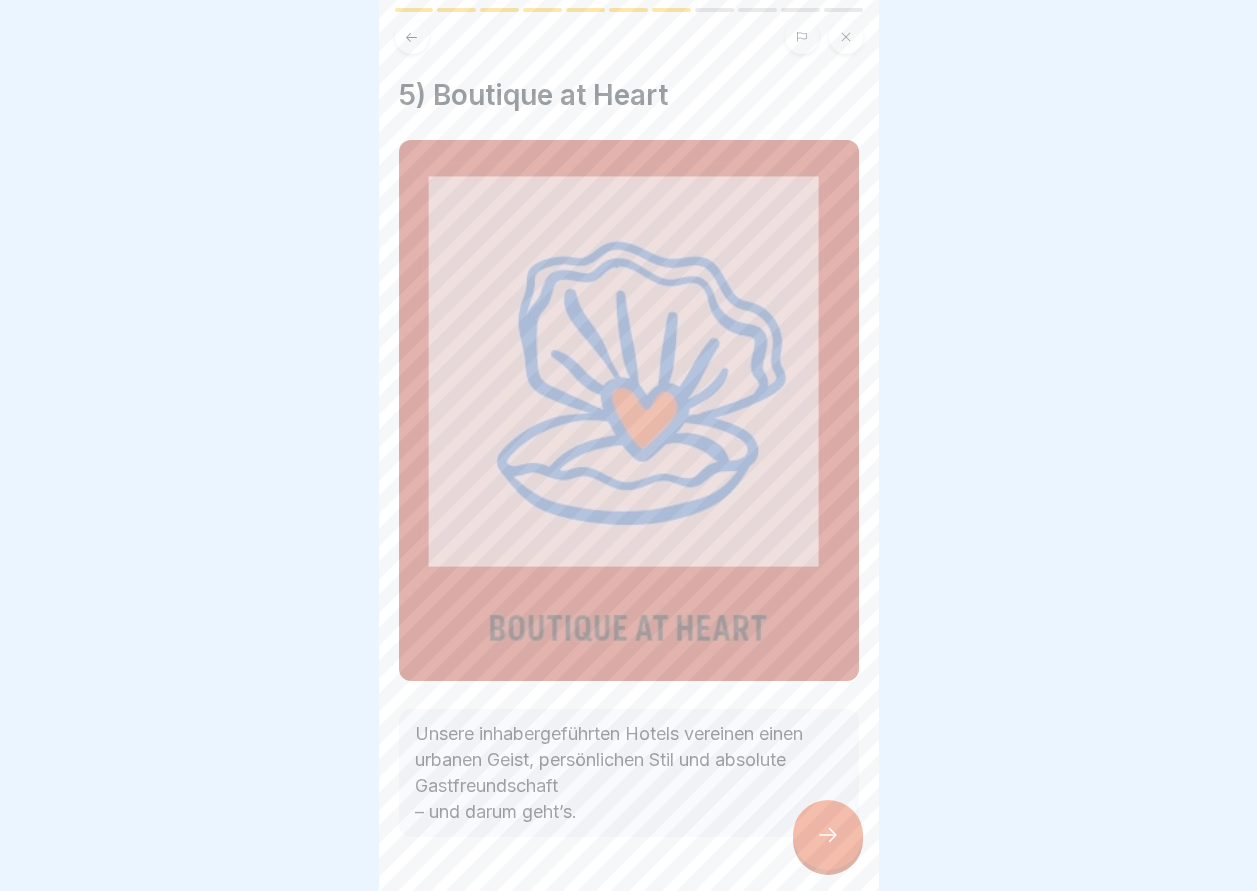 click 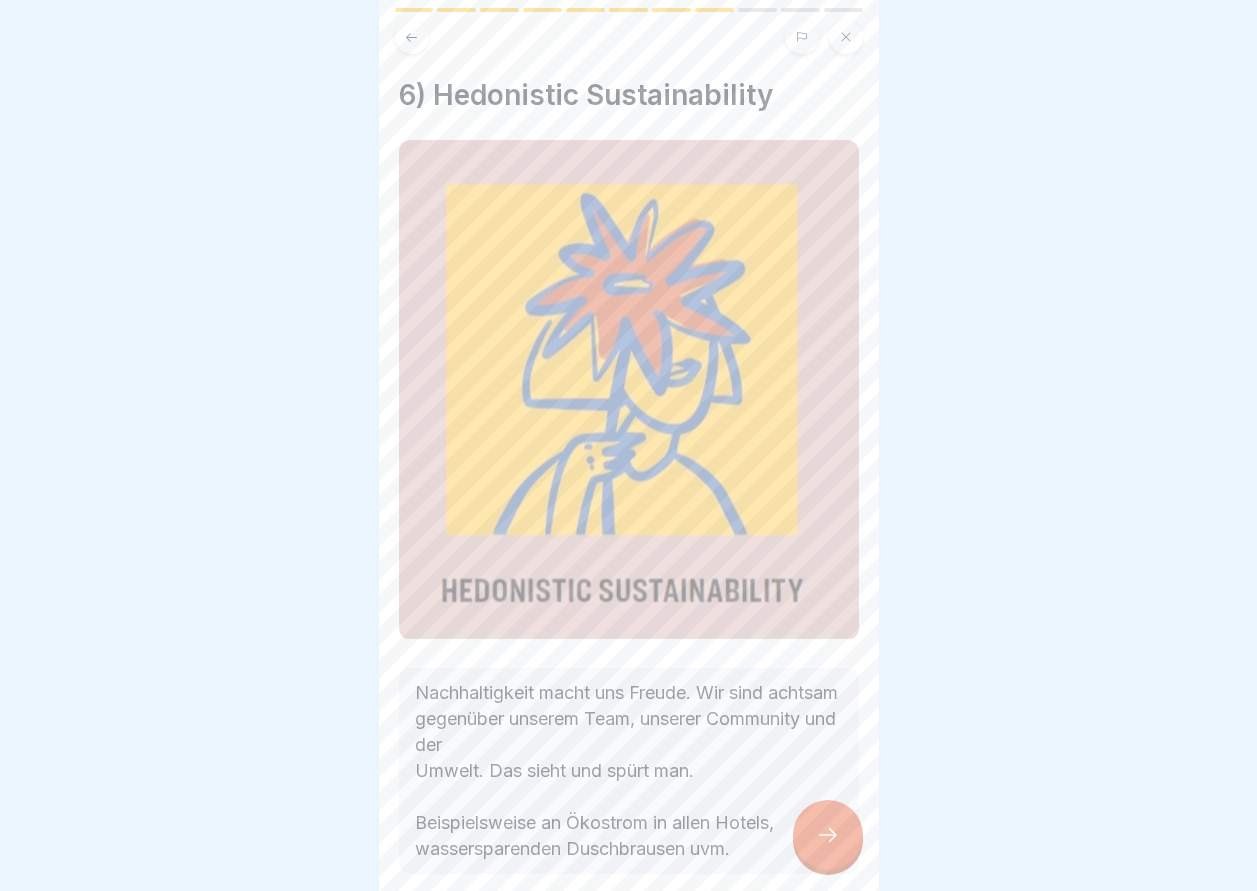click 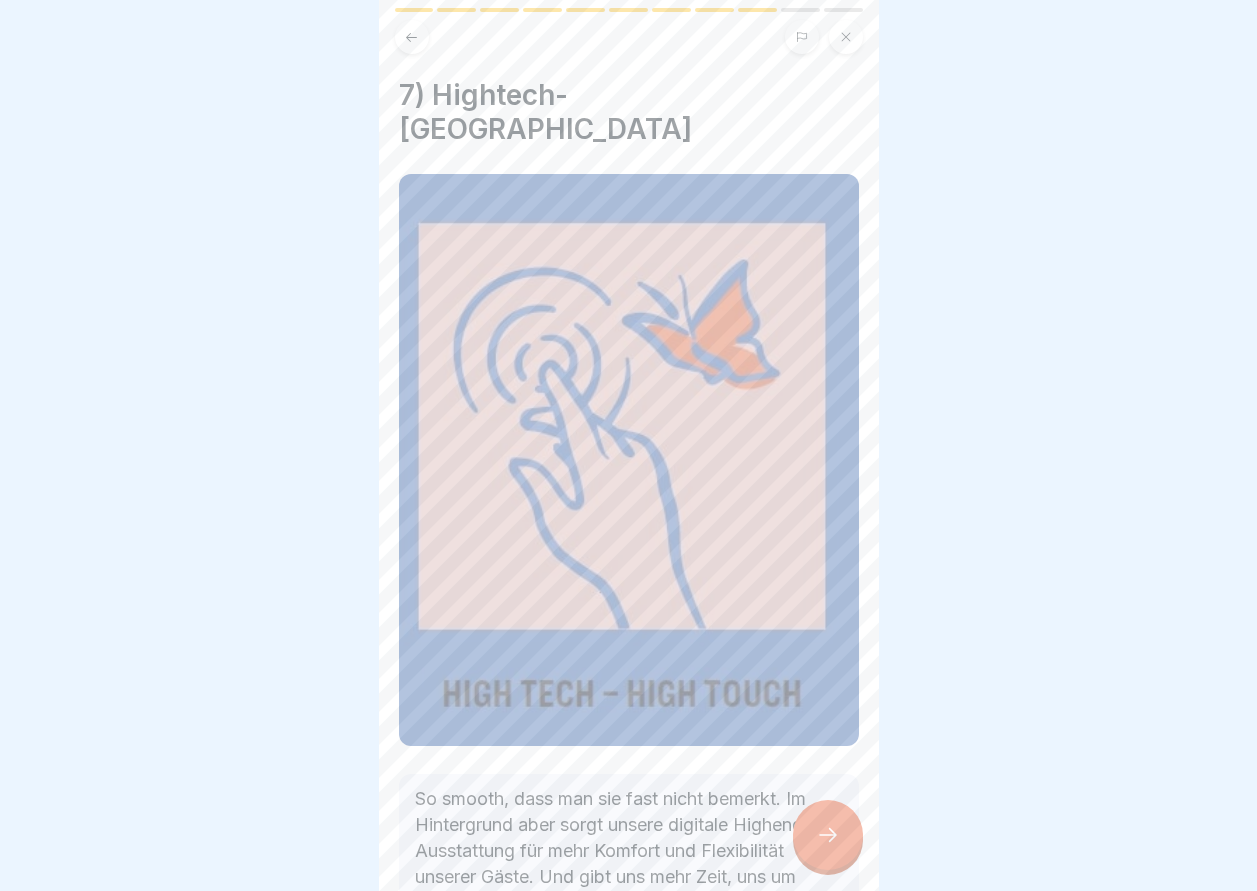 click 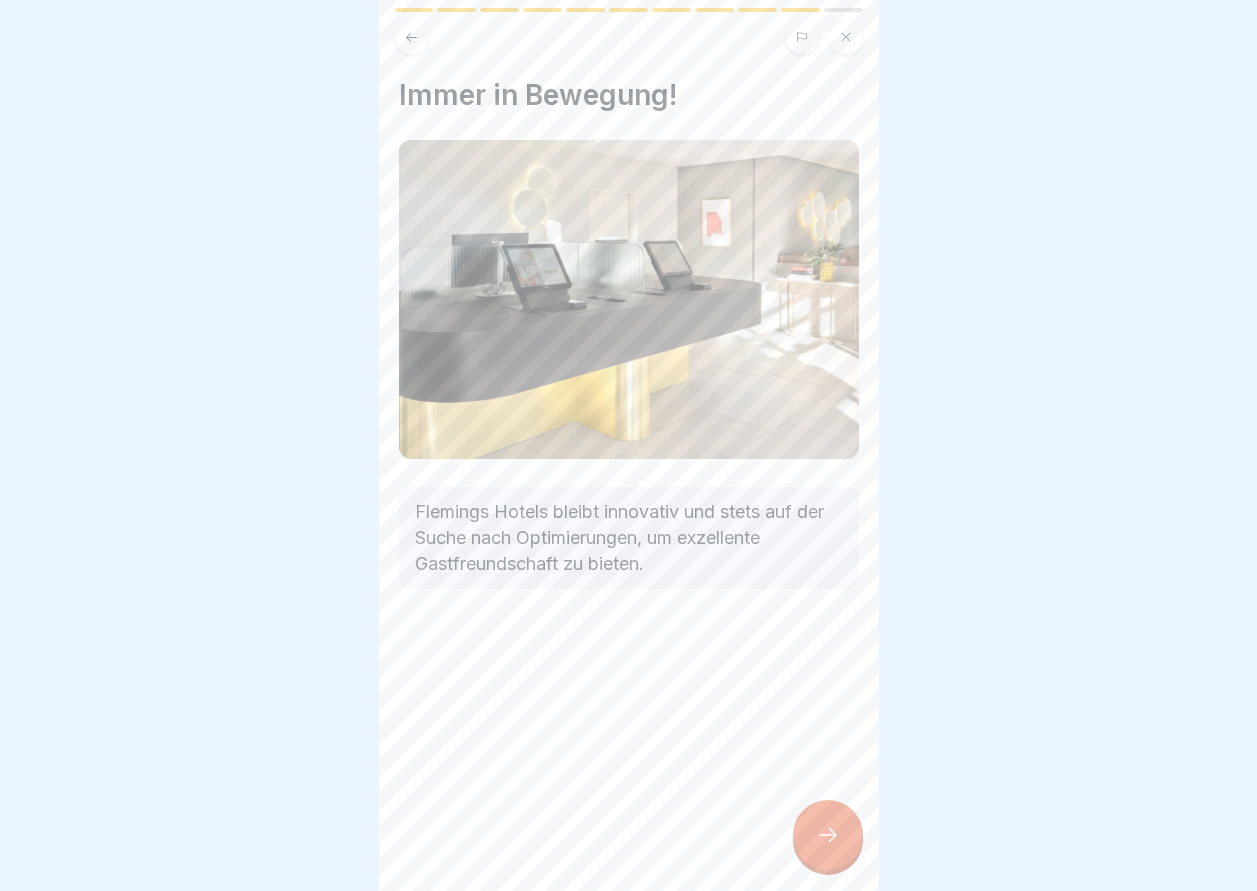 click 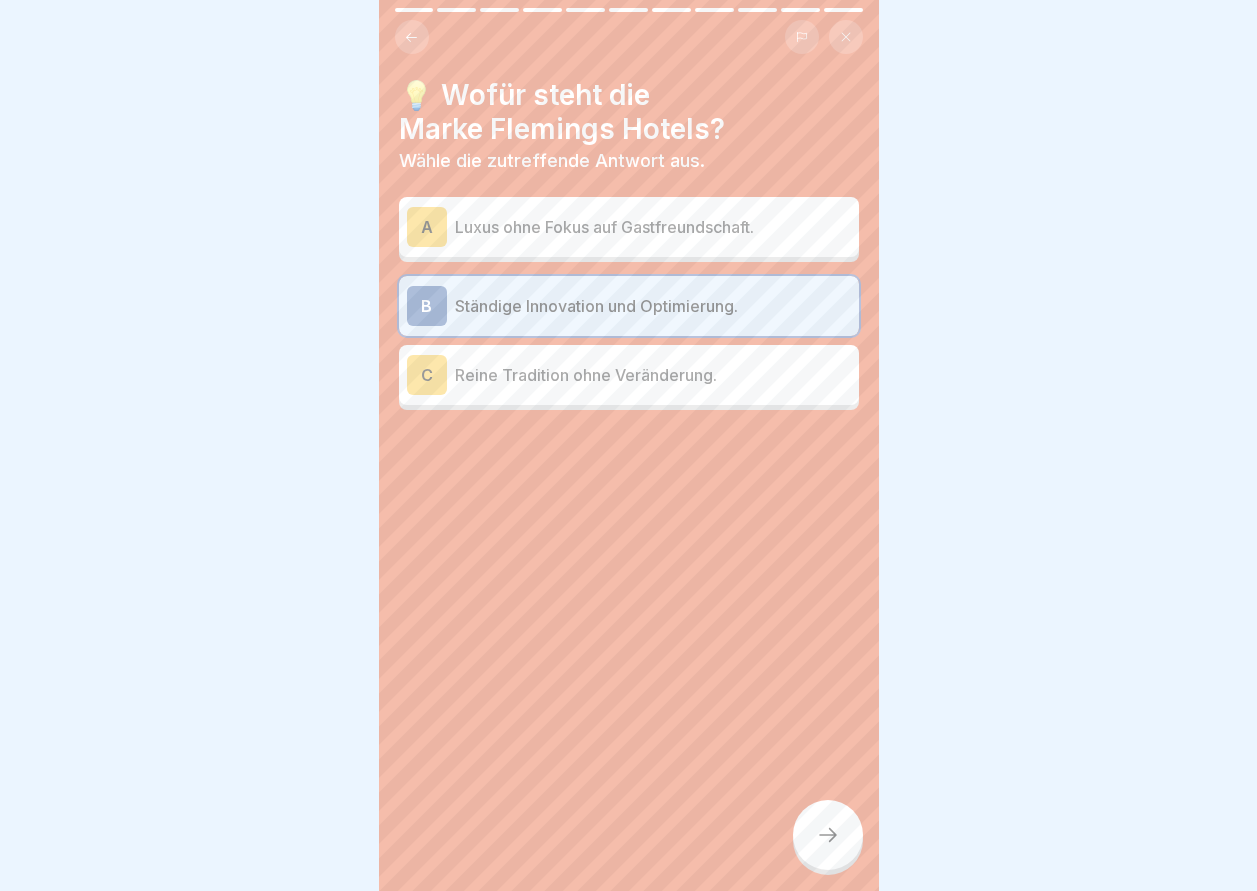 click 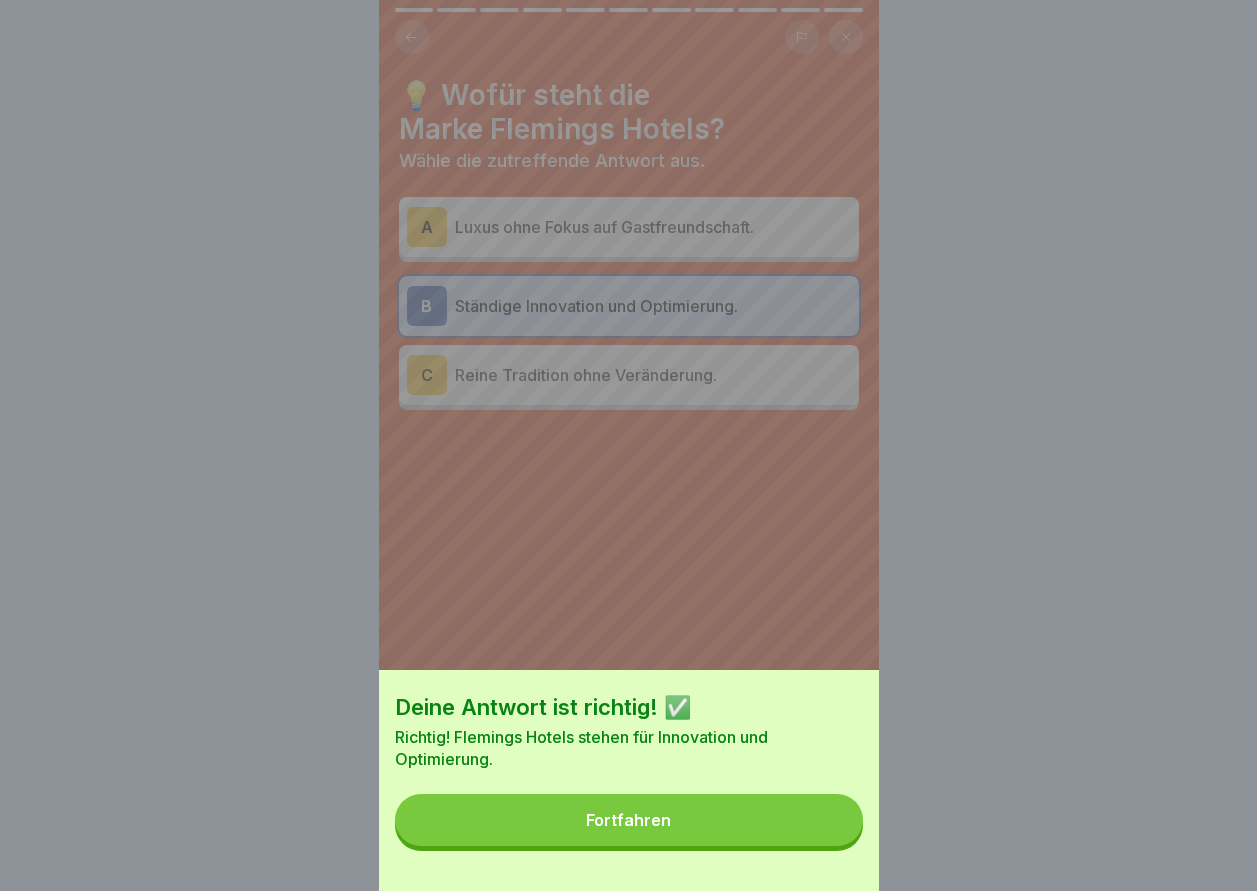 click on "Fortfahren" at bounding box center [629, 820] 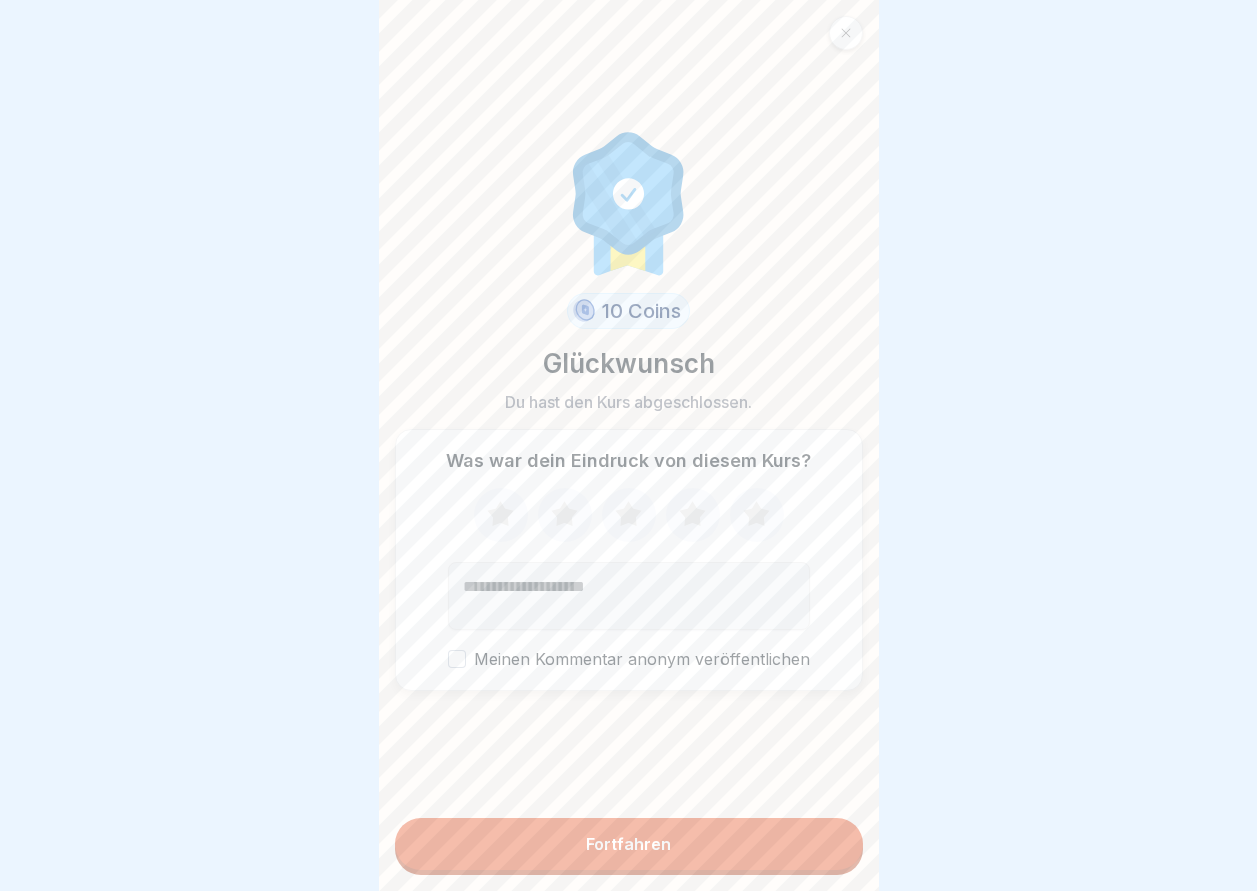 click on "Fortfahren" at bounding box center (629, 844) 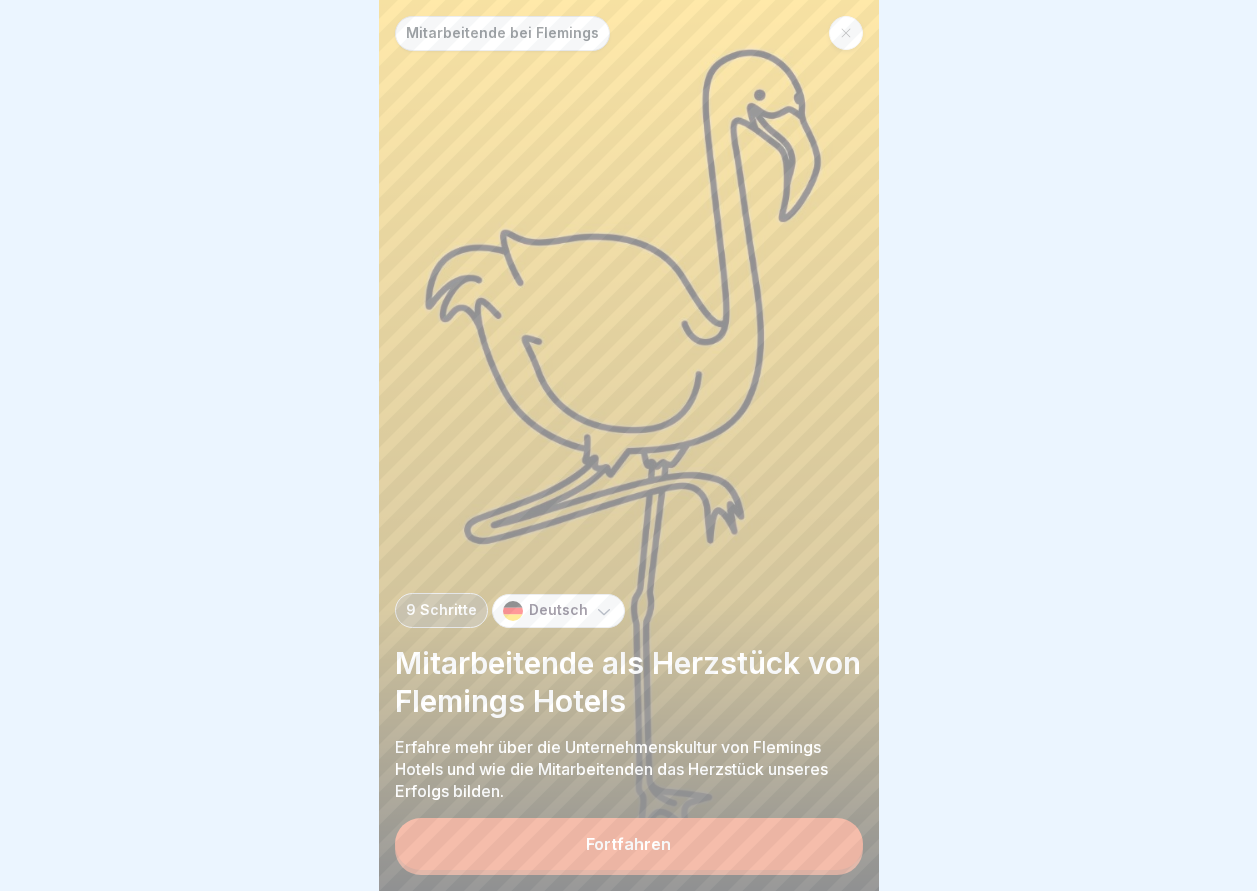 click on "Fortfahren" at bounding box center (628, 844) 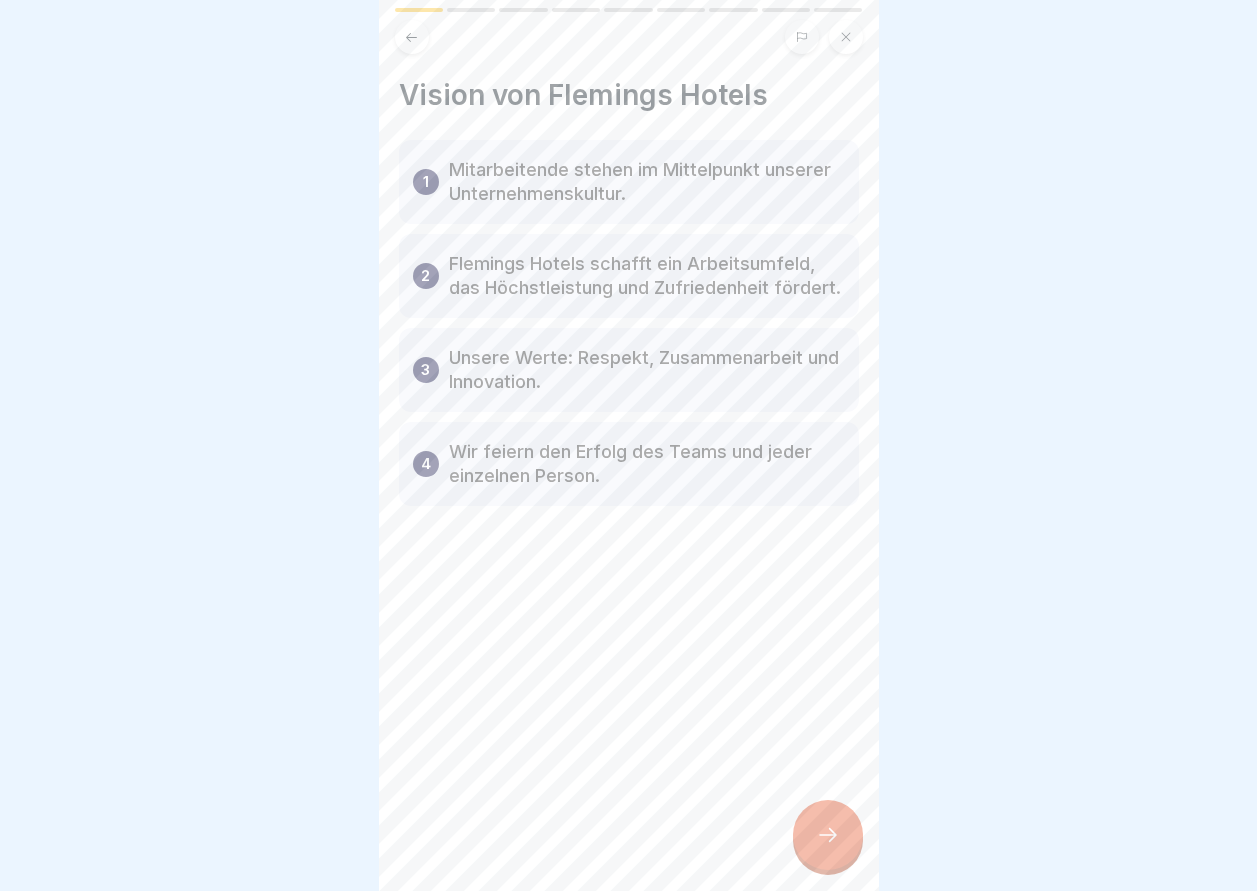 click at bounding box center [828, 835] 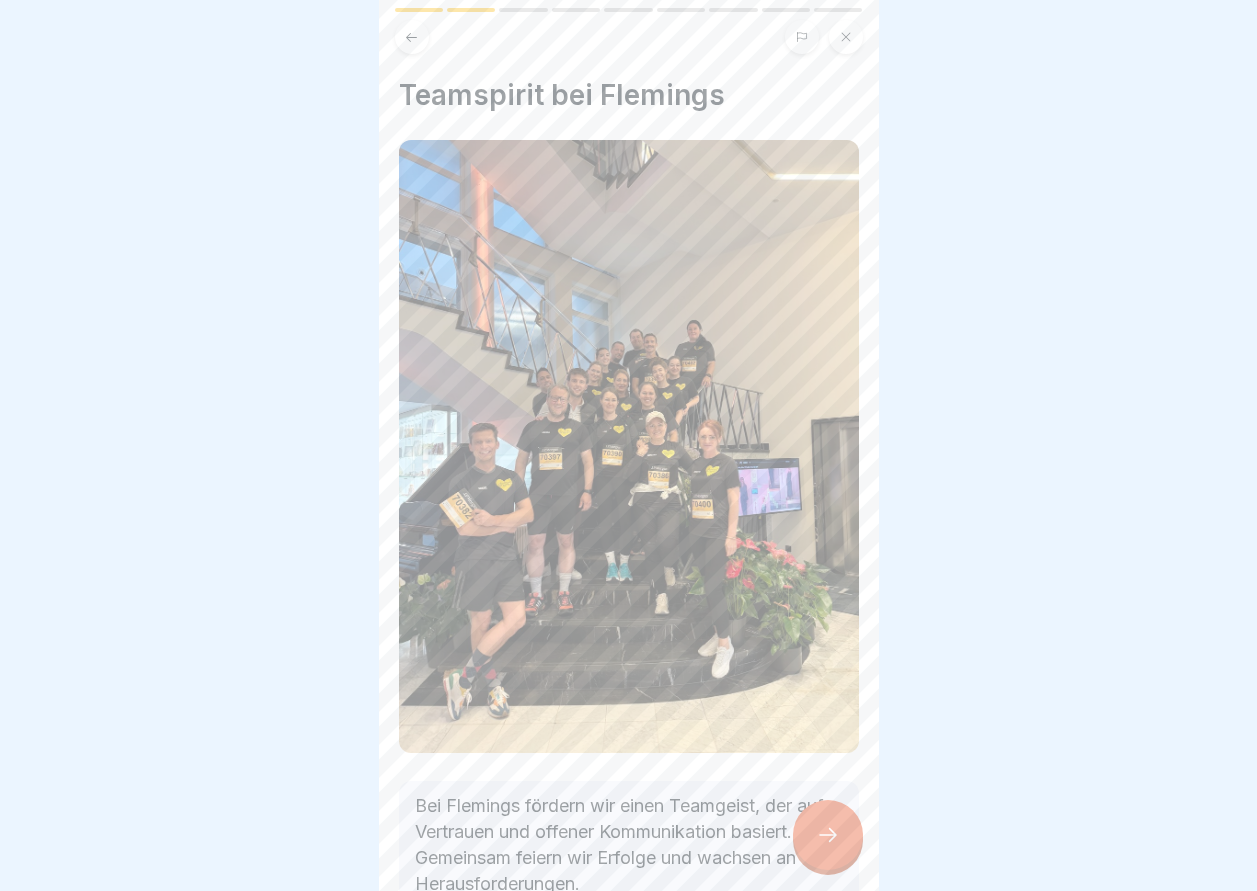click at bounding box center [828, 835] 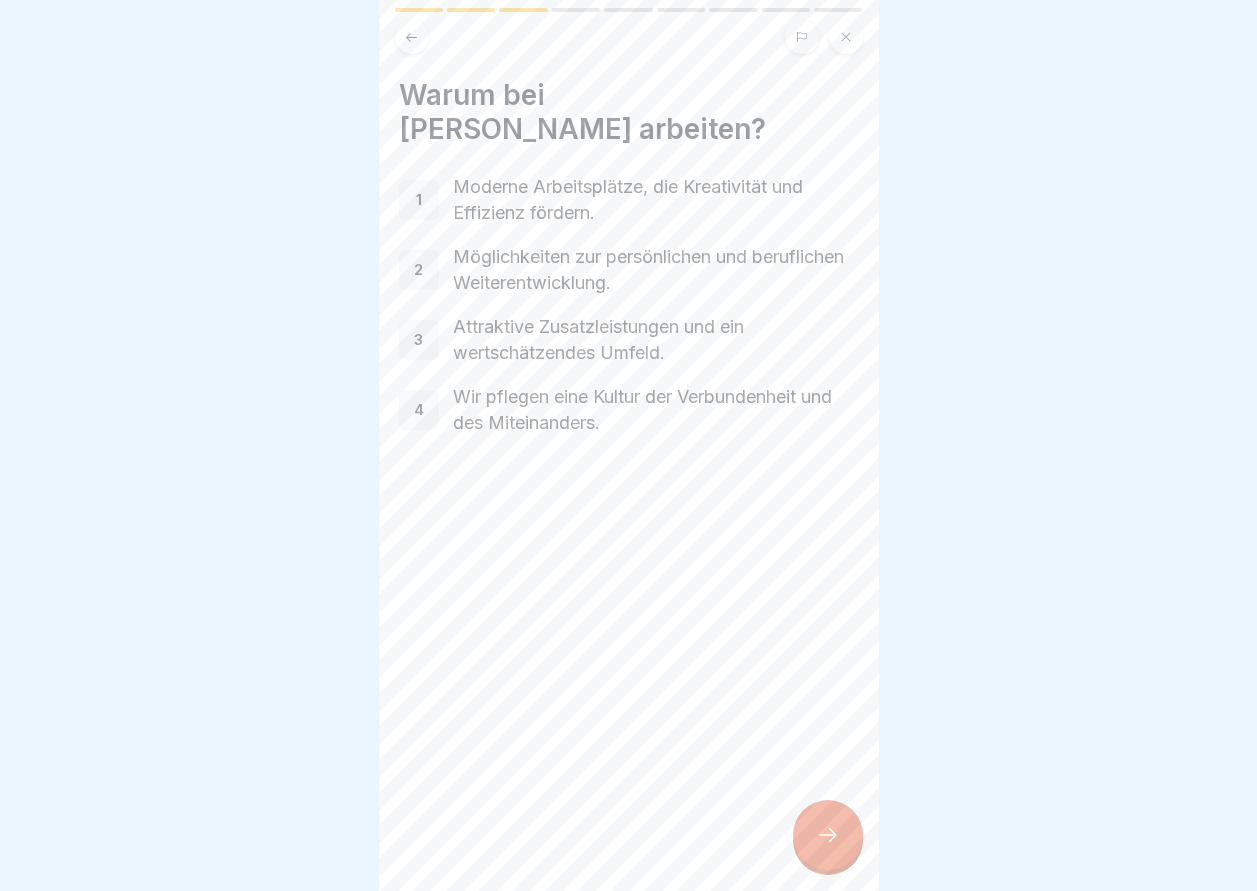 click at bounding box center [828, 835] 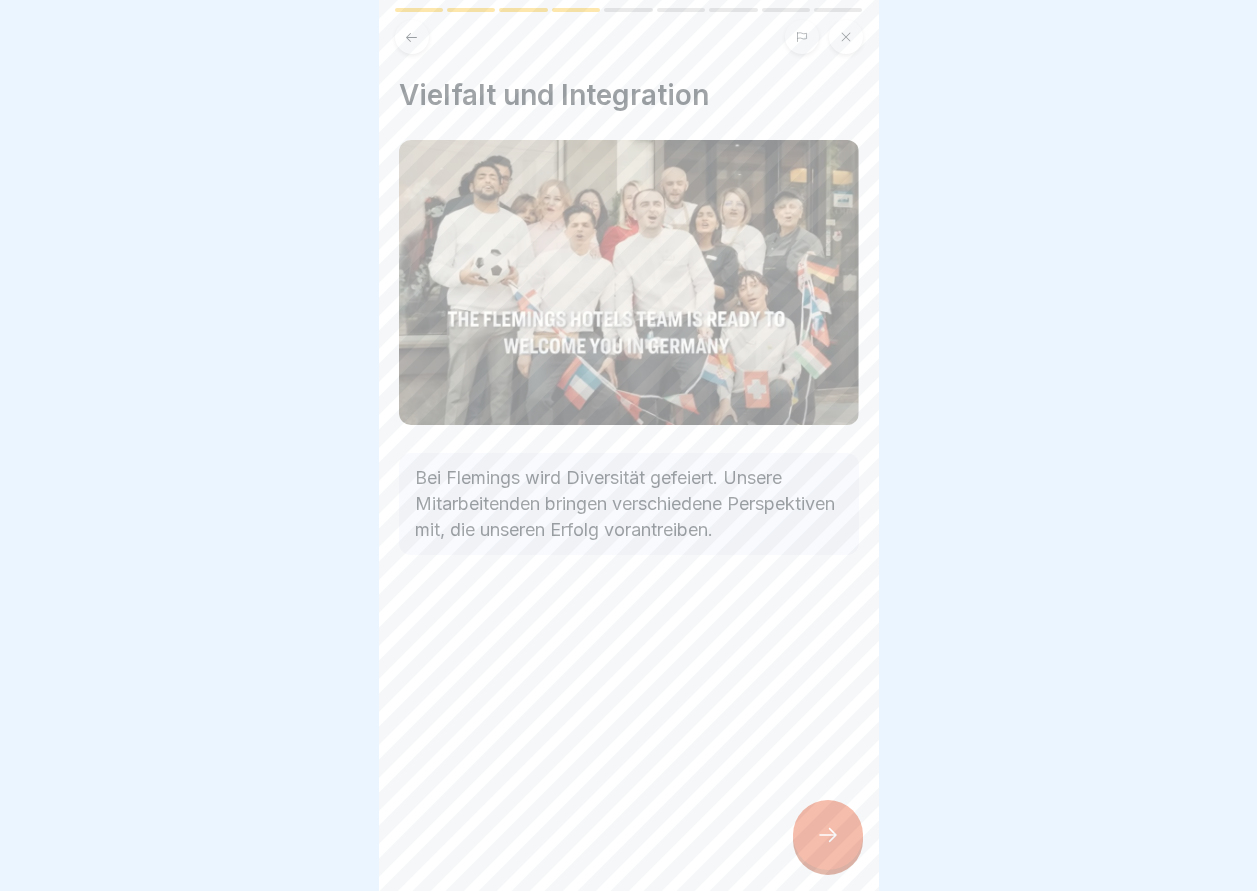 click 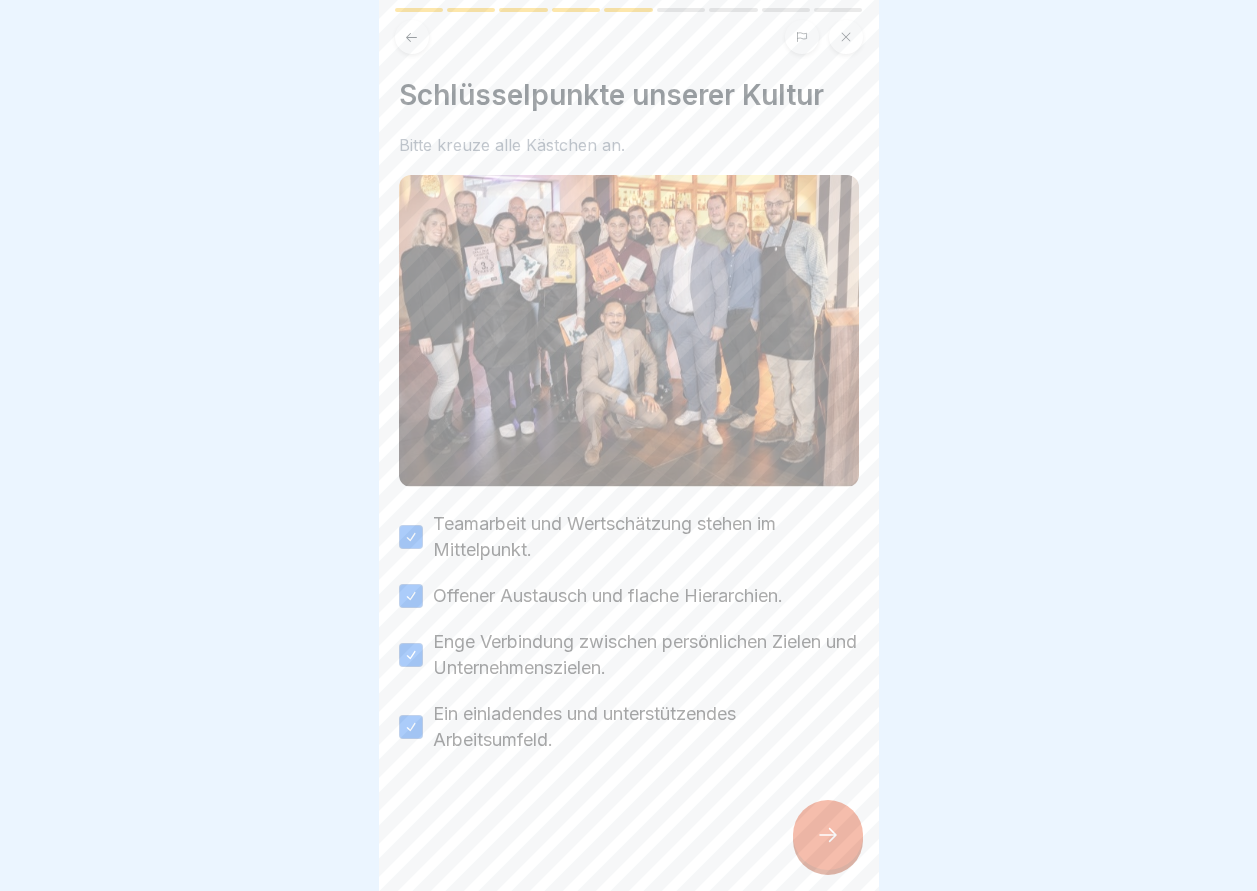 click 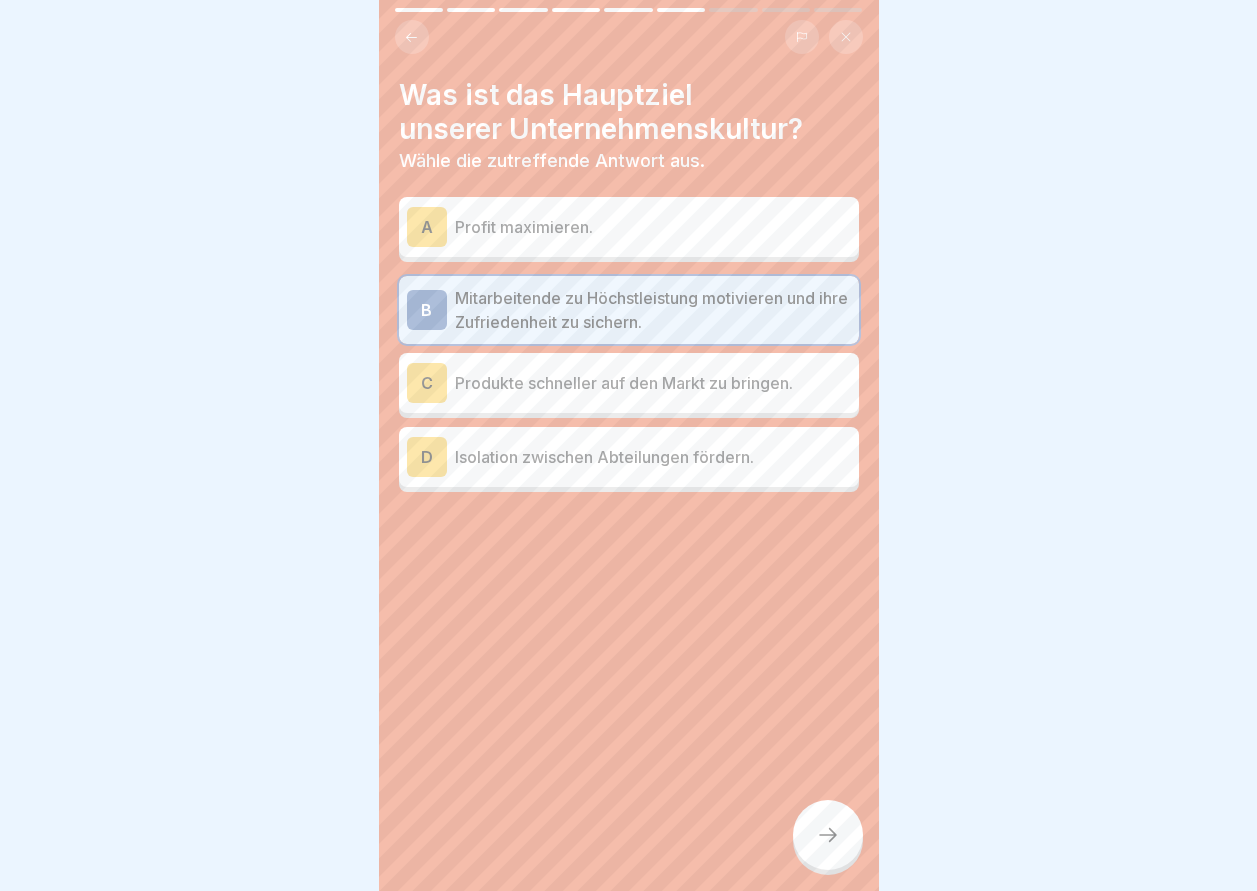 click 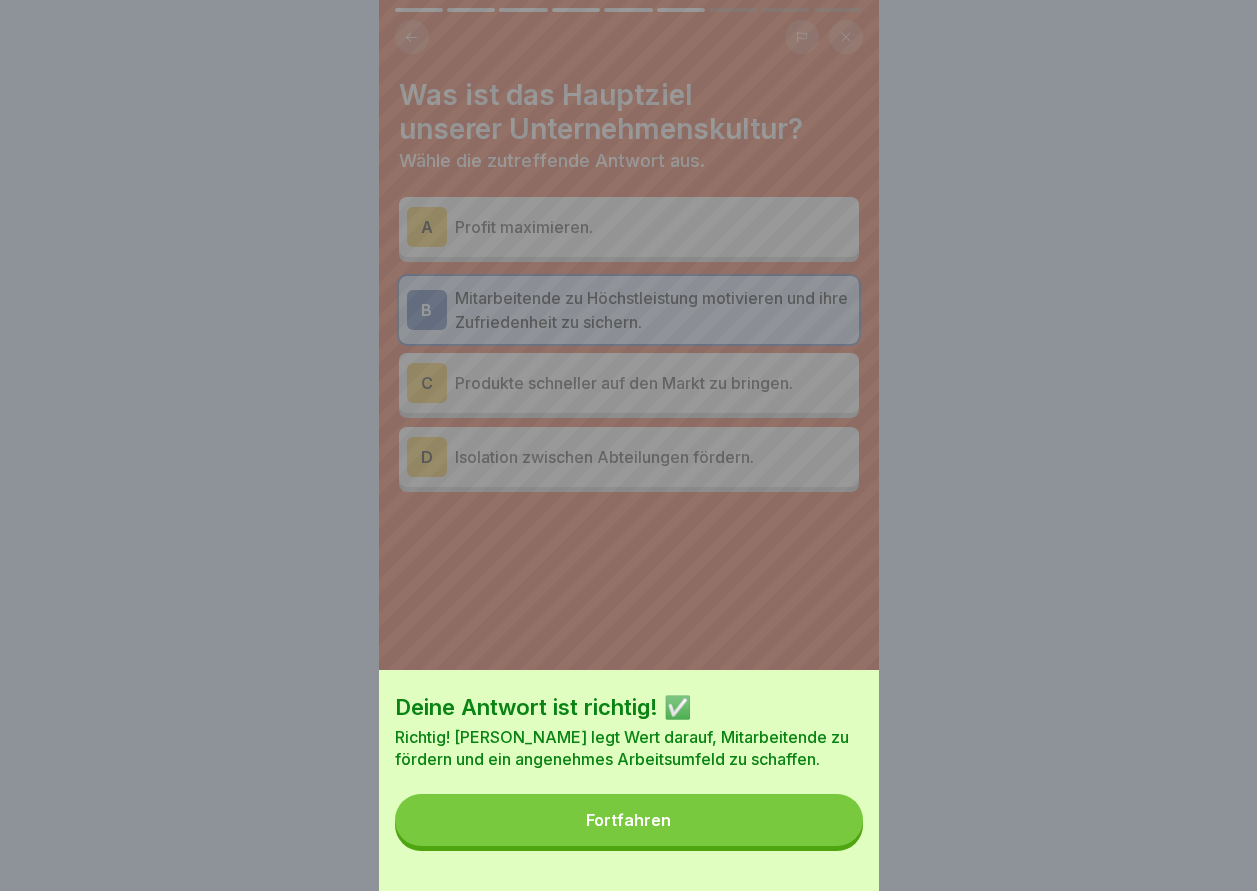 click on "Fortfahren" at bounding box center (629, 820) 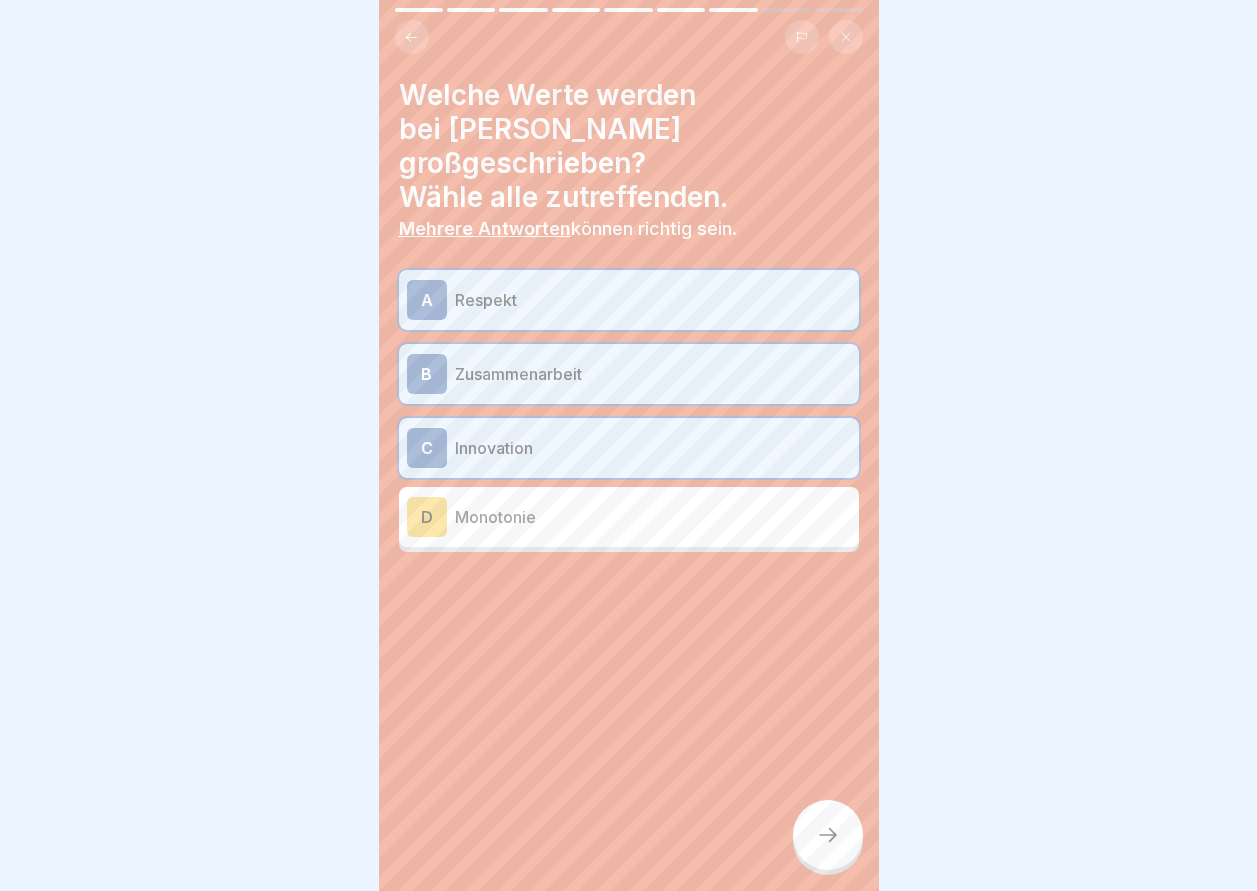 click 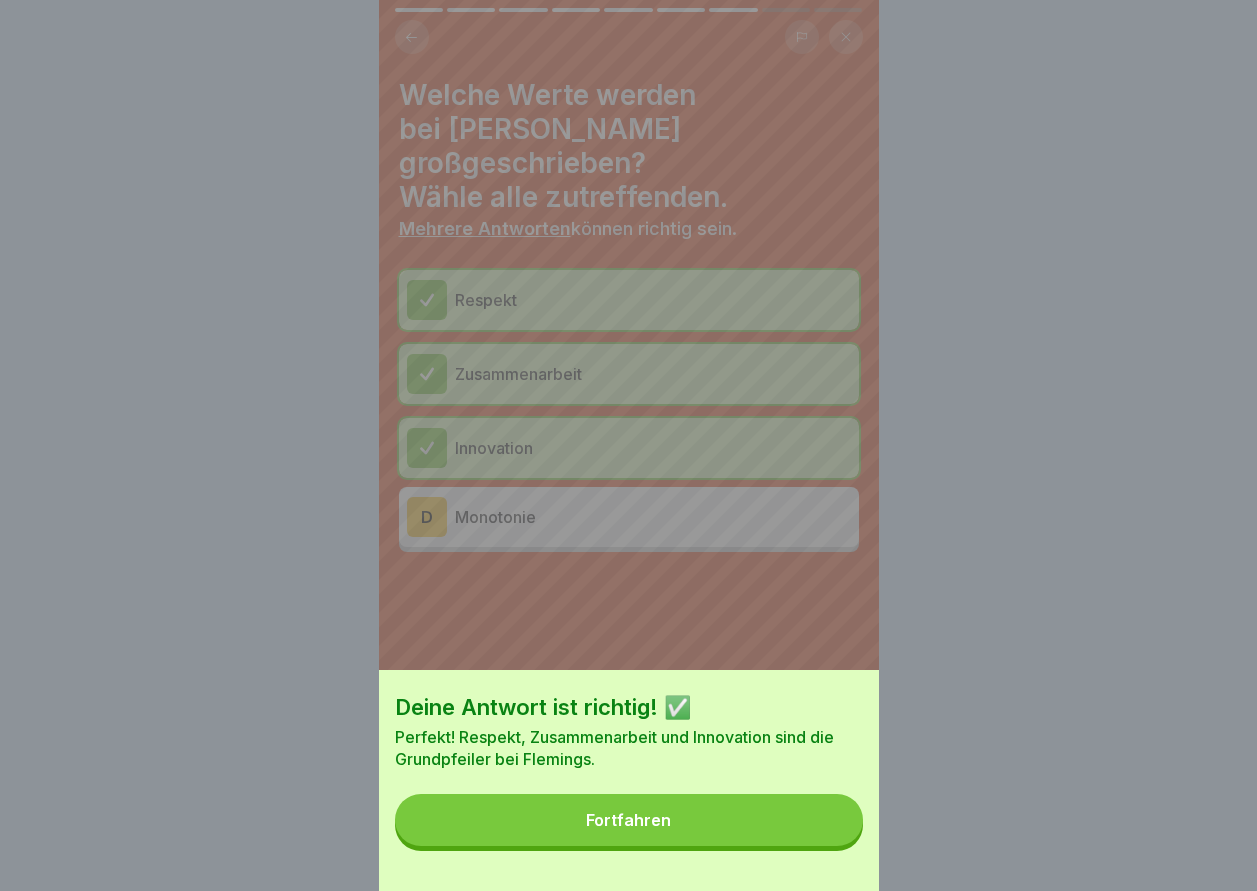 click on "Fortfahren" at bounding box center (628, 820) 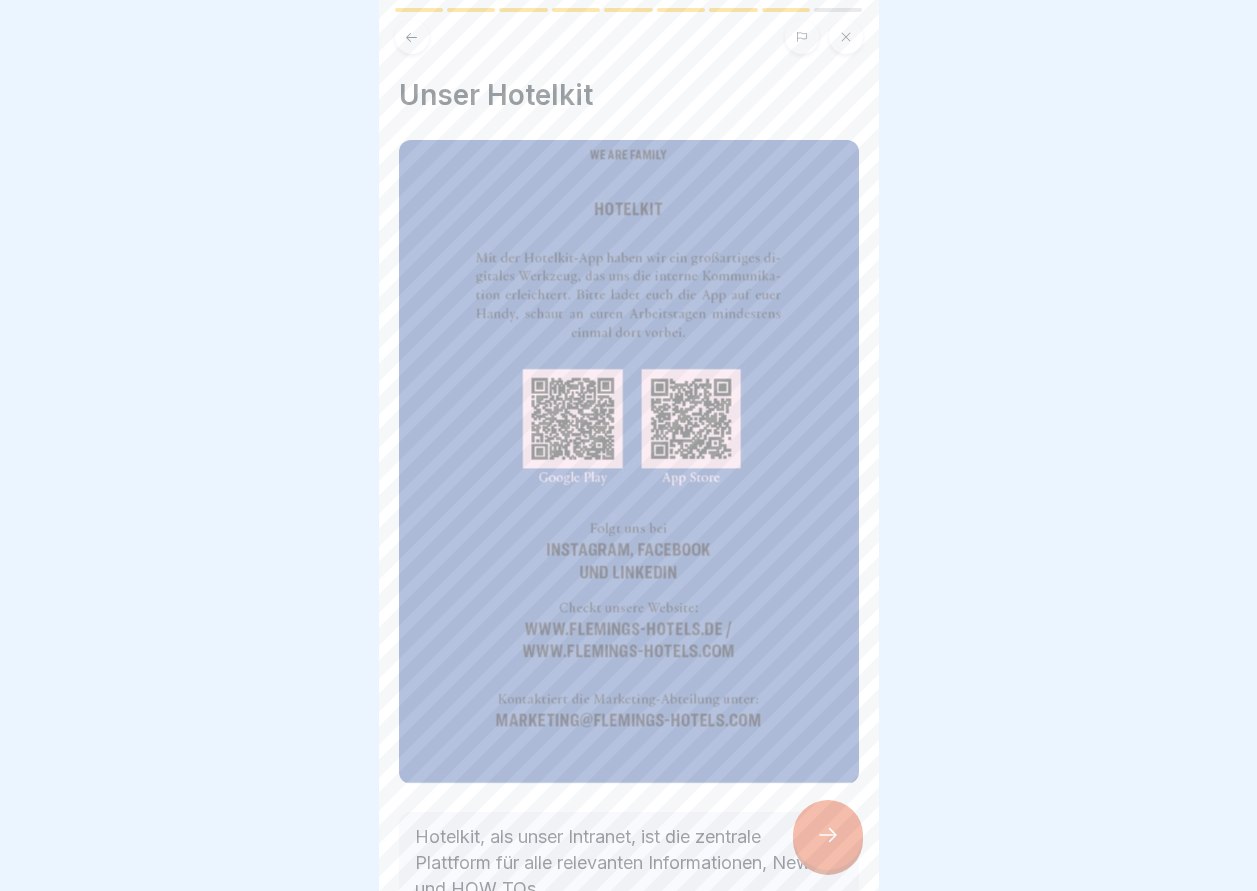 click 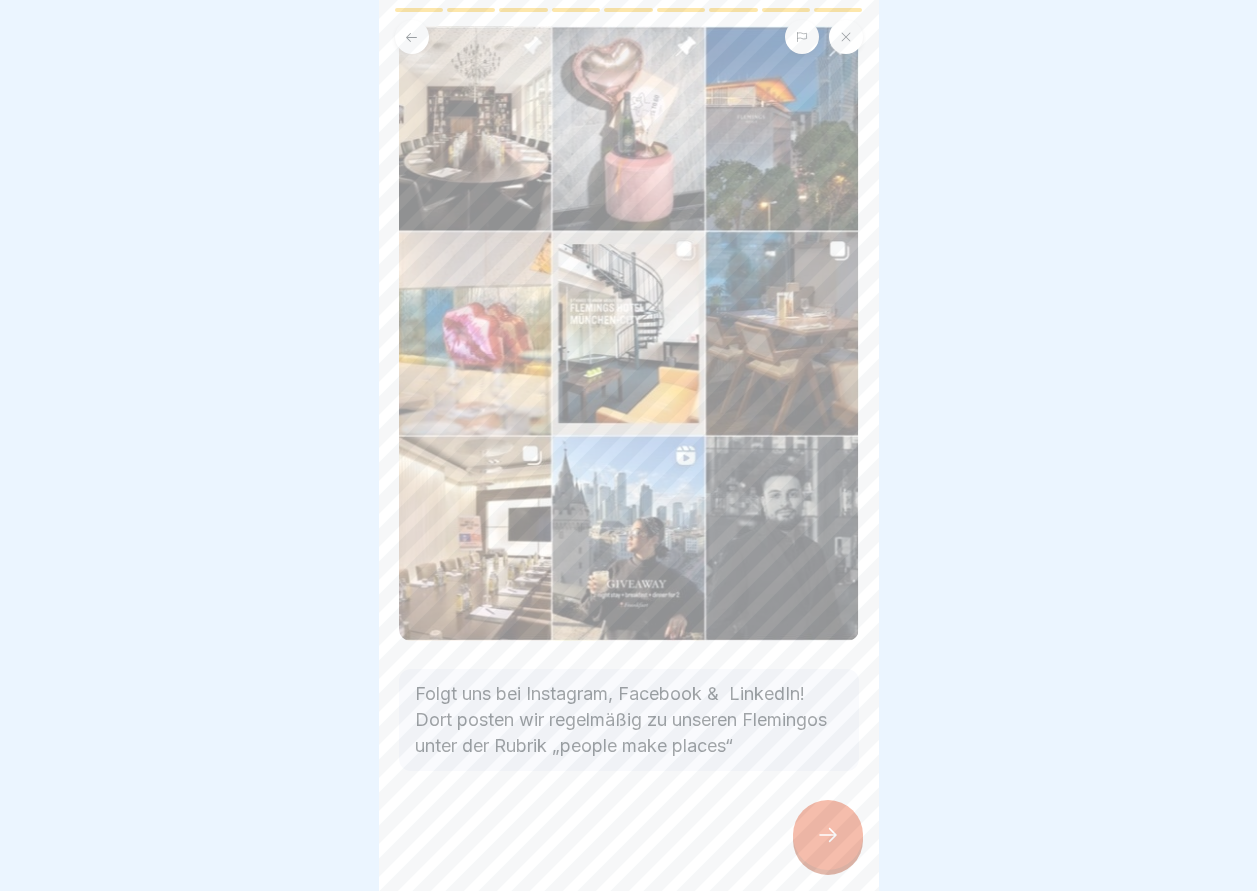scroll, scrollTop: 120, scrollLeft: 0, axis: vertical 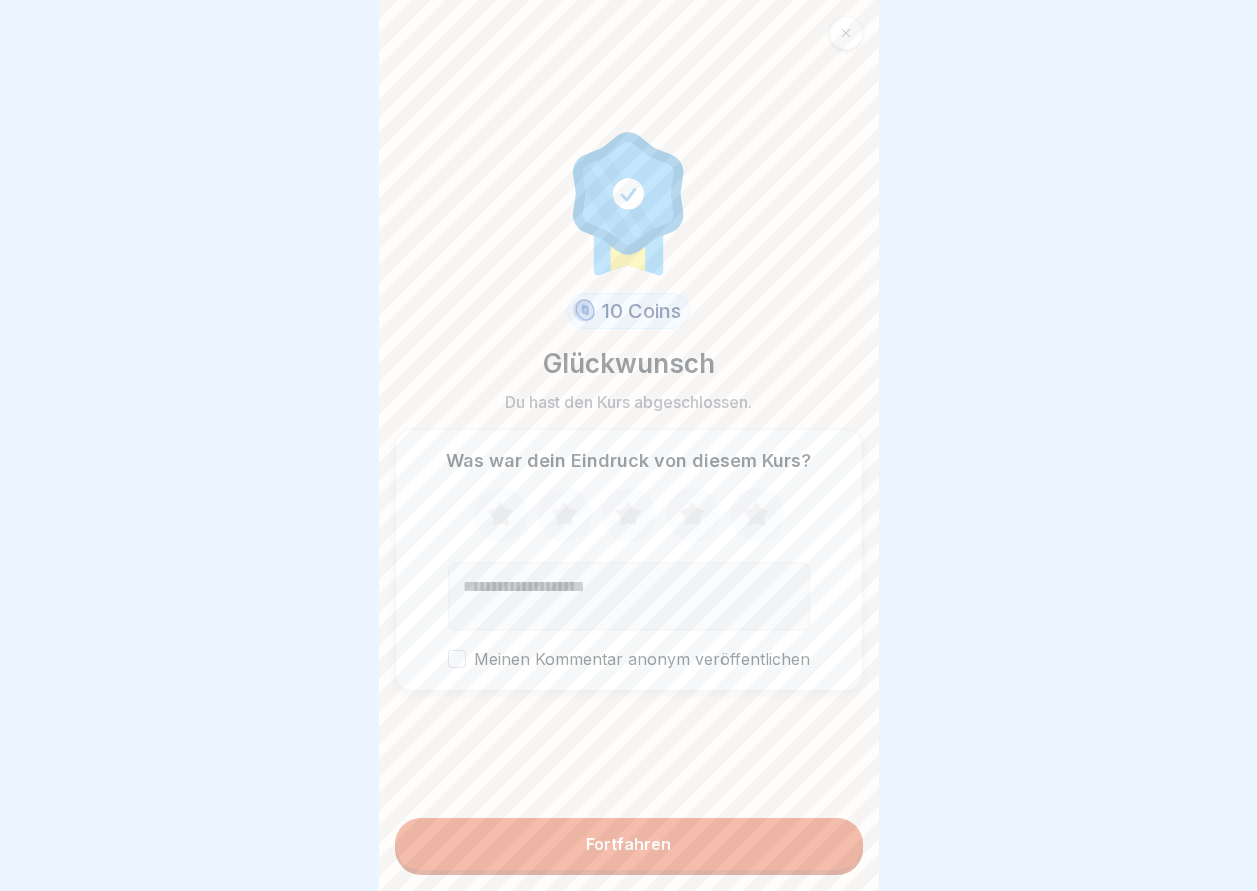 click on "Meinen Kommentar anonym veröffentlichen" at bounding box center (457, 659) 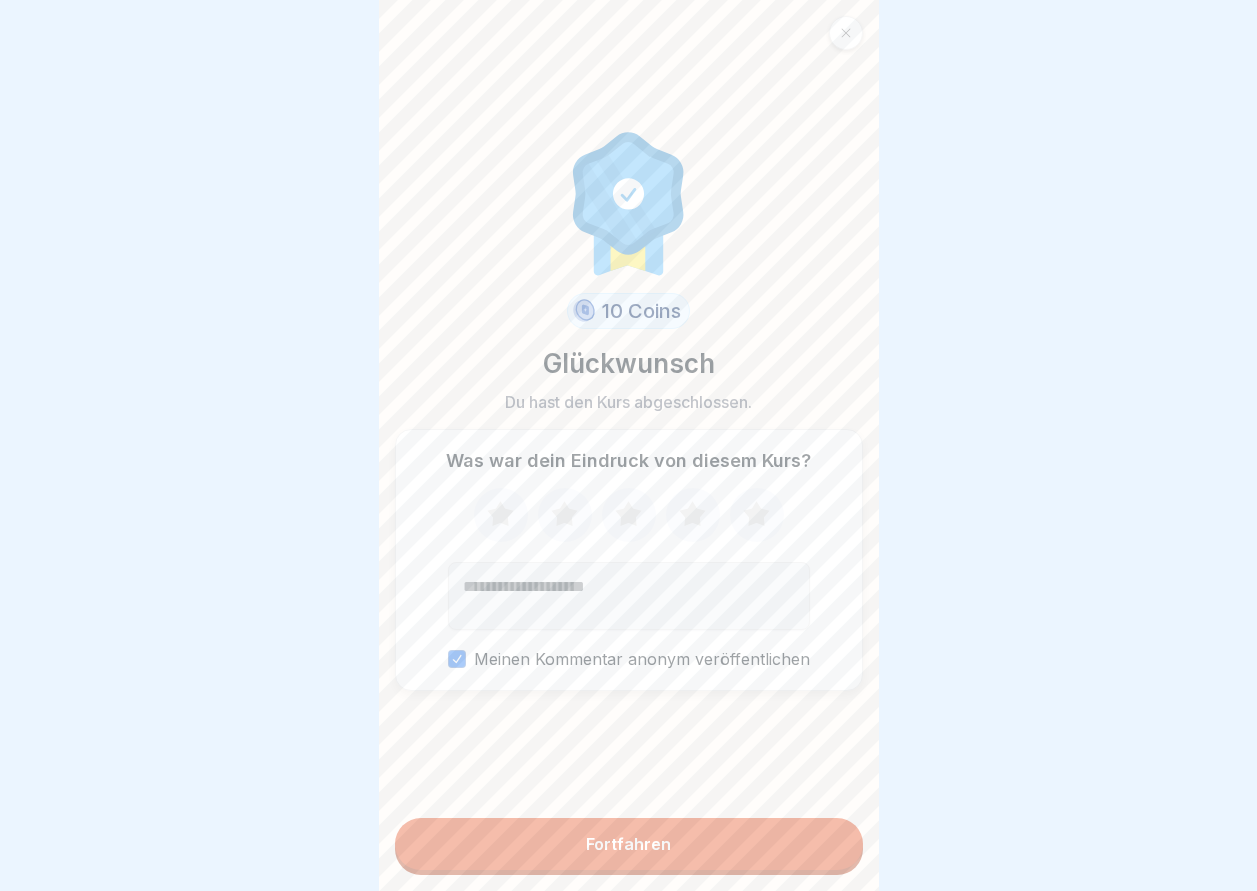 click on "Fortfahren" at bounding box center [629, 844] 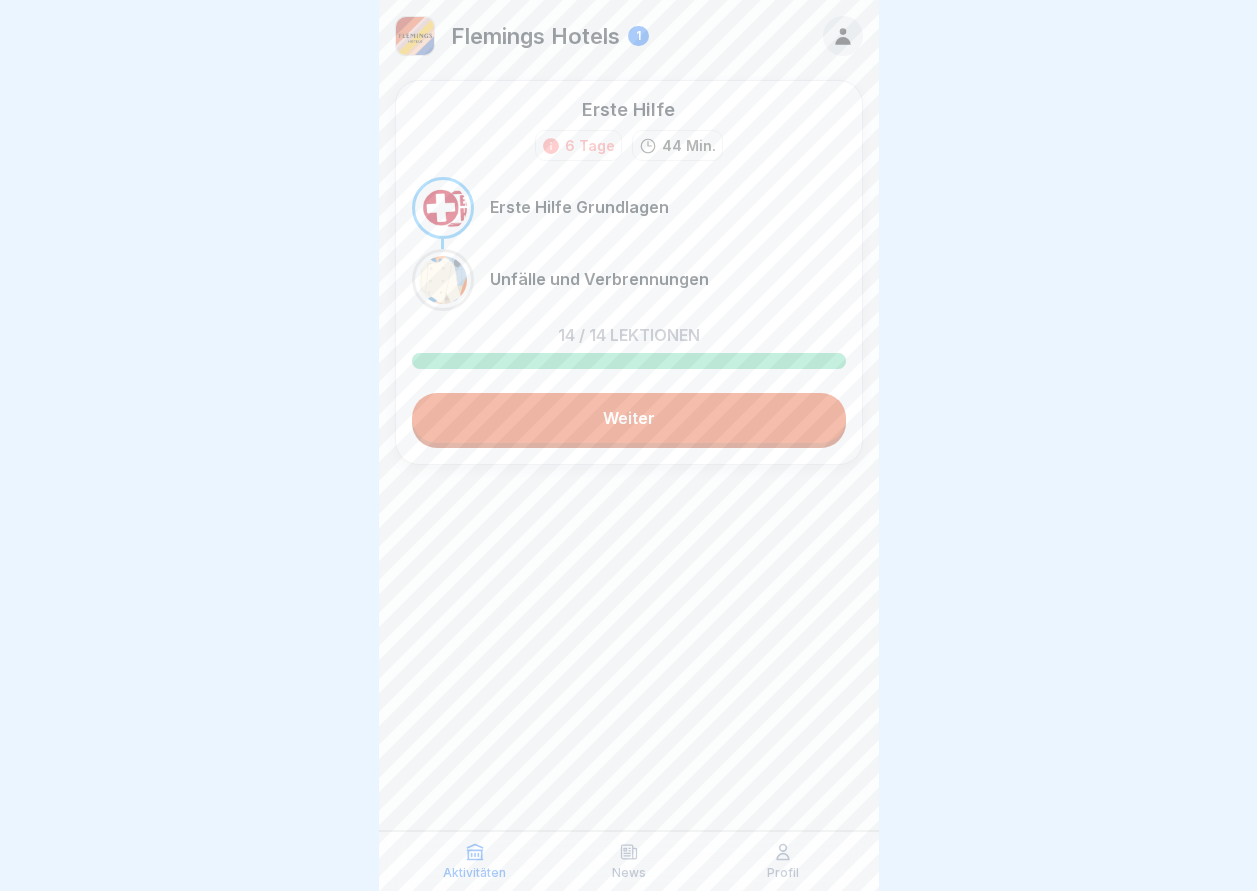 click on "Weiter" at bounding box center (629, 418) 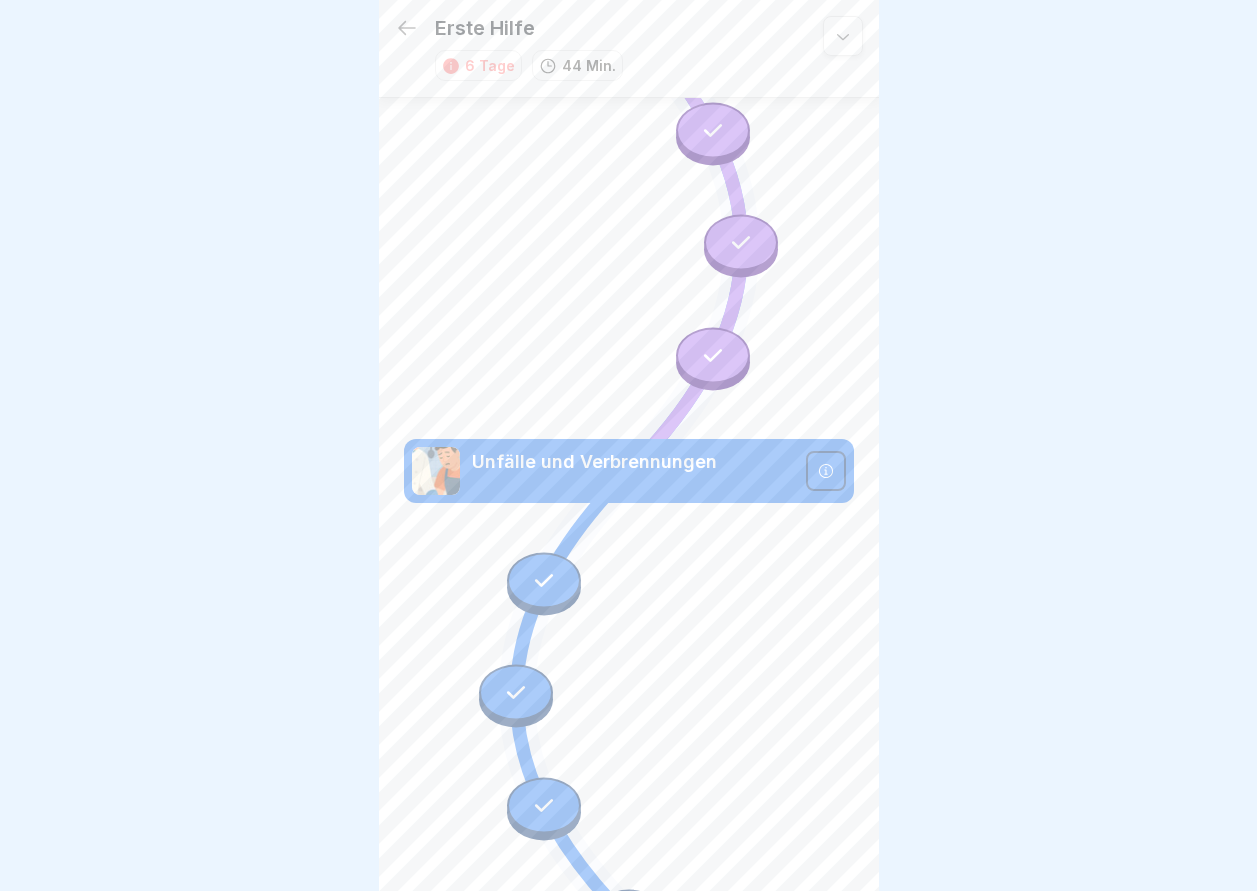 scroll, scrollTop: 1141, scrollLeft: 0, axis: vertical 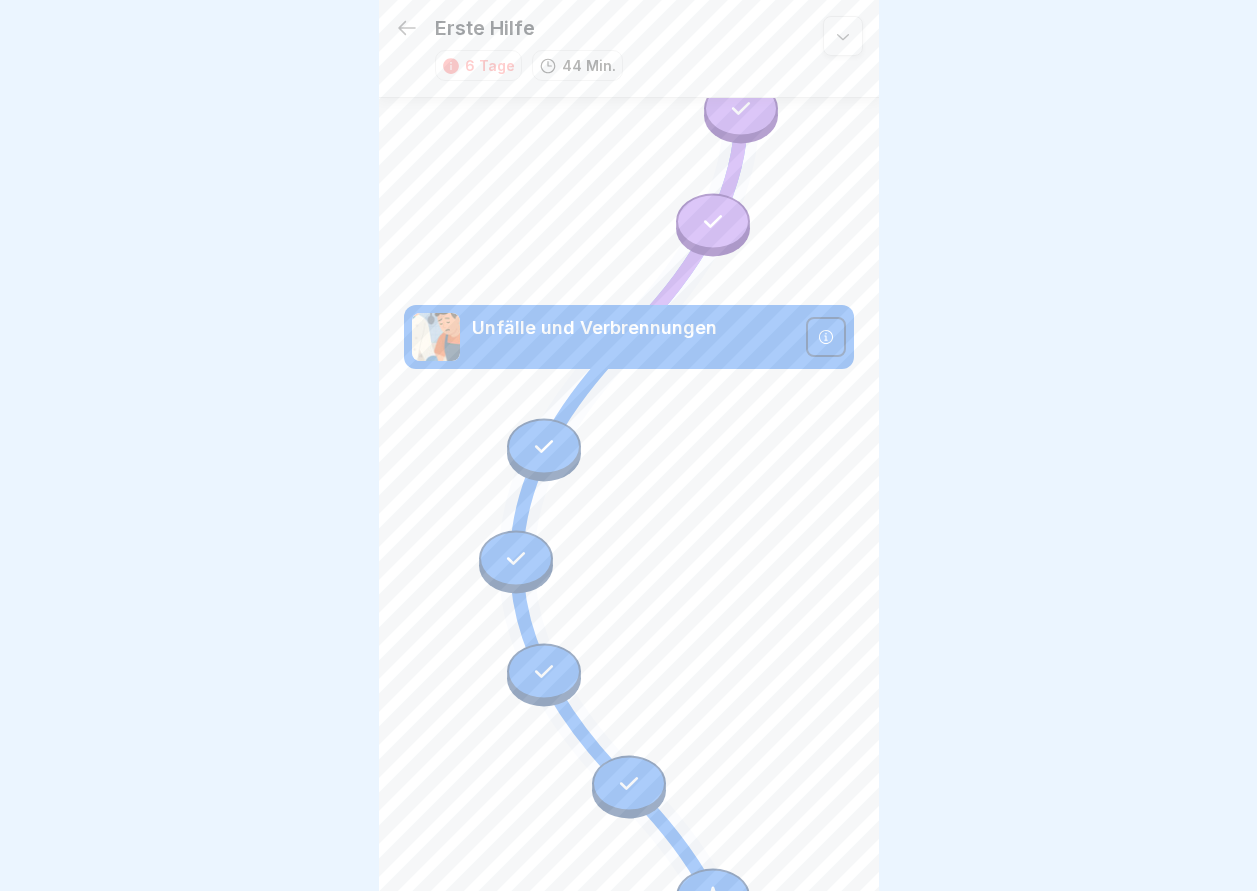 click 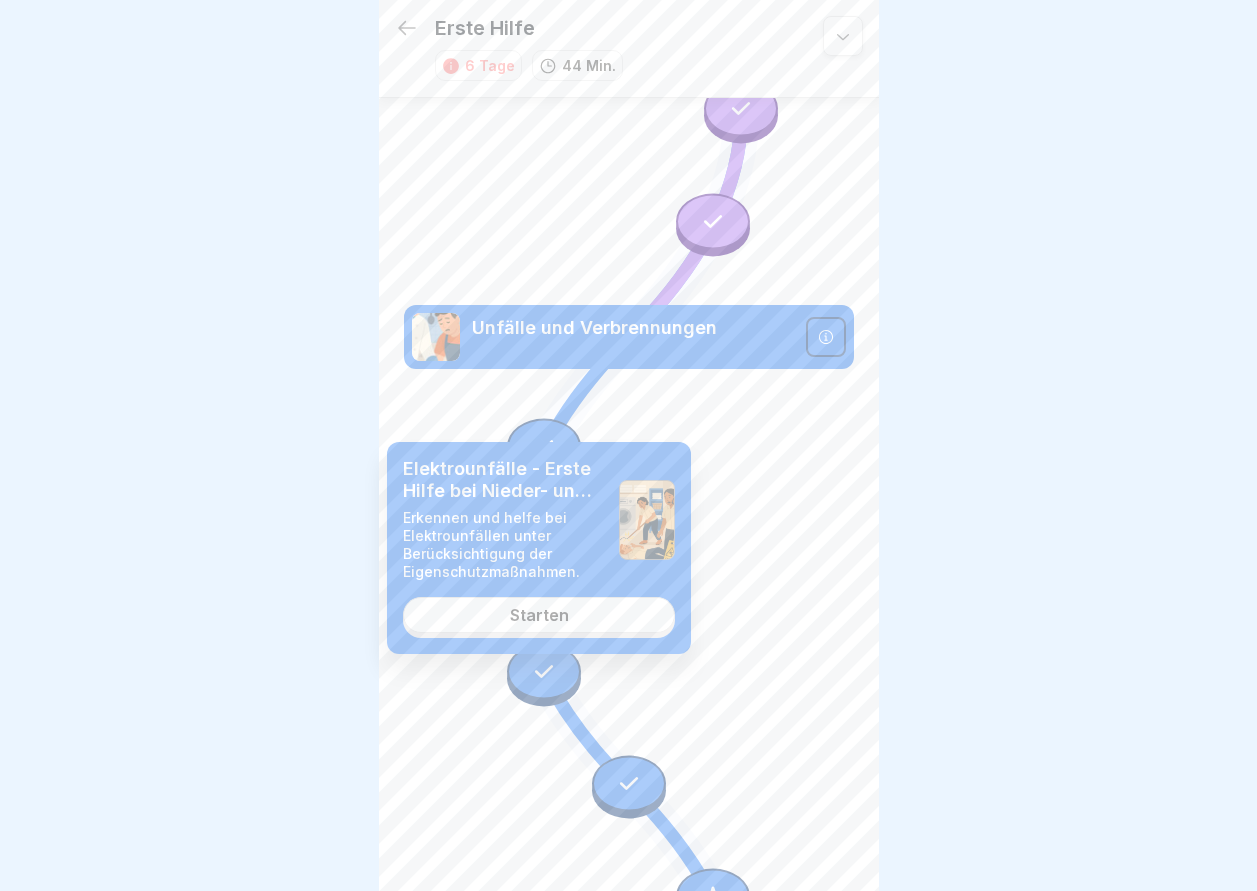 click on "Starten" at bounding box center [539, 615] 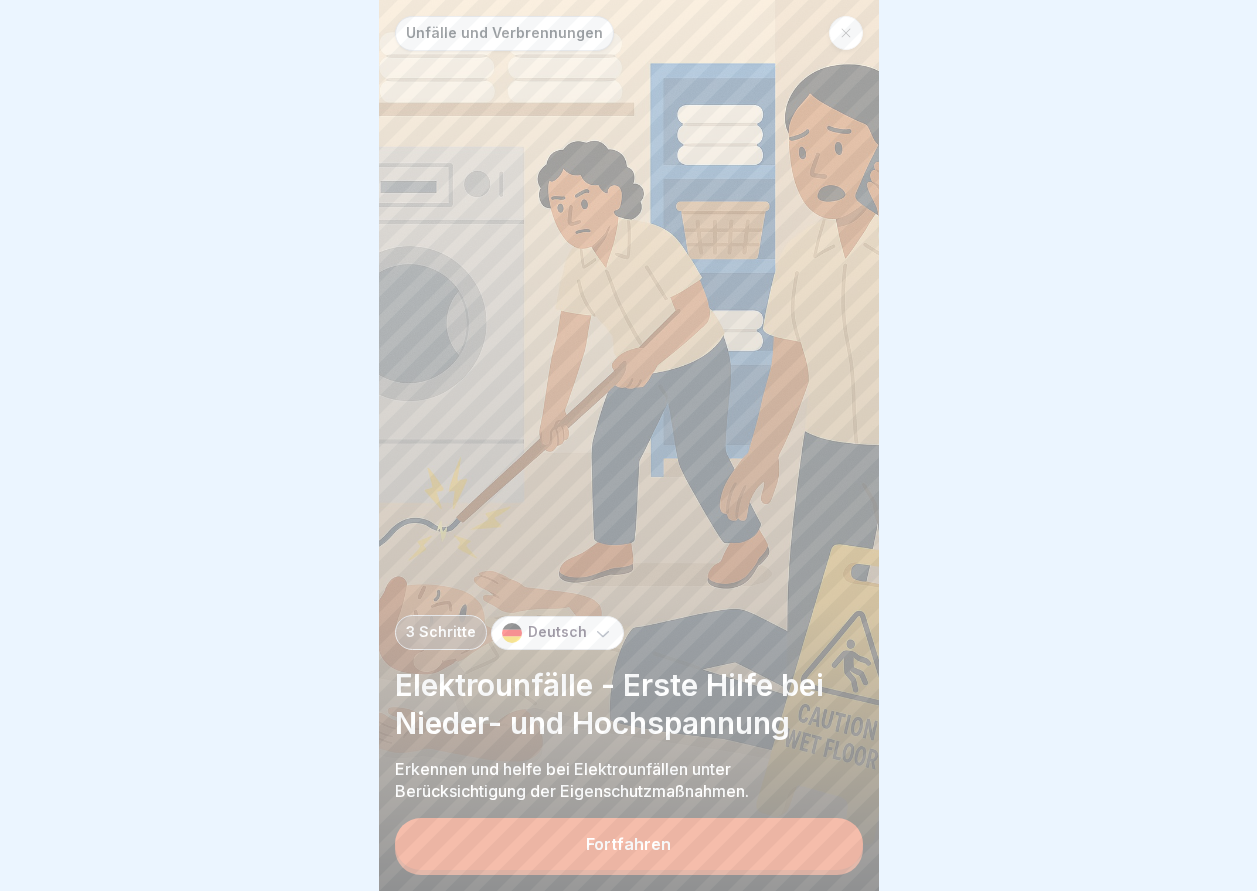 click on "Fortfahren" at bounding box center [628, 844] 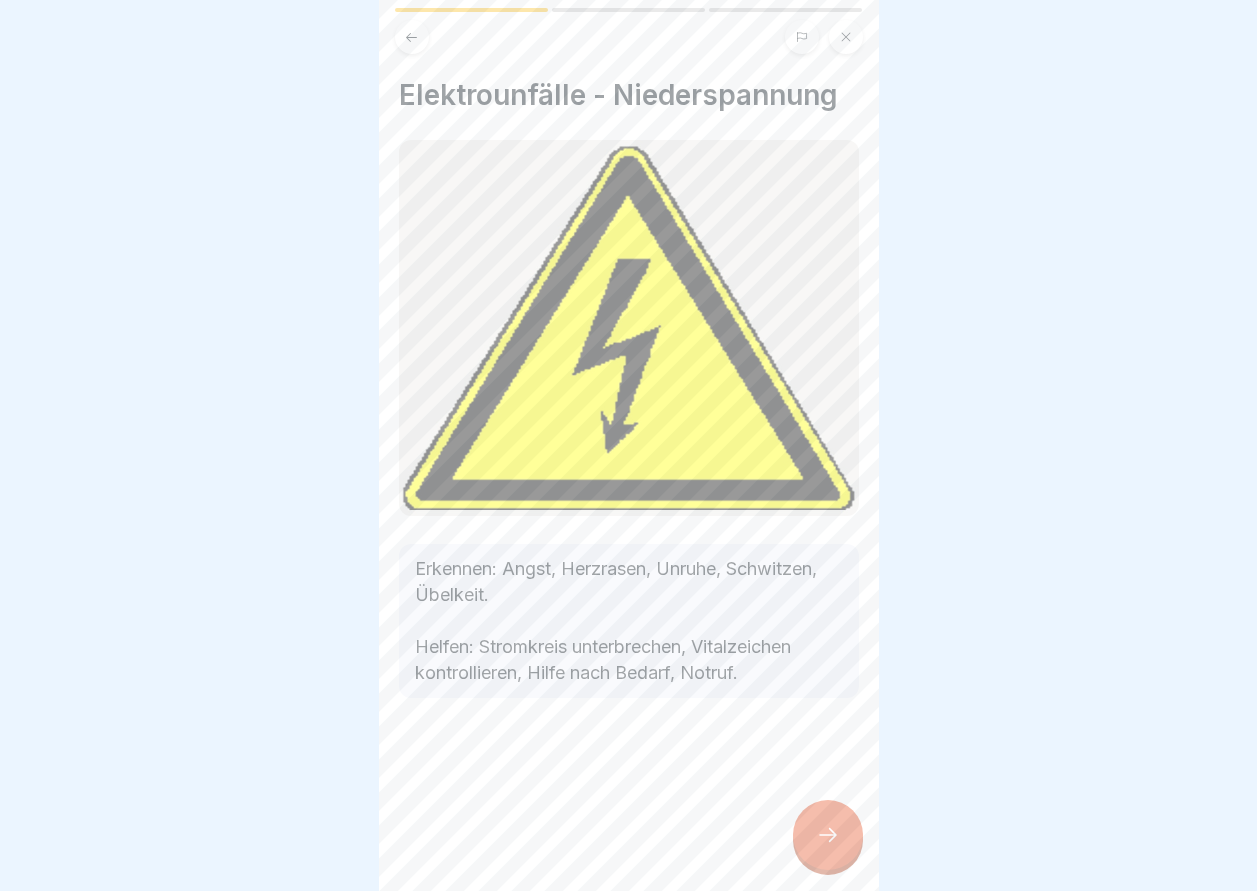 click 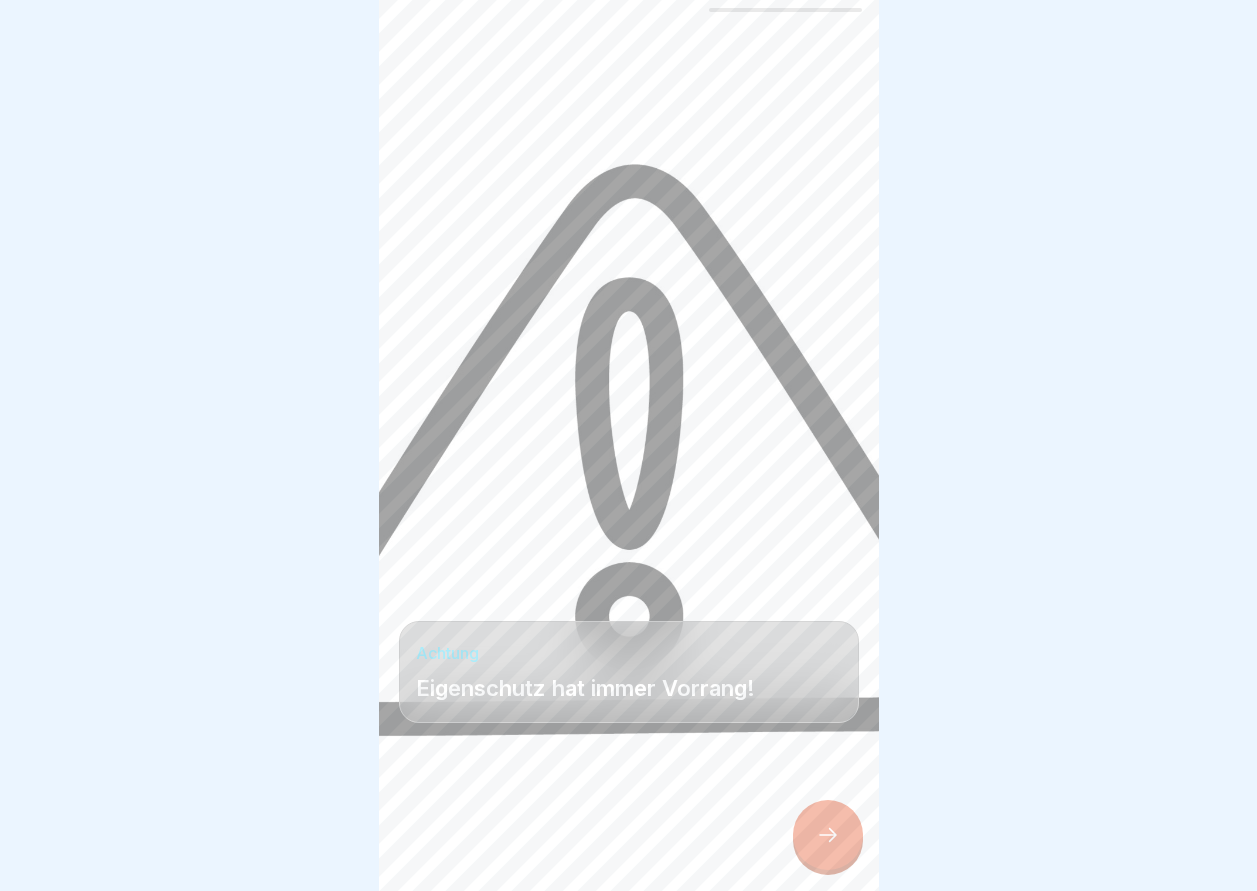 click 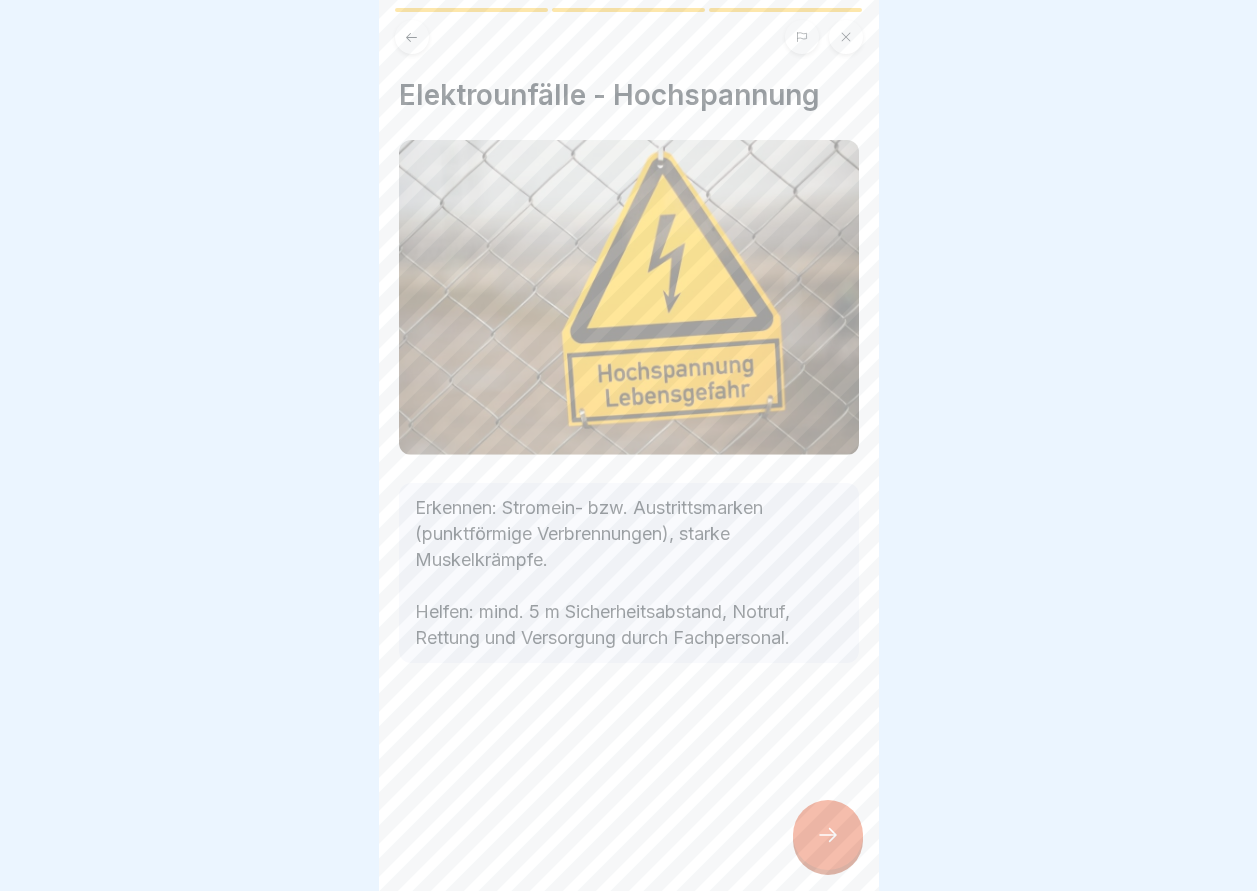 click 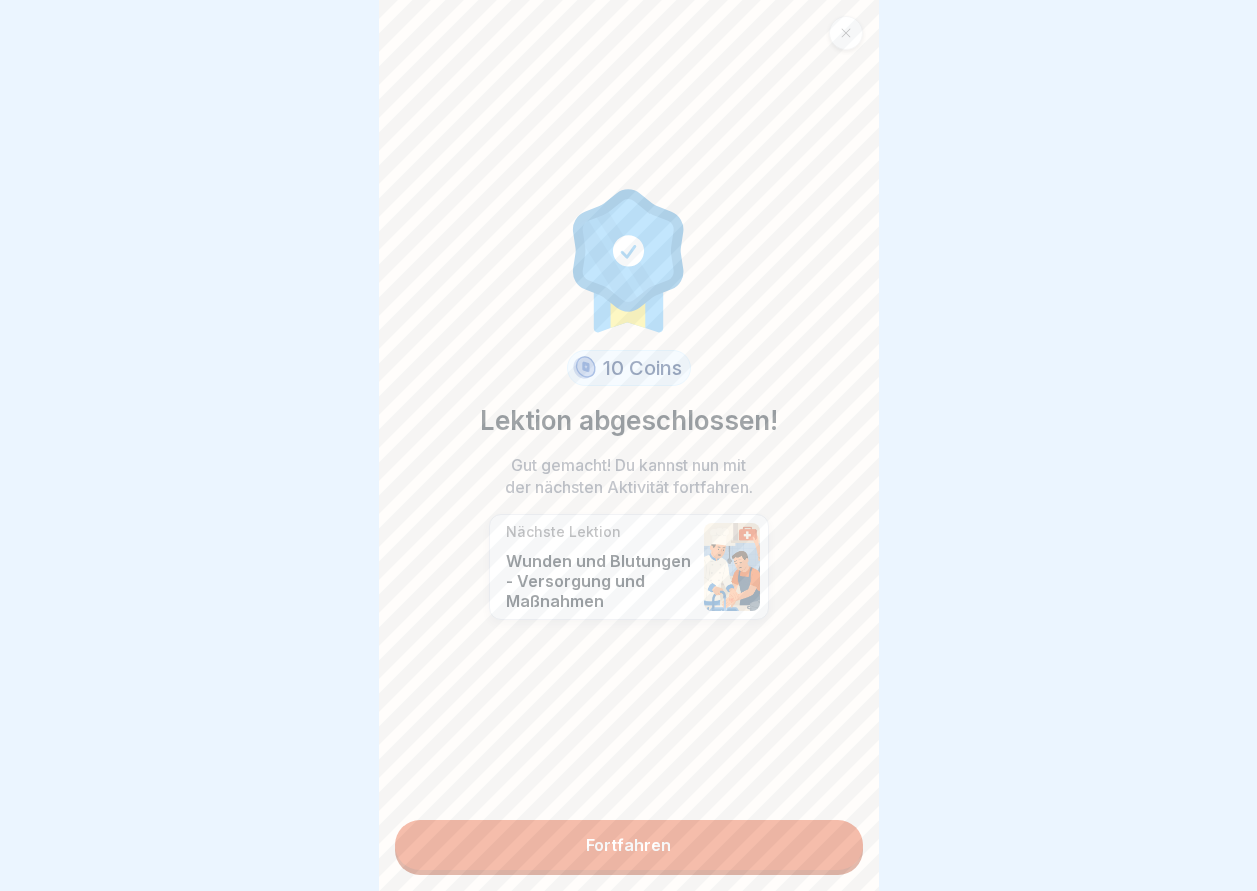 click on "Fortfahren" at bounding box center [629, 845] 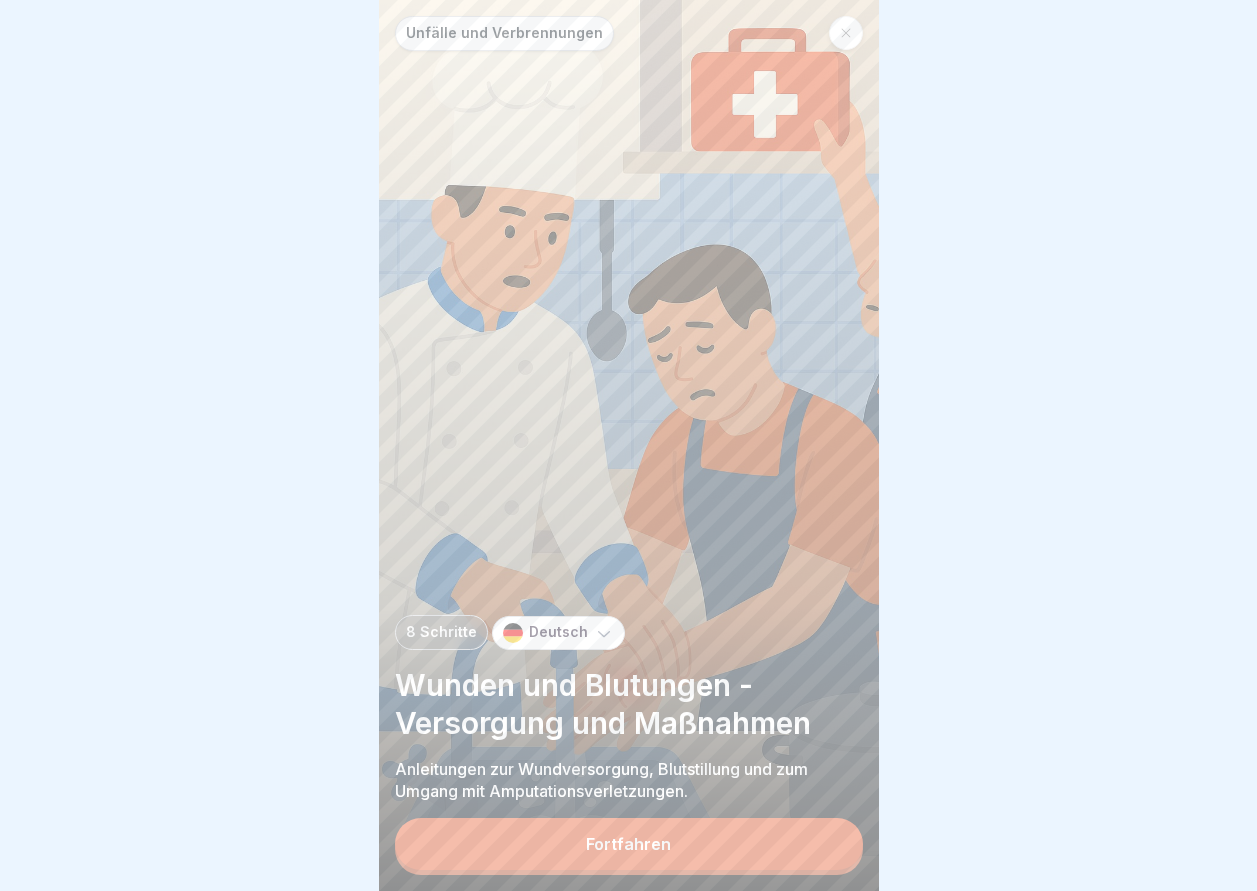 click on "Fortfahren" at bounding box center [628, 844] 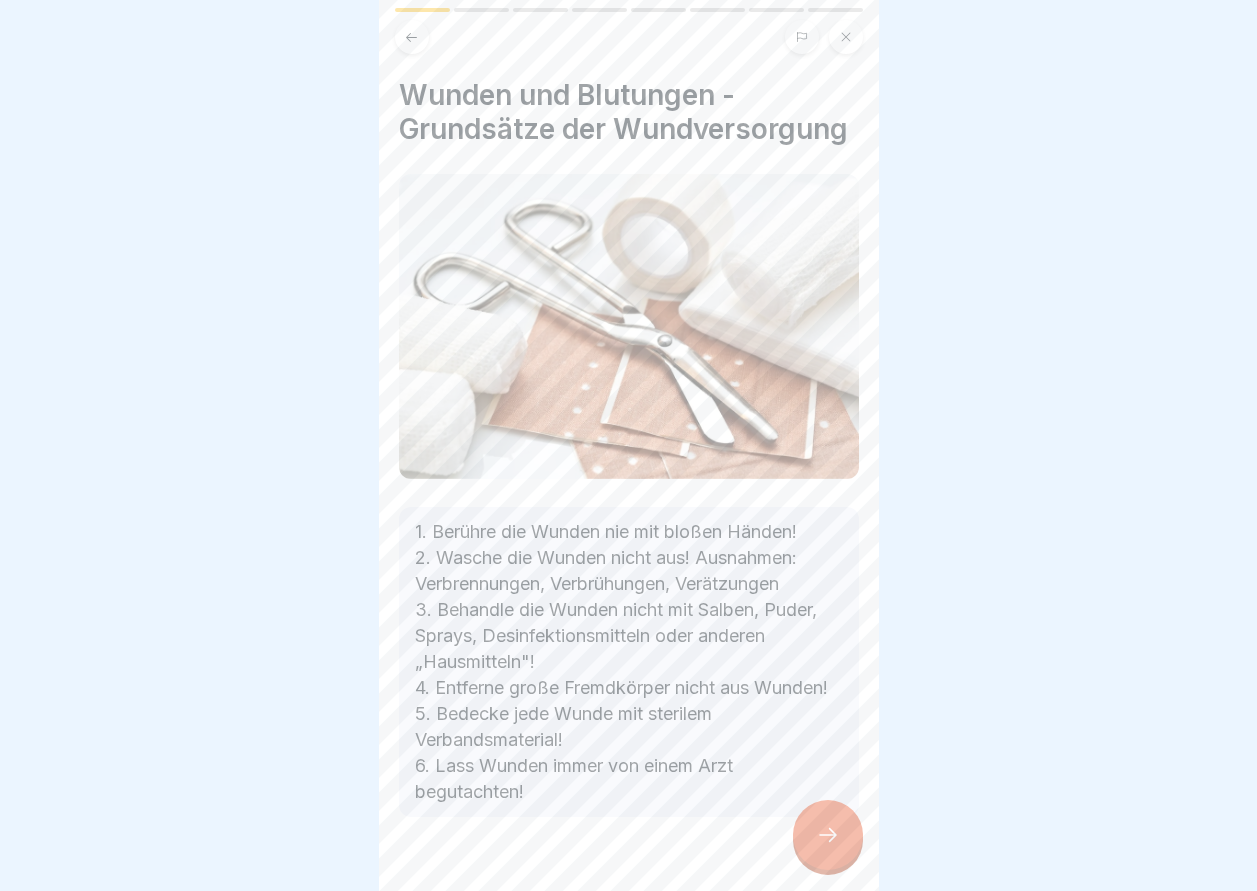 click 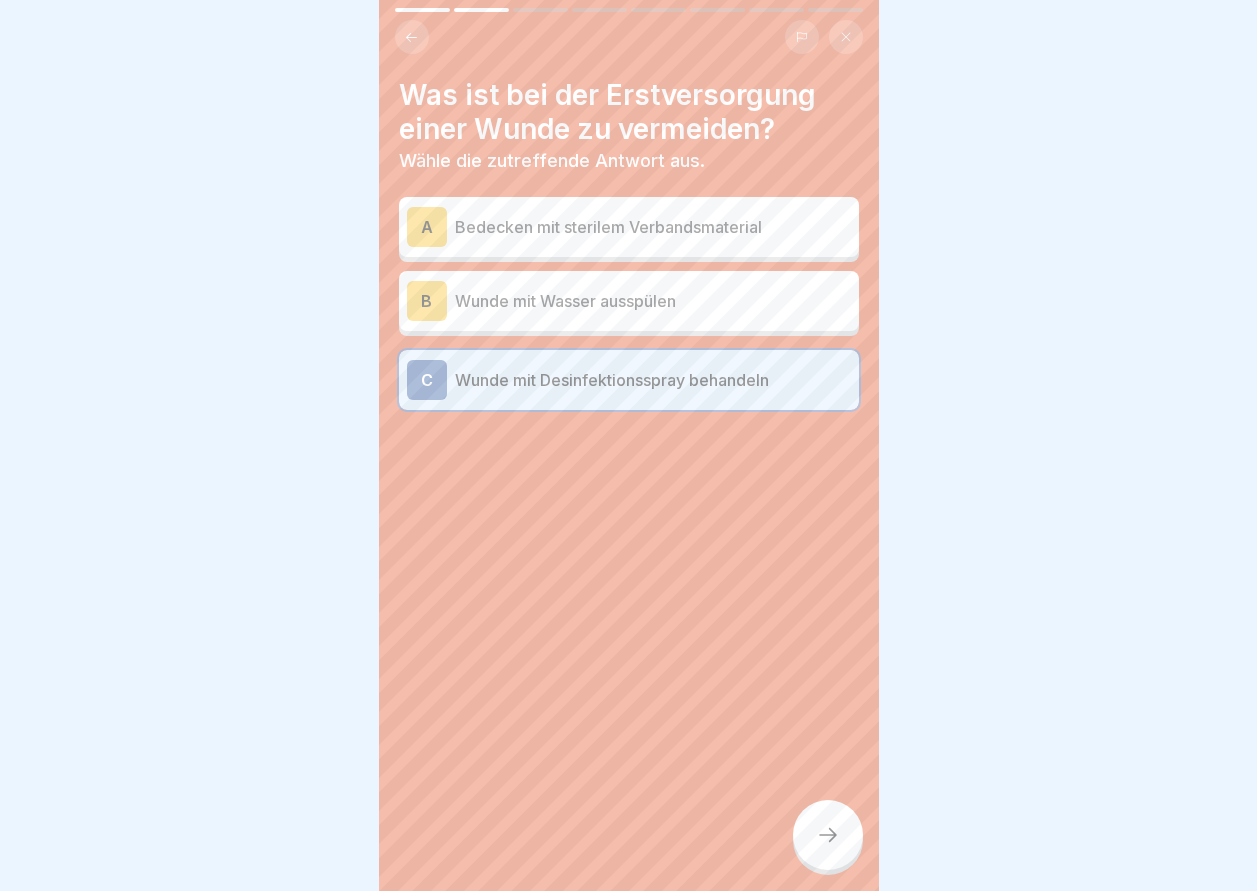 click 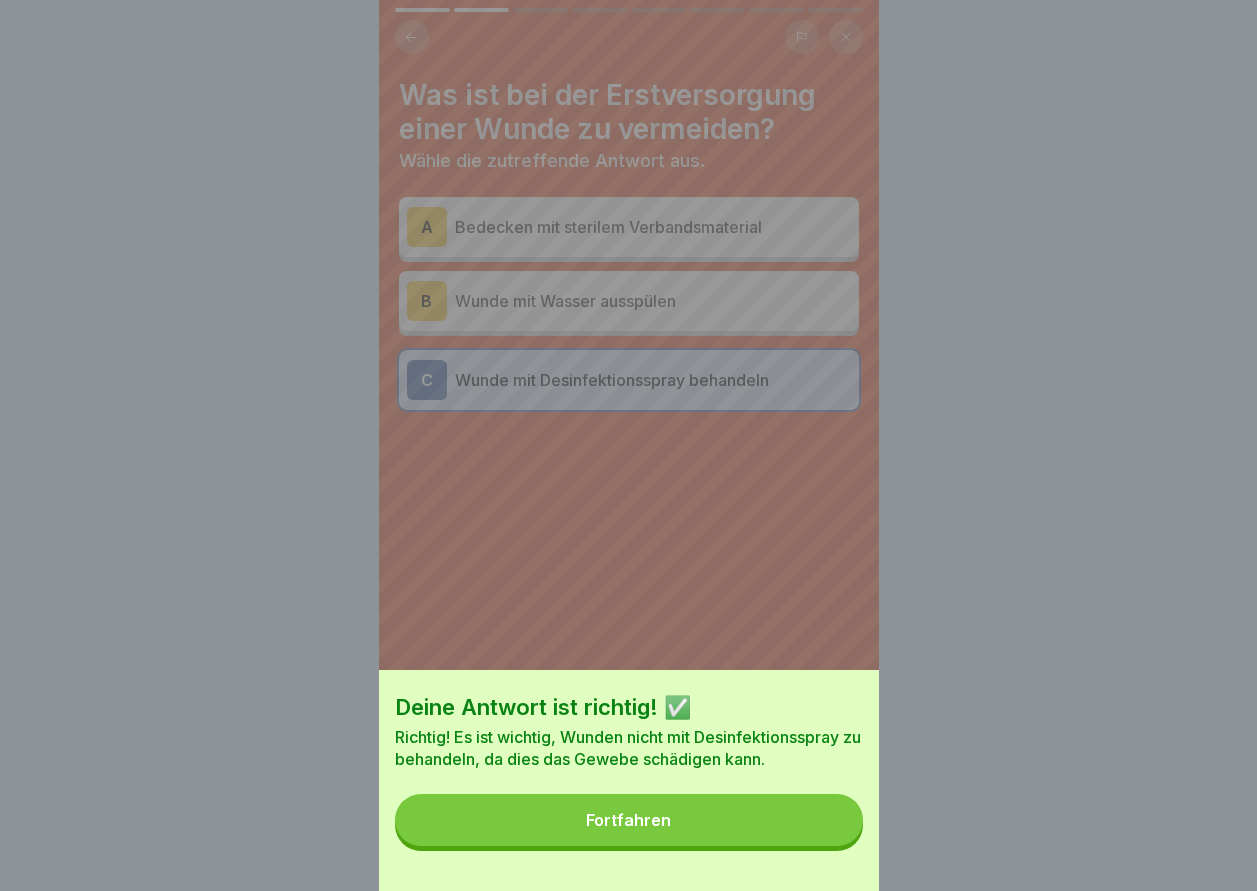 click on "Fortfahren" at bounding box center (629, 820) 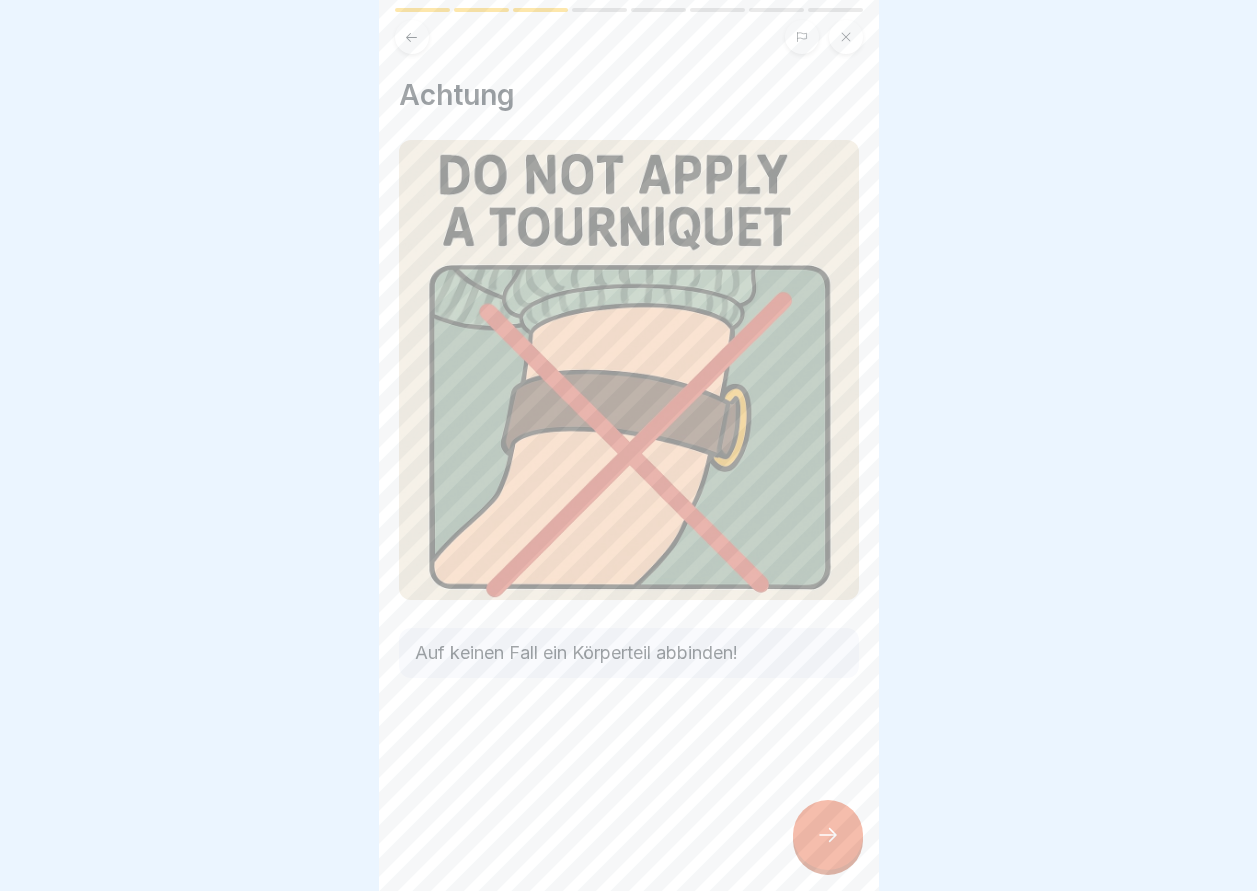 click 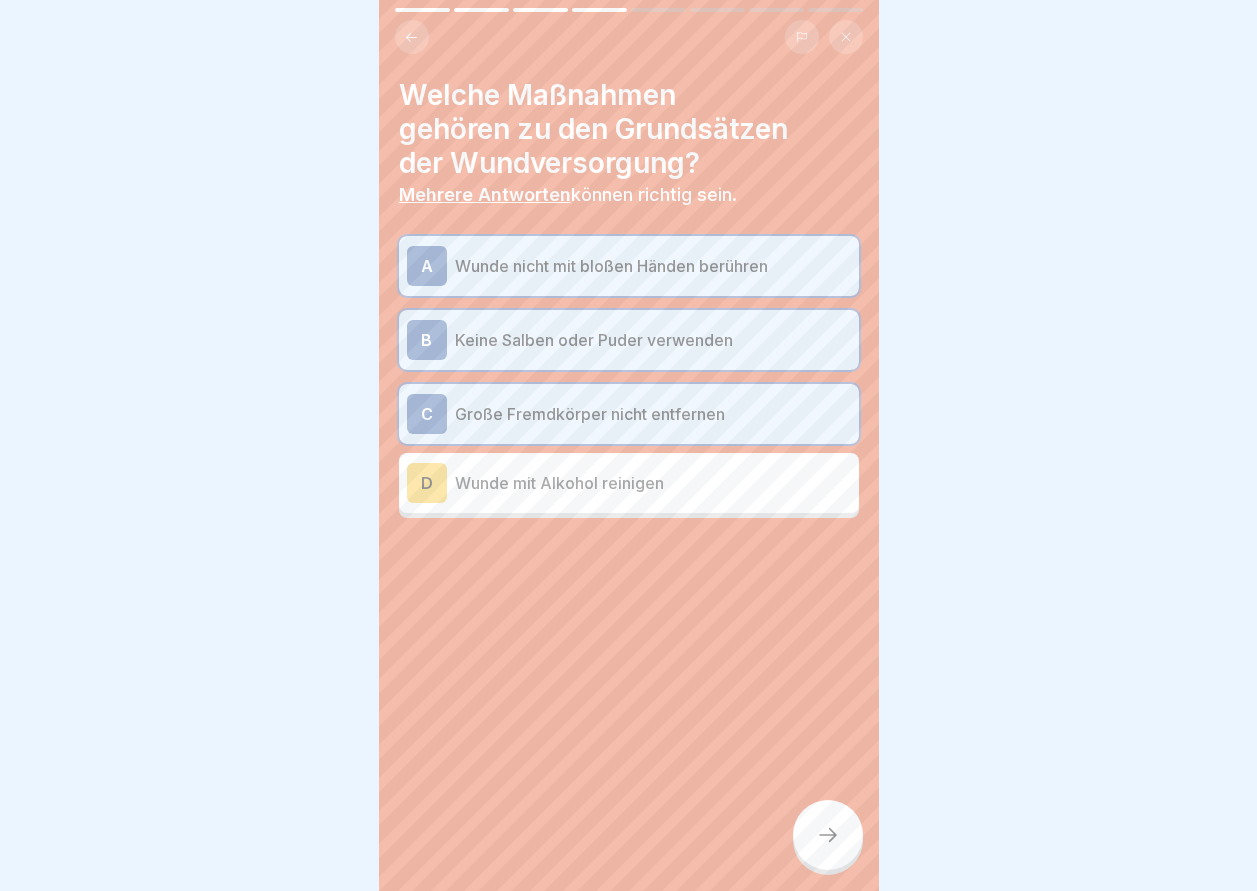 click at bounding box center (828, 835) 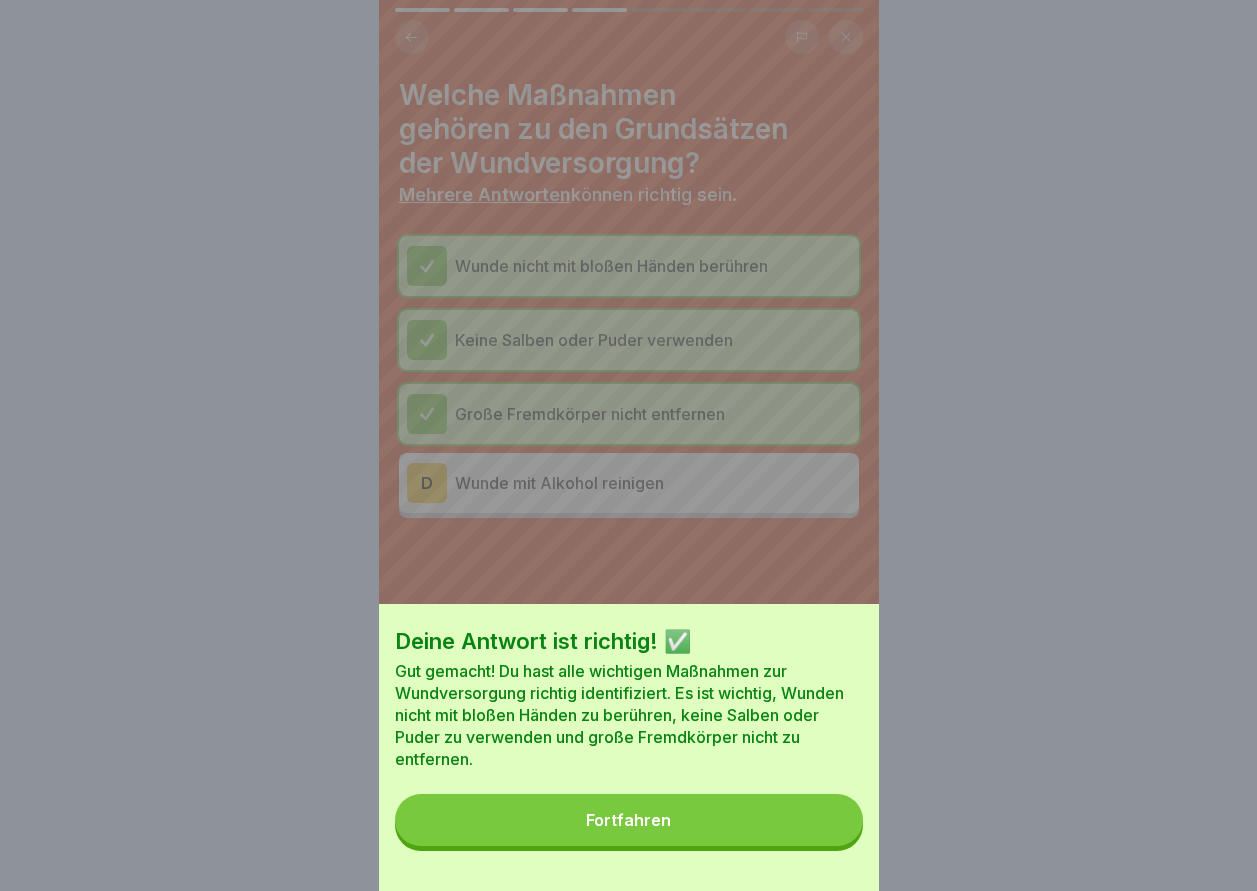 click on "Fortfahren" at bounding box center [629, 820] 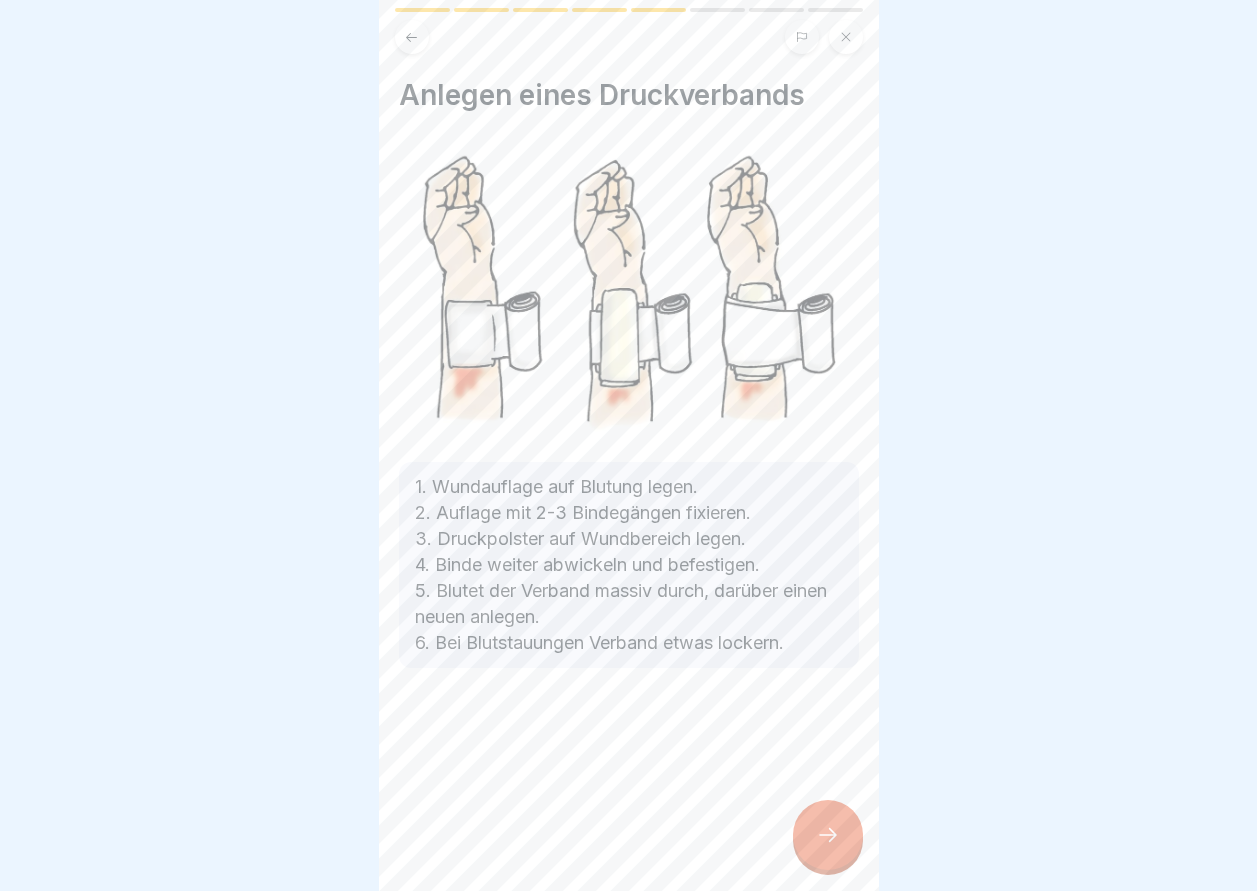 click at bounding box center [828, 835] 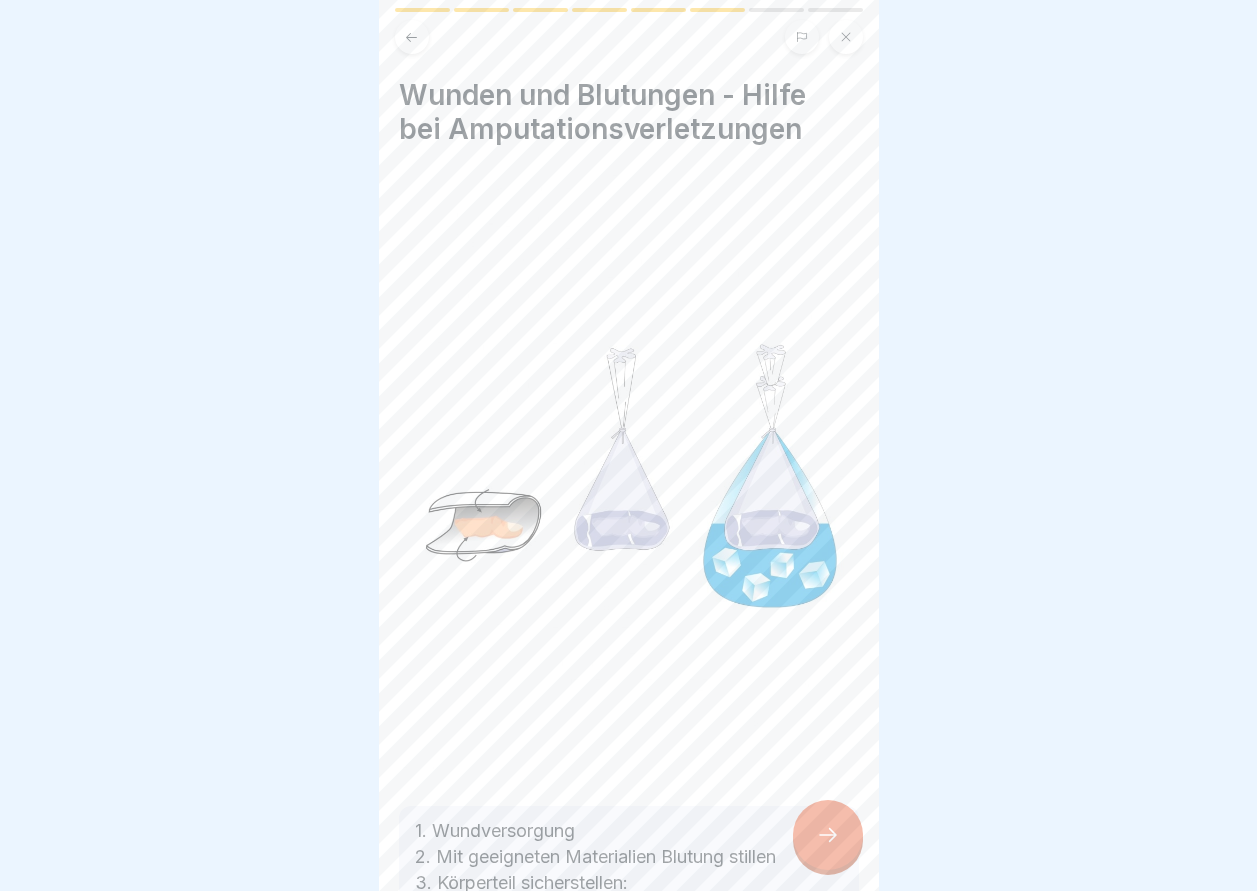 click at bounding box center (828, 835) 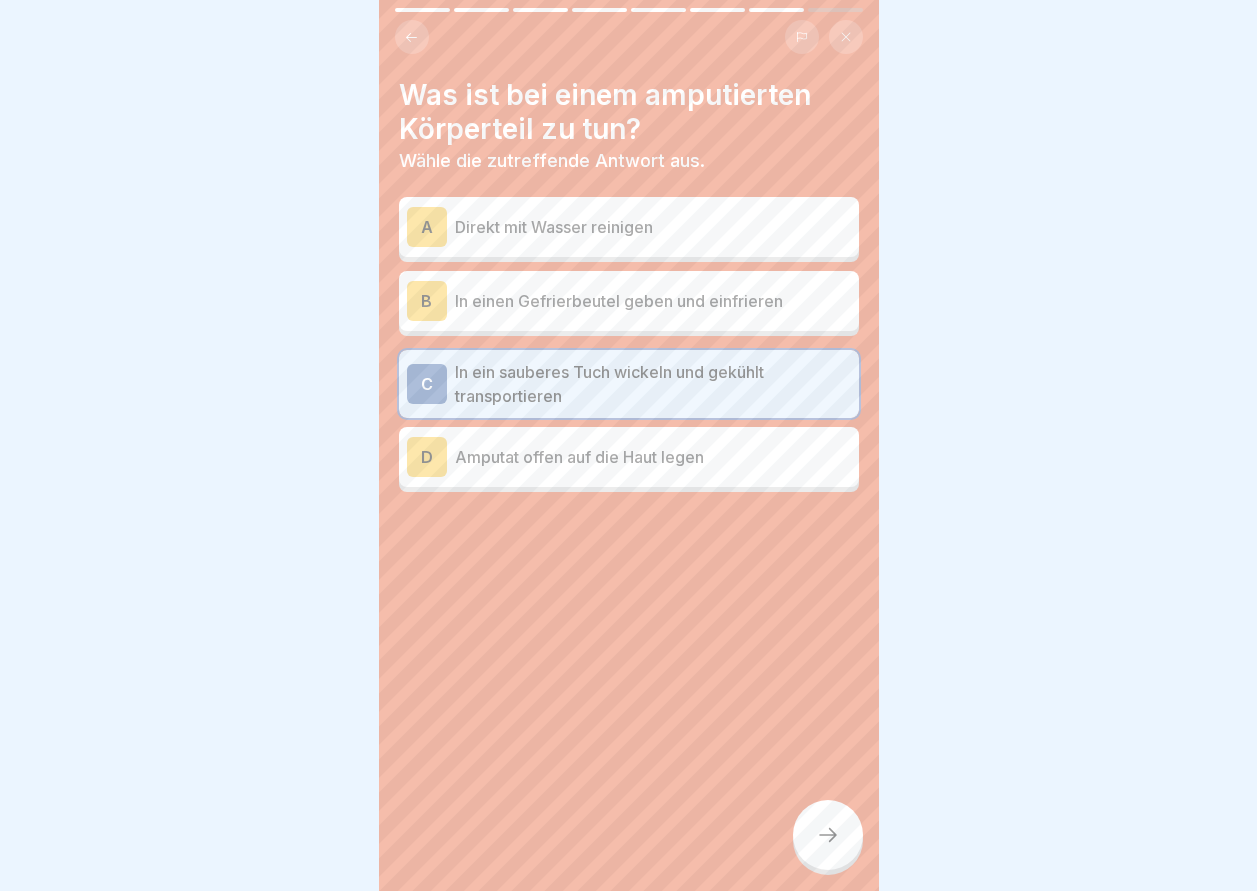 click 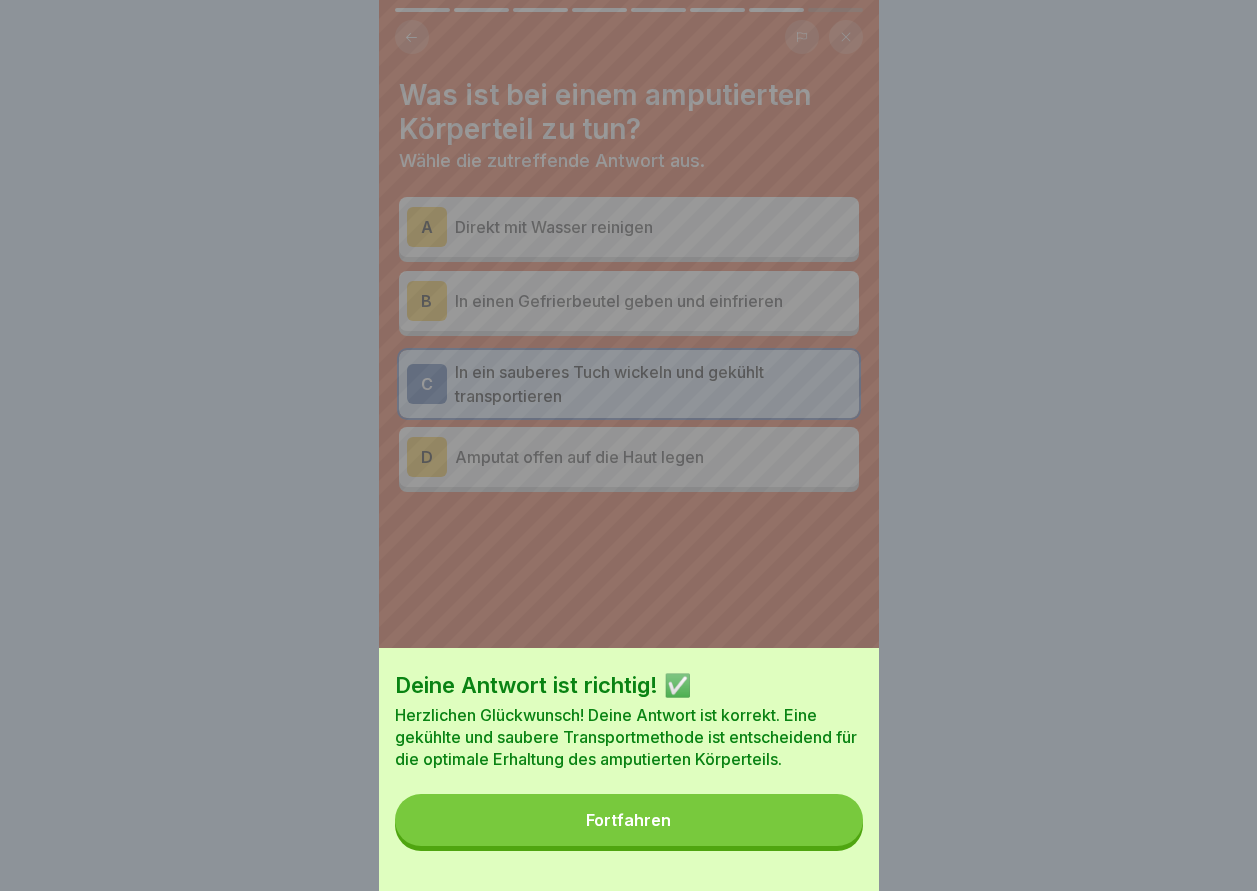 click on "Fortfahren" at bounding box center (629, 820) 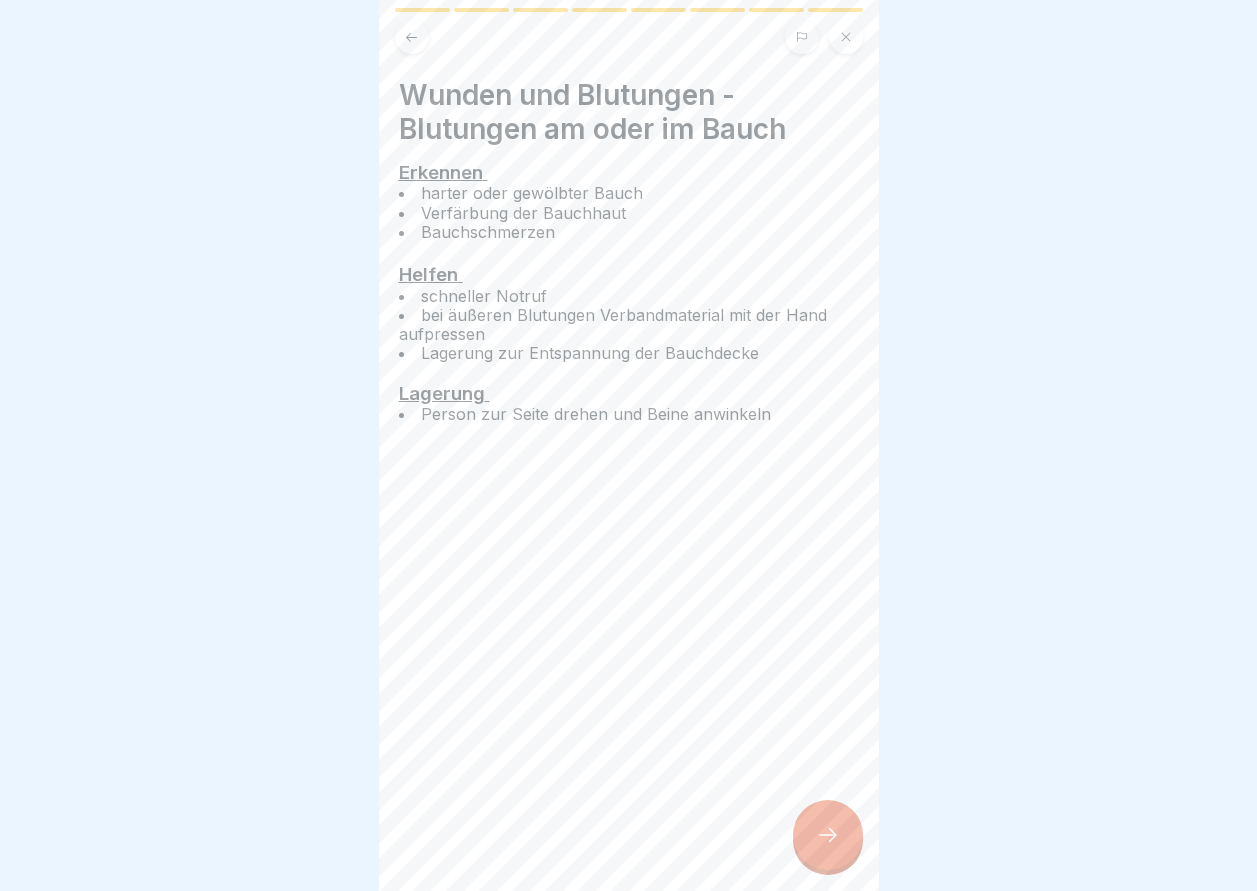 click at bounding box center [828, 835] 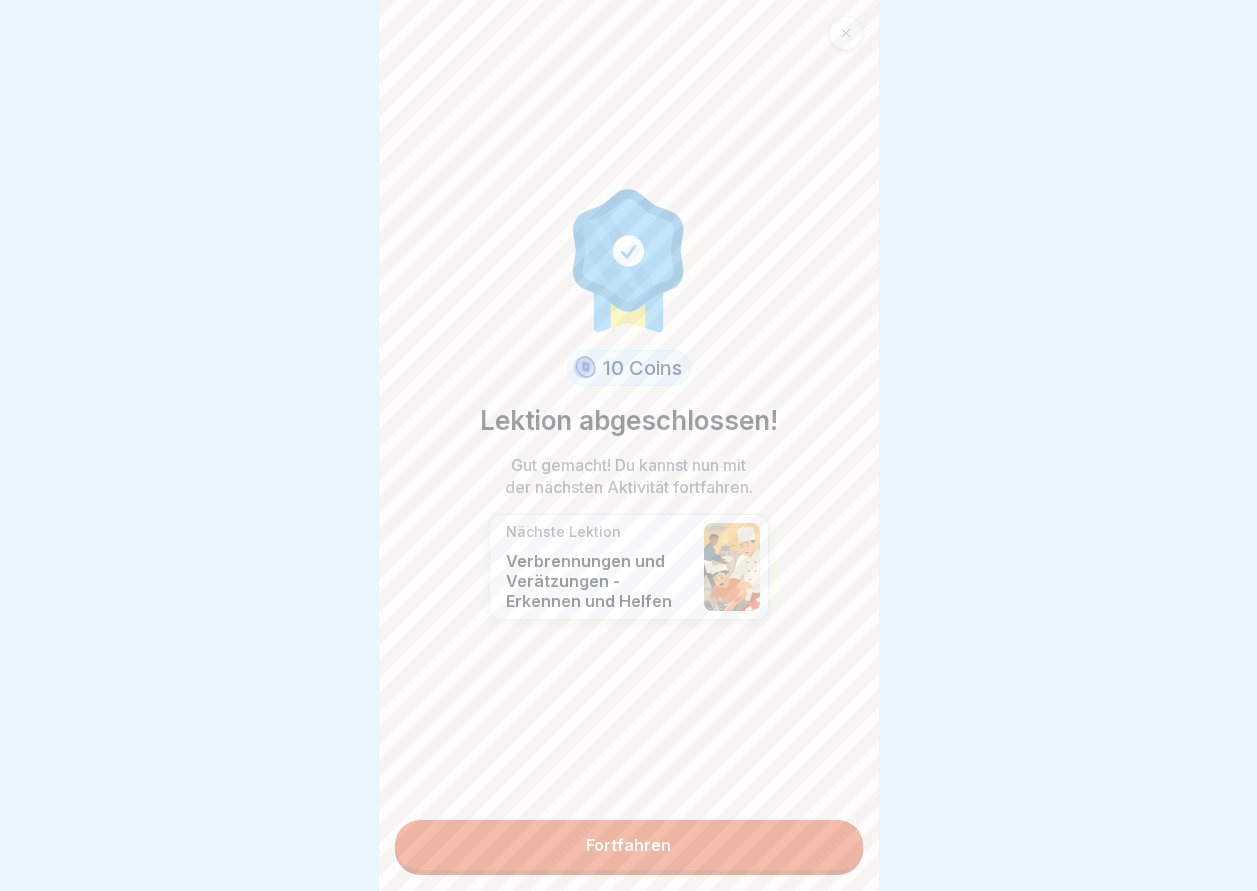 click on "Fortfahren" at bounding box center [629, 845] 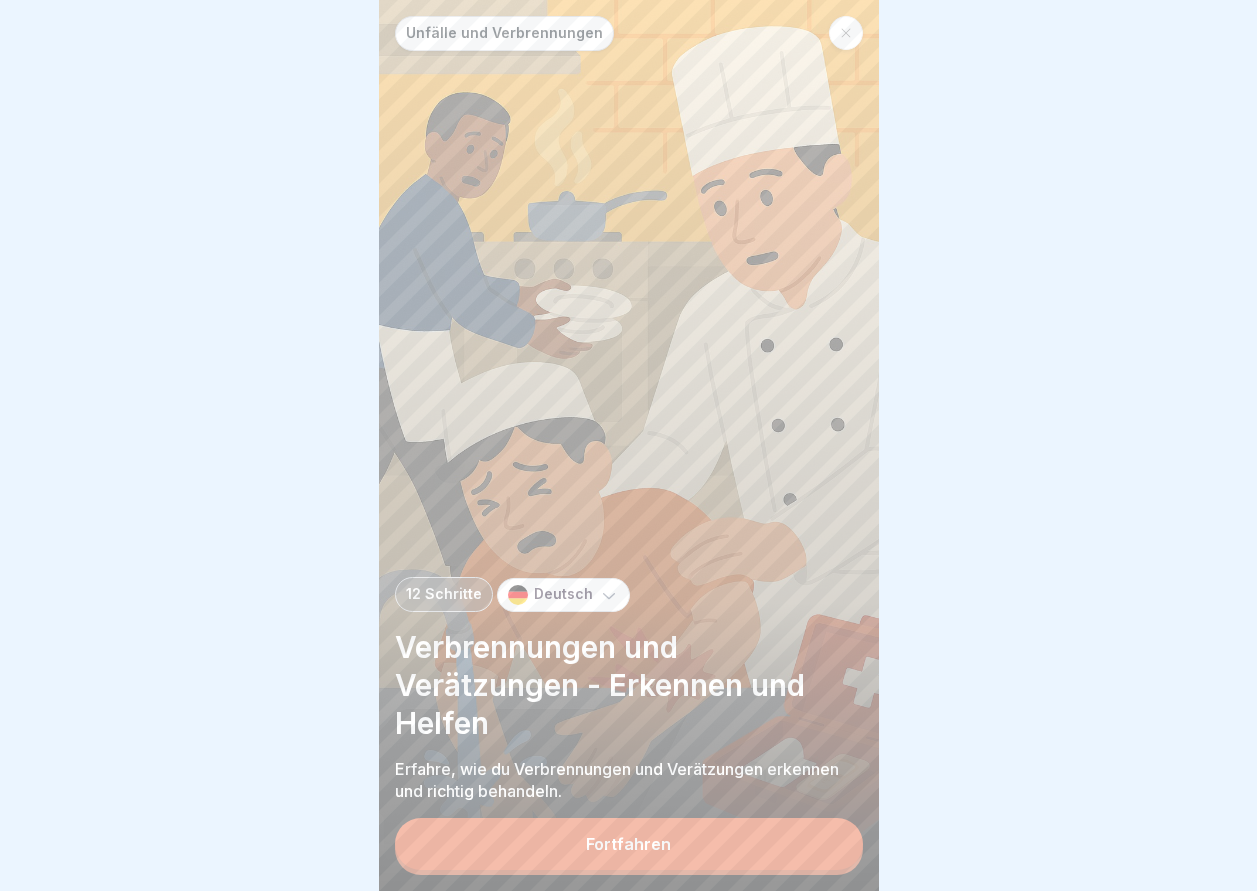 click on "Fortfahren" at bounding box center (629, 844) 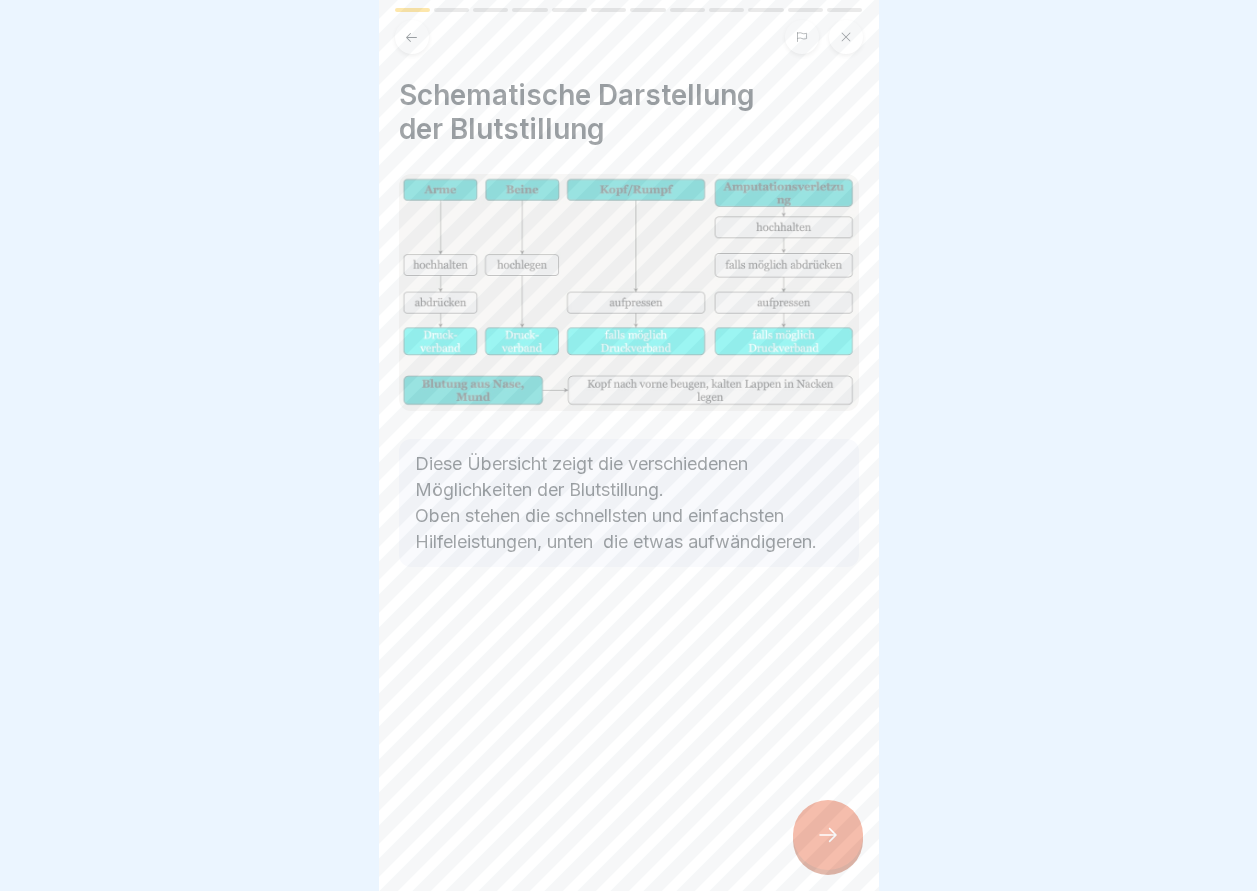 click at bounding box center [828, 835] 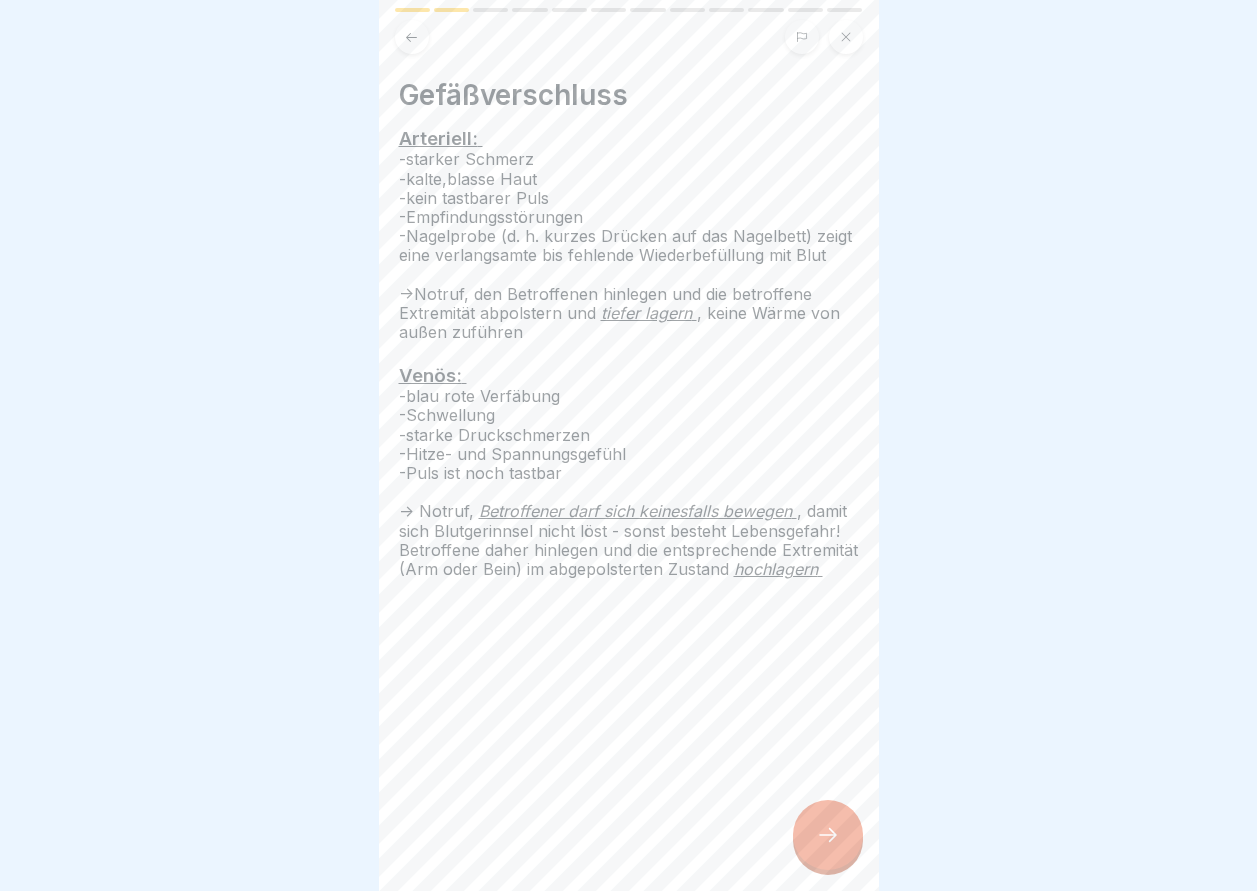click at bounding box center (828, 835) 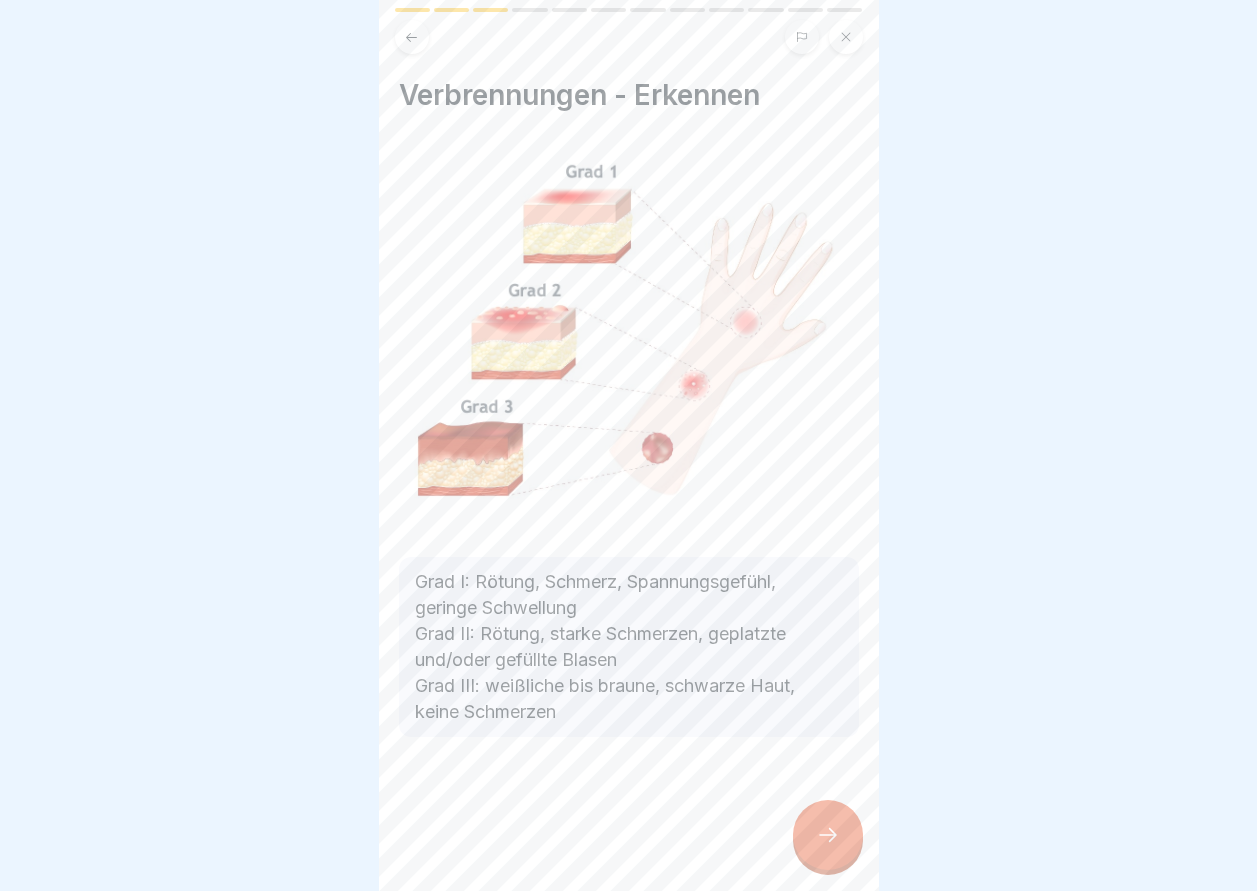 click at bounding box center [828, 835] 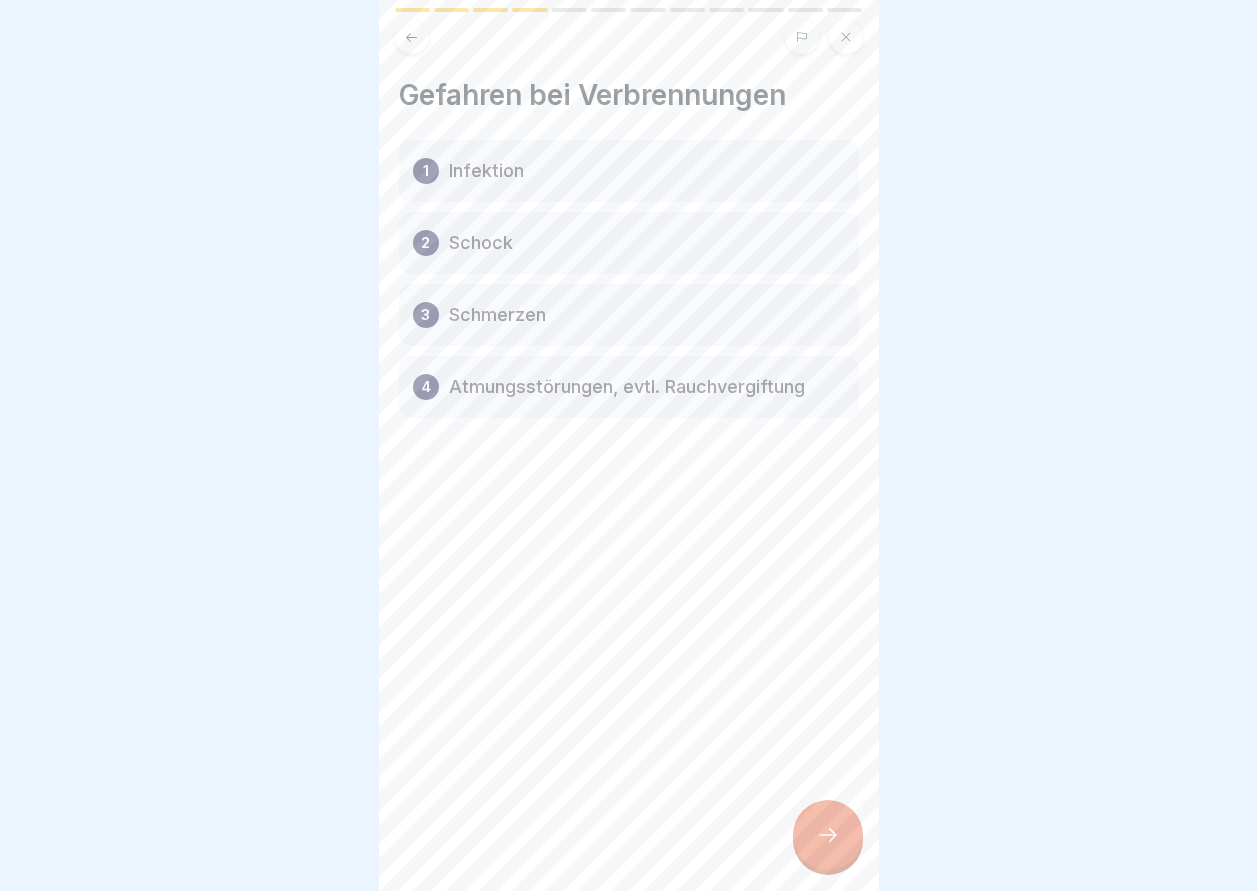 click 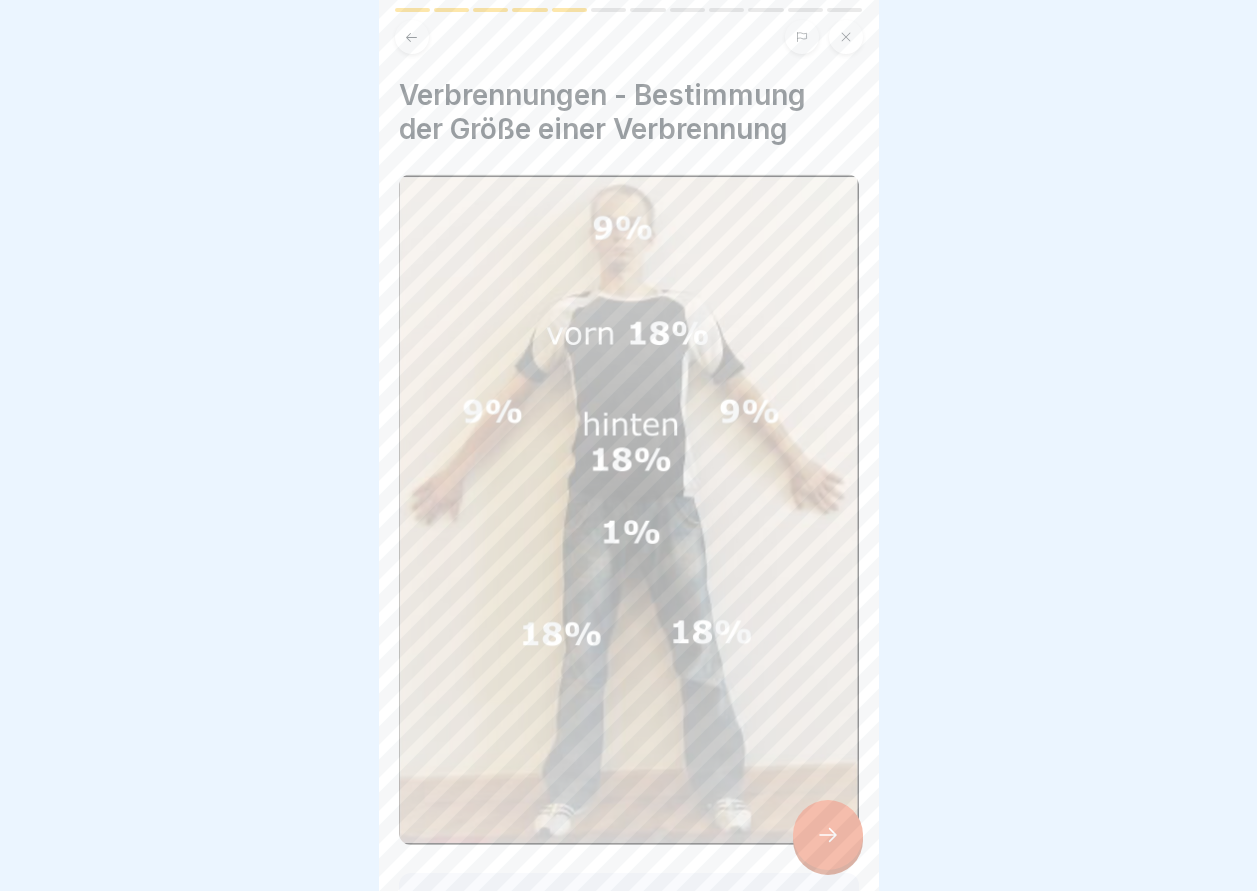 click at bounding box center [828, 835] 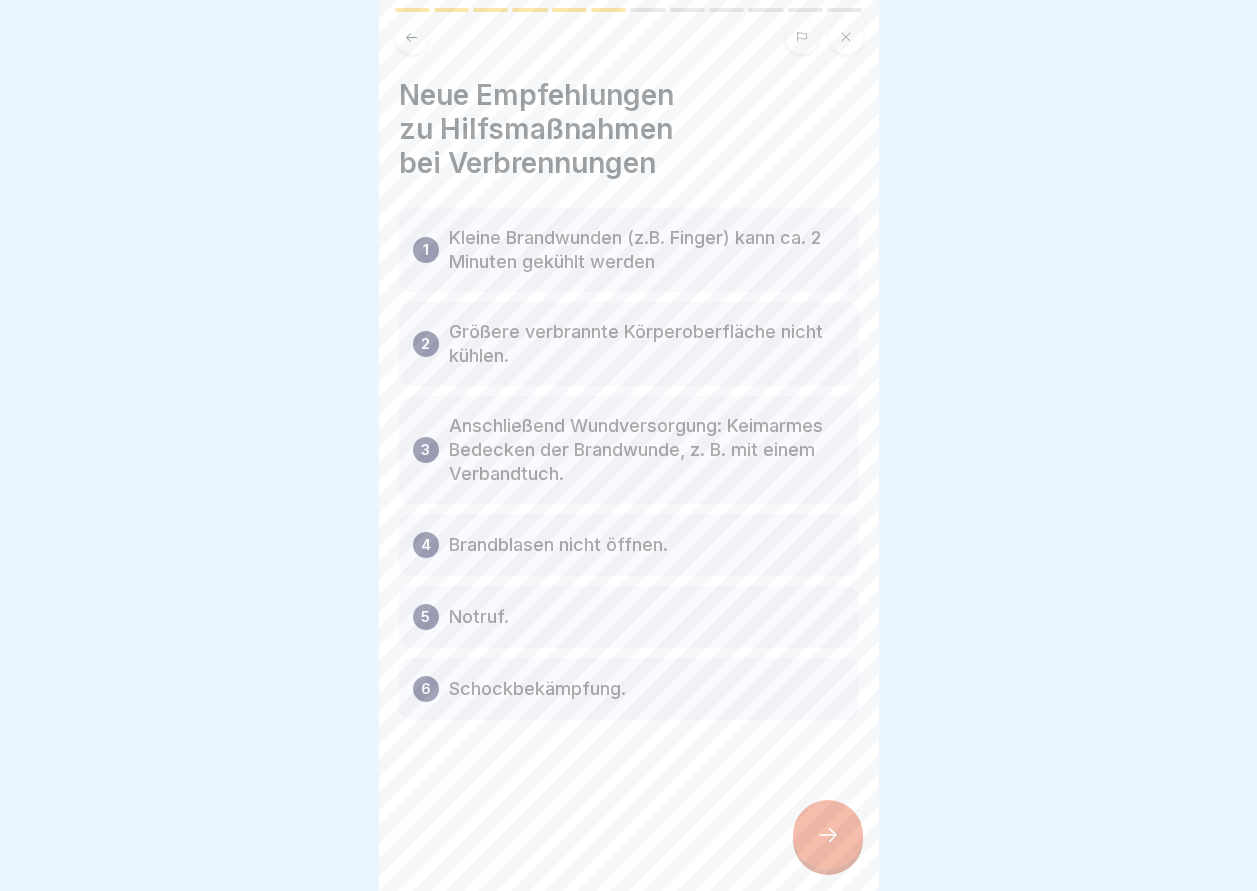 click at bounding box center [828, 835] 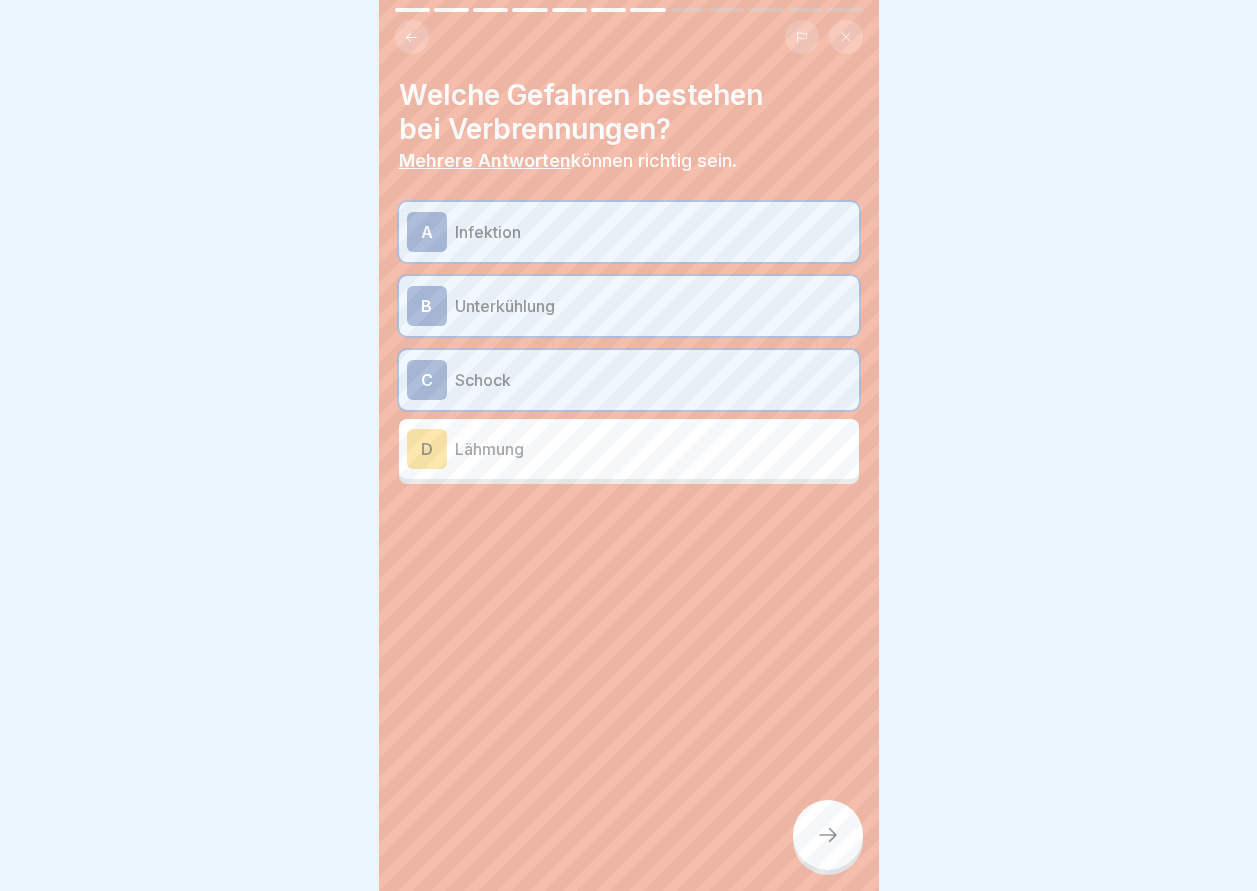 click 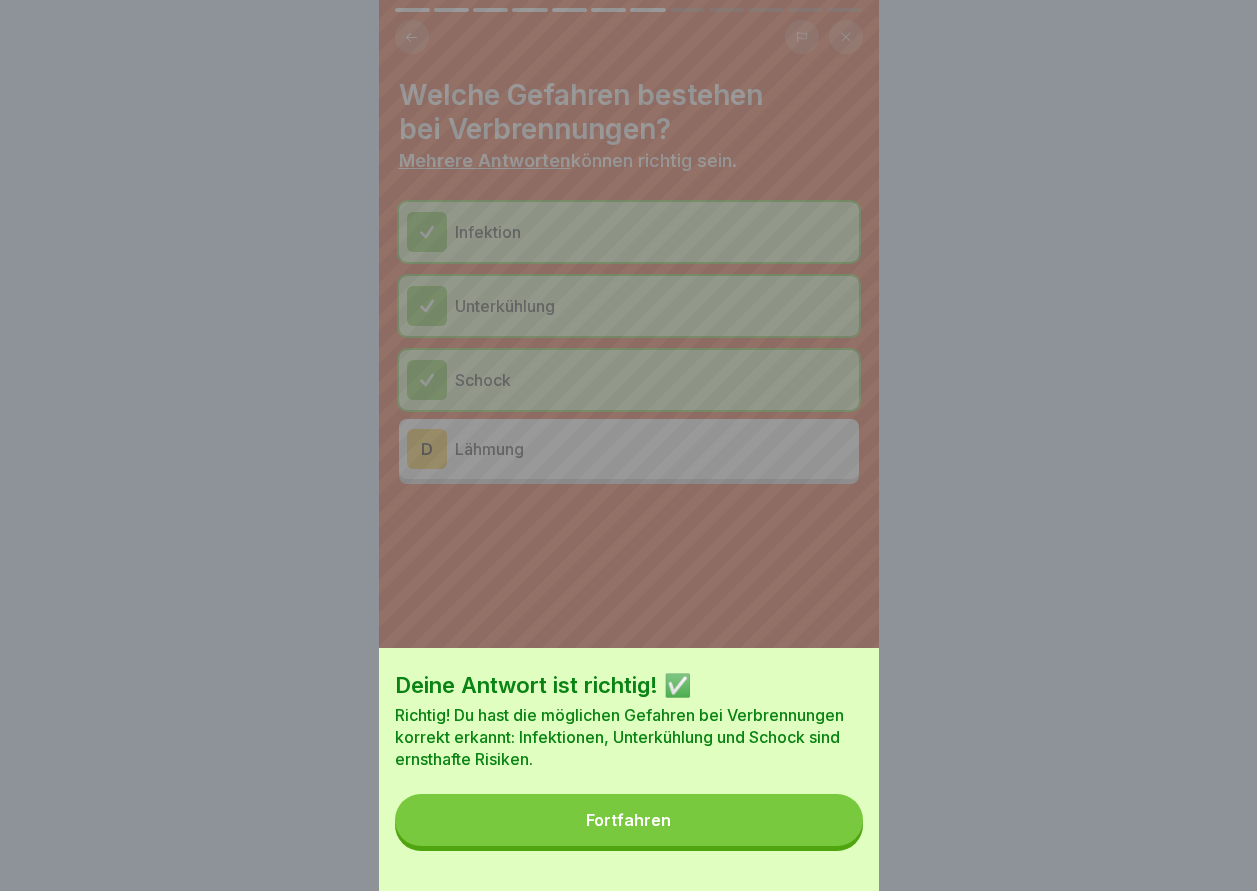 click on "Fortfahren" at bounding box center [629, 820] 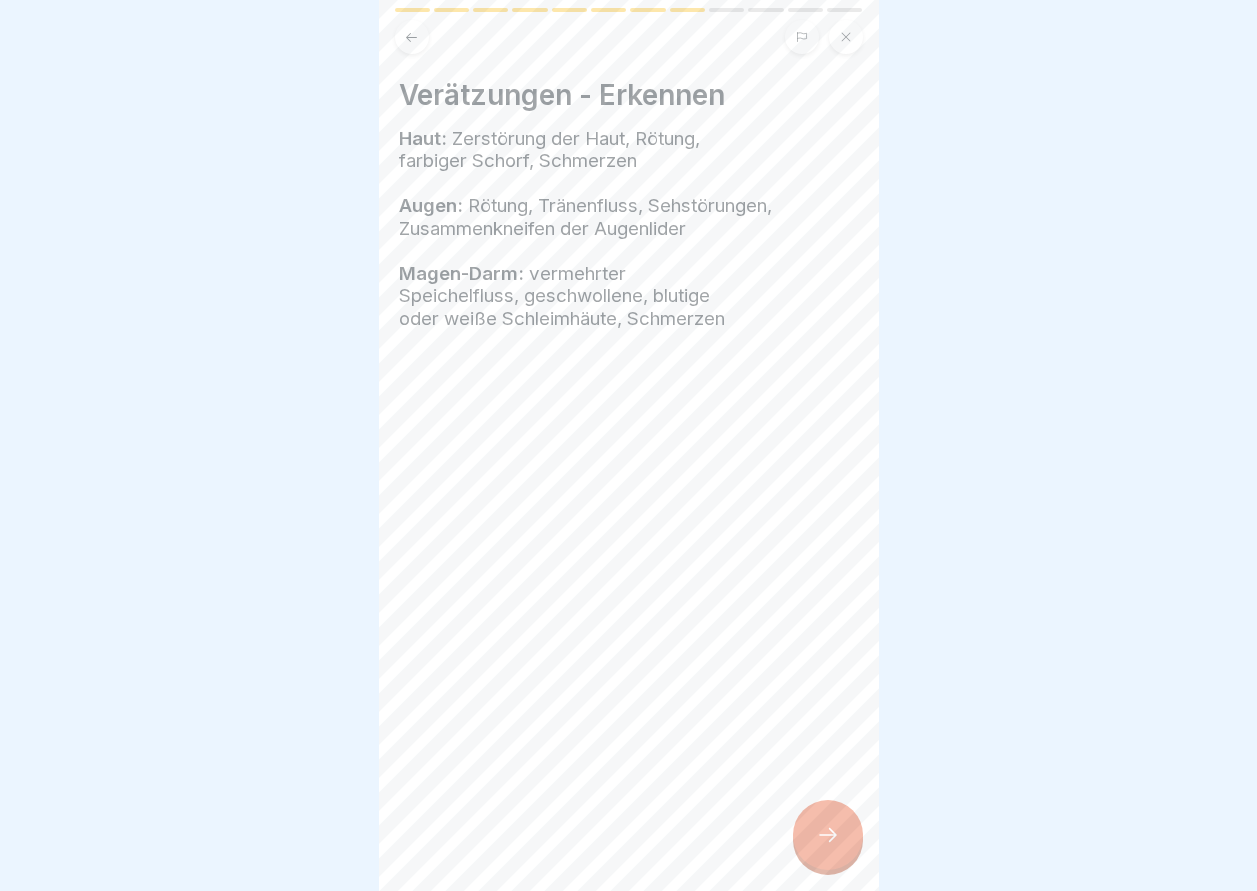 click at bounding box center (828, 835) 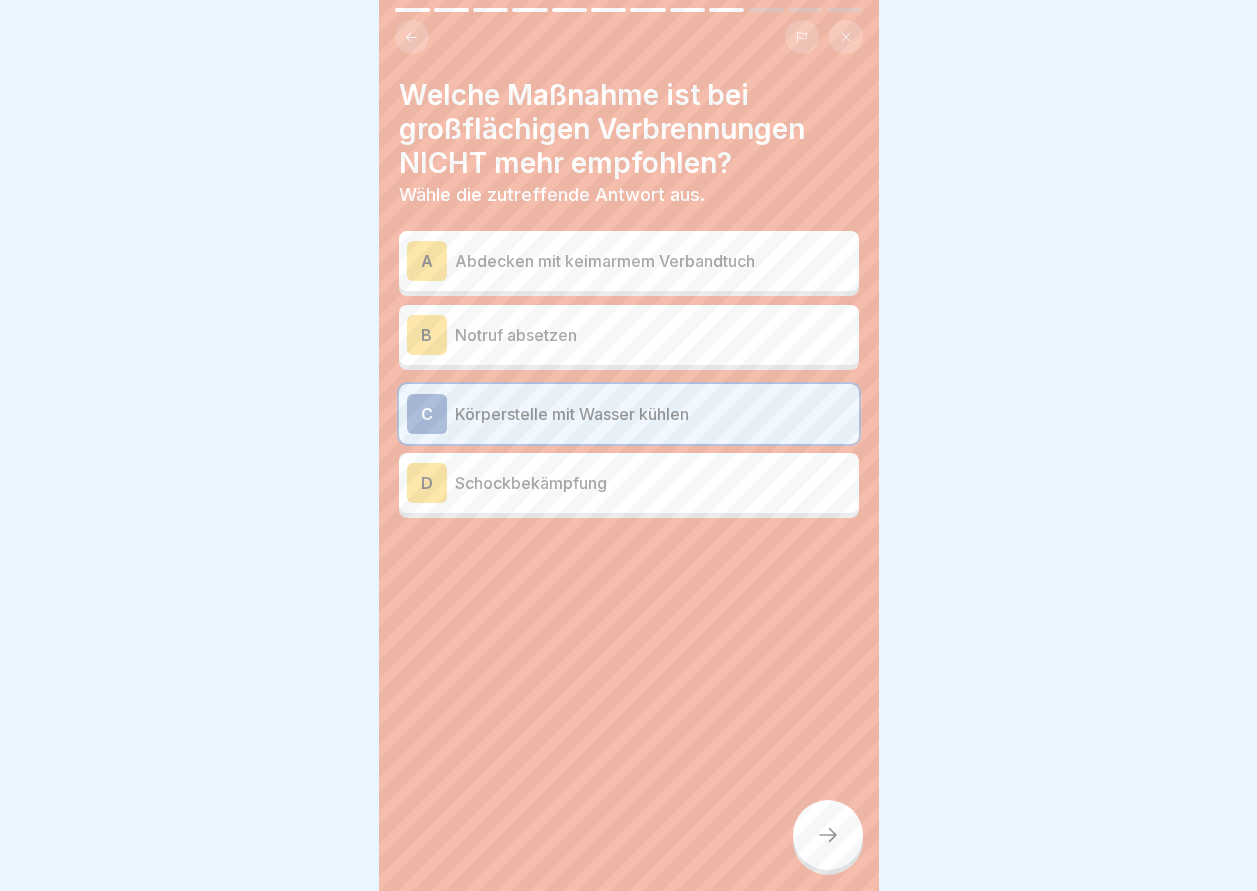 click at bounding box center (828, 835) 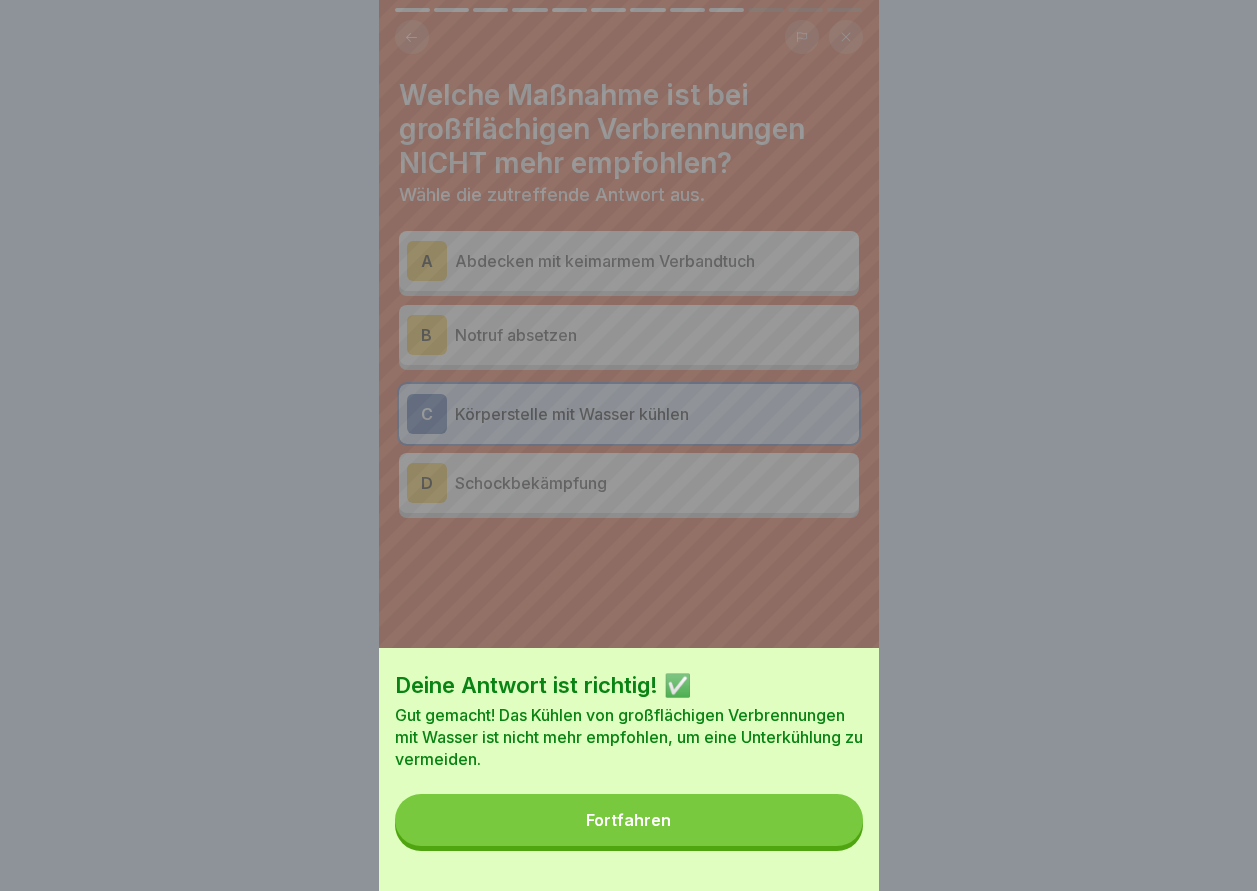 click on "Fortfahren" at bounding box center [628, 820] 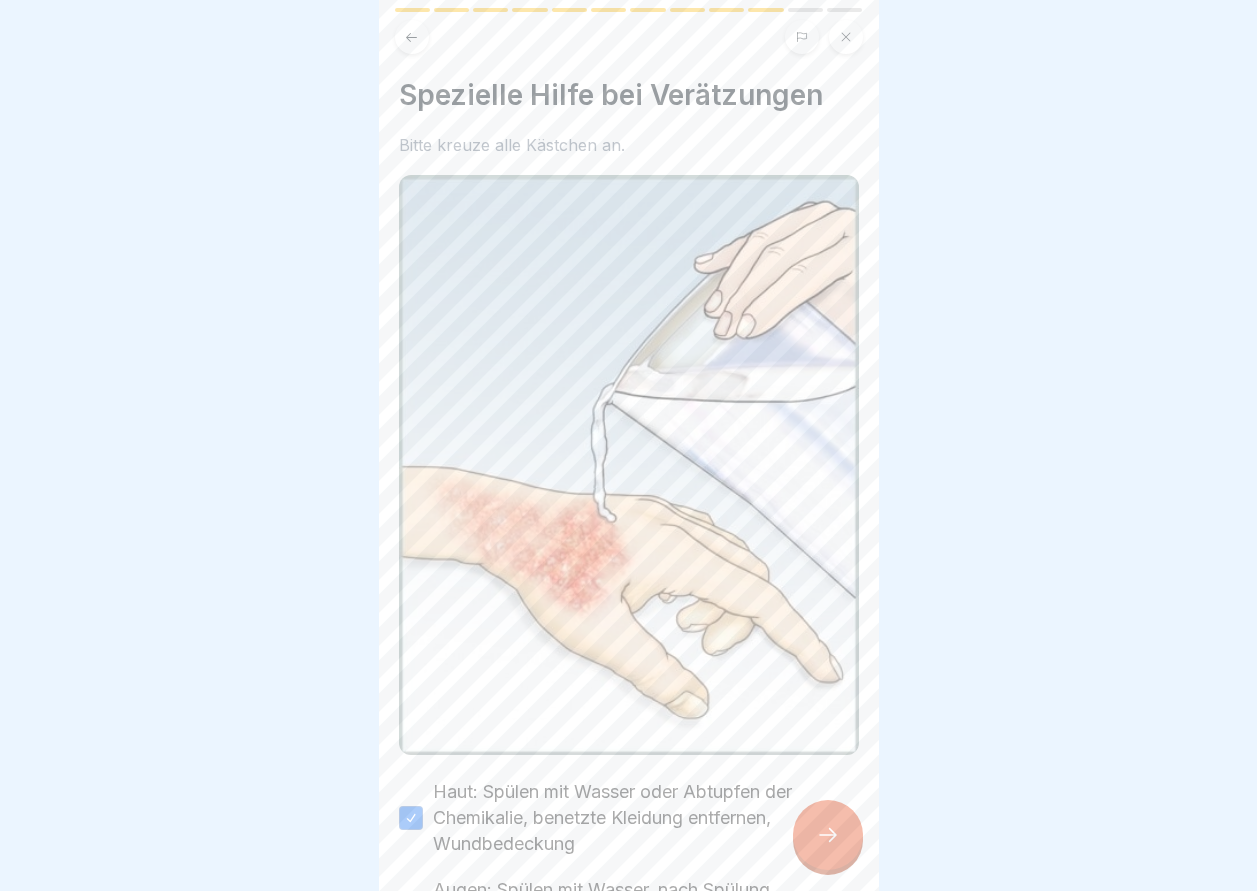 scroll, scrollTop: 15, scrollLeft: 0, axis: vertical 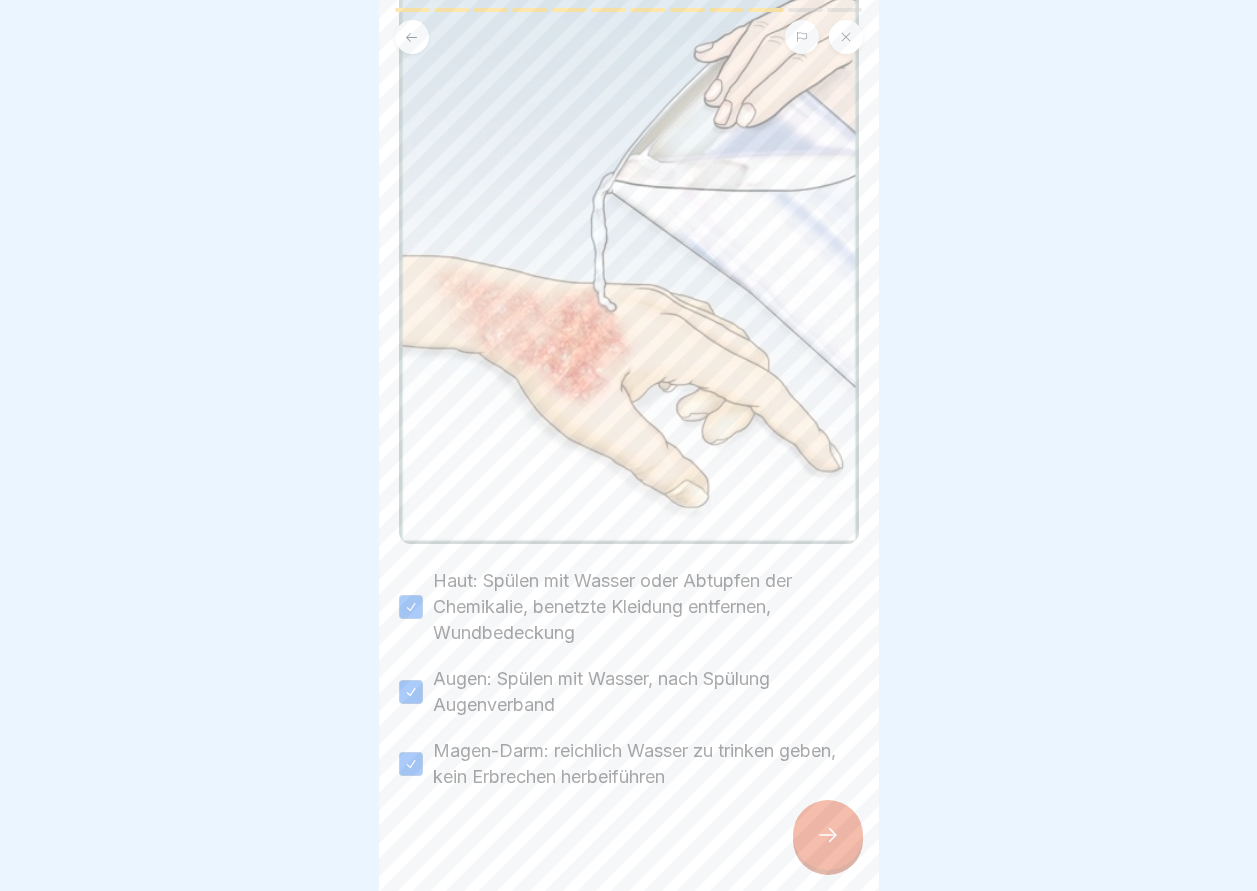 click 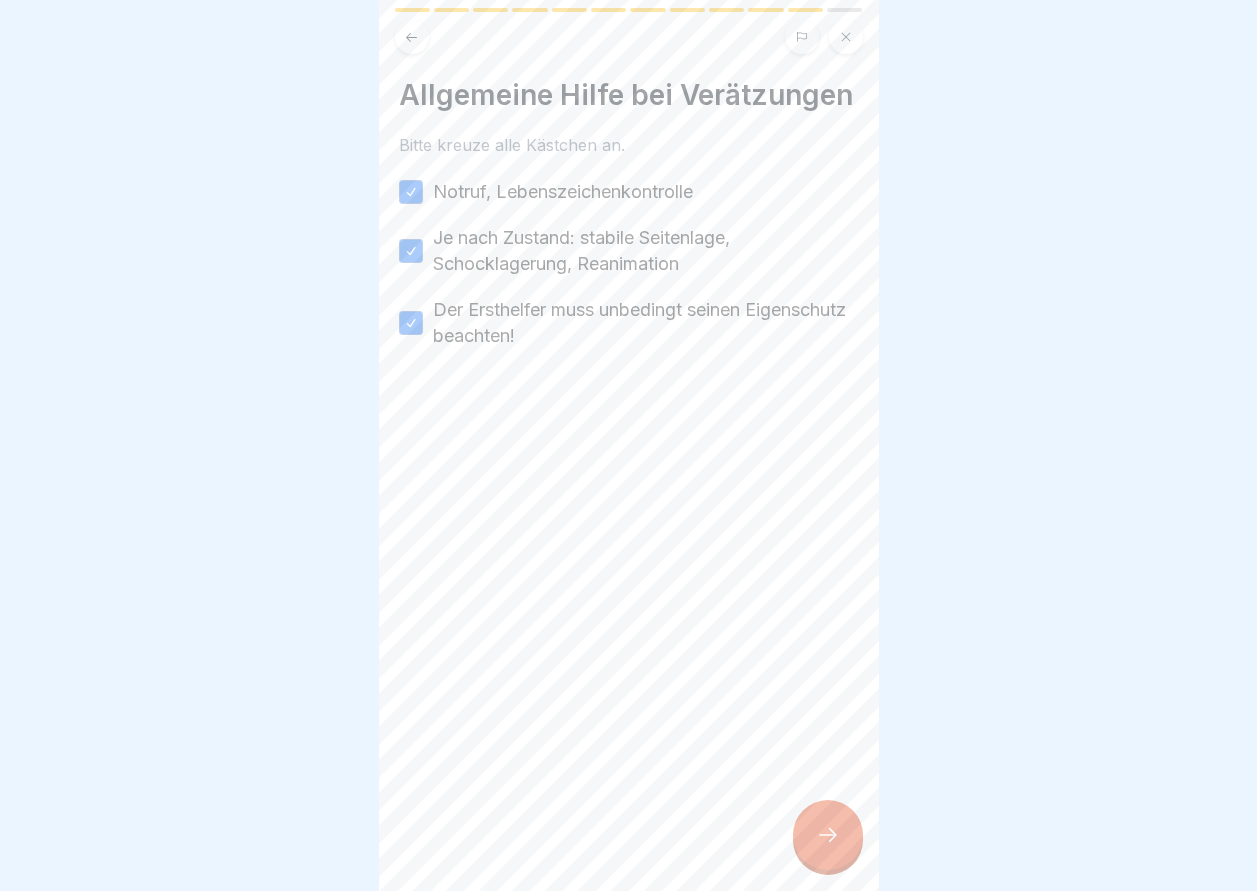 click 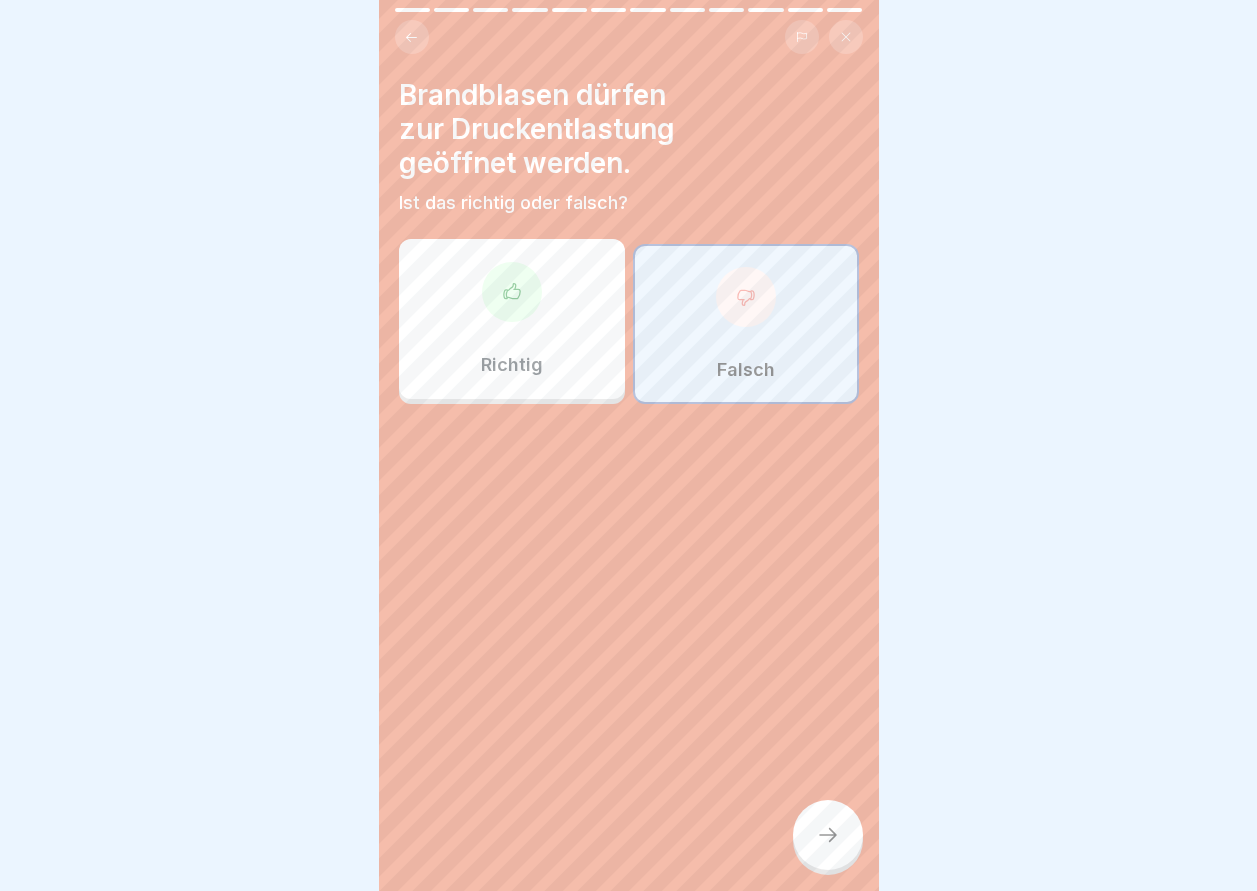 click 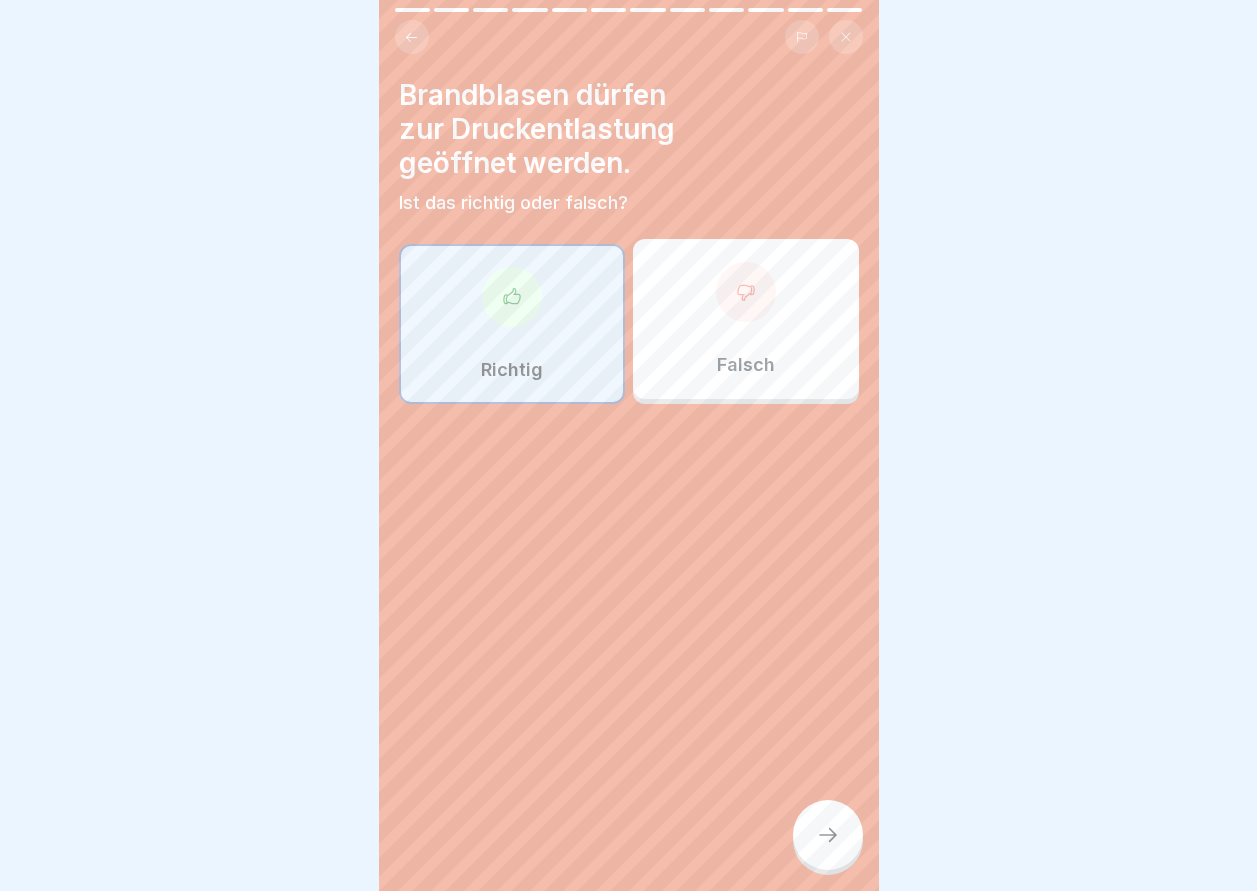click at bounding box center [828, 835] 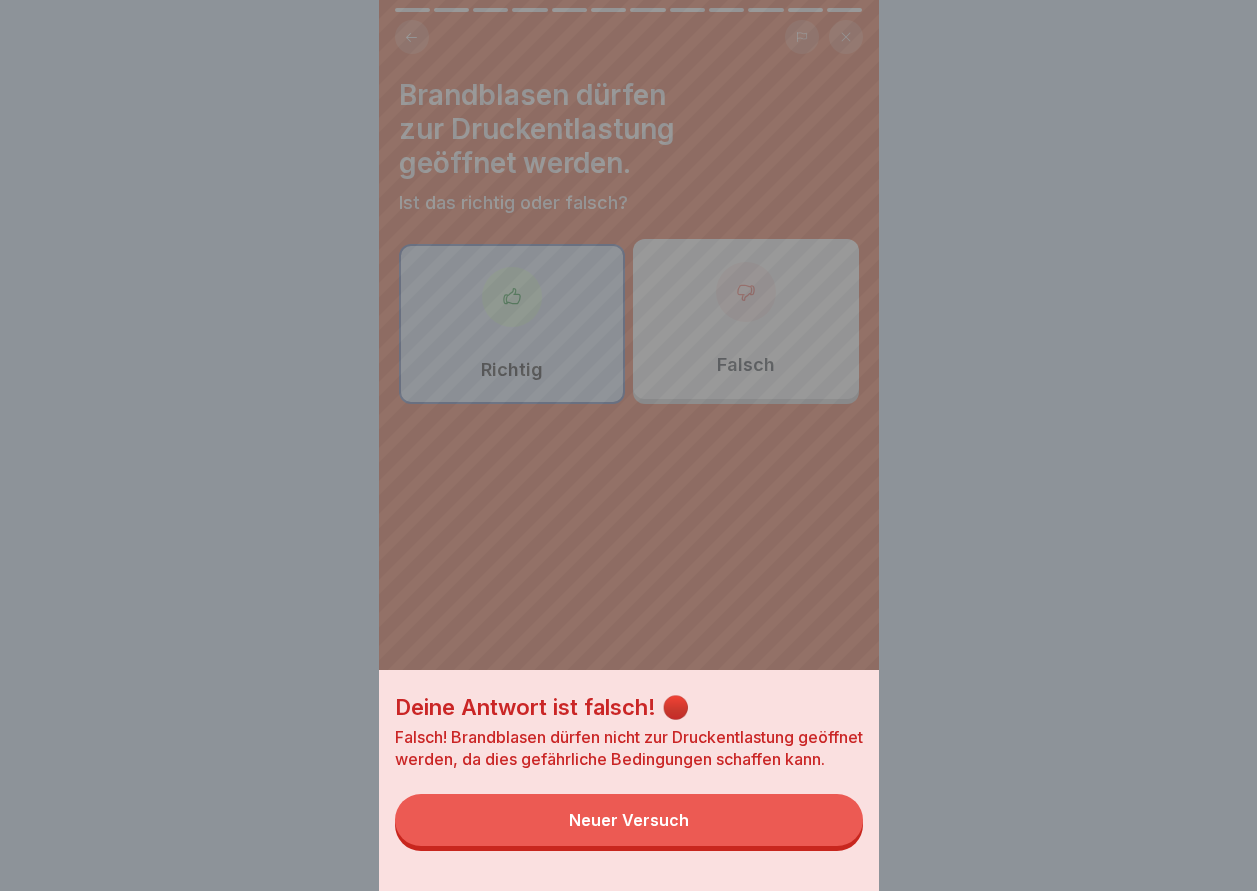 click on "Neuer Versuch" at bounding box center [629, 820] 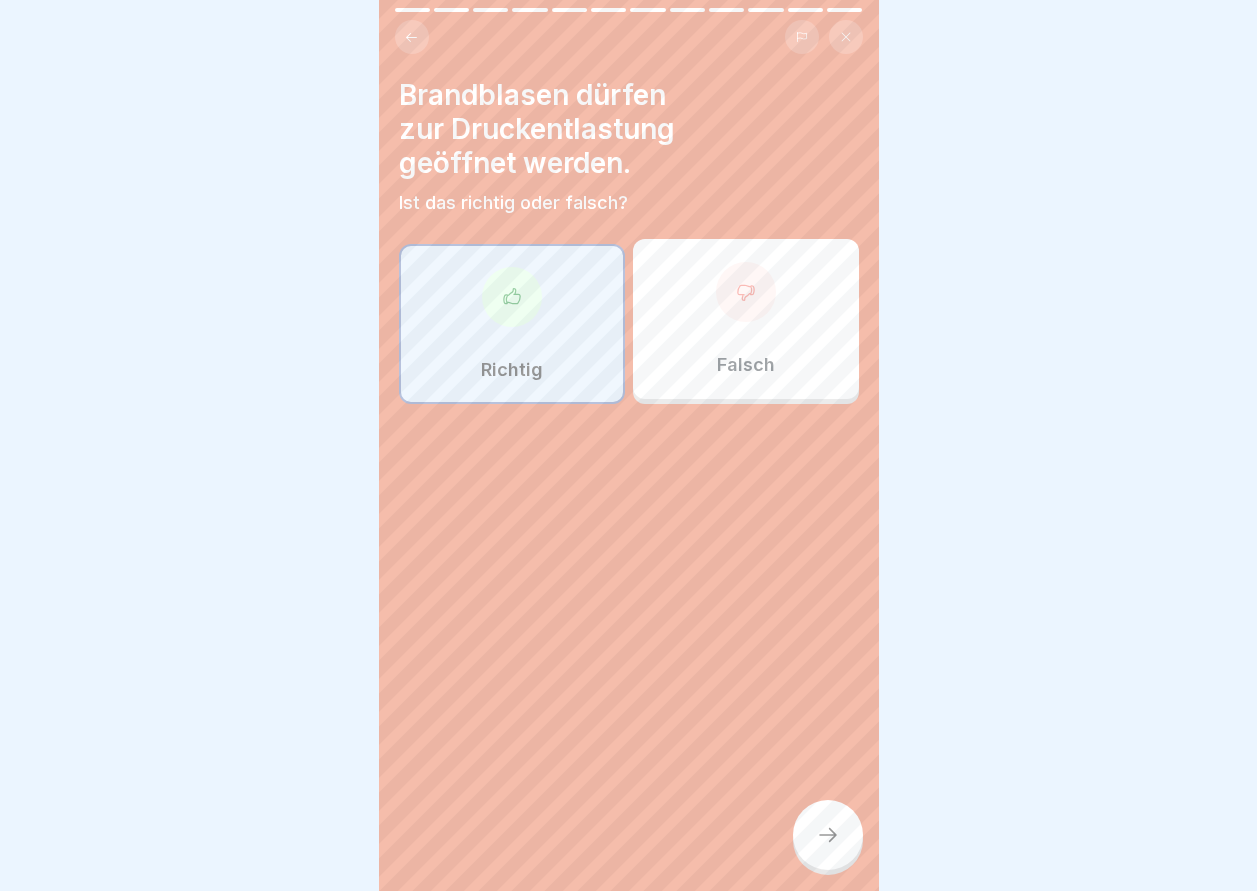 click at bounding box center (746, 292) 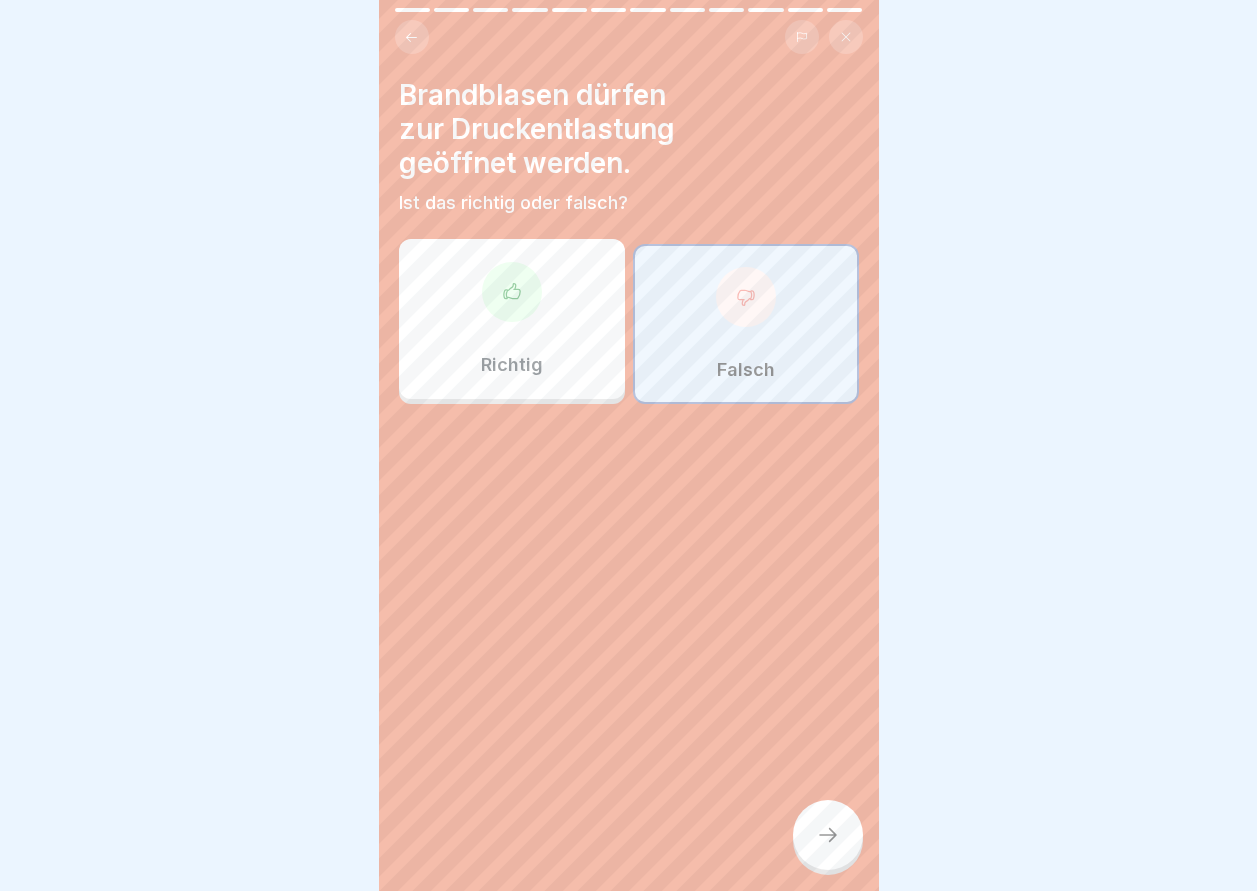 click 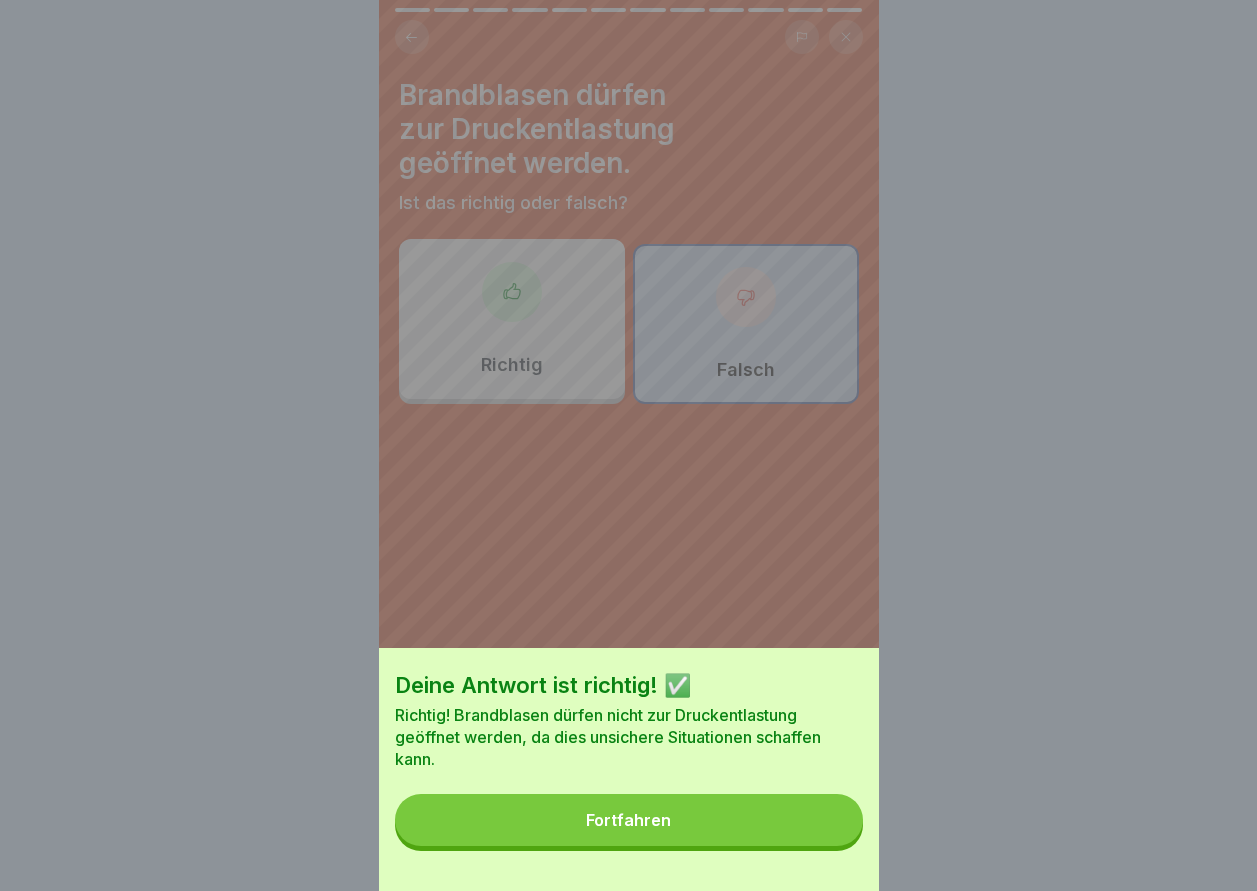 click on "Fortfahren" at bounding box center (629, 820) 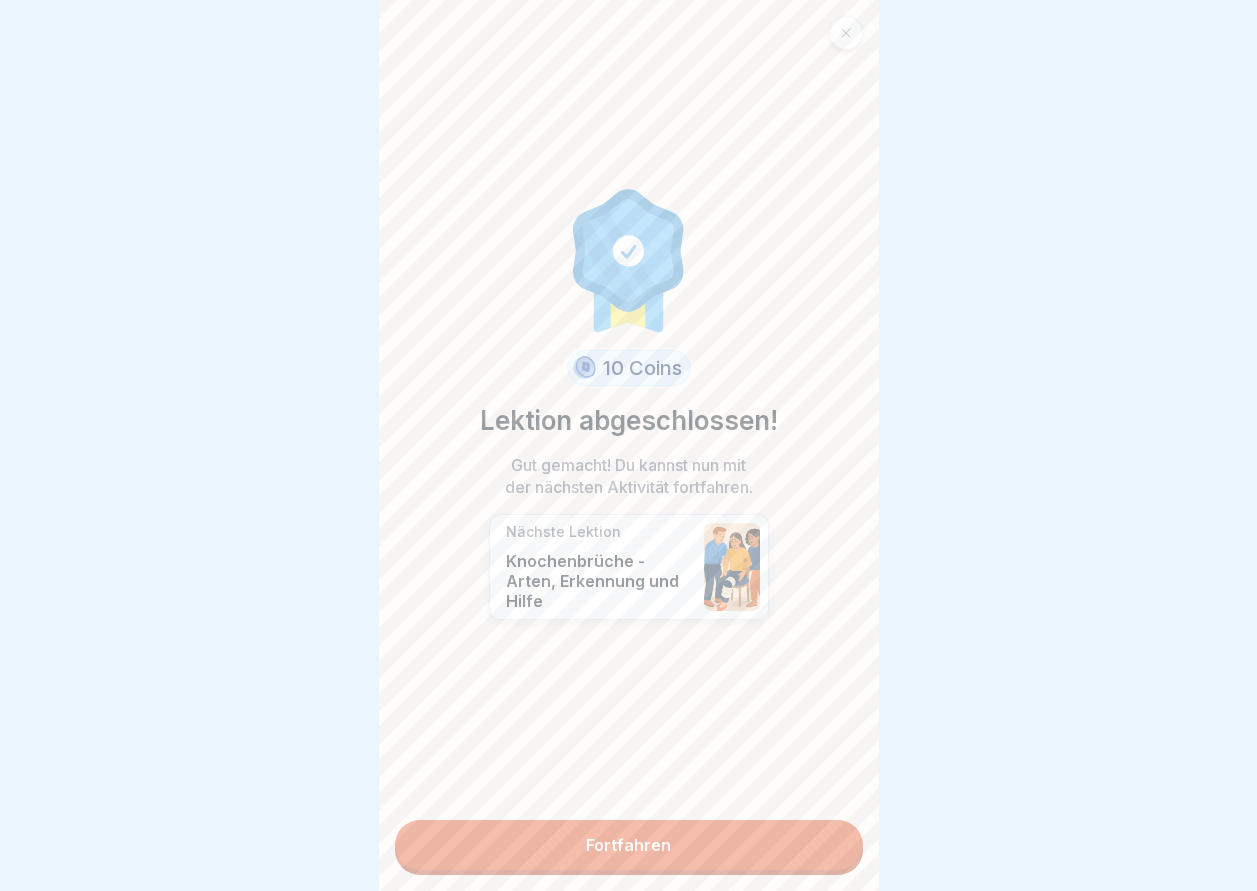 click on "Fortfahren" at bounding box center (629, 845) 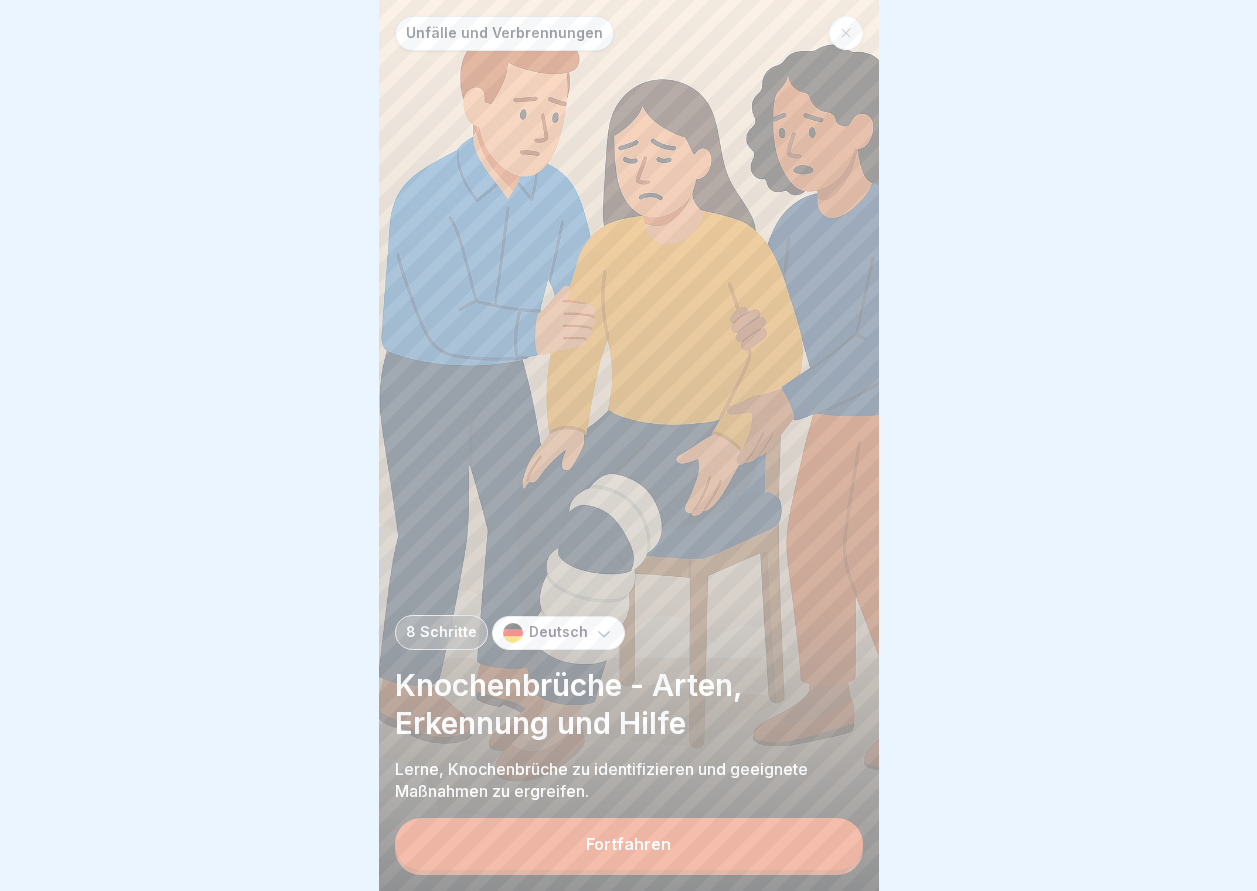 click on "Fortfahren" at bounding box center [629, 844] 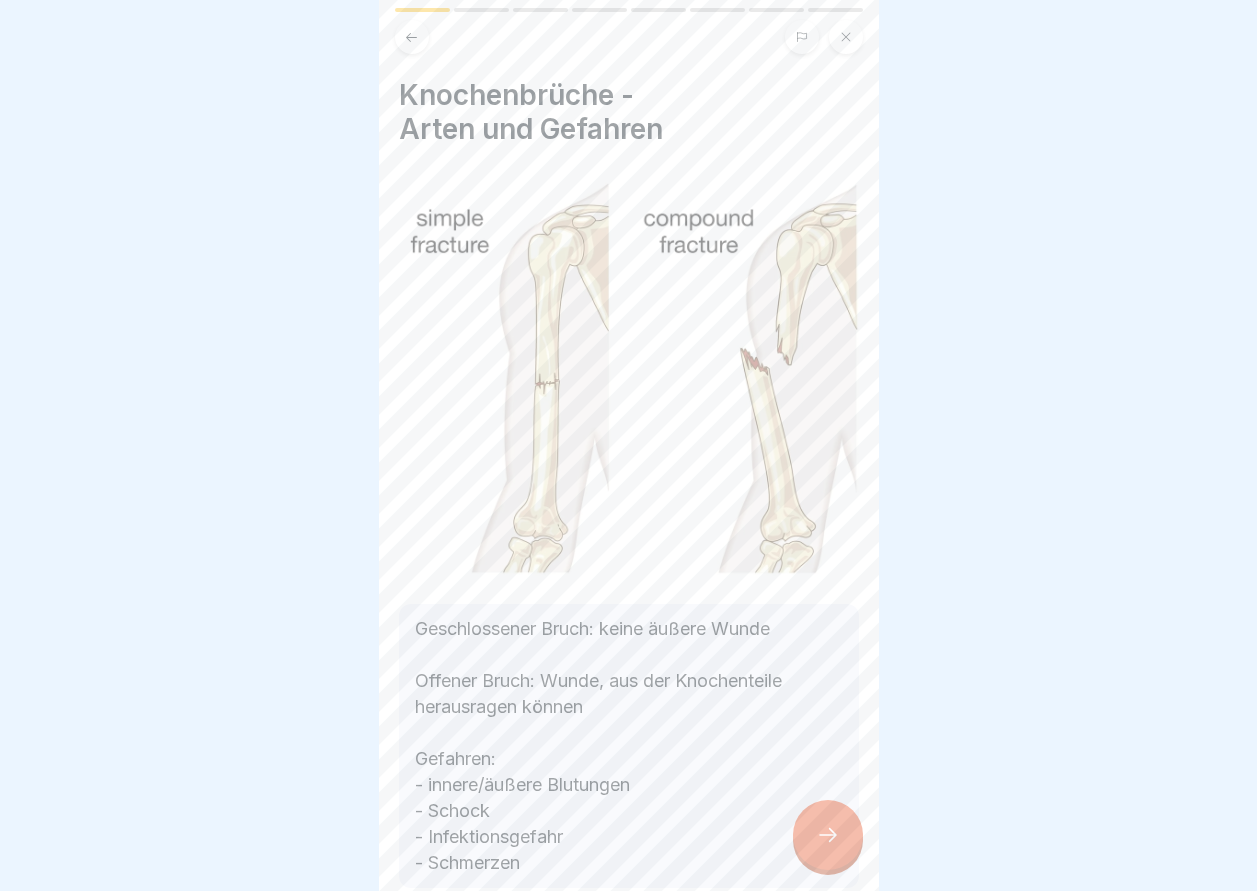 click at bounding box center [828, 835] 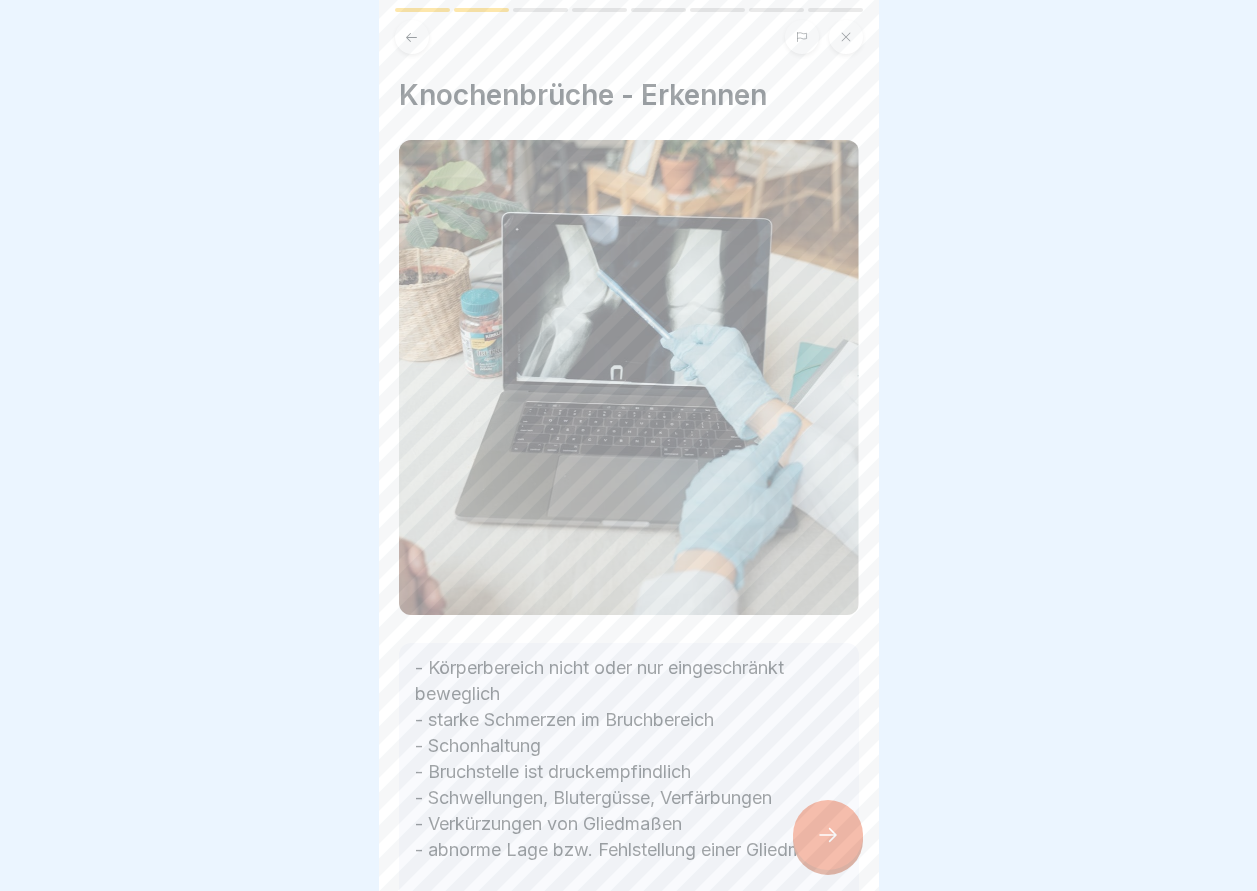 click at bounding box center [828, 835] 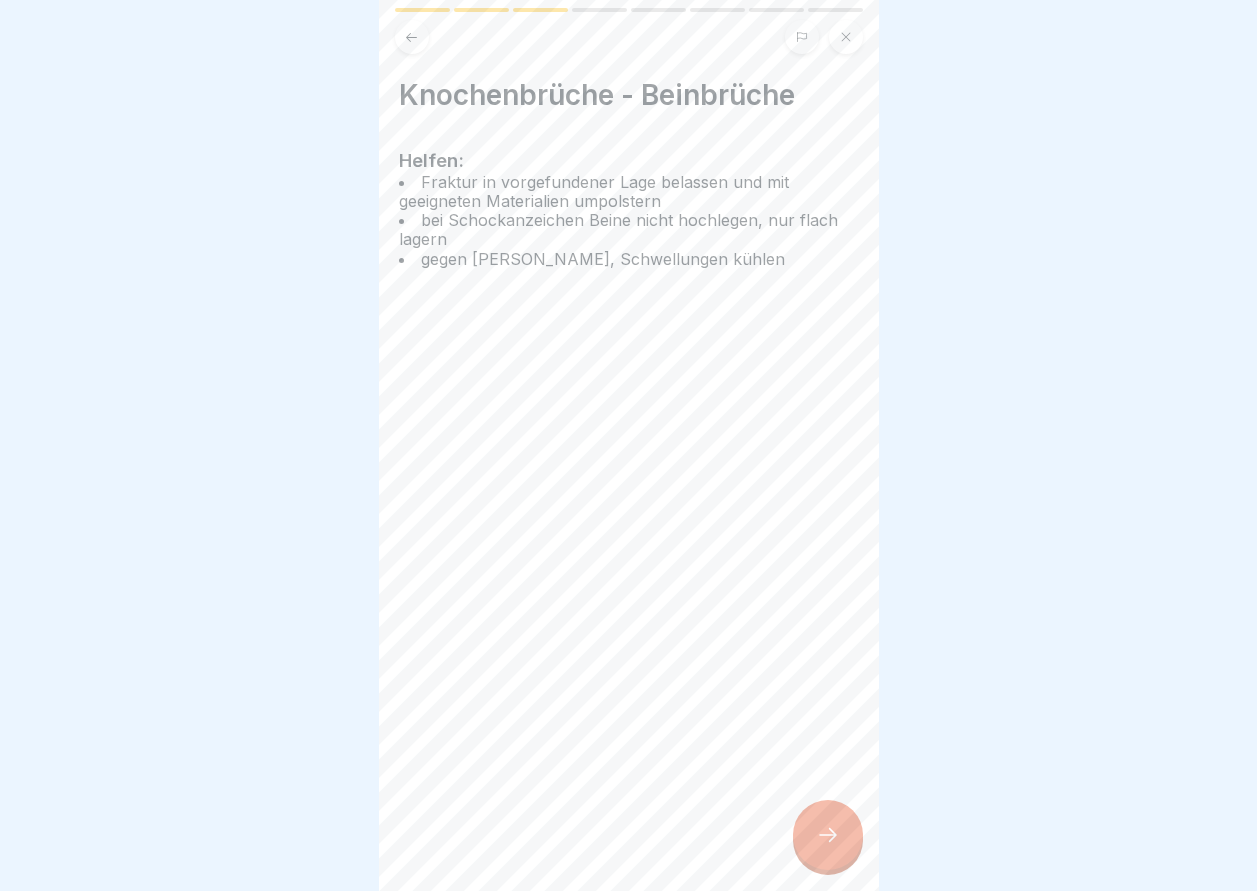 click 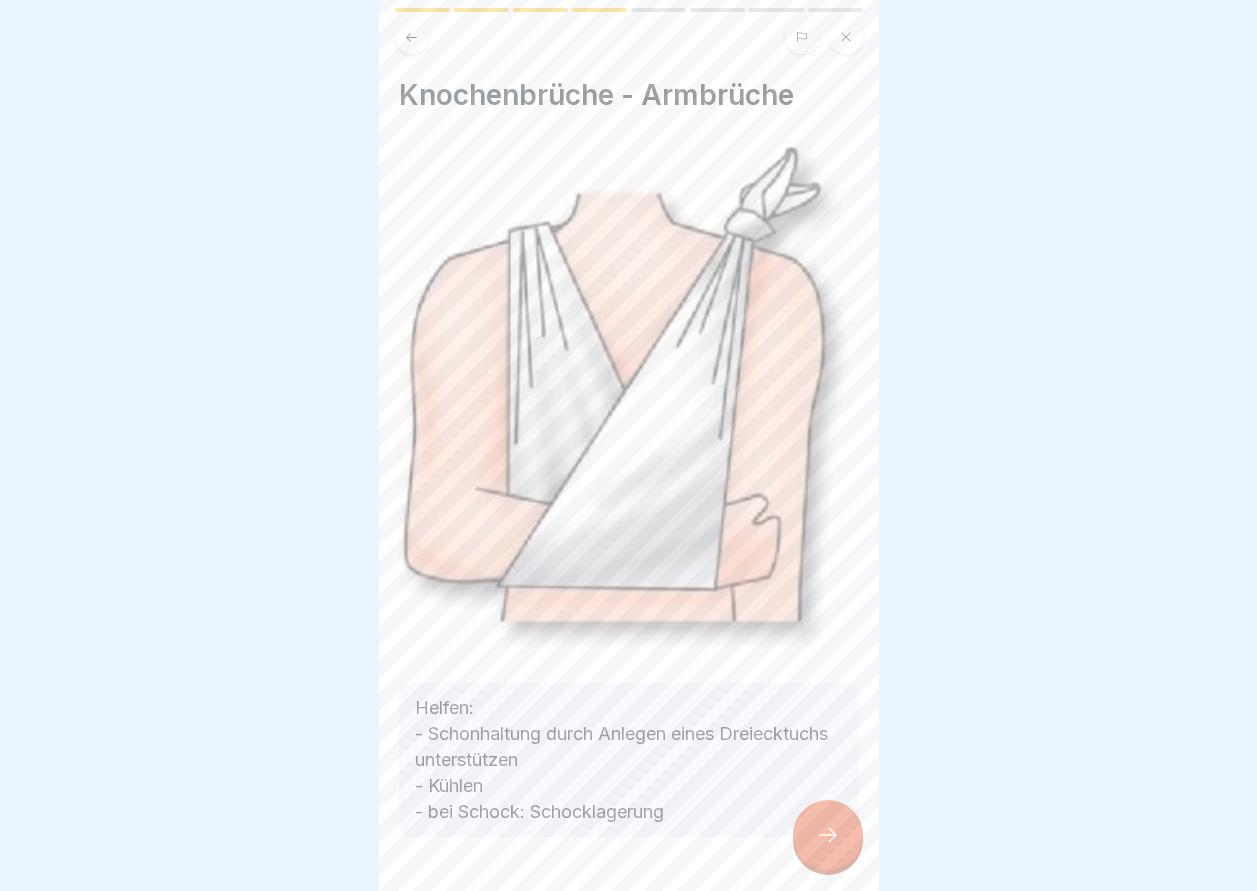 click at bounding box center (828, 835) 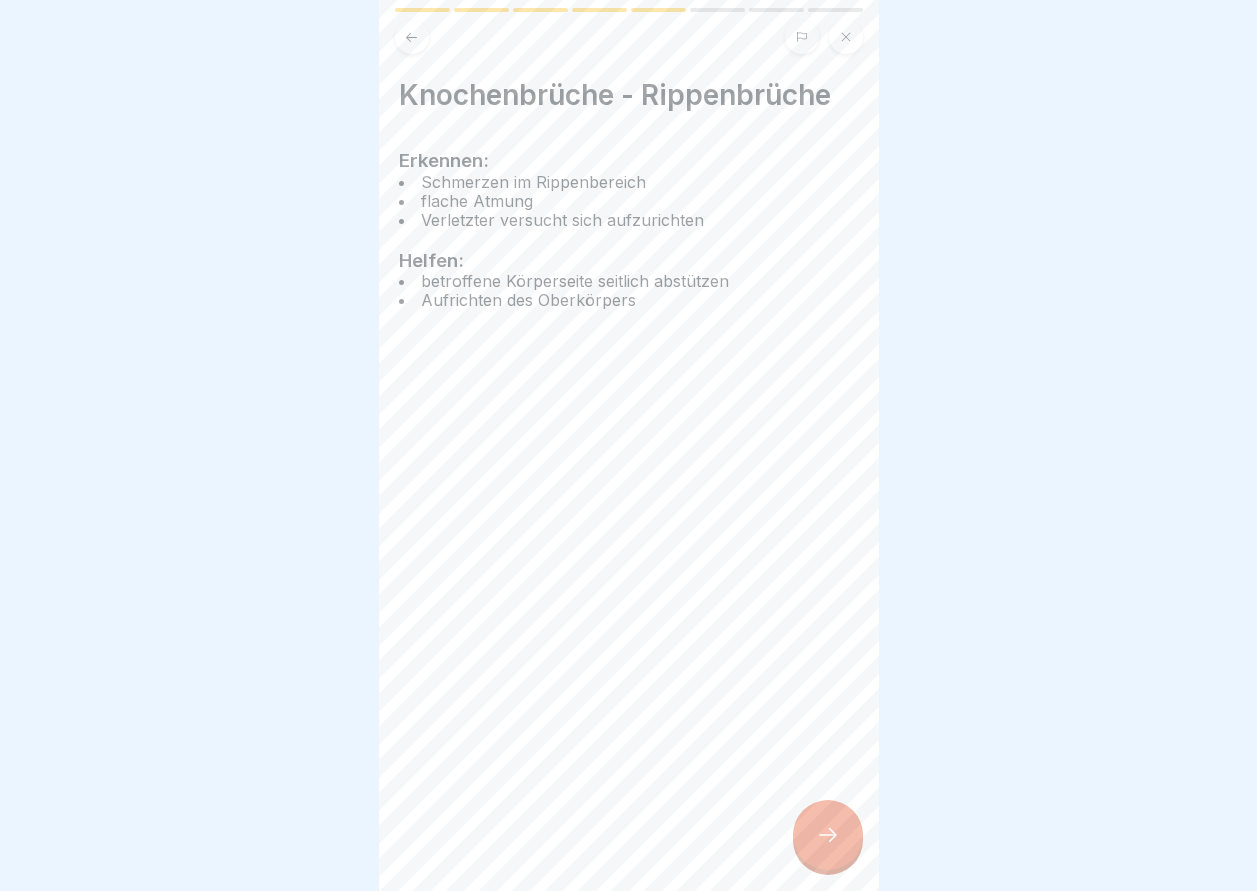 click 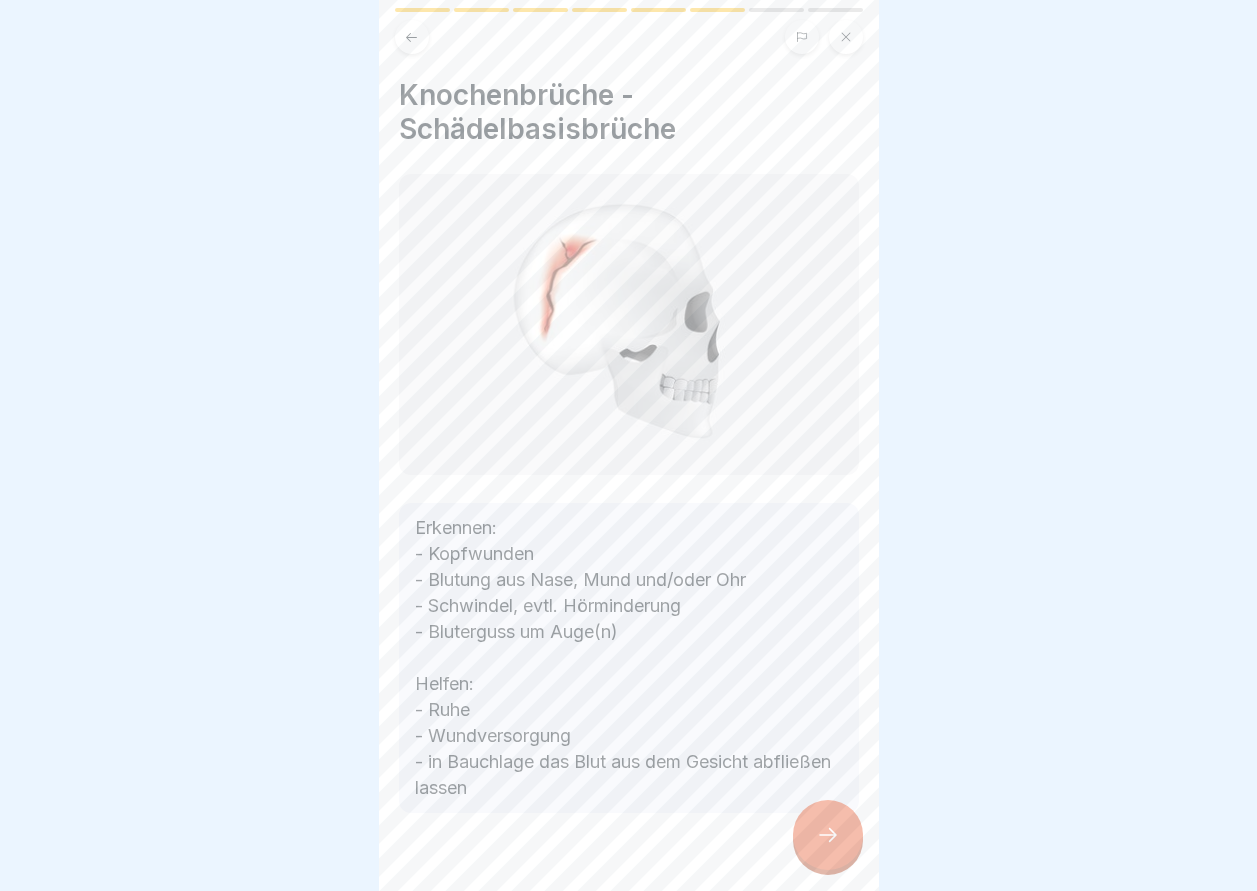 click 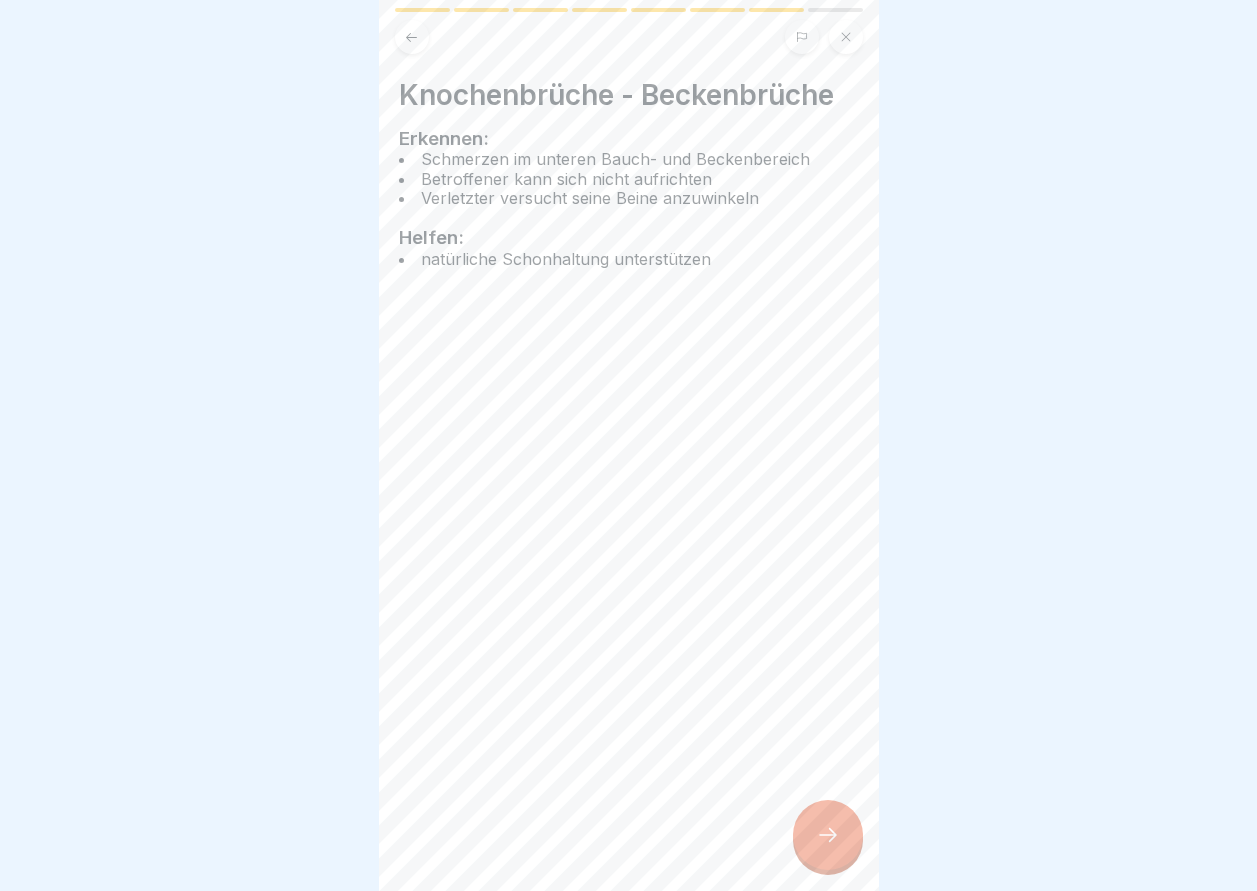 click 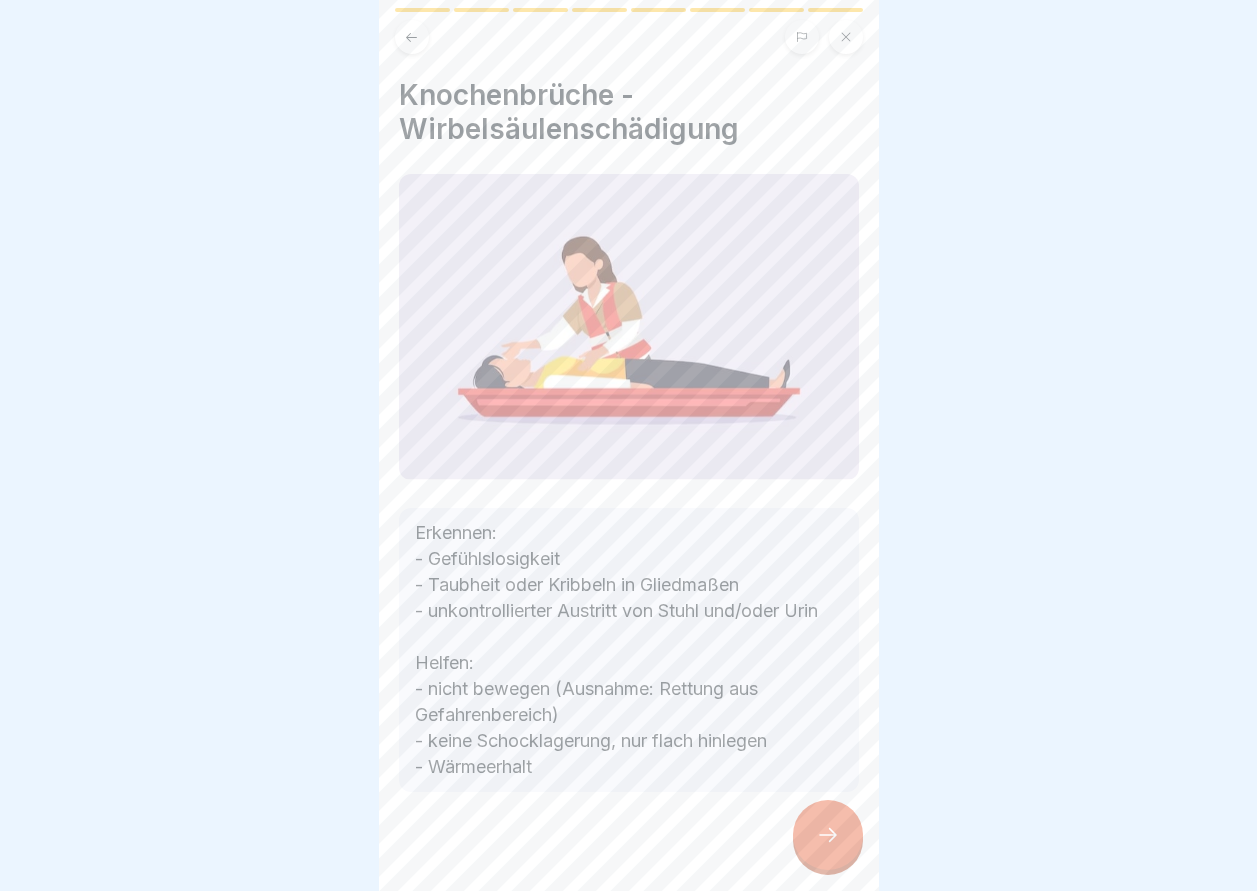 click 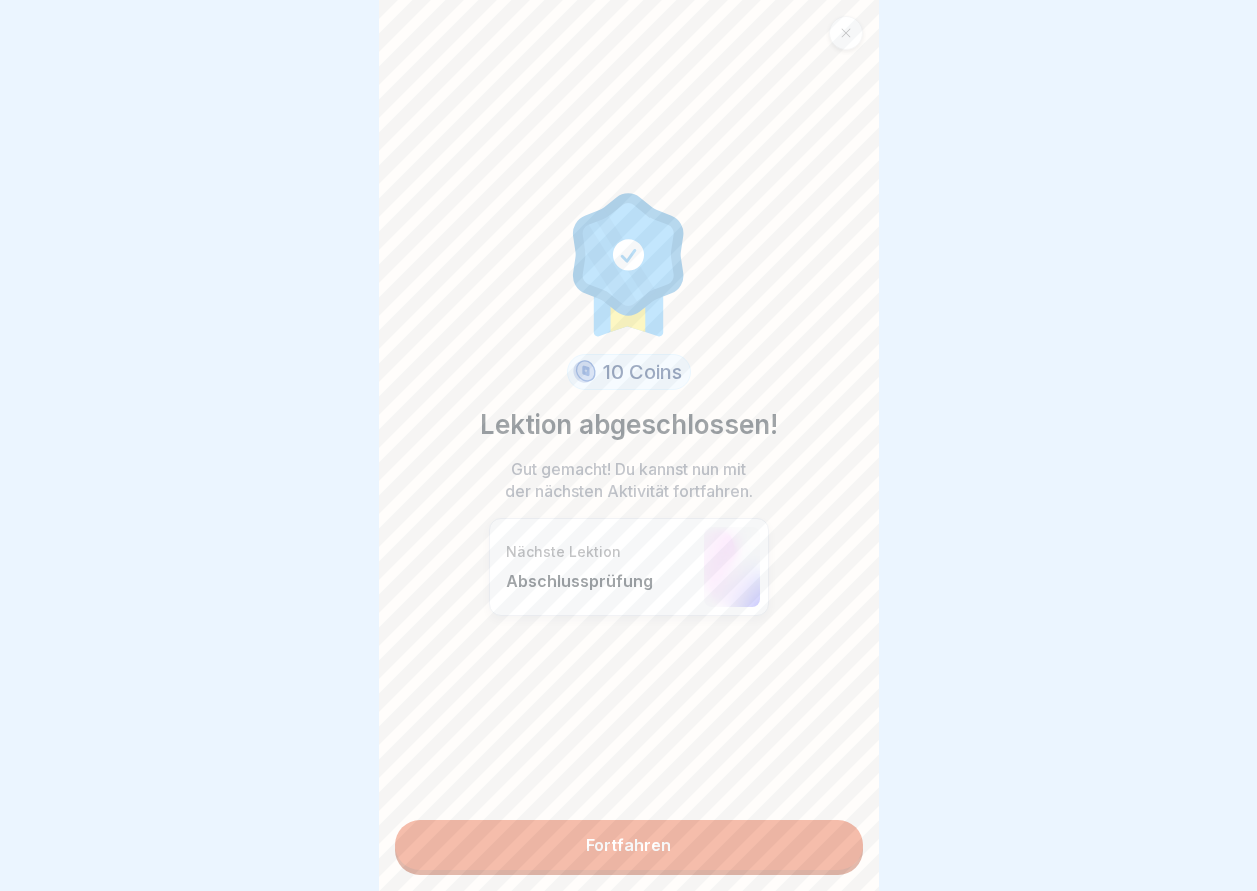 click on "Fortfahren" at bounding box center (629, 845) 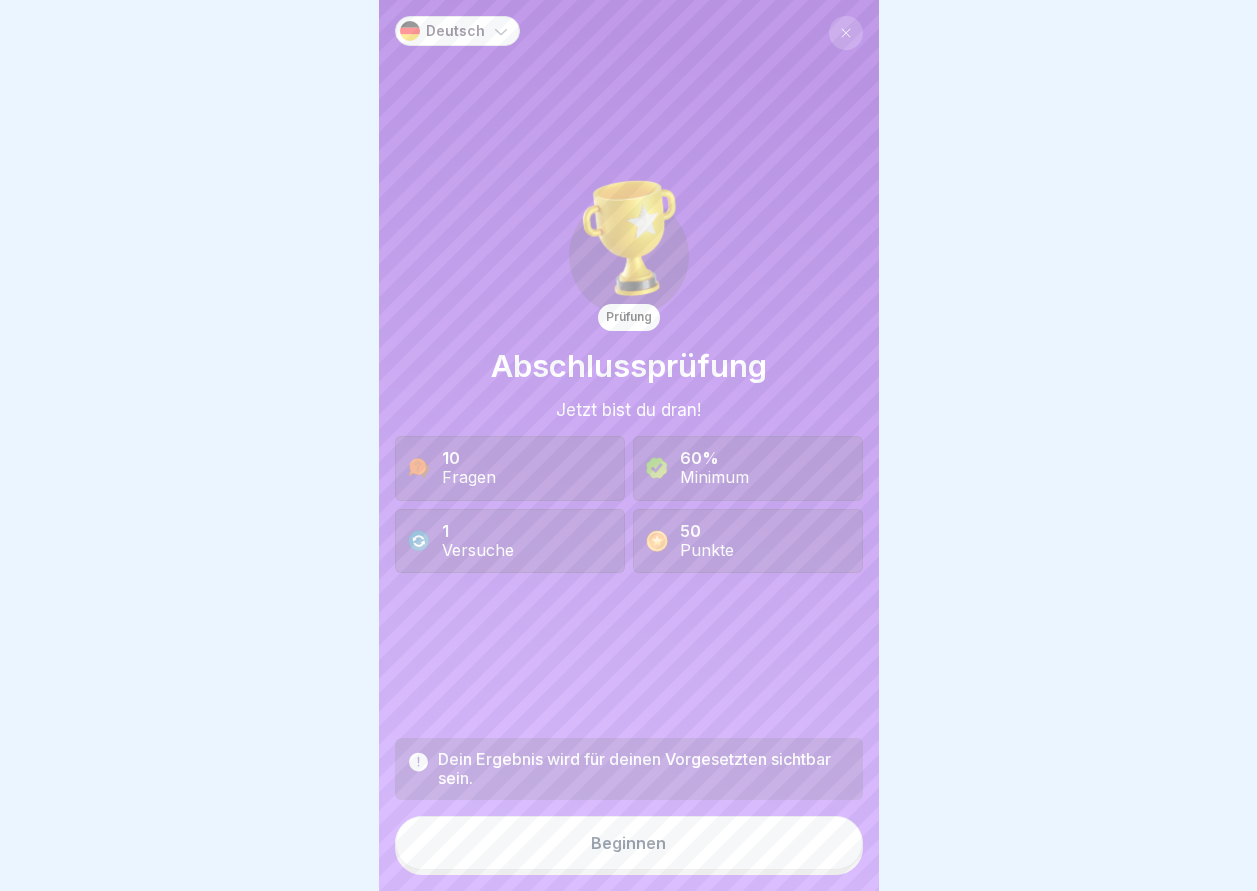 click on "Beginnen" at bounding box center (628, 843) 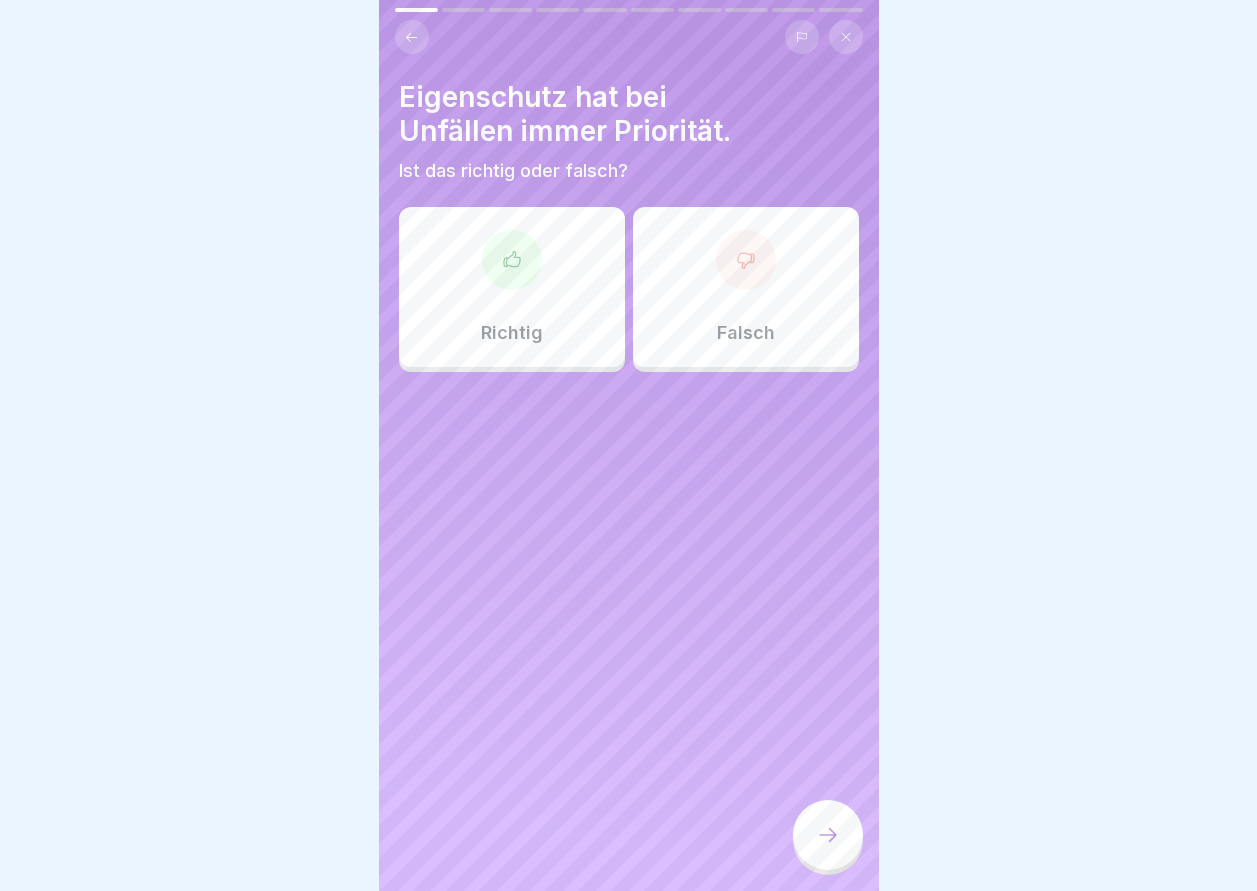 click at bounding box center (512, 260) 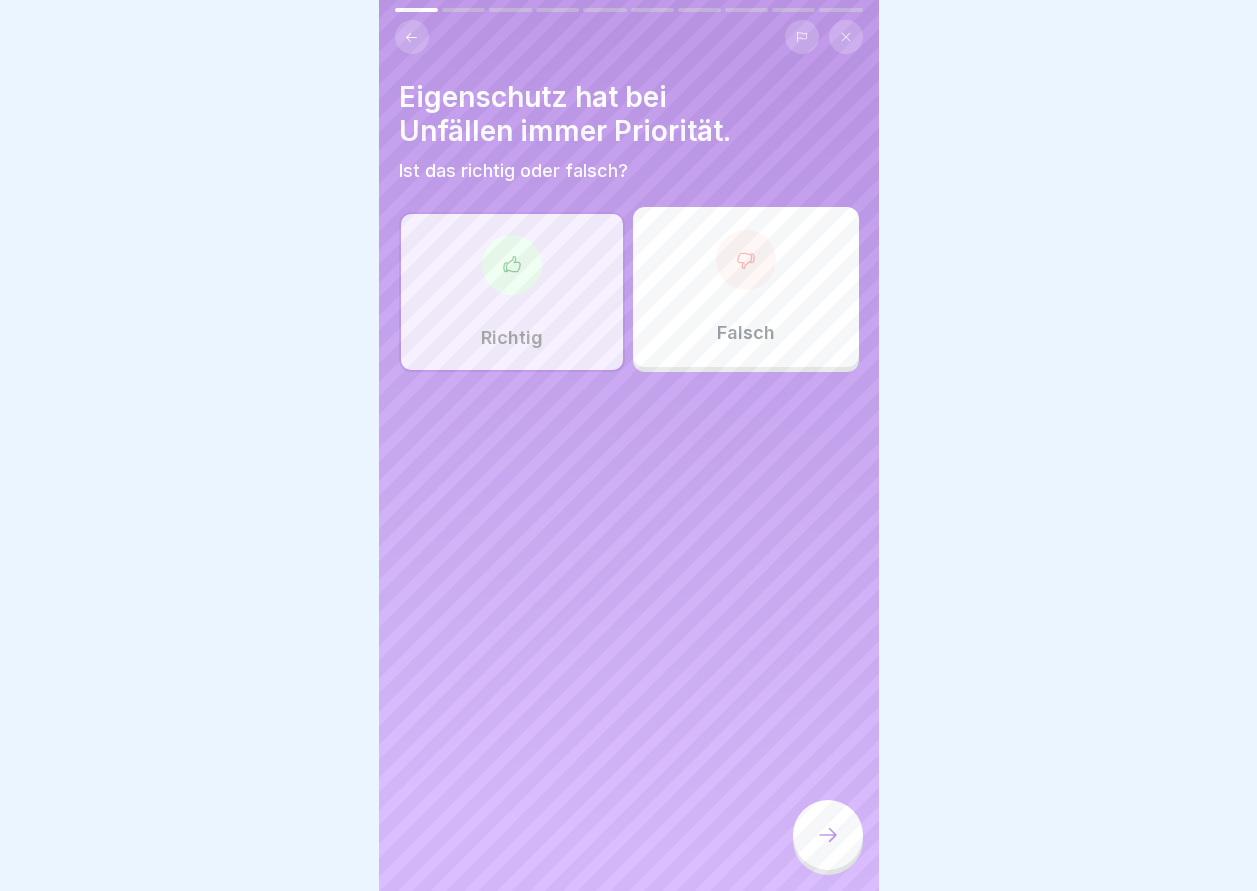 click at bounding box center (828, 835) 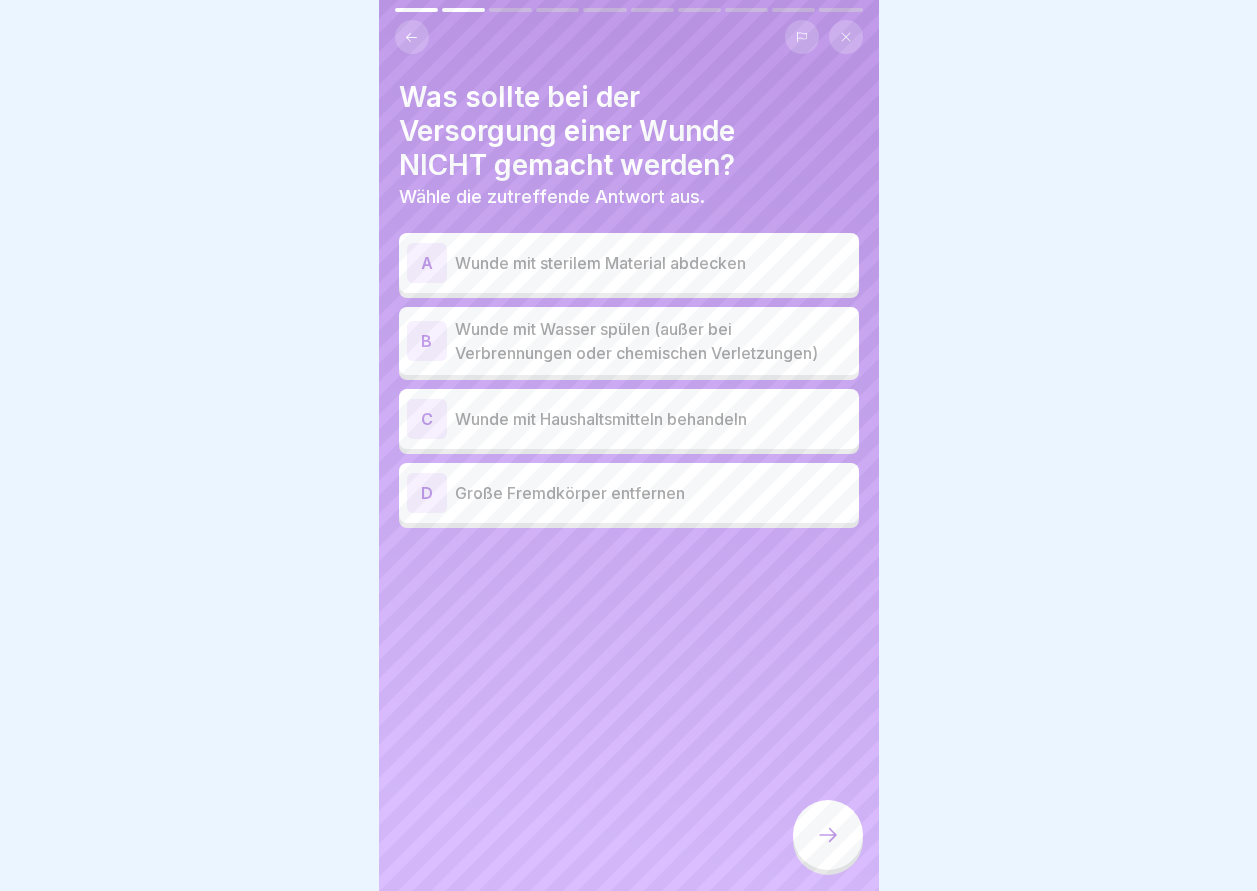 click on "A" at bounding box center [427, 263] 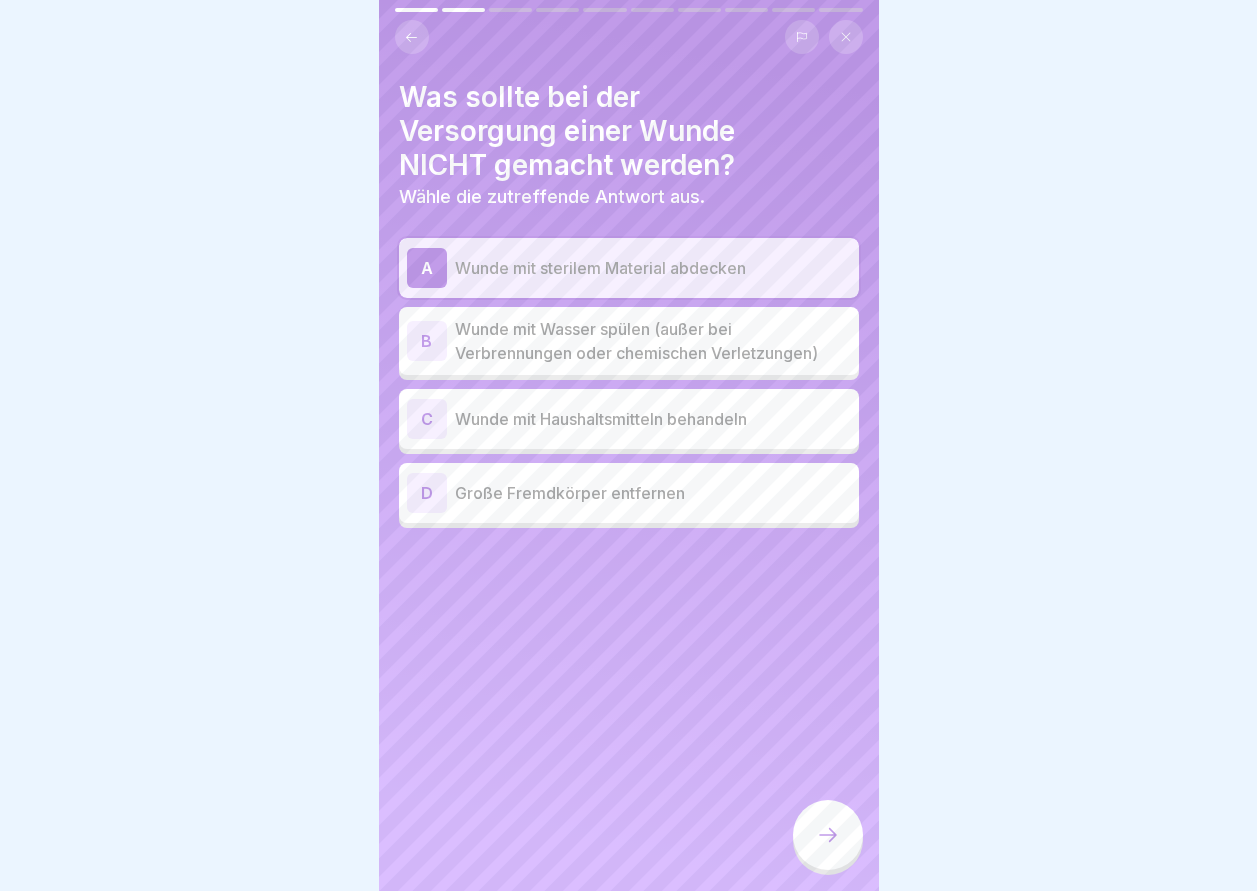 click on "C" at bounding box center (427, 419) 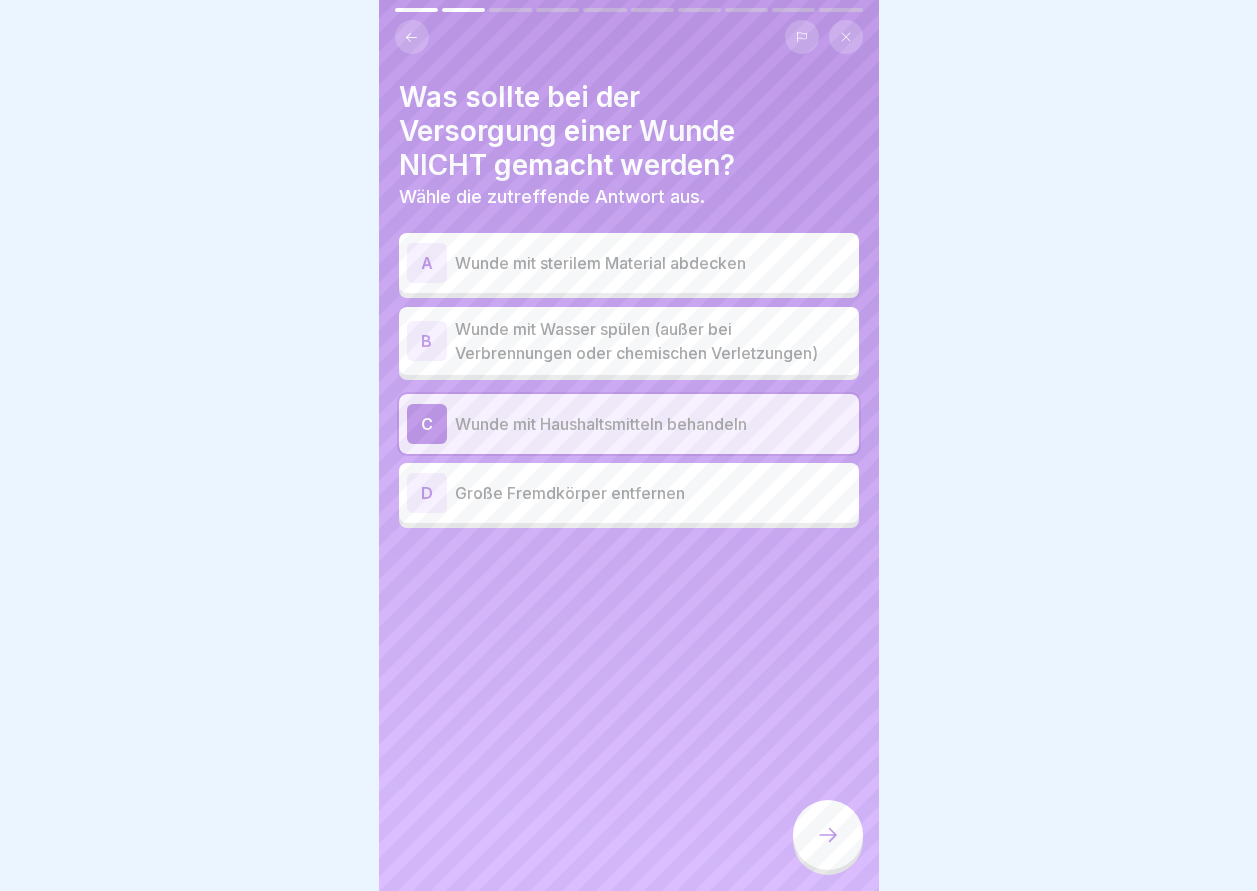 click on "A" at bounding box center (427, 263) 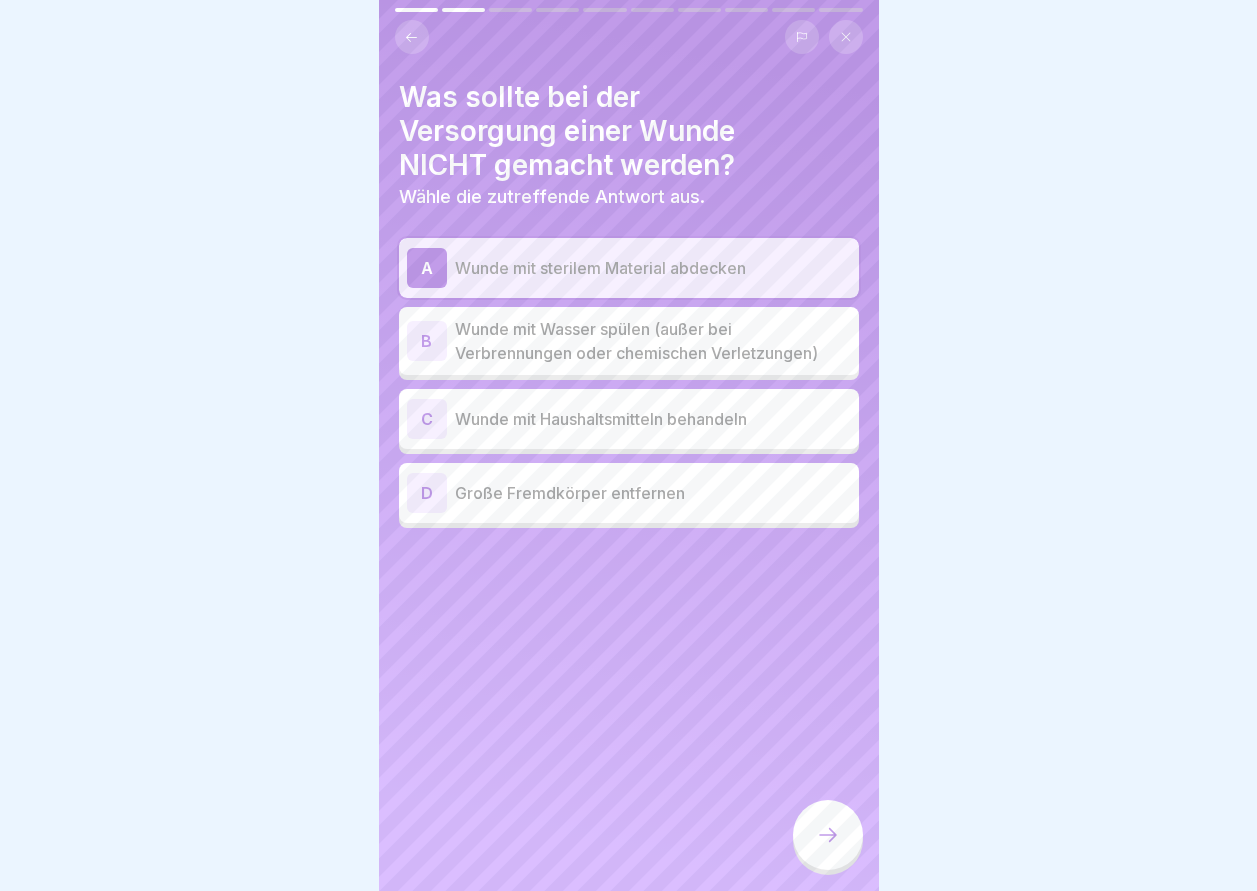 click 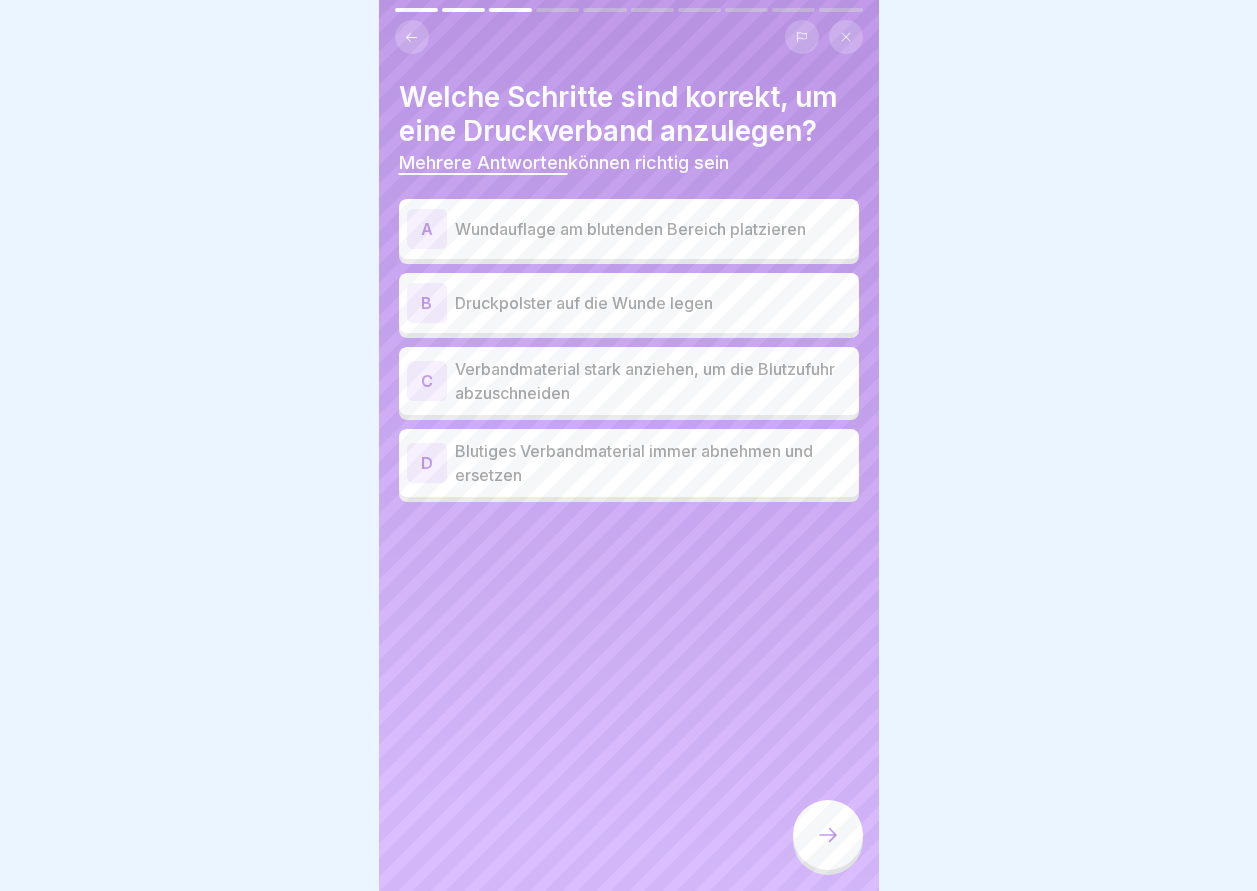 click on "A" at bounding box center [427, 229] 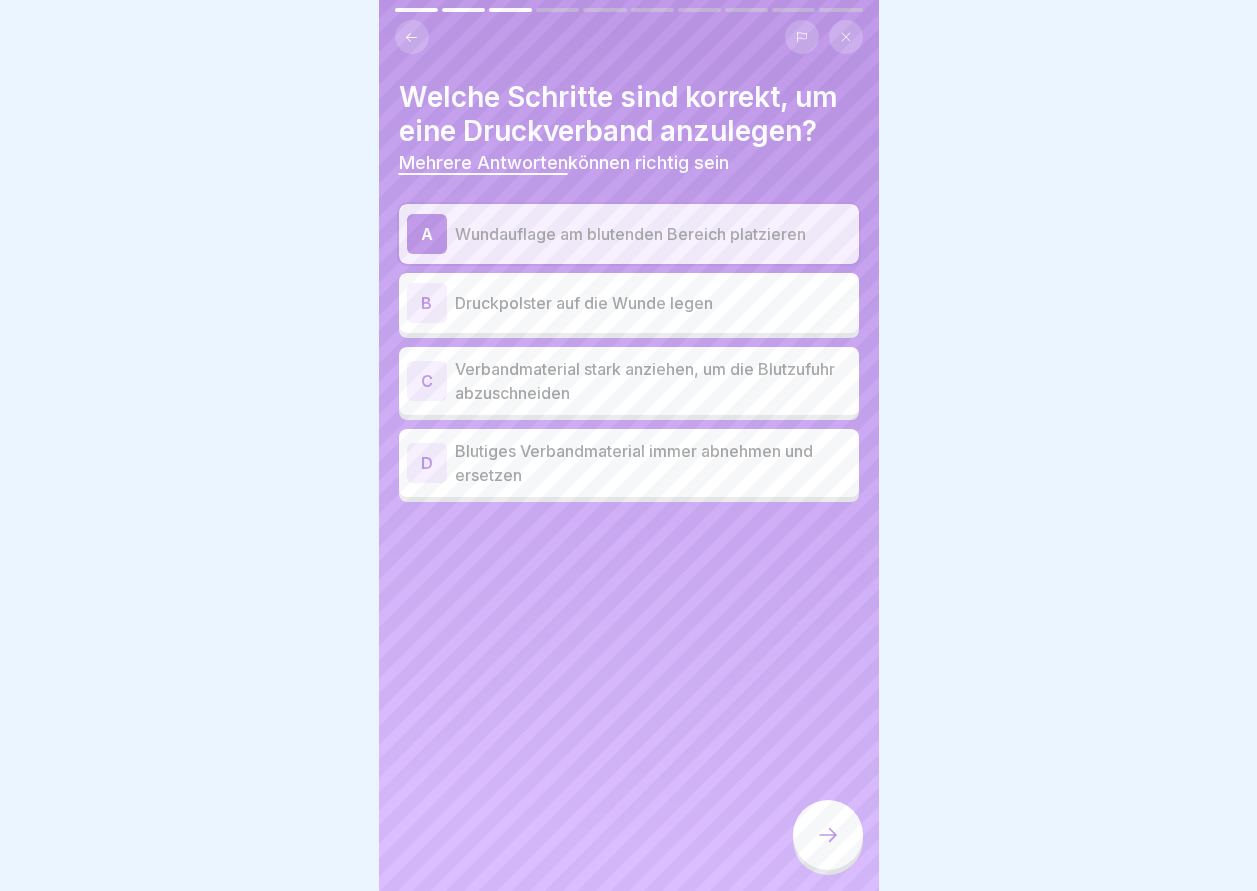 click on "C" at bounding box center [427, 381] 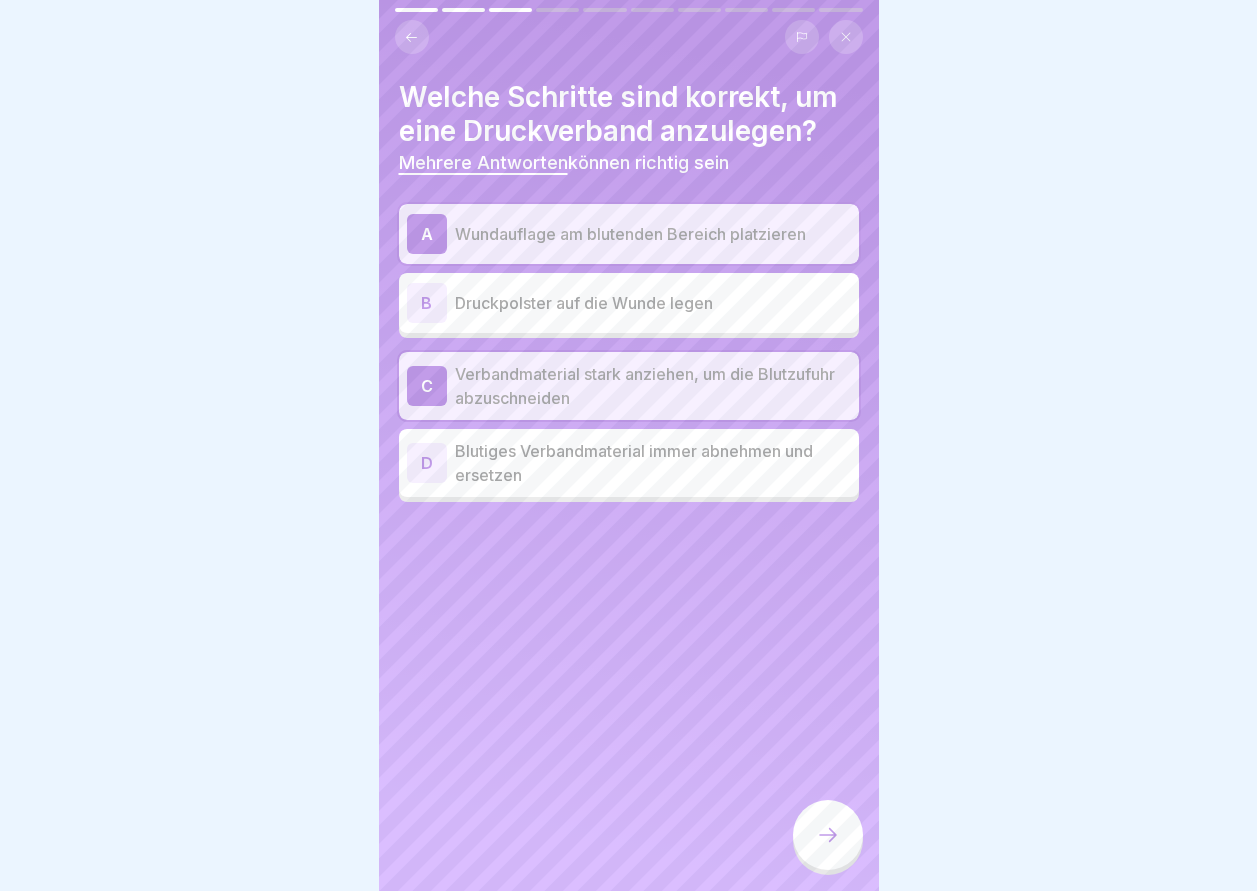 click on "B" at bounding box center (427, 303) 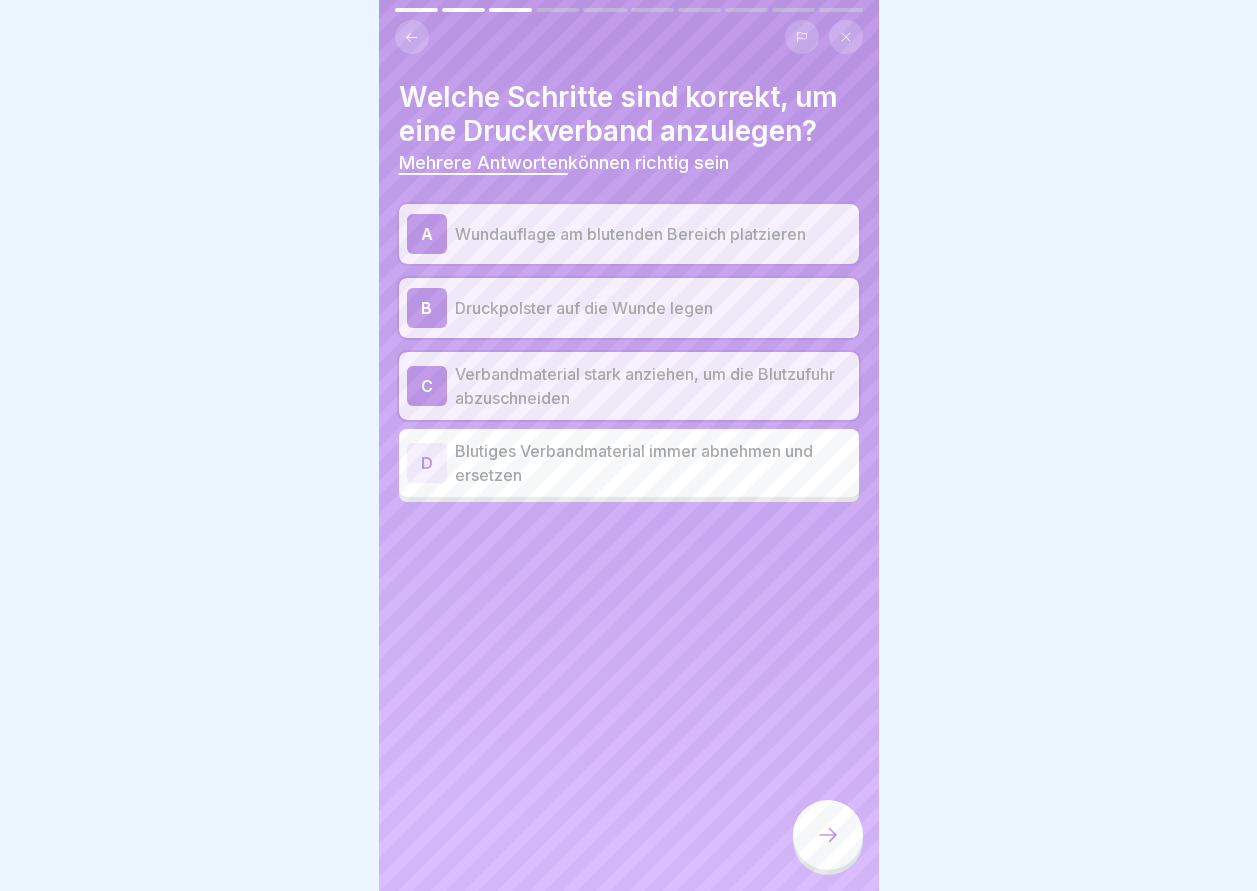 click 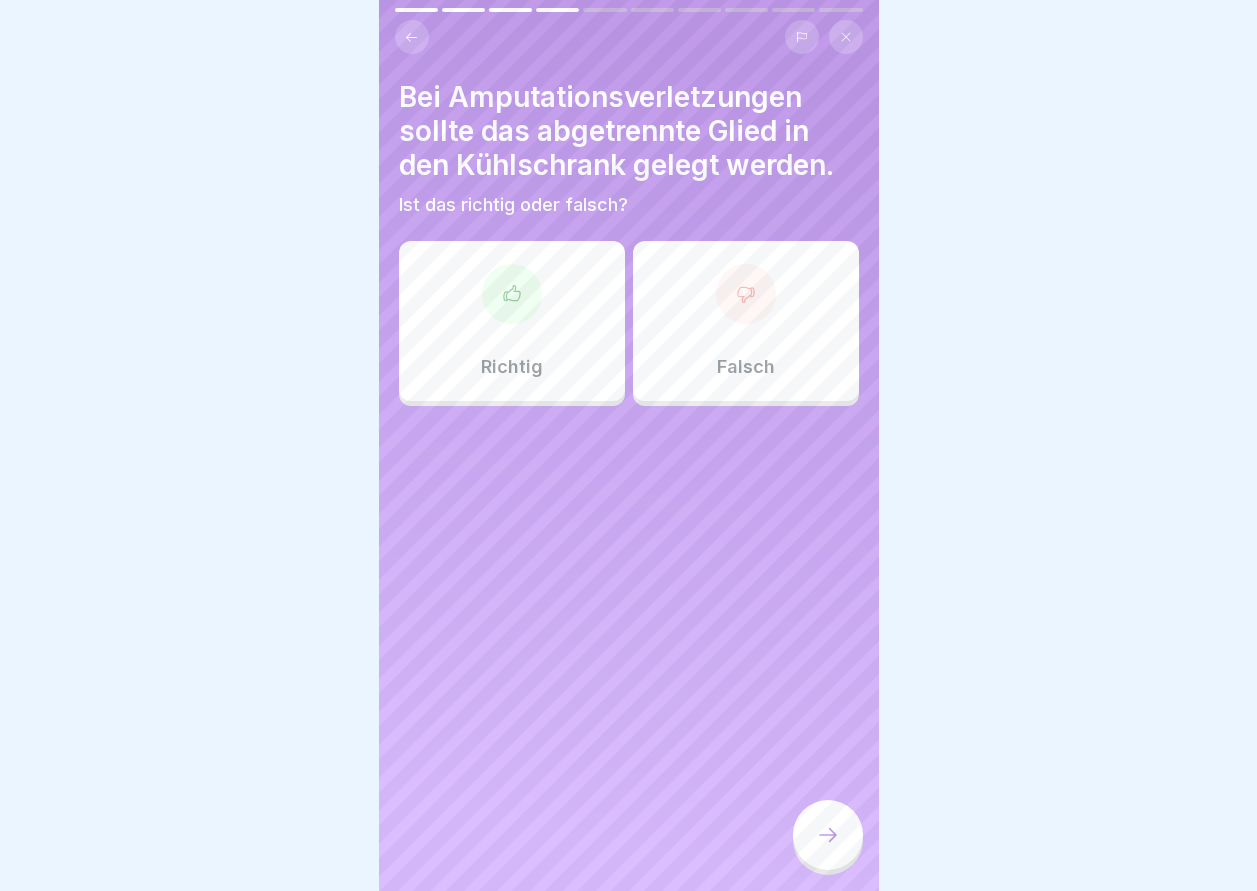 click 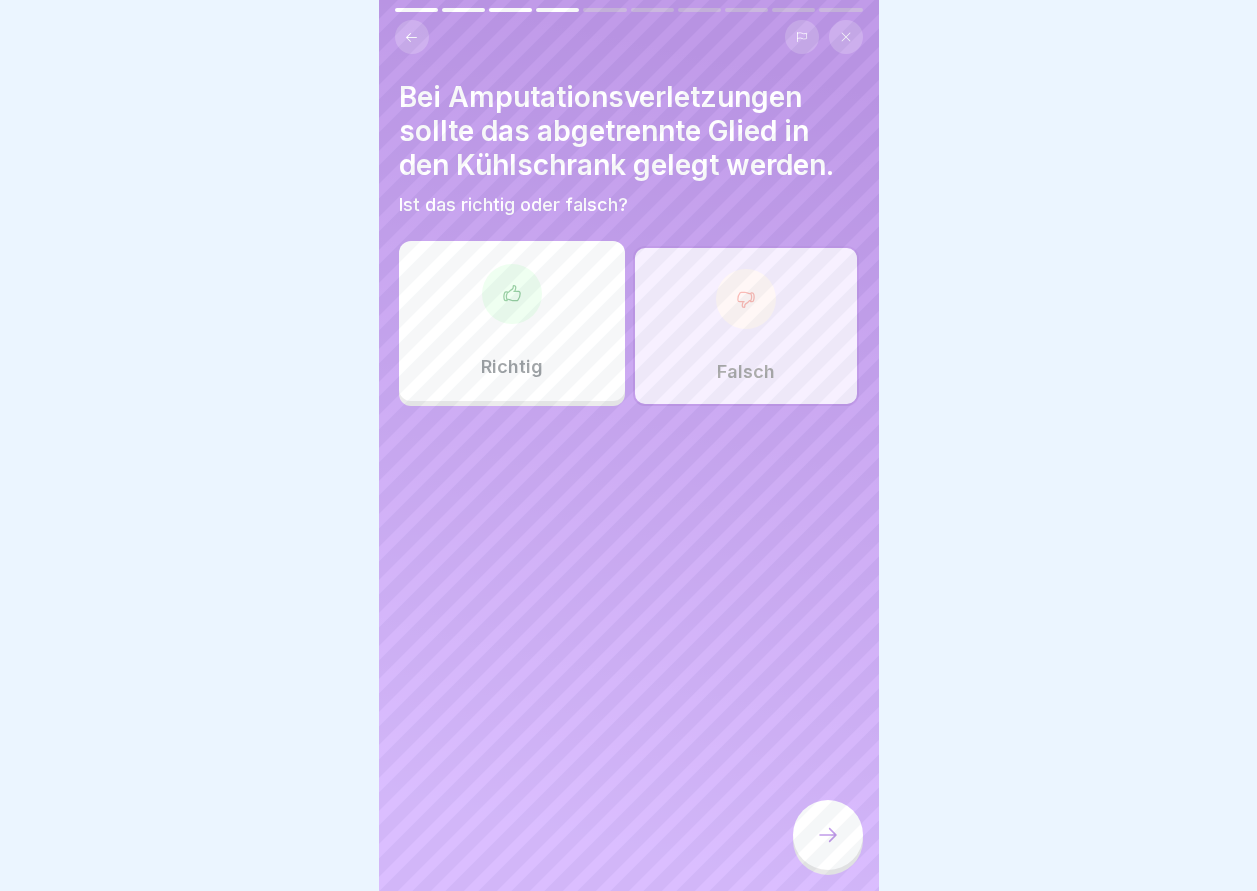 click at bounding box center (512, 294) 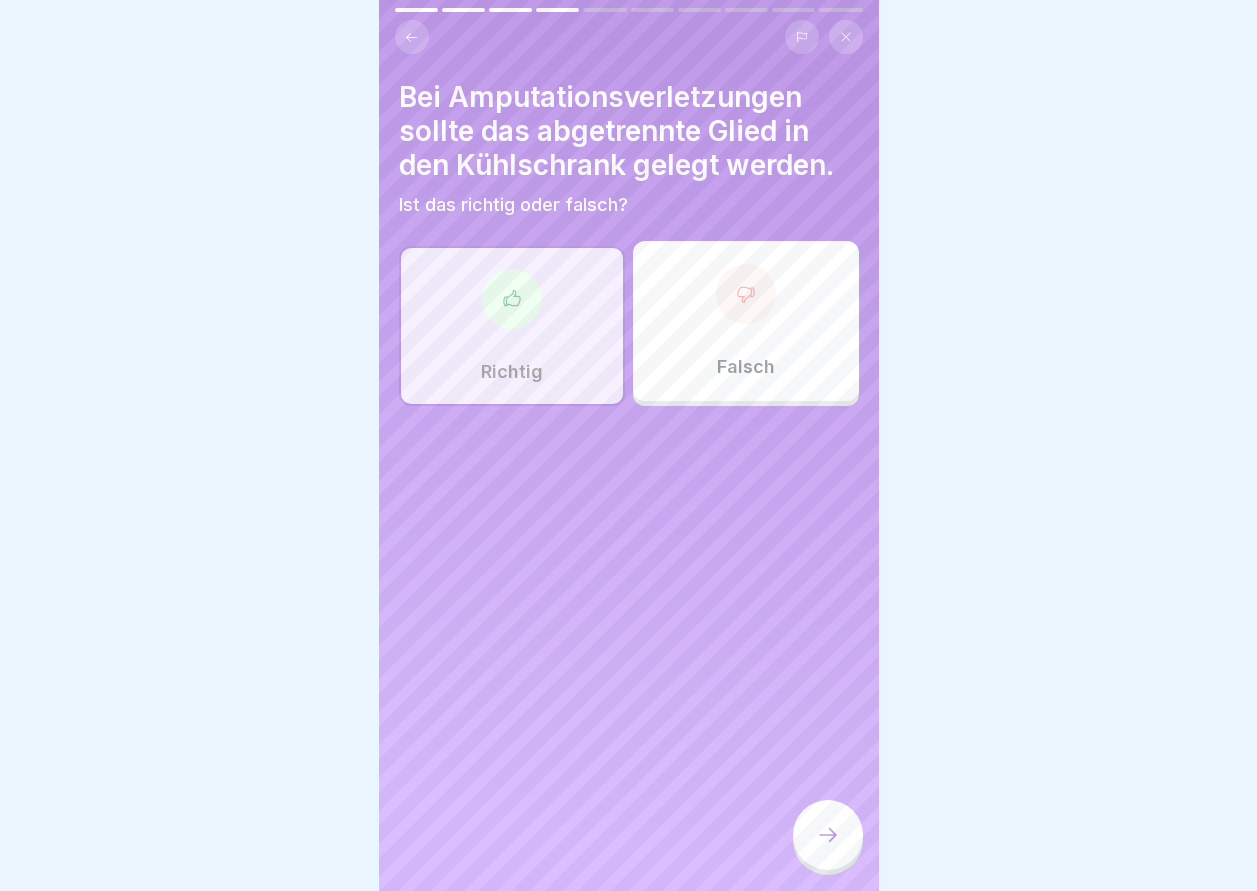 click at bounding box center [828, 835] 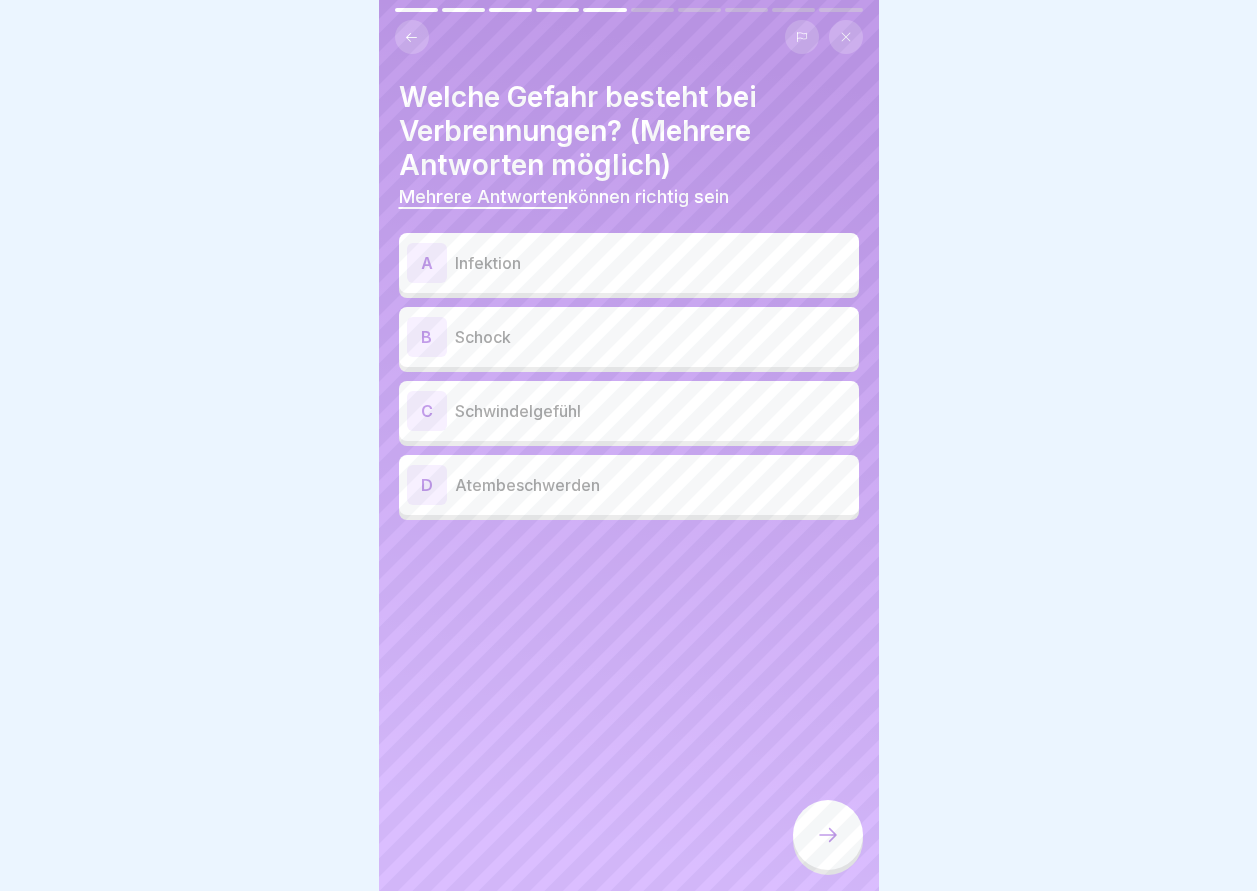 click on "B" at bounding box center [427, 337] 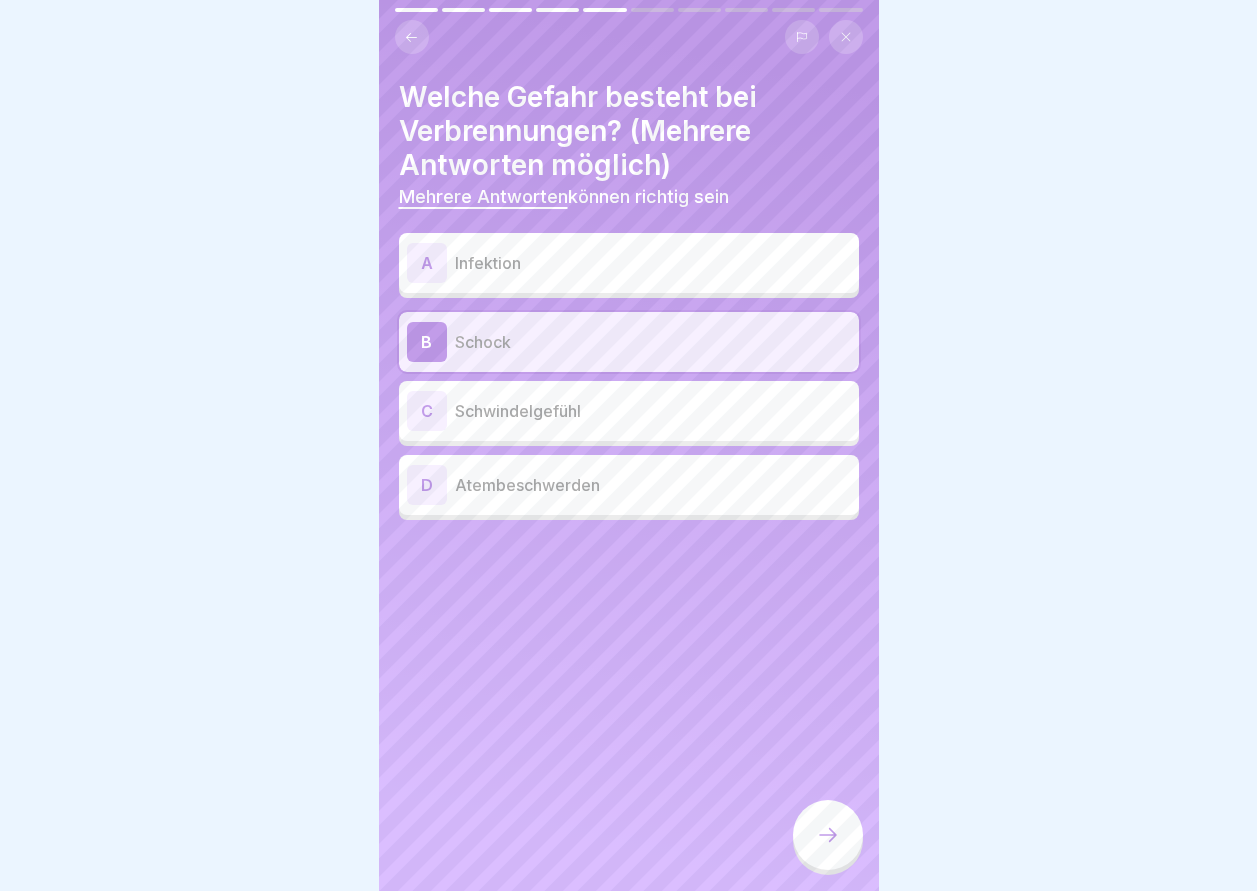 click on "A" at bounding box center [427, 263] 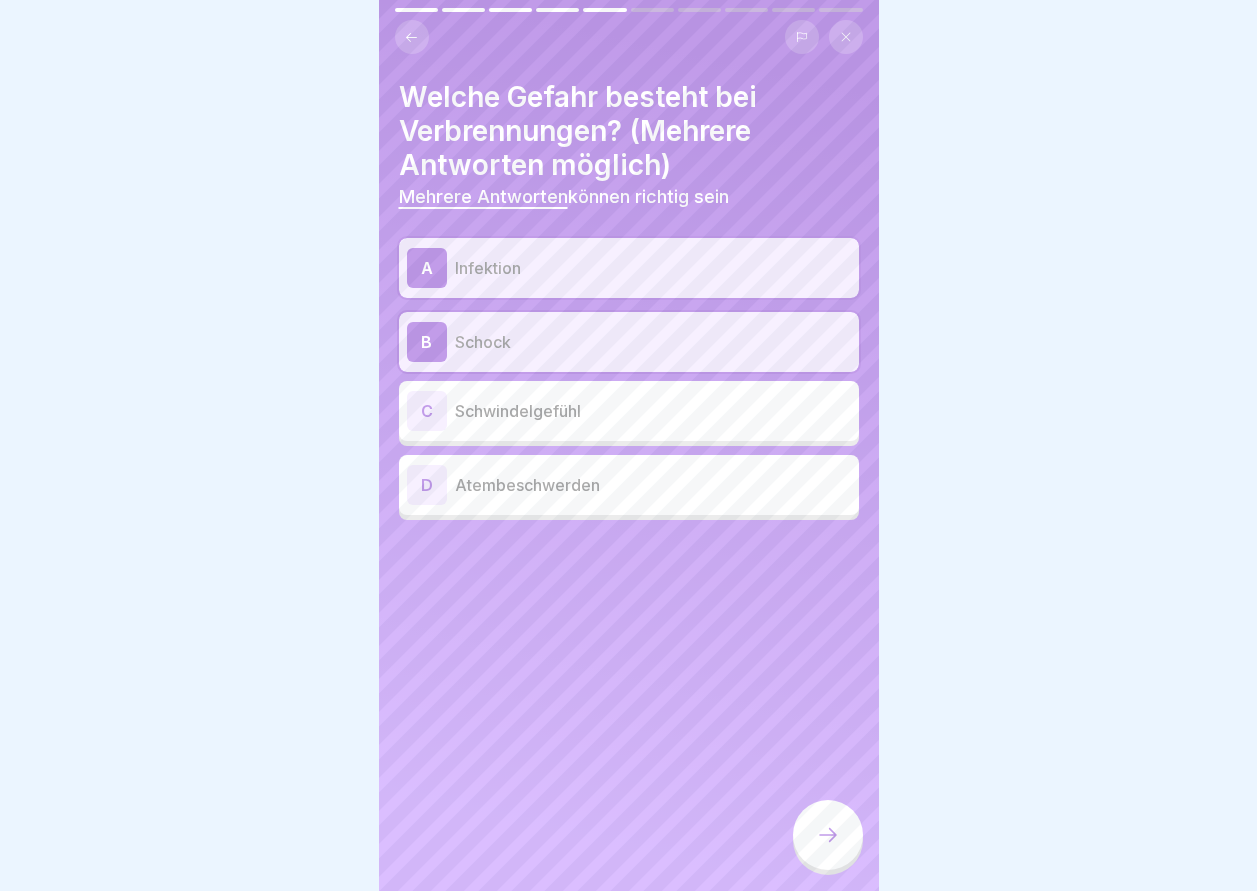 click on "C" at bounding box center (427, 411) 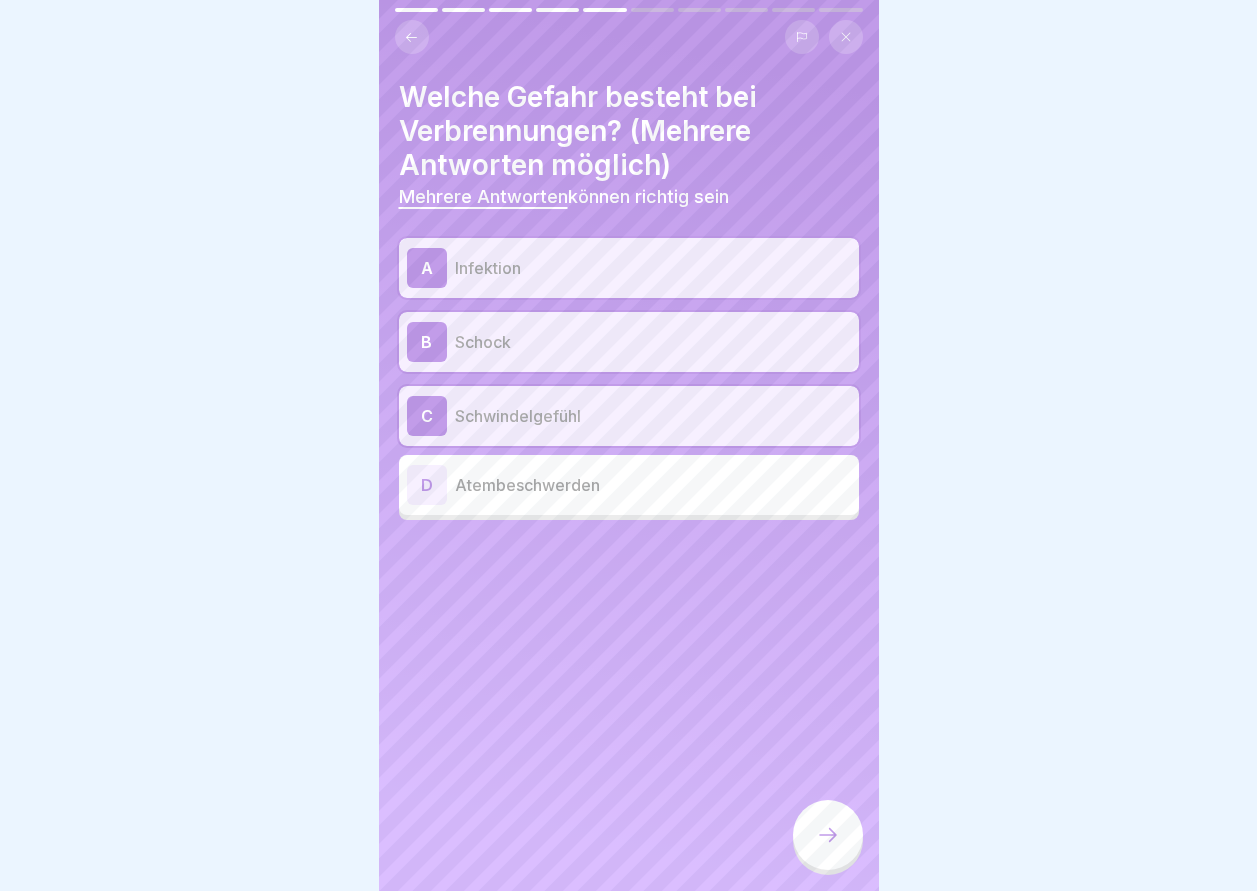 click at bounding box center (828, 835) 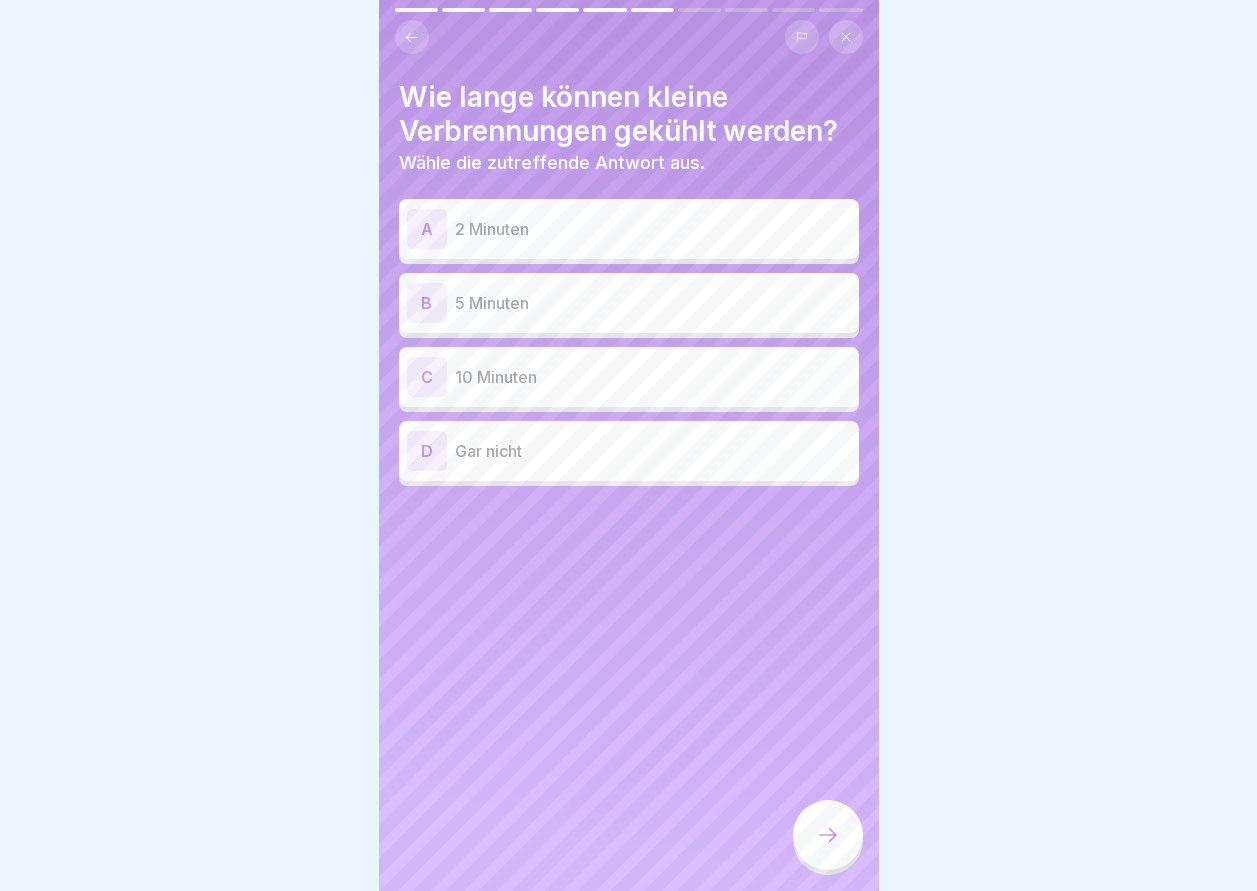 click on "B" at bounding box center [427, 303] 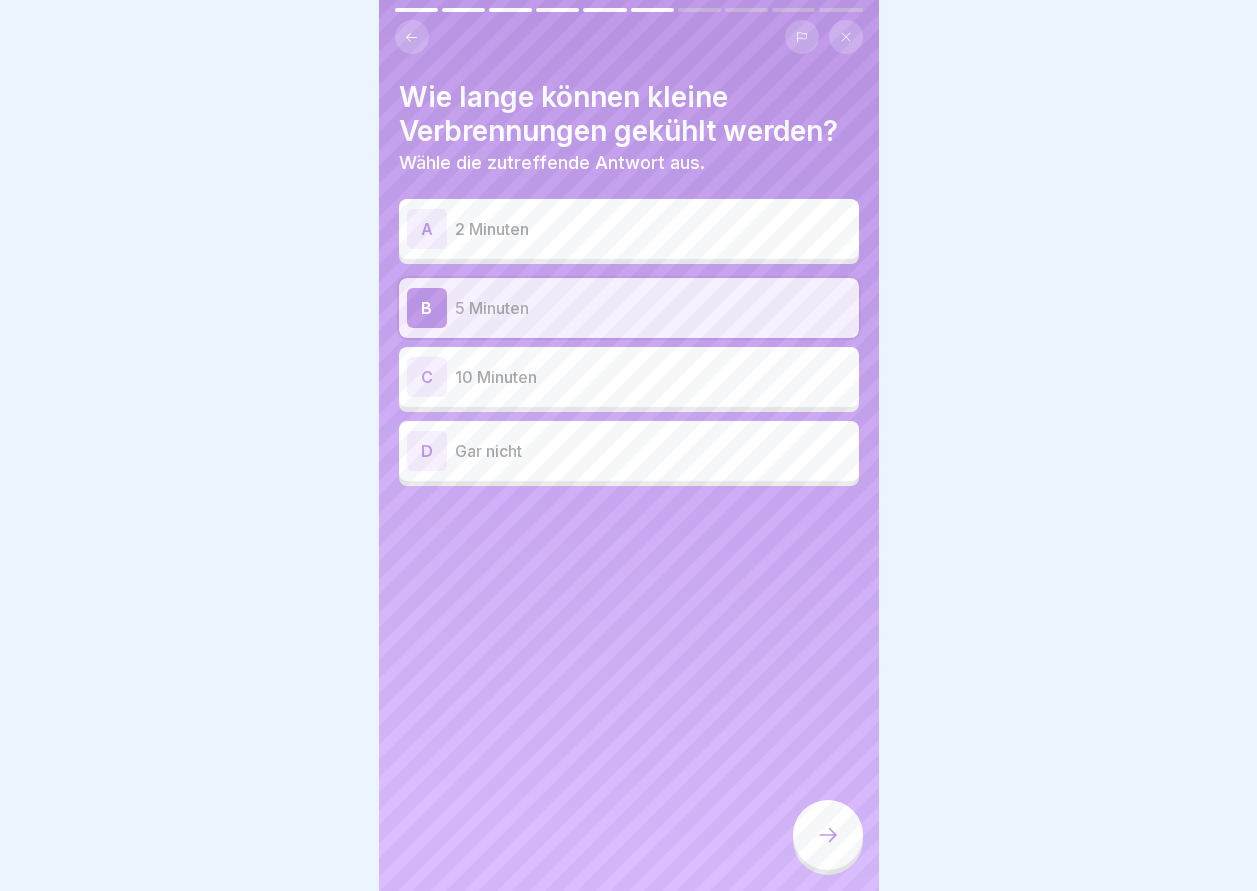 click at bounding box center (828, 835) 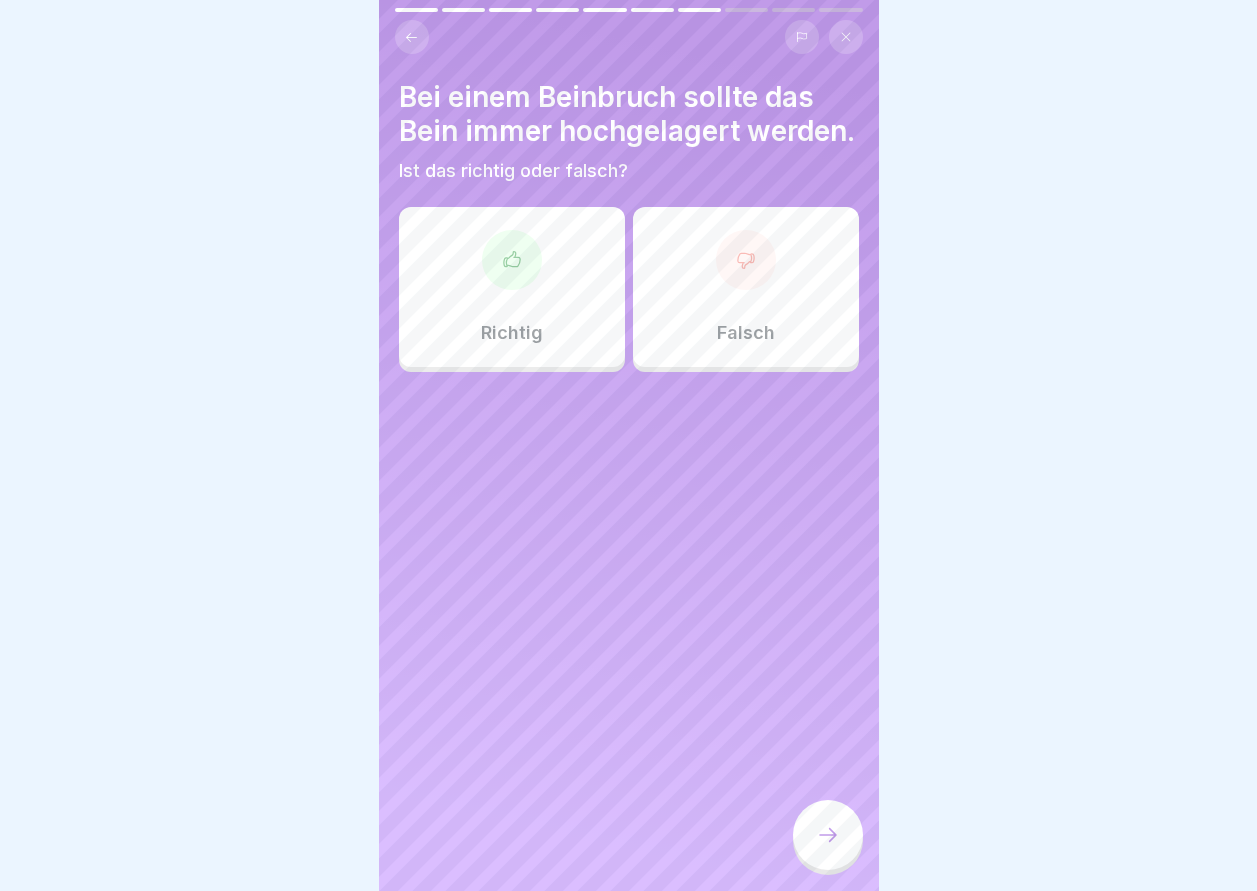 click 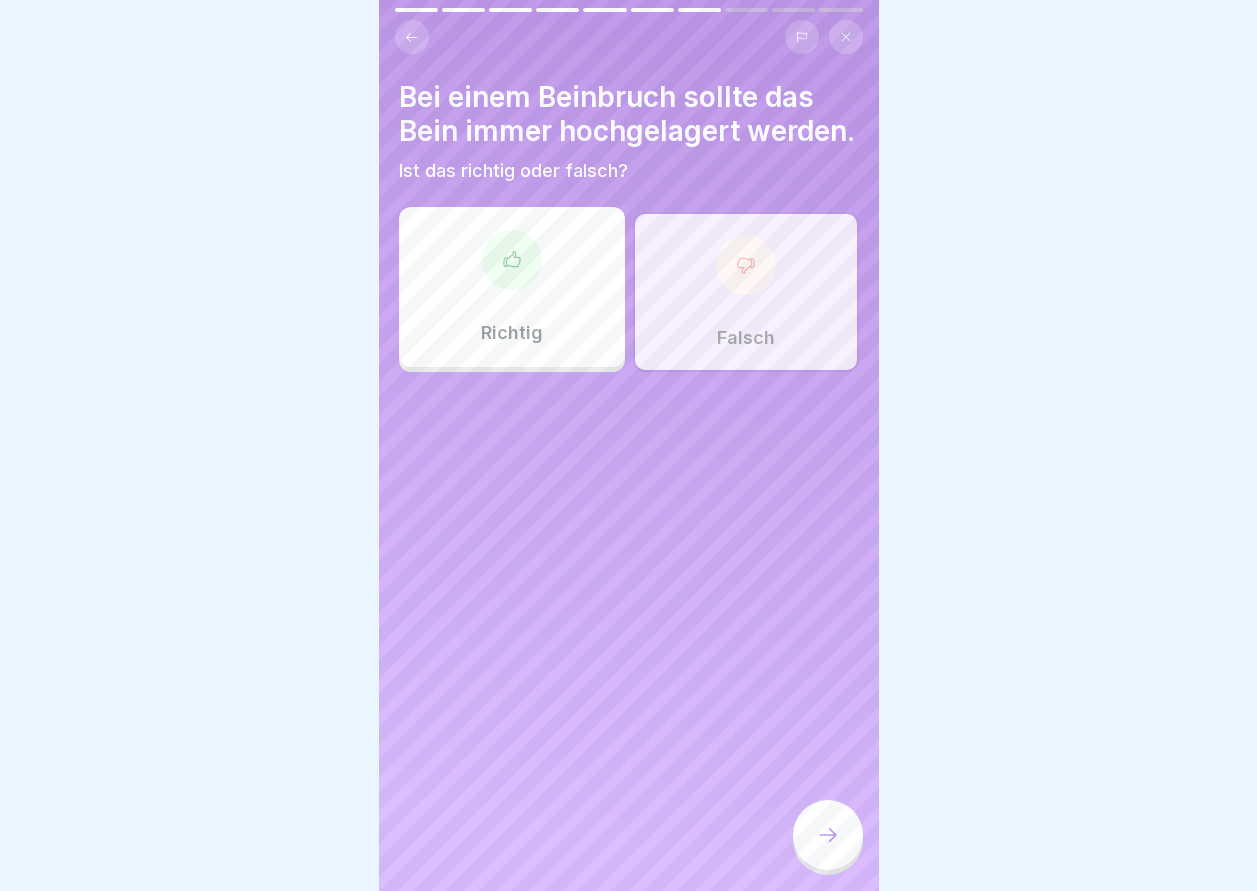 click 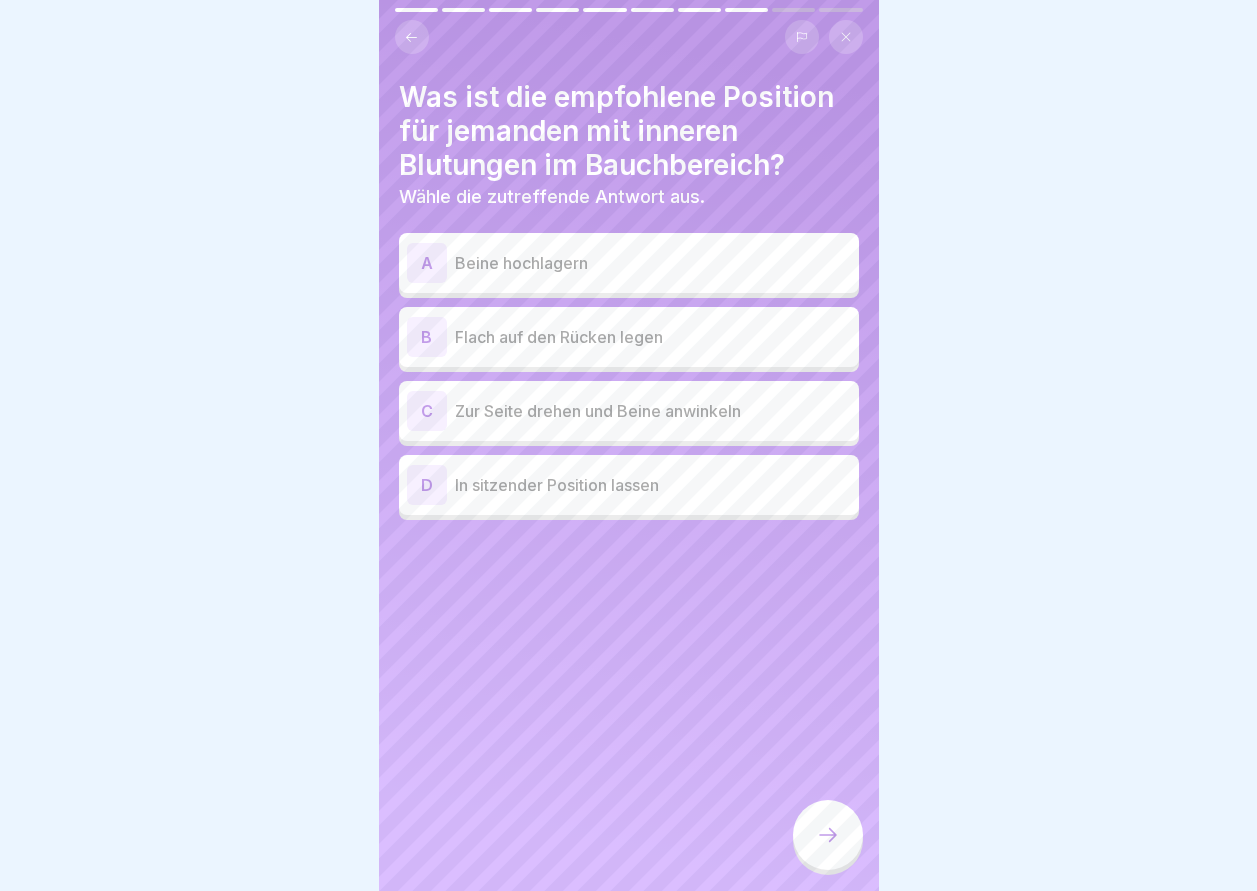 click on "B" at bounding box center (427, 337) 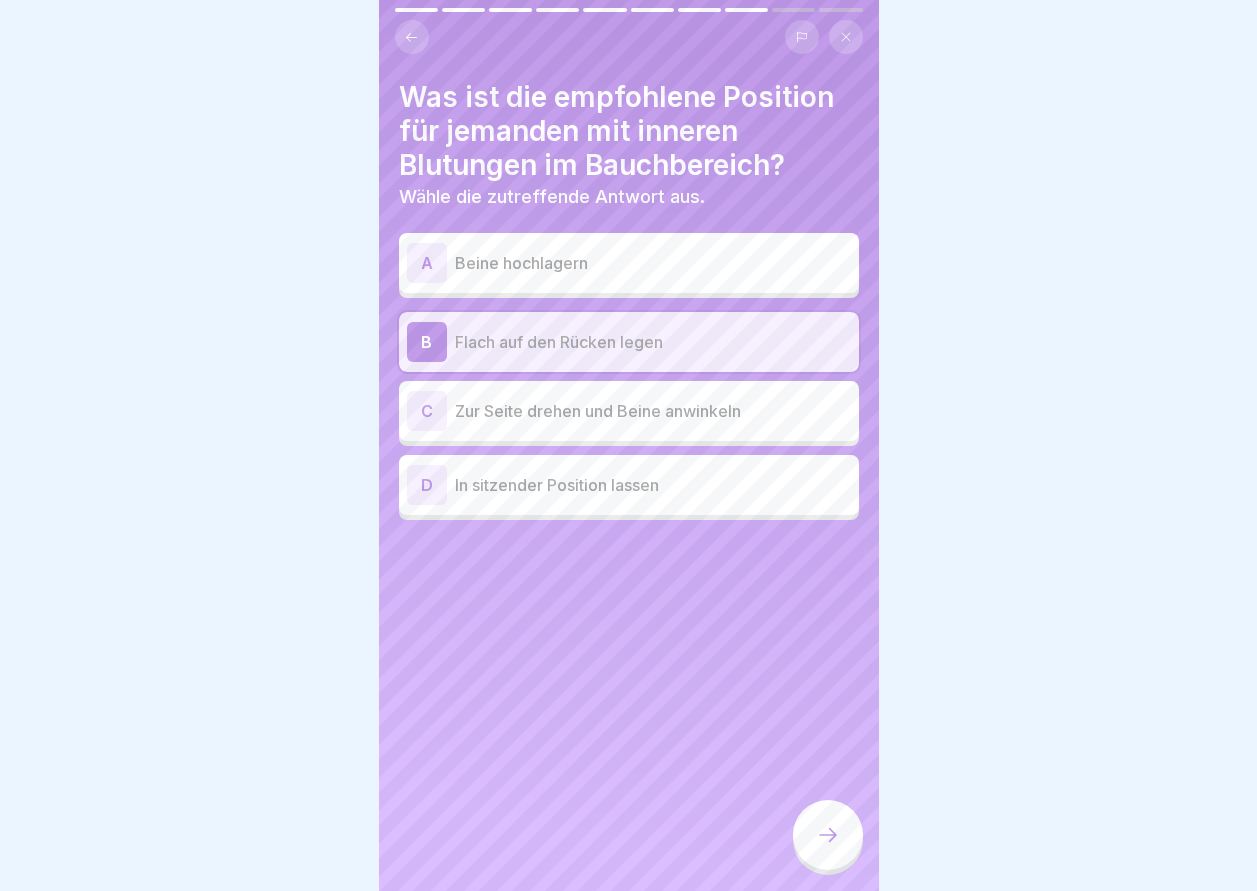click on "C" at bounding box center [427, 411] 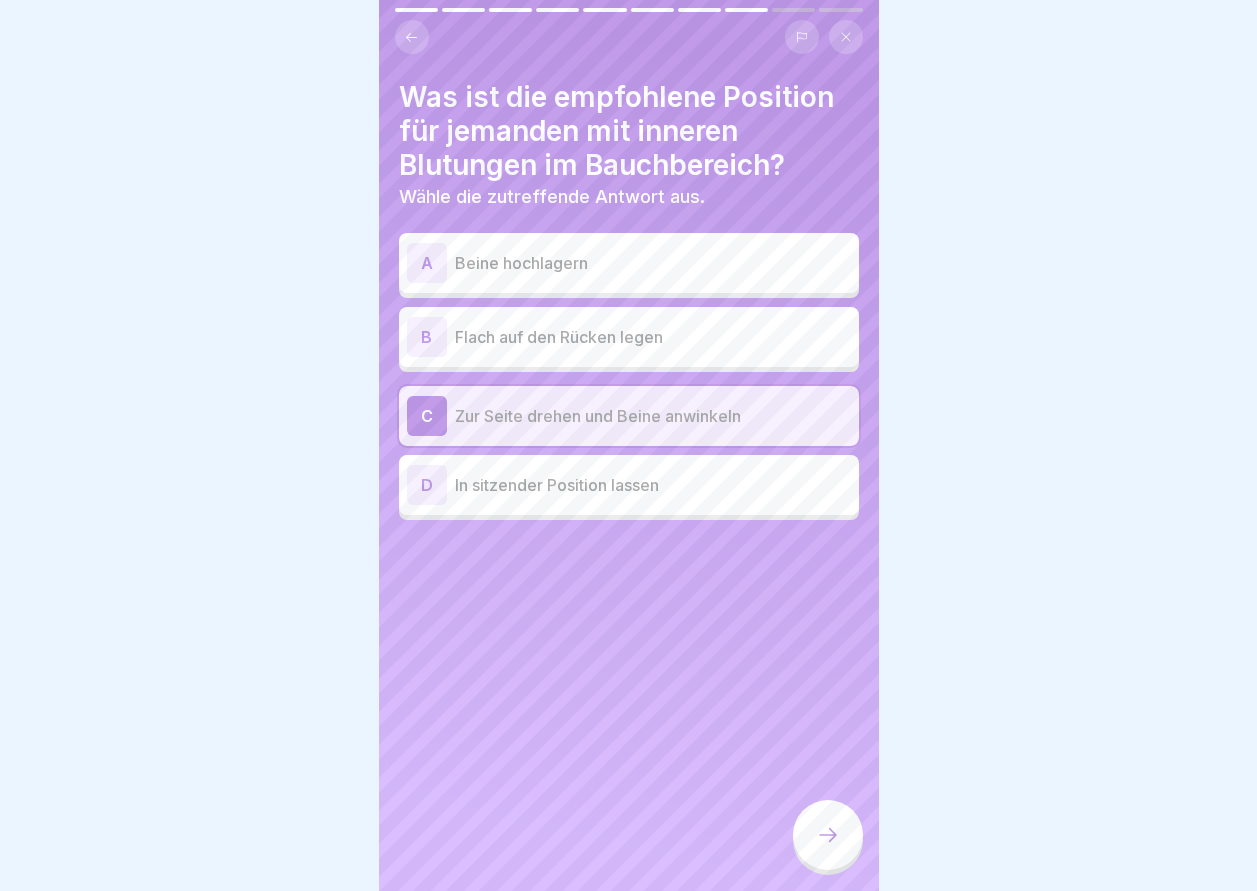 click at bounding box center [828, 835] 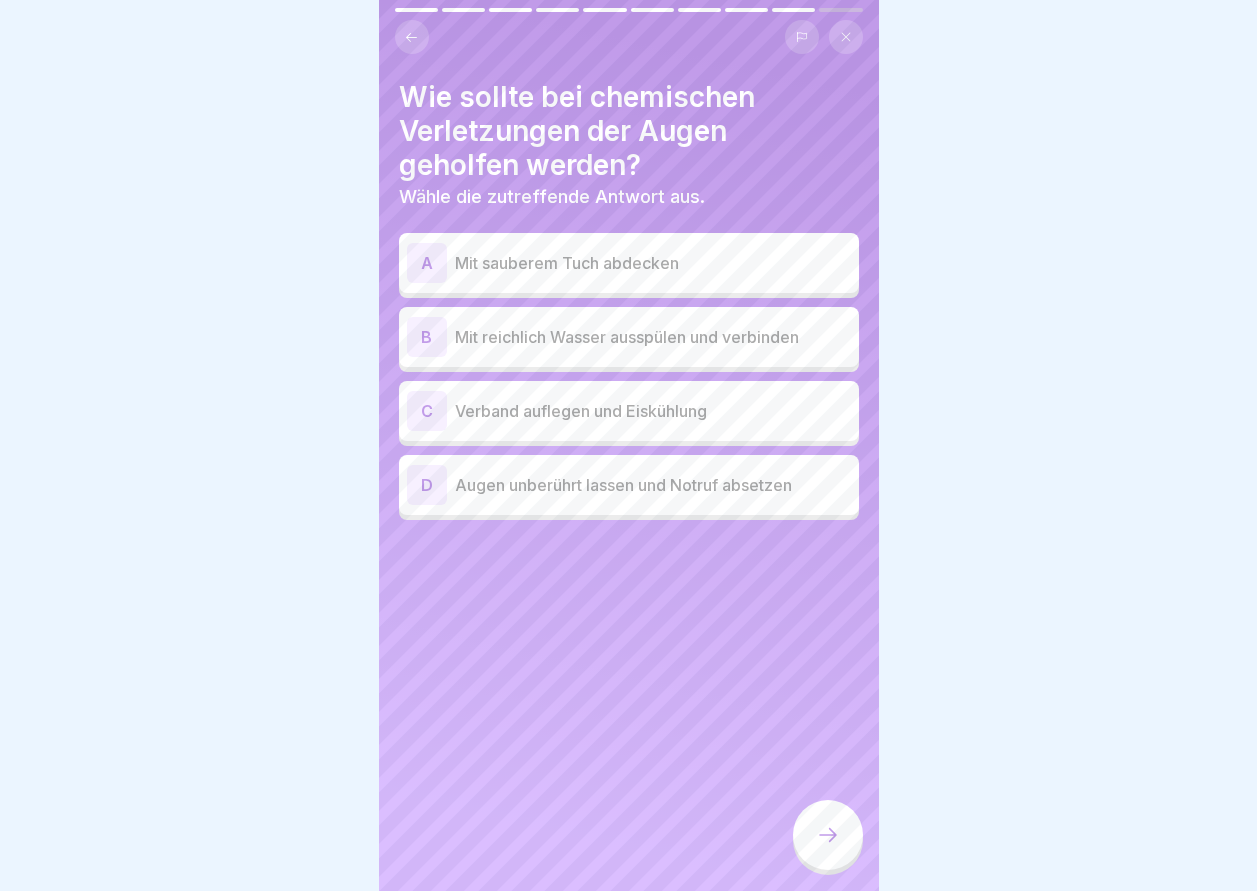 click on "B" at bounding box center [427, 337] 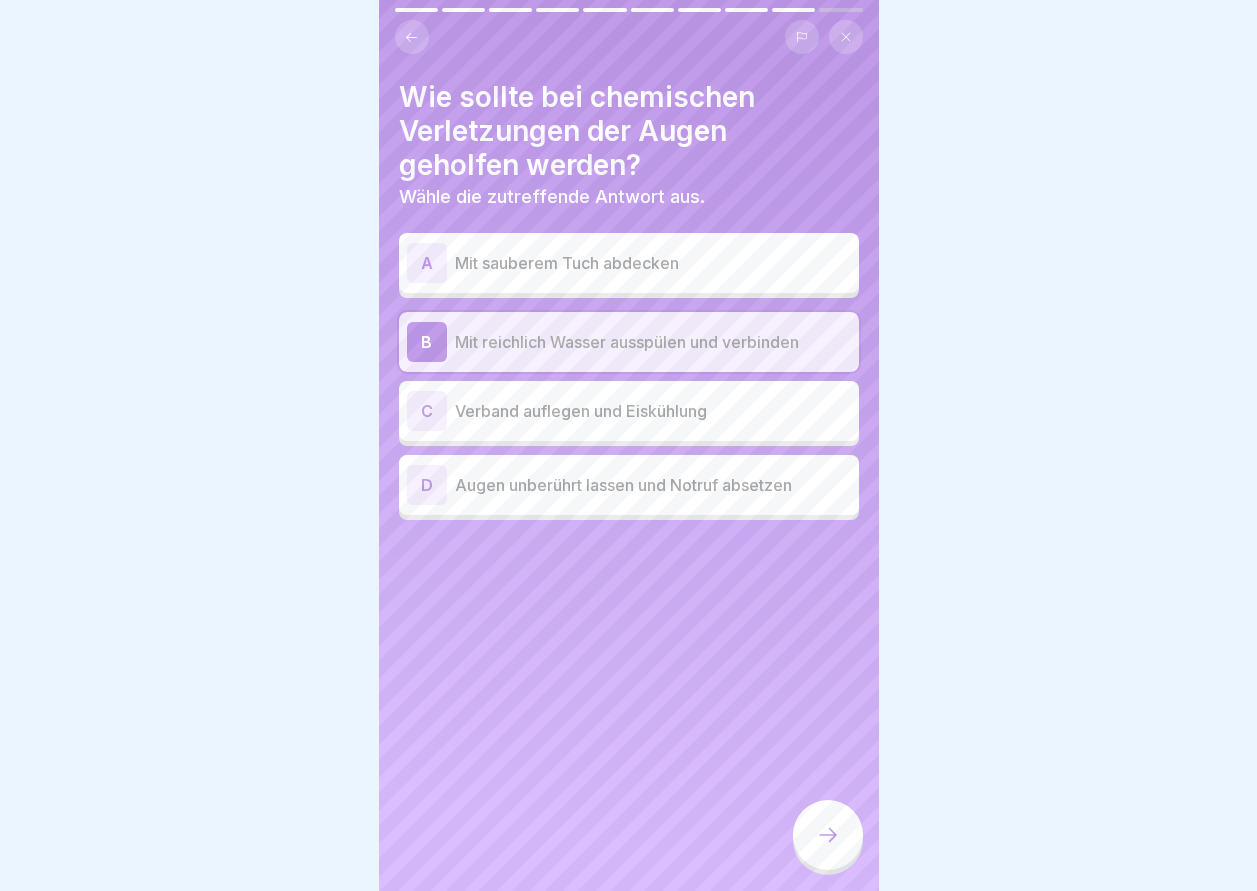 click 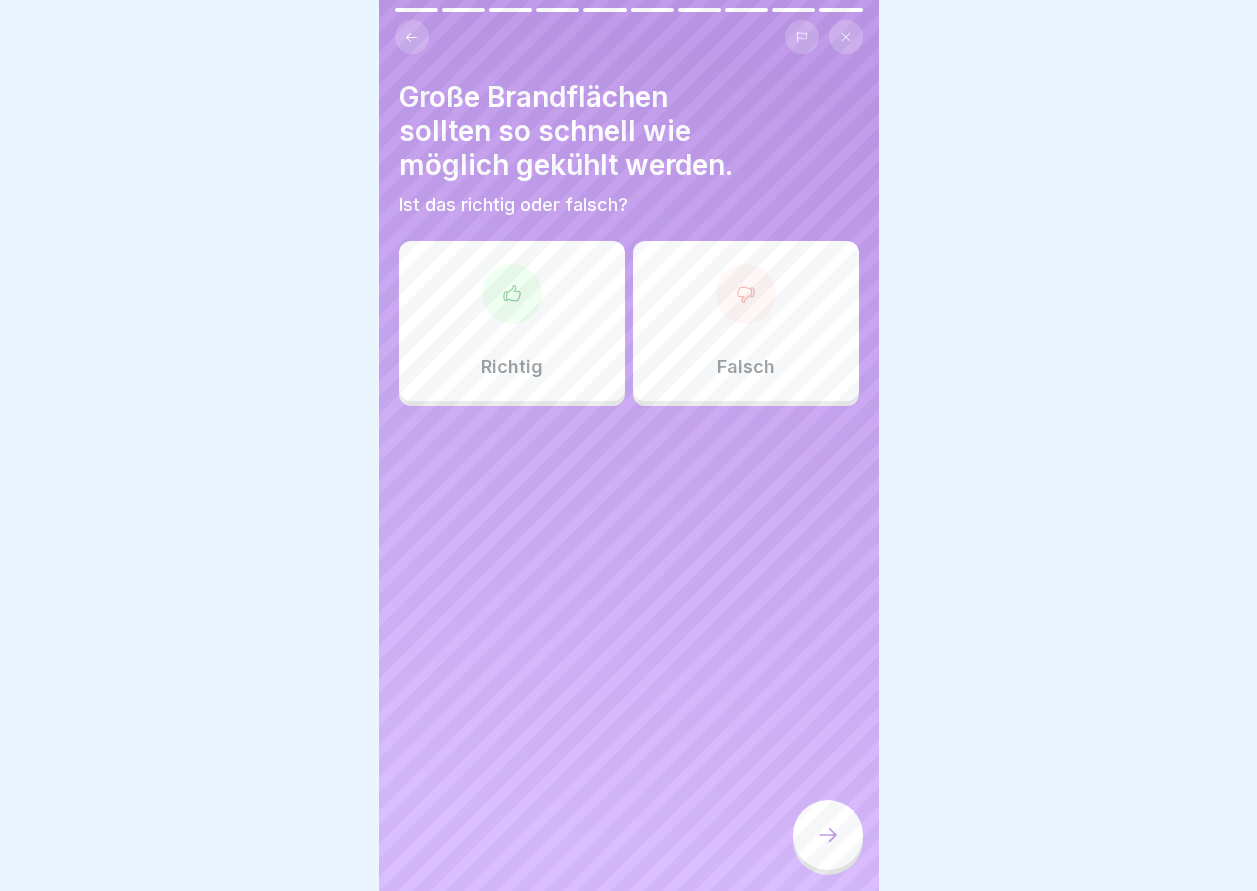 click at bounding box center (512, 294) 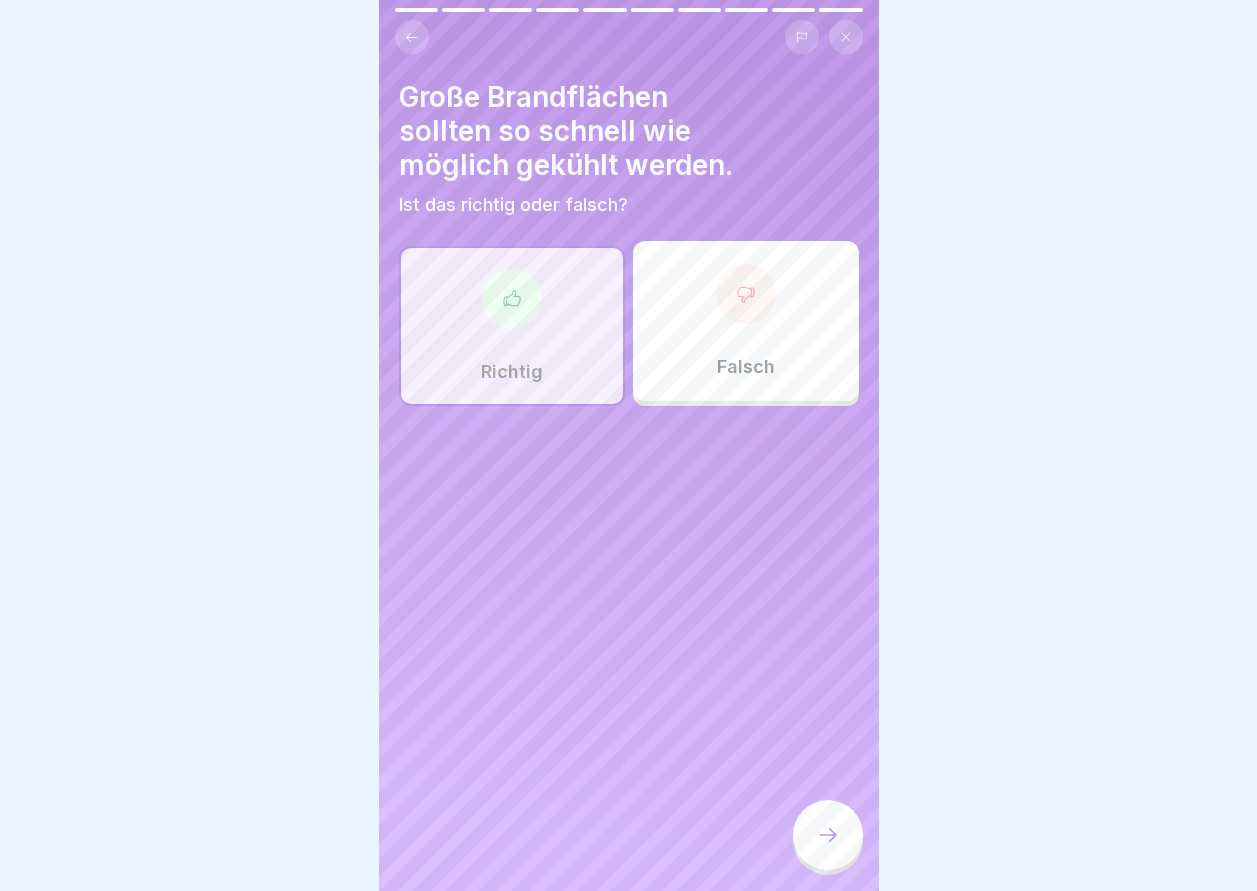 click 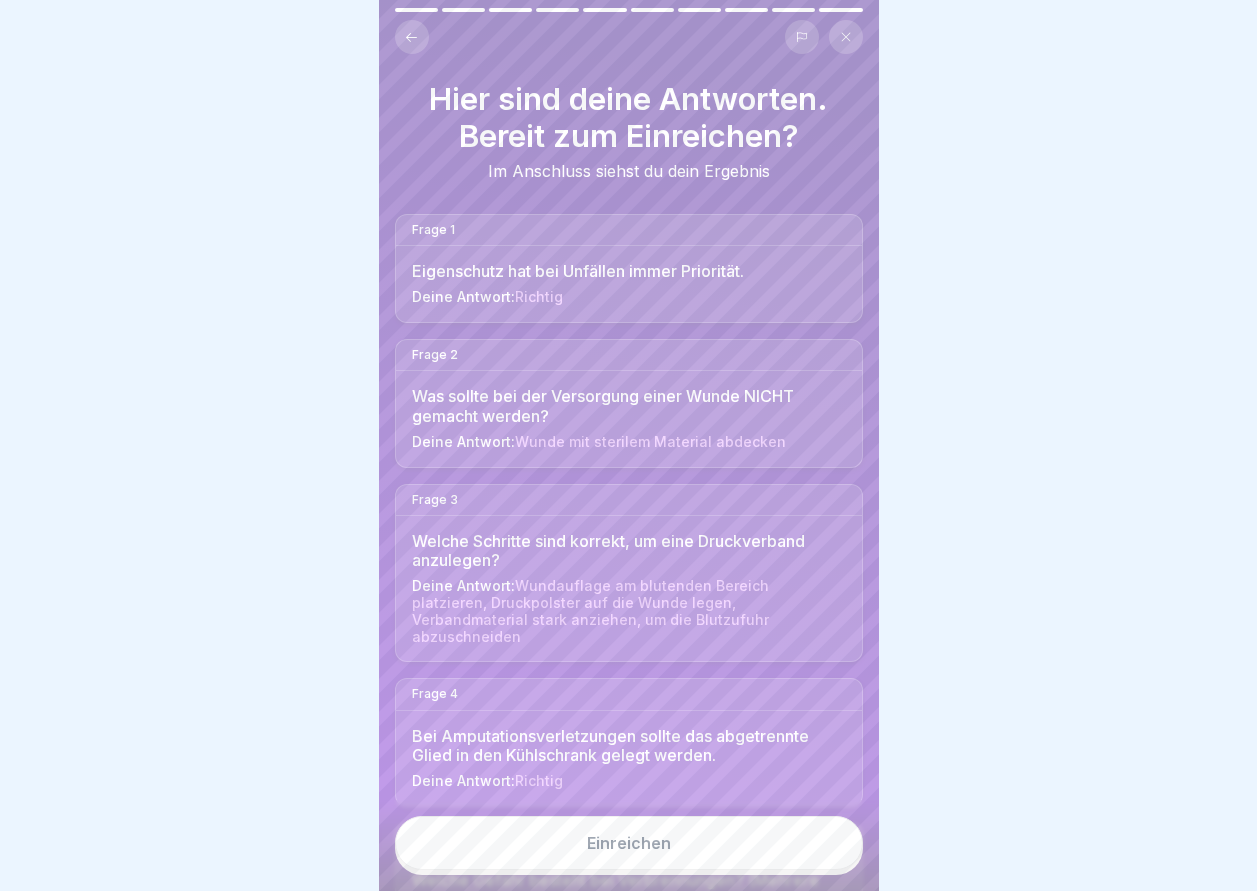 click on "Einreichen" at bounding box center [629, 843] 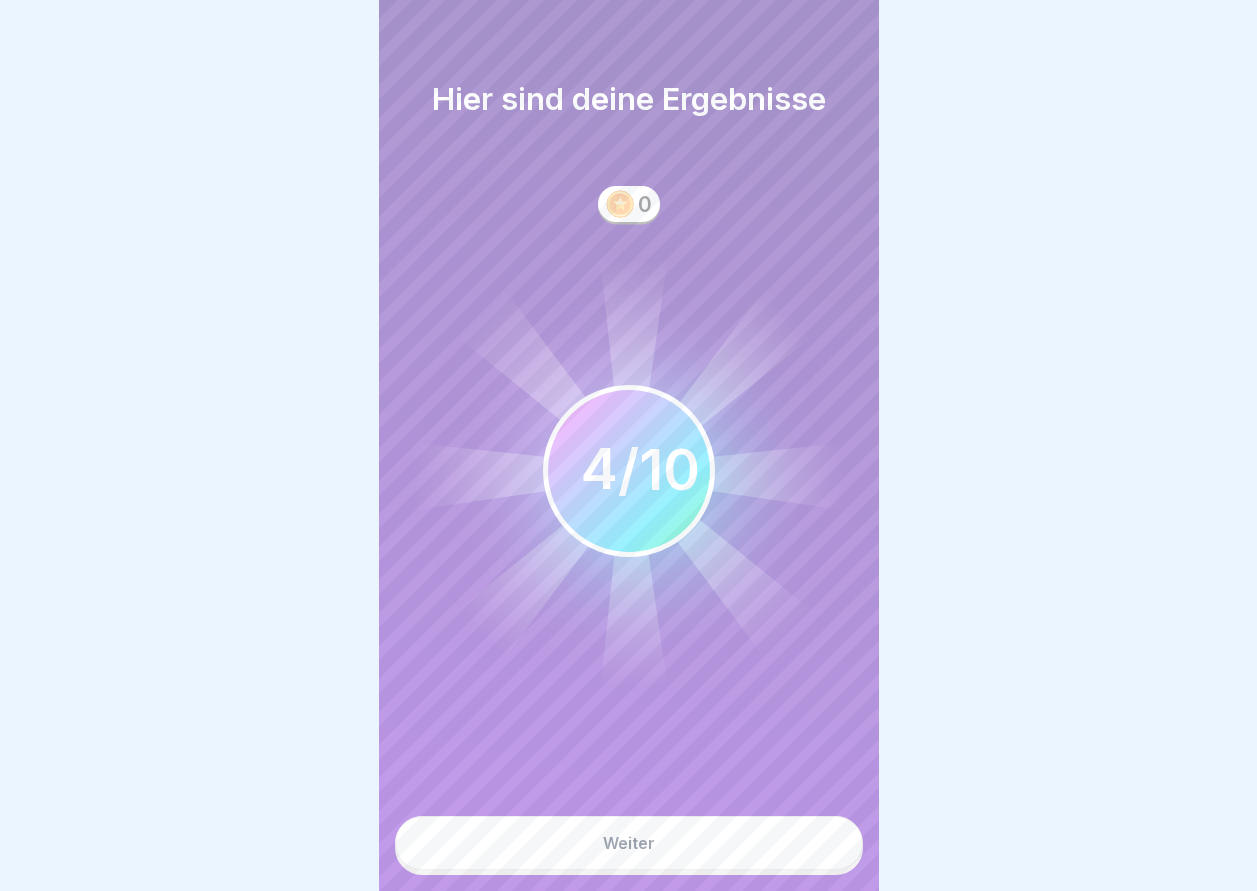 click on "Weiter" at bounding box center (629, 843) 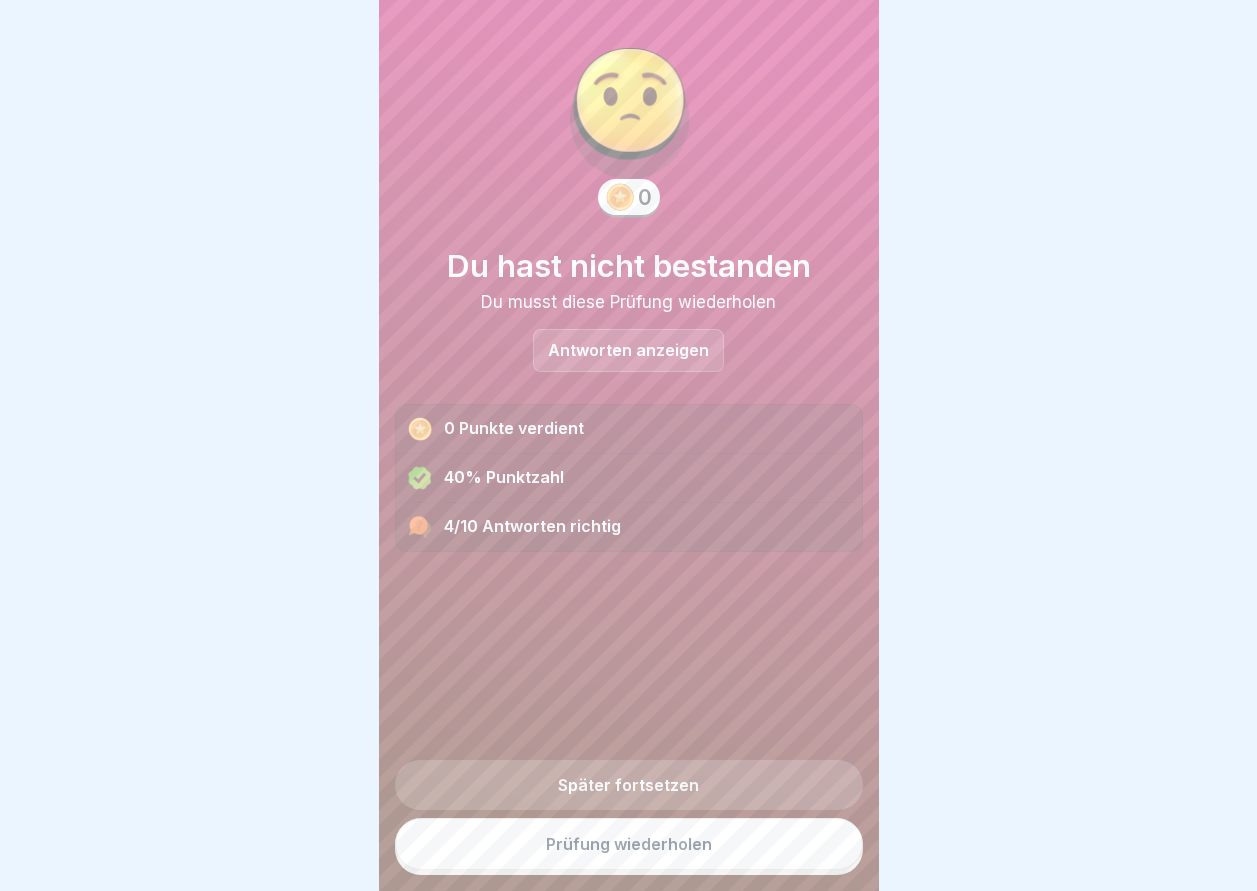 click on "Antworten anzeigen" at bounding box center (628, 350) 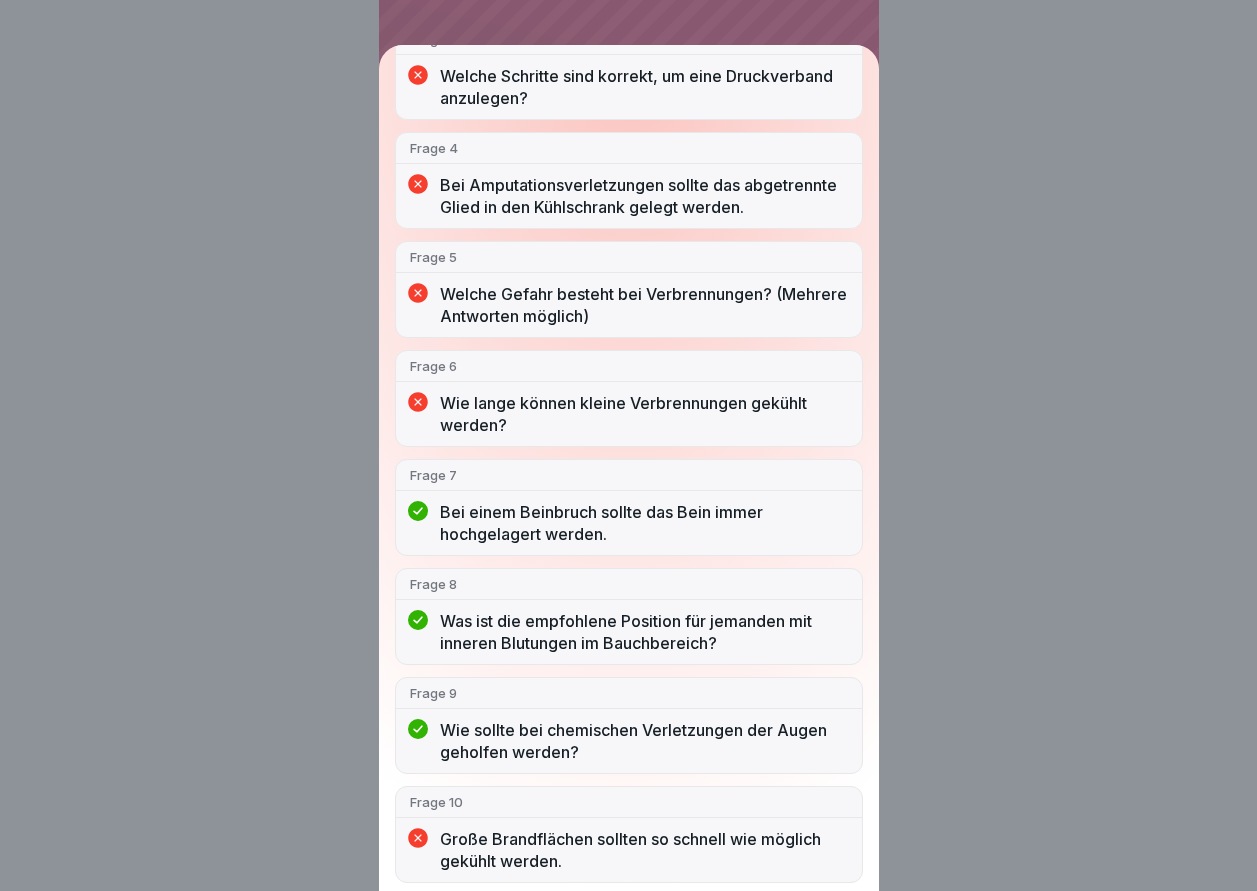 scroll, scrollTop: 457, scrollLeft: 0, axis: vertical 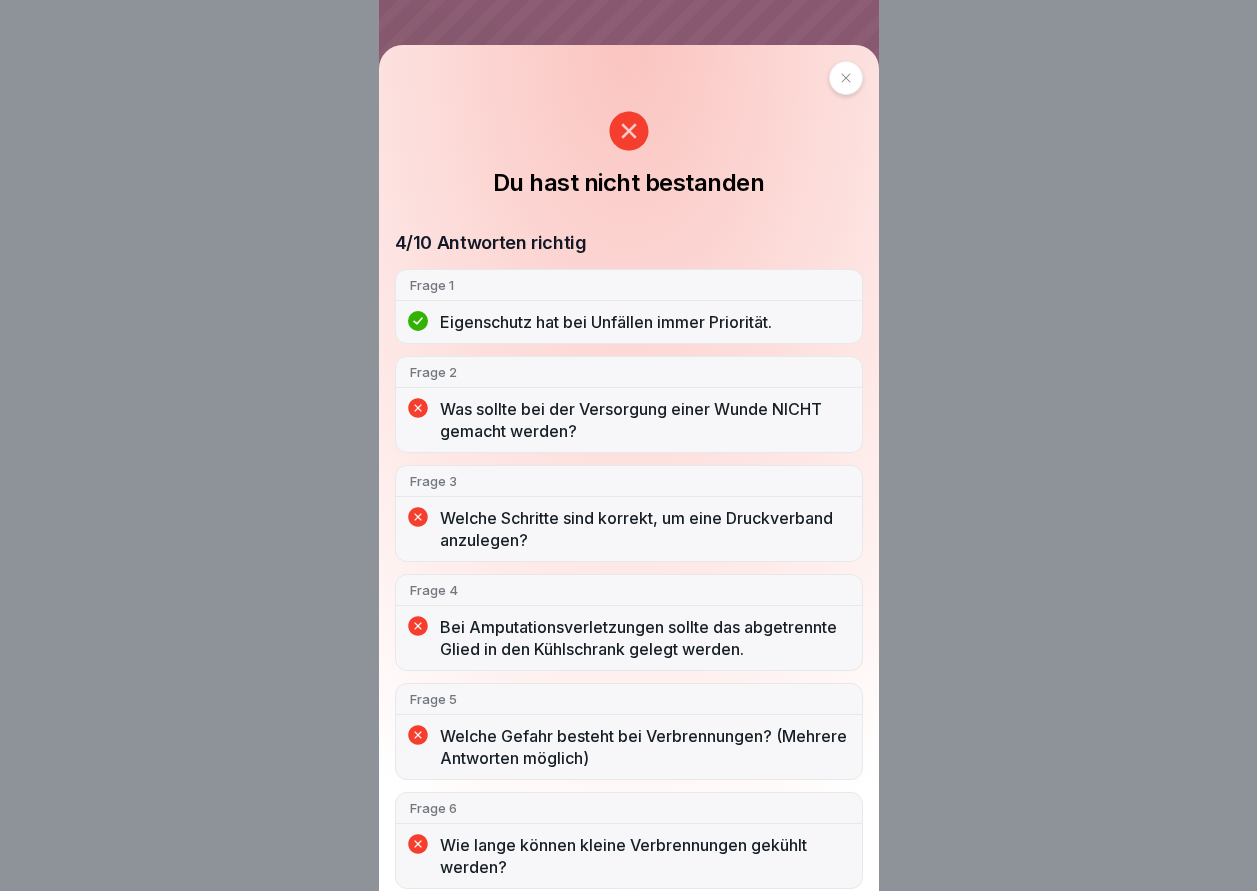 click at bounding box center [846, 78] 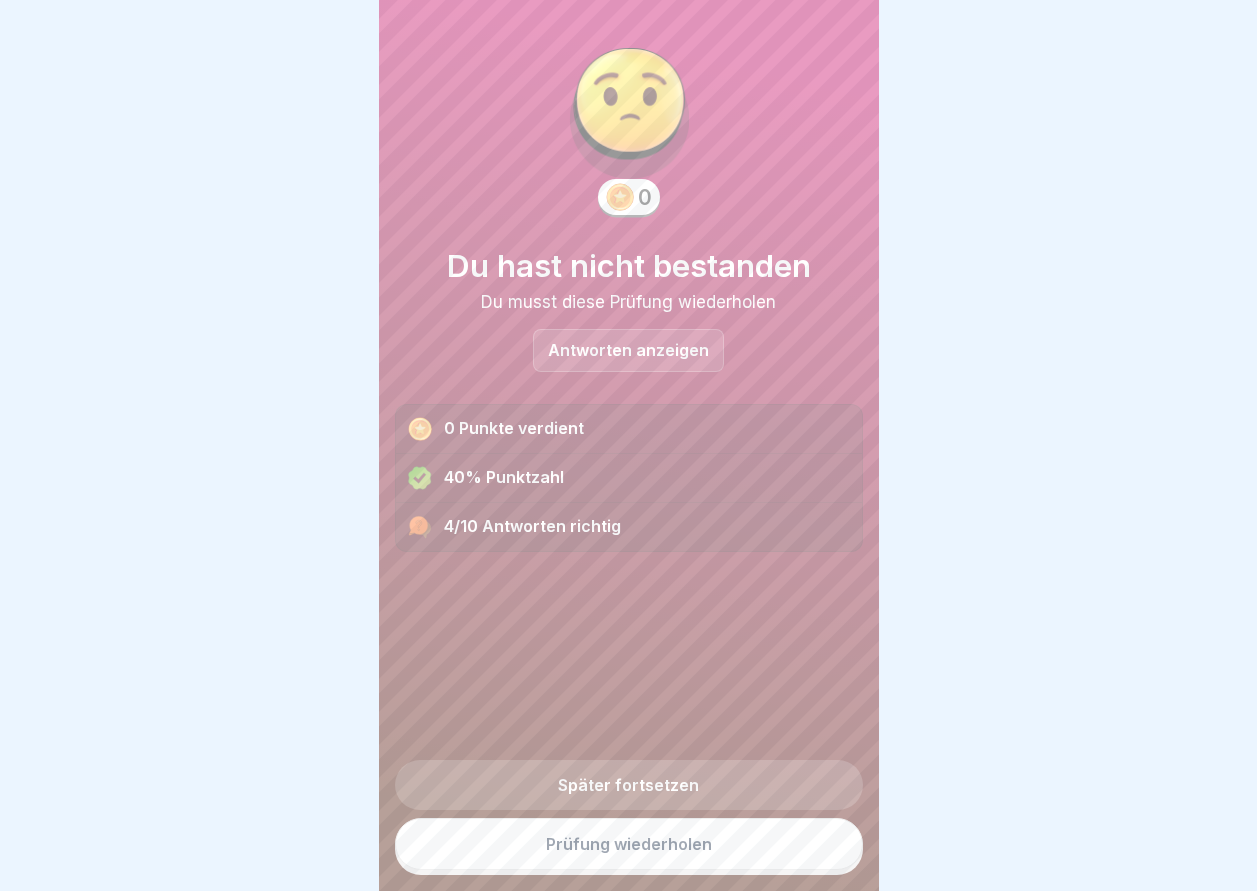 click on "Prüfung wiederholen" at bounding box center [629, 844] 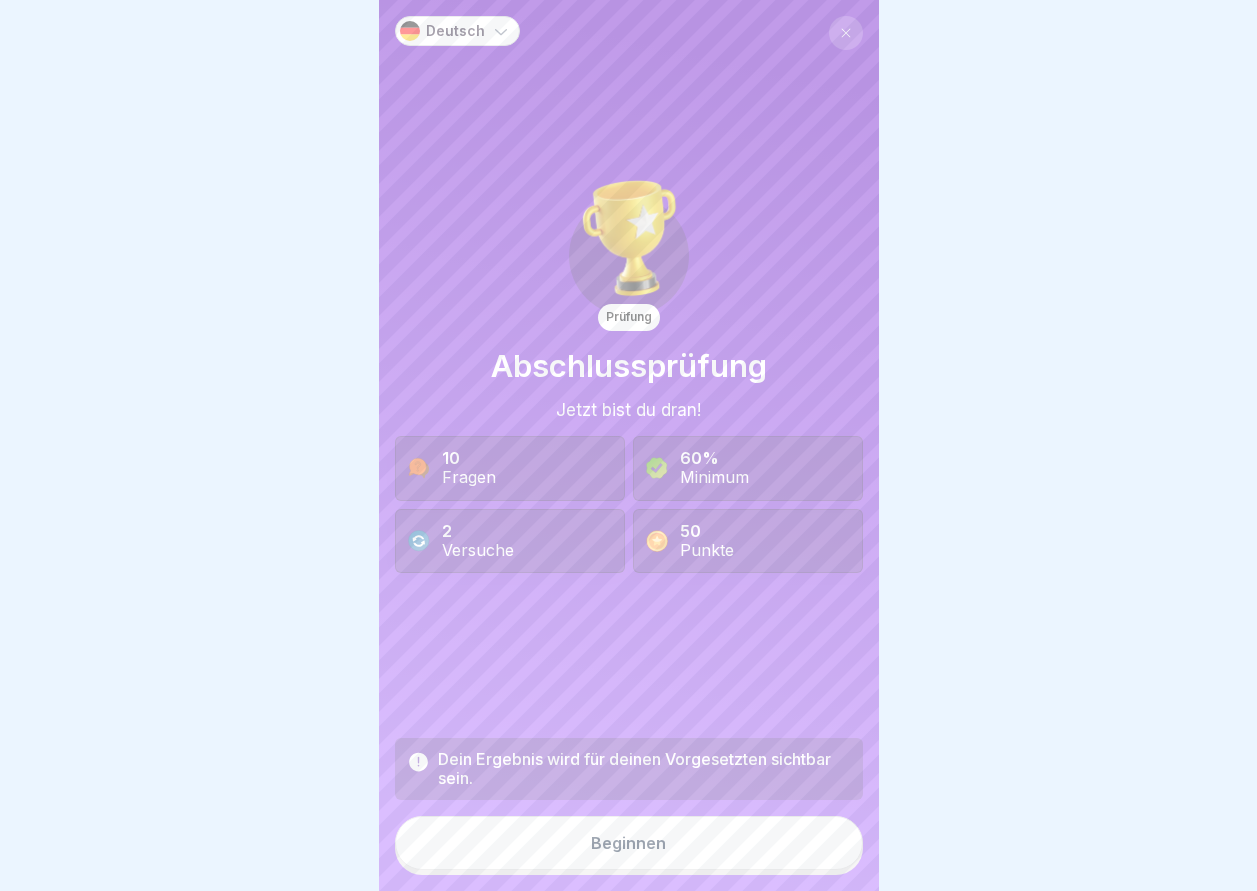 scroll, scrollTop: 0, scrollLeft: 0, axis: both 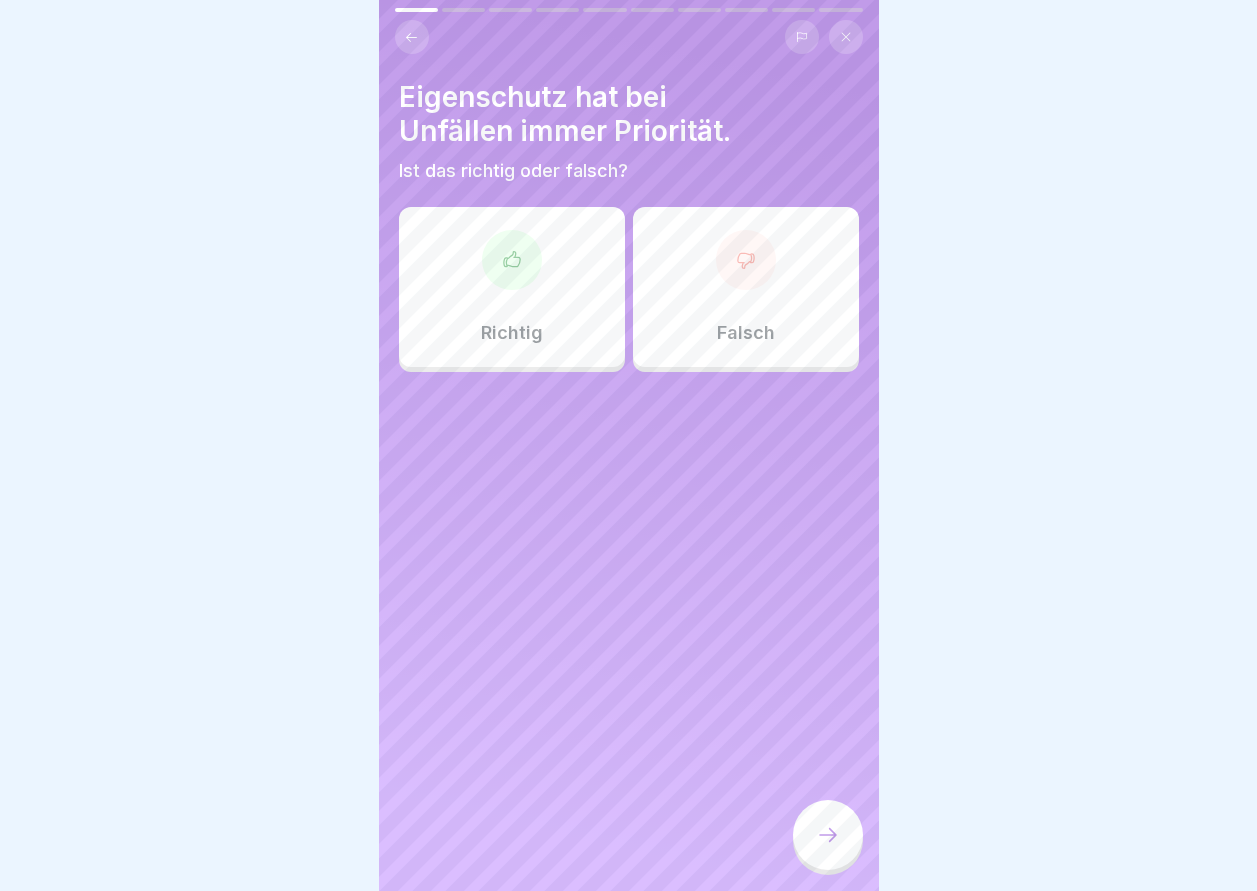 click on "Richtig" at bounding box center (512, 287) 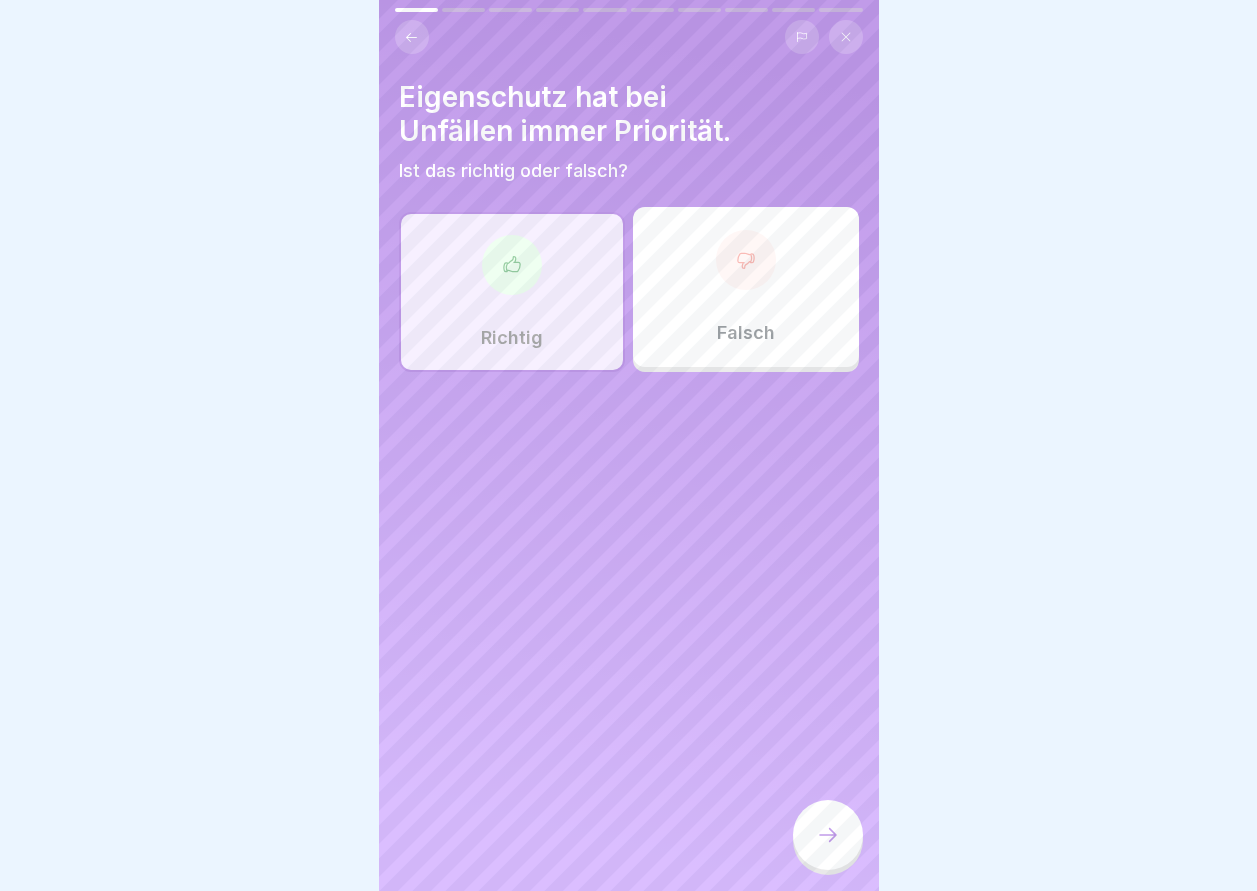 click 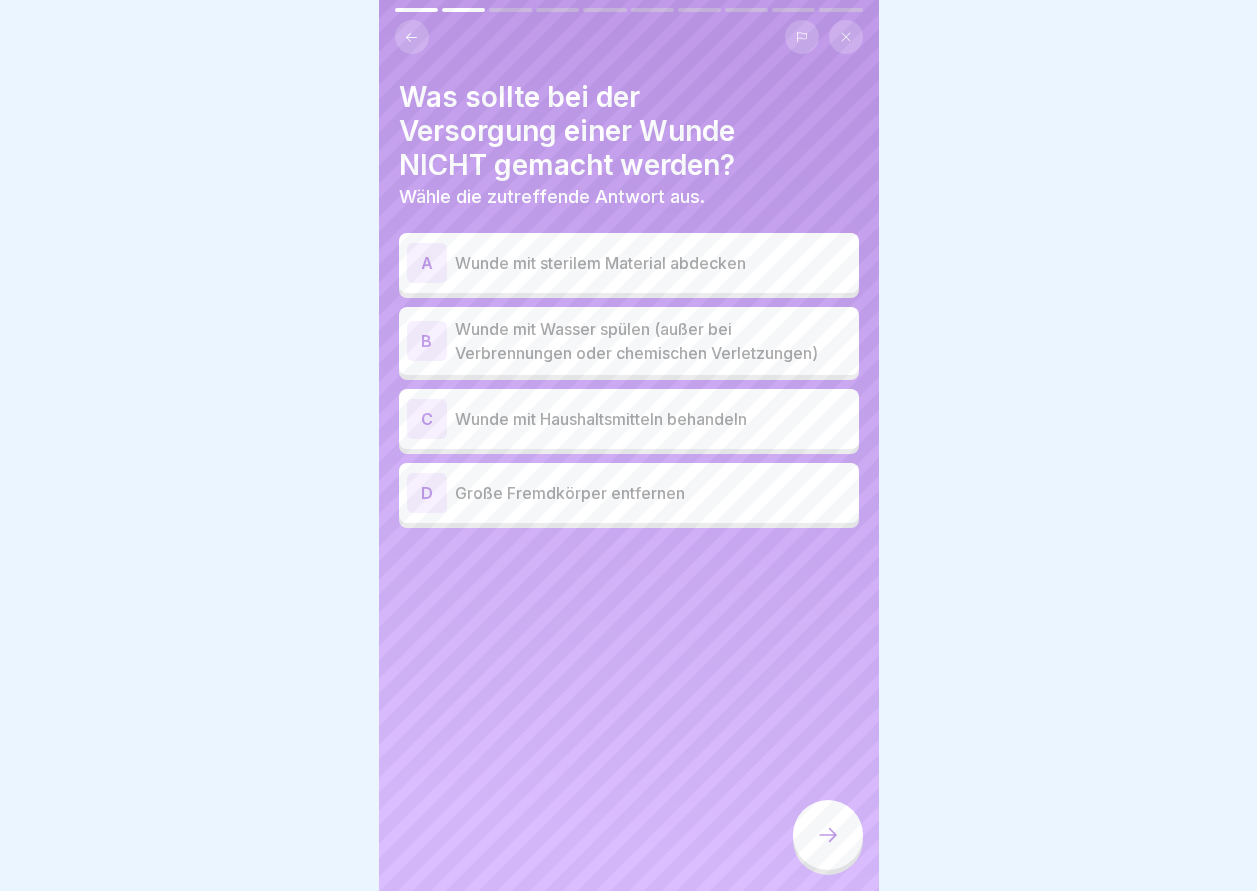 click on "C" at bounding box center [427, 419] 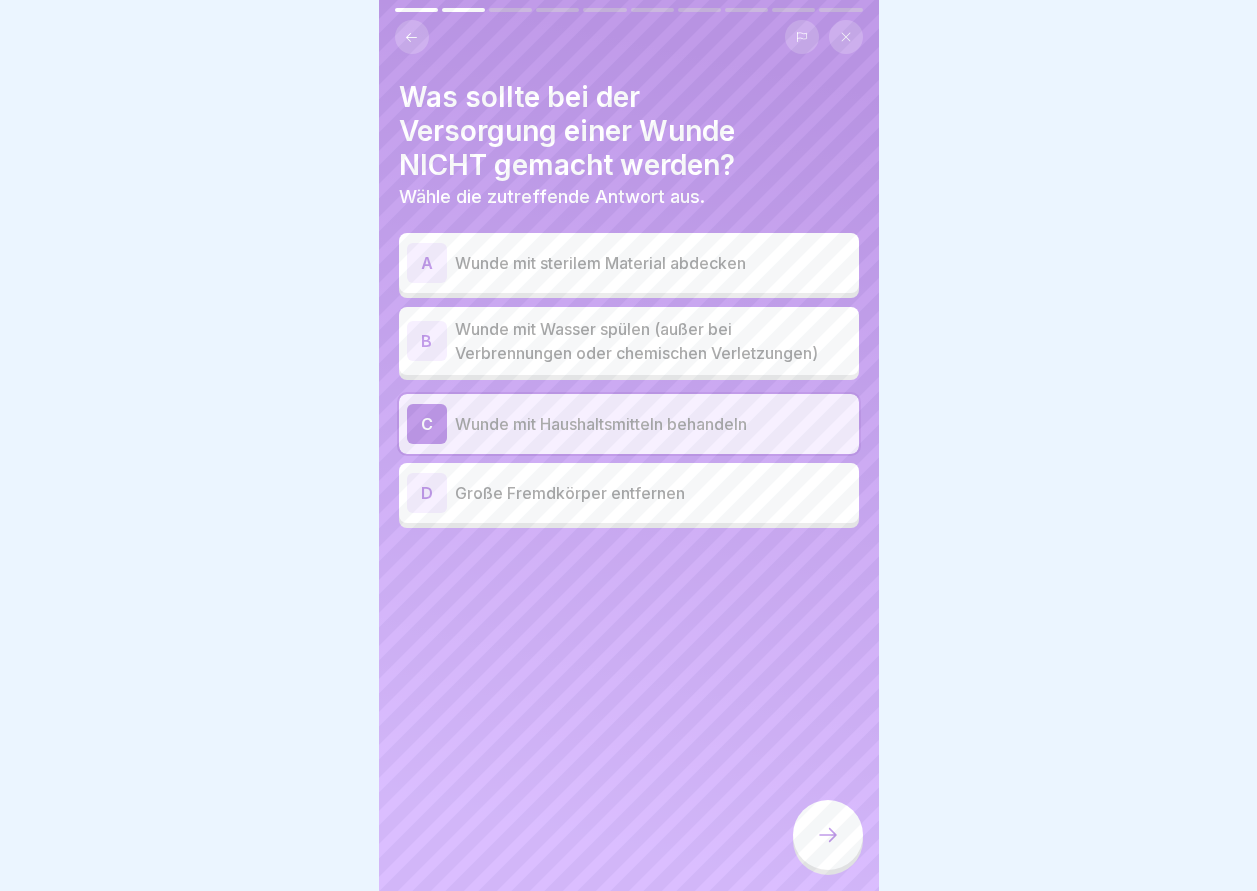 click on "D" at bounding box center [427, 493] 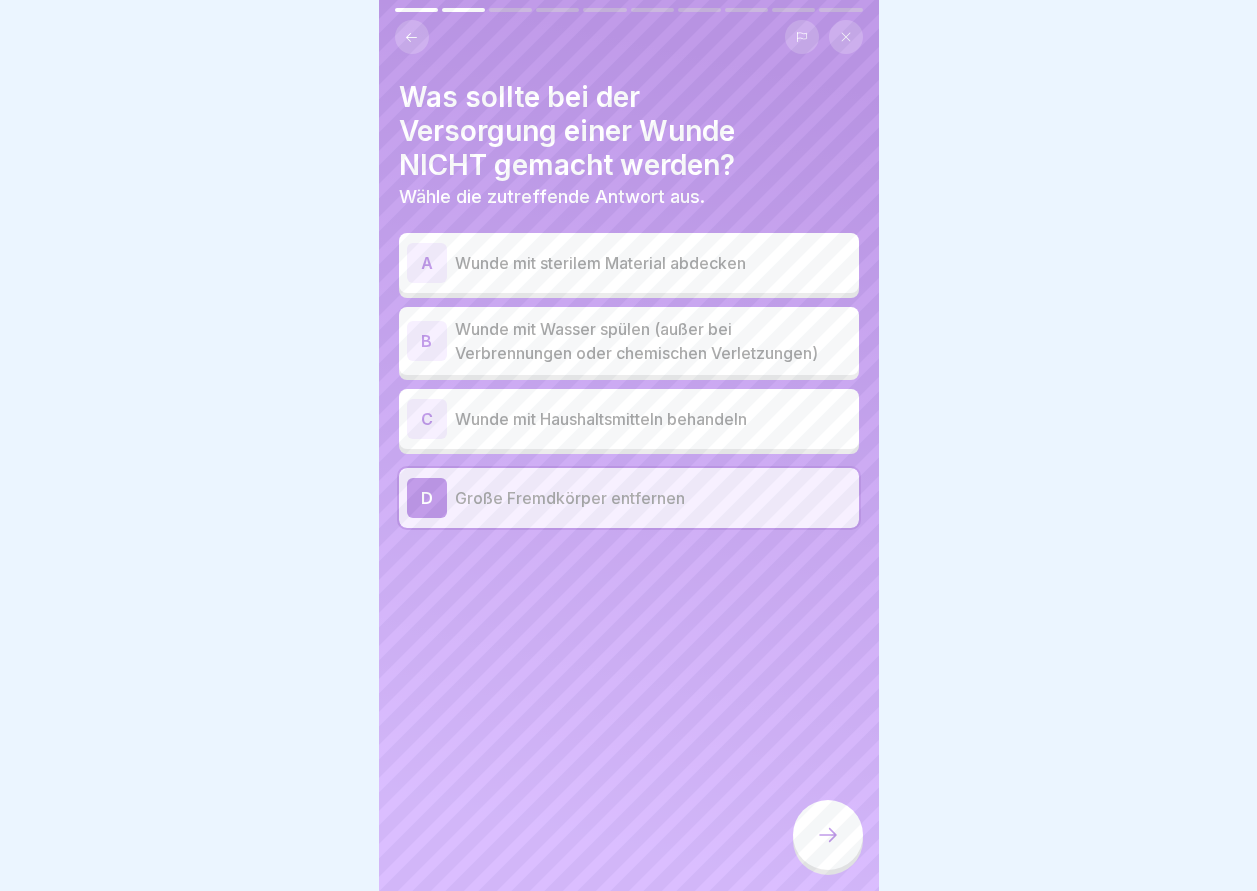 click at bounding box center (828, 835) 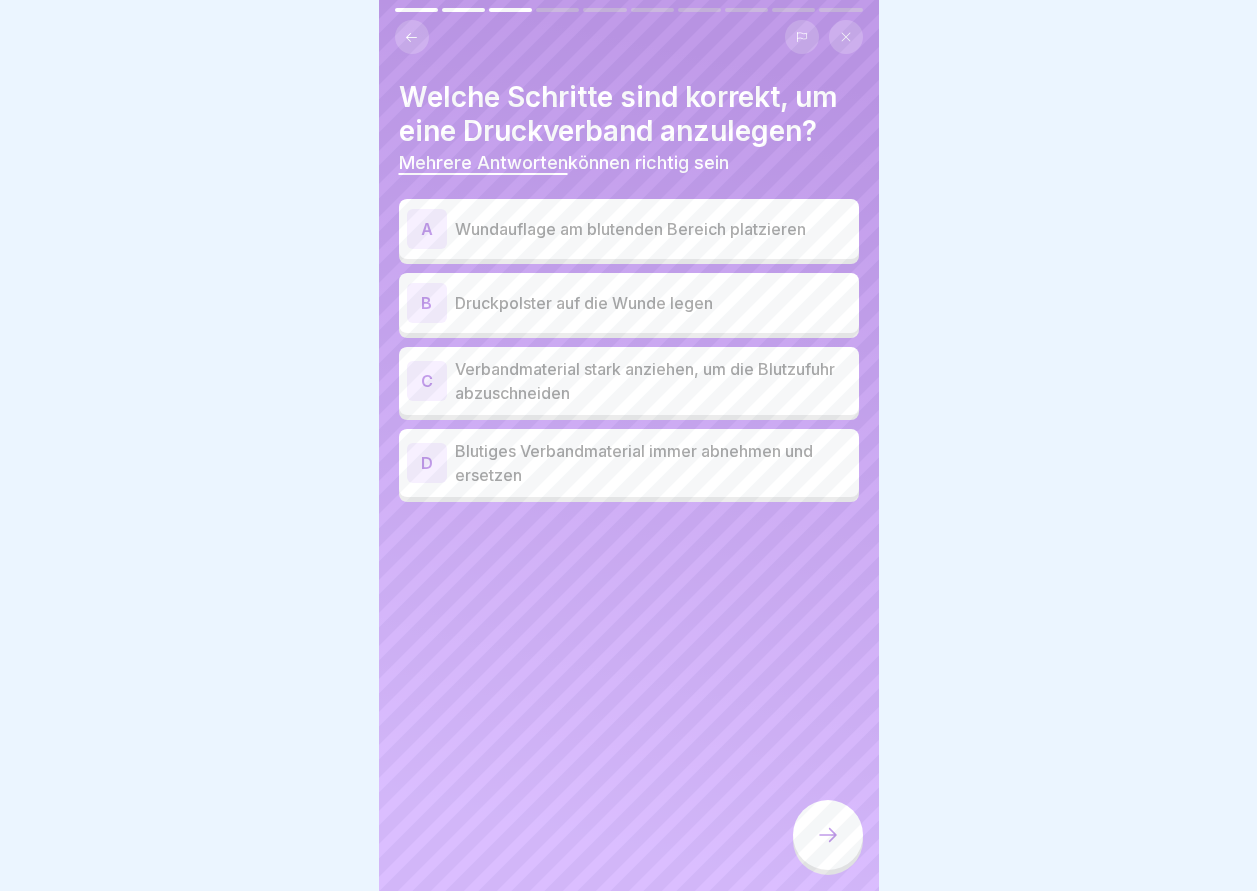 click on "A" at bounding box center [427, 229] 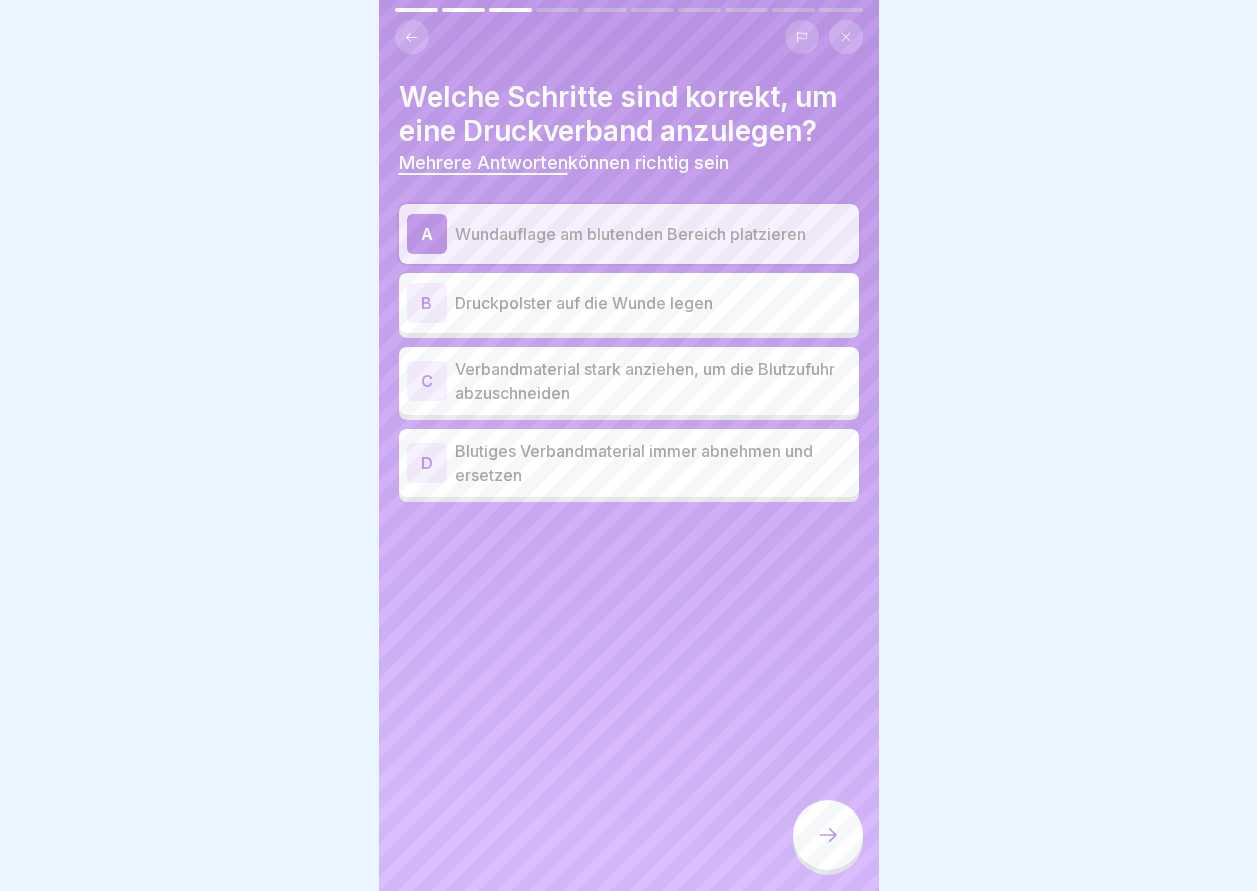 click on "B" at bounding box center [427, 303] 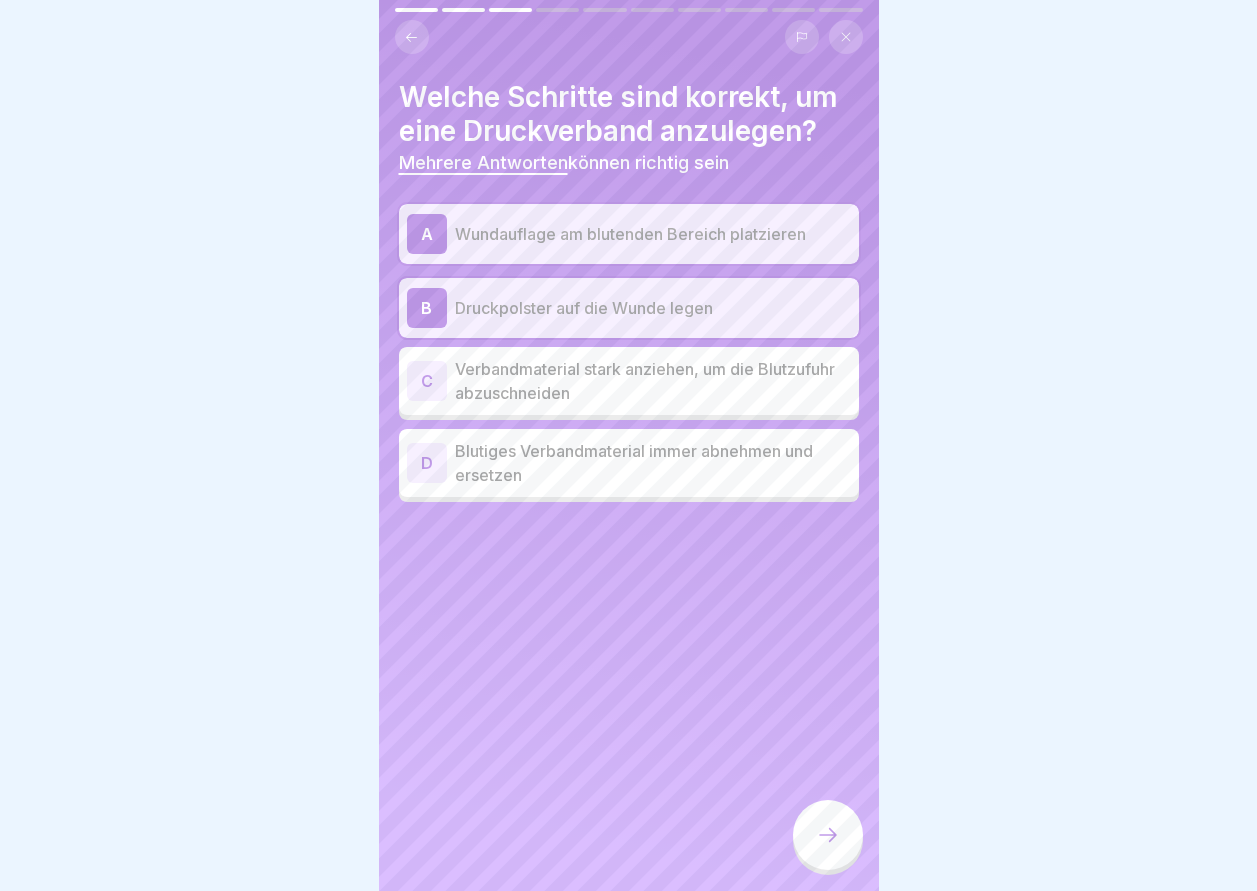 click on "B" at bounding box center (427, 308) 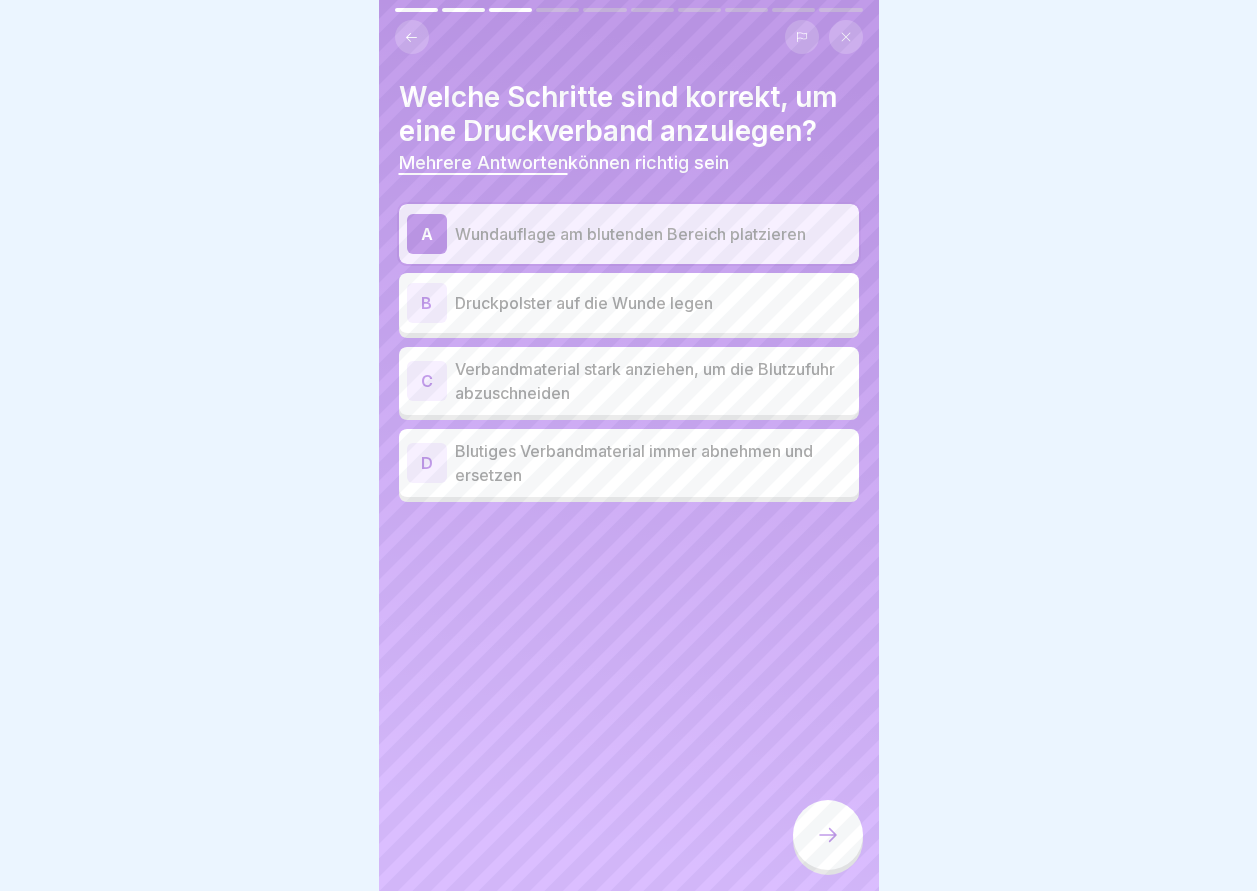 click on "C" at bounding box center [427, 381] 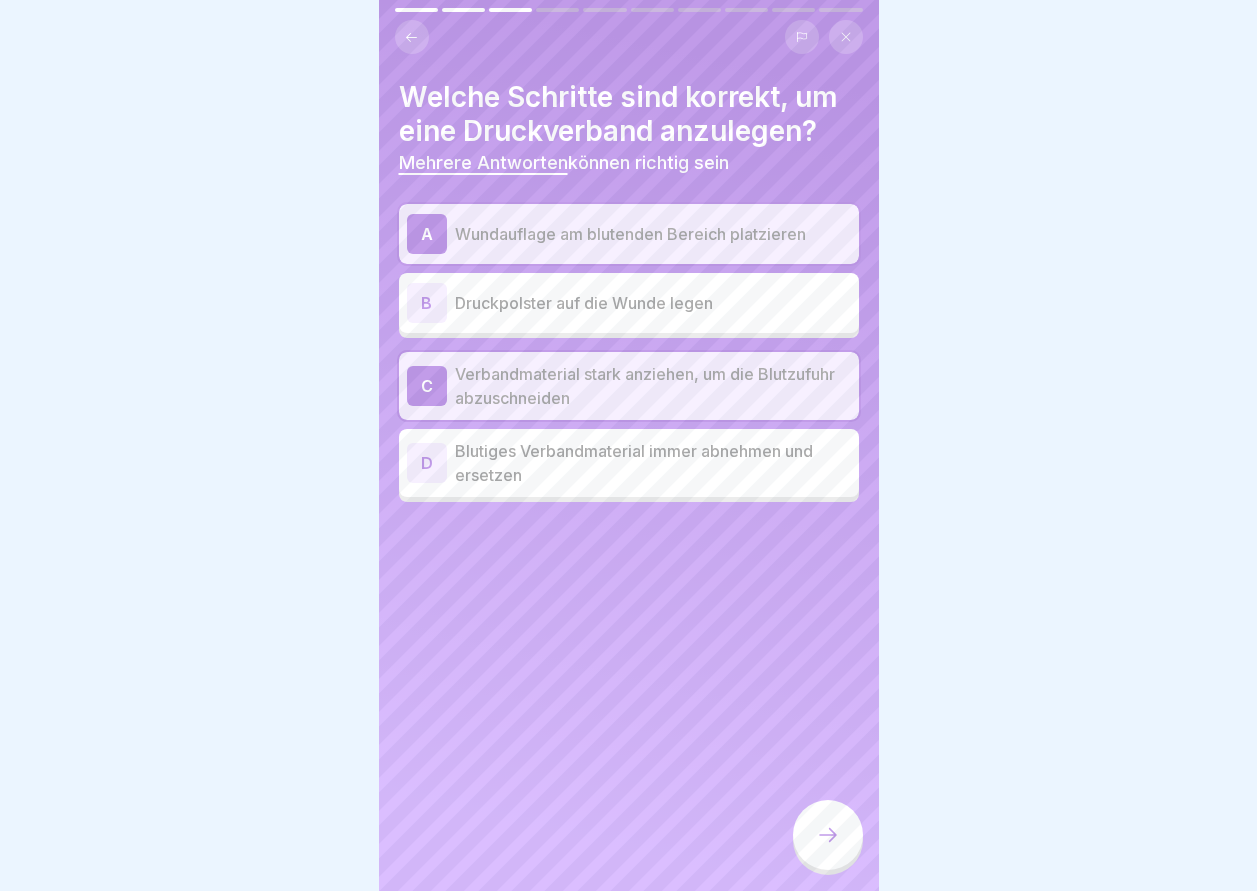 click 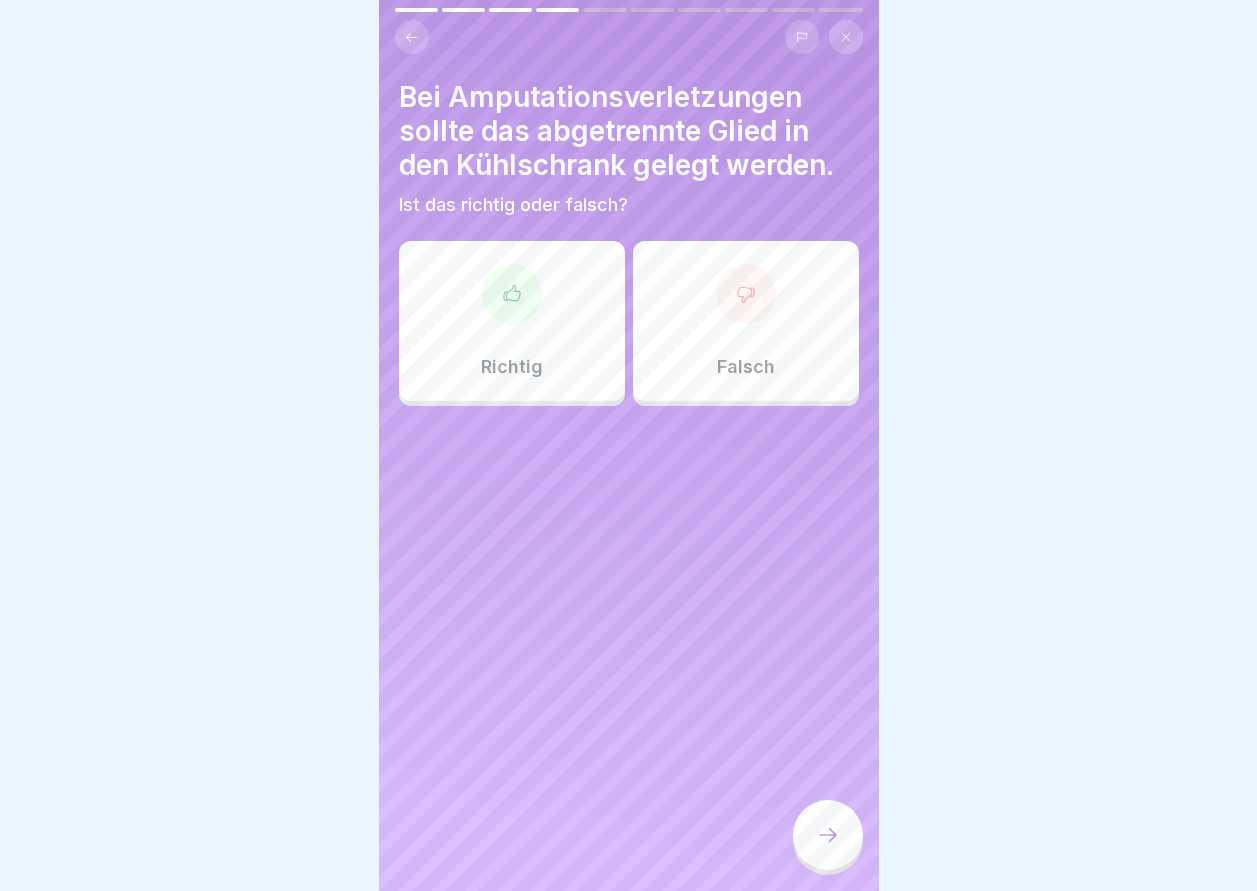 click at bounding box center (746, 294) 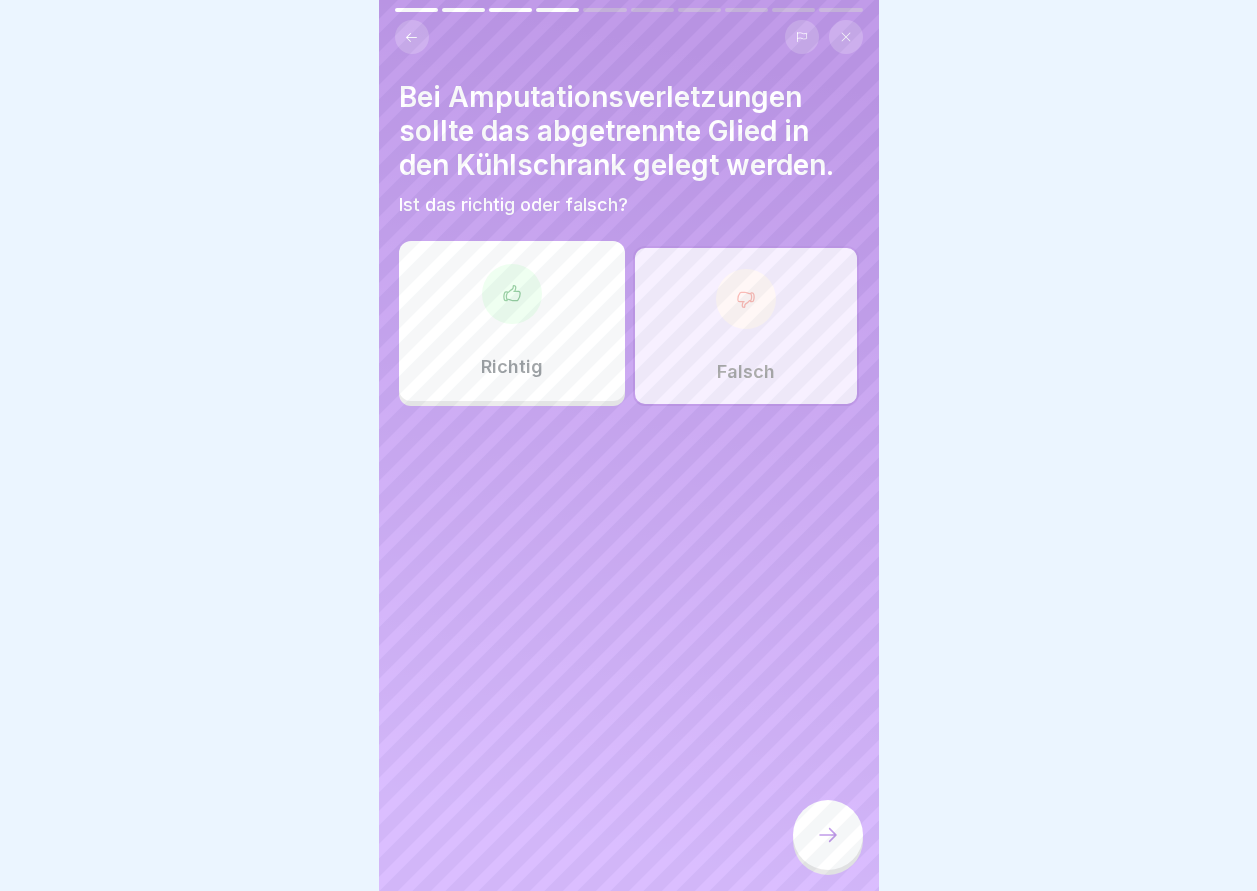 click at bounding box center (828, 835) 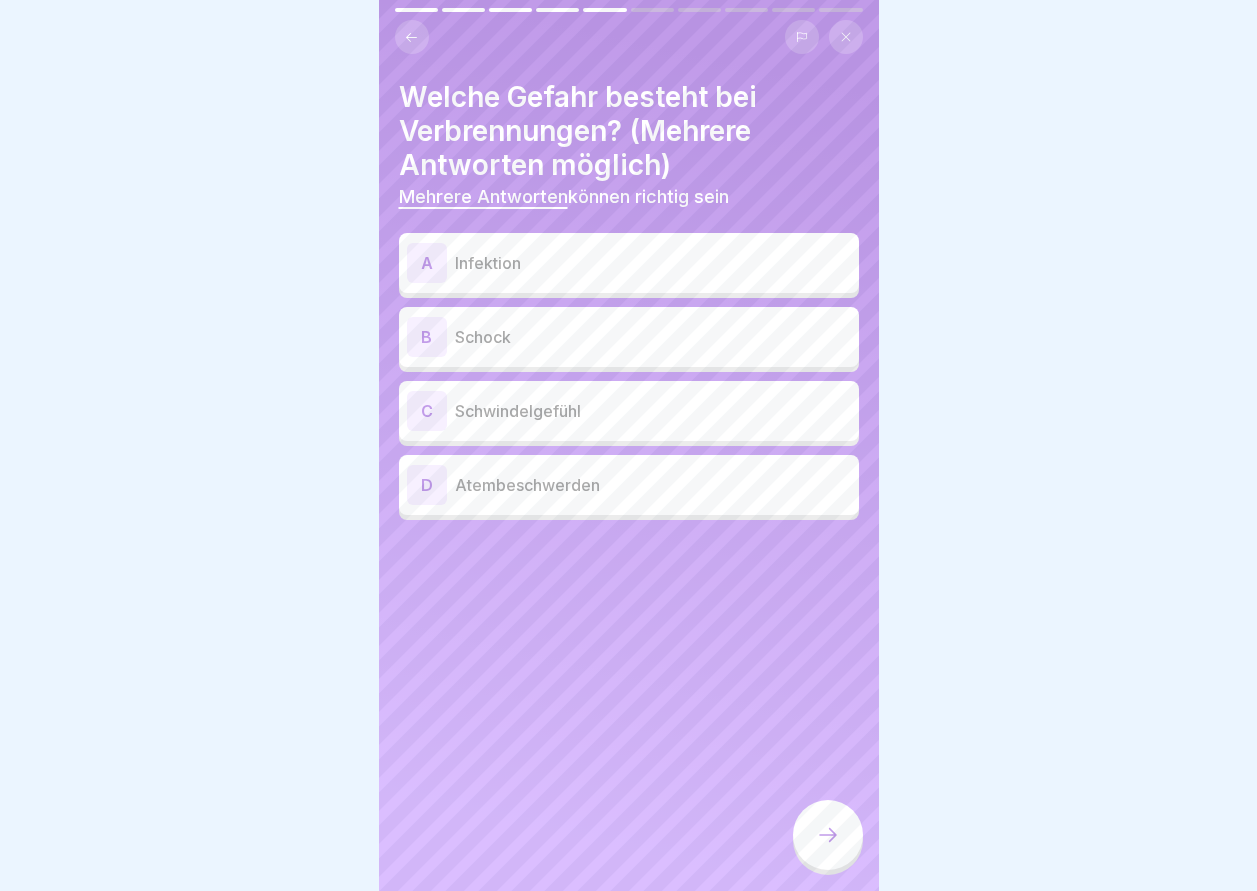 click on "A" at bounding box center (427, 263) 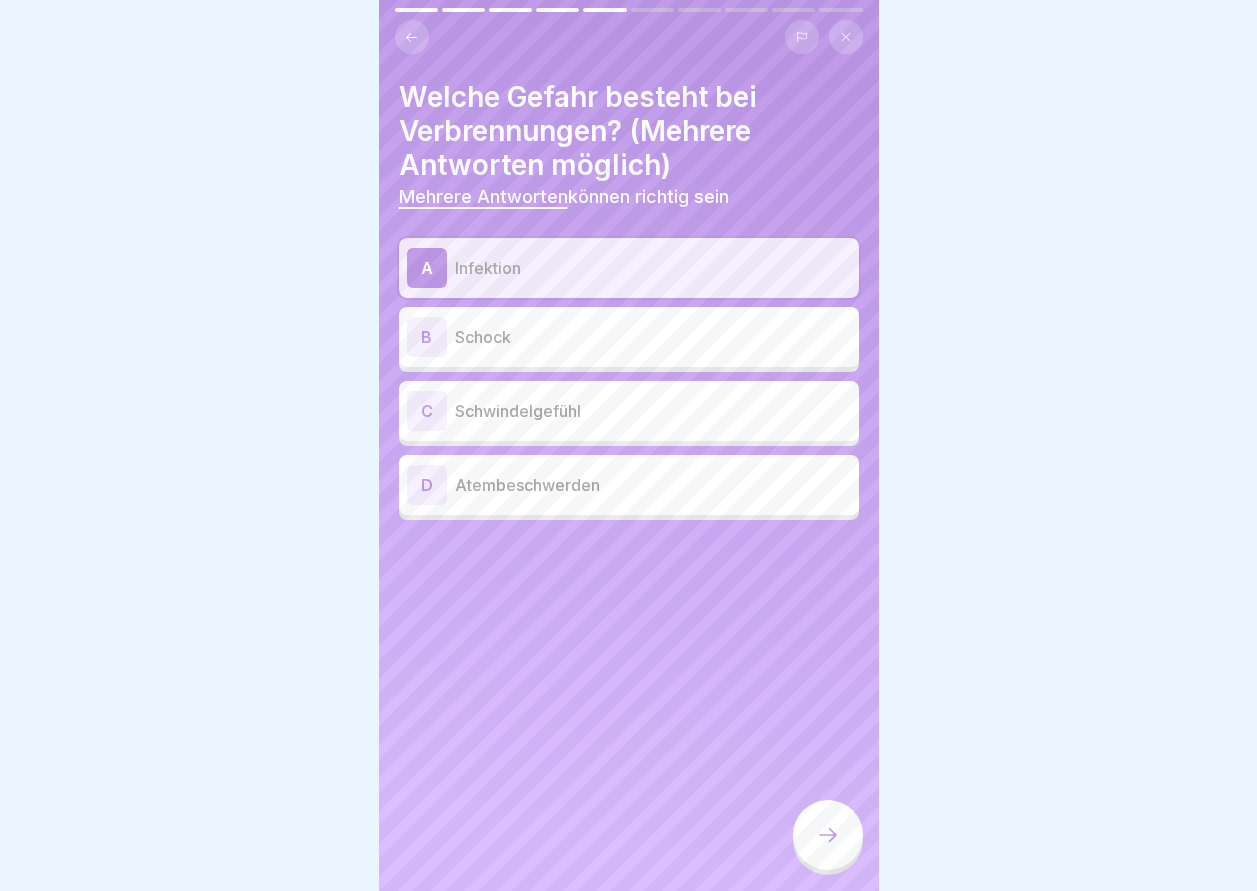 click on "D" at bounding box center (427, 485) 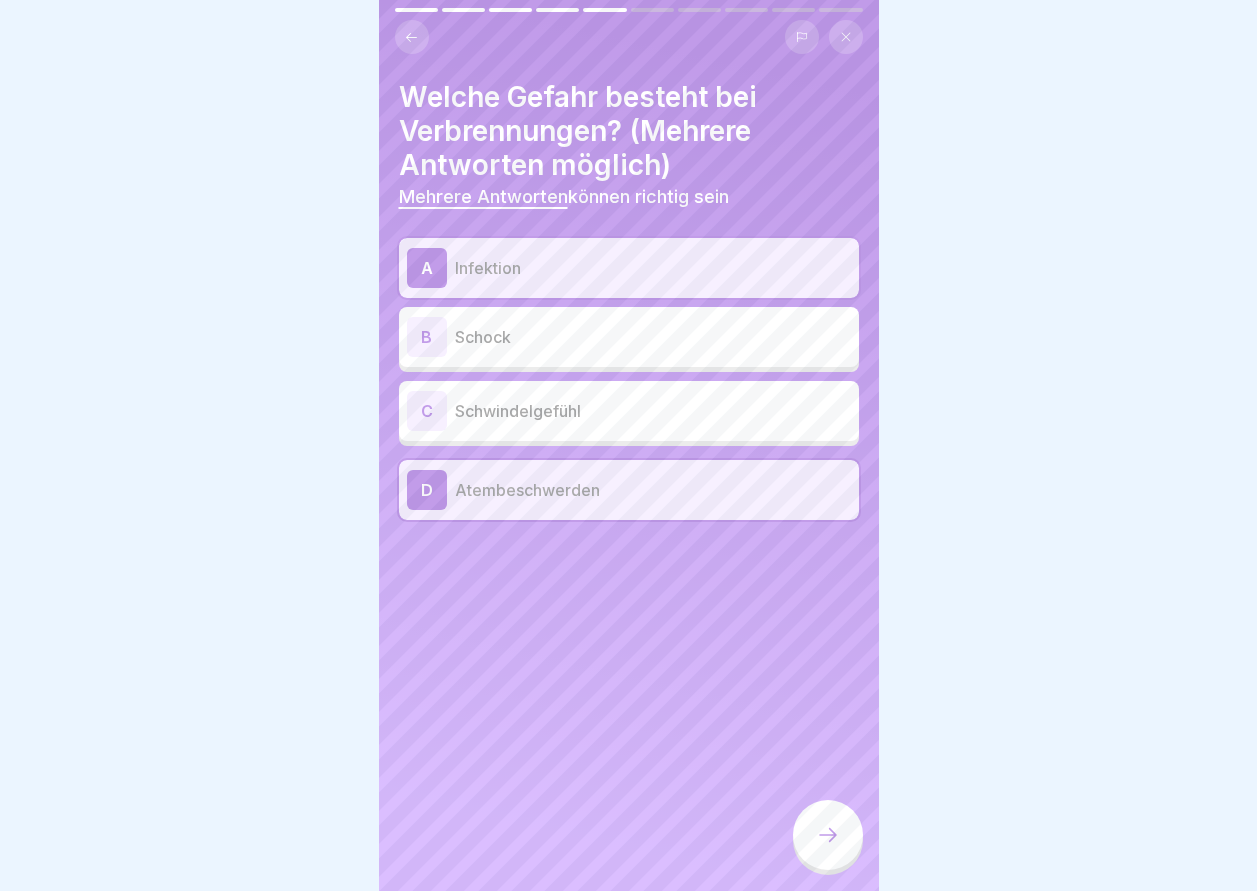 click on "C" at bounding box center (427, 411) 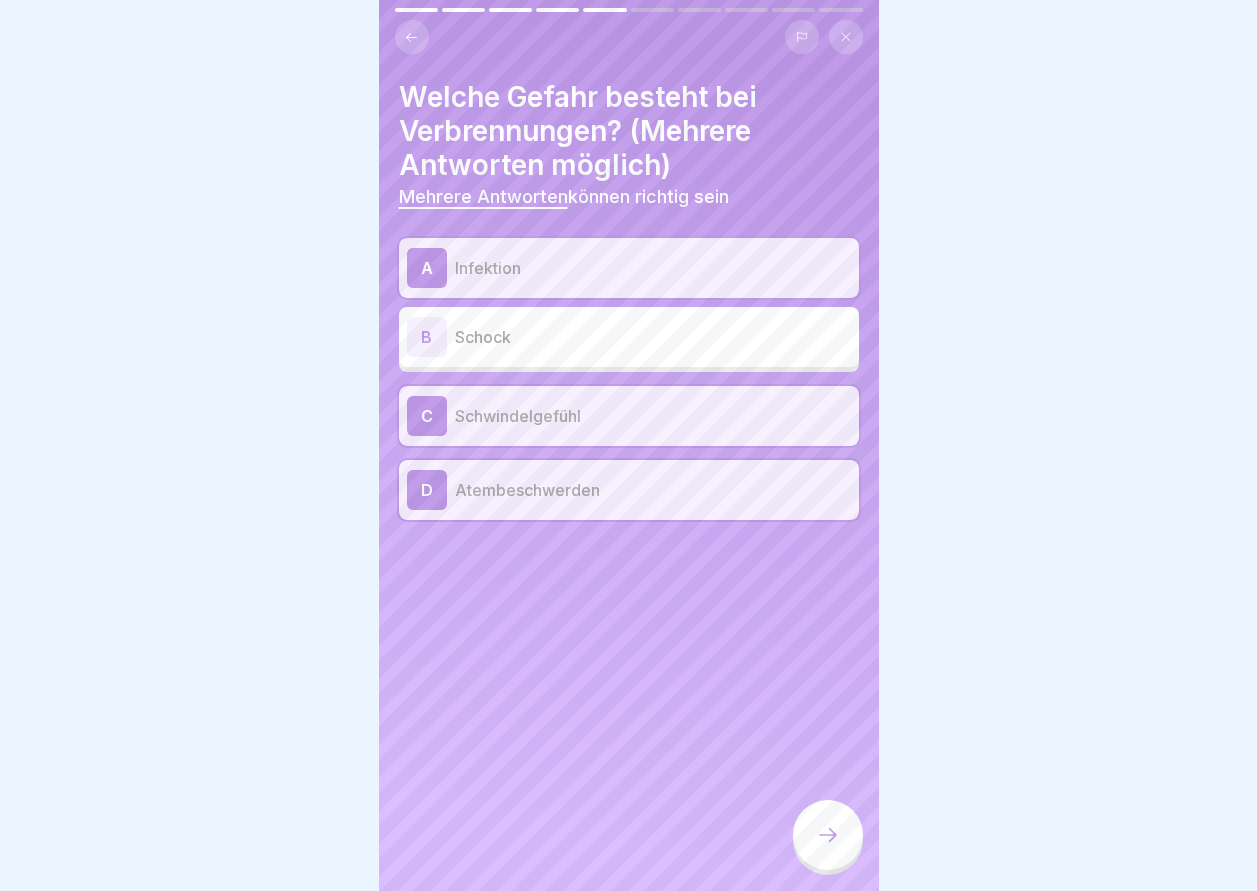 click on "B" at bounding box center [427, 337] 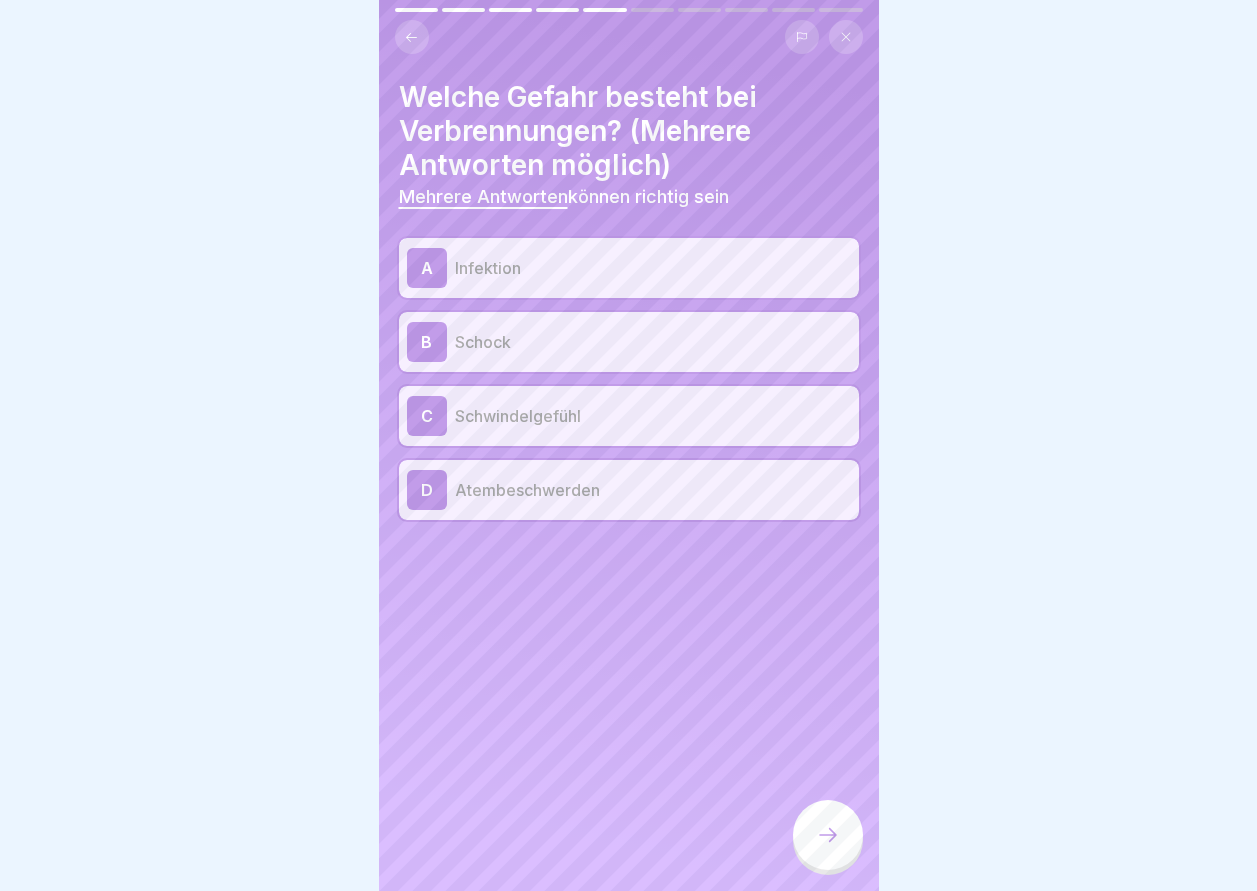 click on "A" at bounding box center (427, 268) 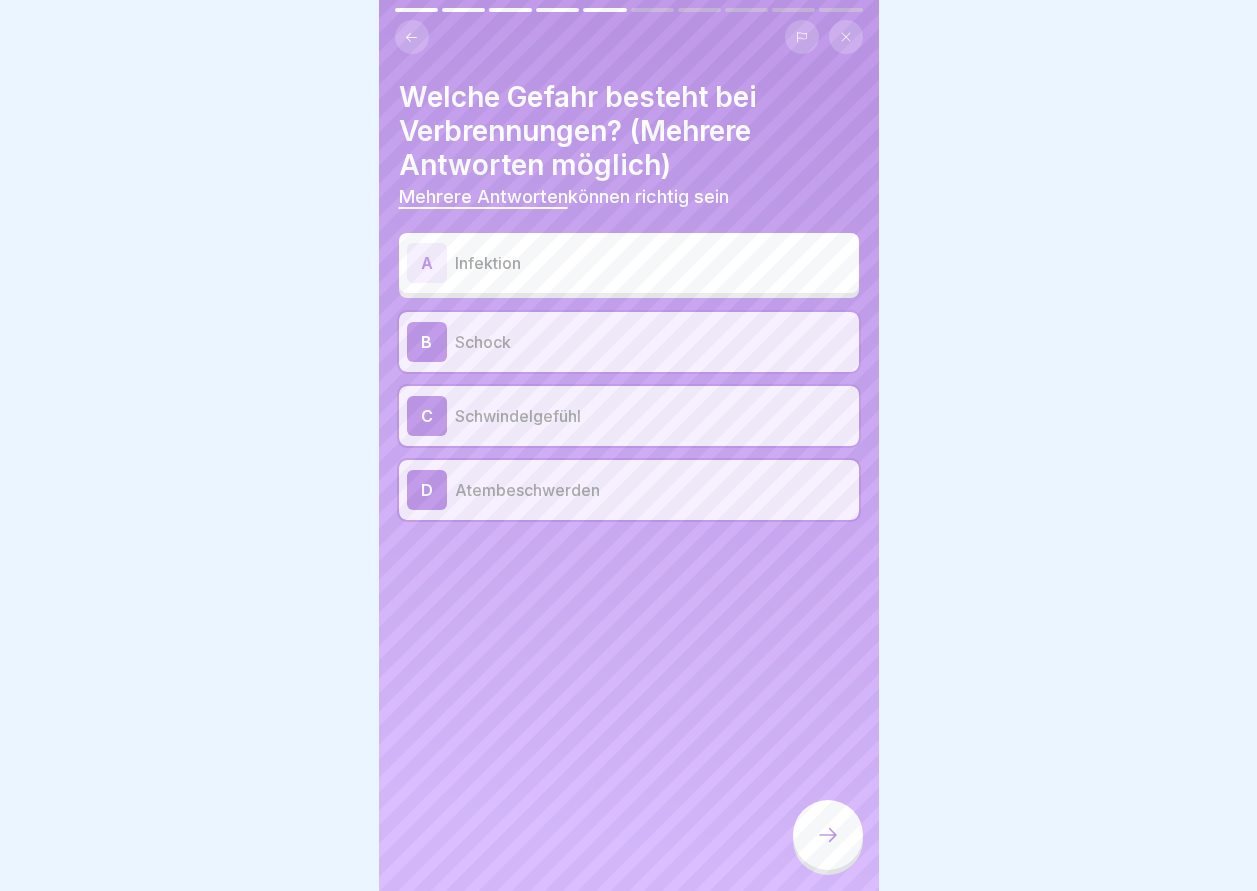 click on "B" at bounding box center (427, 342) 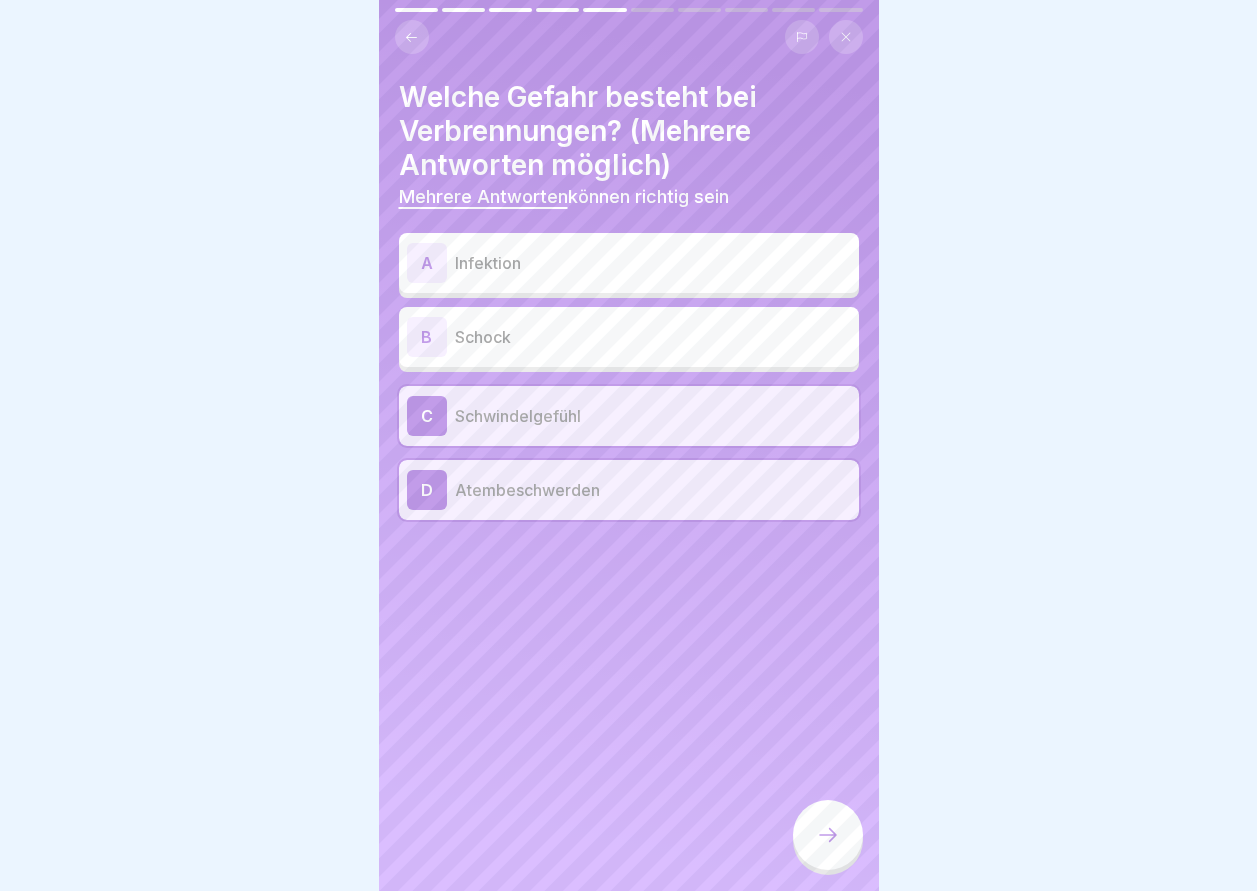 click at bounding box center (828, 835) 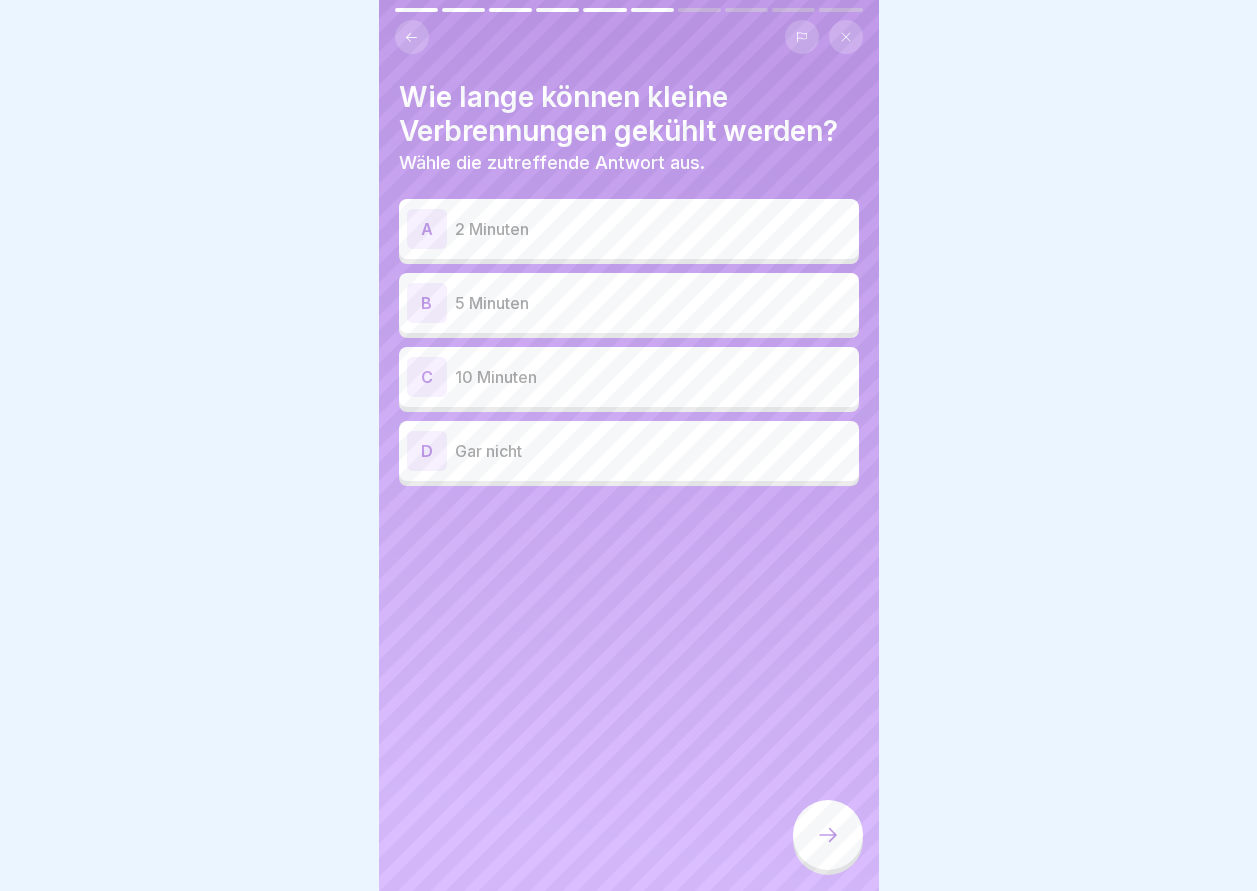 click on "B" at bounding box center [427, 303] 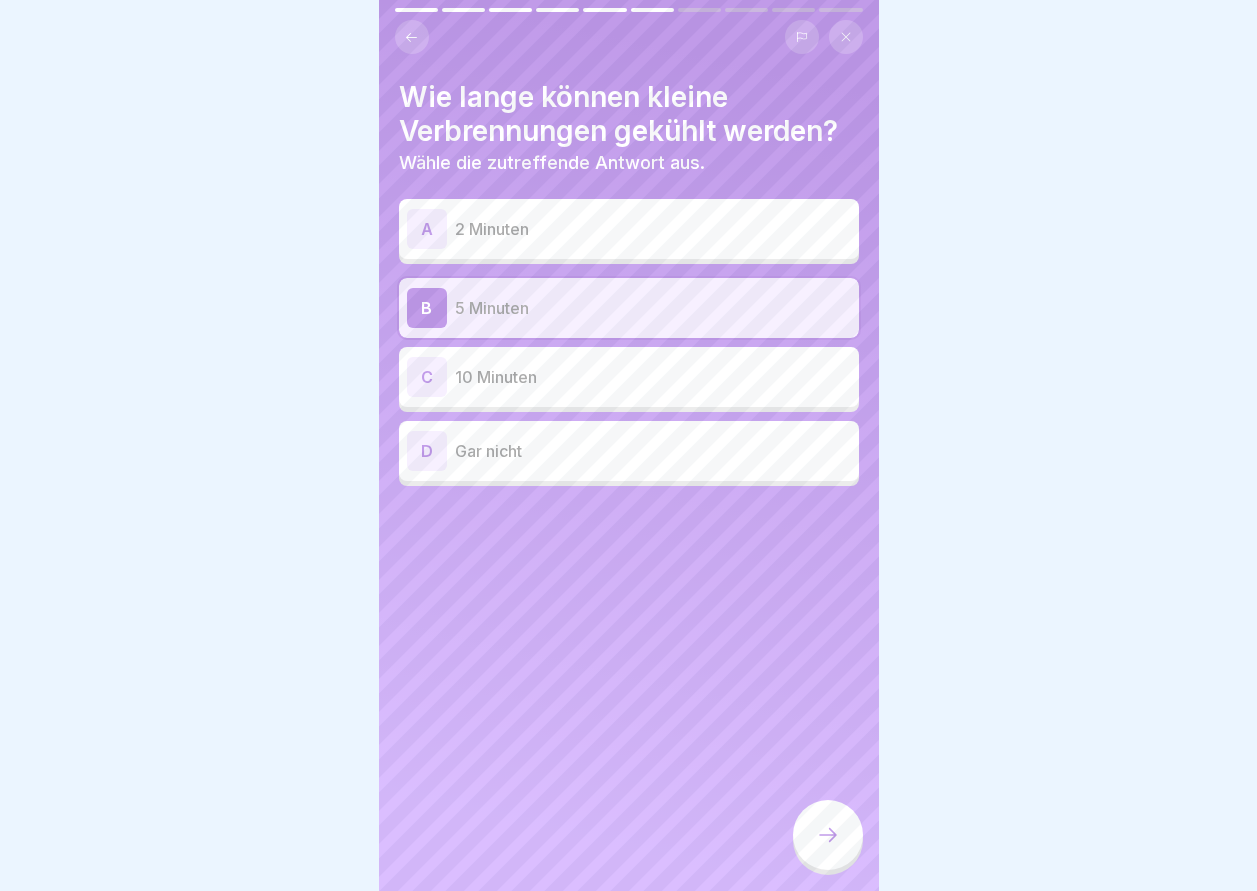 click at bounding box center [828, 835] 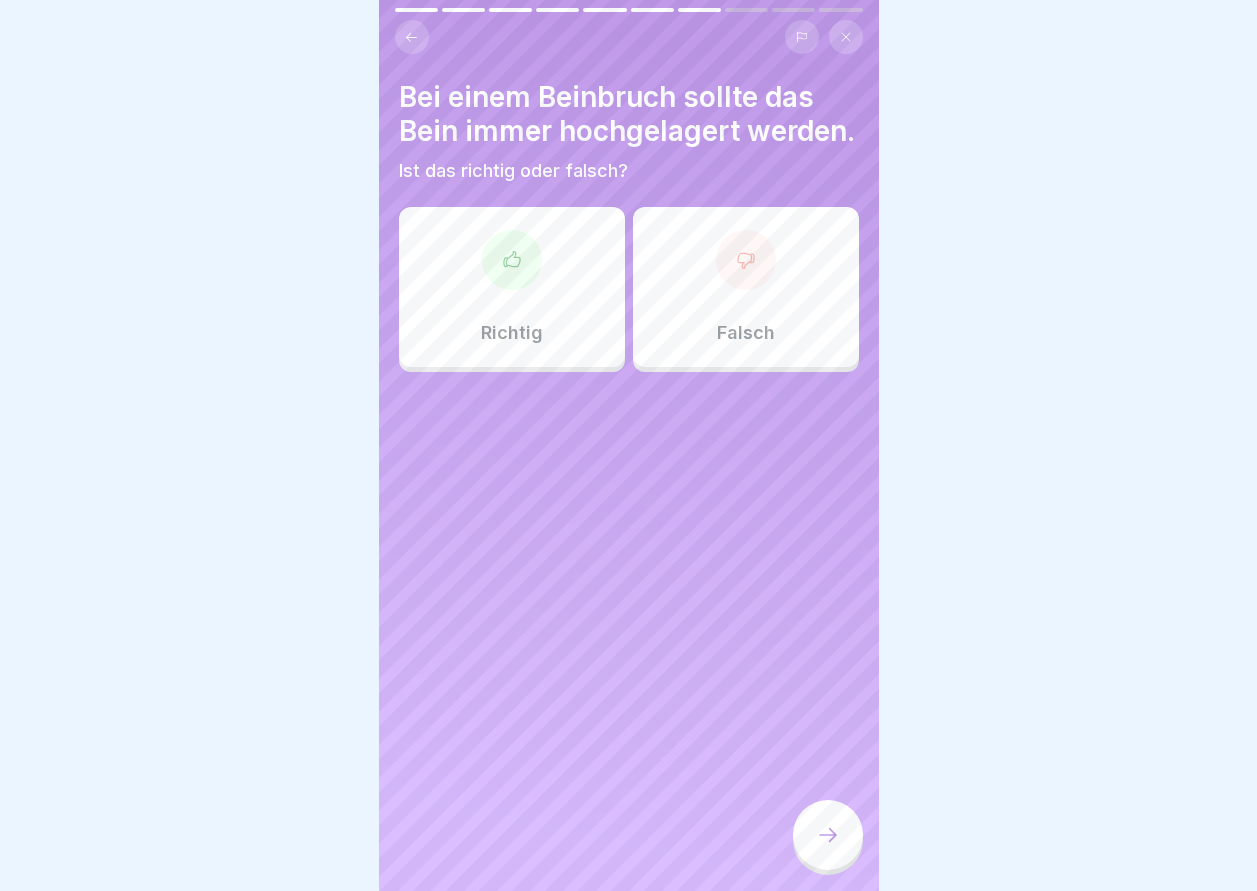 click at bounding box center [746, 260] 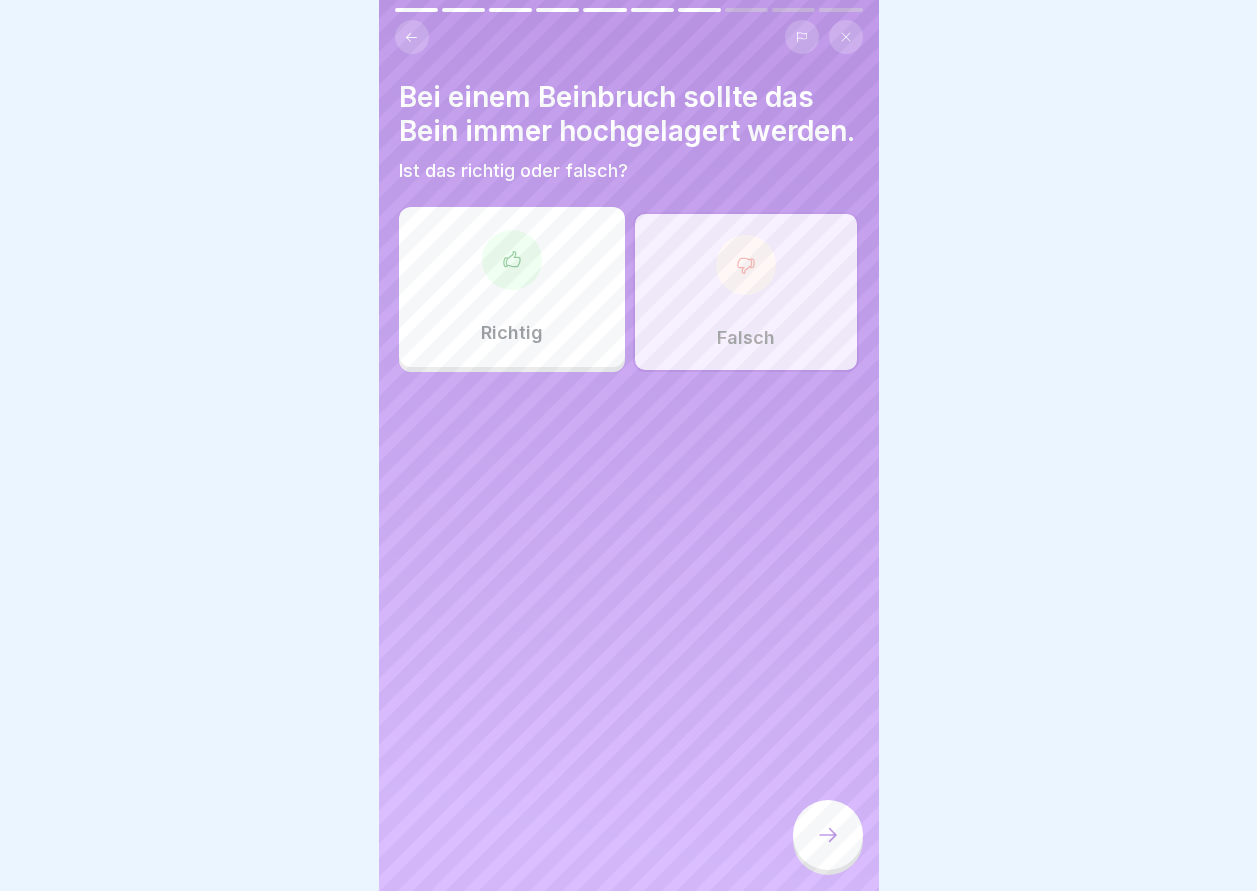 click 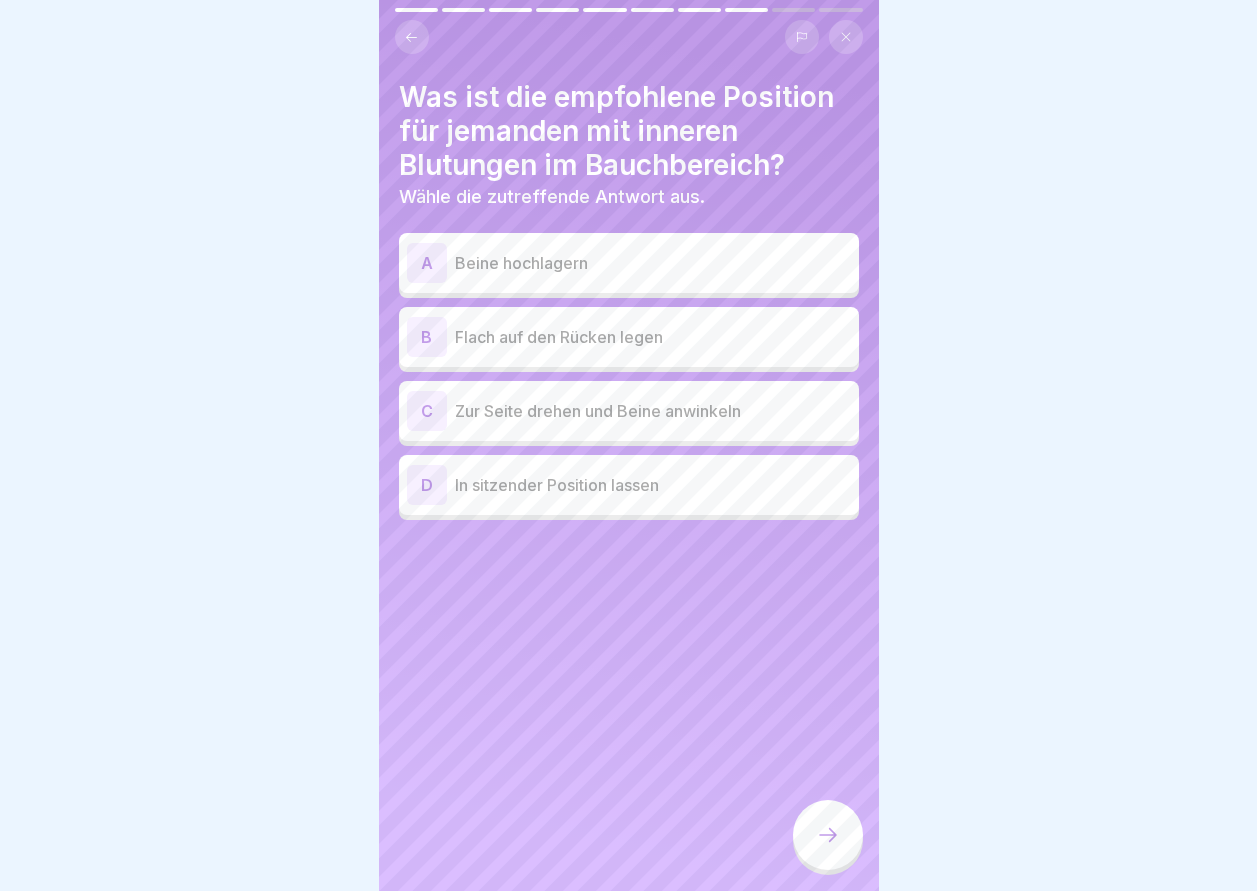 click on "B" at bounding box center (427, 337) 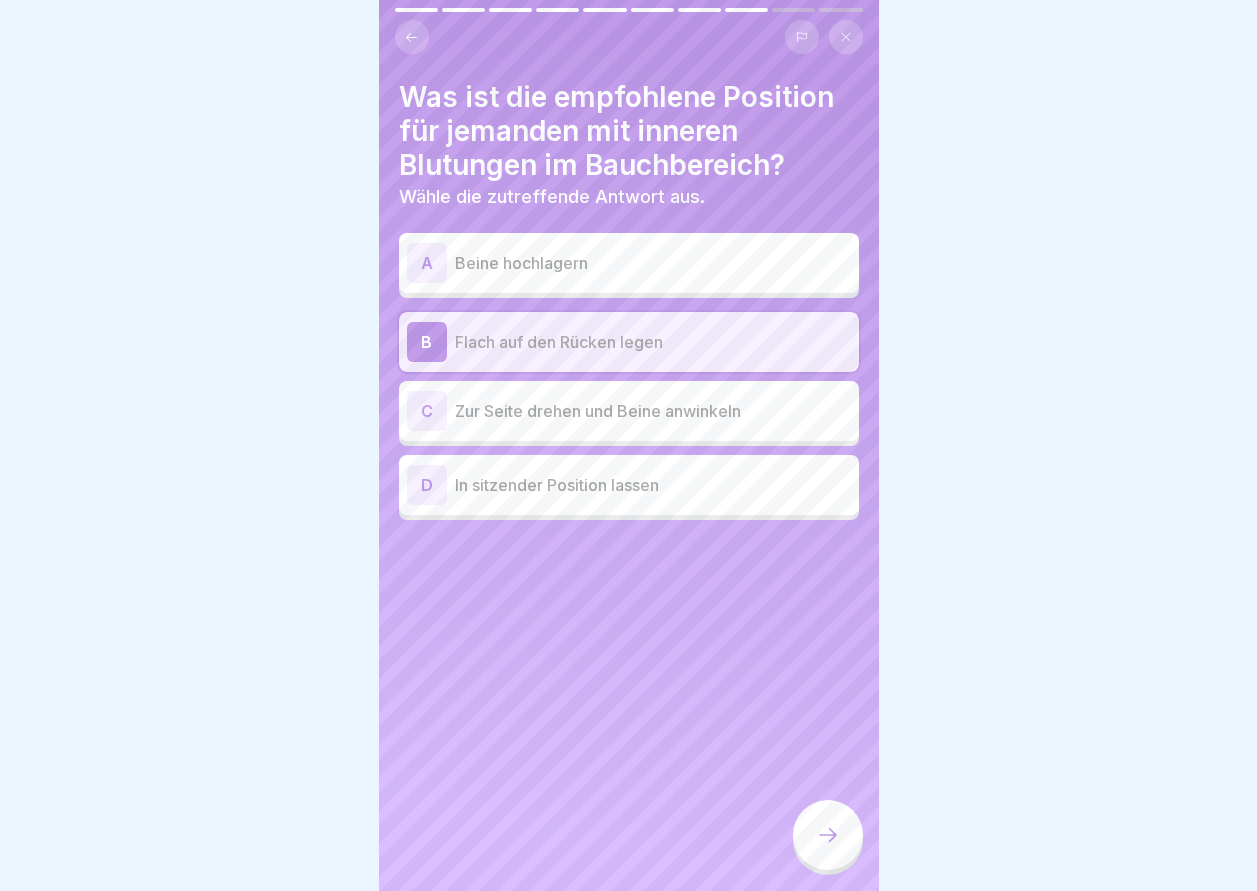 click on "C" at bounding box center (427, 411) 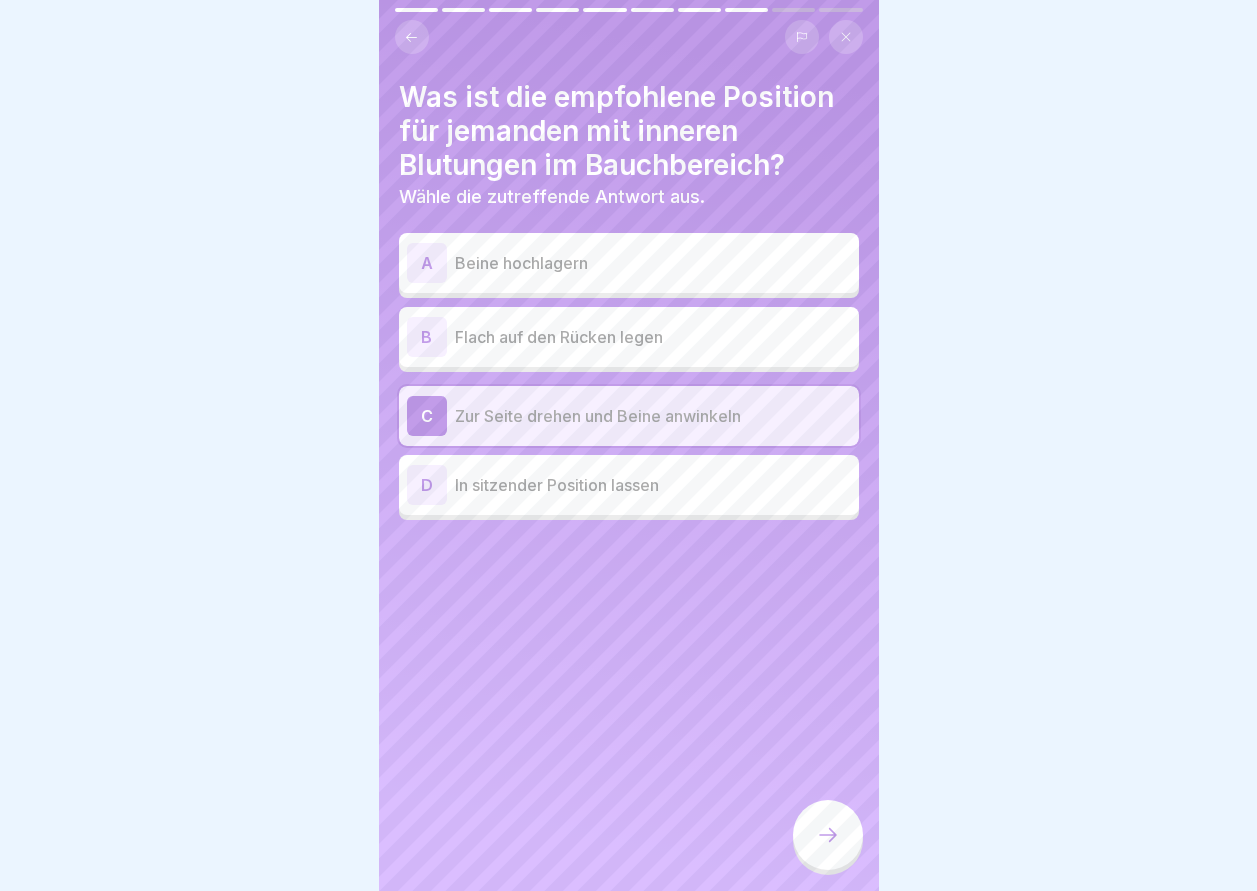 click 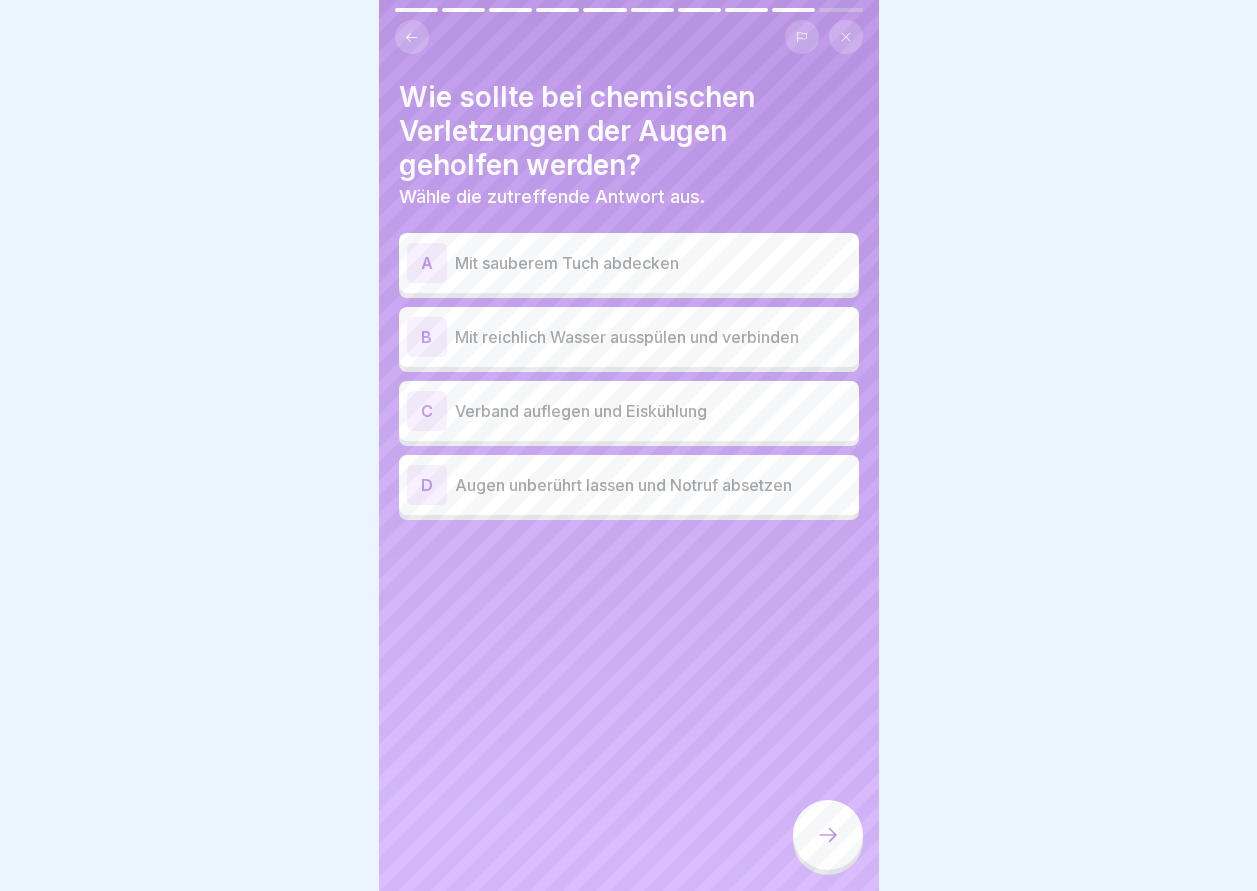 click on "B" at bounding box center (427, 337) 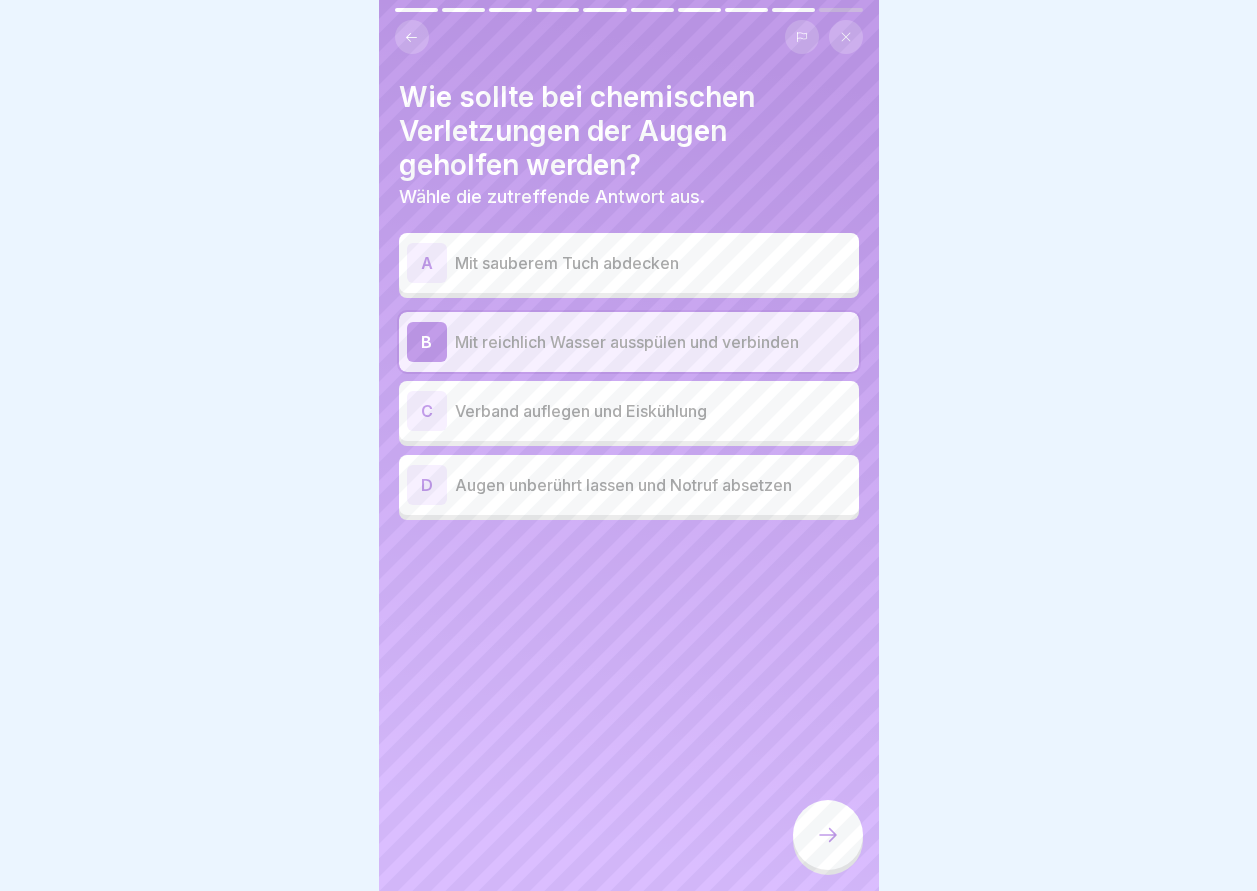 click 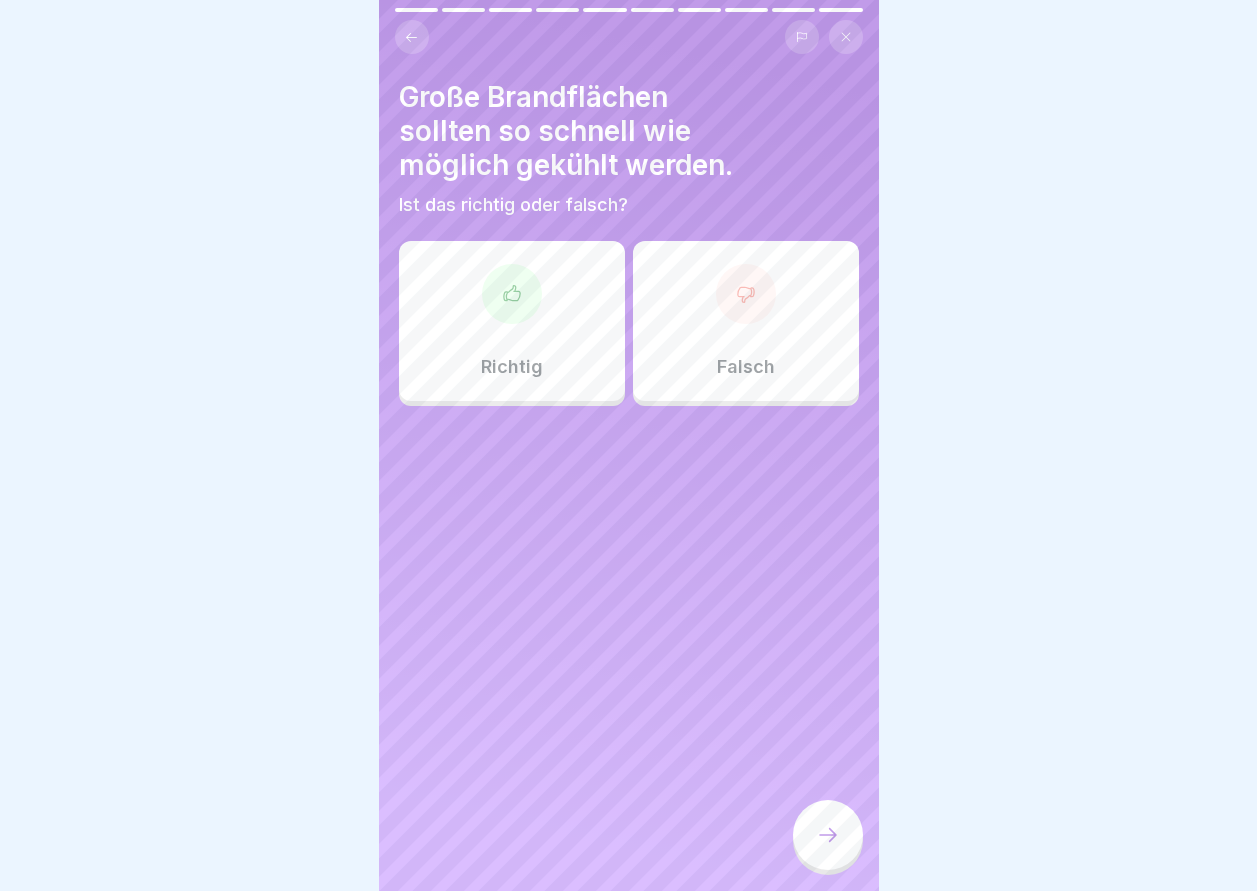 click at bounding box center (512, 294) 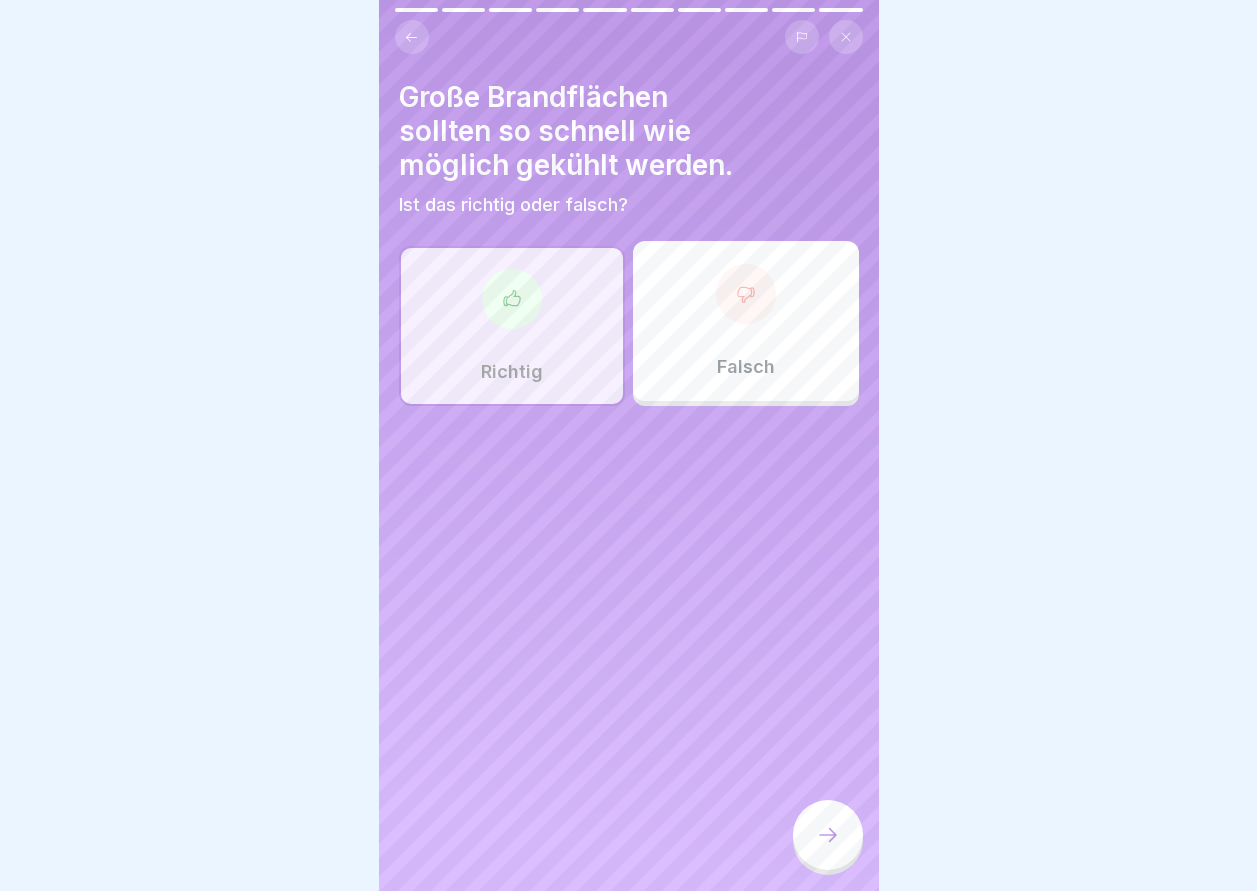 click 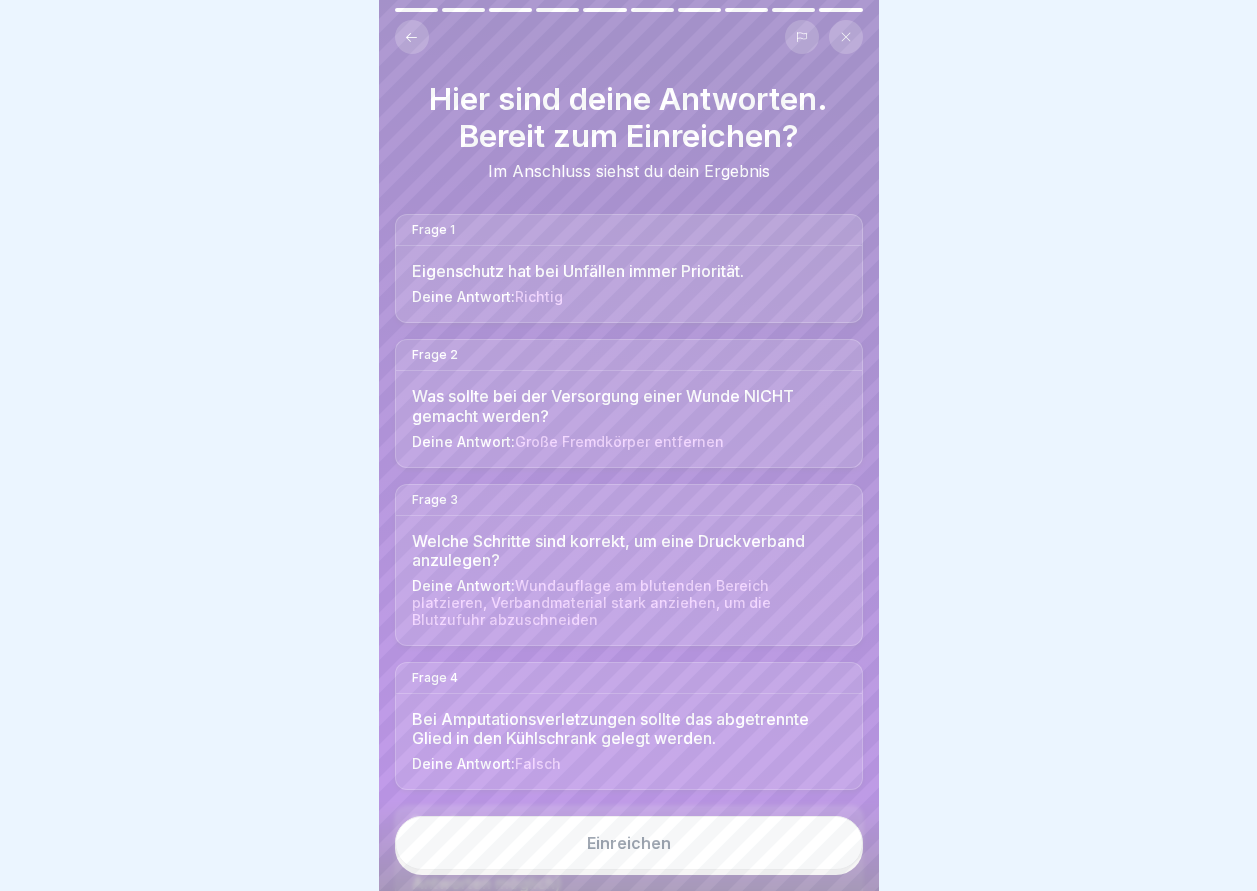 click on "Einreichen" at bounding box center (629, 843) 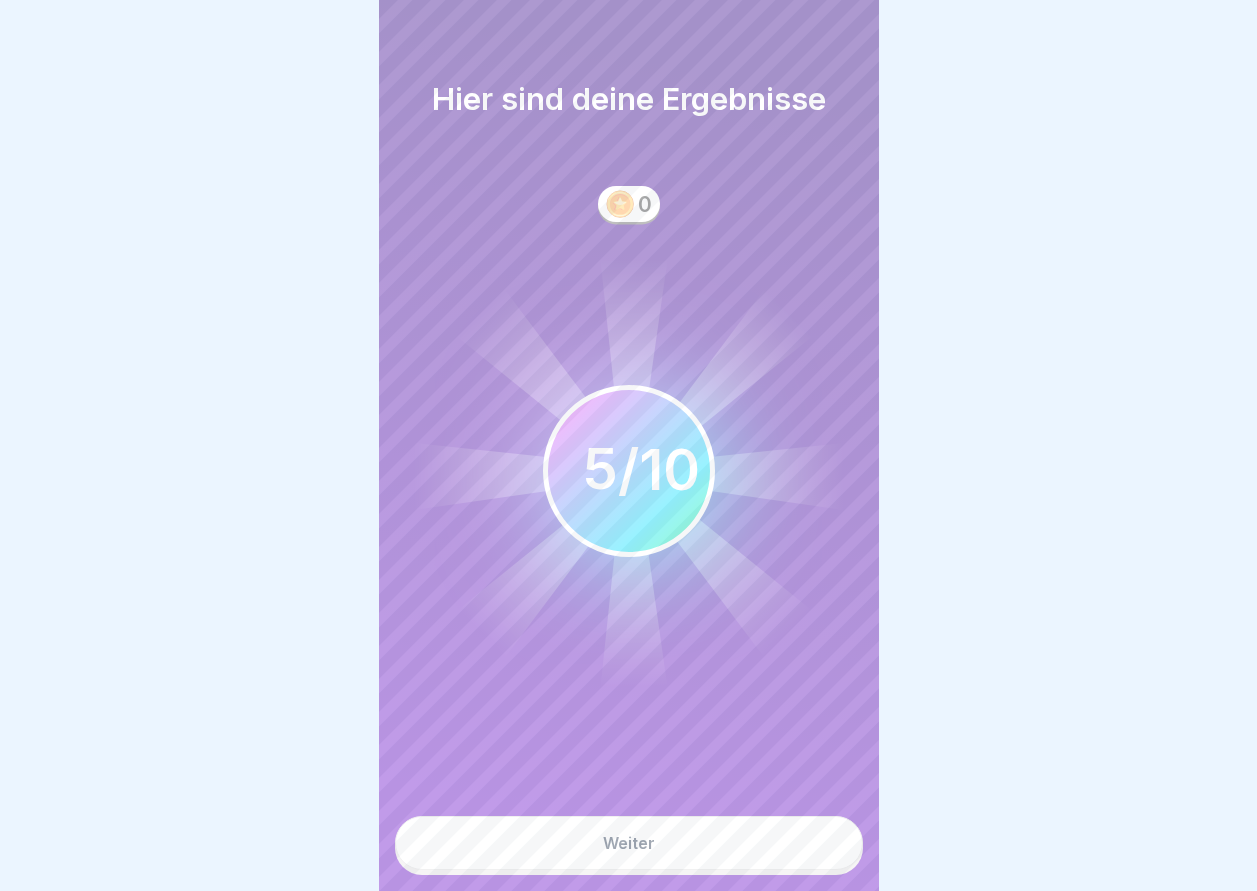 click on "Weiter" at bounding box center (629, 843) 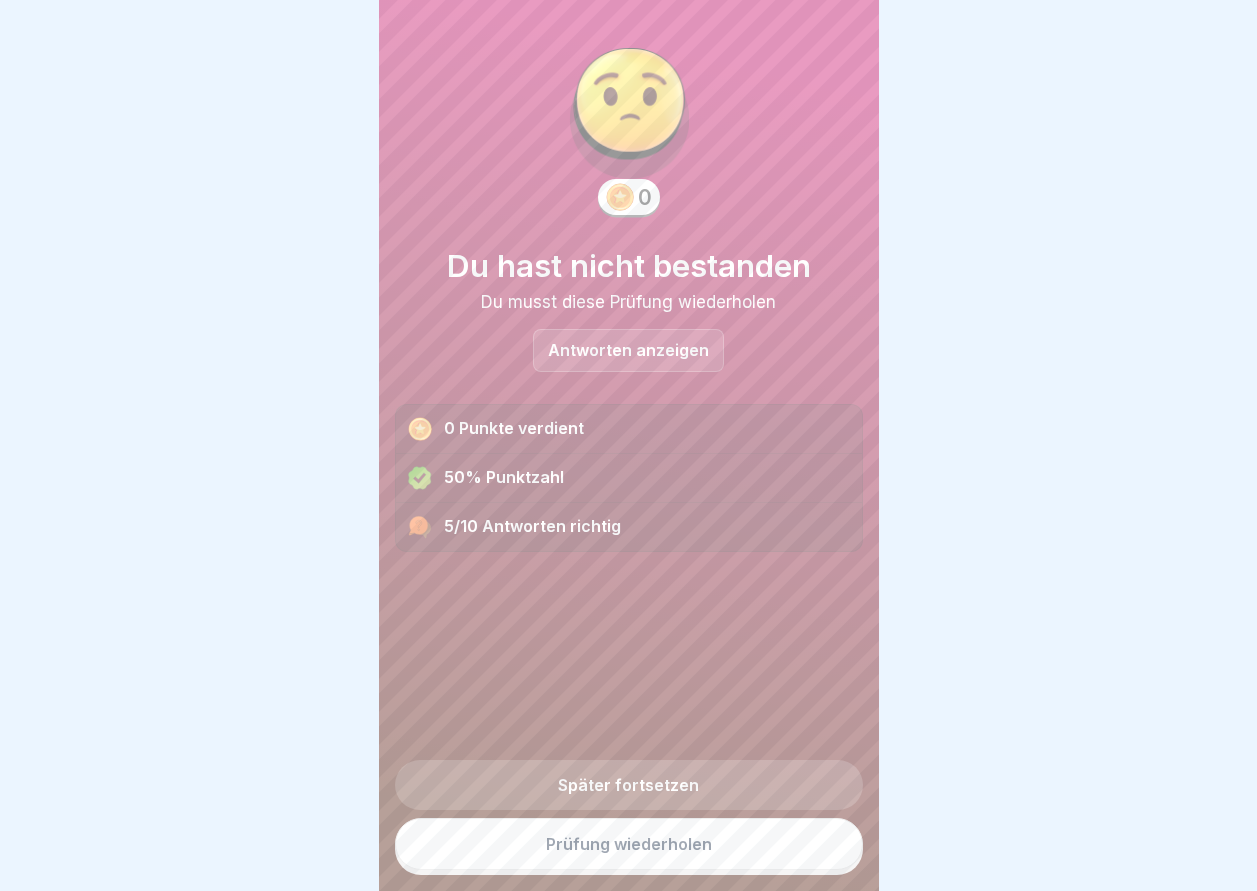 click on "Prüfung wiederholen" at bounding box center (629, 844) 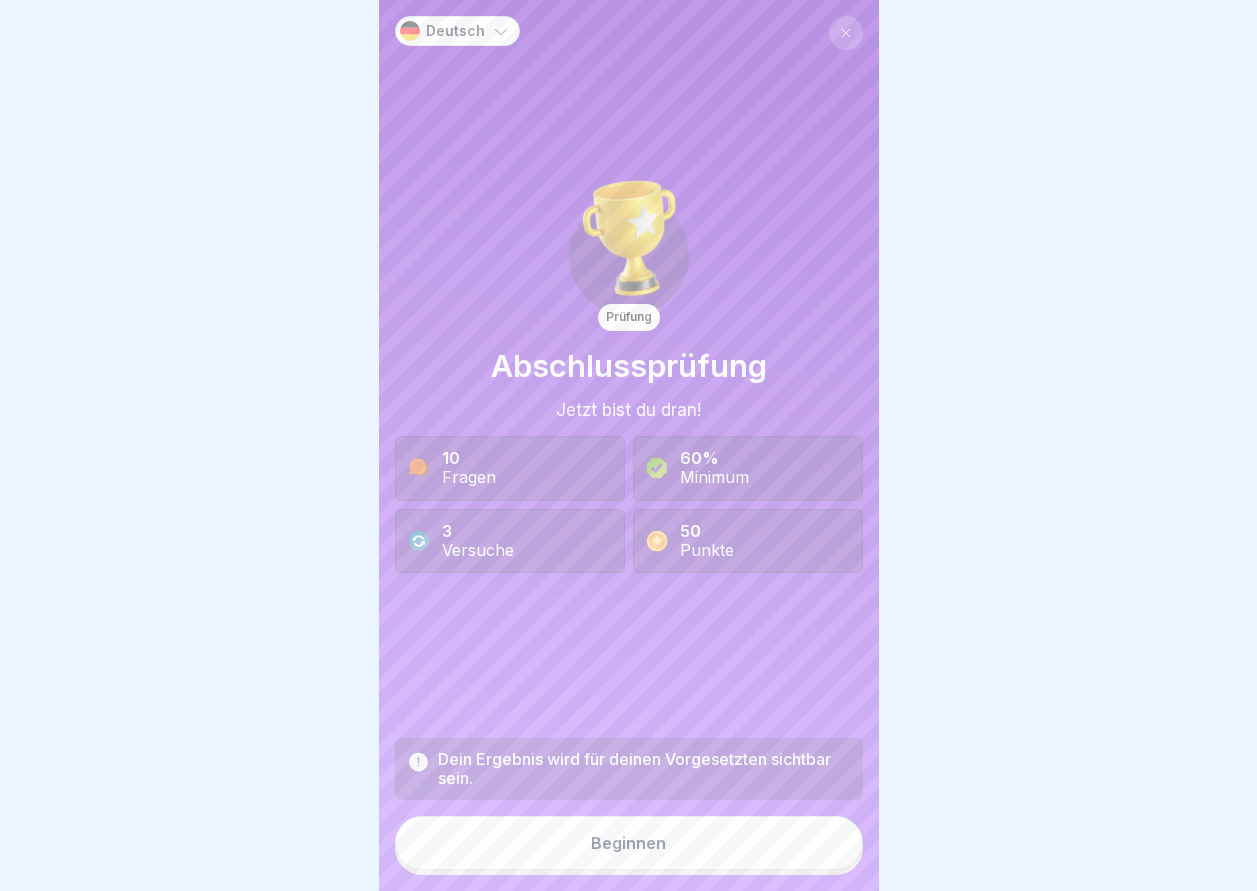 scroll, scrollTop: 0, scrollLeft: 0, axis: both 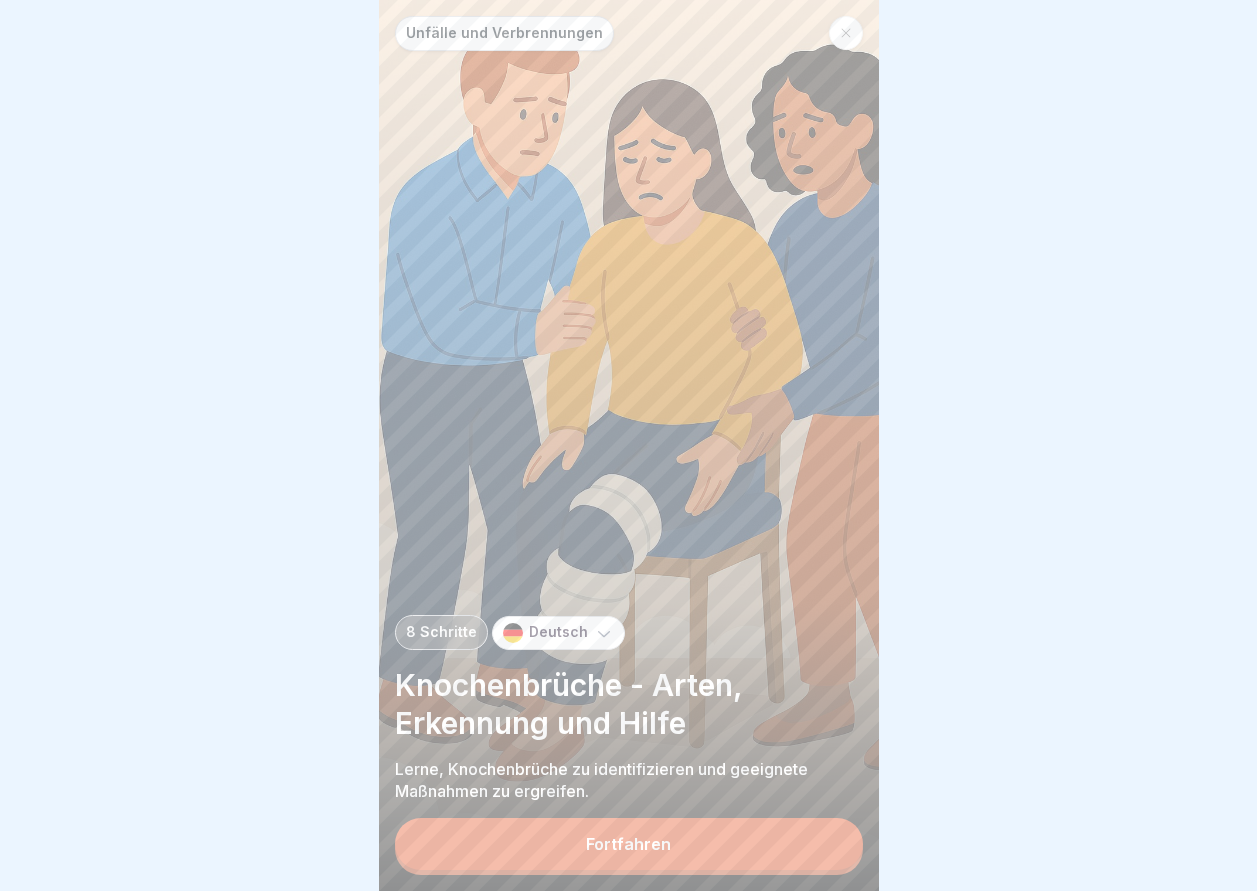 click on "Fortfahren" at bounding box center [628, 844] 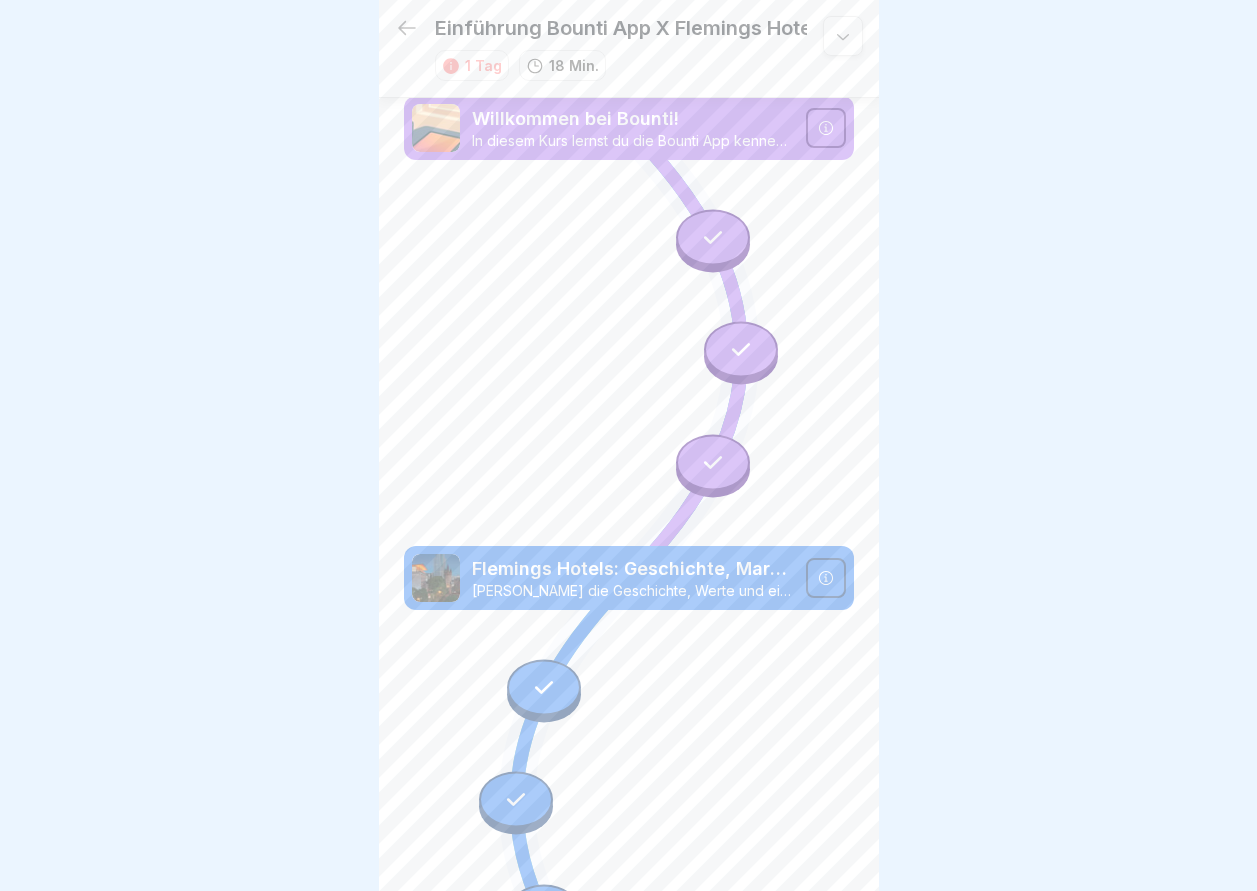 scroll, scrollTop: 0, scrollLeft: 0, axis: both 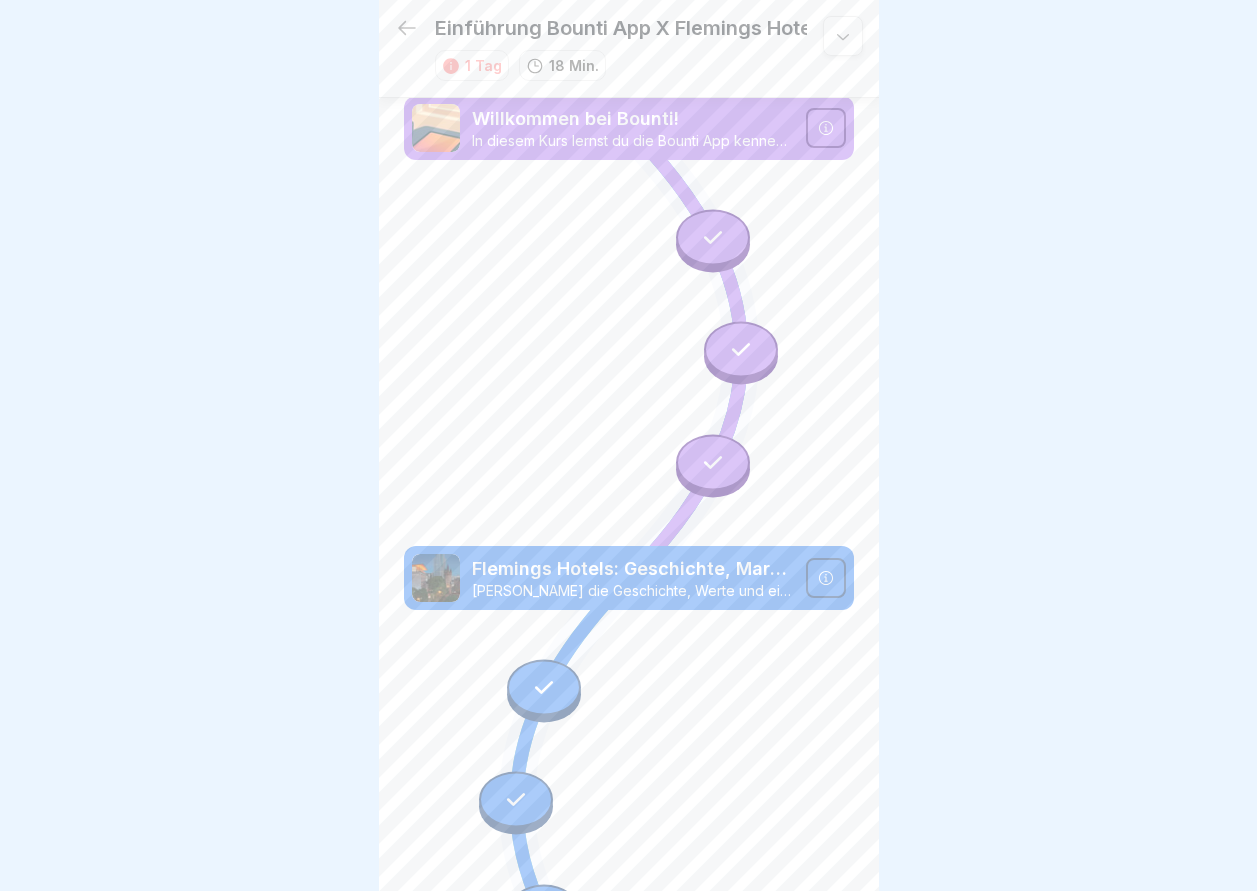 click at bounding box center (544, 687) 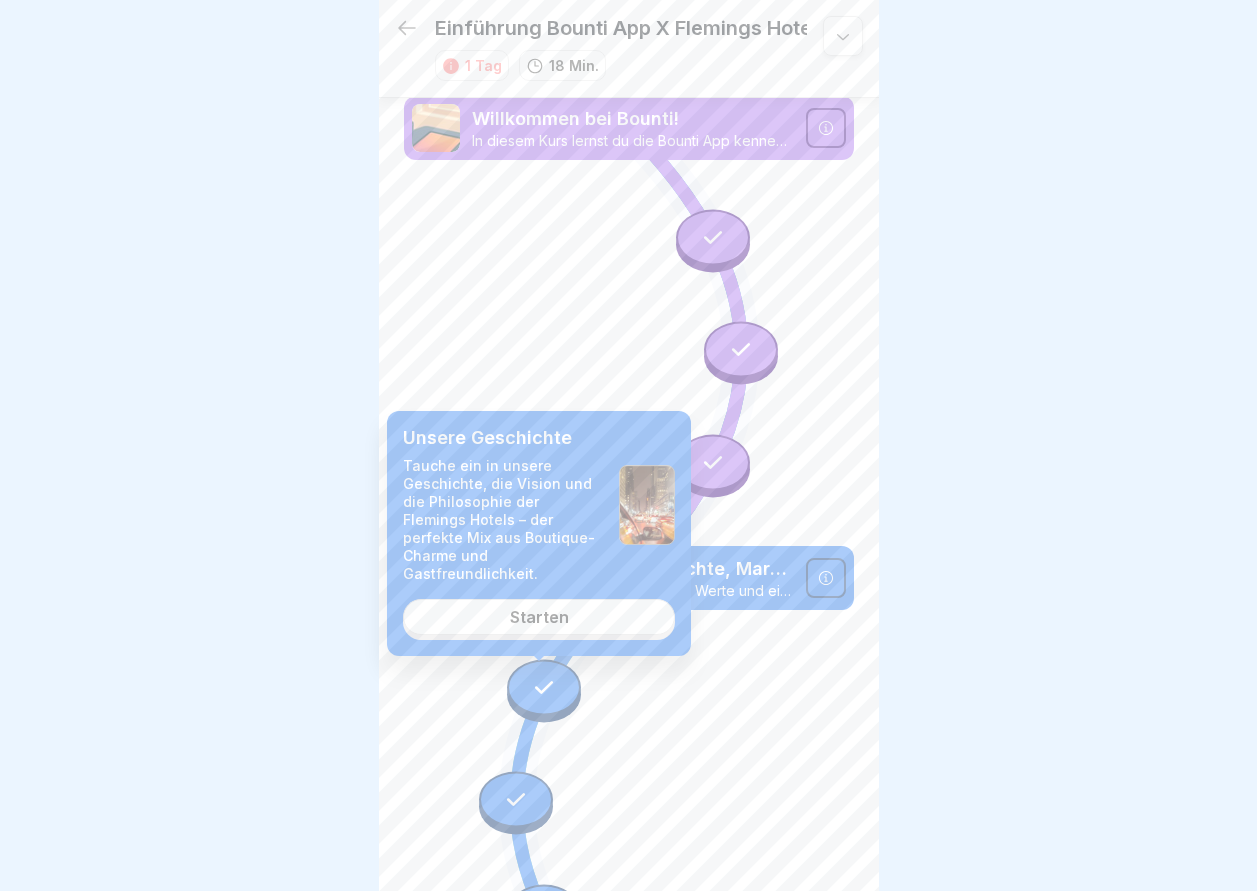 click on "Starten" at bounding box center [539, 617] 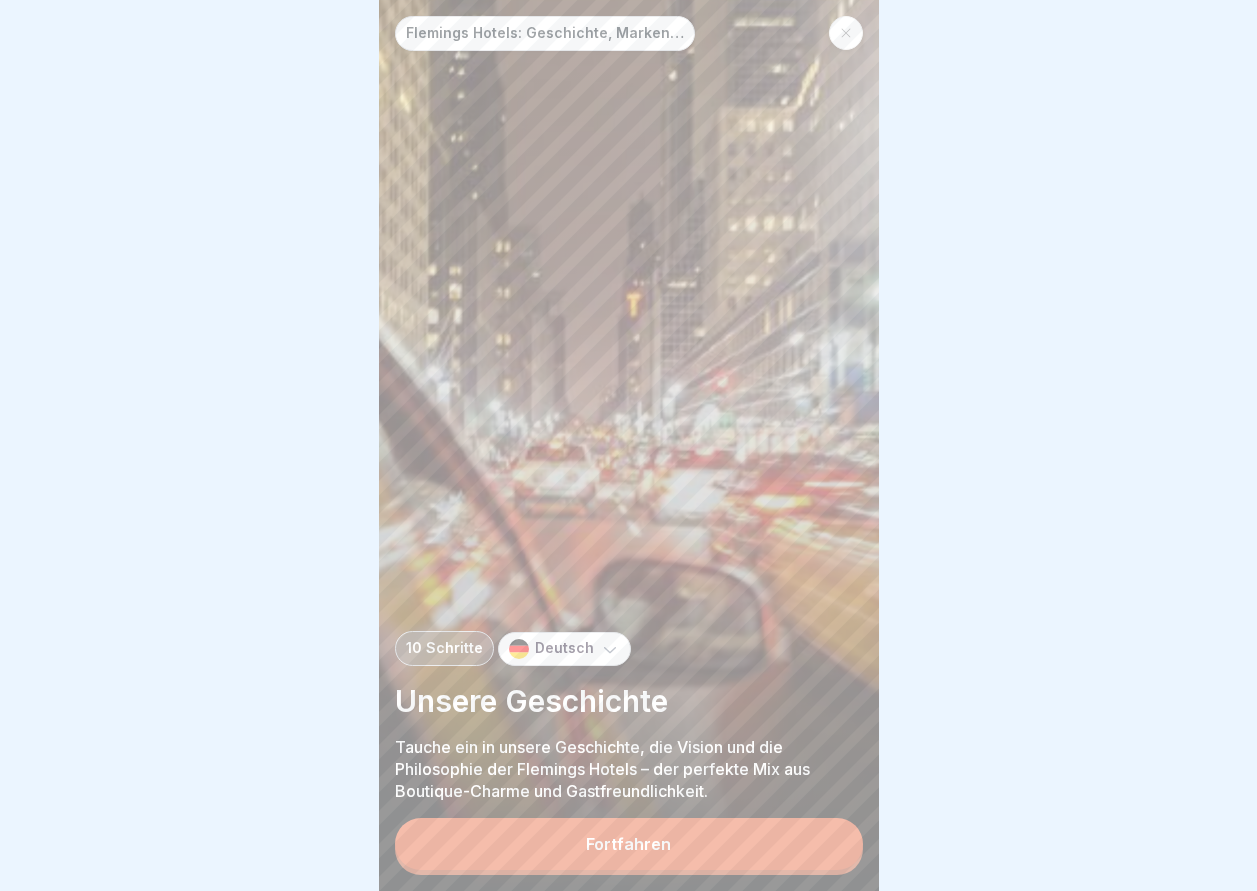 click on "Fortfahren" at bounding box center (629, 844) 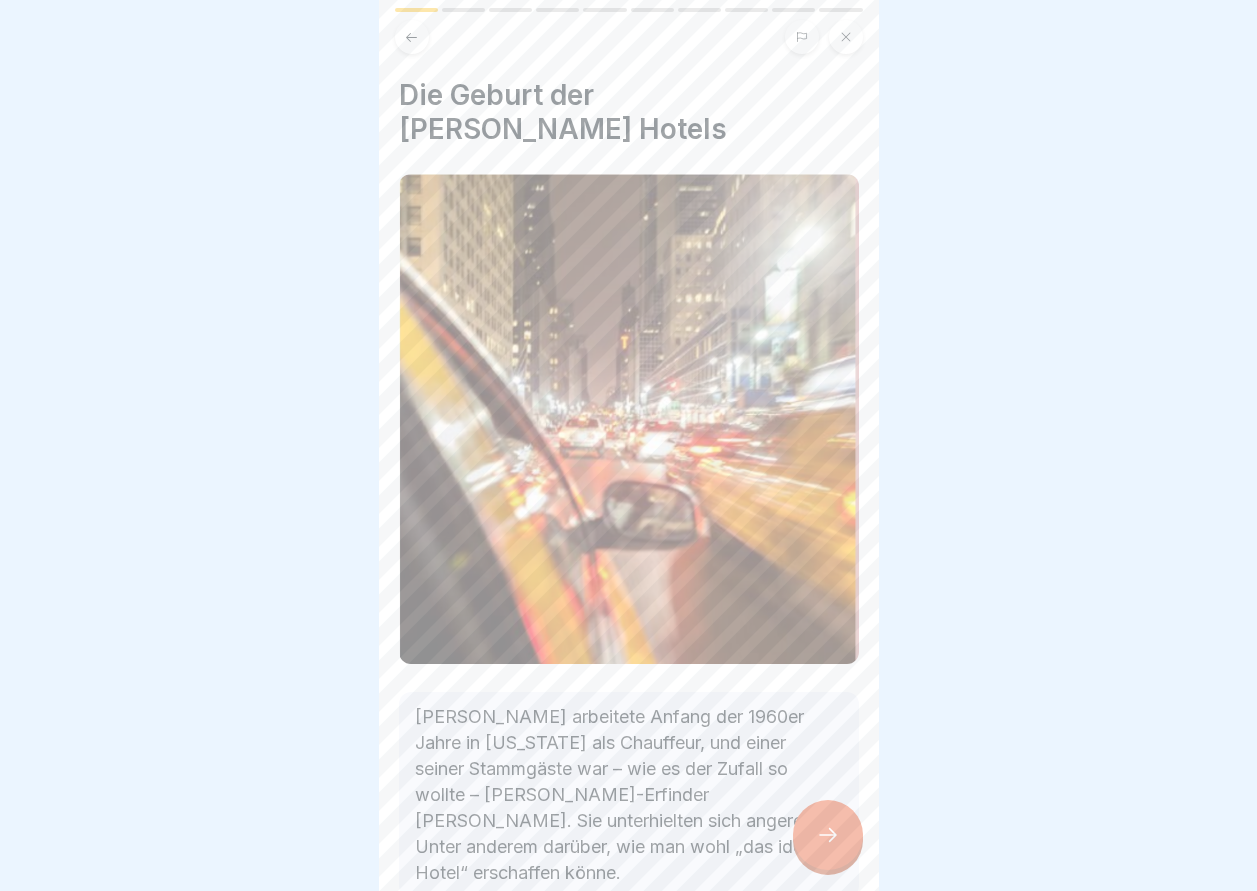 click at bounding box center [828, 835] 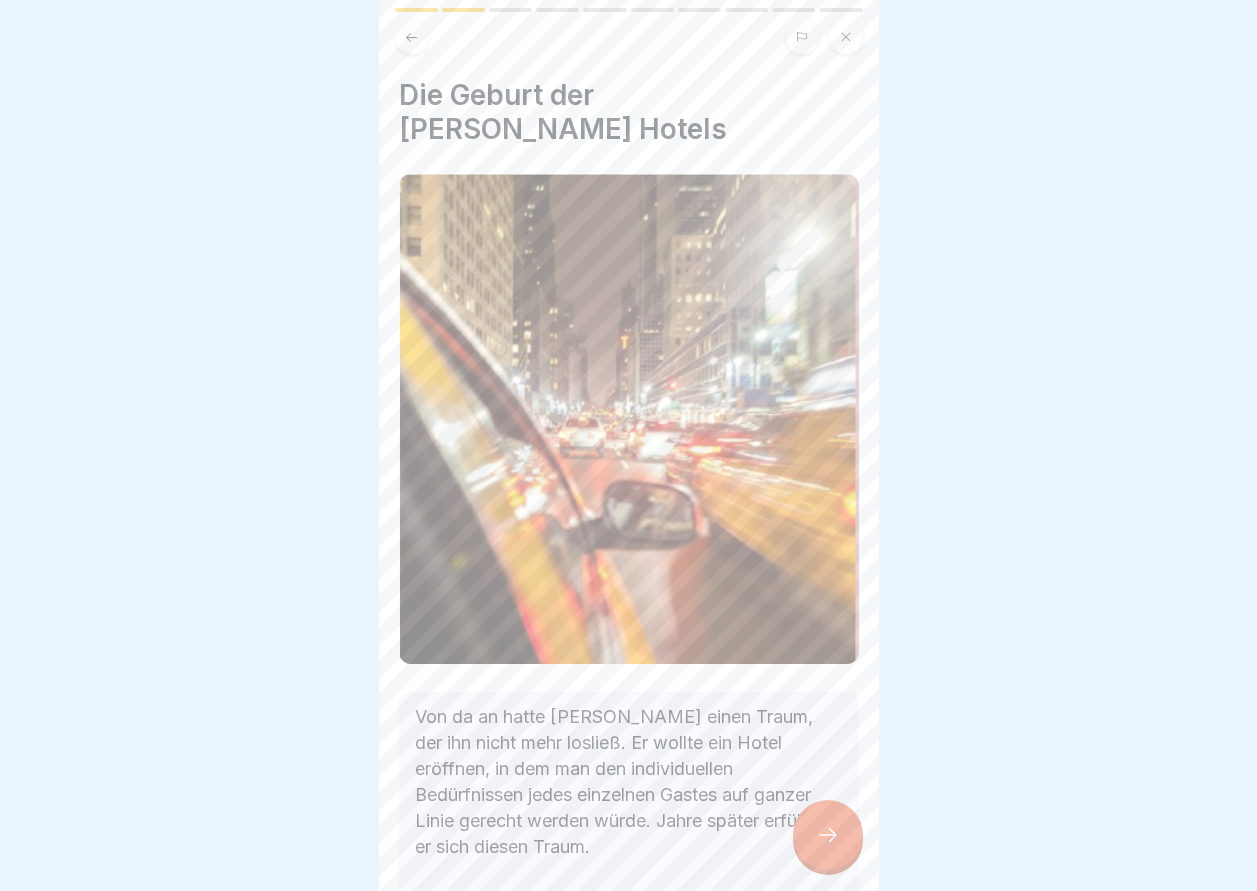 click at bounding box center [828, 835] 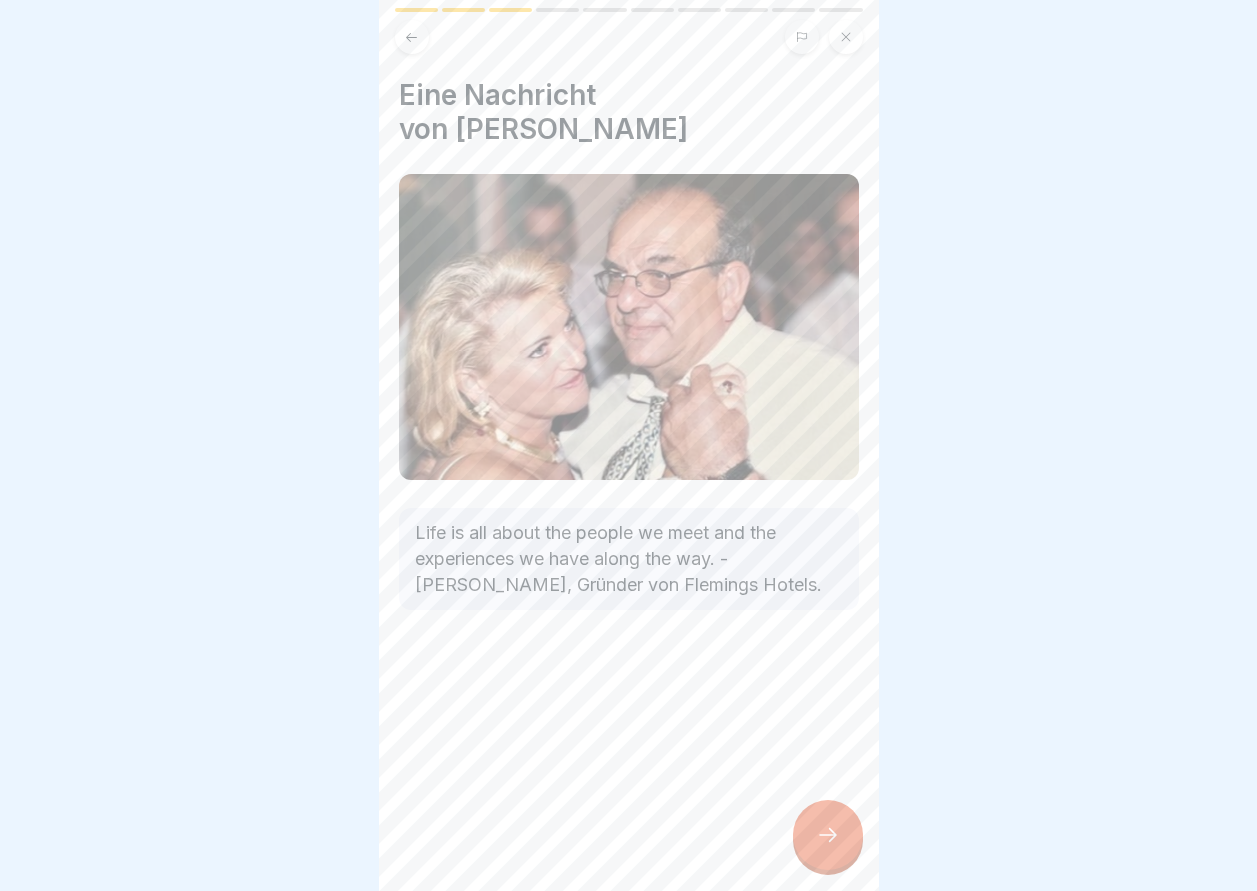 click at bounding box center [828, 835] 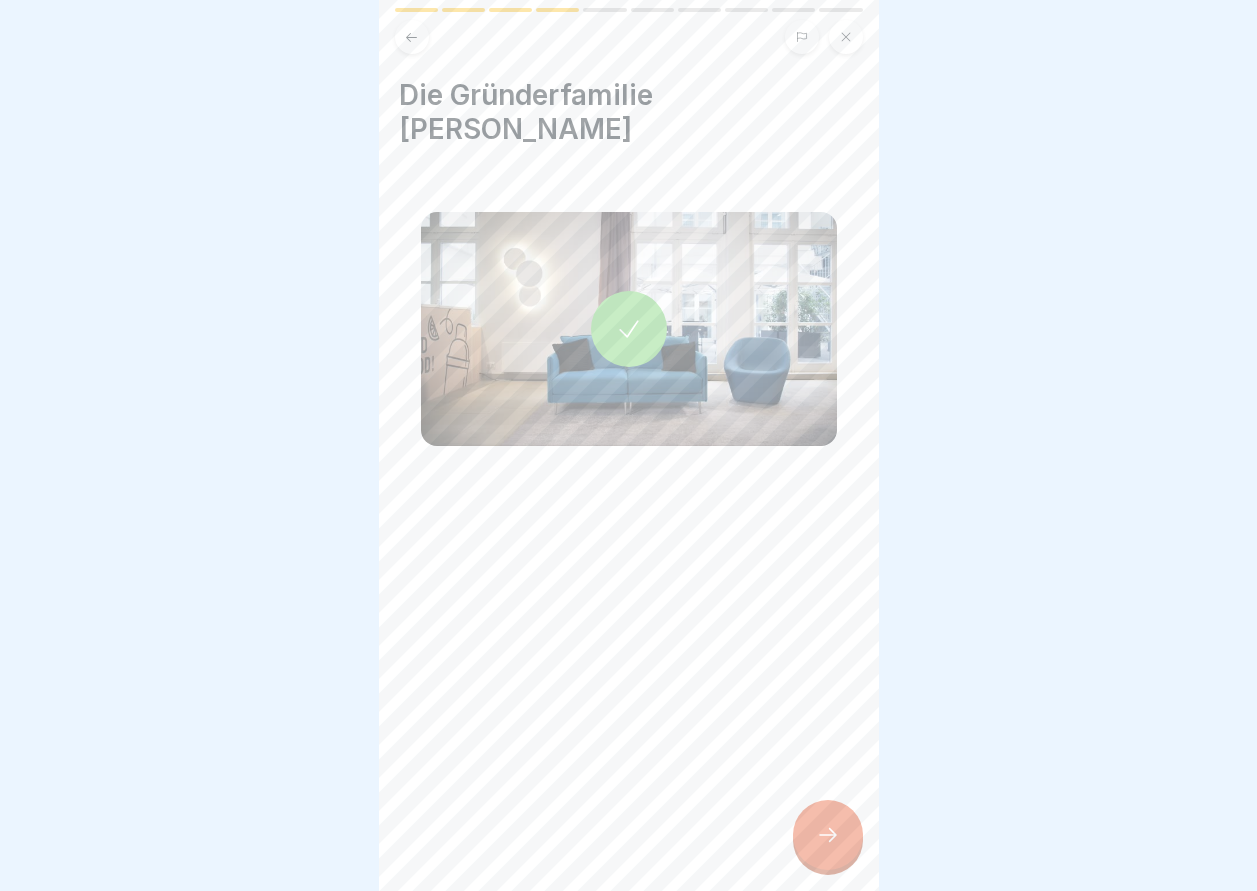 click at bounding box center [828, 835] 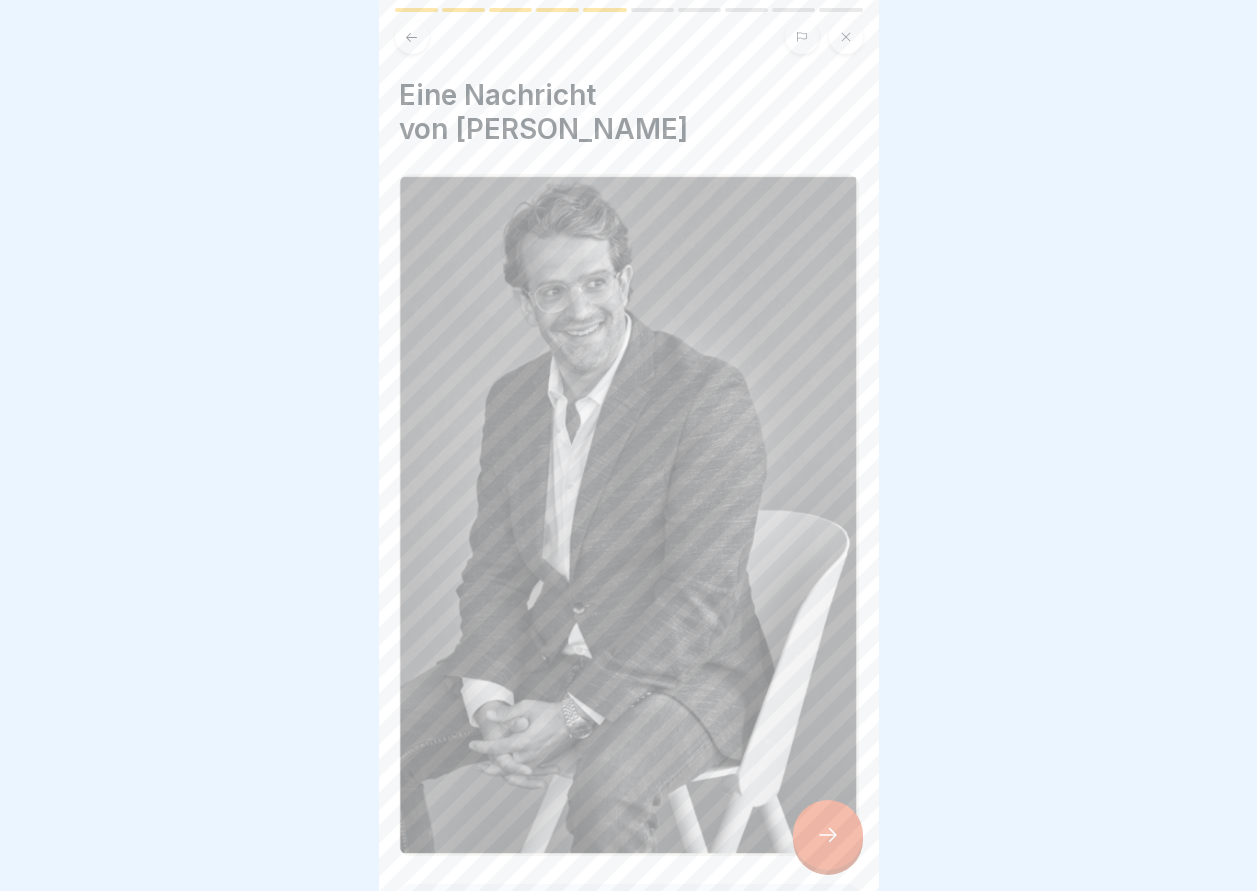 click at bounding box center (828, 835) 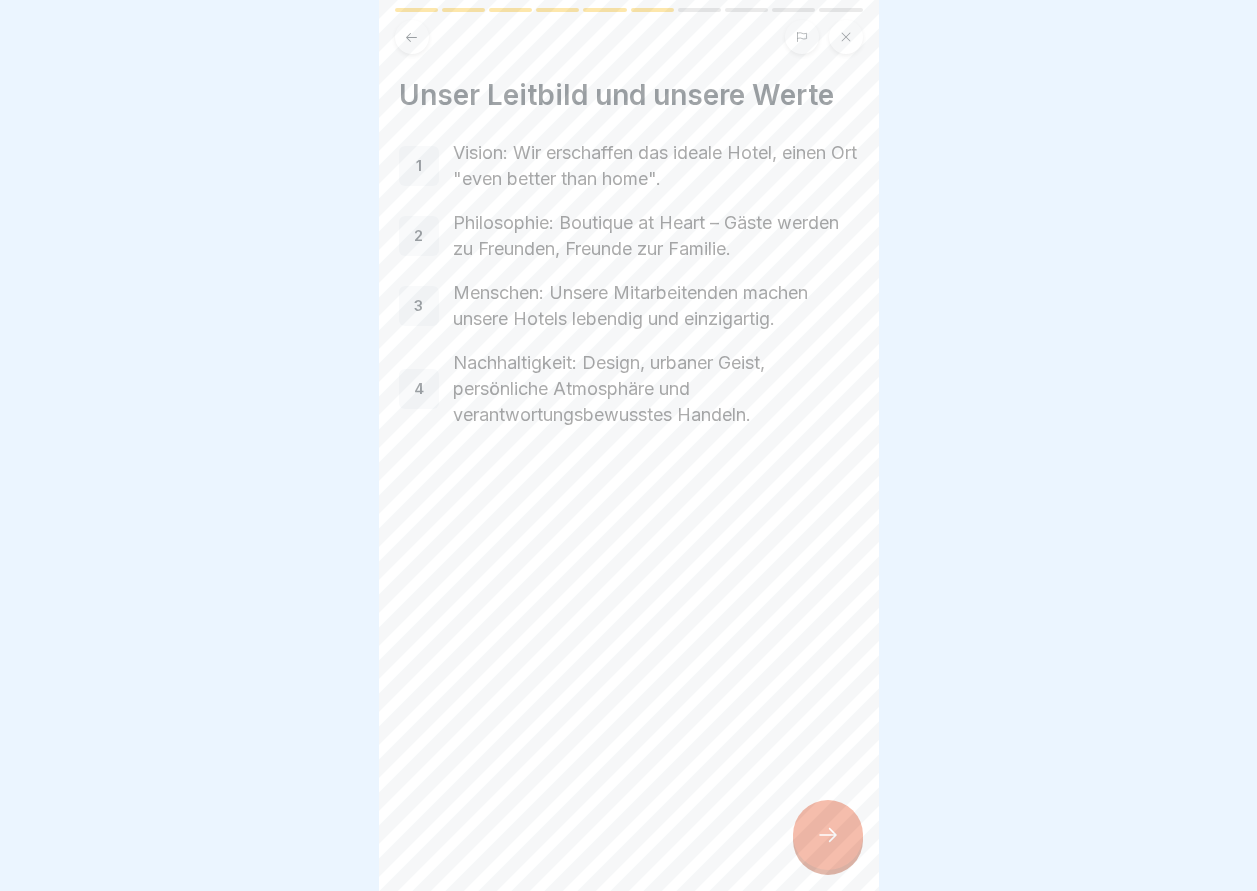 click at bounding box center [828, 835] 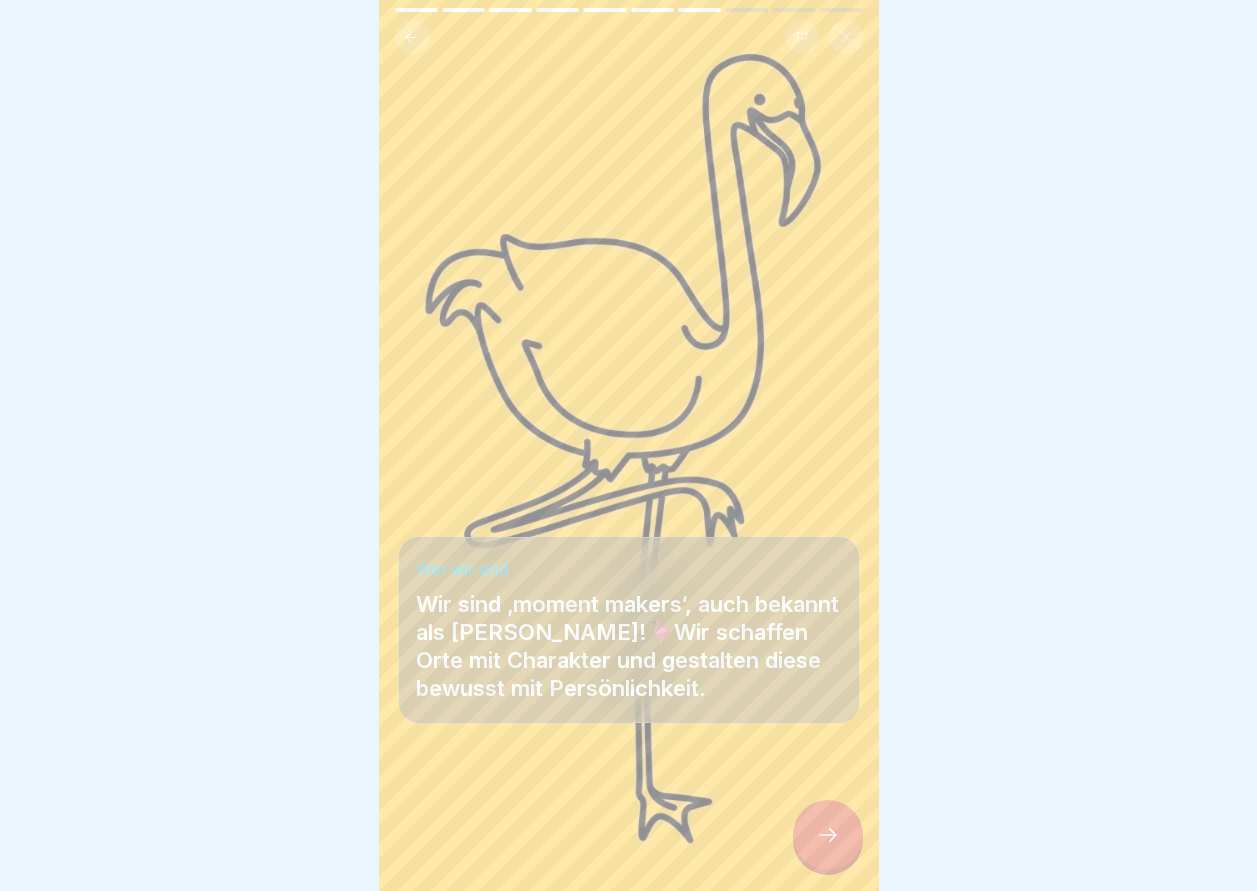 click at bounding box center [828, 835] 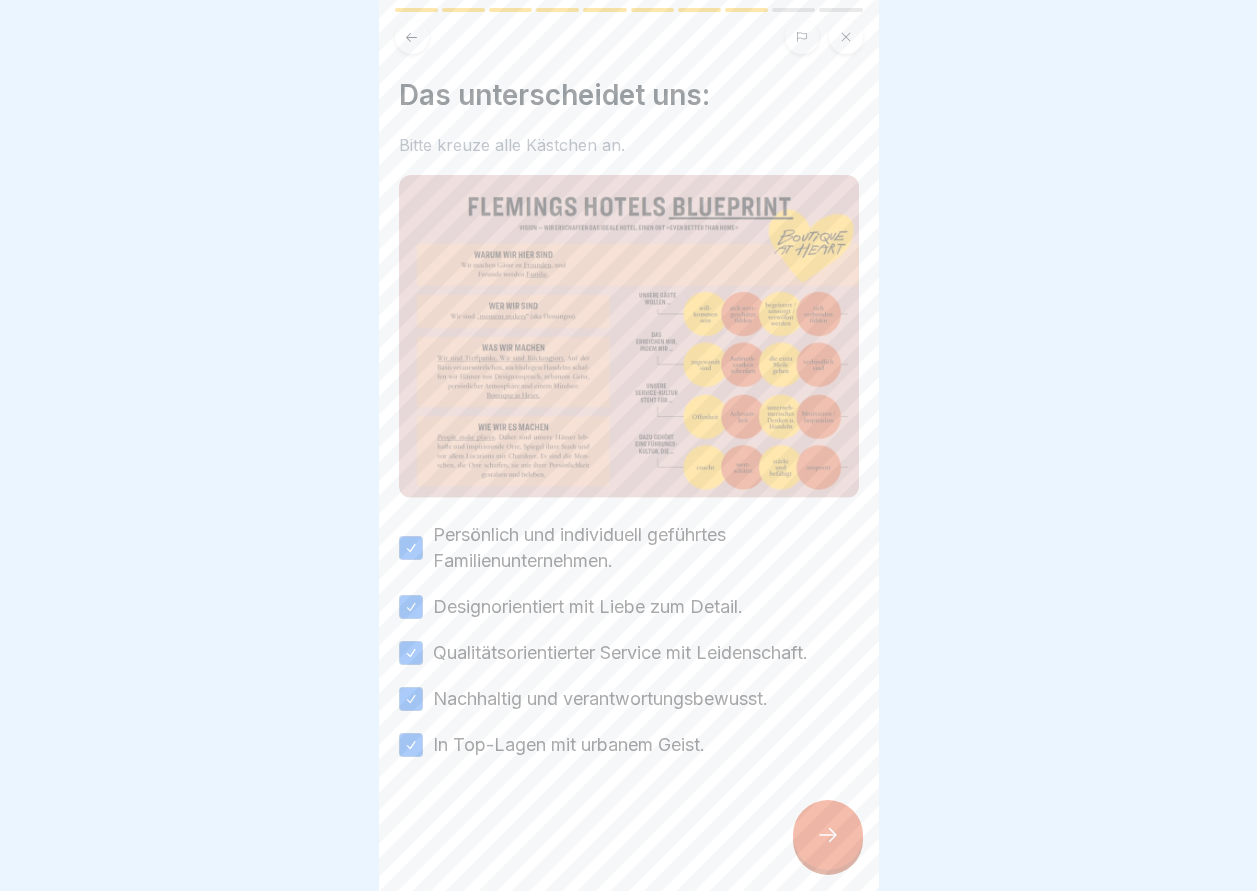 click at bounding box center (828, 835) 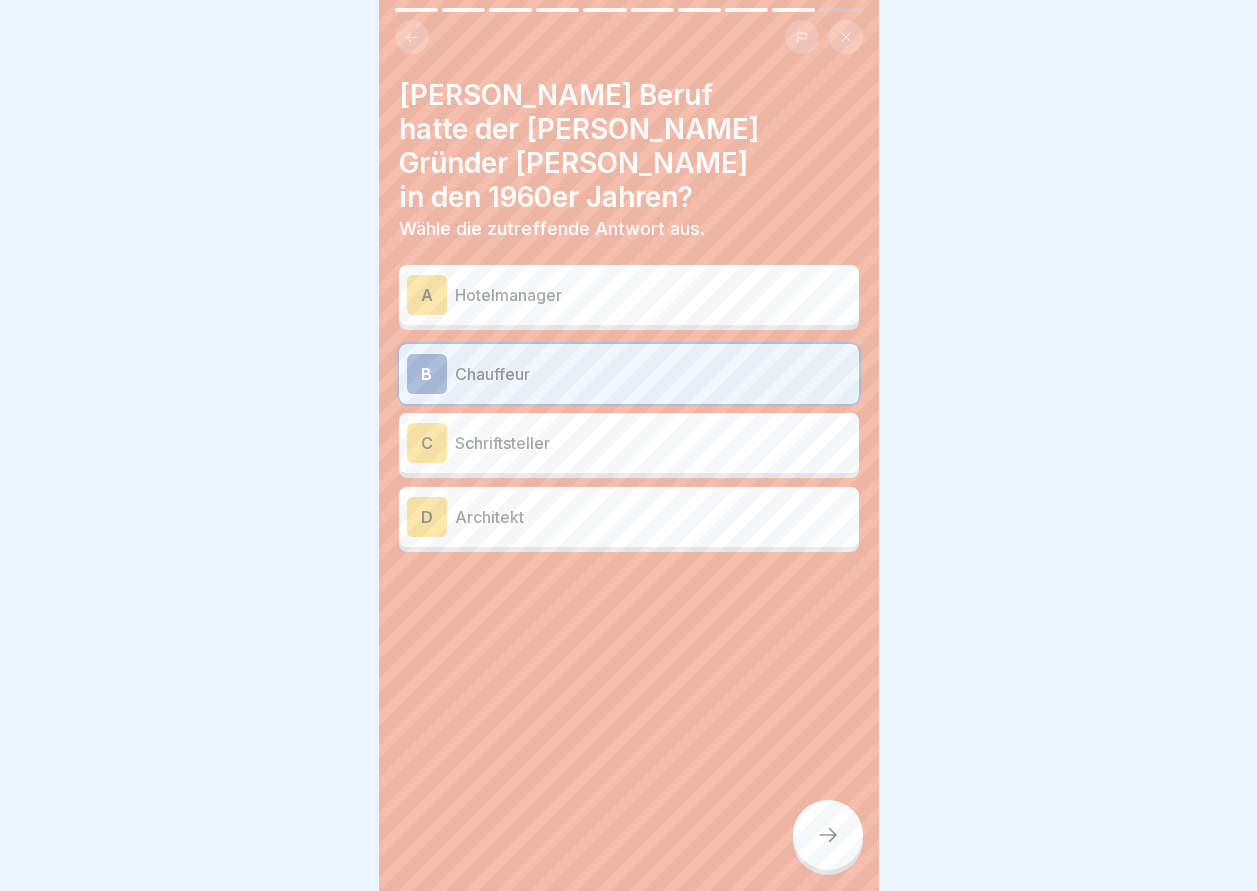 click at bounding box center (828, 835) 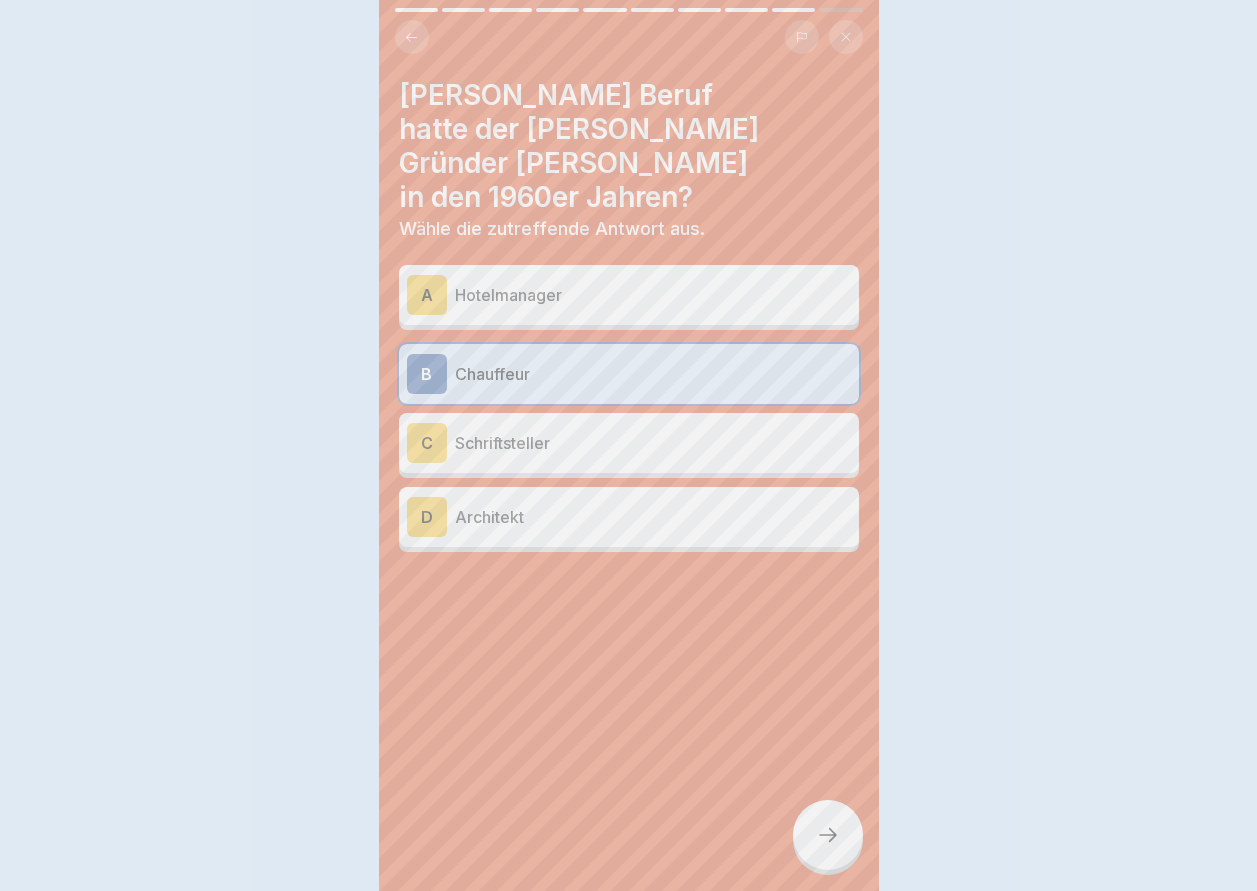 click on "Deine Antwort ist richtig!
✅ Korrekt! [PERSON_NAME] arbeitete als Chauffeur in [US_STATE].   Fortfahren" at bounding box center [629, 1171] 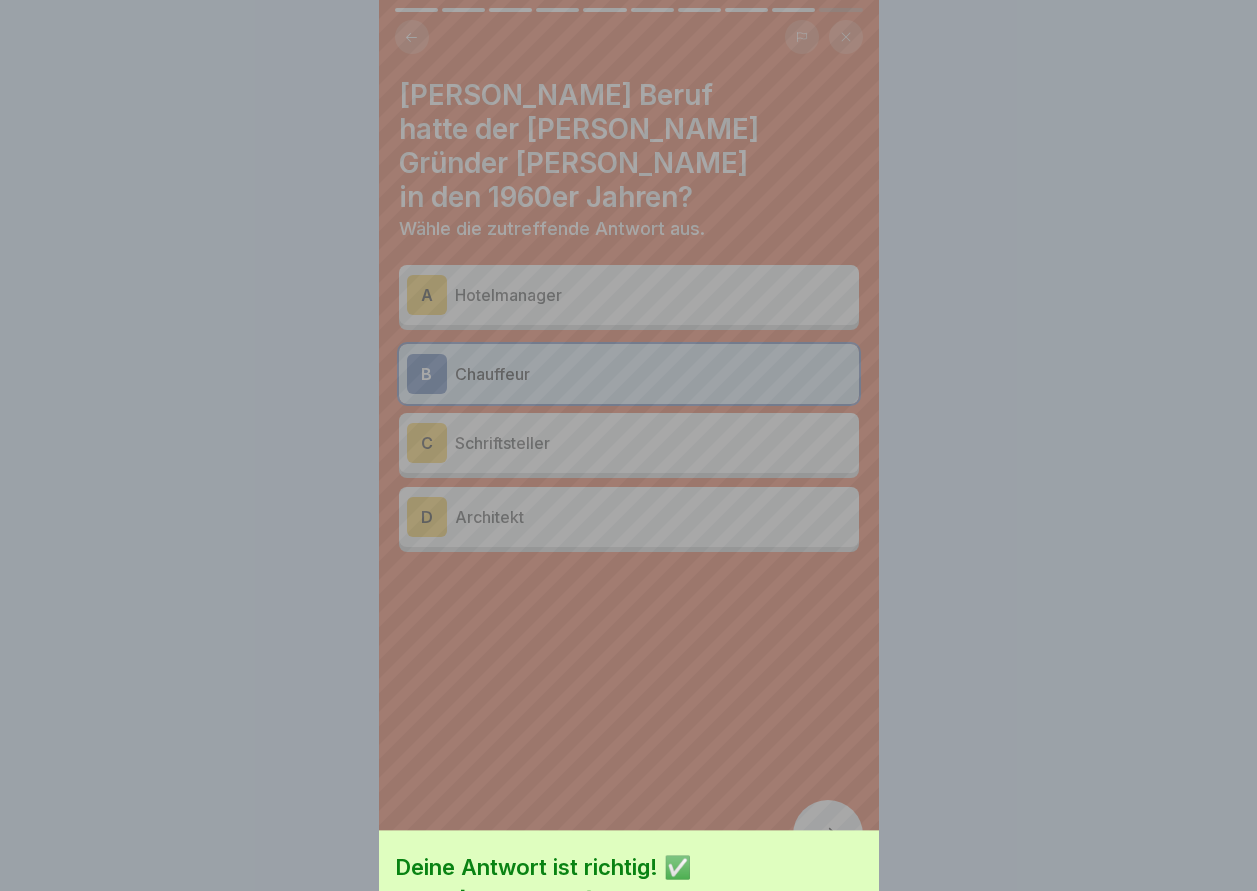 click on "Deine Antwort ist richtig!
✅ Korrekt! [PERSON_NAME] arbeitete als Chauffeur in [US_STATE].   Fortfahren" at bounding box center [628, 445] 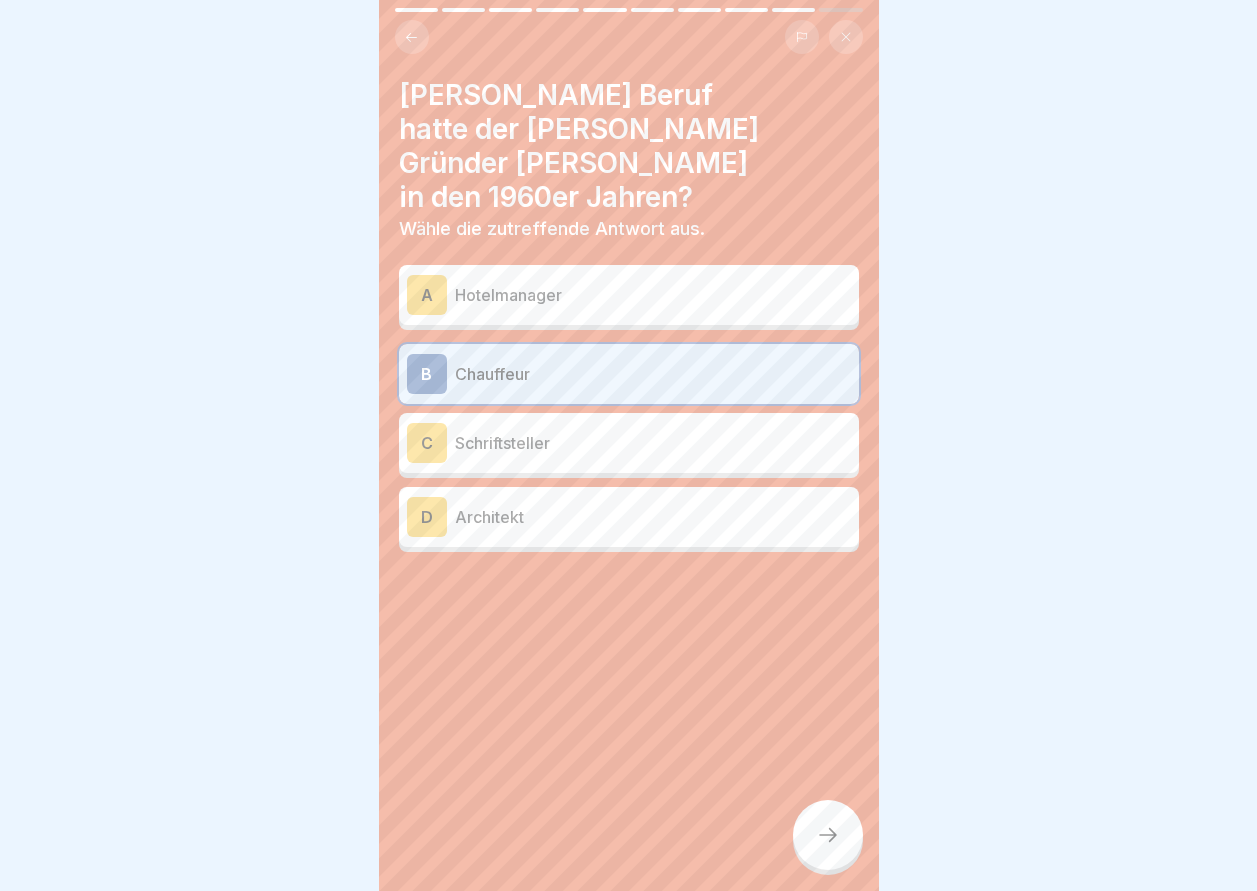 click at bounding box center (828, 835) 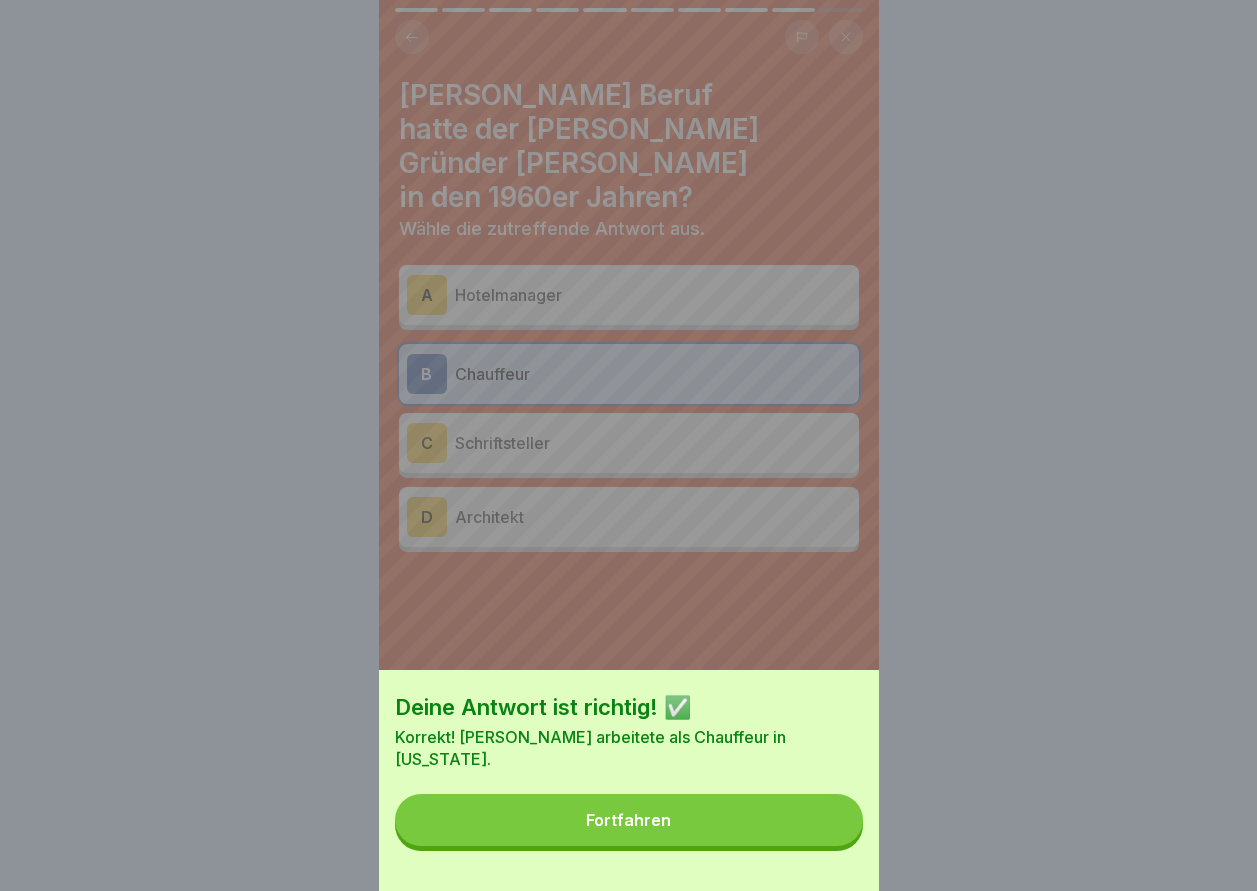 click on "Fortfahren" at bounding box center [629, 820] 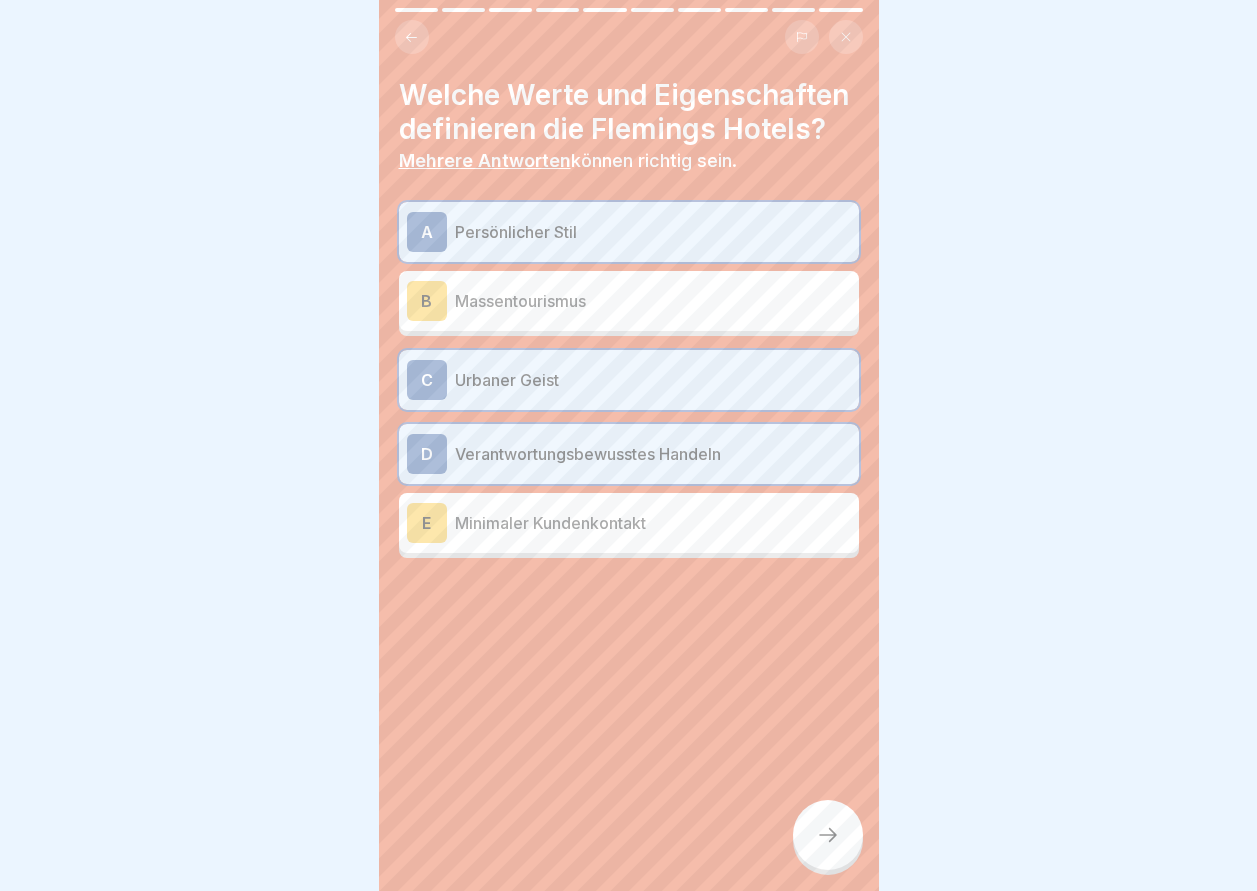 click 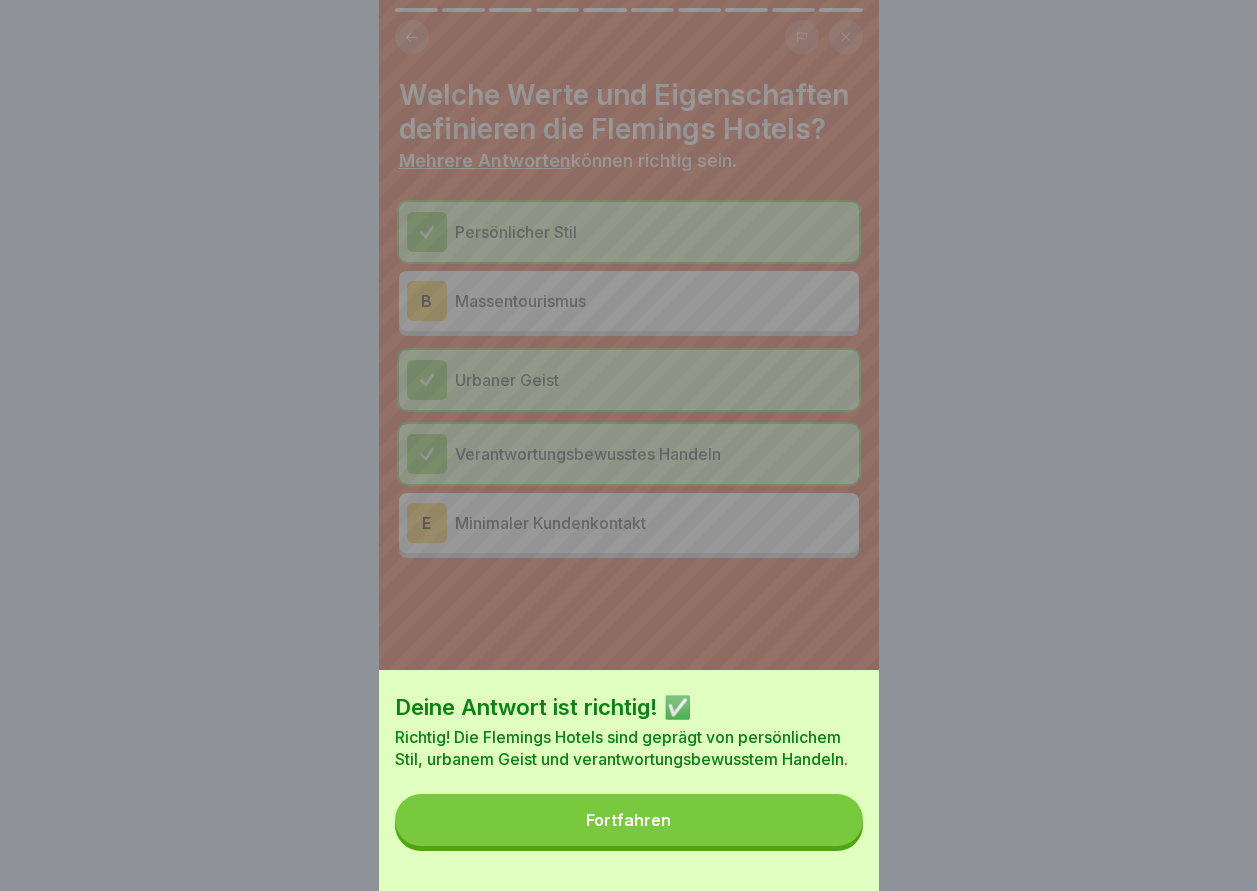 click on "Fortfahren" at bounding box center (629, 820) 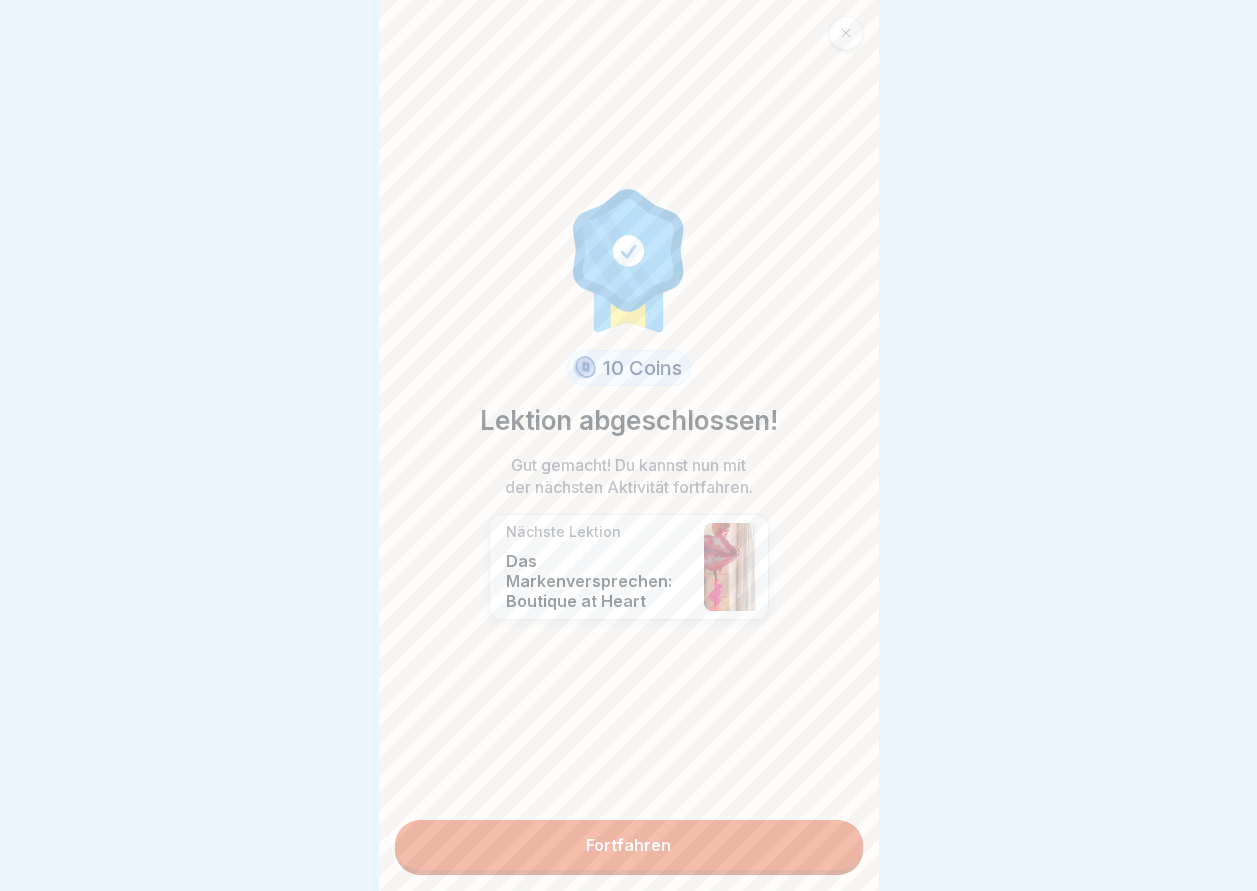 click on "Fortfahren" at bounding box center (629, 845) 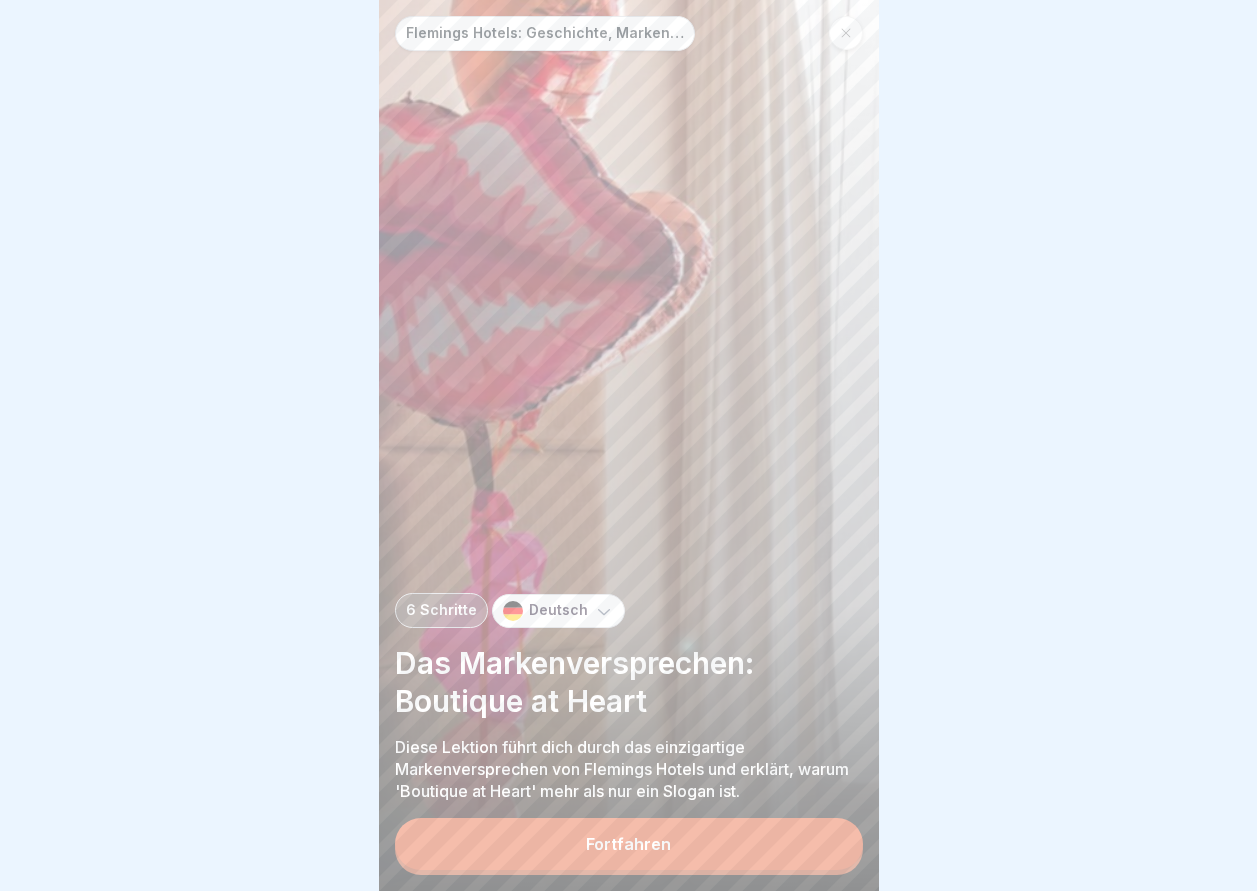 click on "Fortfahren" at bounding box center [628, 844] 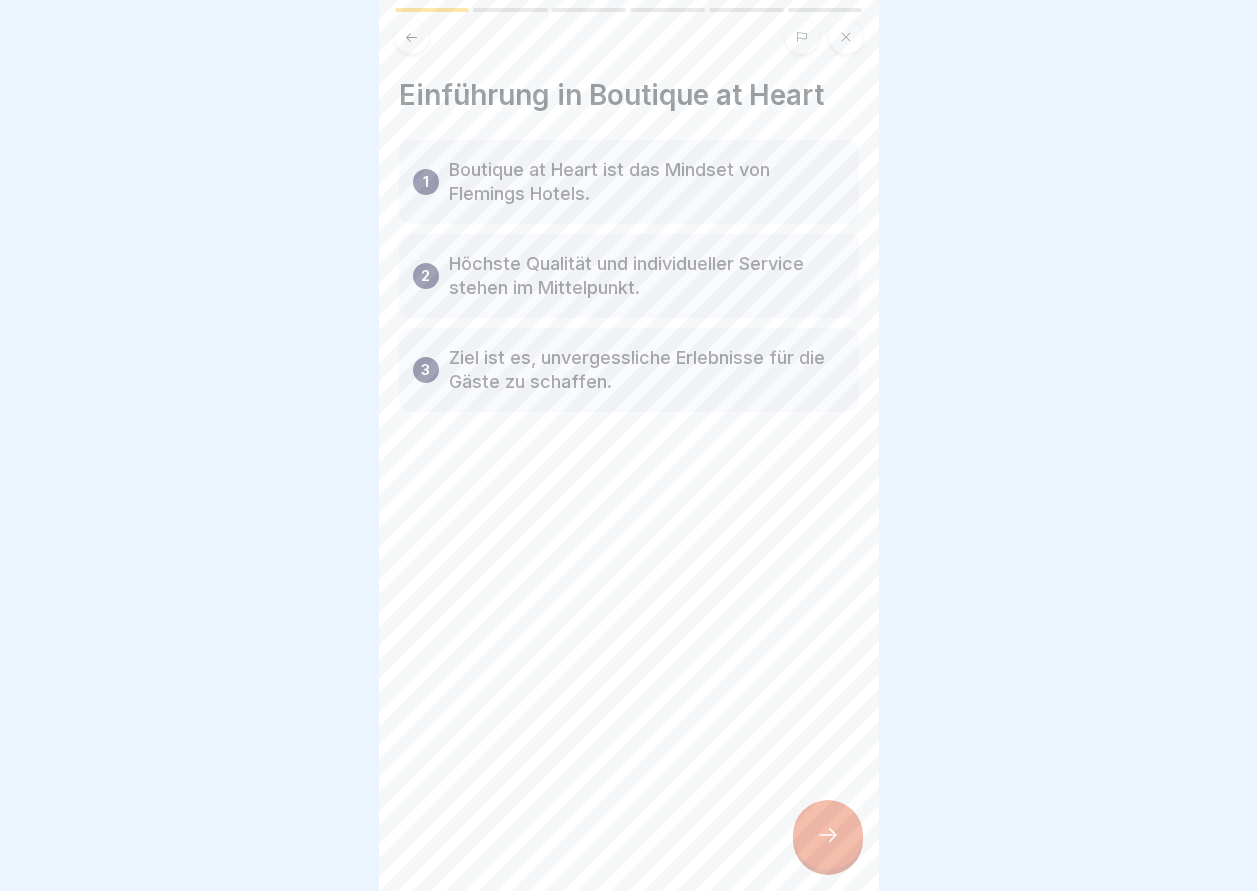 click 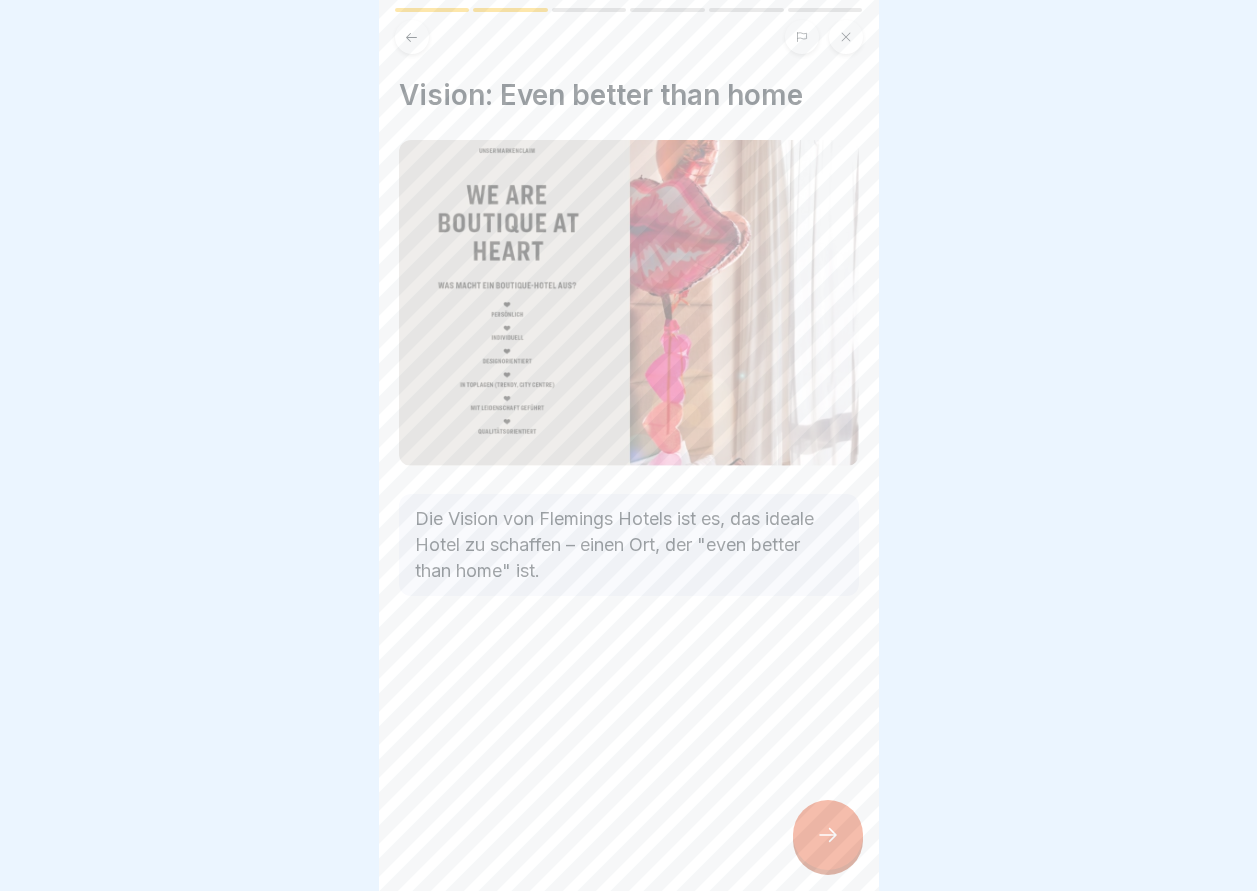 click 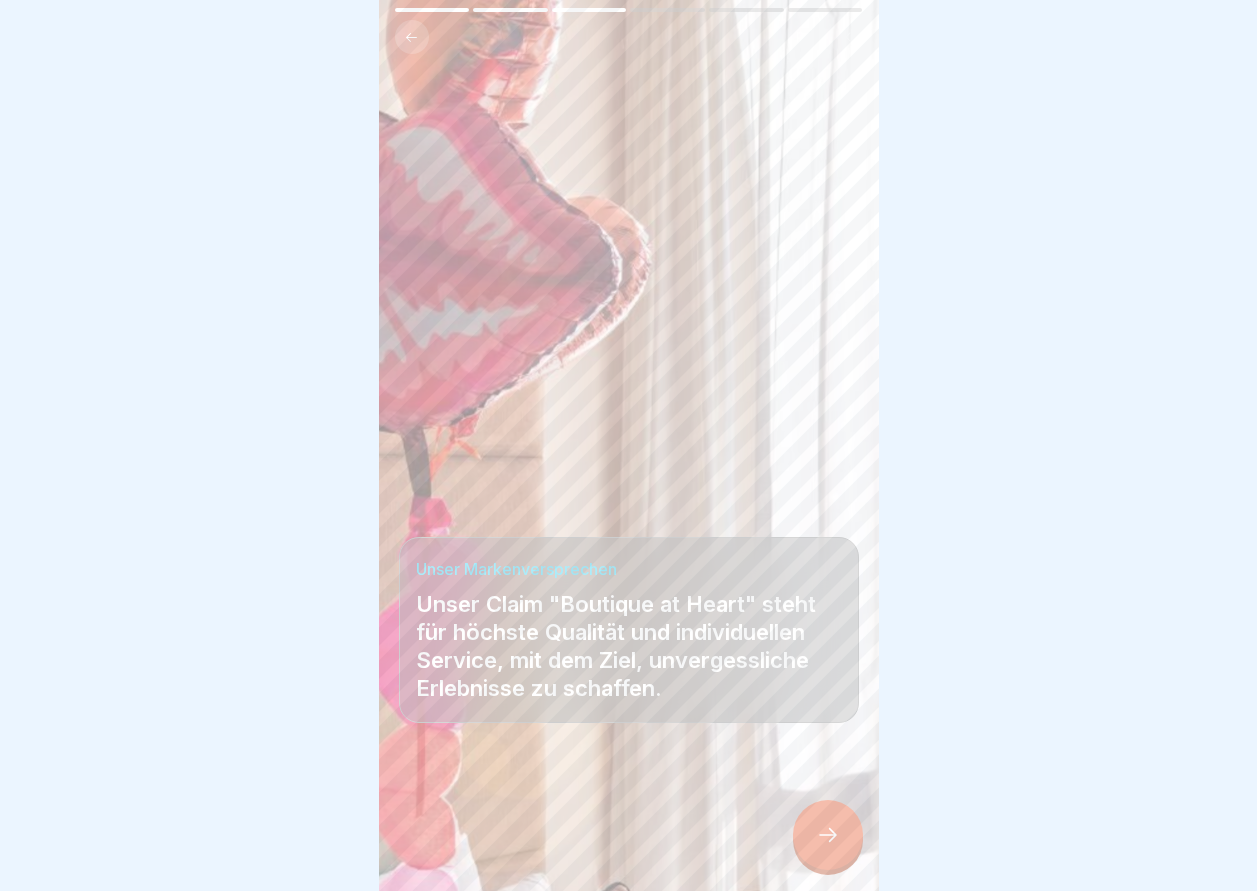 click 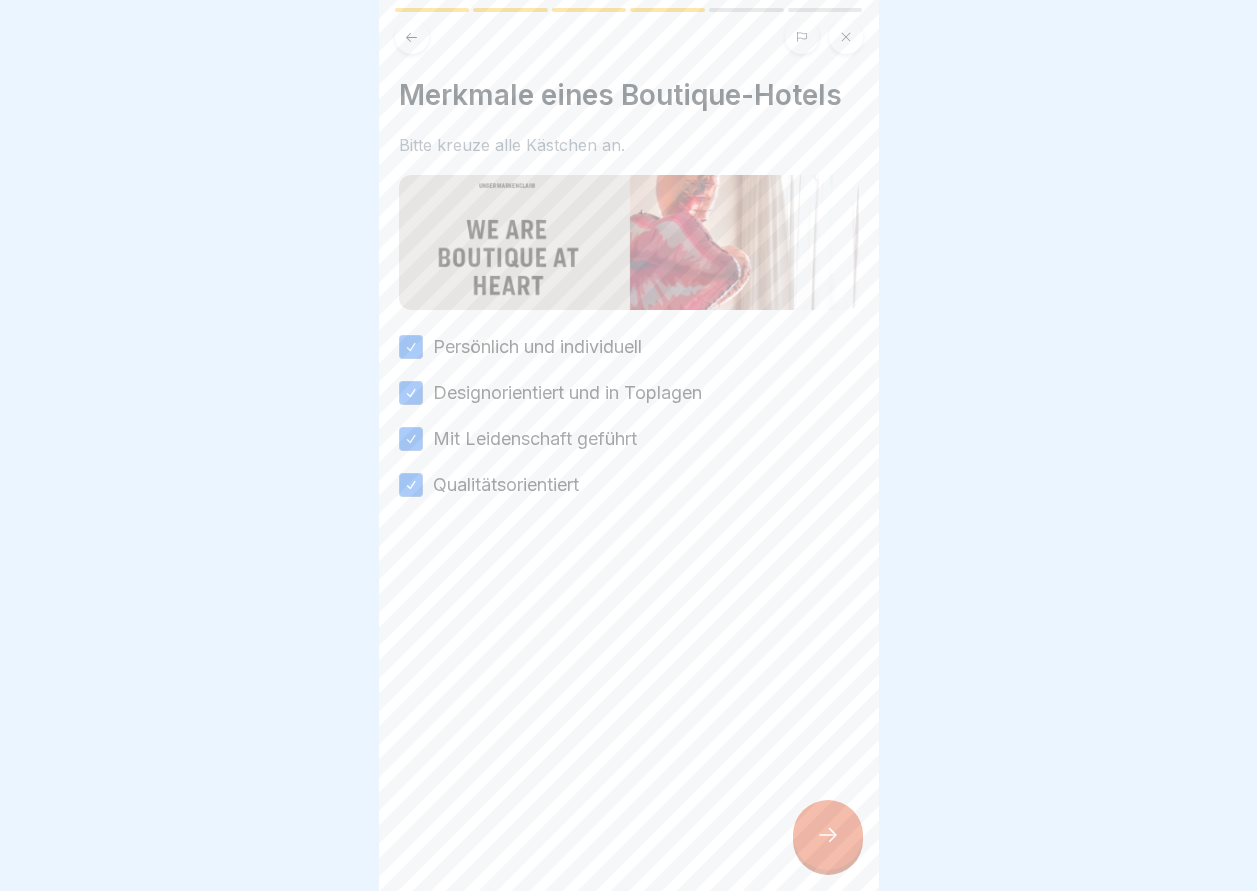 click 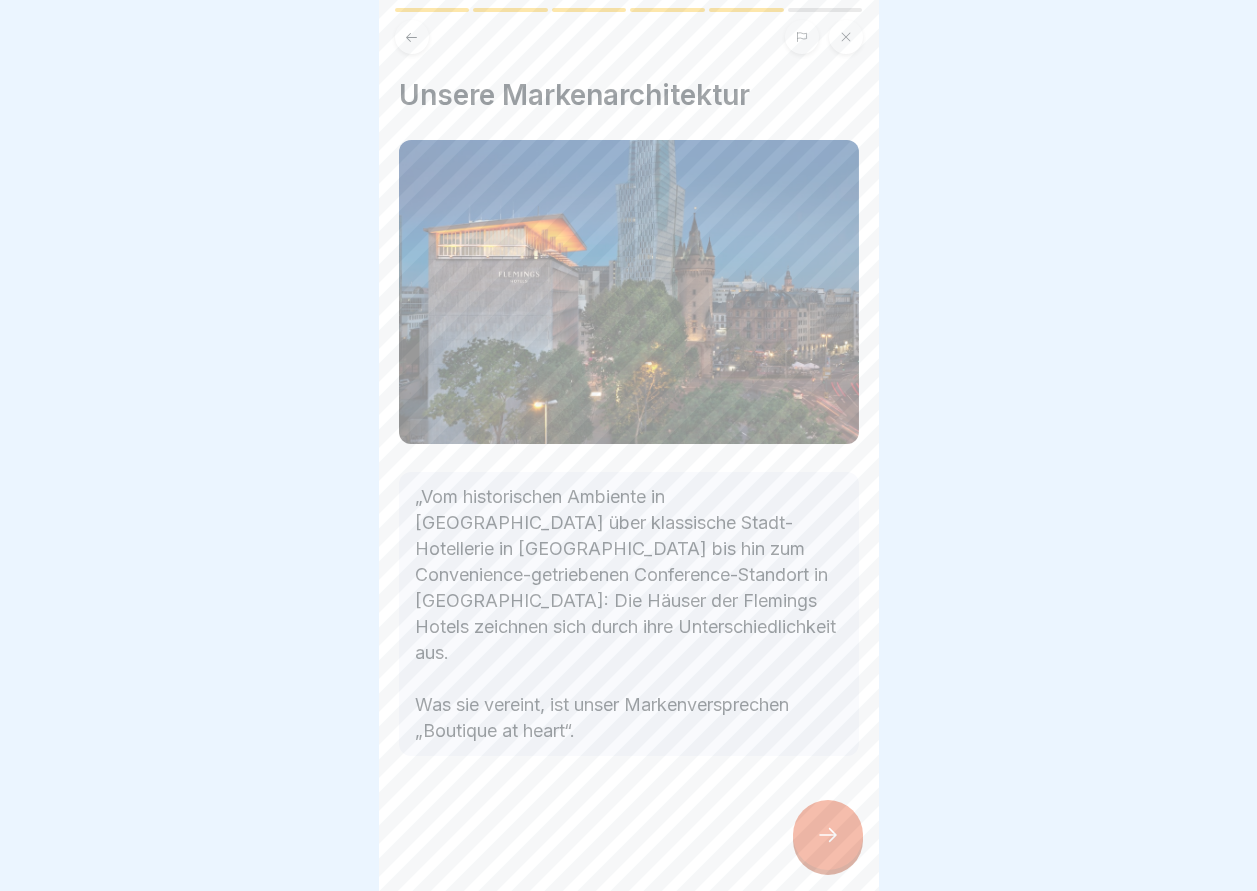 click 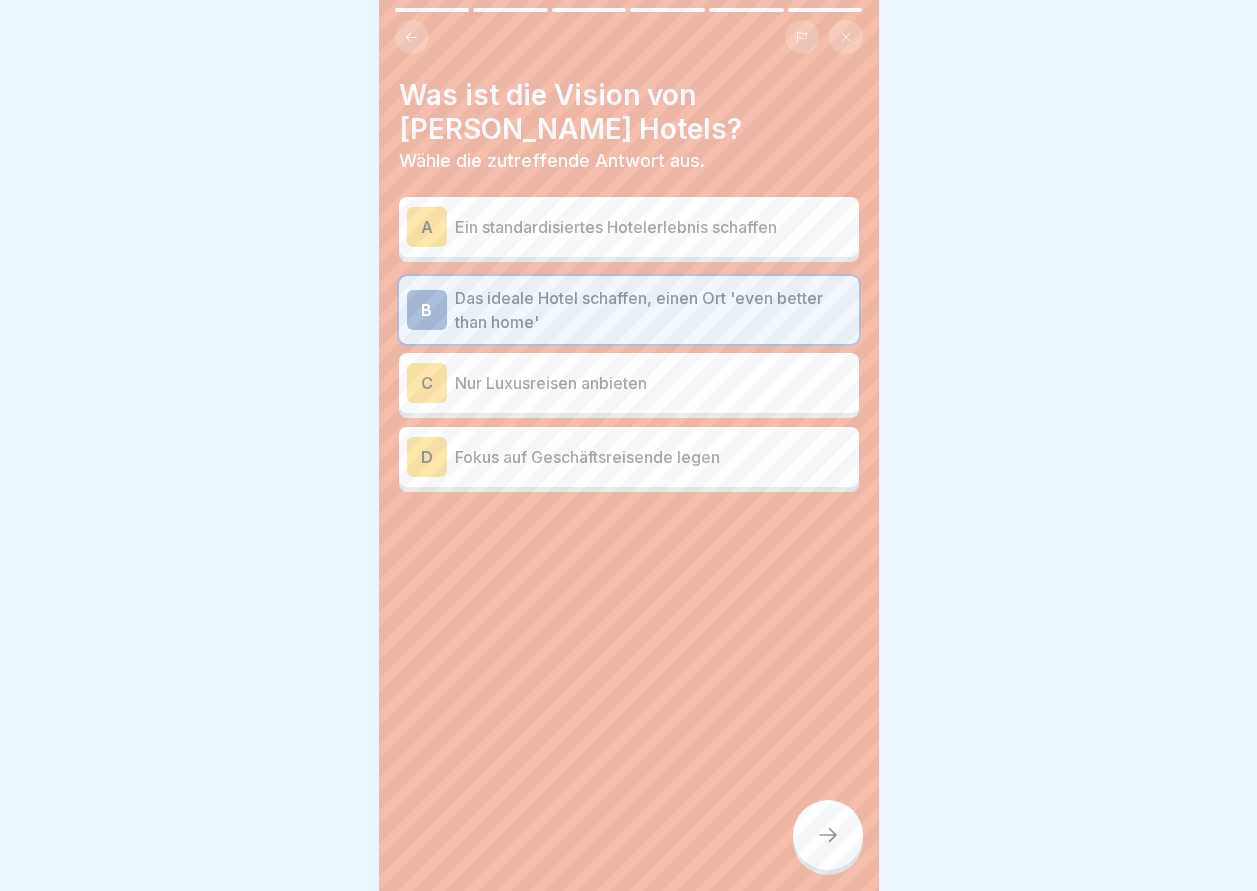 click 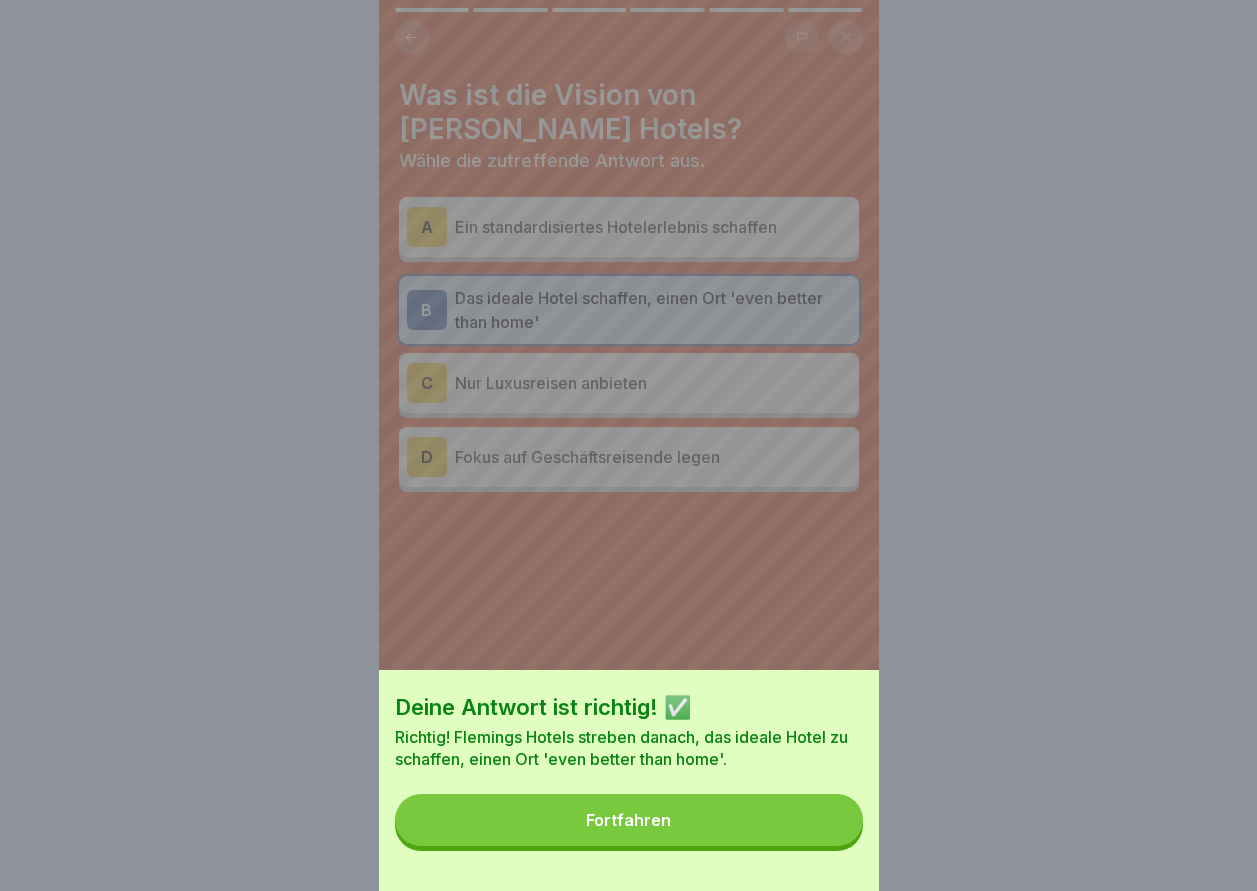 click on "Fortfahren" at bounding box center [629, 820] 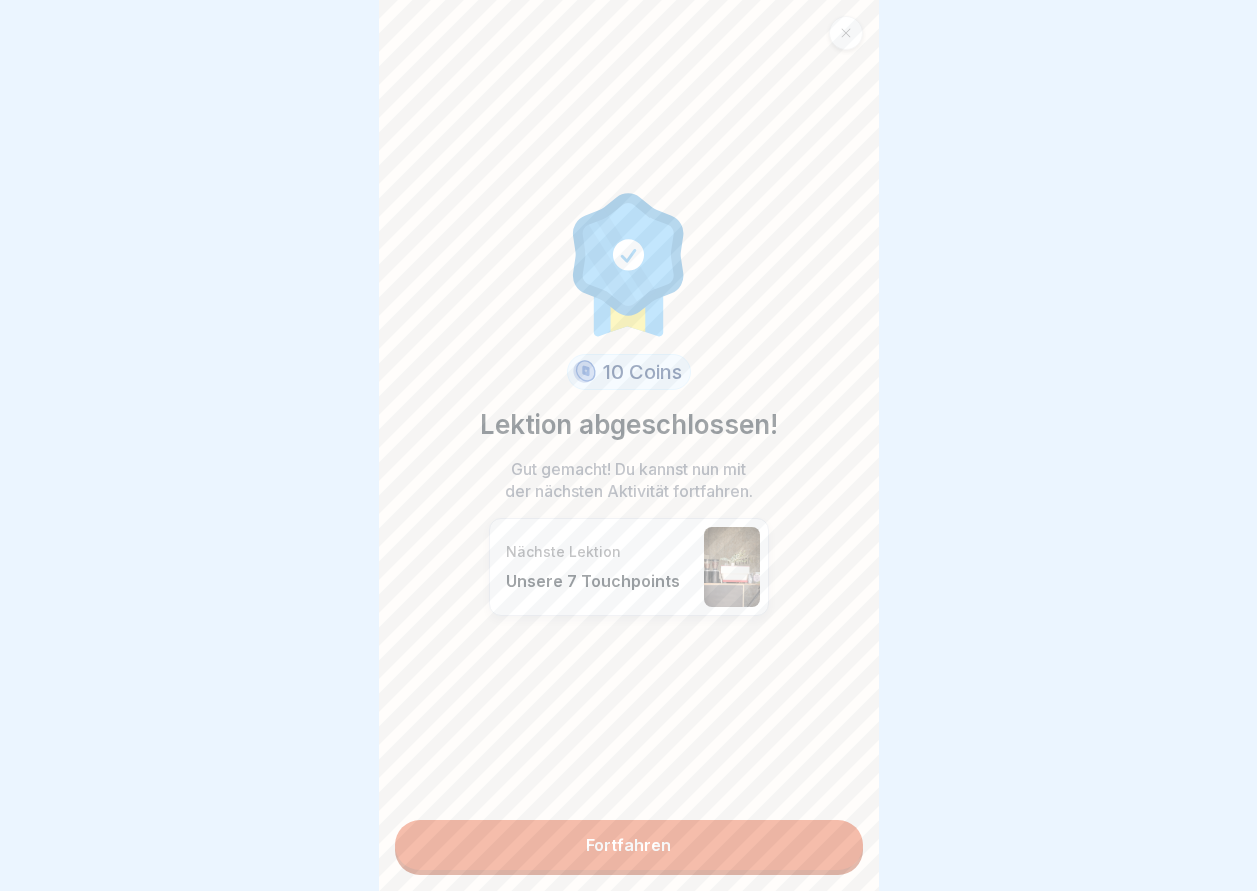 click on "Fortfahren" at bounding box center [629, 845] 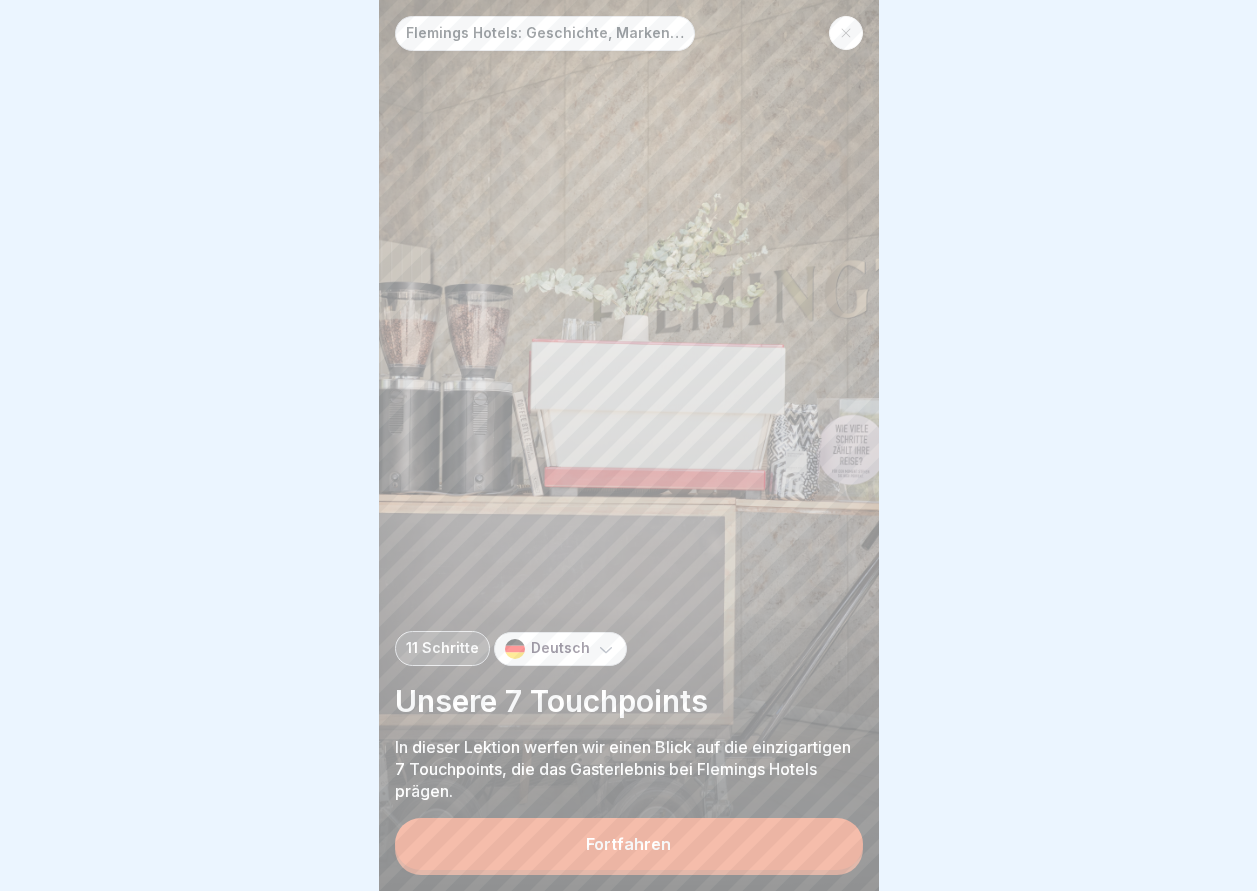 click on "Fortfahren" at bounding box center [628, 844] 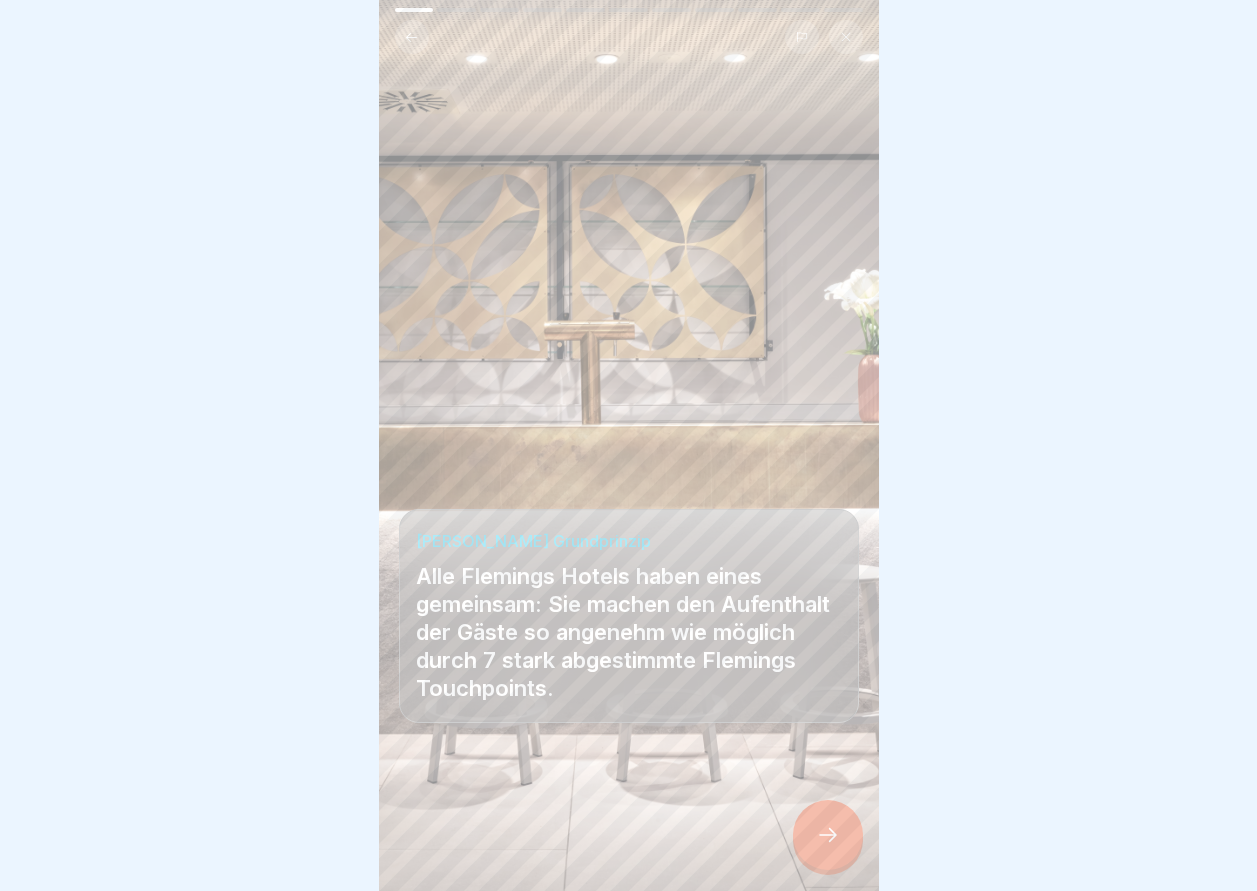 scroll, scrollTop: 15, scrollLeft: 0, axis: vertical 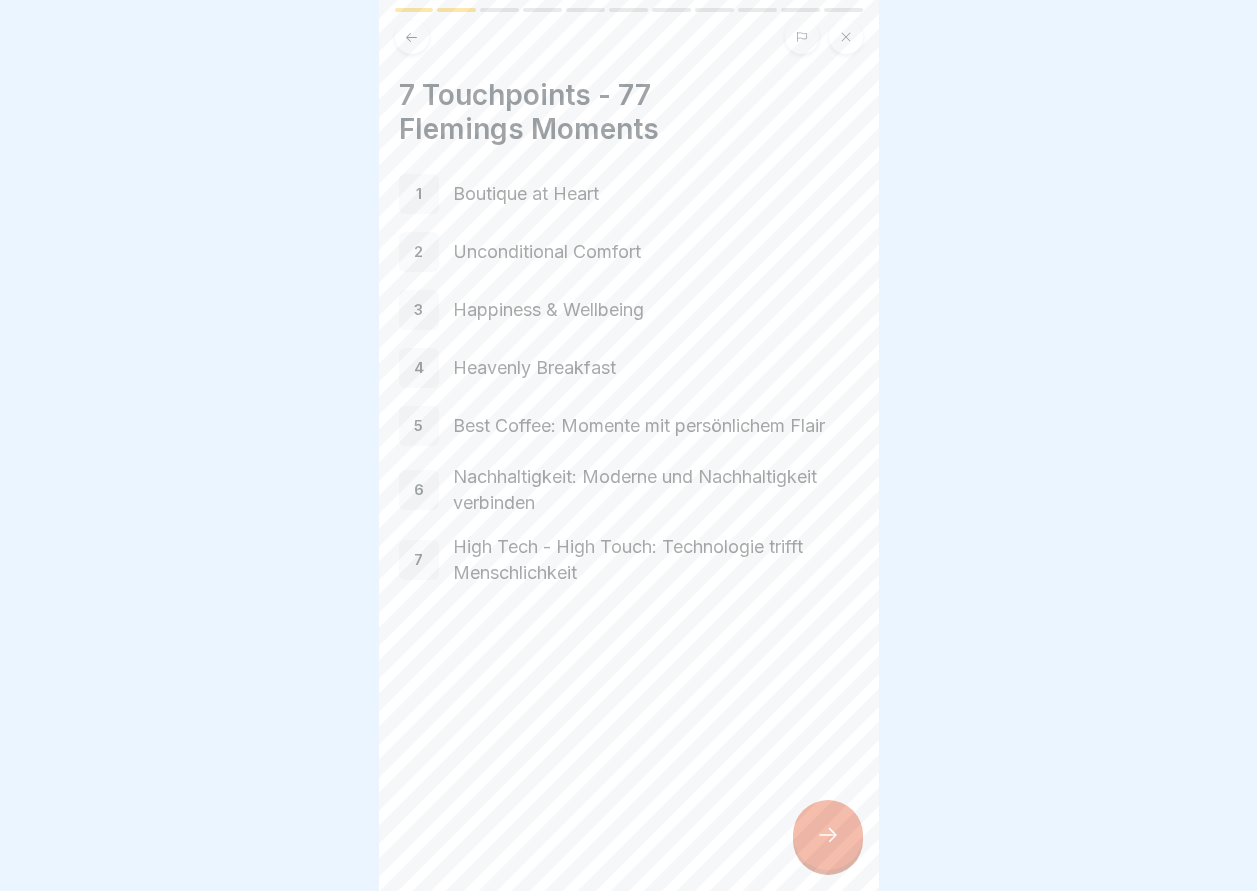 click at bounding box center (828, 835) 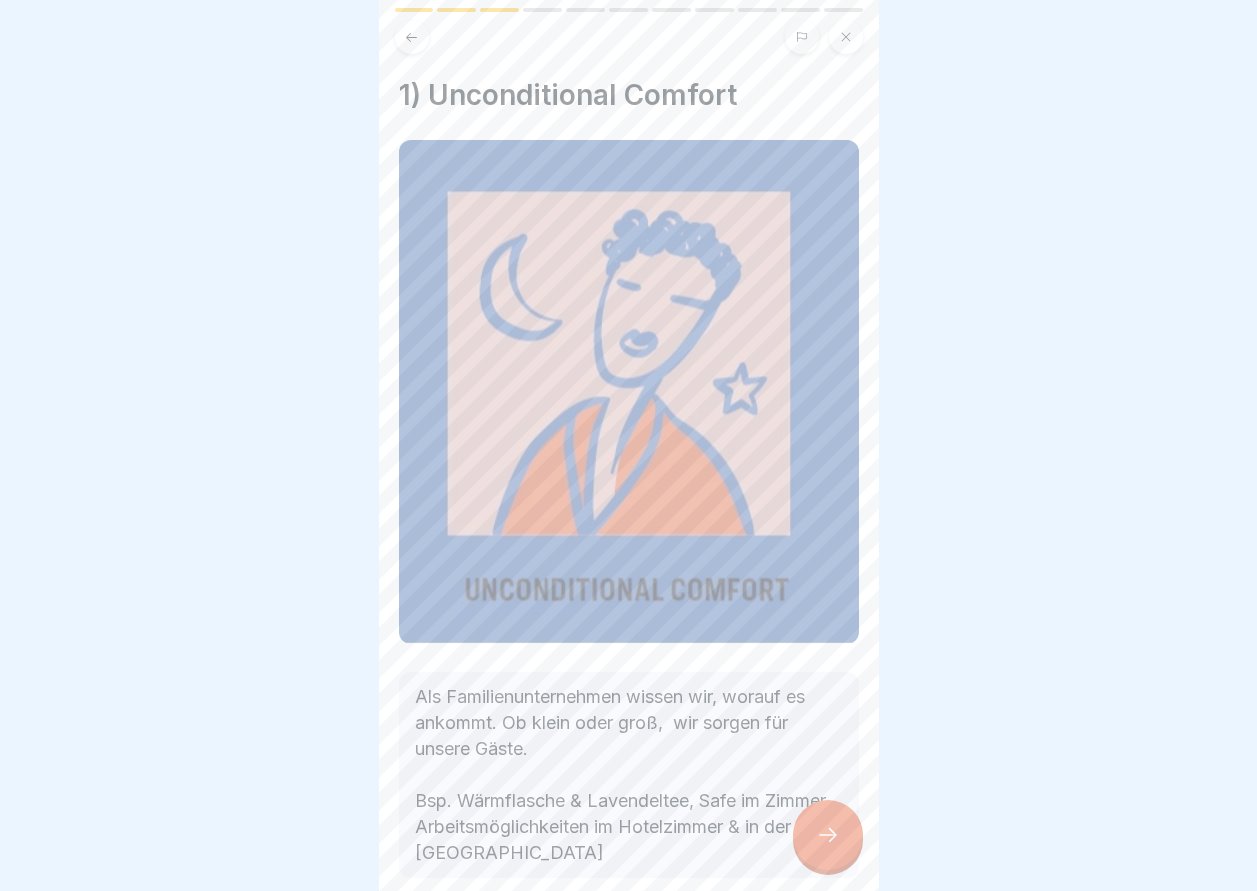 click 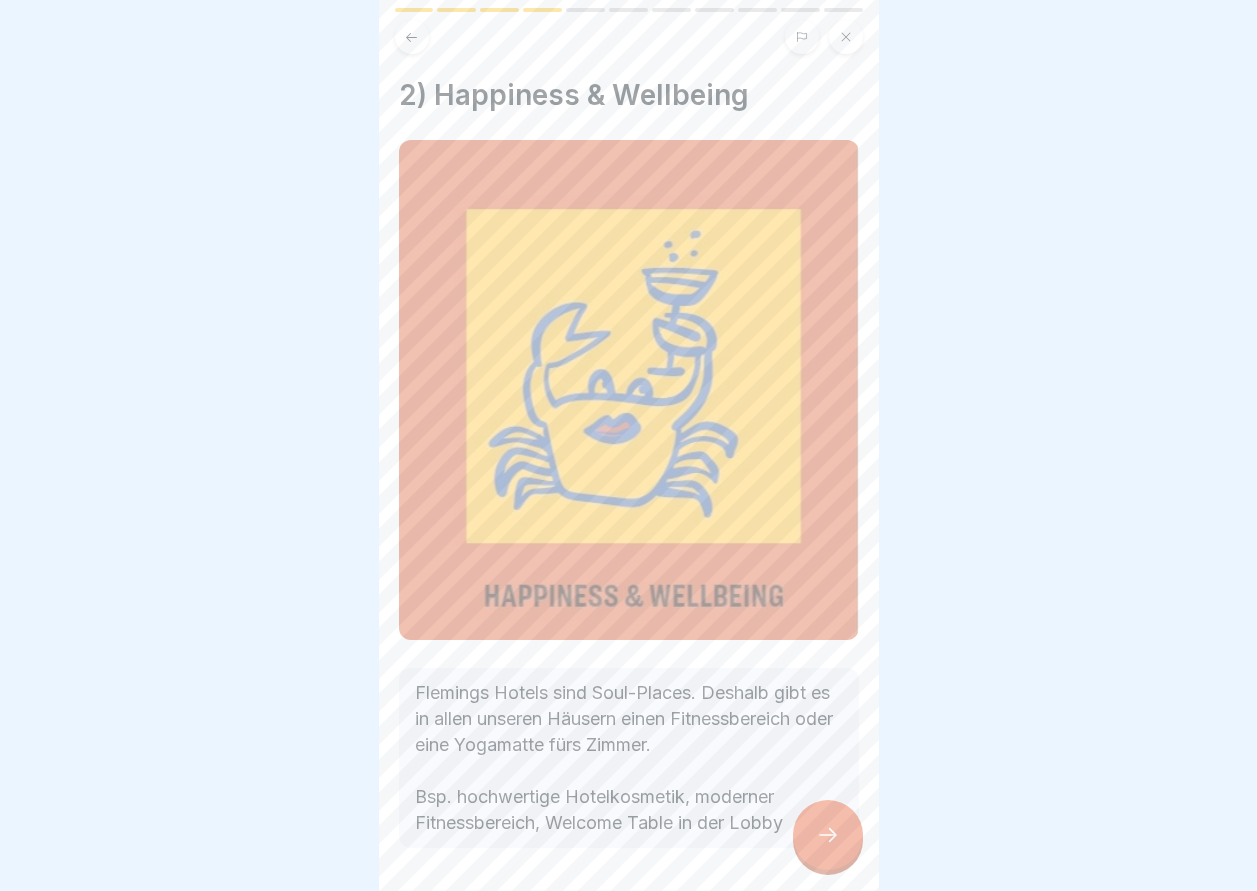 click 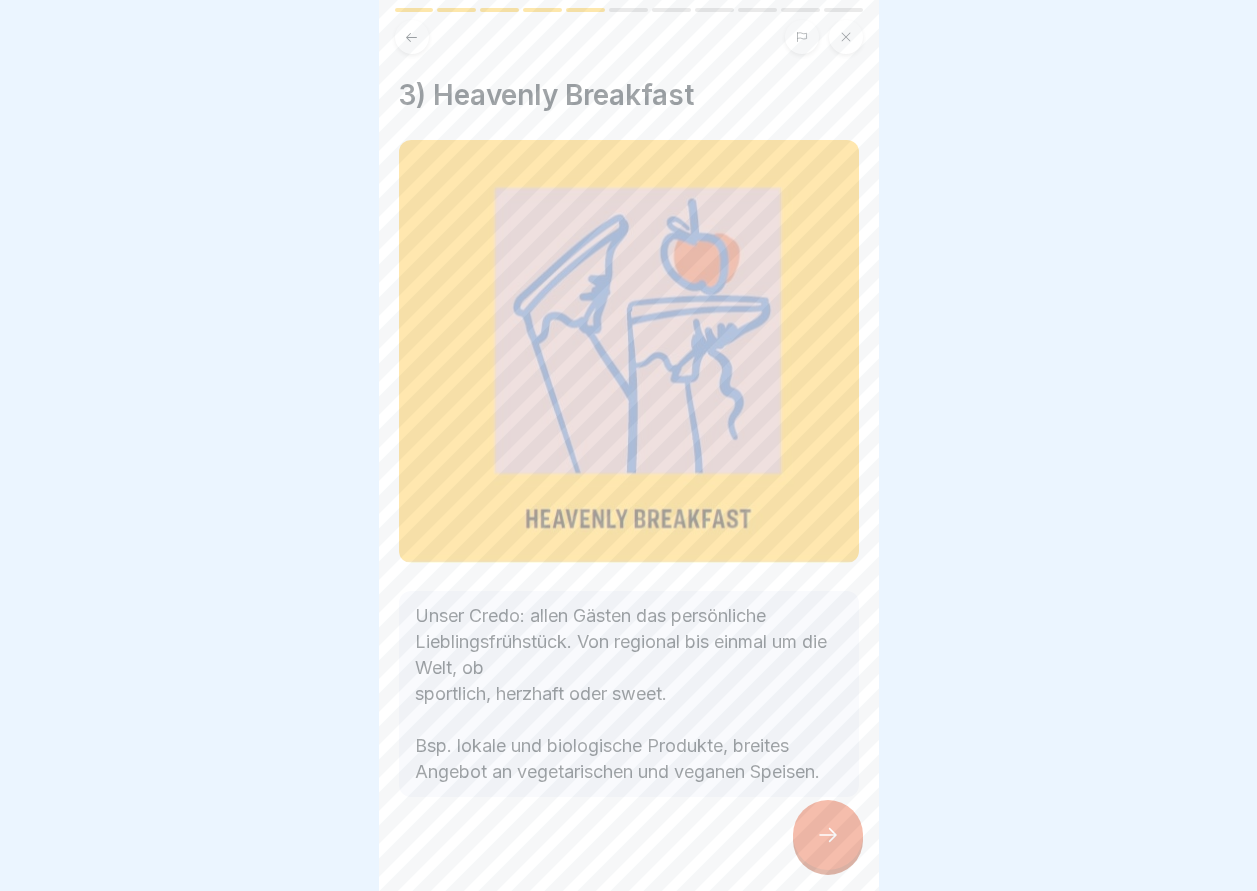 click 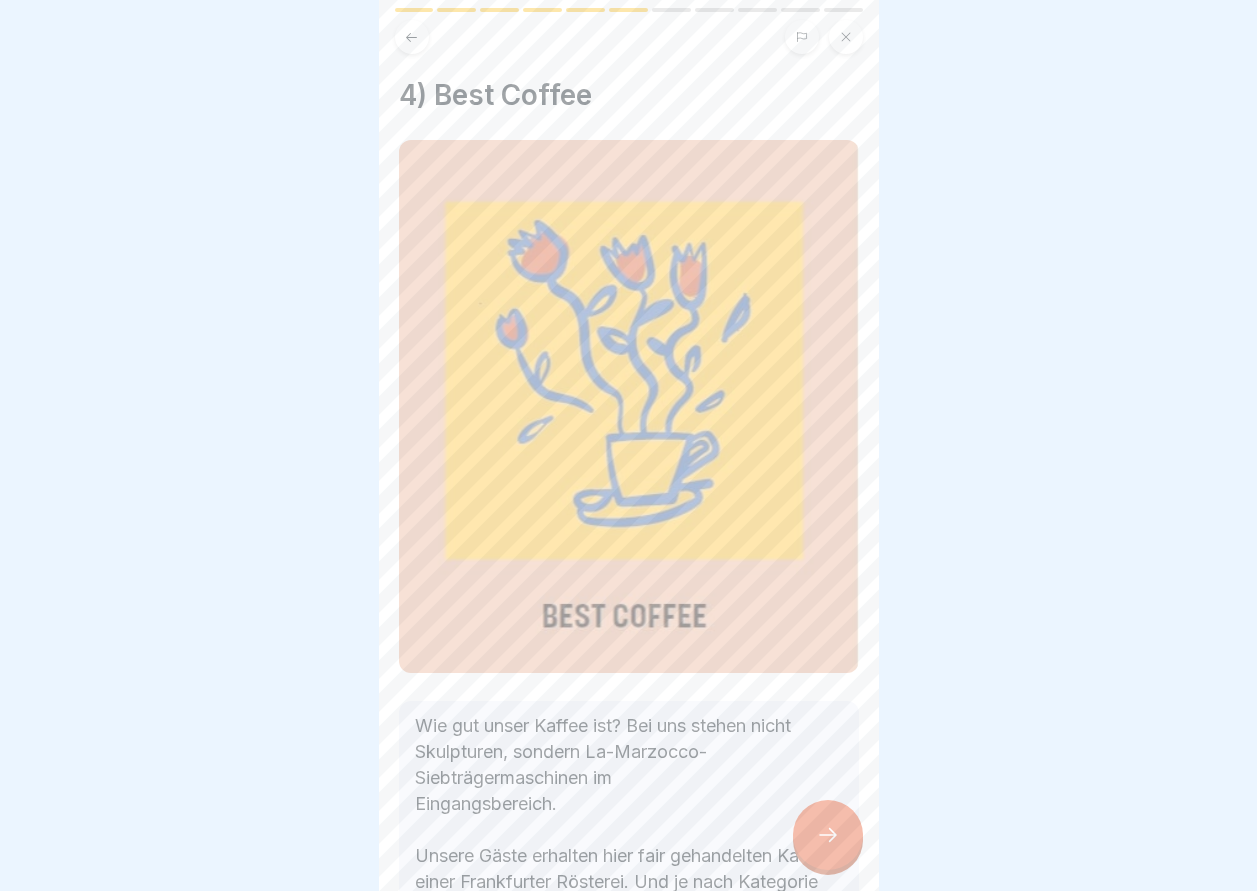 click 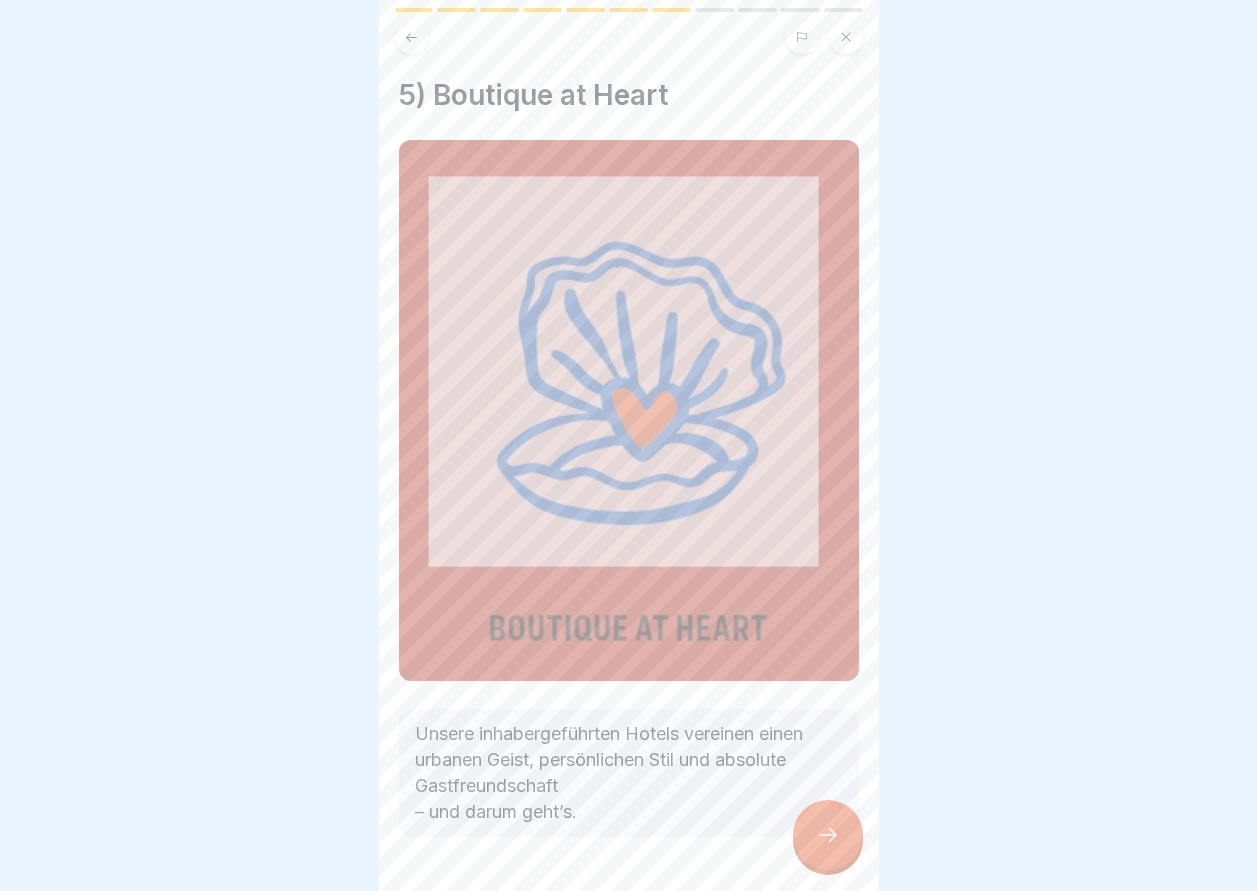 click 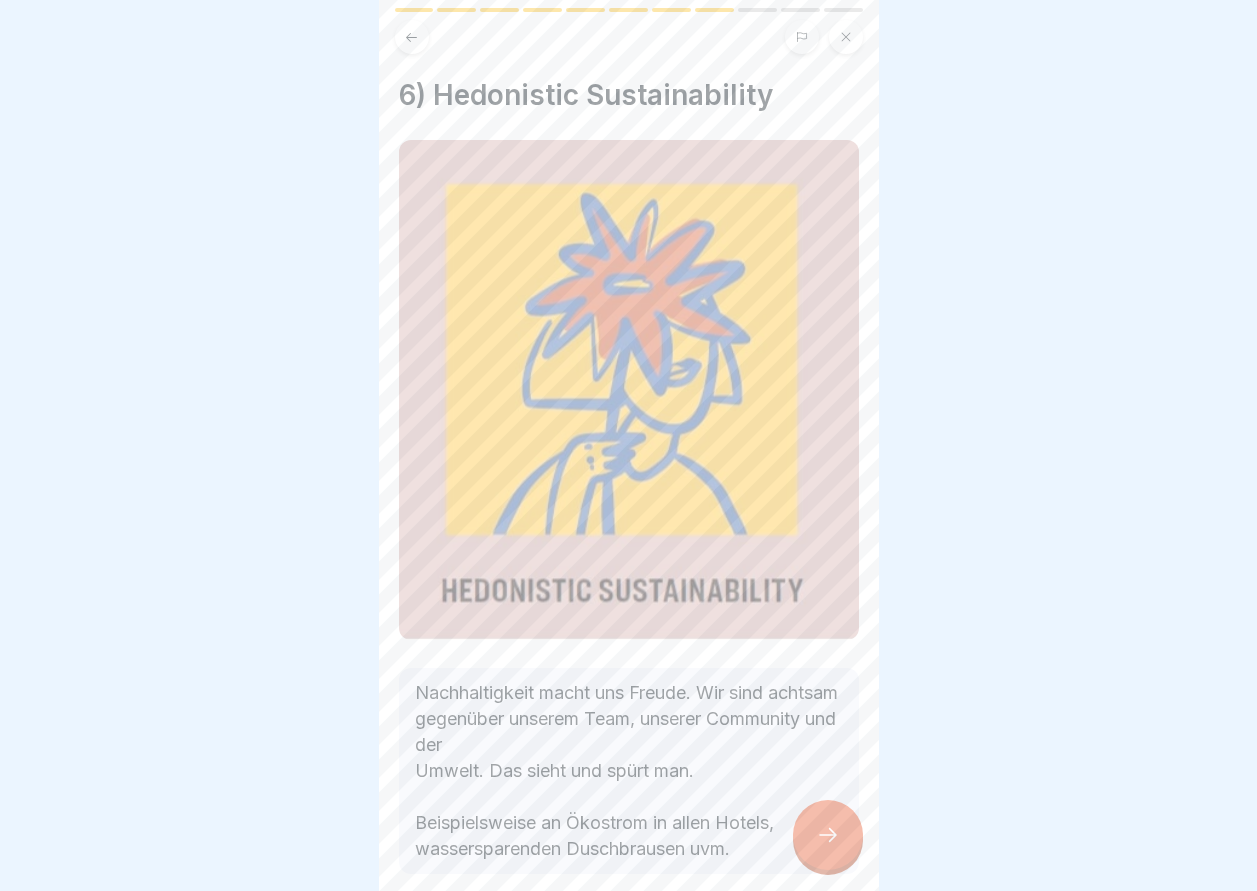 click 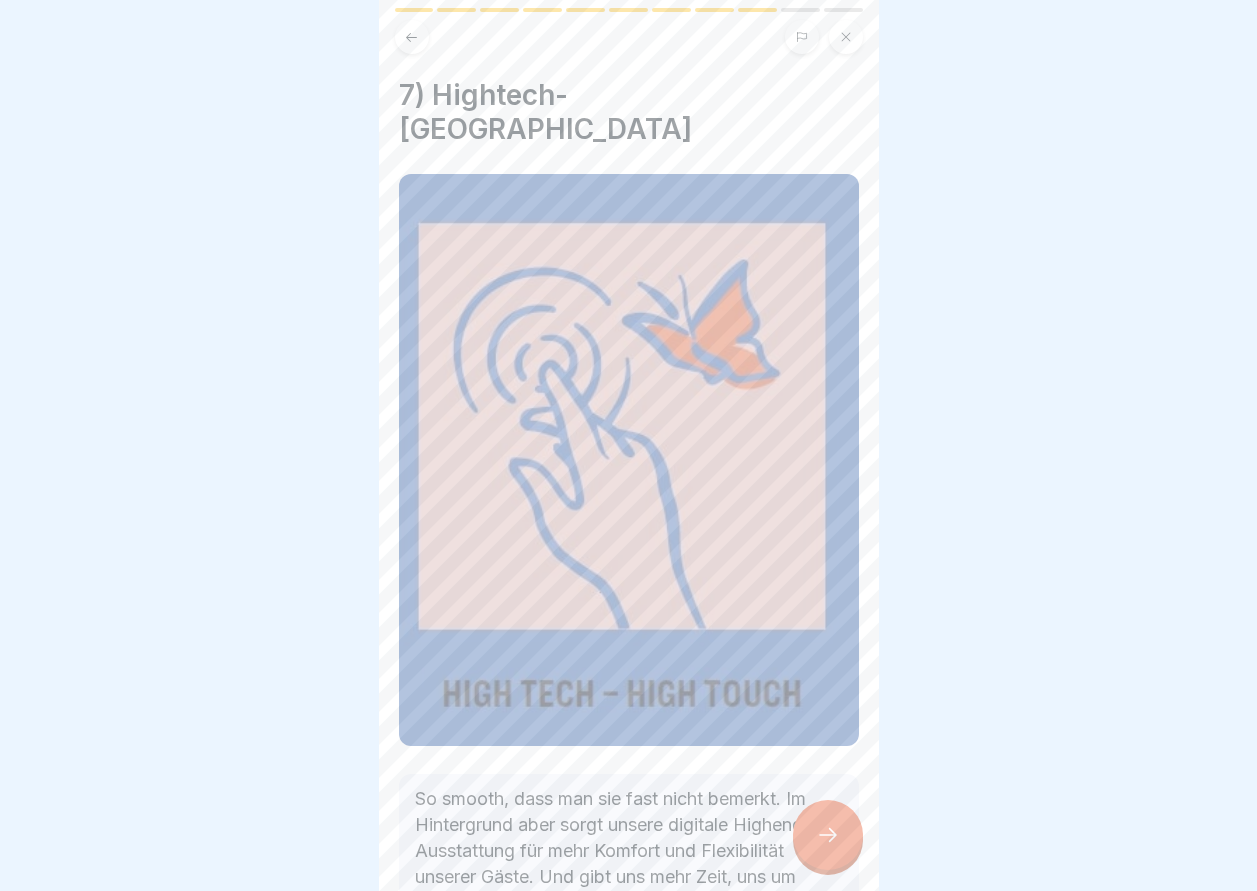 click 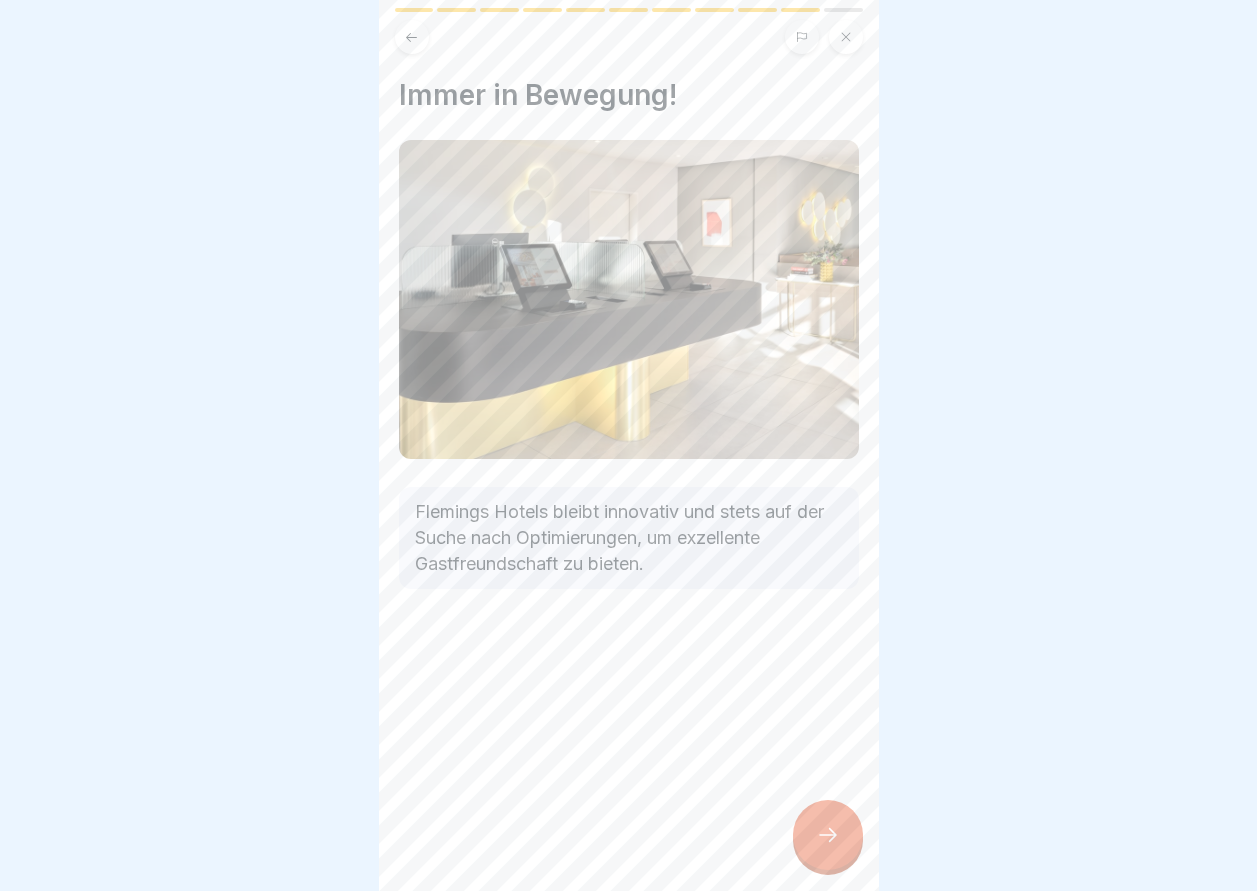 click 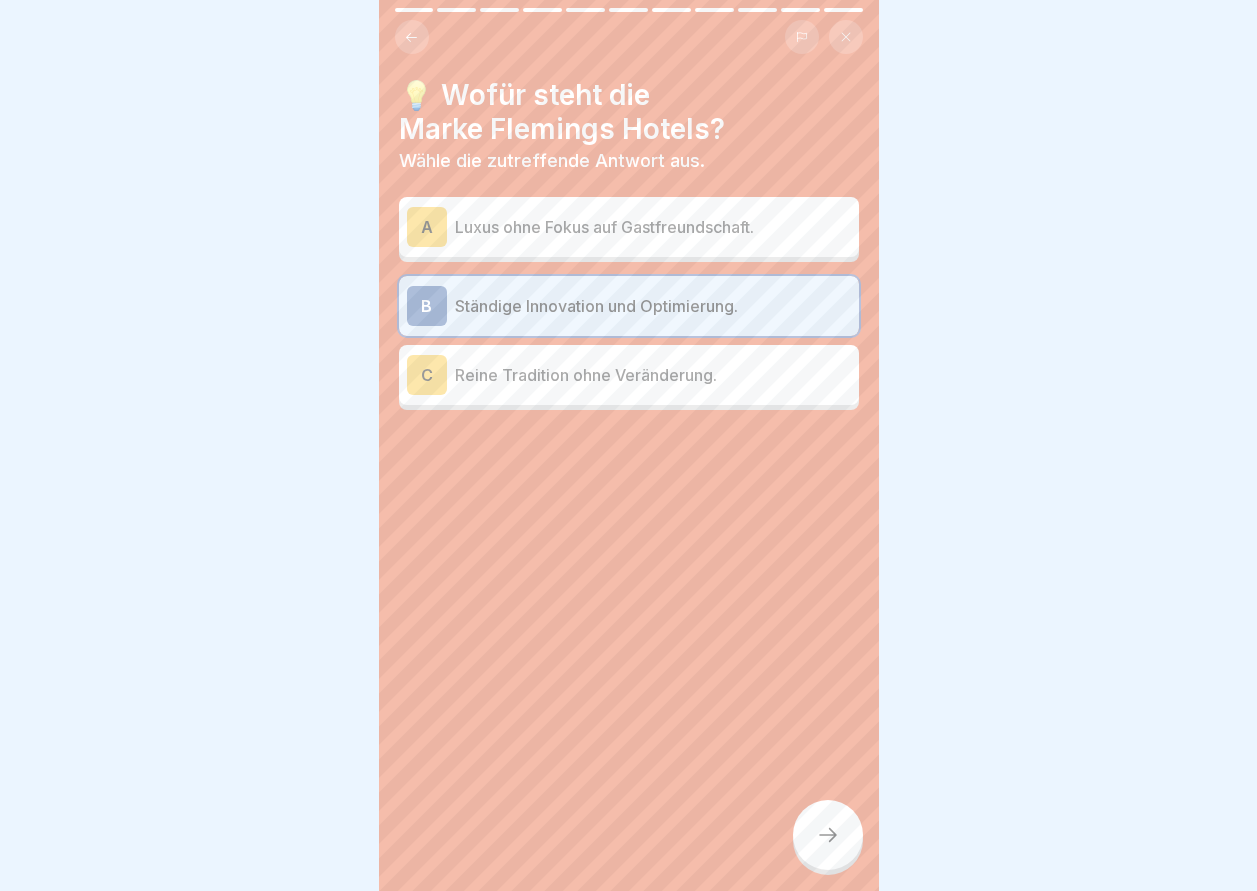 click 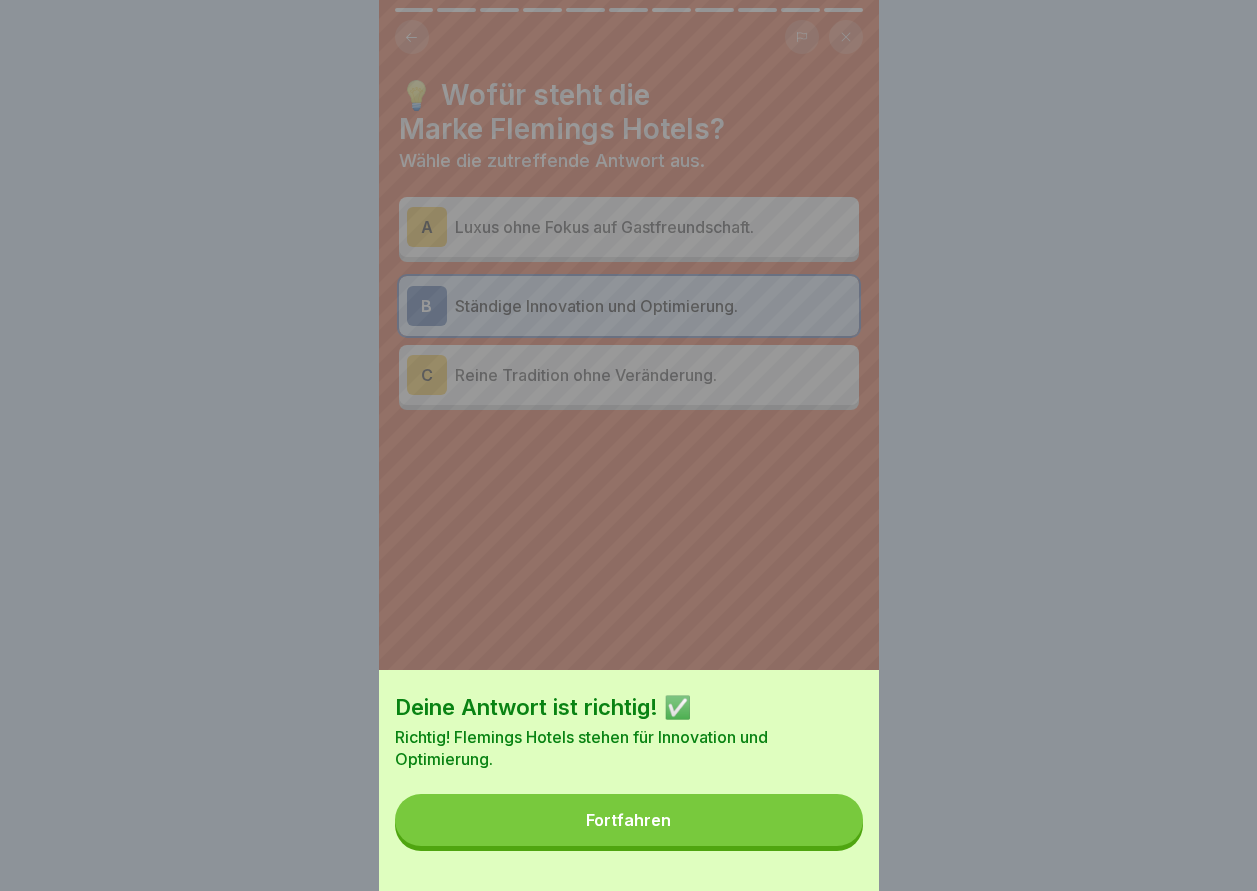 click on "Fortfahren" at bounding box center (628, 820) 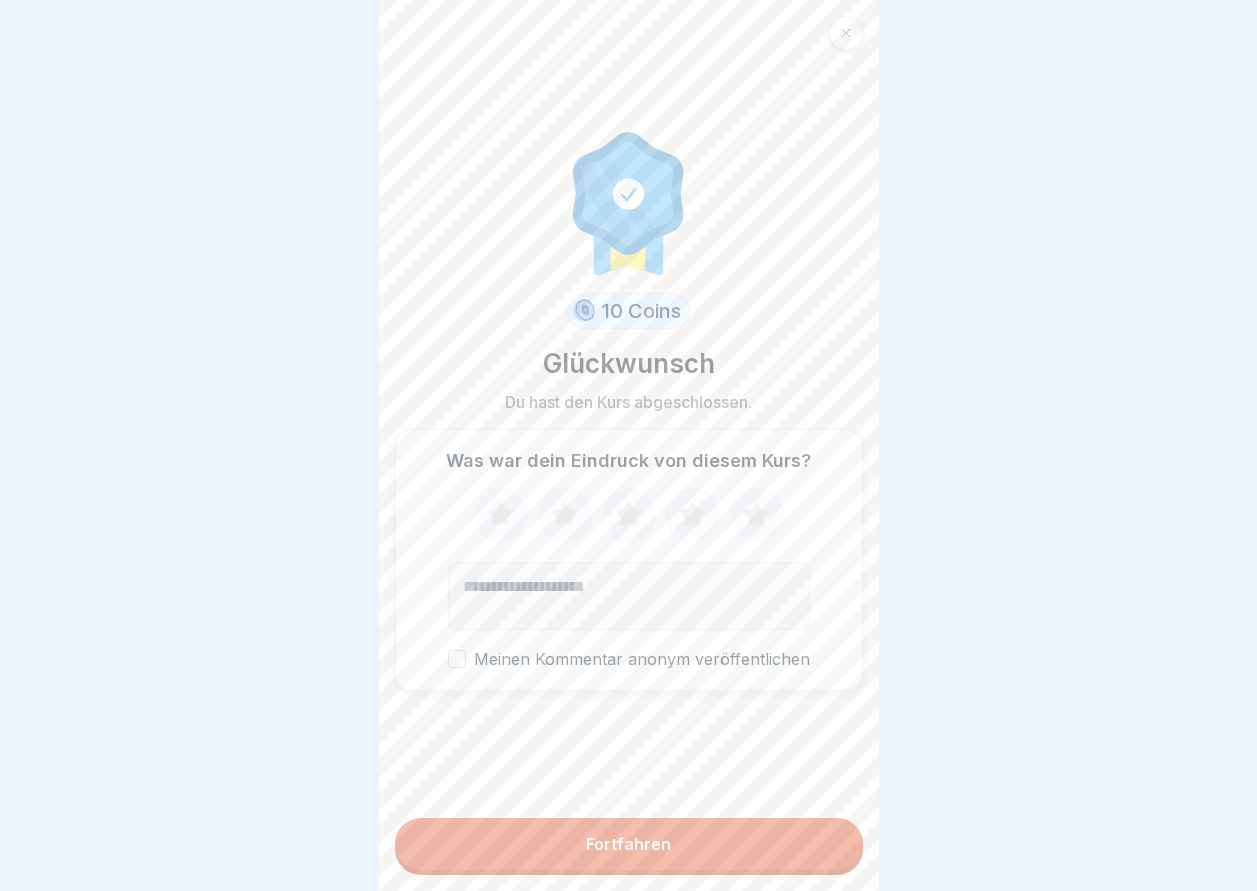 click on "Fortfahren" at bounding box center [629, 844] 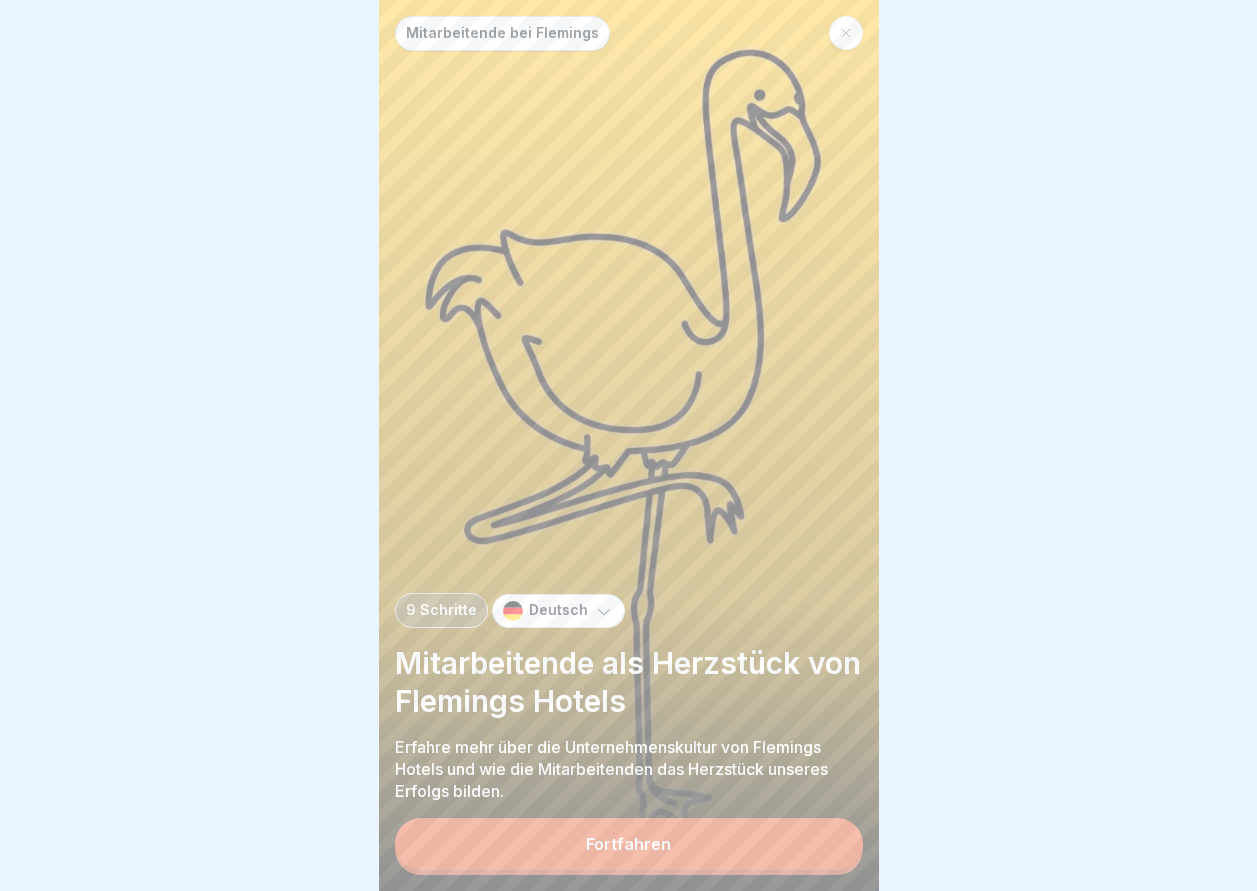 click on "Fortfahren" at bounding box center [629, 844] 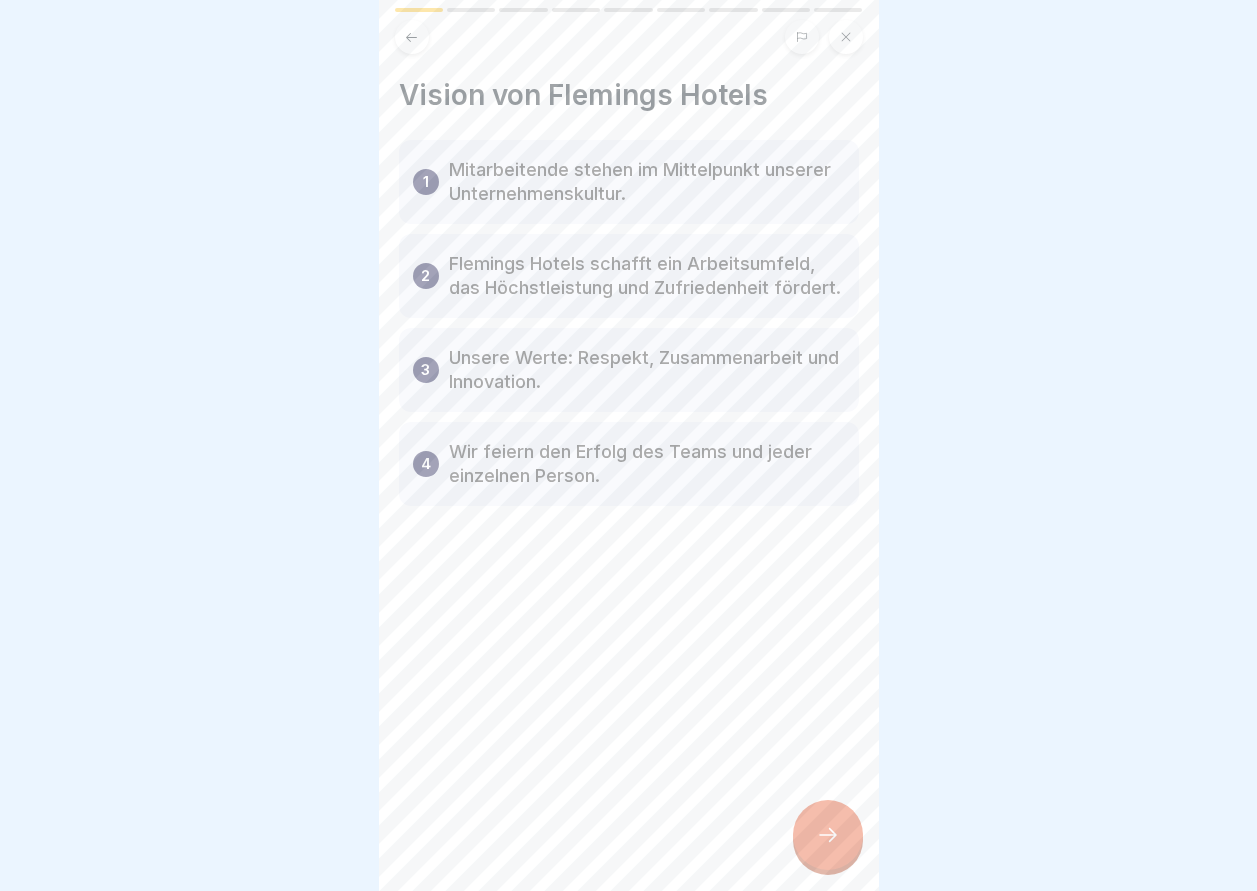 click 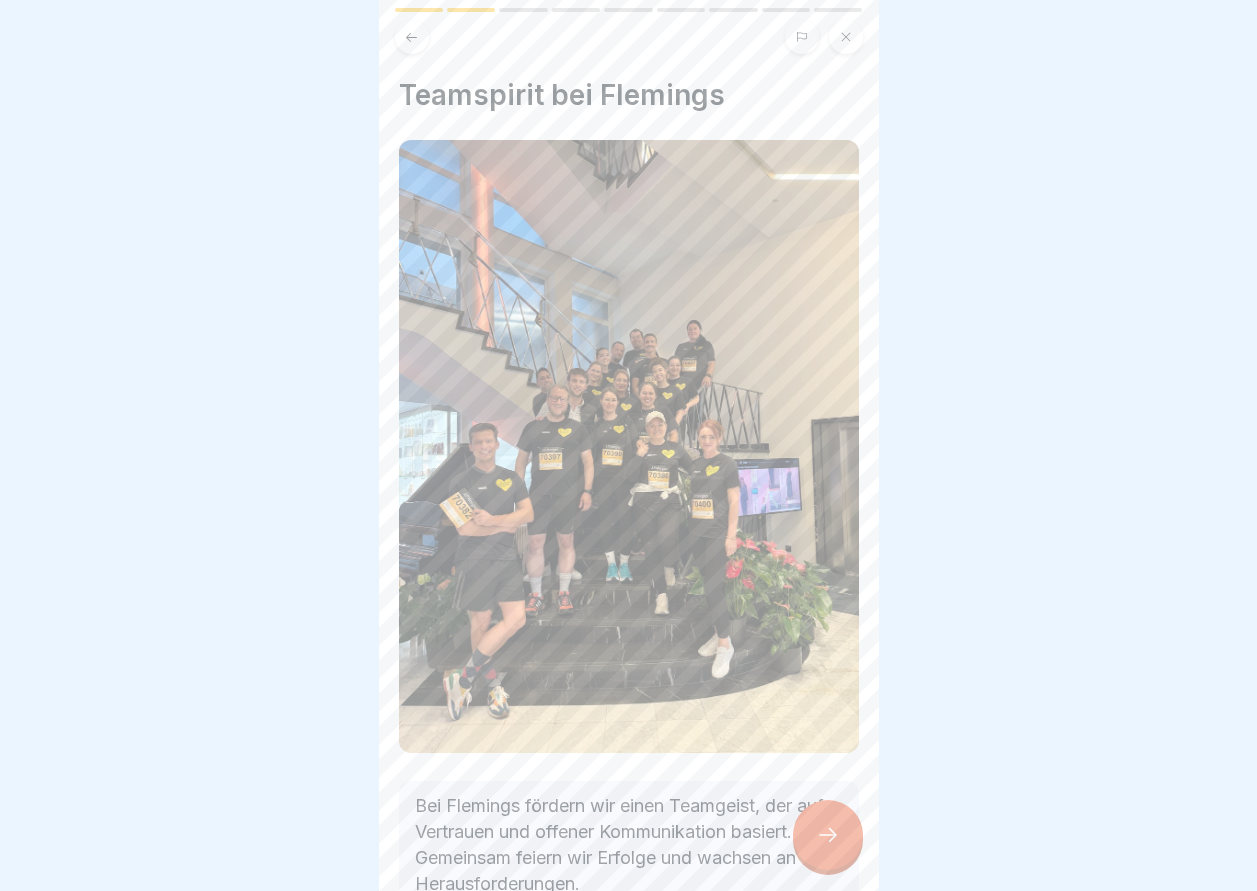 click 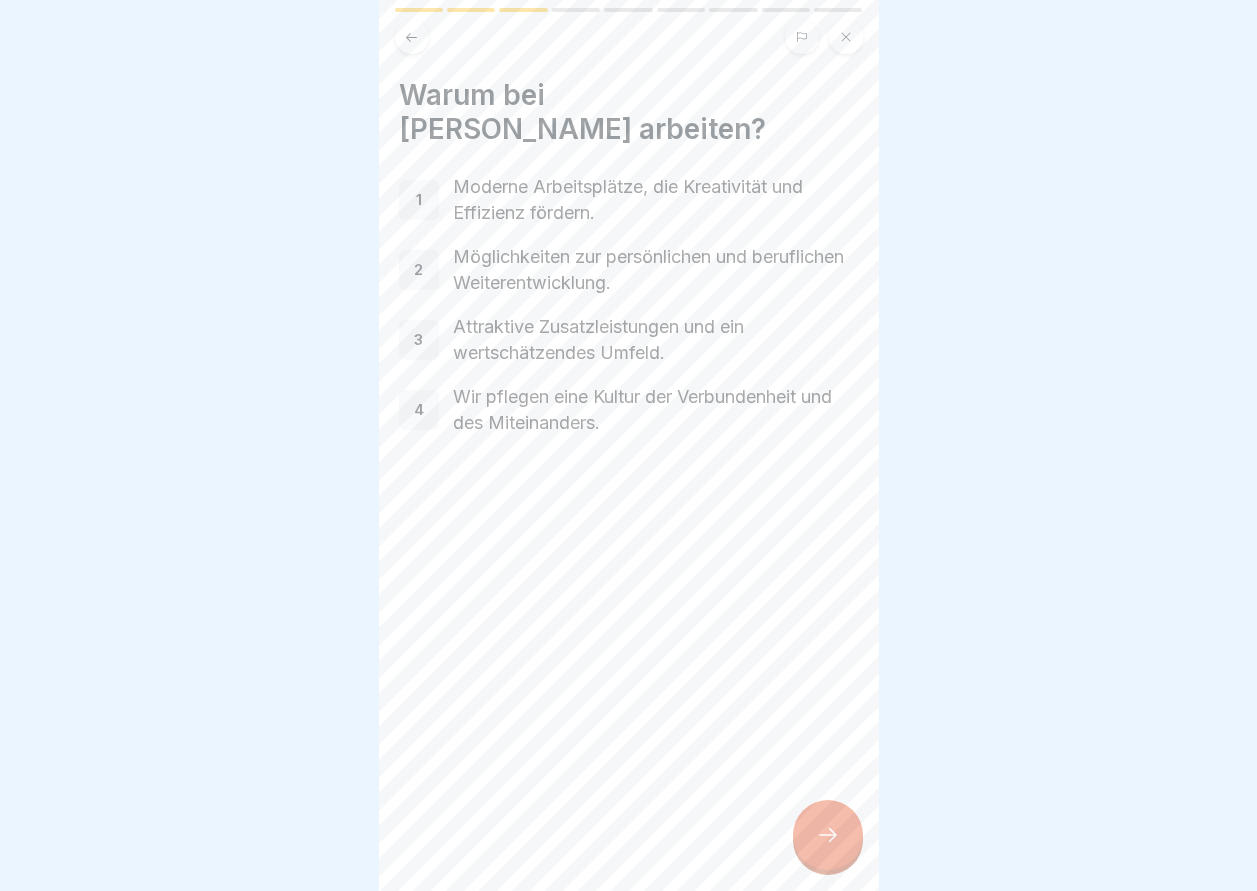 click 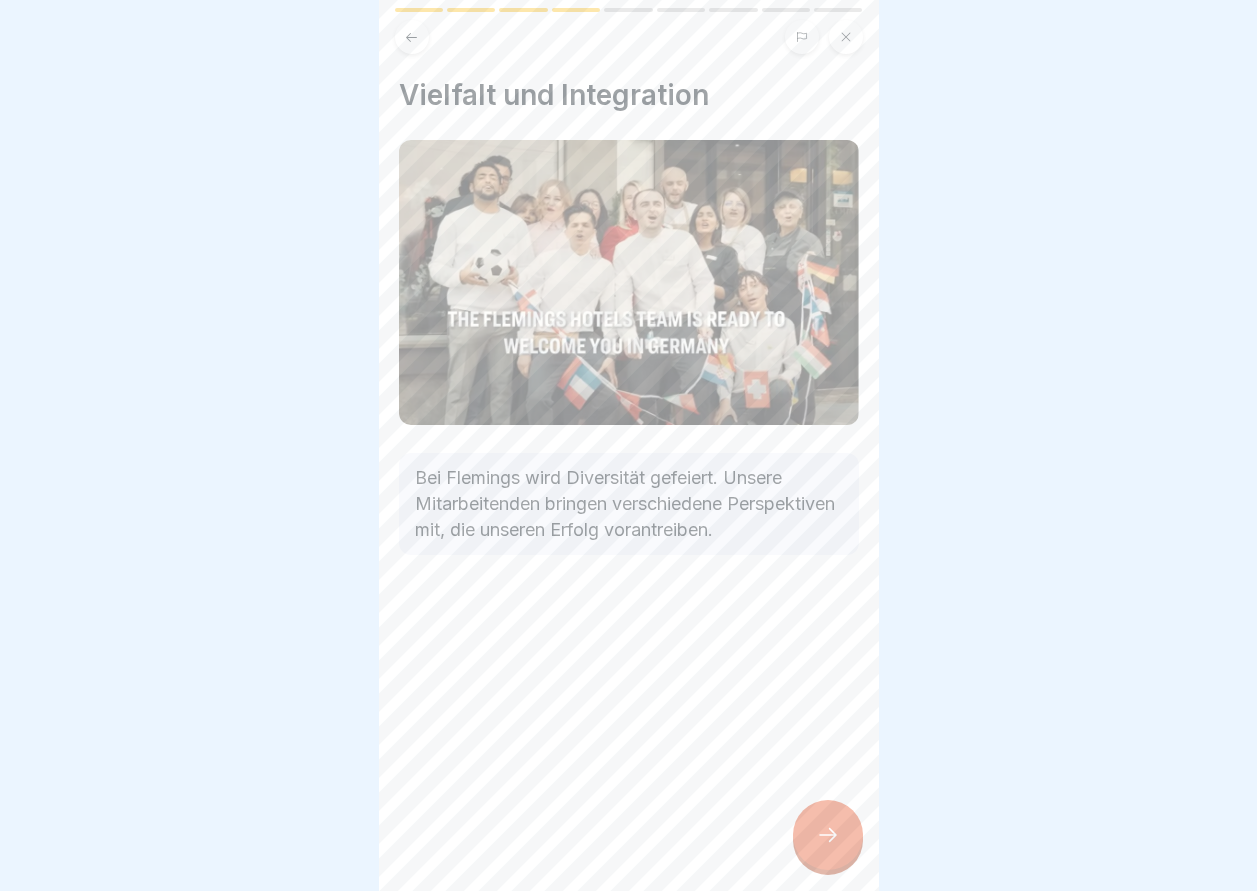 click 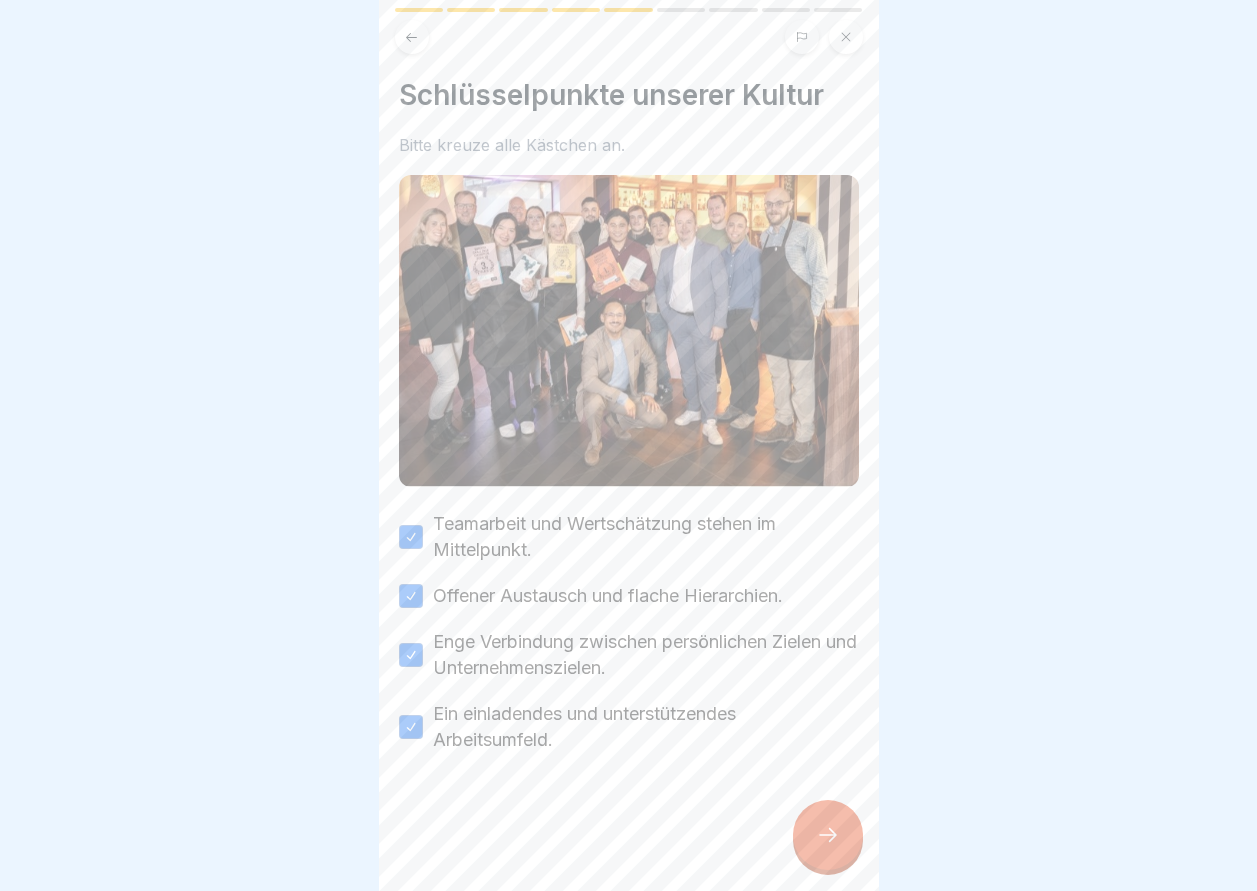 click 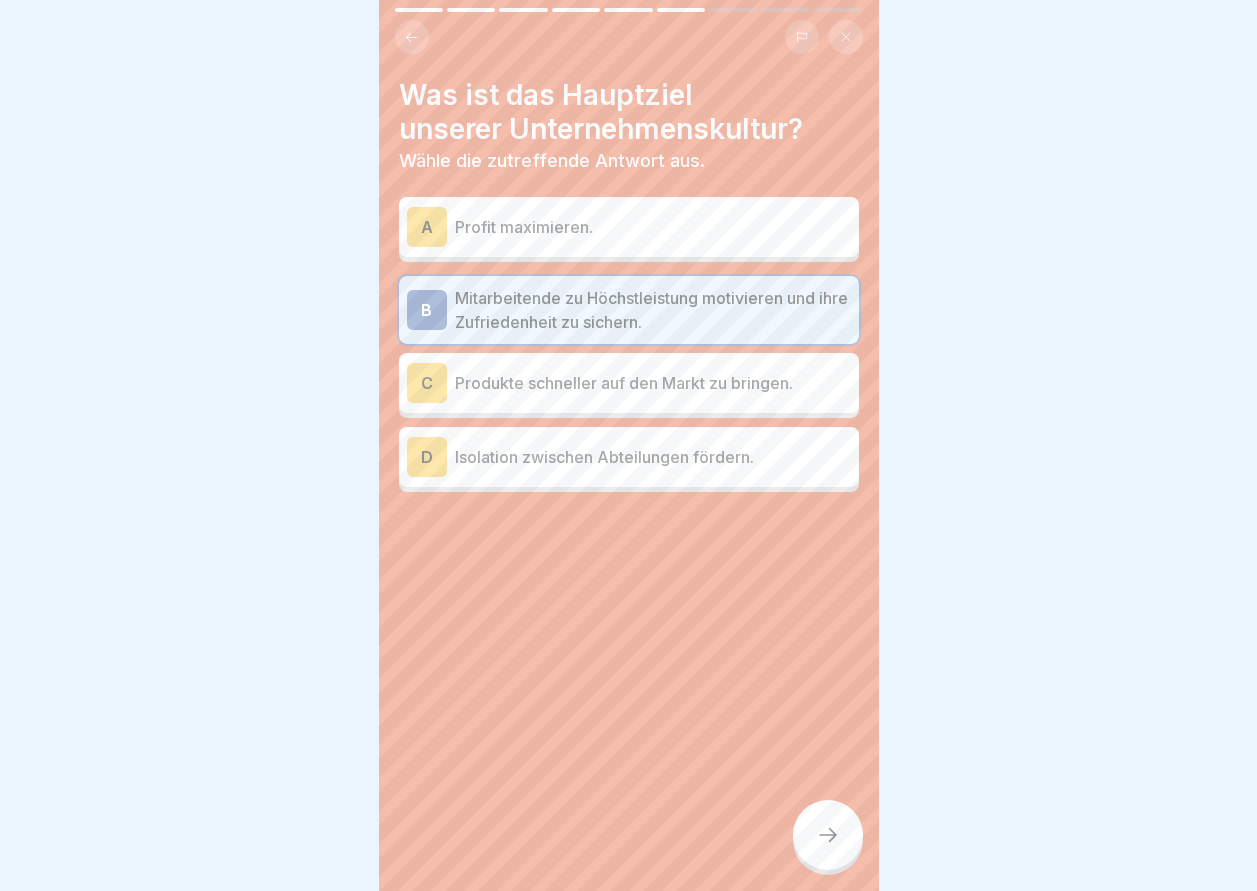 click 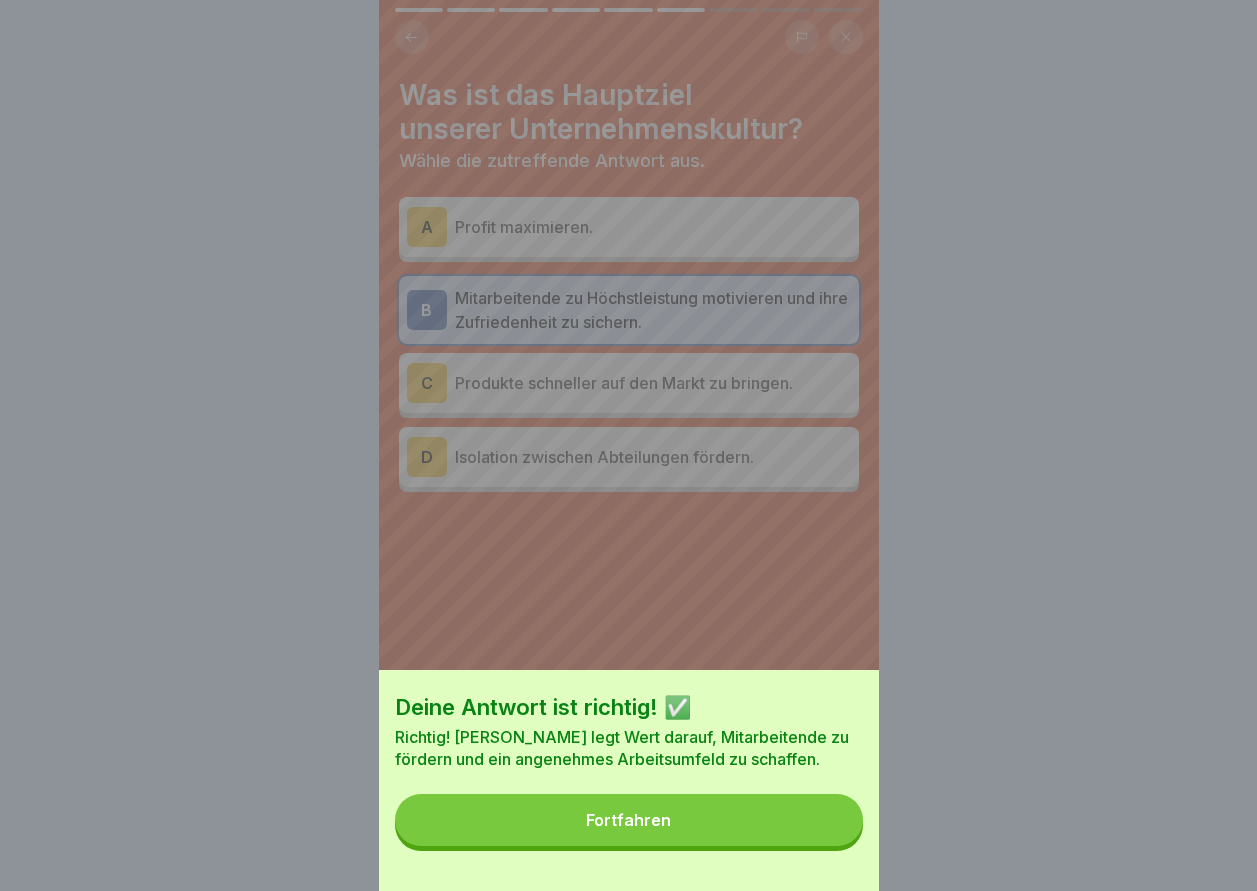 click on "Fortfahren" at bounding box center (628, 820) 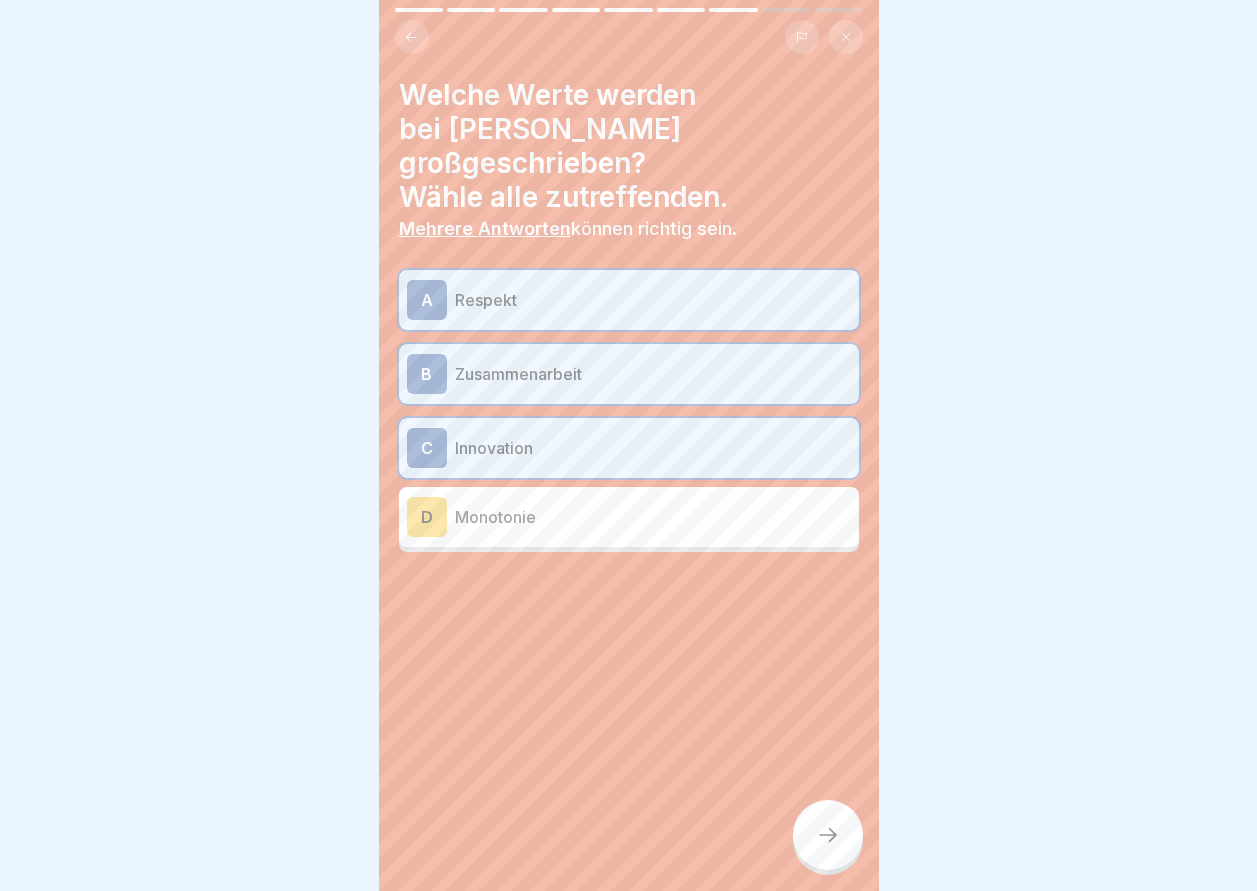 click 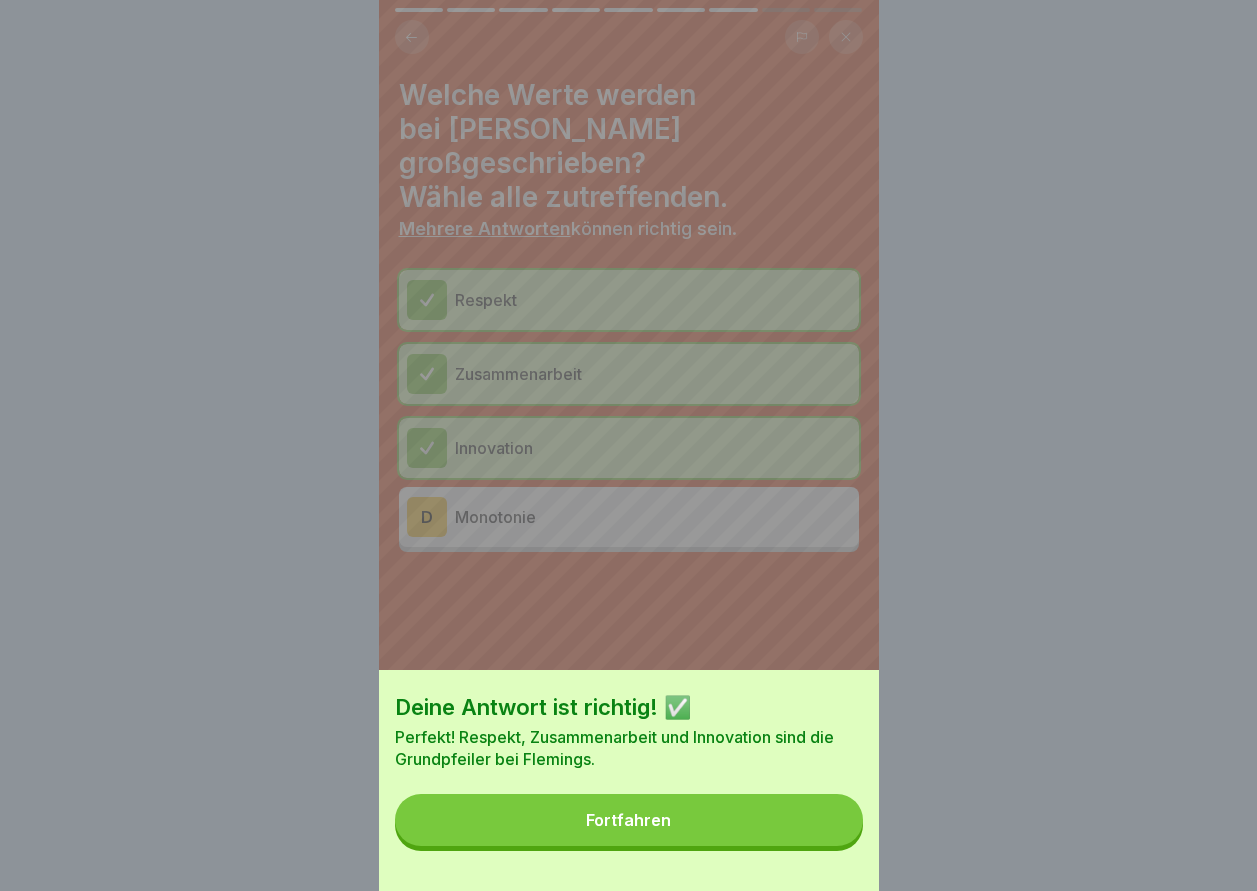click on "Fortfahren" at bounding box center (628, 820) 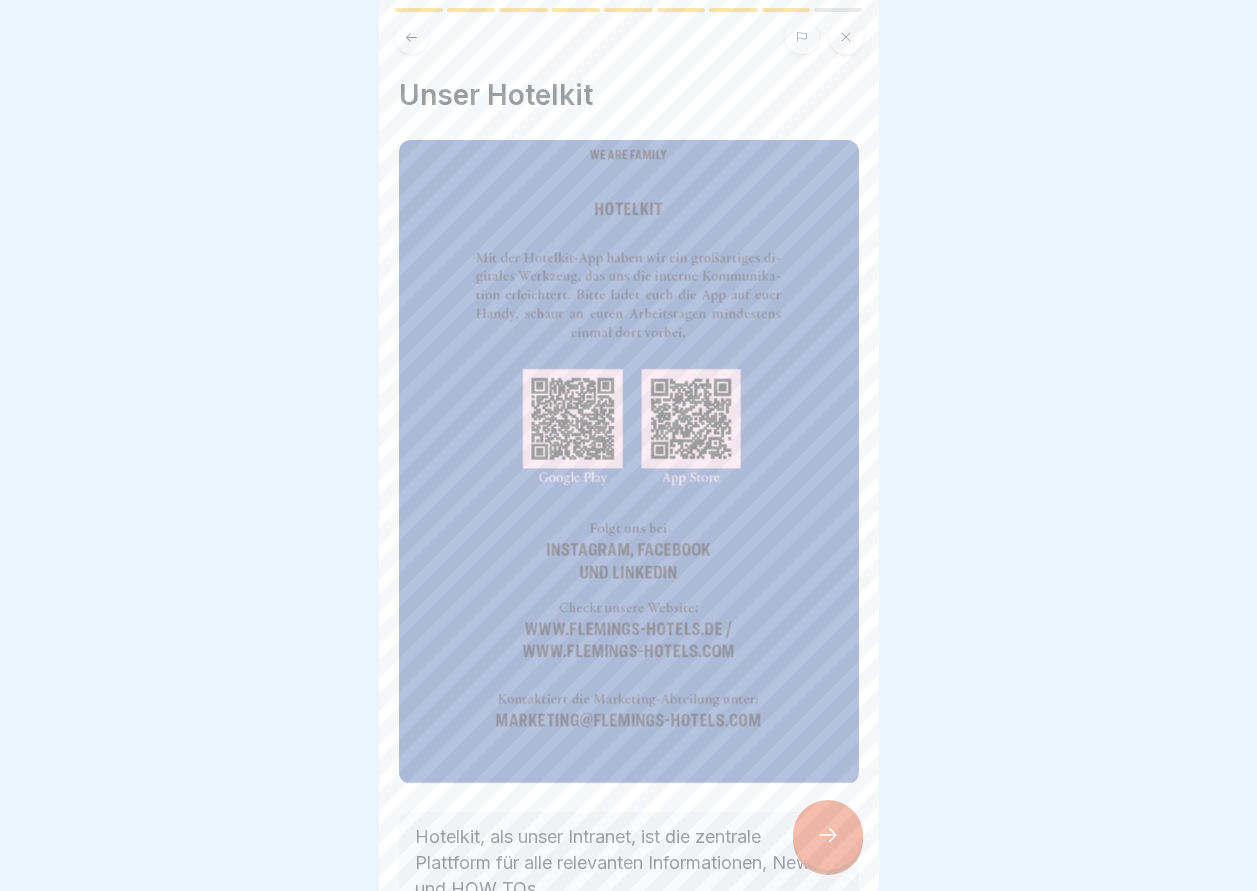 click 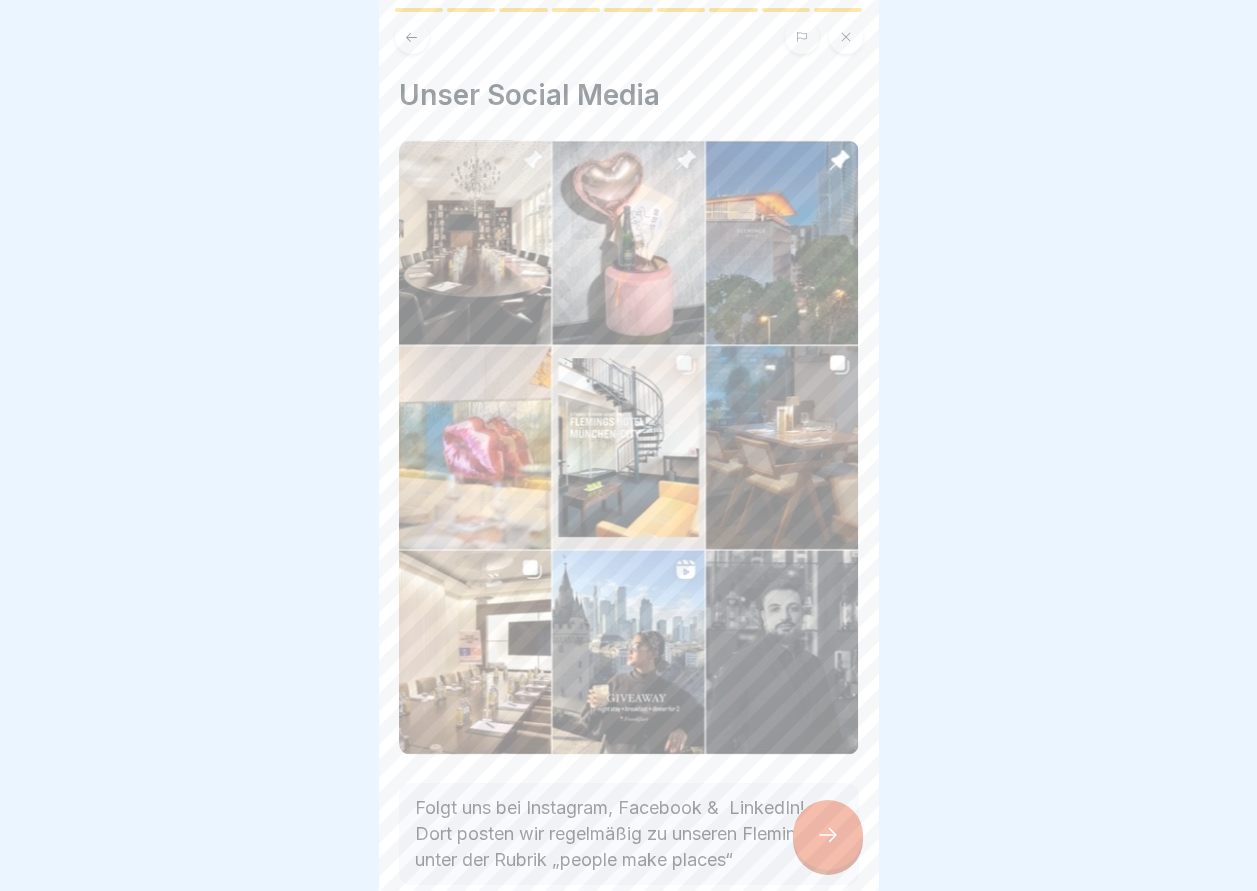 click 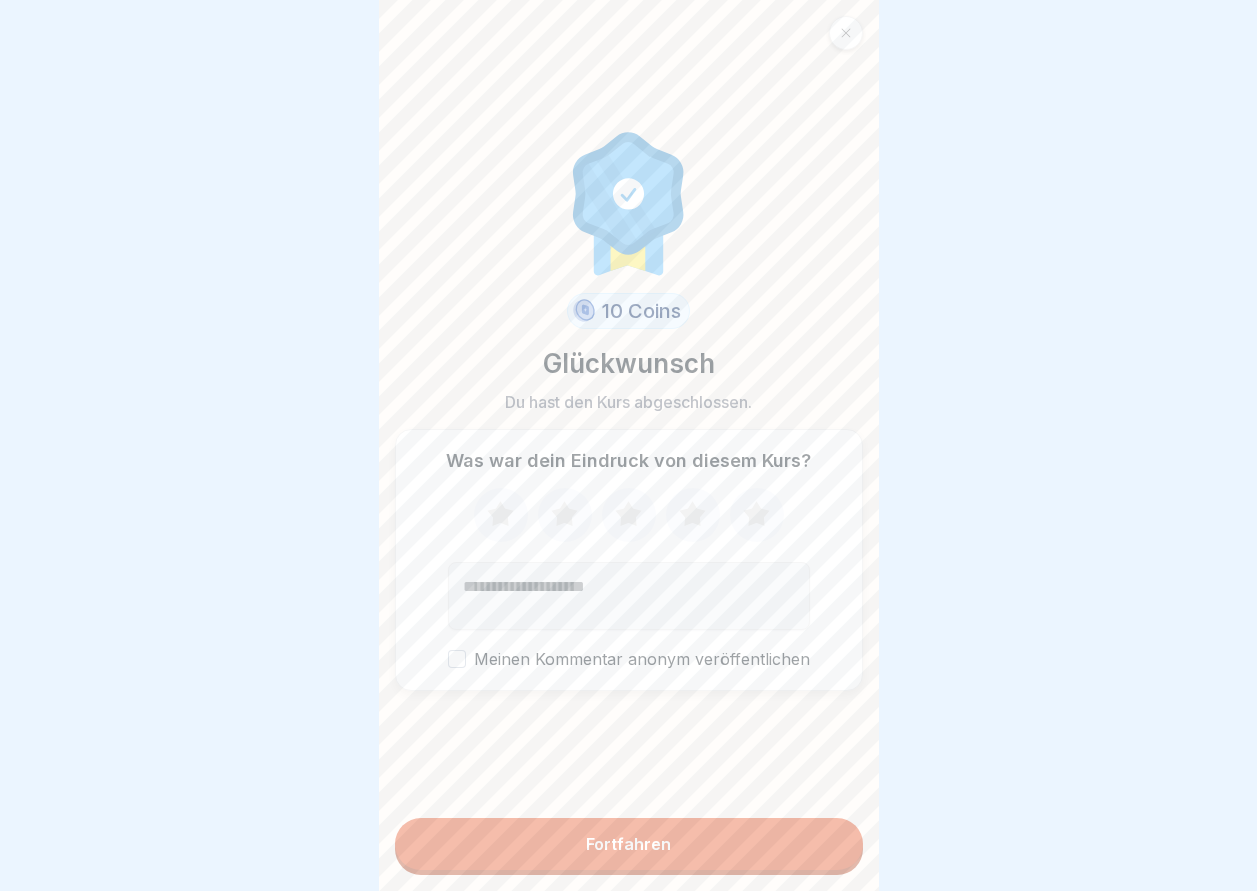 click on "Meinen Kommentar anonym veröffentlichen" at bounding box center (457, 659) 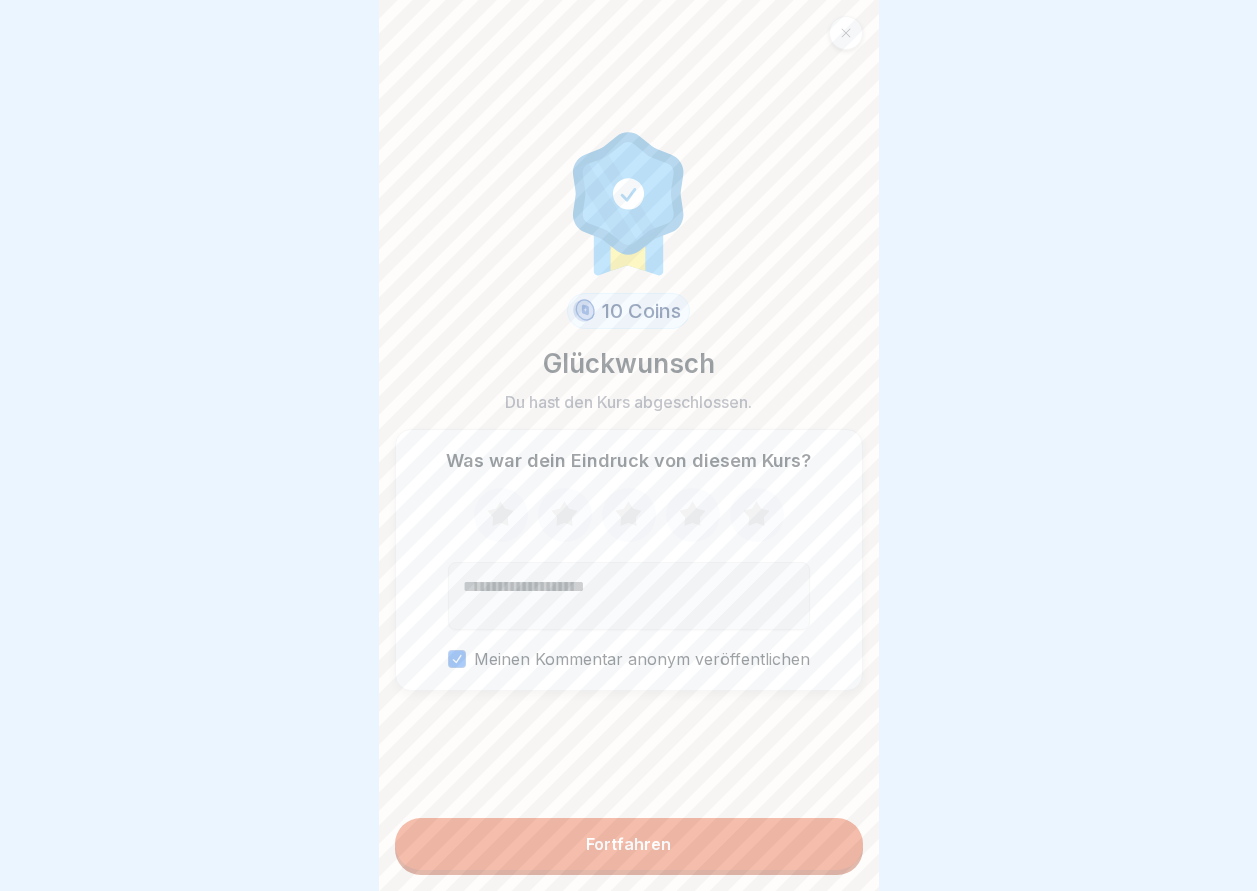 click on "Fortfahren" at bounding box center (629, 844) 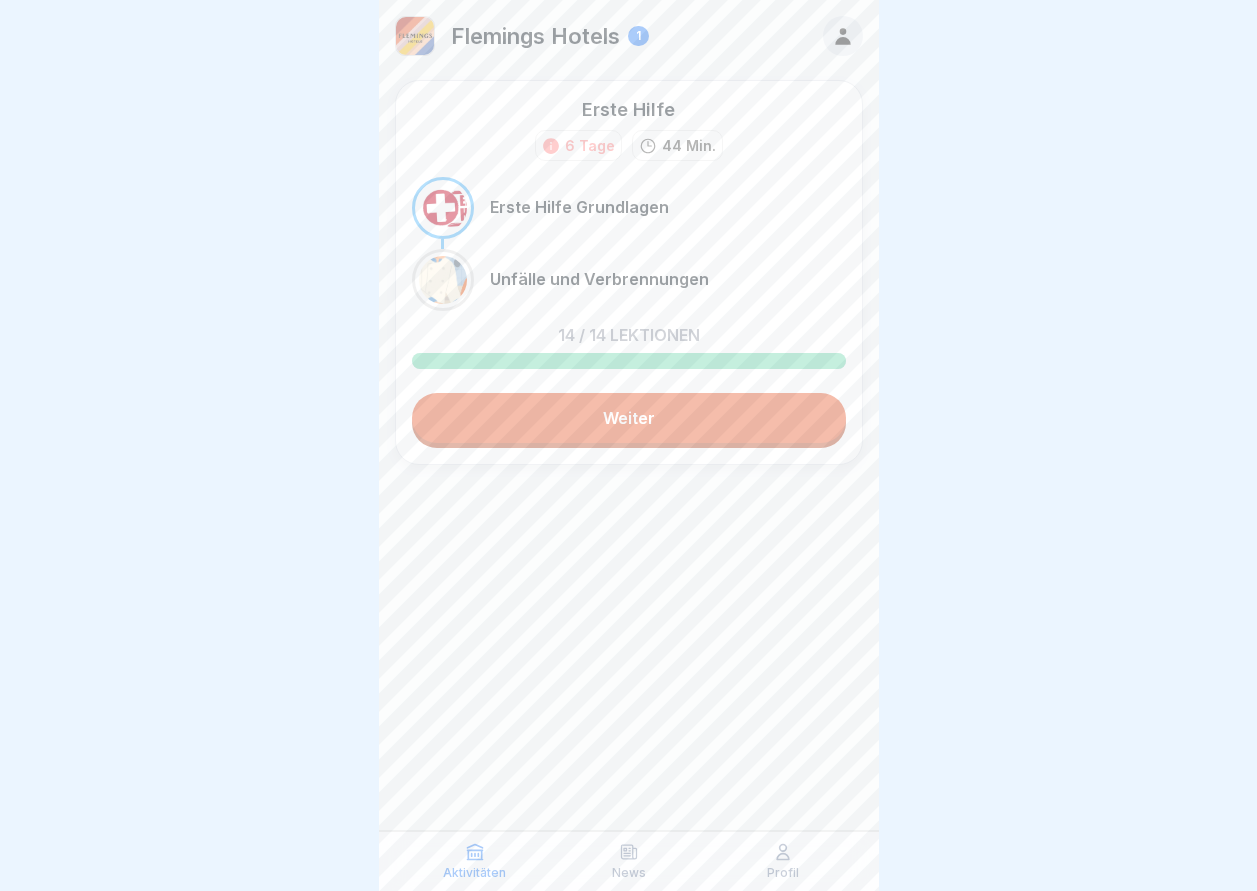 scroll, scrollTop: 0, scrollLeft: 0, axis: both 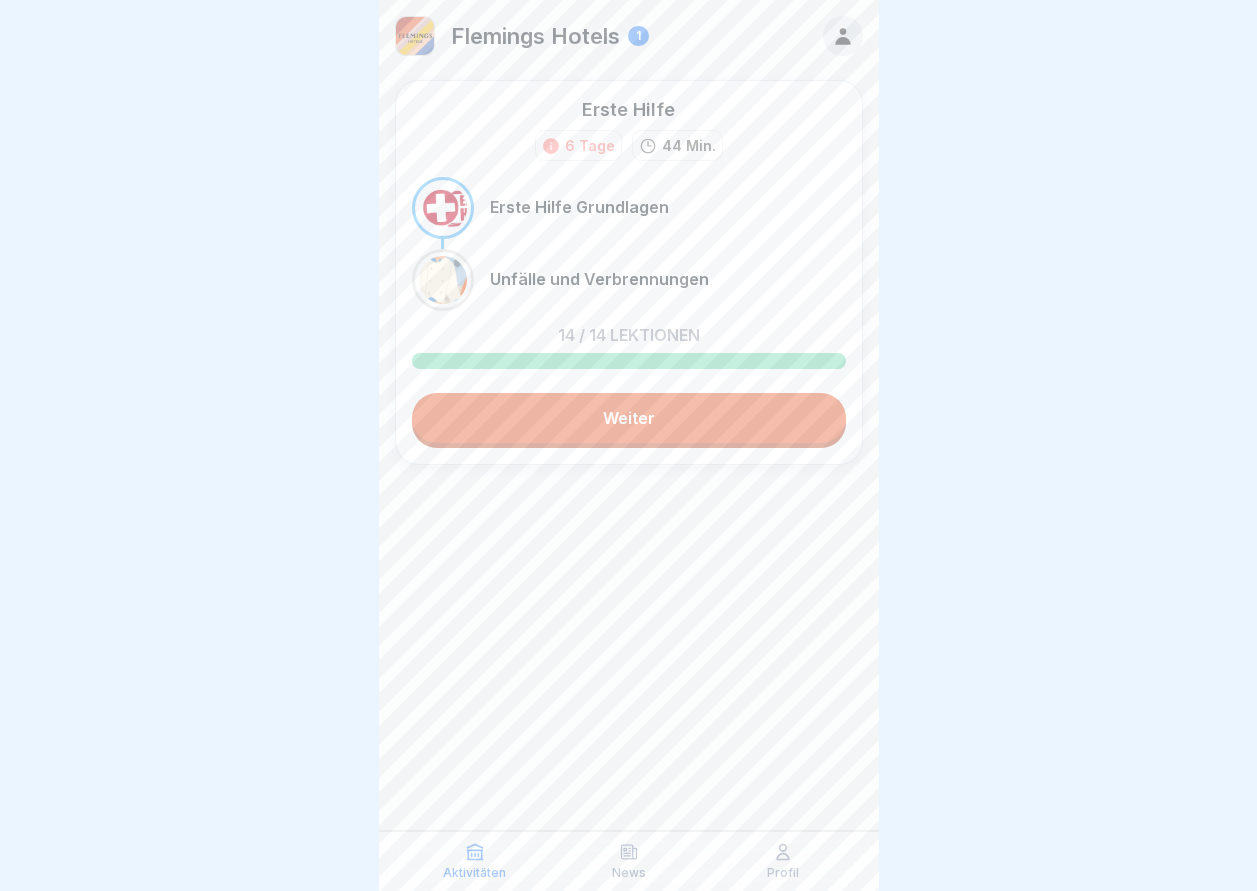 click on "Weiter" at bounding box center [629, 418] 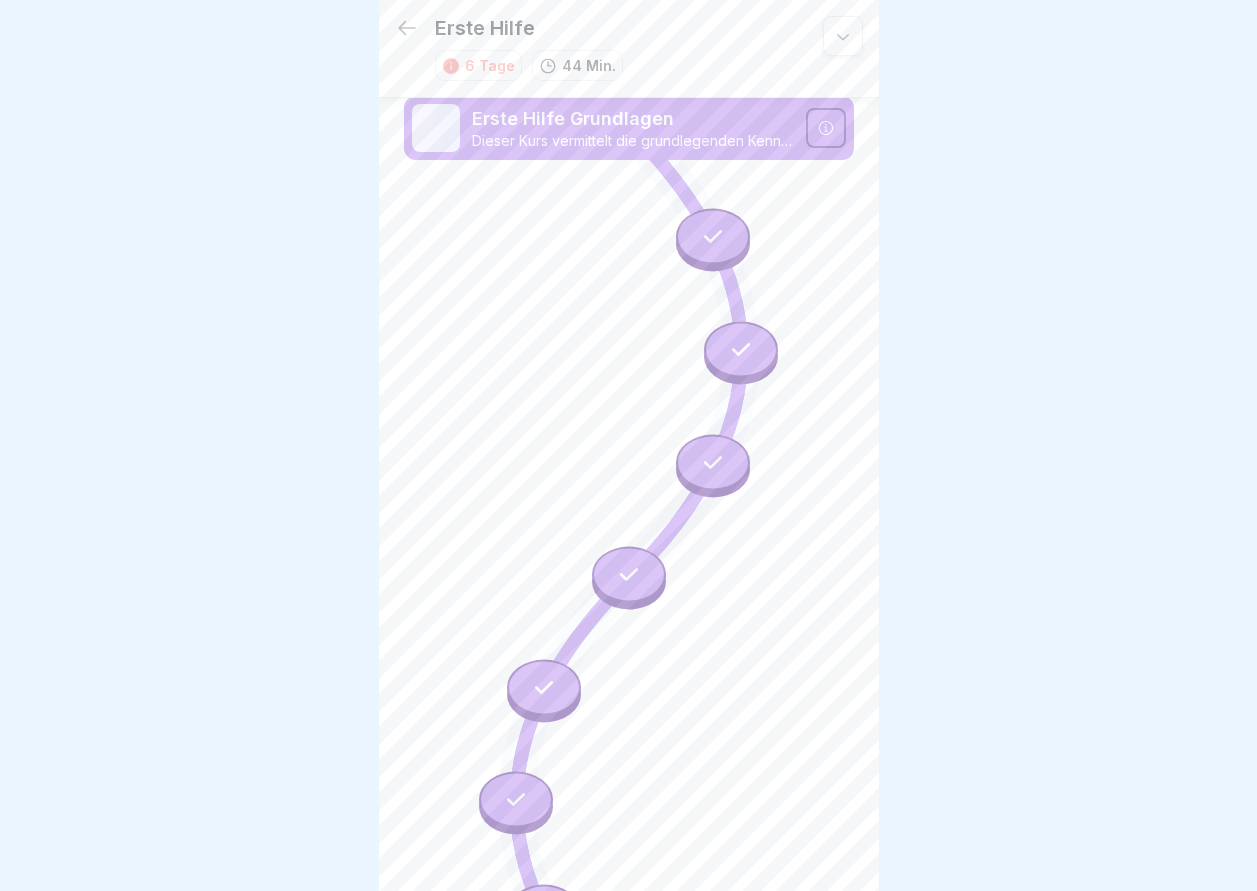 scroll, scrollTop: 15, scrollLeft: 0, axis: vertical 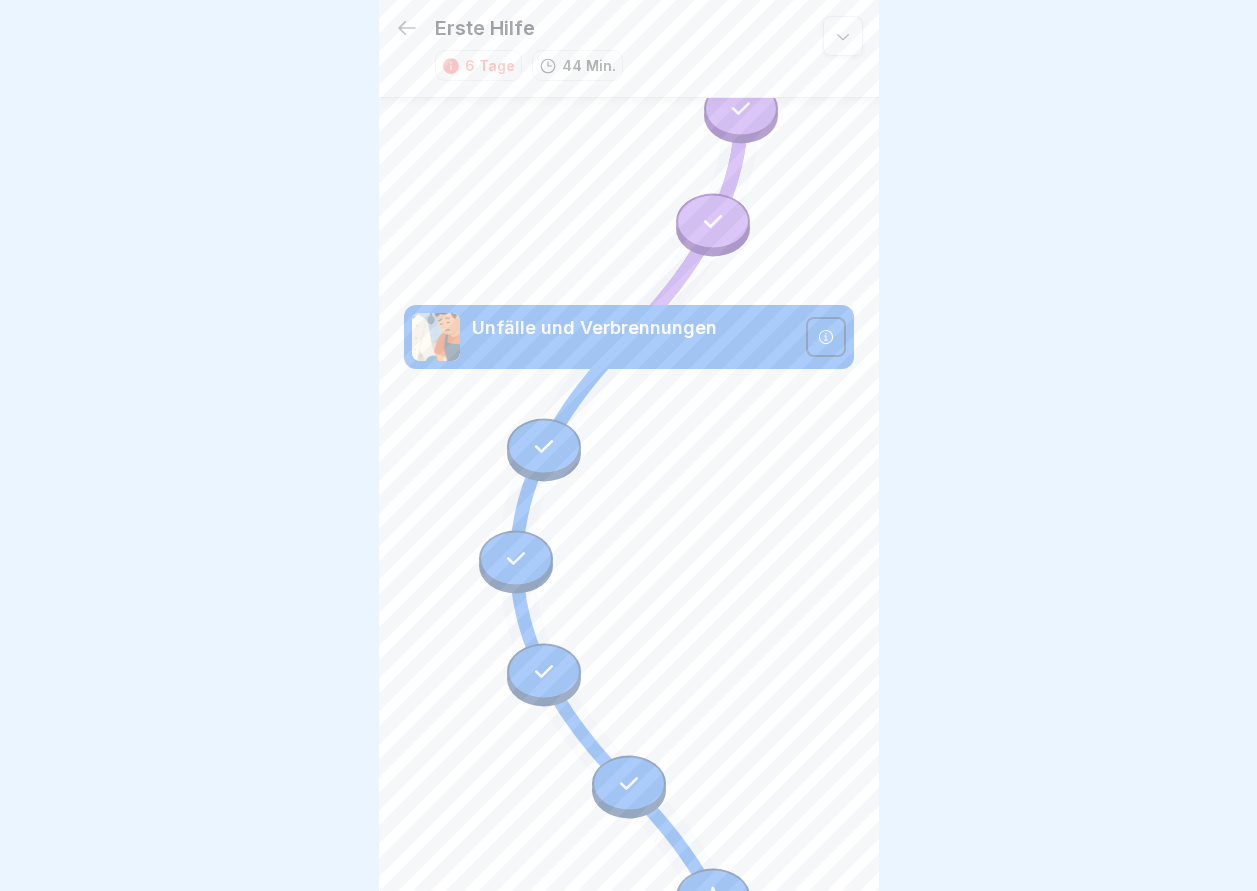 click 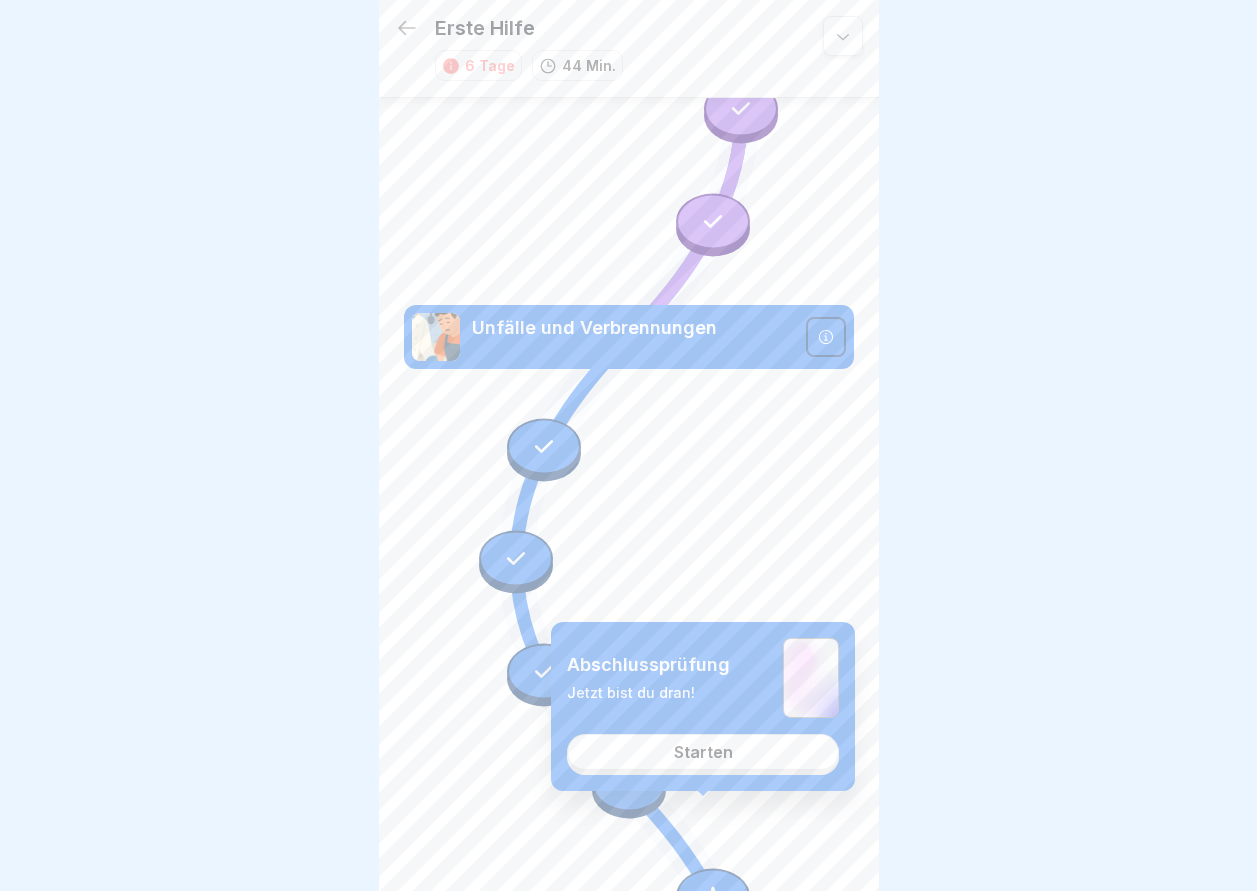 click on "Starten" at bounding box center [703, 752] 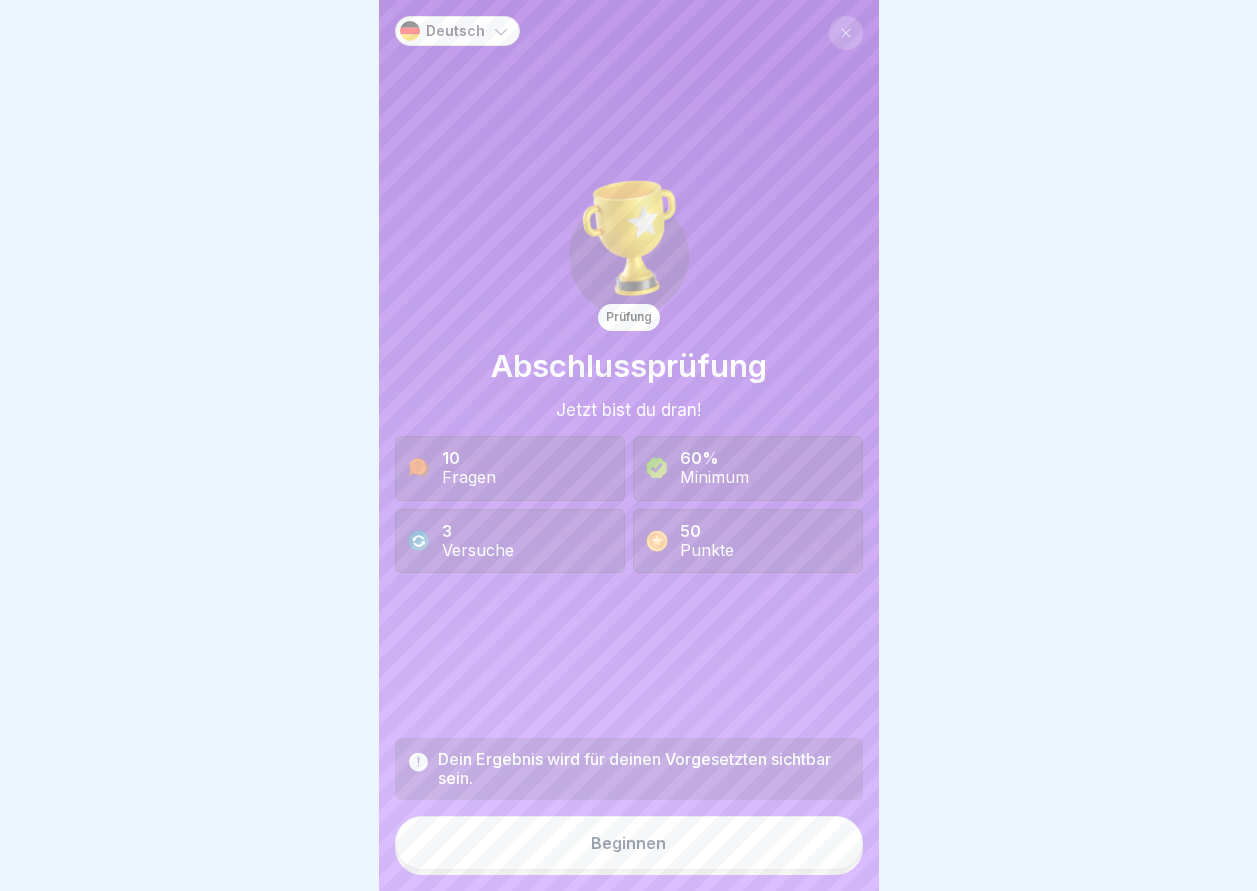 click on "Beginnen" at bounding box center (628, 843) 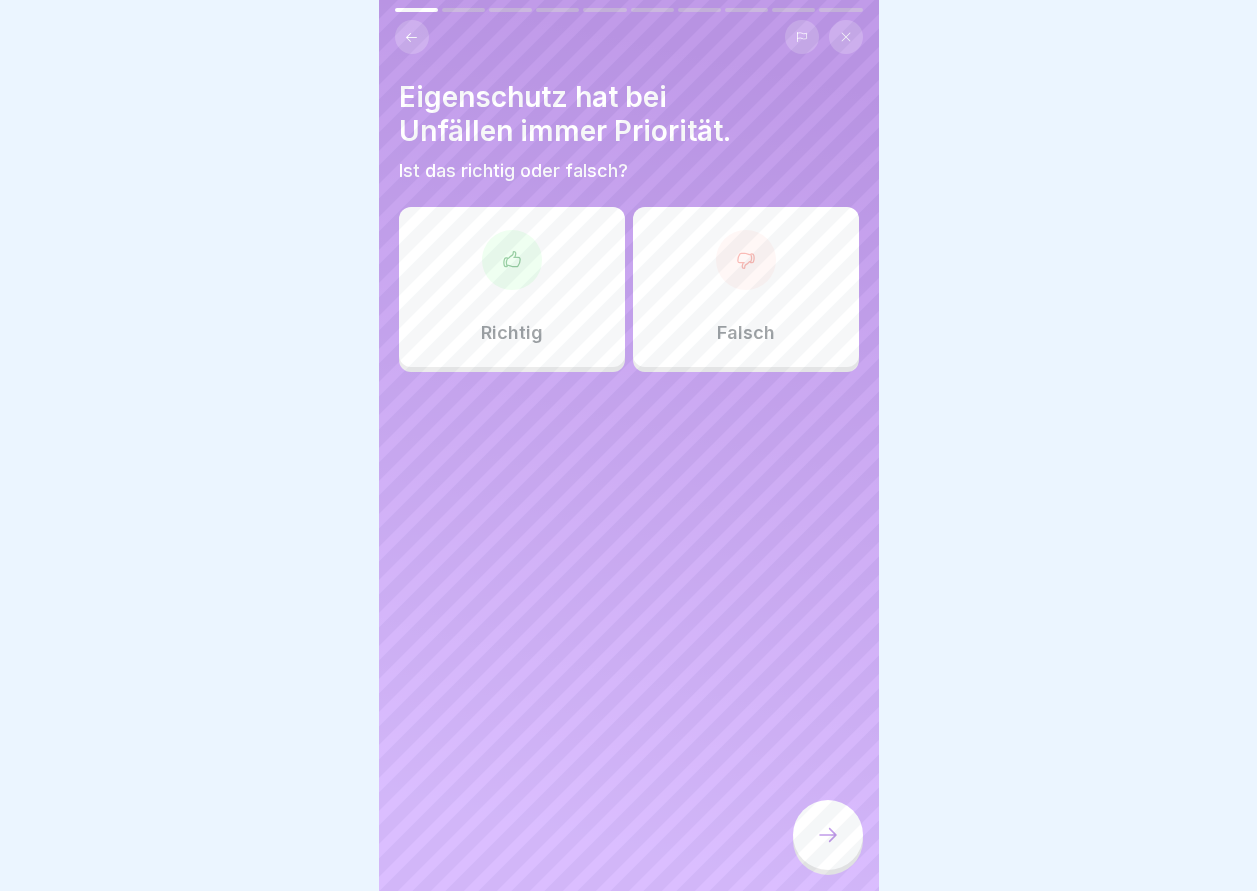 click at bounding box center [512, 260] 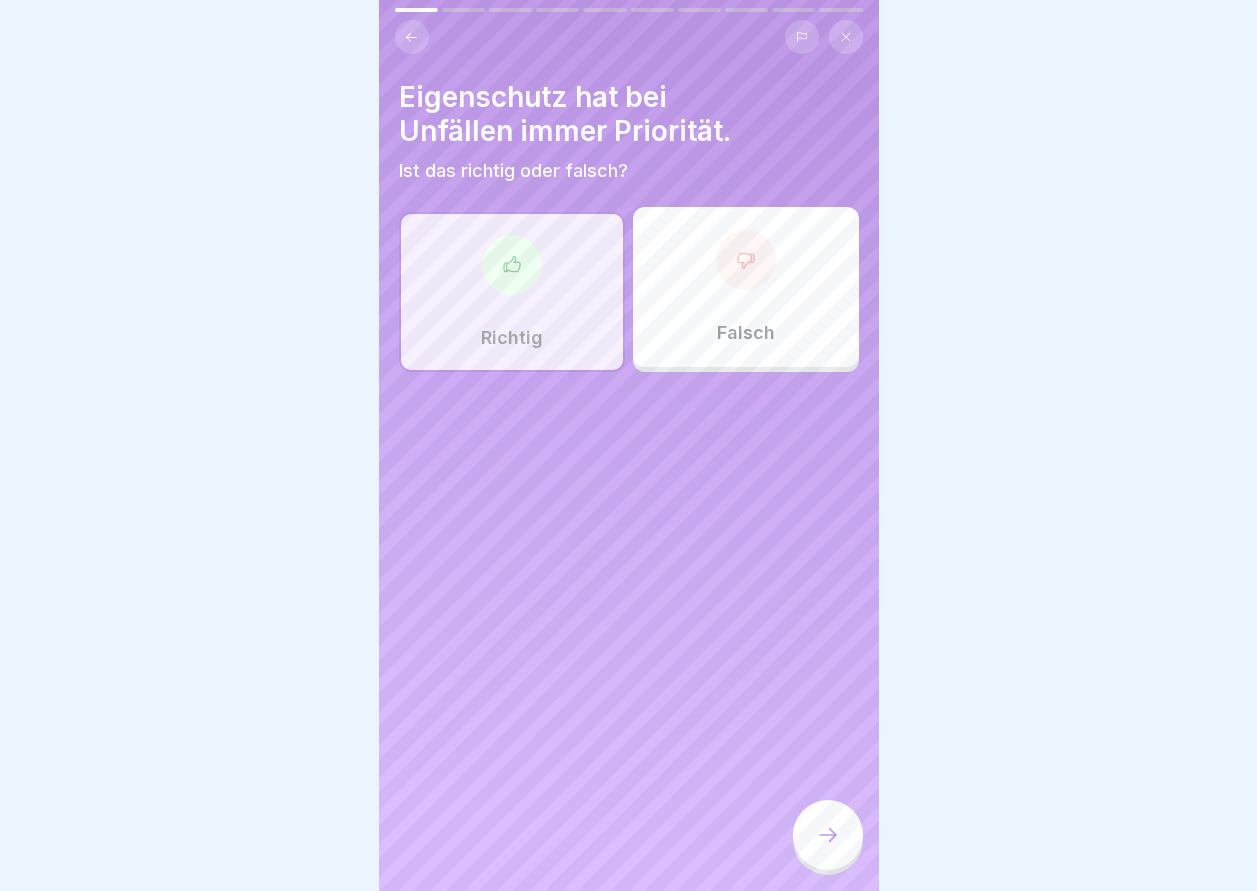 click at bounding box center (828, 835) 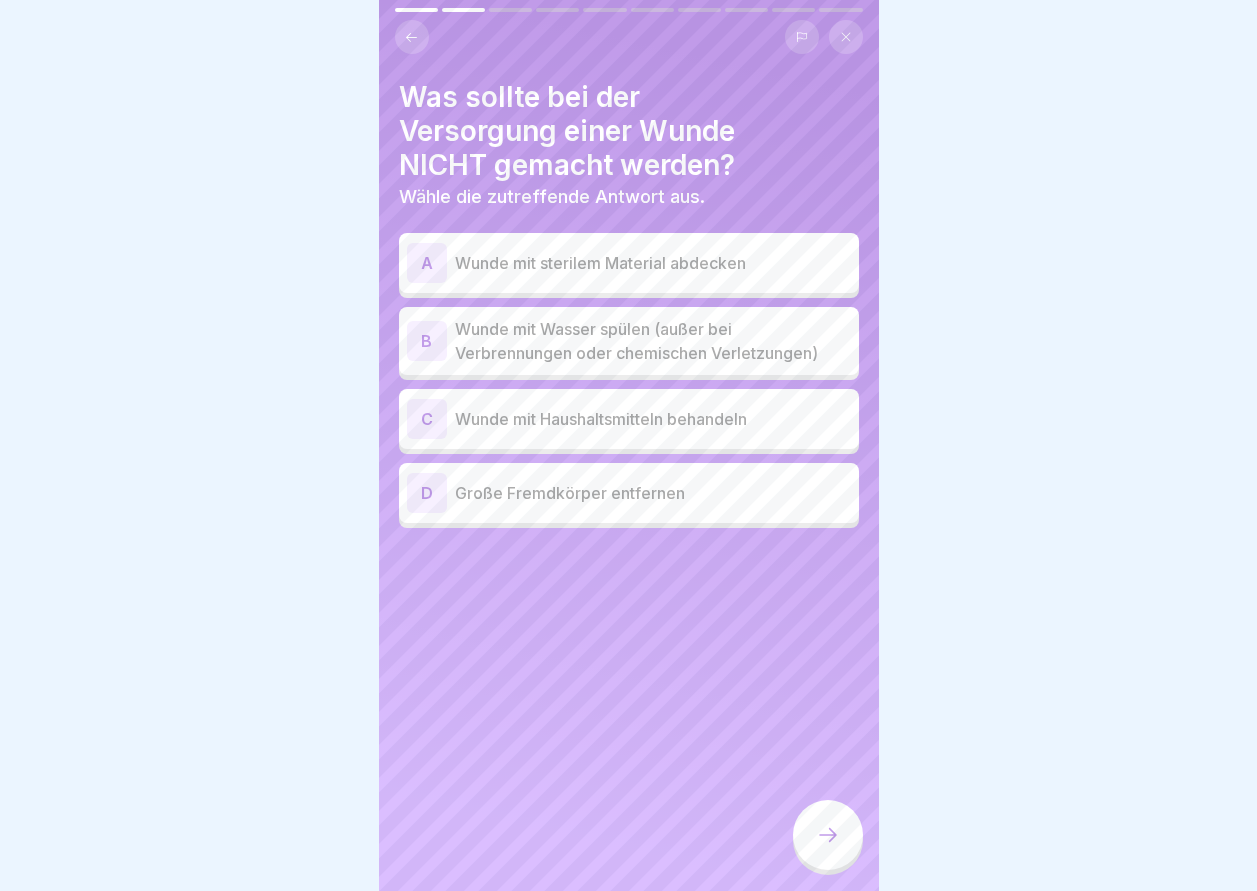 click on "D" at bounding box center [427, 493] 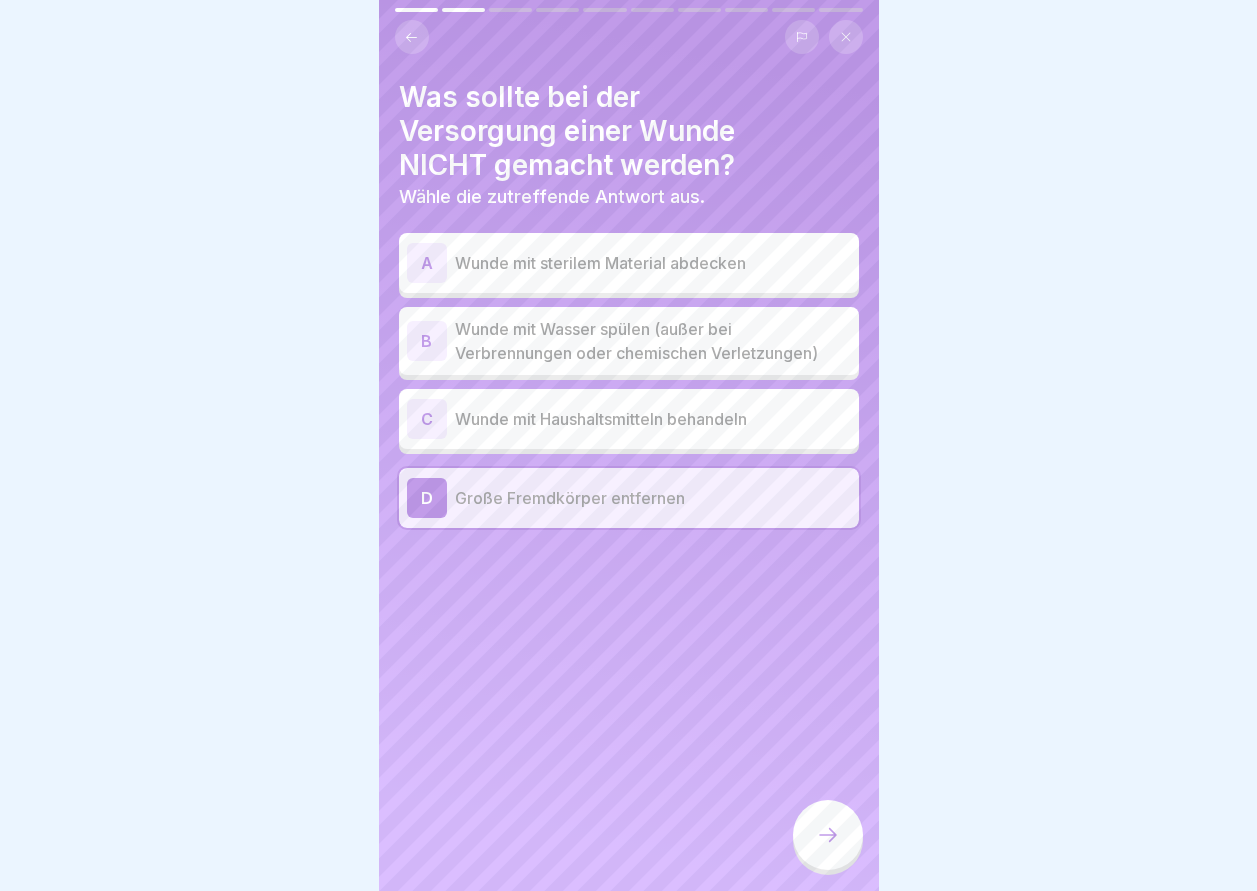 click 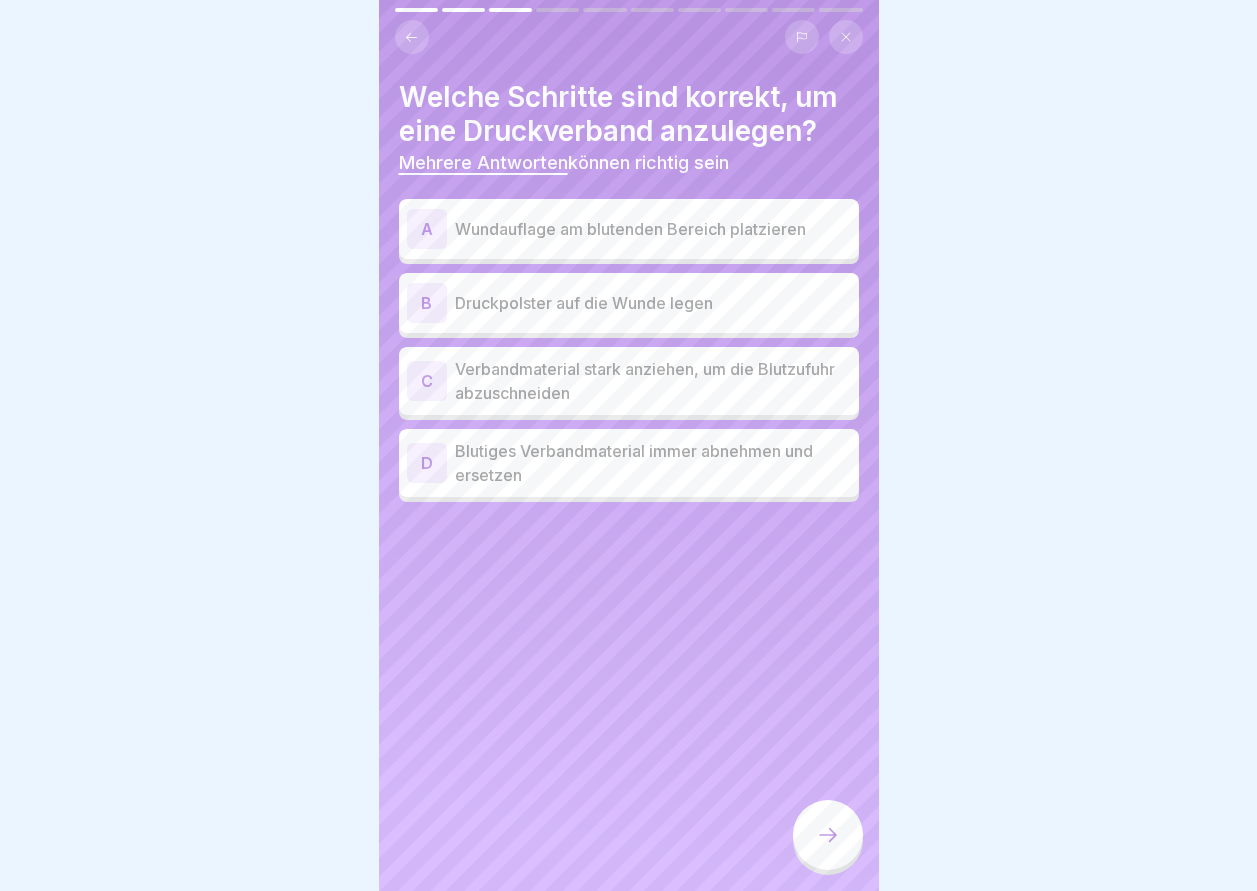click at bounding box center (412, 37) 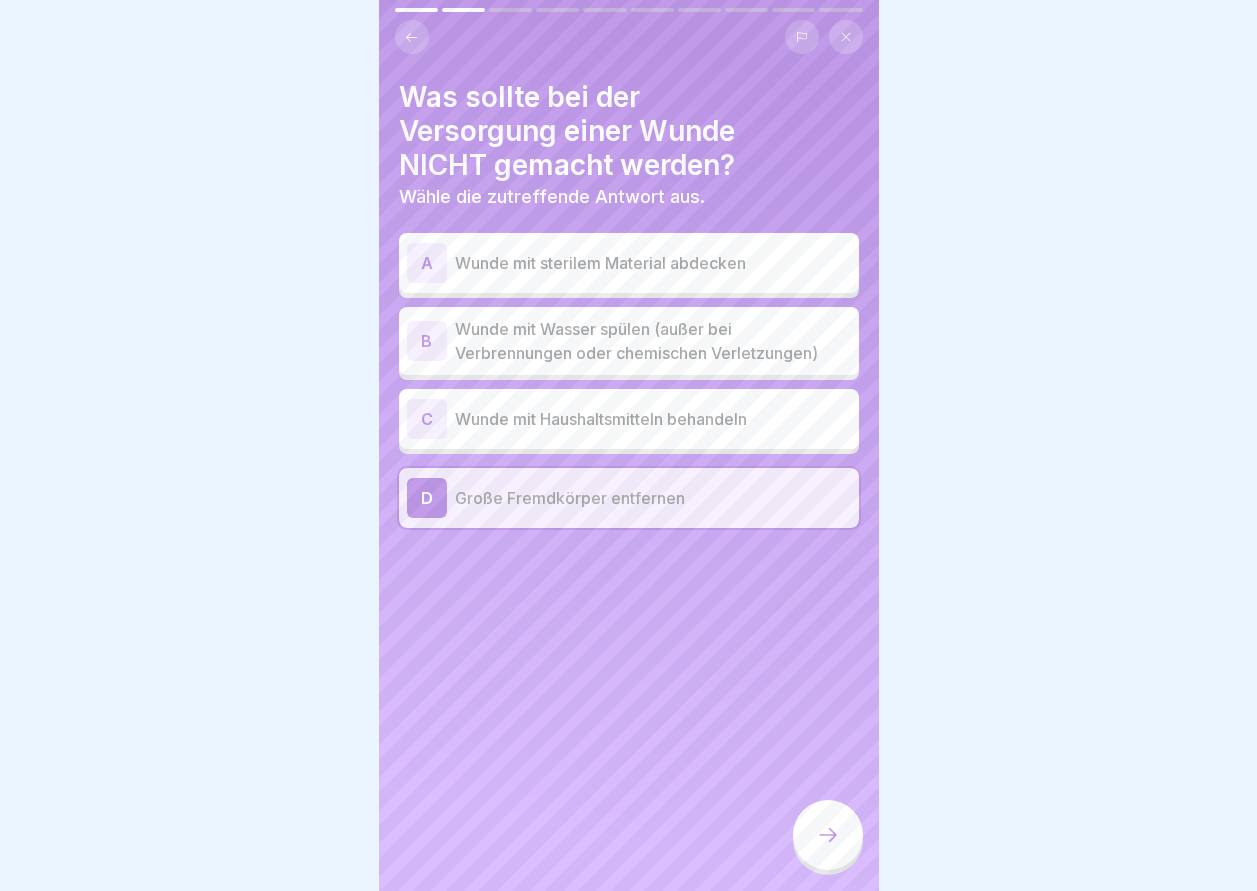 click 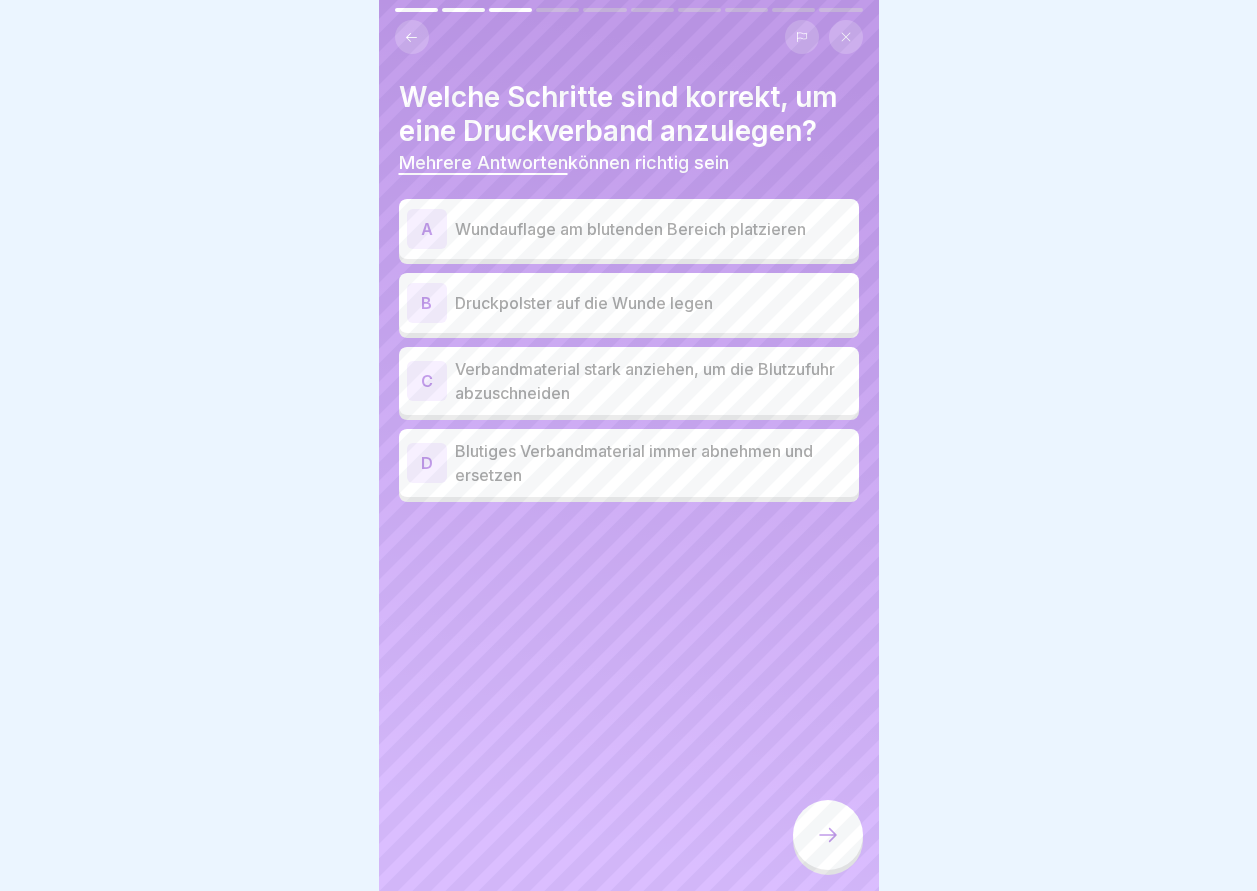 click on "C" at bounding box center (427, 381) 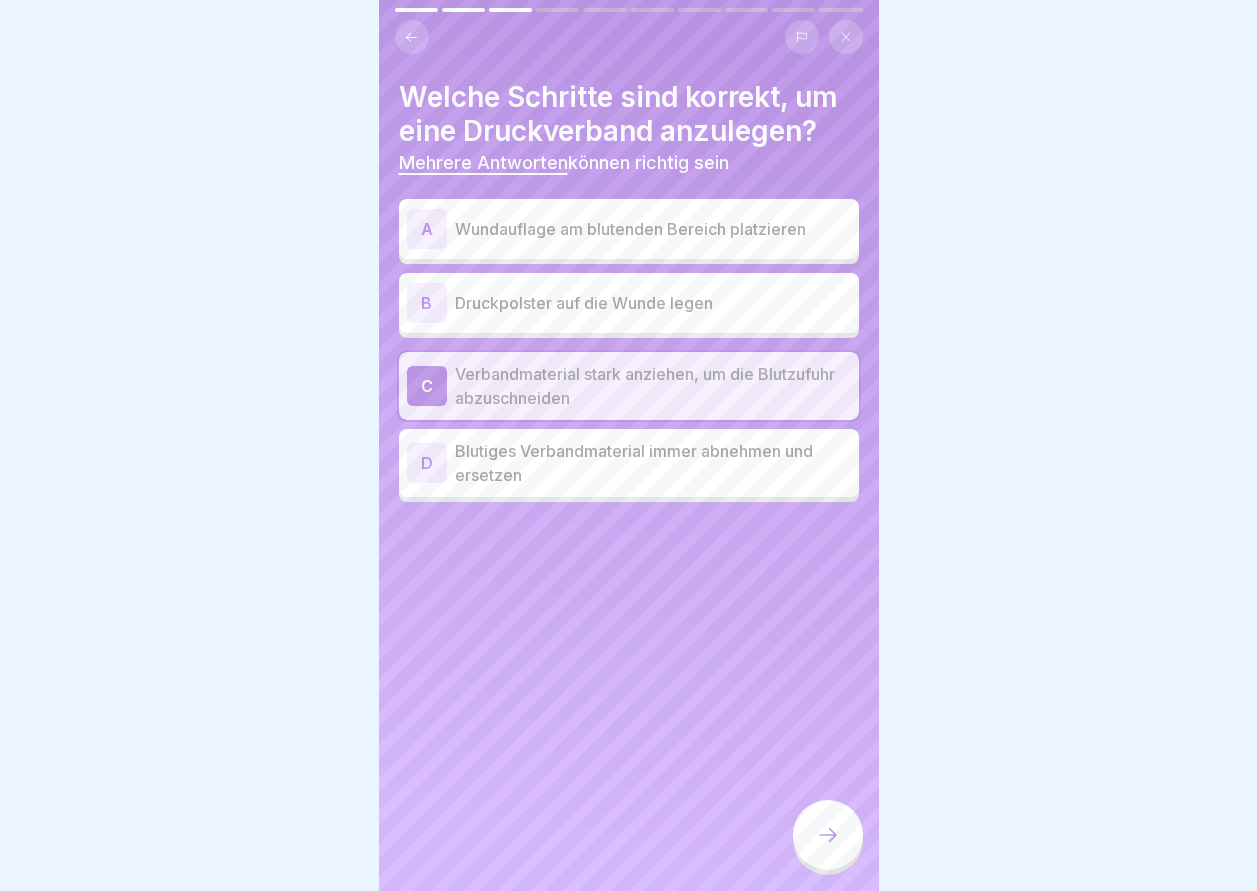 click on "B" at bounding box center (427, 303) 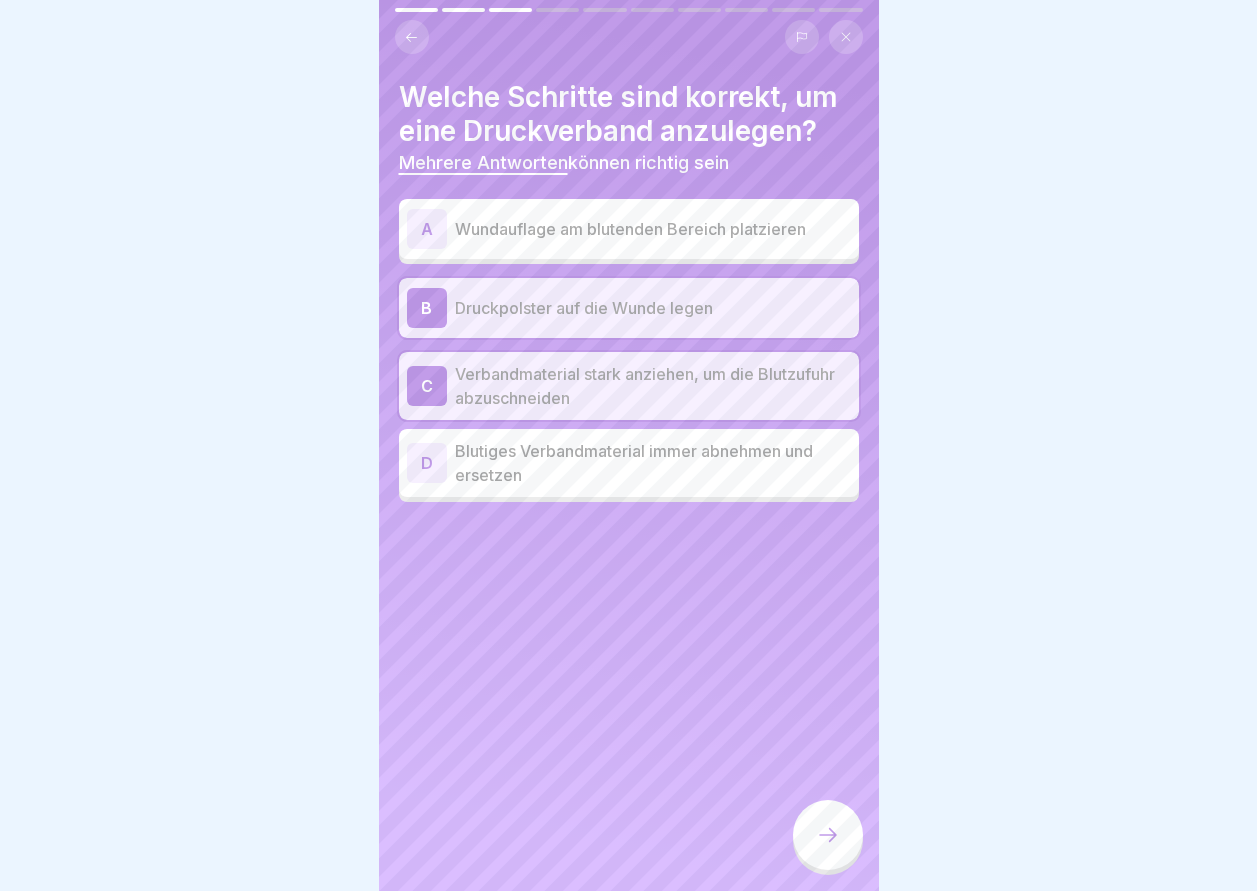 click at bounding box center (828, 835) 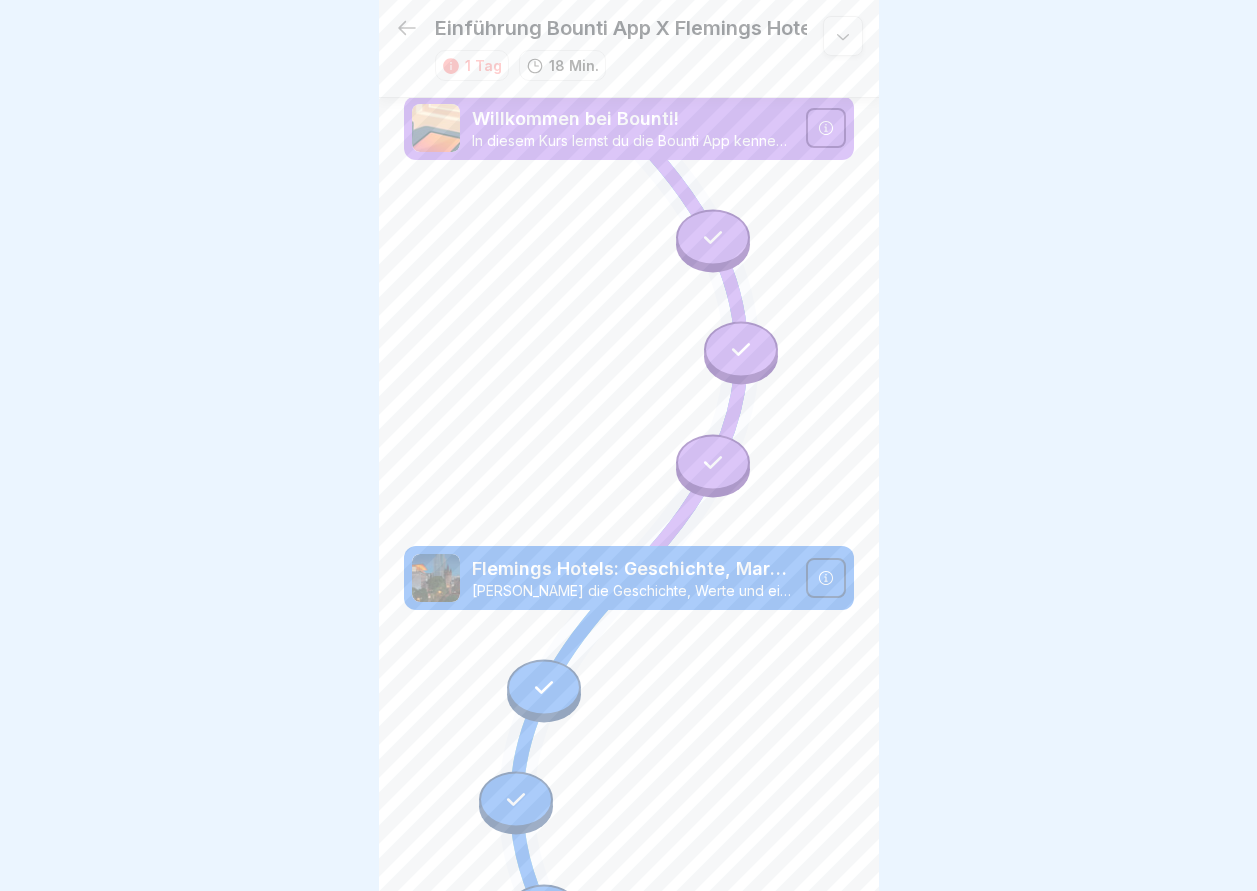 scroll, scrollTop: 0, scrollLeft: 0, axis: both 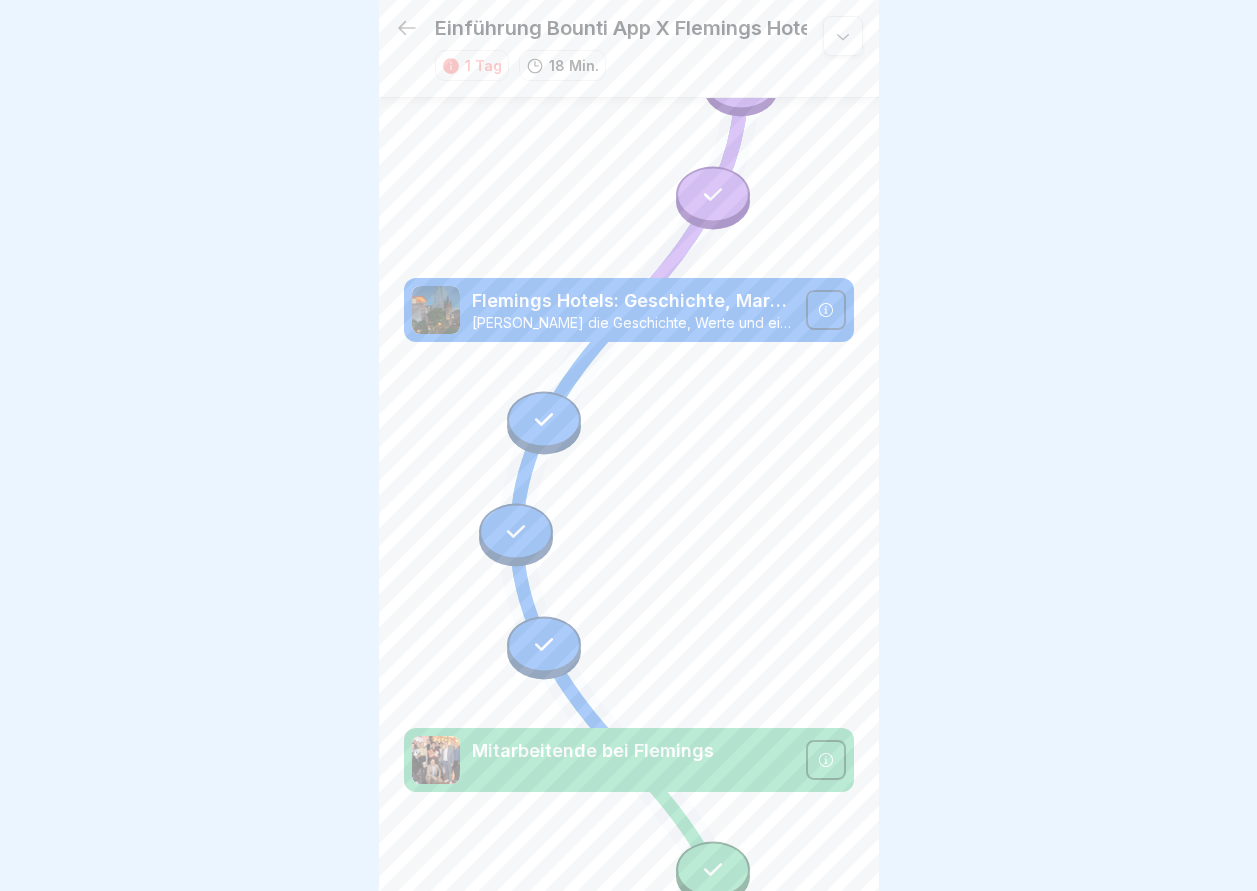 click at bounding box center (713, 869) 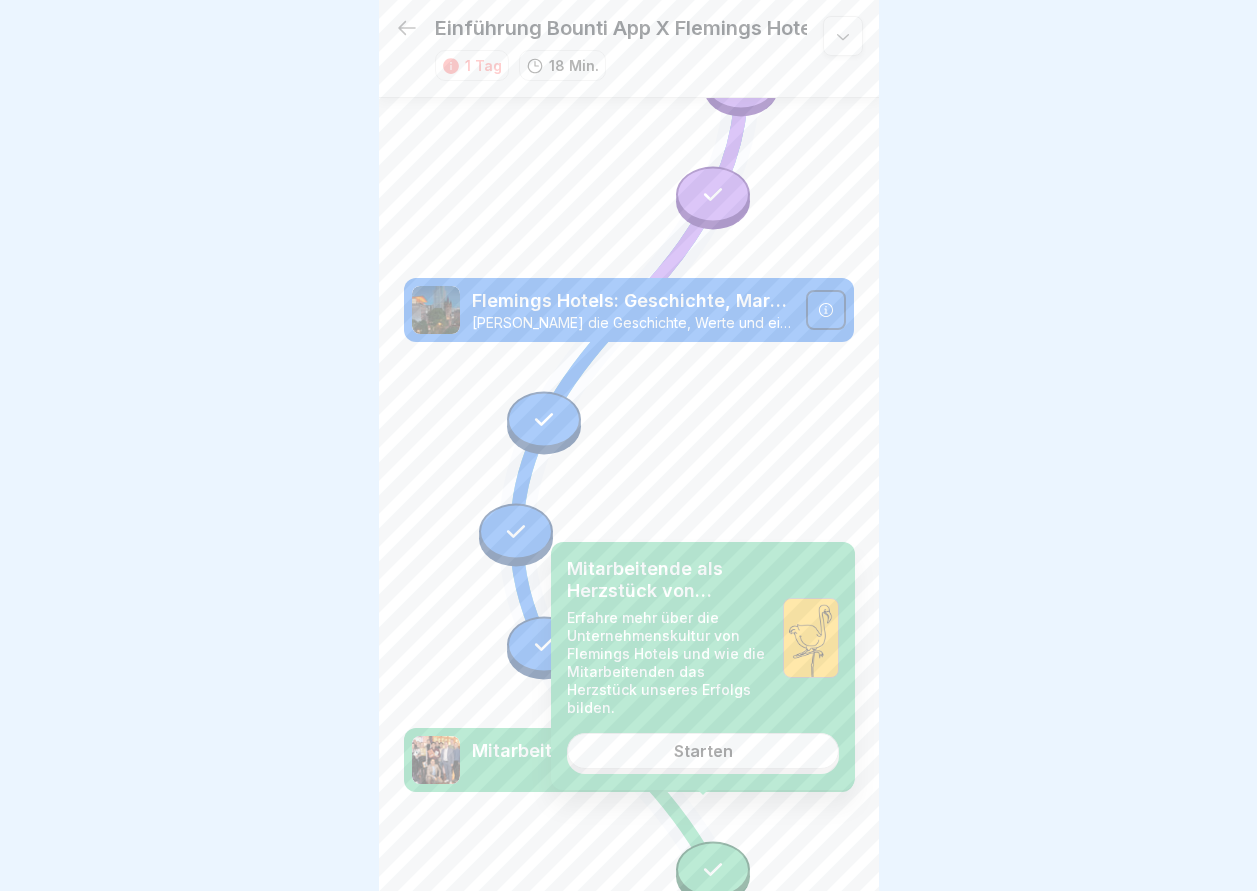 click on "Starten" at bounding box center (703, 751) 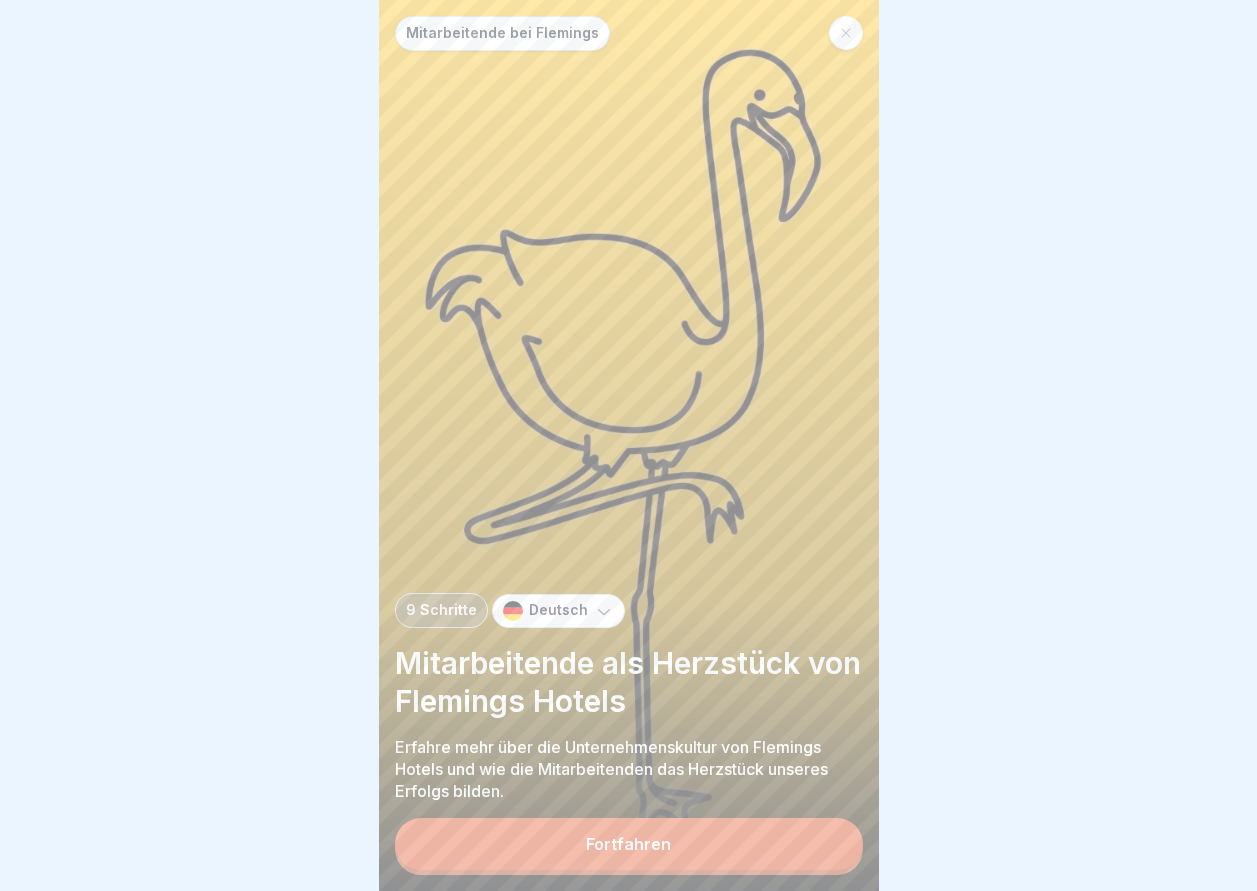 click on "Fortfahren" at bounding box center [629, 844] 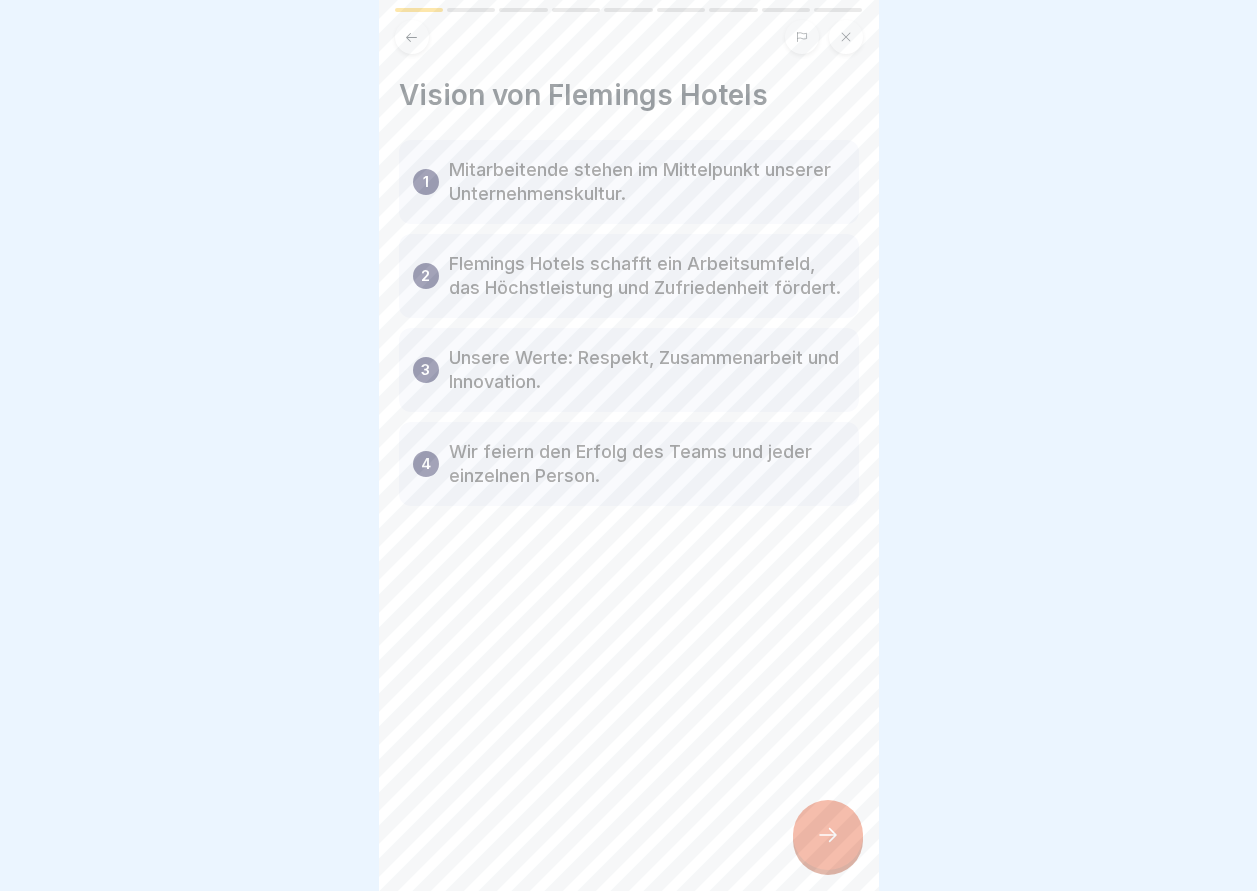 click at bounding box center [828, 835] 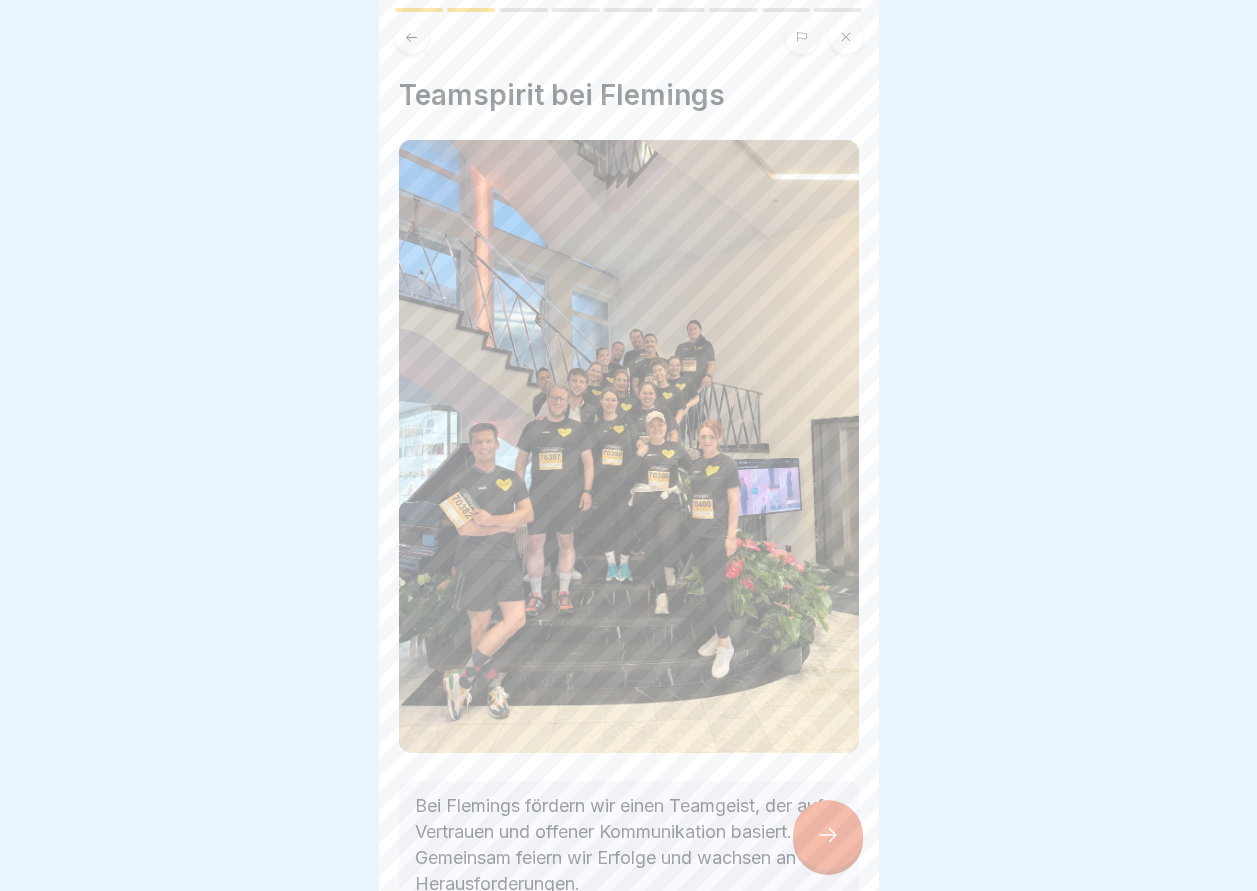 click at bounding box center [828, 835] 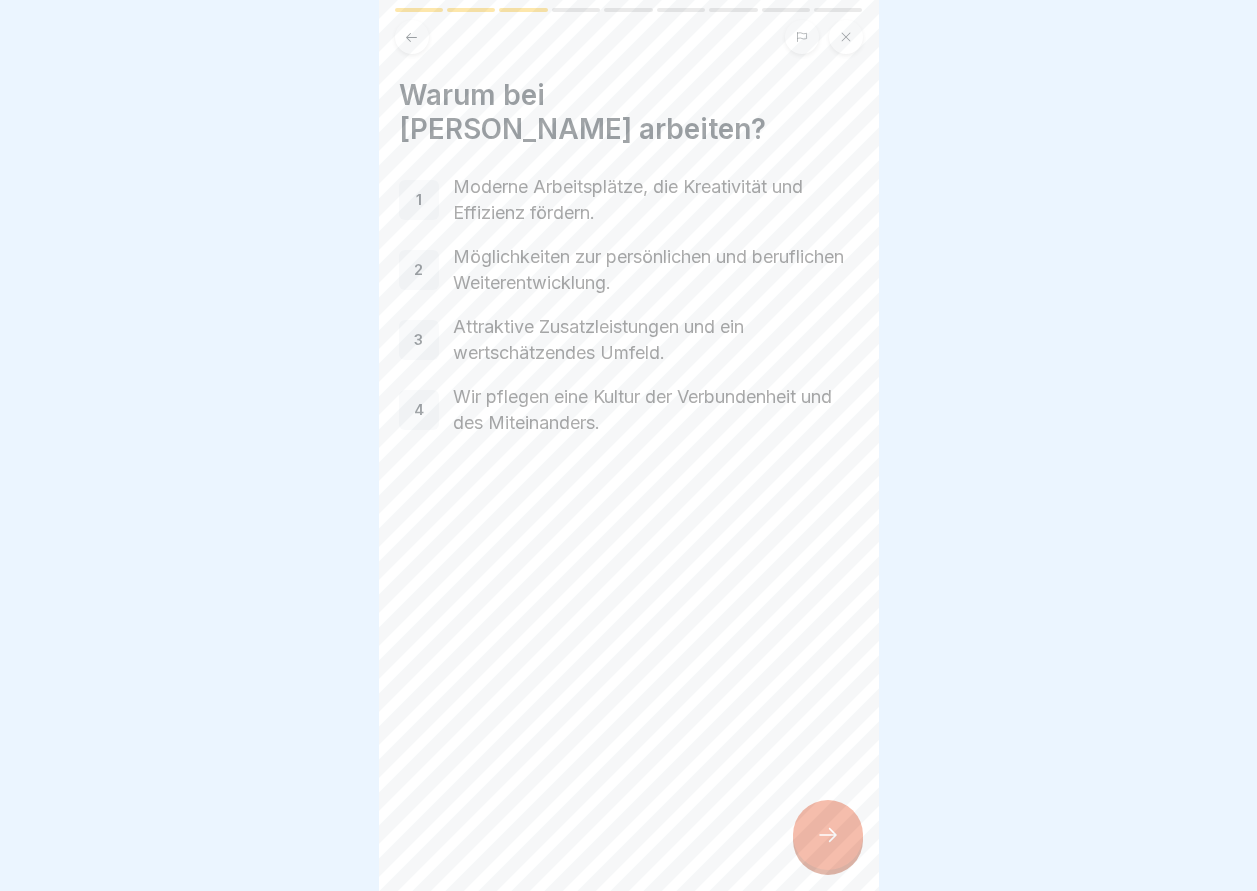 click at bounding box center [828, 835] 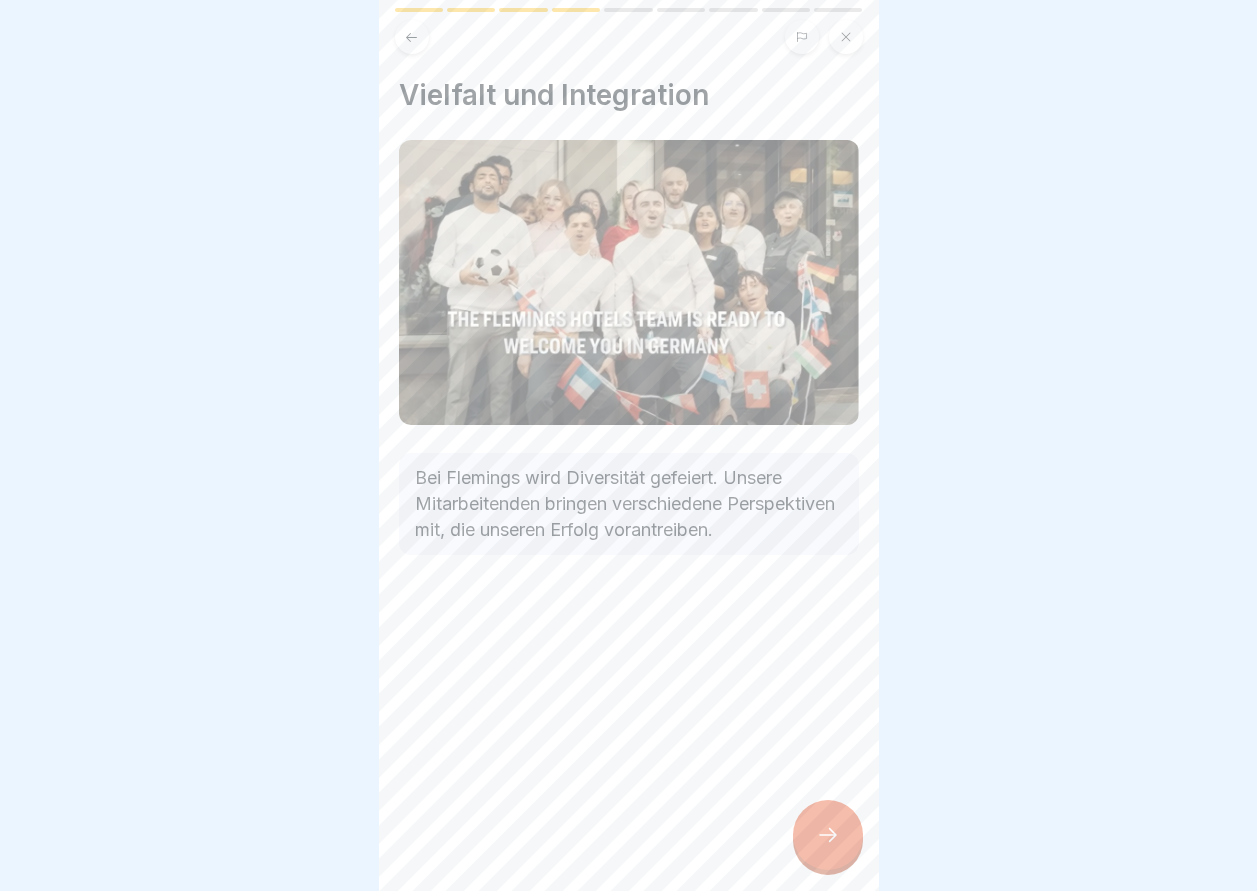 click at bounding box center [828, 835] 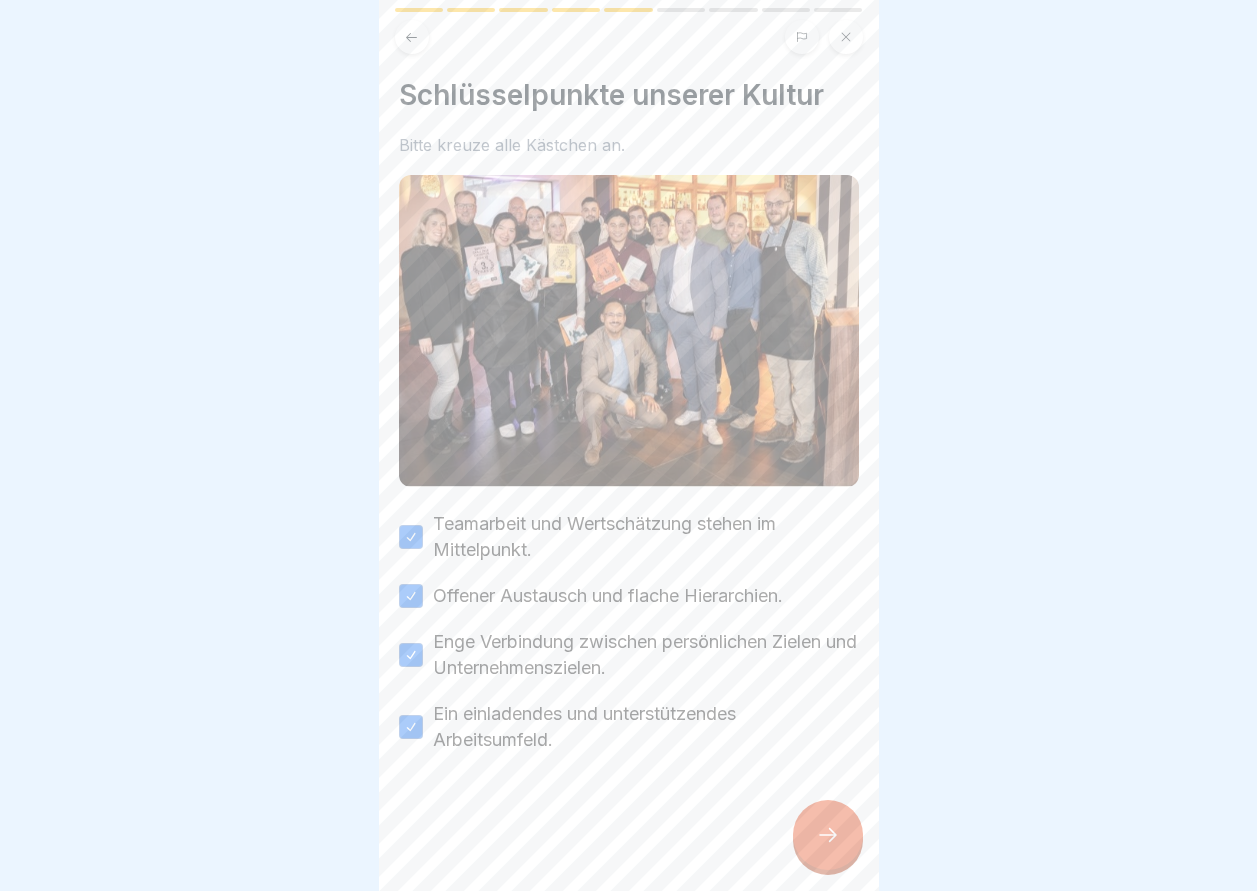 click at bounding box center (828, 835) 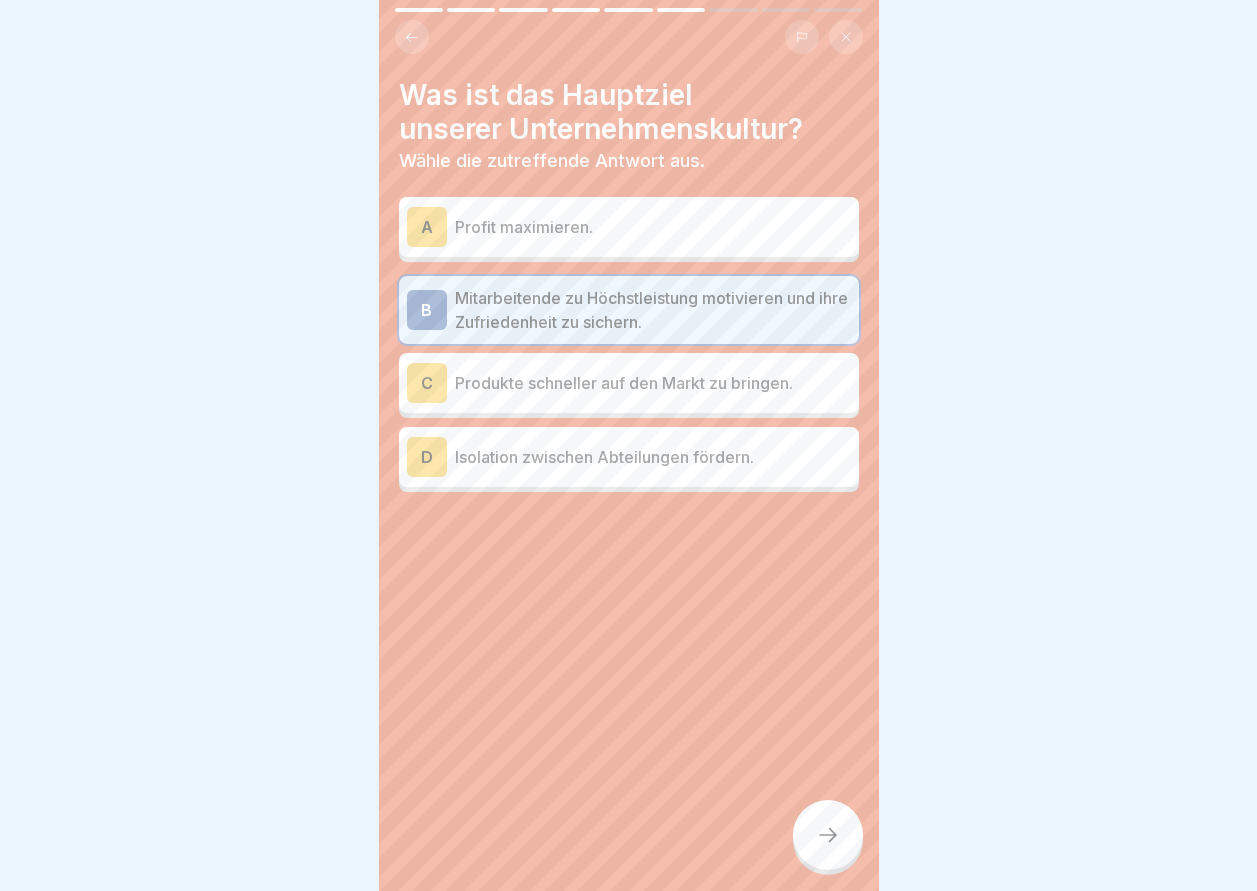 click at bounding box center [828, 835] 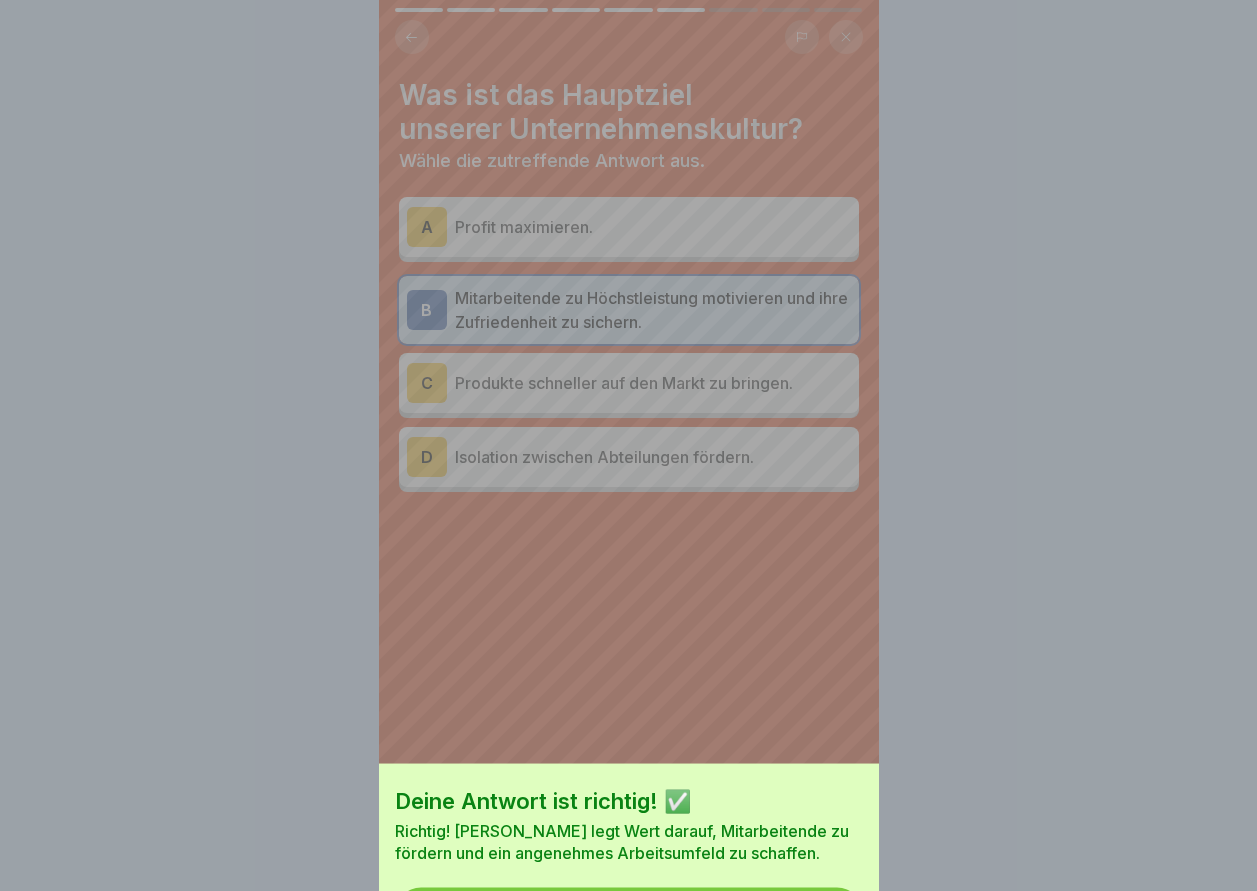 click on "Deine Antwort ist richtig!
✅ Richtig! [PERSON_NAME] legt Wert darauf, Mitarbeitende zu fördern und ein angenehmes Arbeitsumfeld zu schaffen.   Fortfahren" at bounding box center [629, 539] 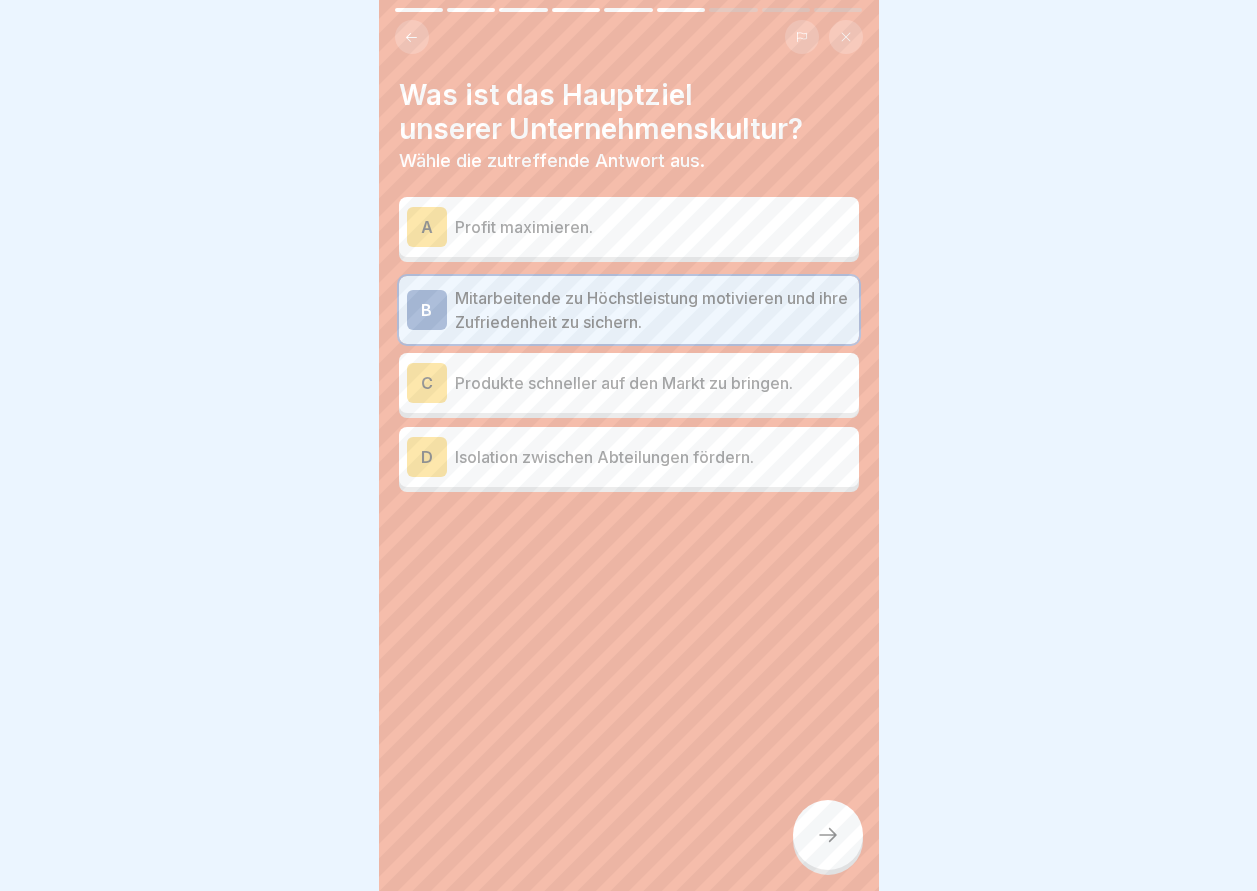 click at bounding box center [828, 835] 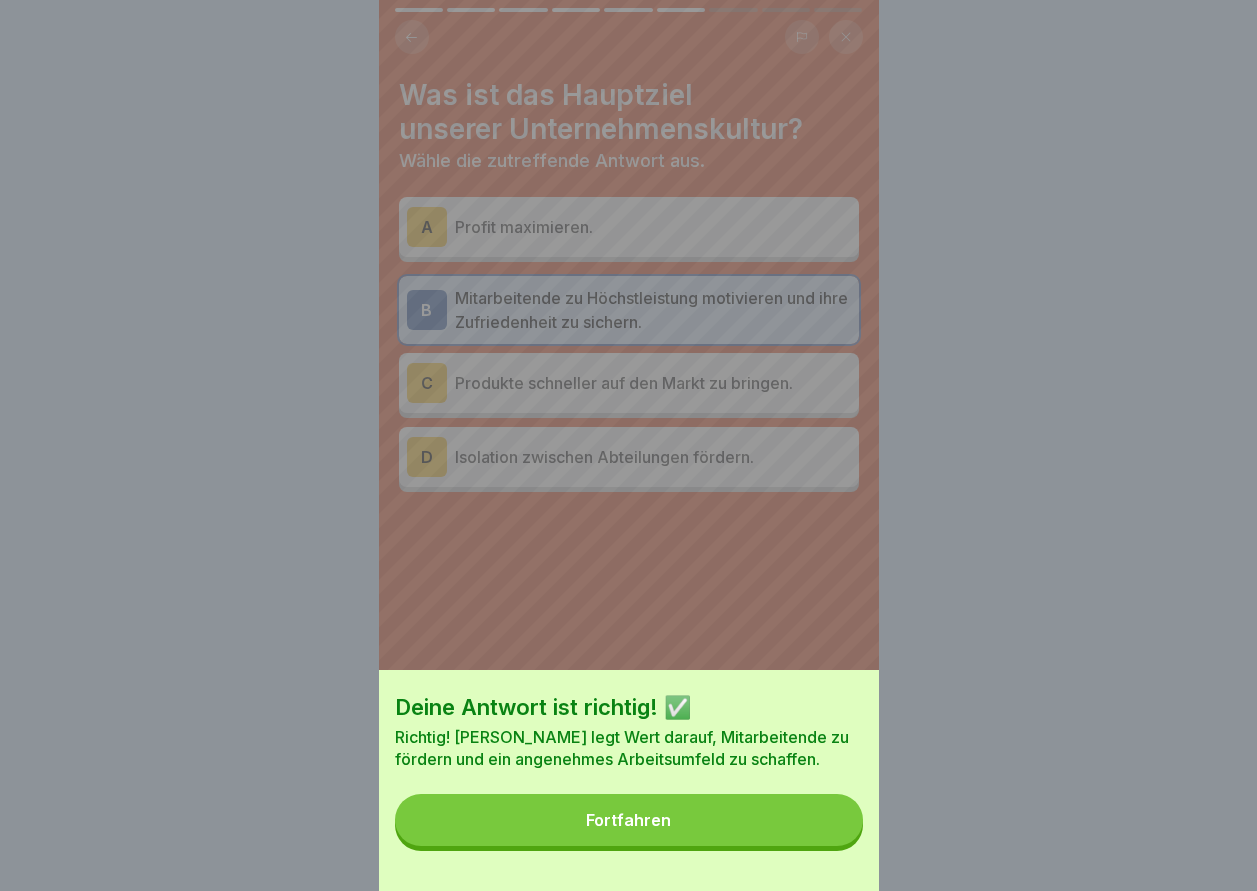 click on "Fortfahren" at bounding box center (628, 820) 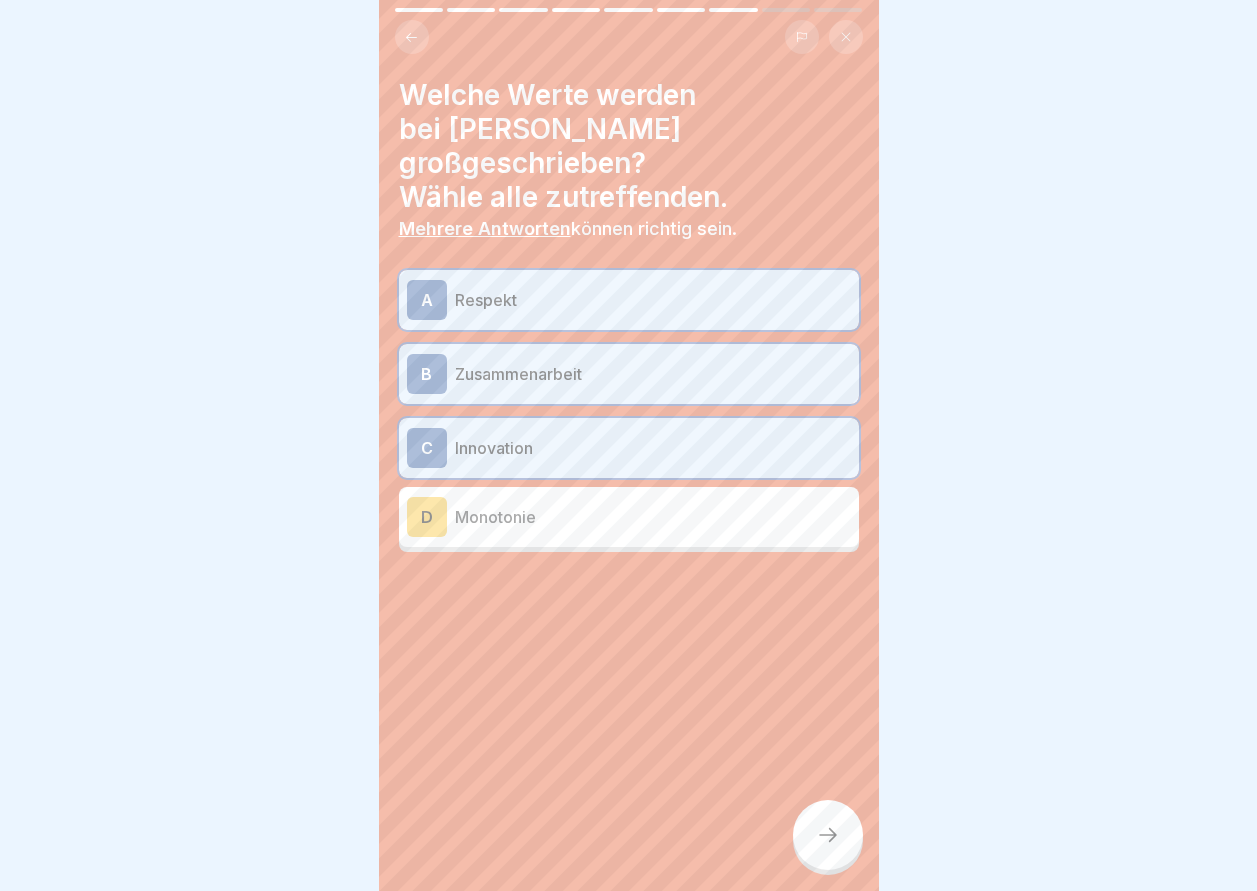 click 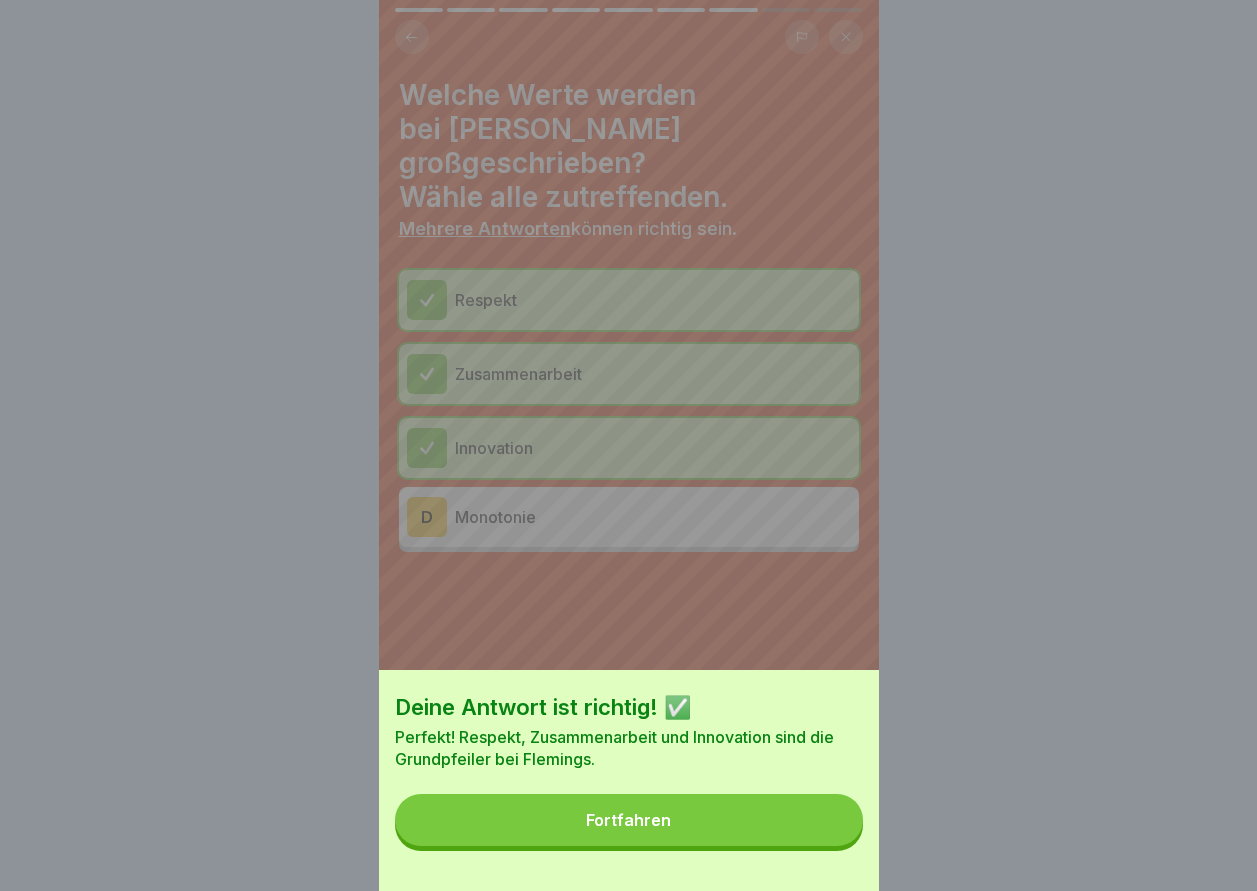 click on "Fortfahren" at bounding box center [629, 820] 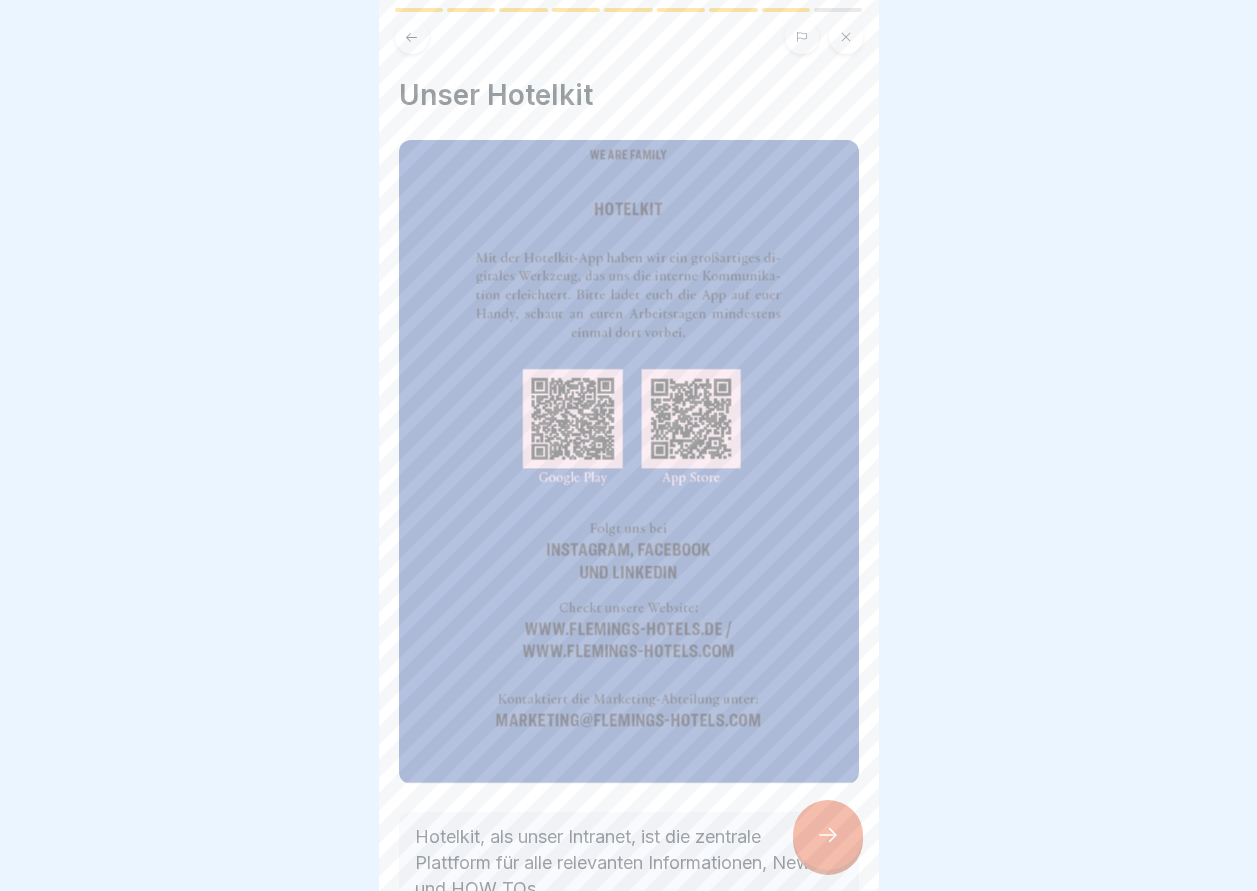 click on "Hotelkit, als unser Intranet, ist die zentrale Plattform für alle relevanten Informationen, News und HOW TOs.
Falls du noch keinen Account hast, gehe bitte auf deine Vorgesetzten zu, sodass du künftig auch Zugang zu unserem Intranet hast." at bounding box center (629, 915) 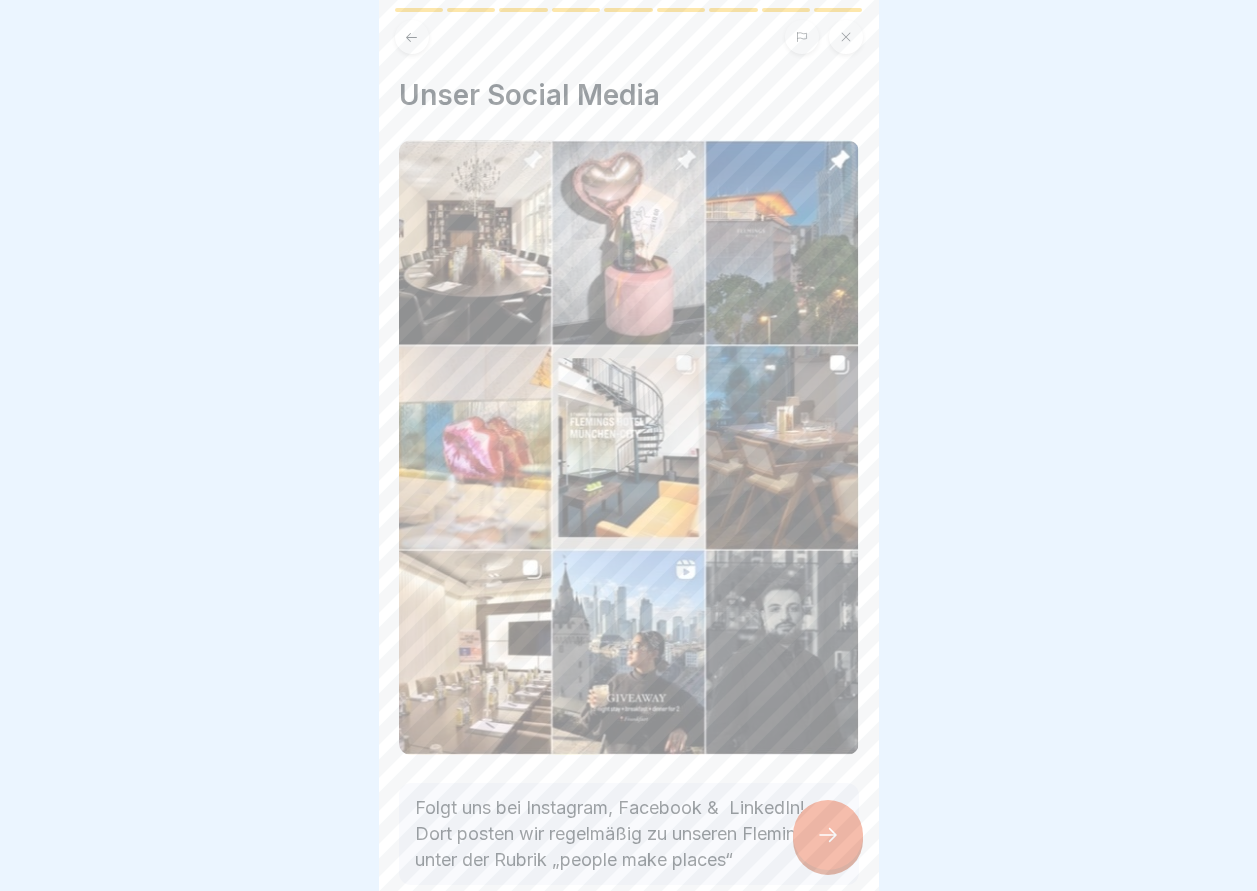 click at bounding box center [828, 835] 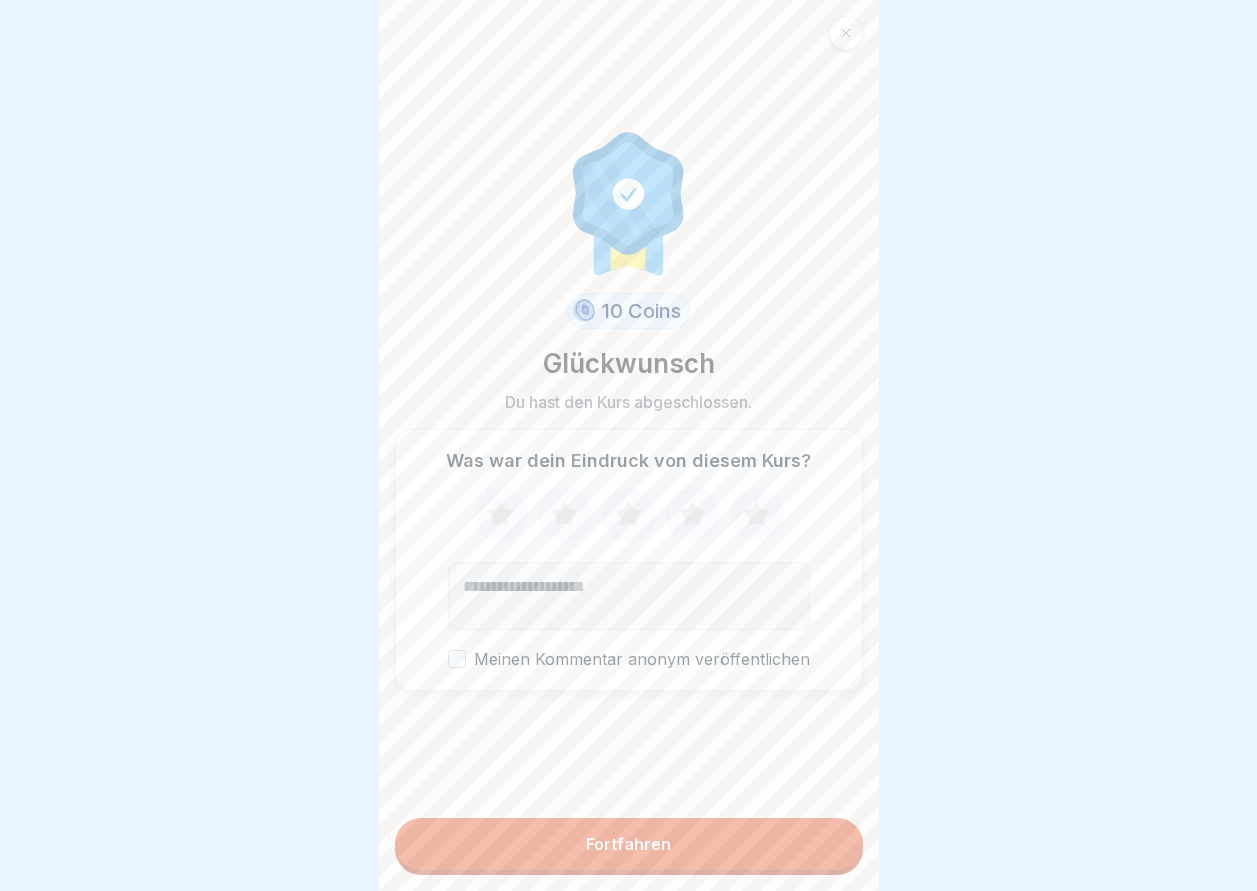 click on "Fortfahren" at bounding box center [628, 844] 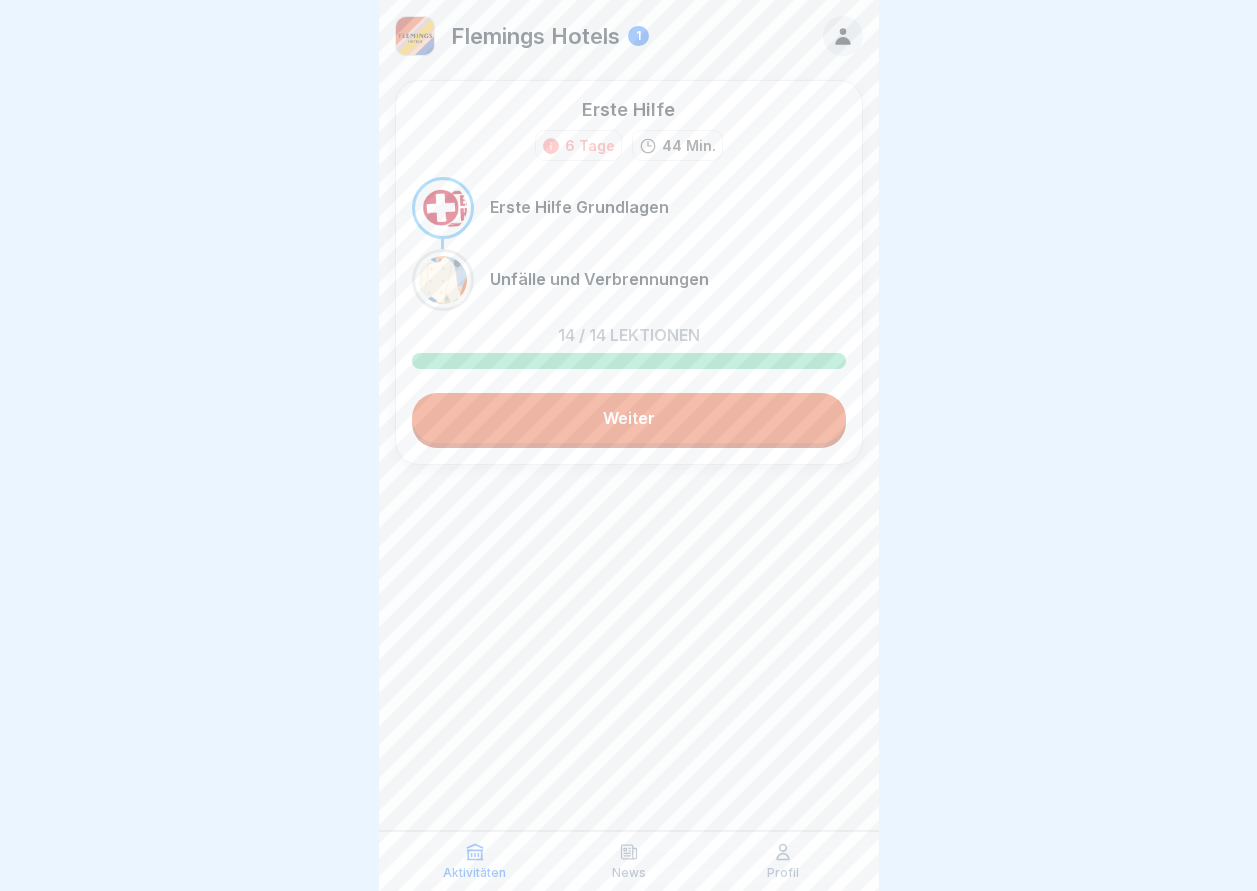 scroll, scrollTop: 0, scrollLeft: 0, axis: both 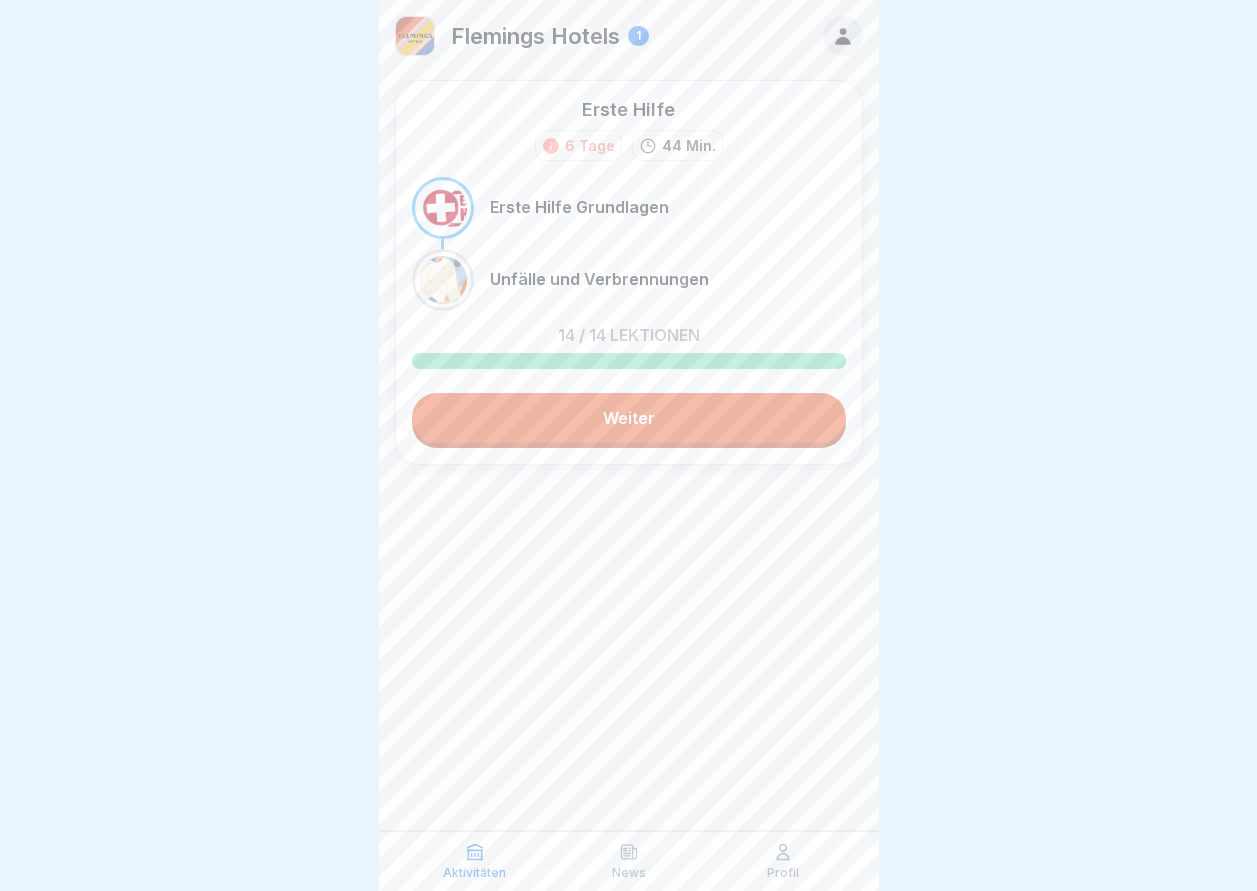 click on "Weiter" at bounding box center [629, 418] 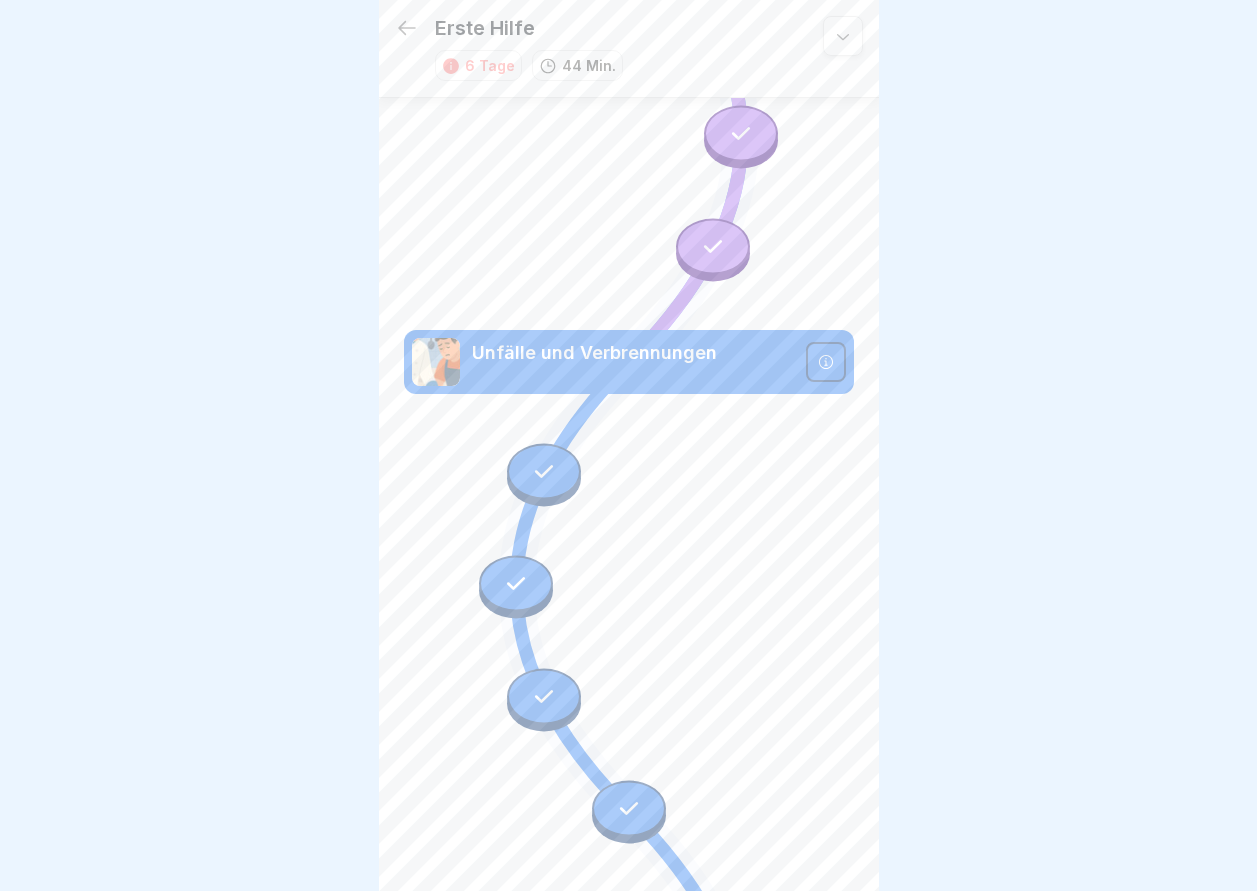 scroll, scrollTop: 1141, scrollLeft: 0, axis: vertical 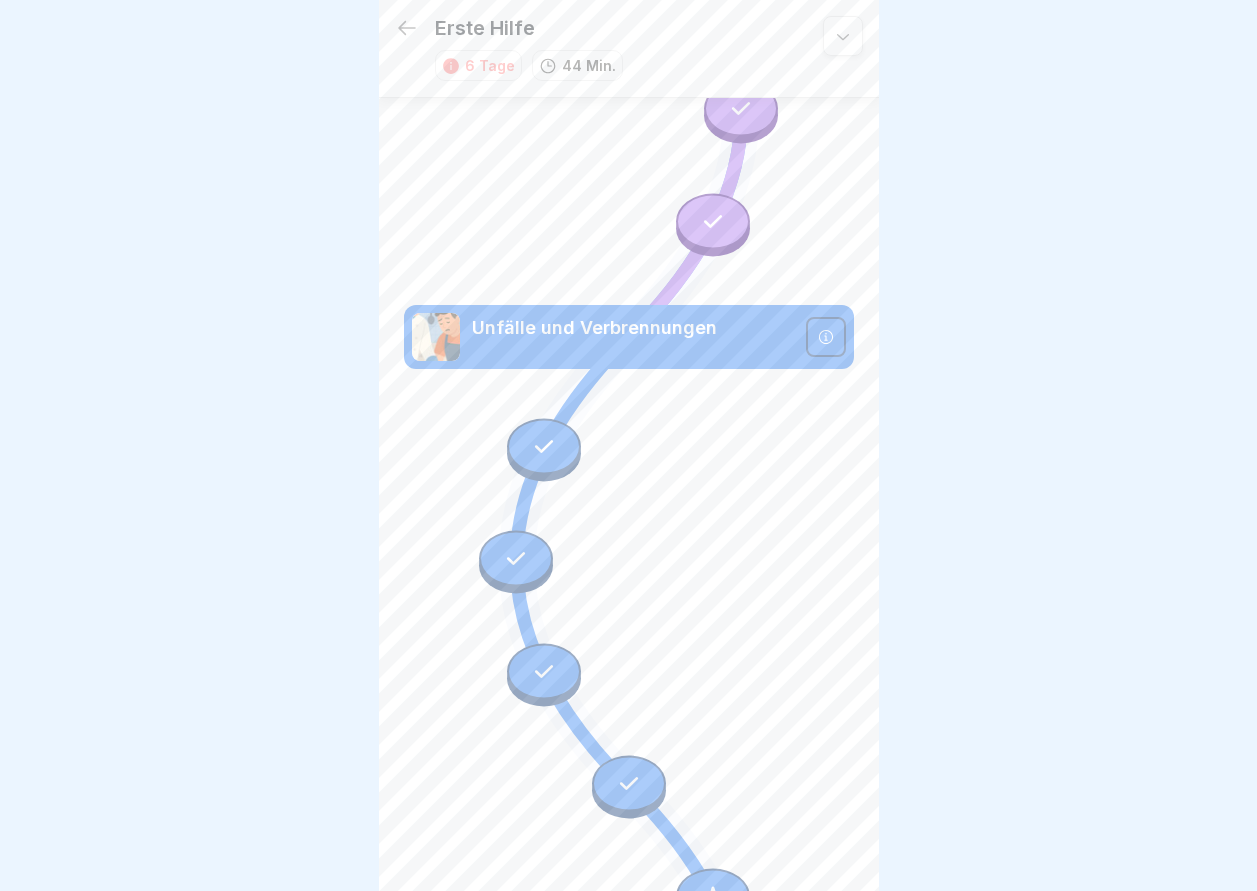 click on "Unfälle und Verbrennungen" at bounding box center [633, 328] 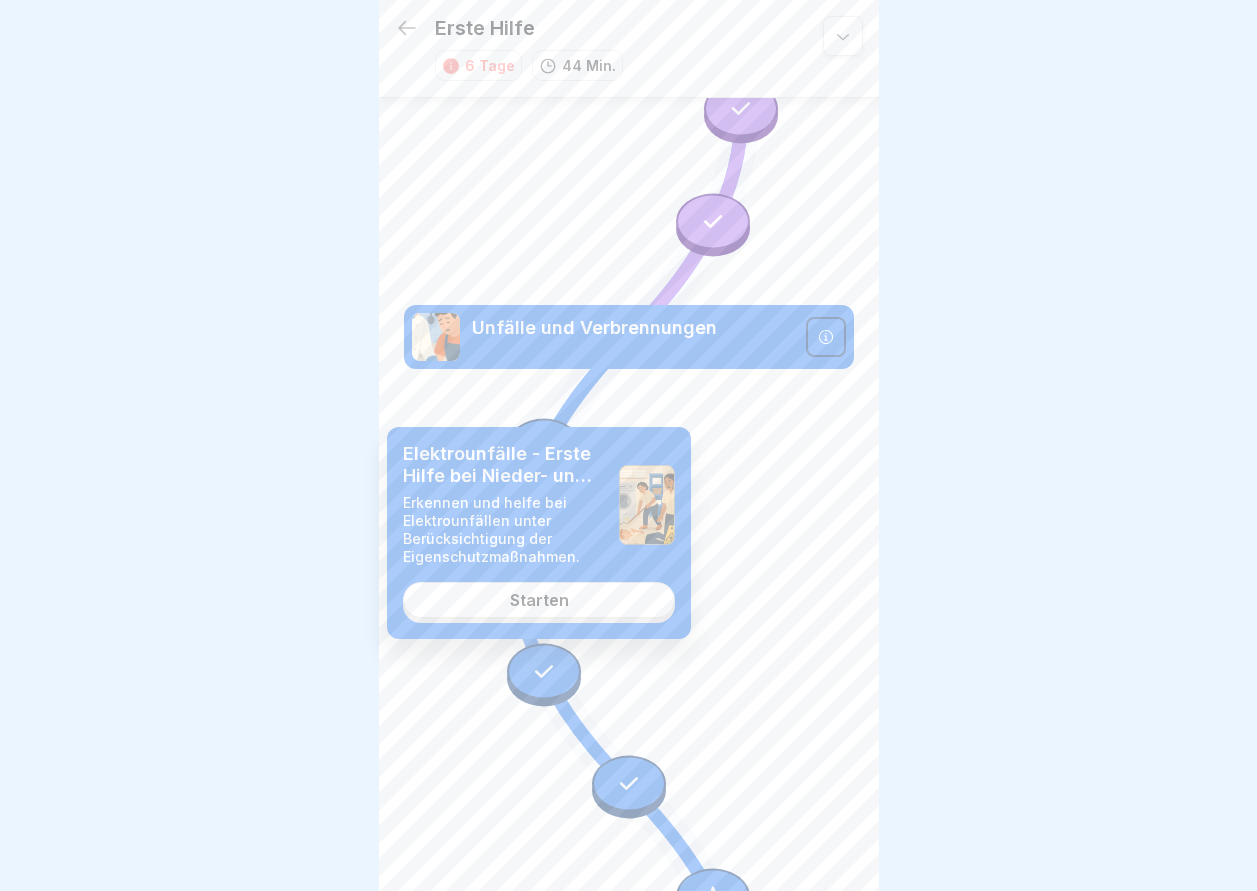 click on "Starten" at bounding box center [539, 600] 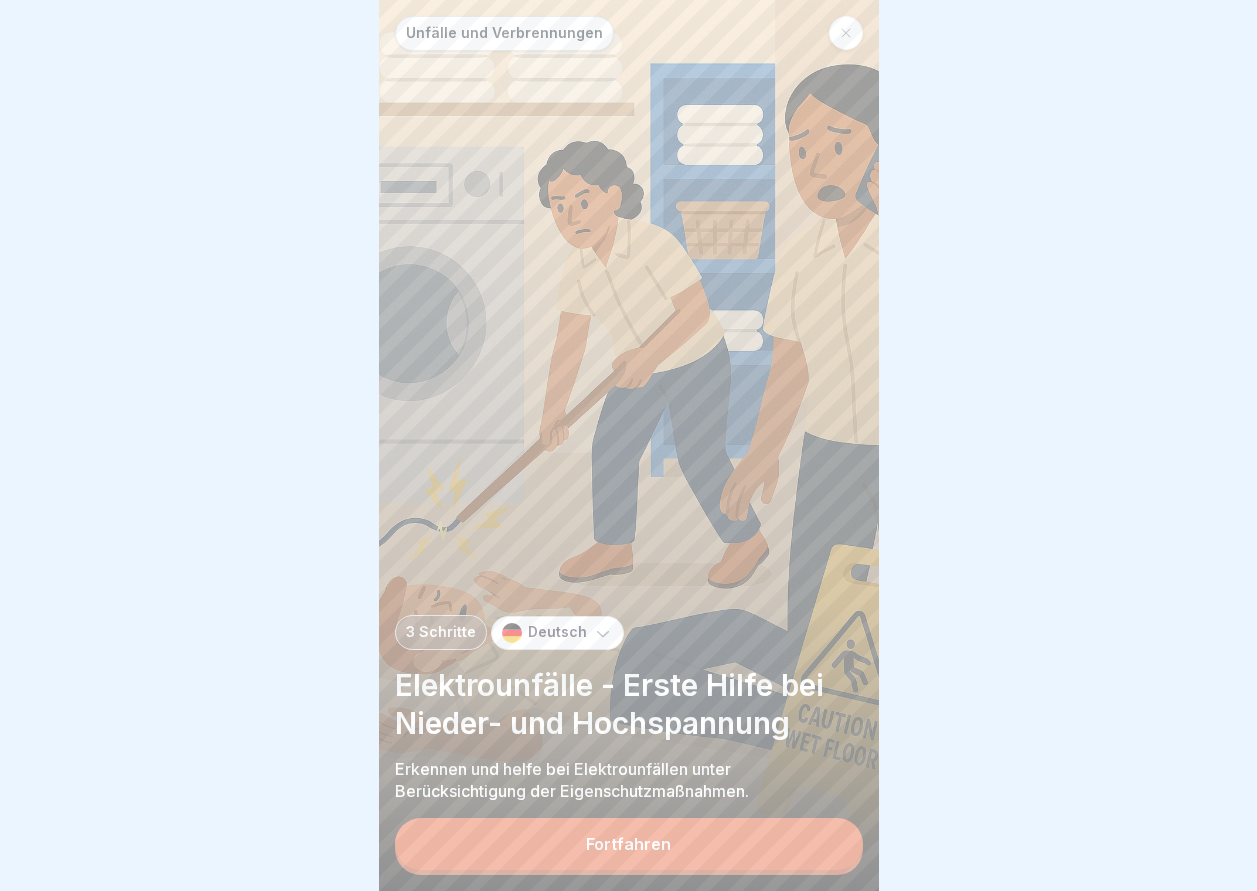 click on "Fortfahren" at bounding box center [628, 844] 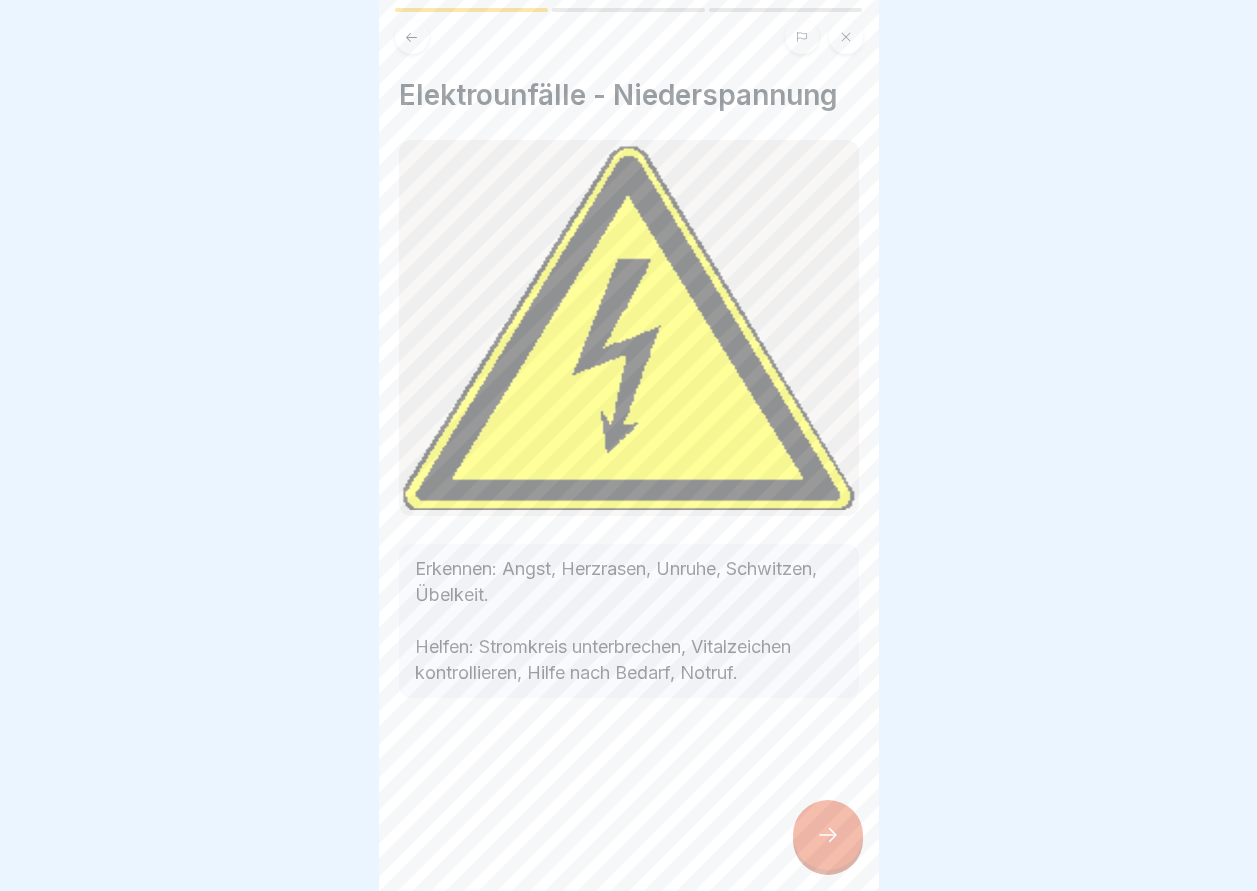 click at bounding box center (828, 835) 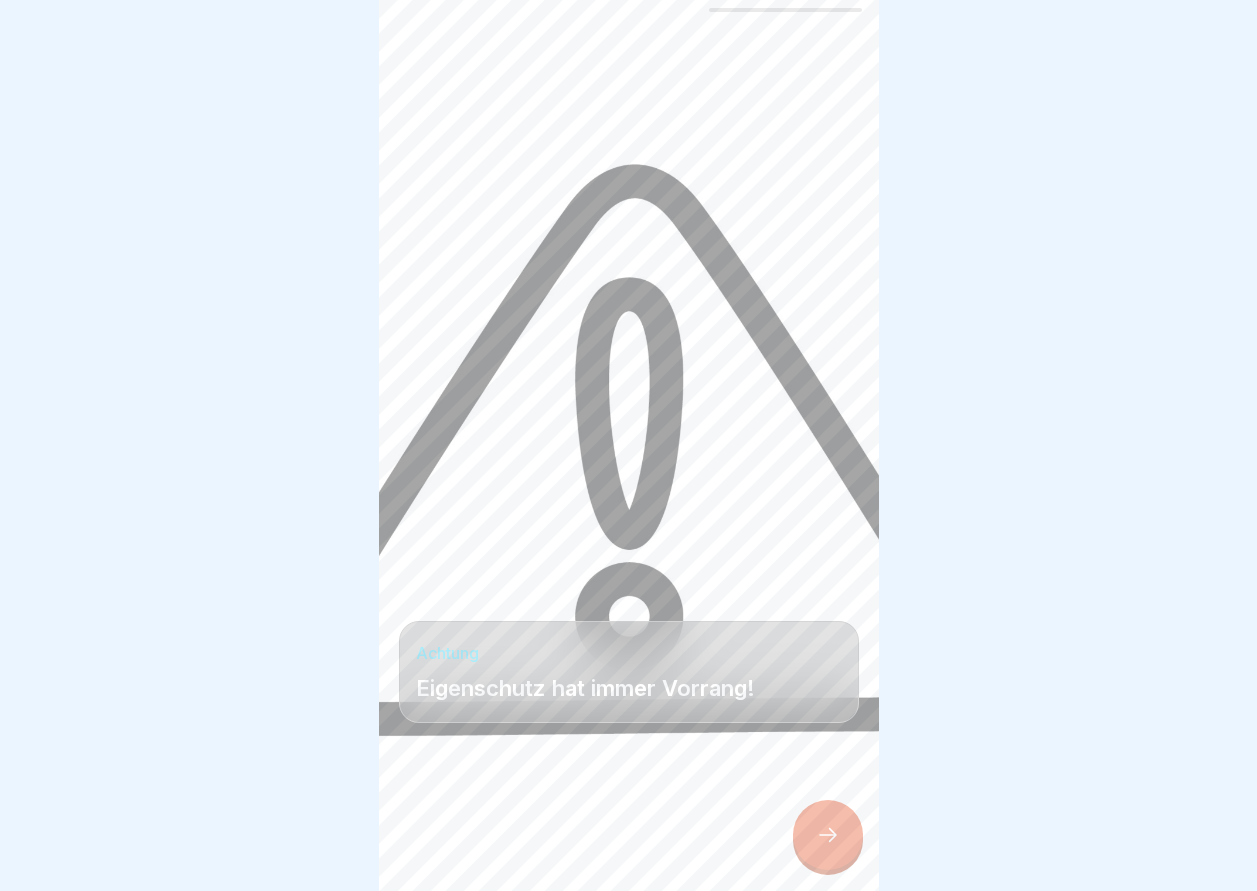 click 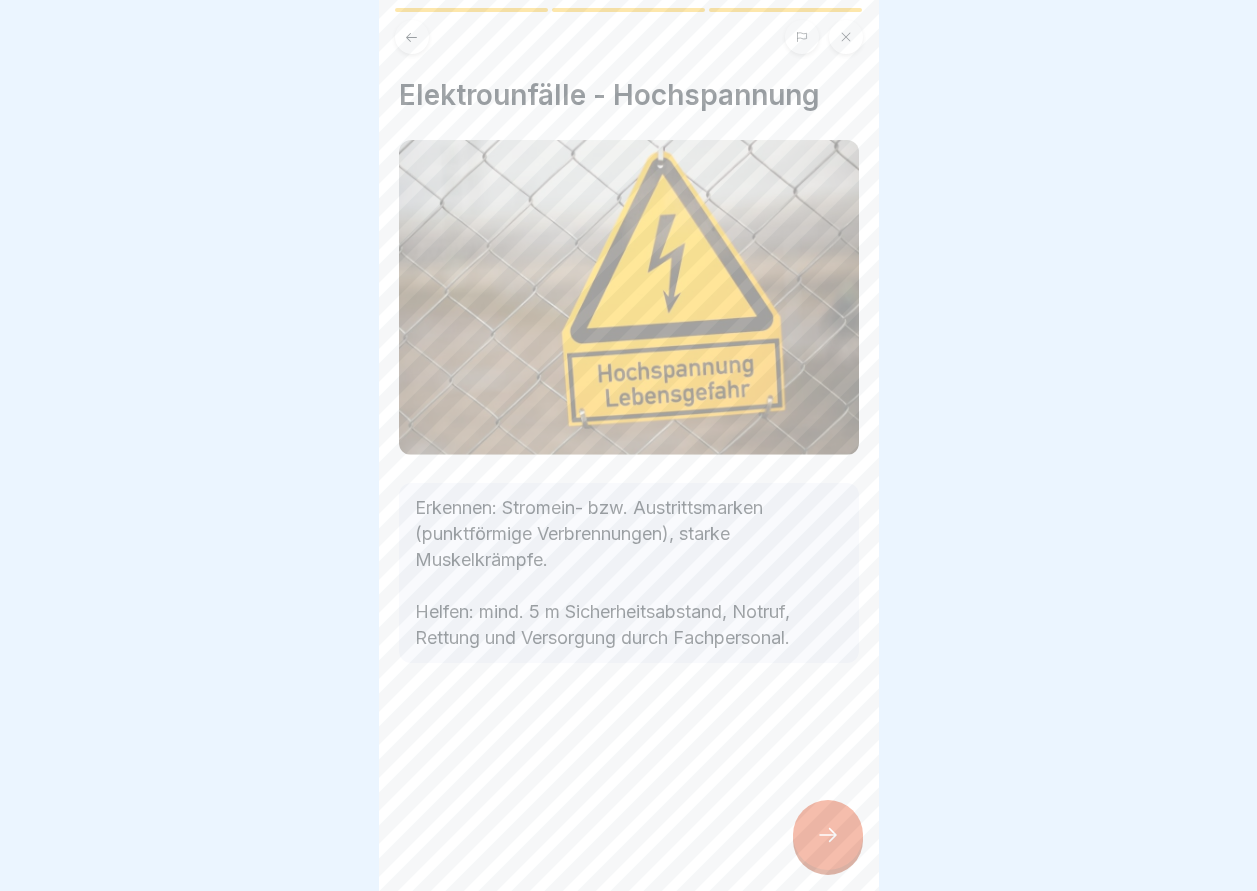 click 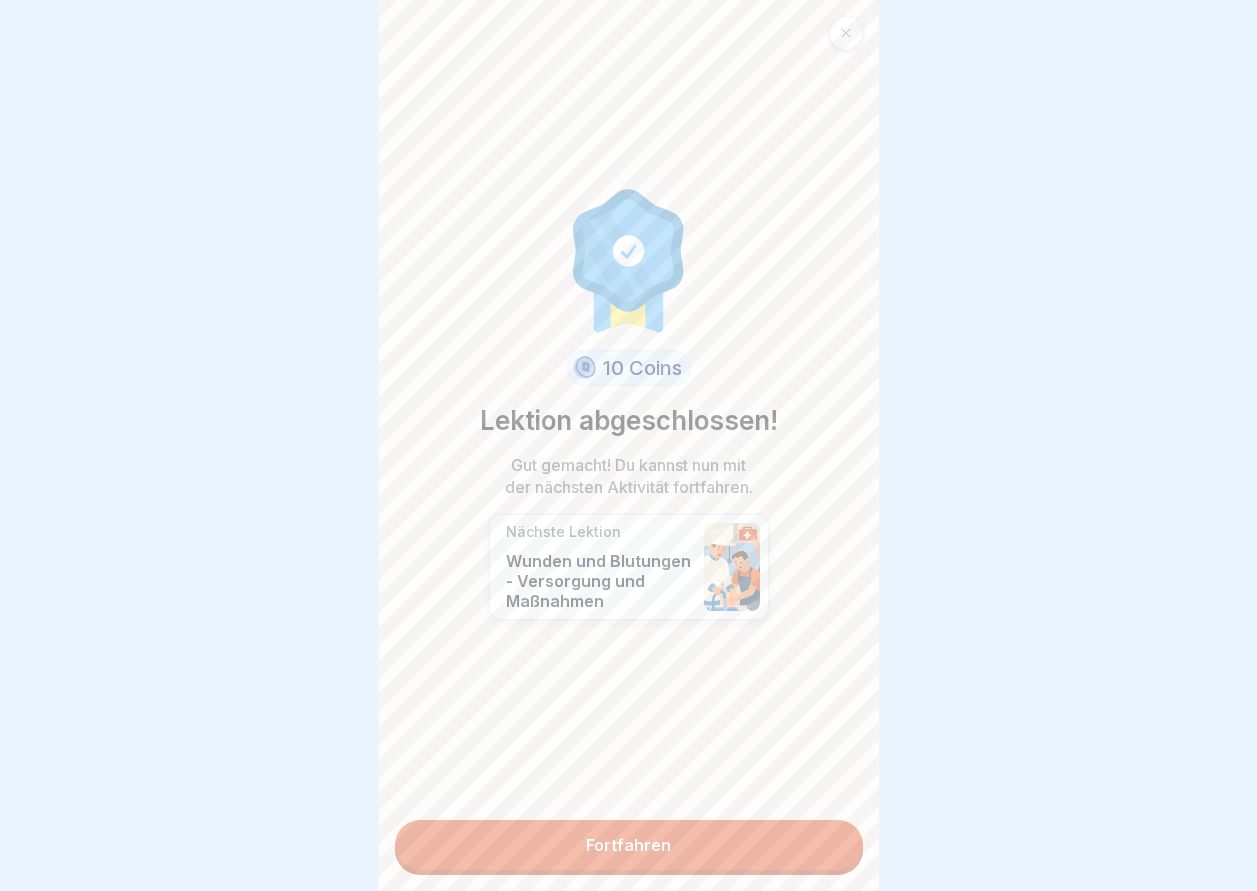 click on "Fortfahren" at bounding box center (629, 845) 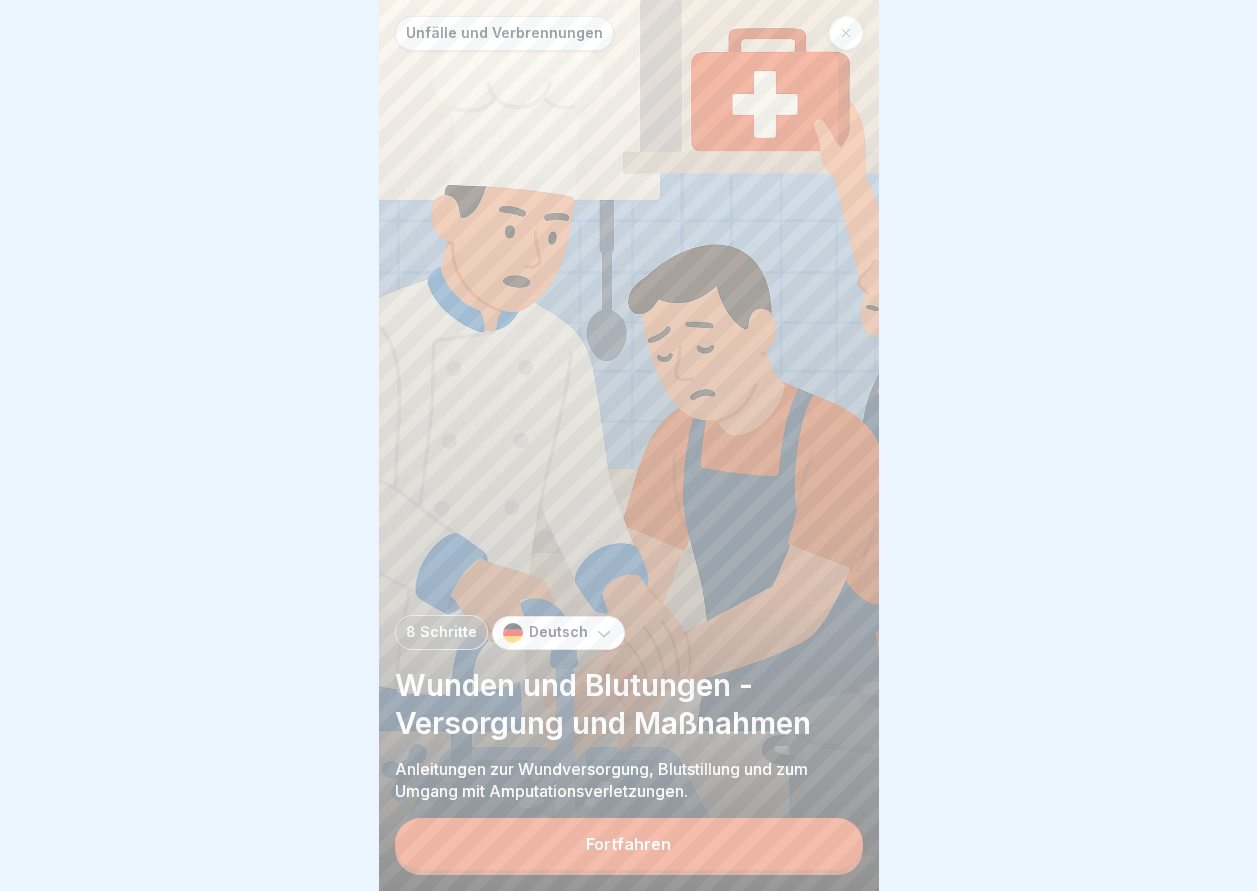 click on "Fortfahren" at bounding box center [629, 844] 